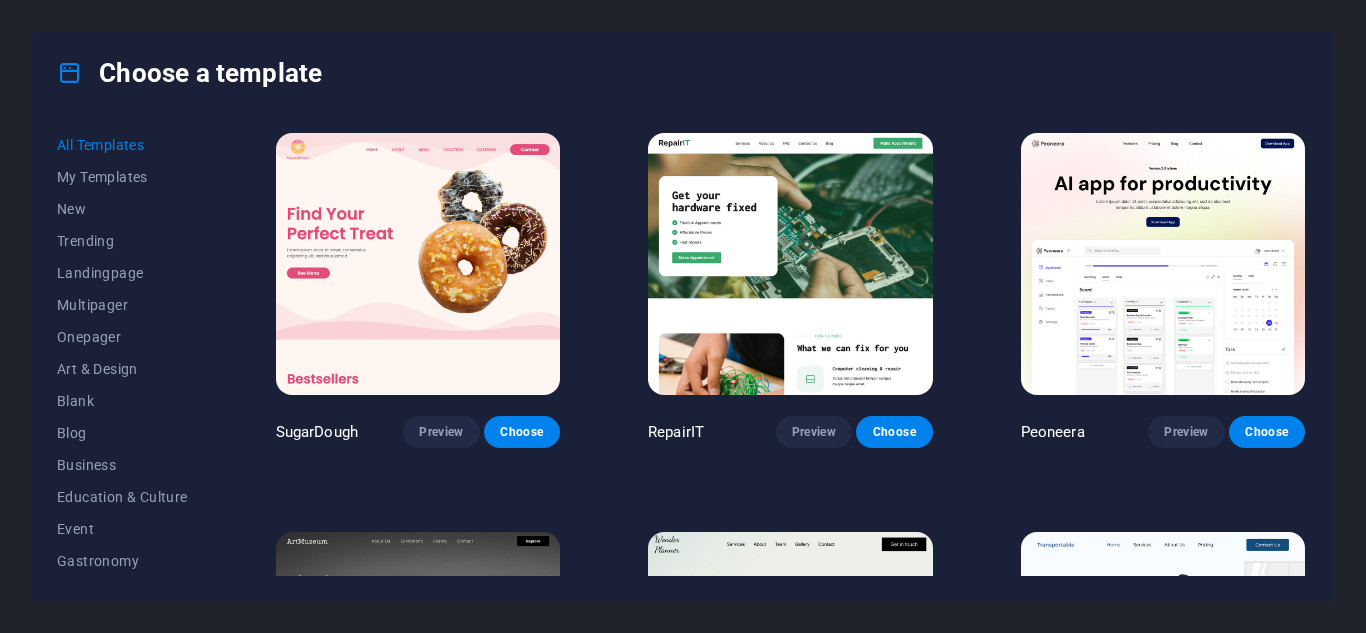 scroll, scrollTop: 0, scrollLeft: 0, axis: both 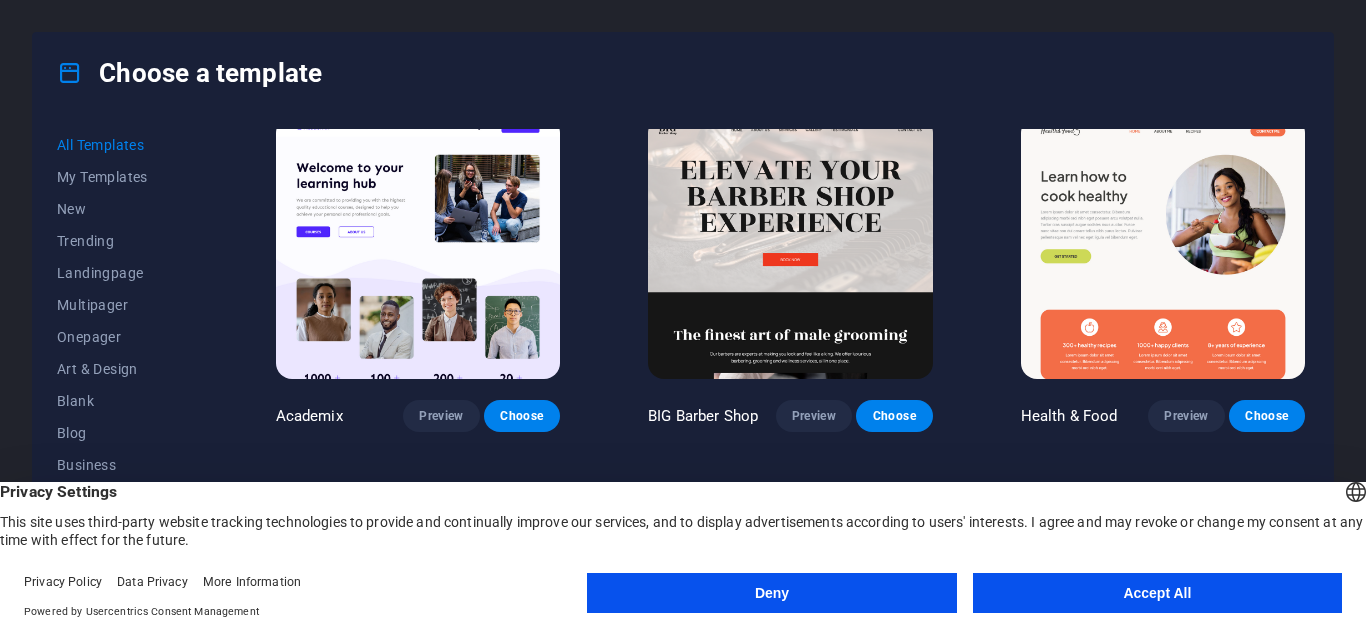 click on "Accept All" at bounding box center (1157, 593) 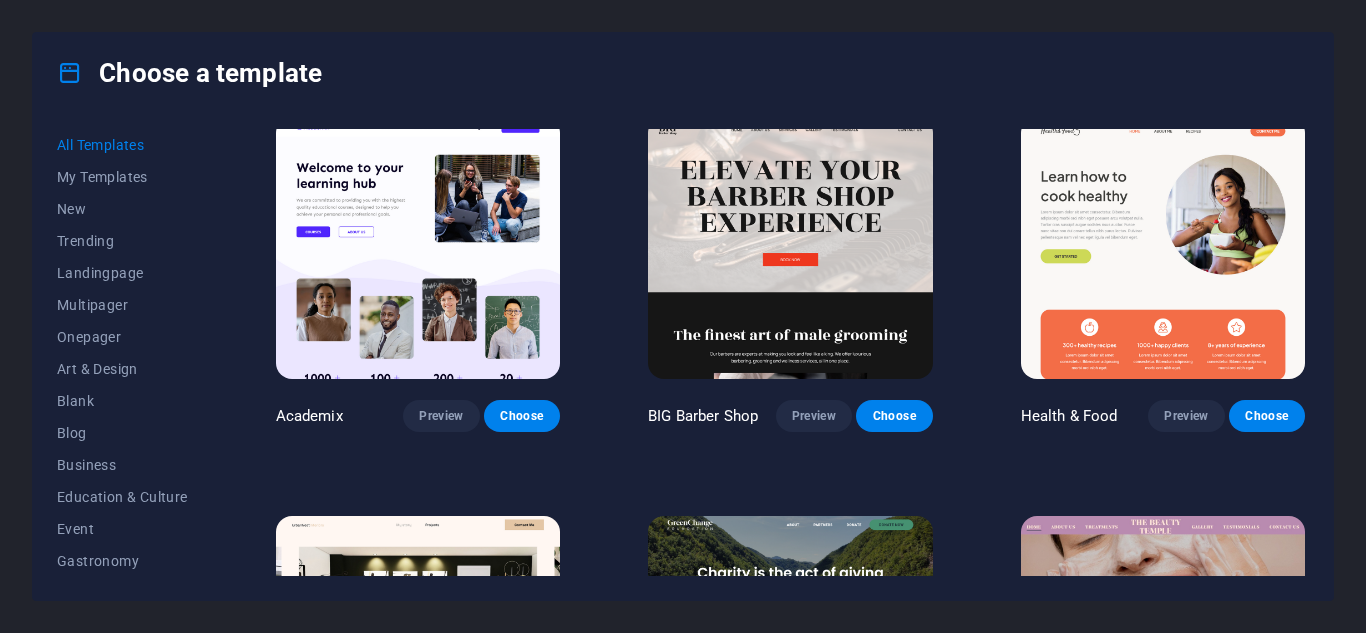 drag, startPoint x: 1309, startPoint y: 172, endPoint x: 1304, endPoint y: 201, distance: 29.427877 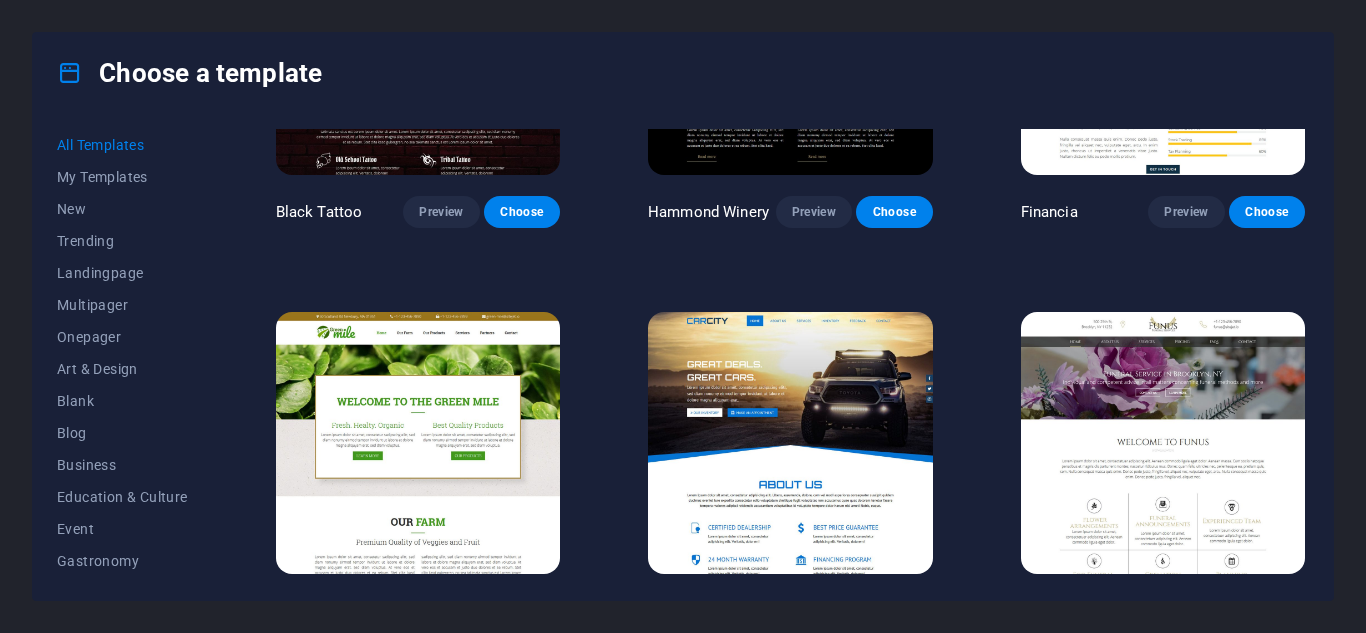 scroll, scrollTop: 11509, scrollLeft: 0, axis: vertical 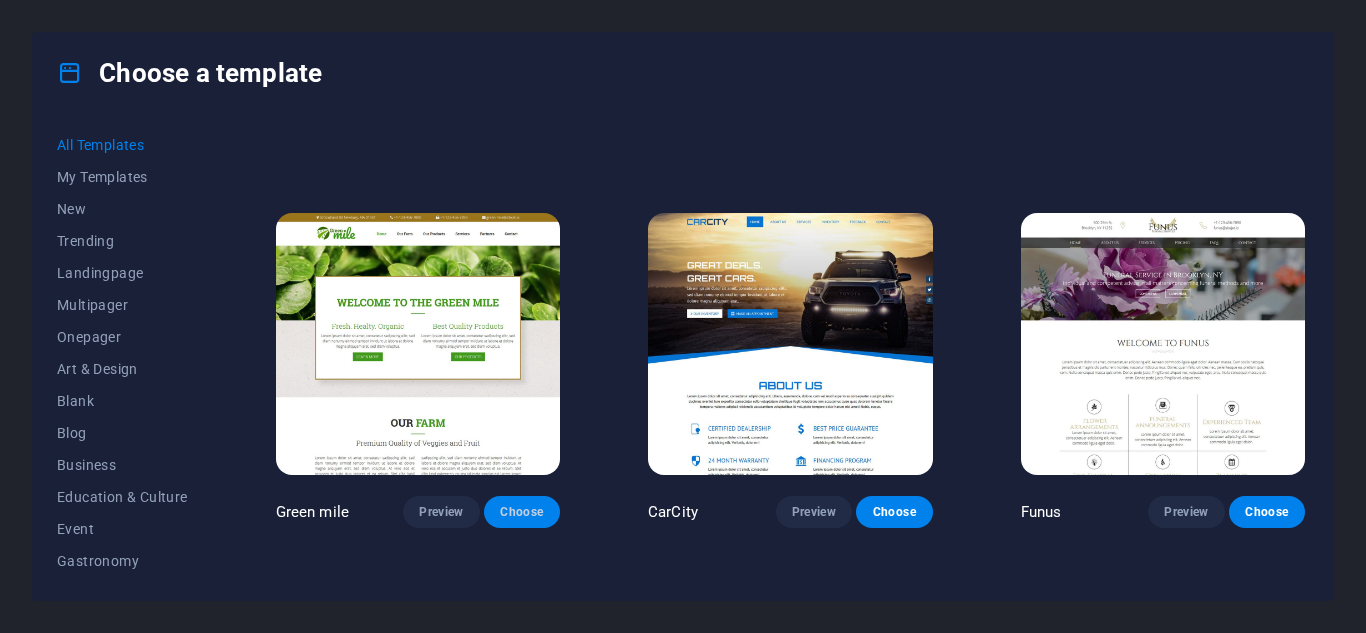 click on "Choose" at bounding box center (522, 512) 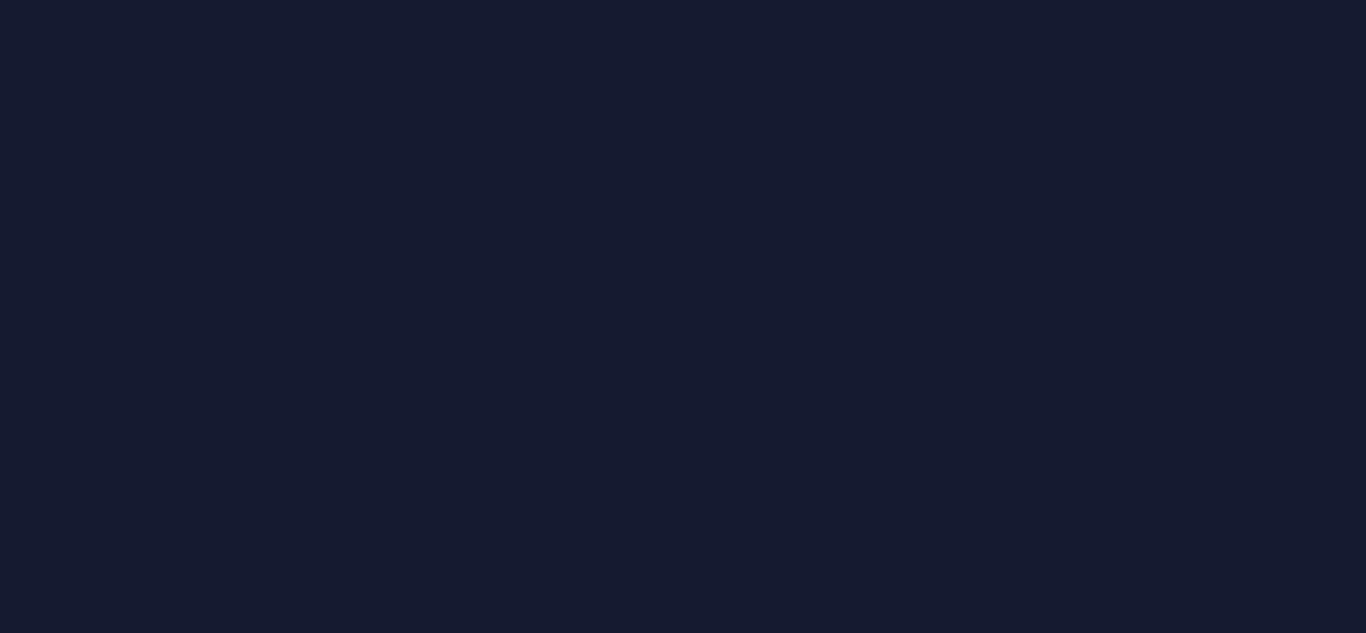 scroll, scrollTop: 0, scrollLeft: 0, axis: both 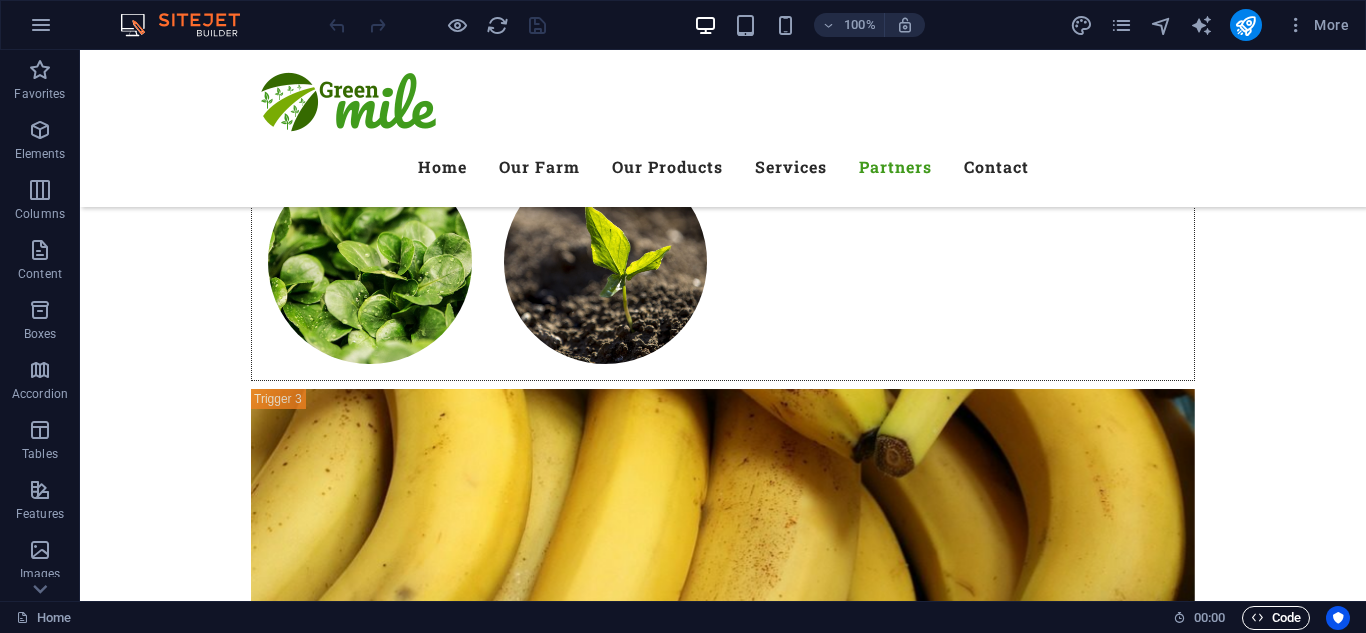 click on "Code" at bounding box center (1276, 618) 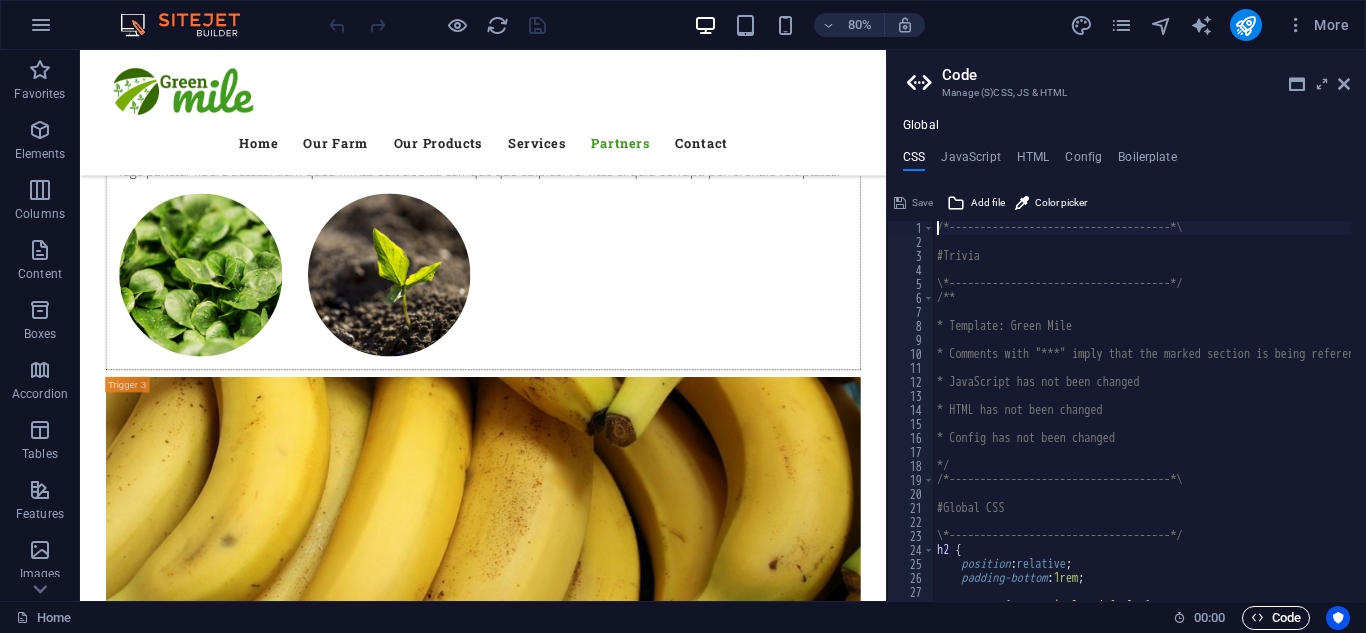 scroll, scrollTop: 9878, scrollLeft: 0, axis: vertical 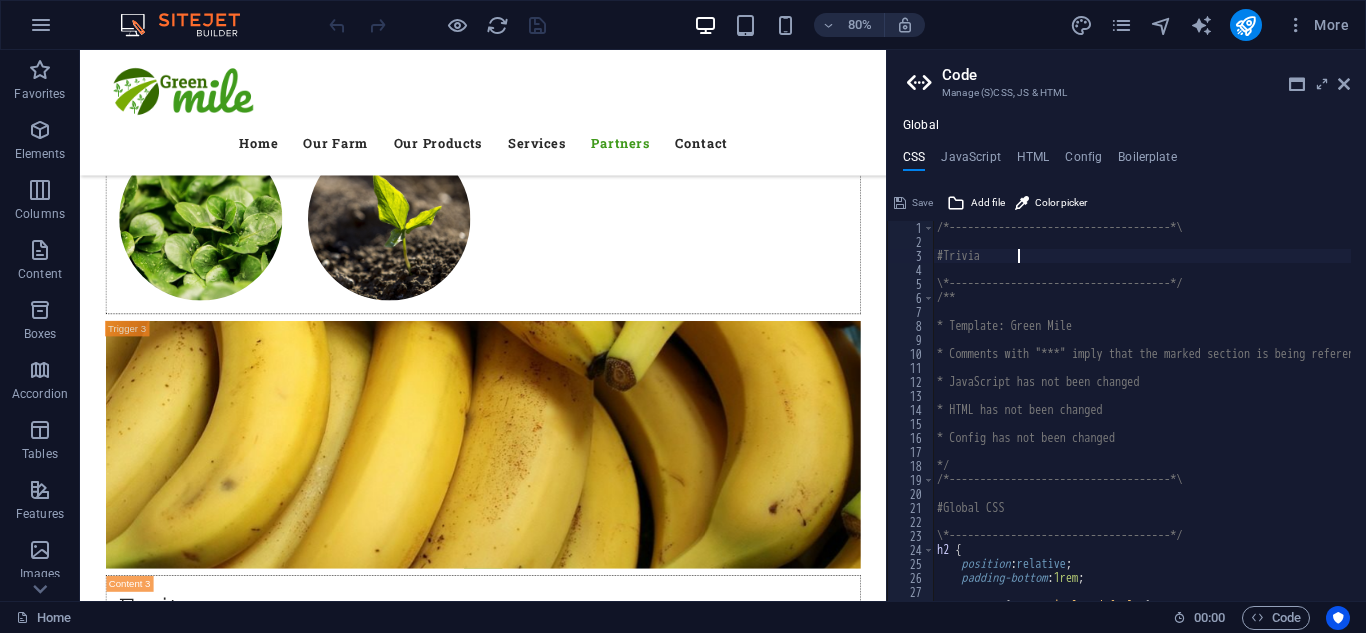 drag, startPoint x: 1360, startPoint y: 256, endPoint x: 1362, endPoint y: 266, distance: 10.198039 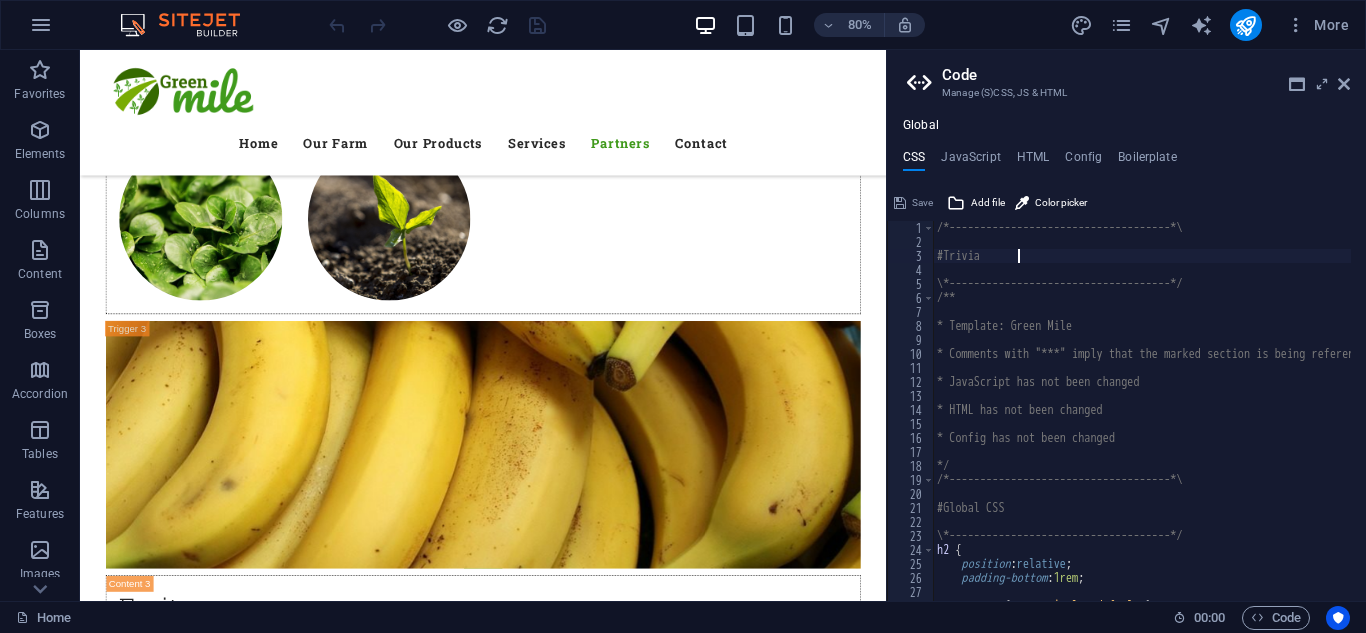 click at bounding box center [1356, 1229] 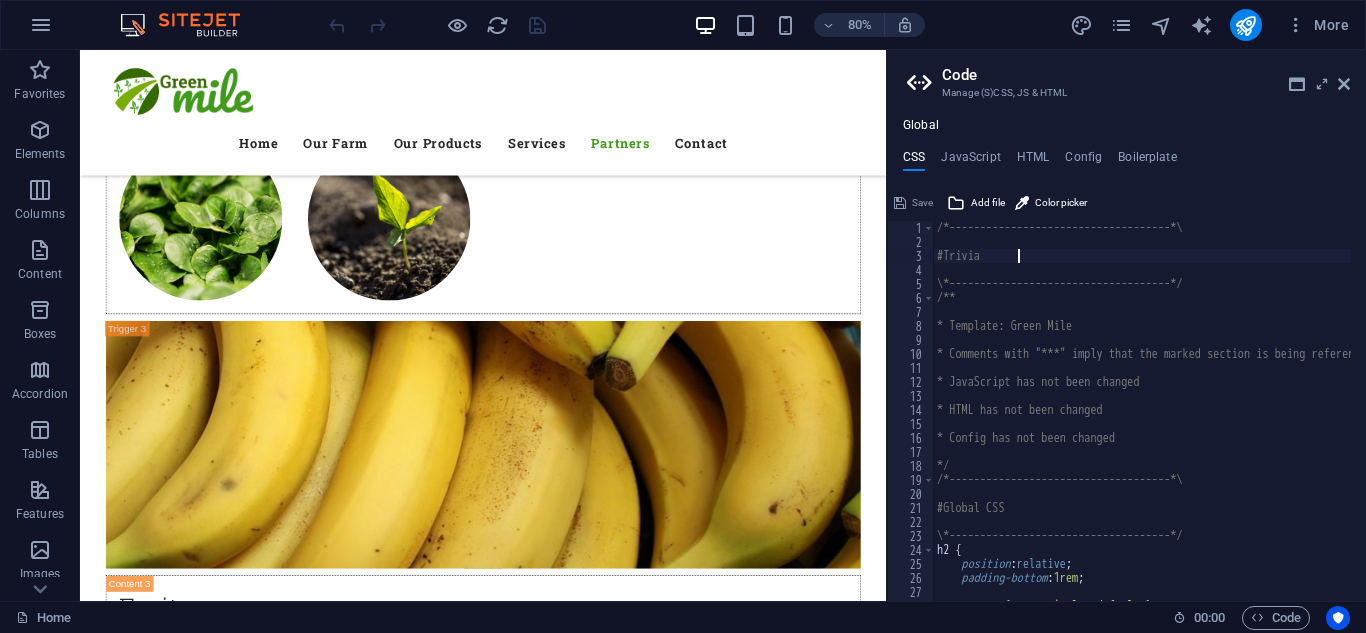 type on "#Trivia" 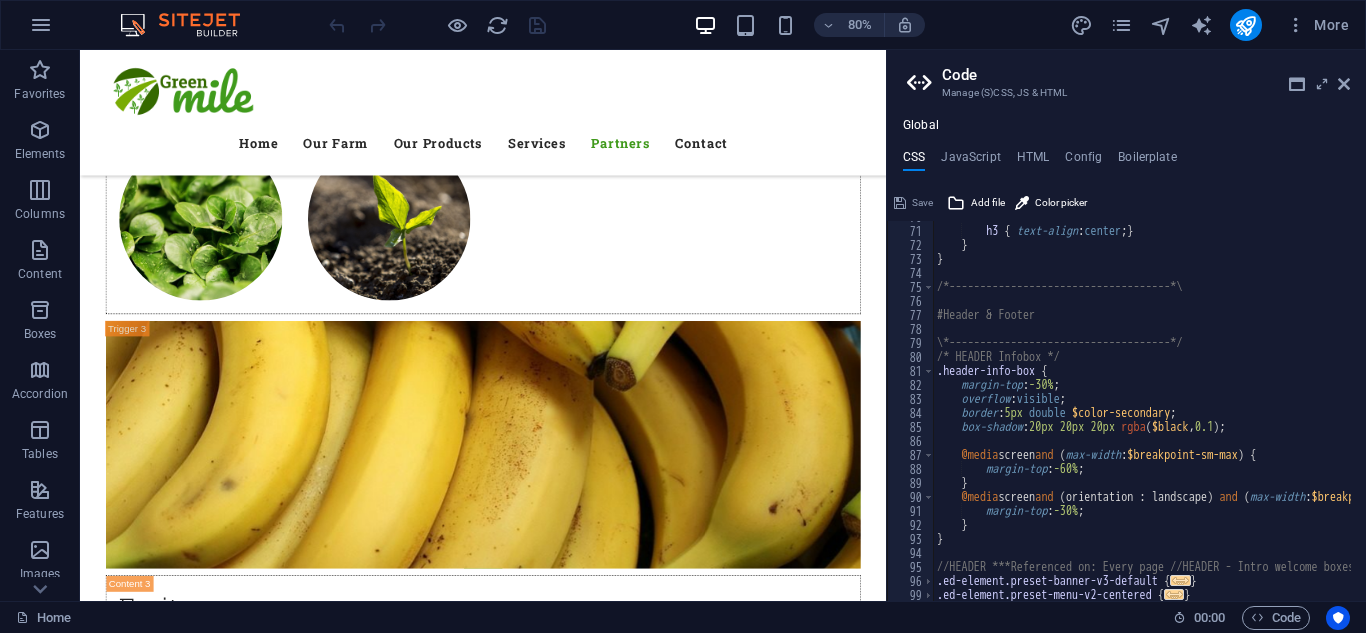 scroll, scrollTop: 977, scrollLeft: 0, axis: vertical 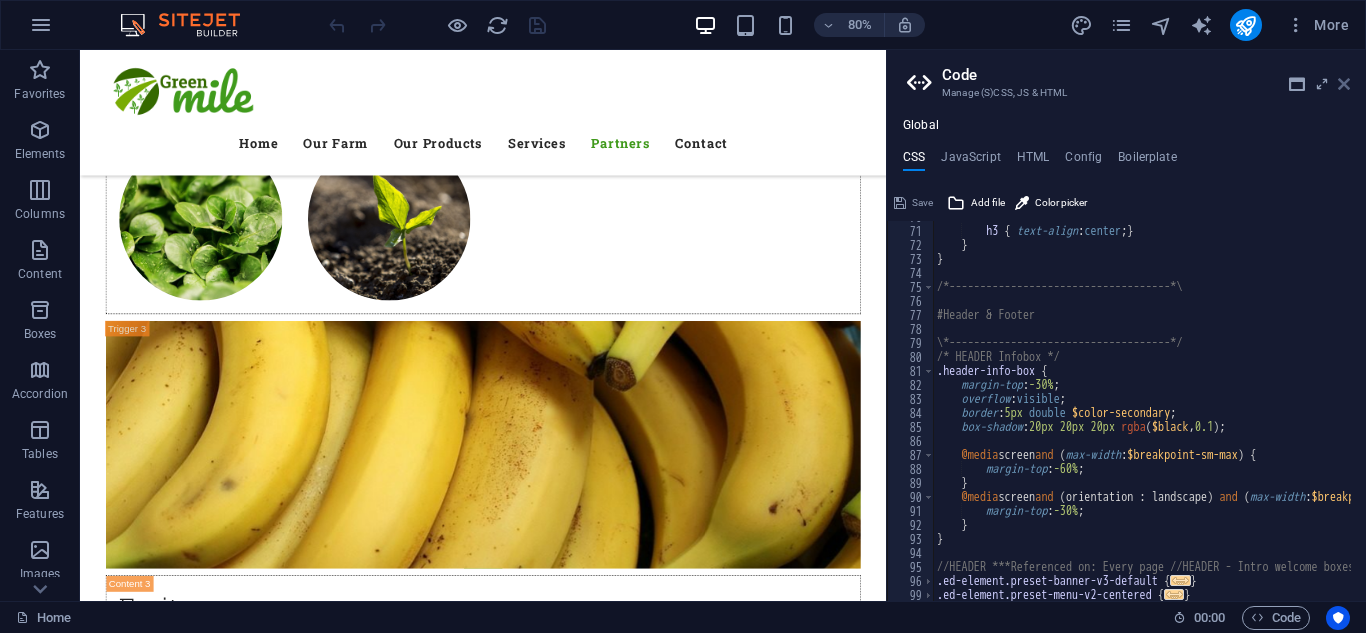 click at bounding box center [1344, 84] 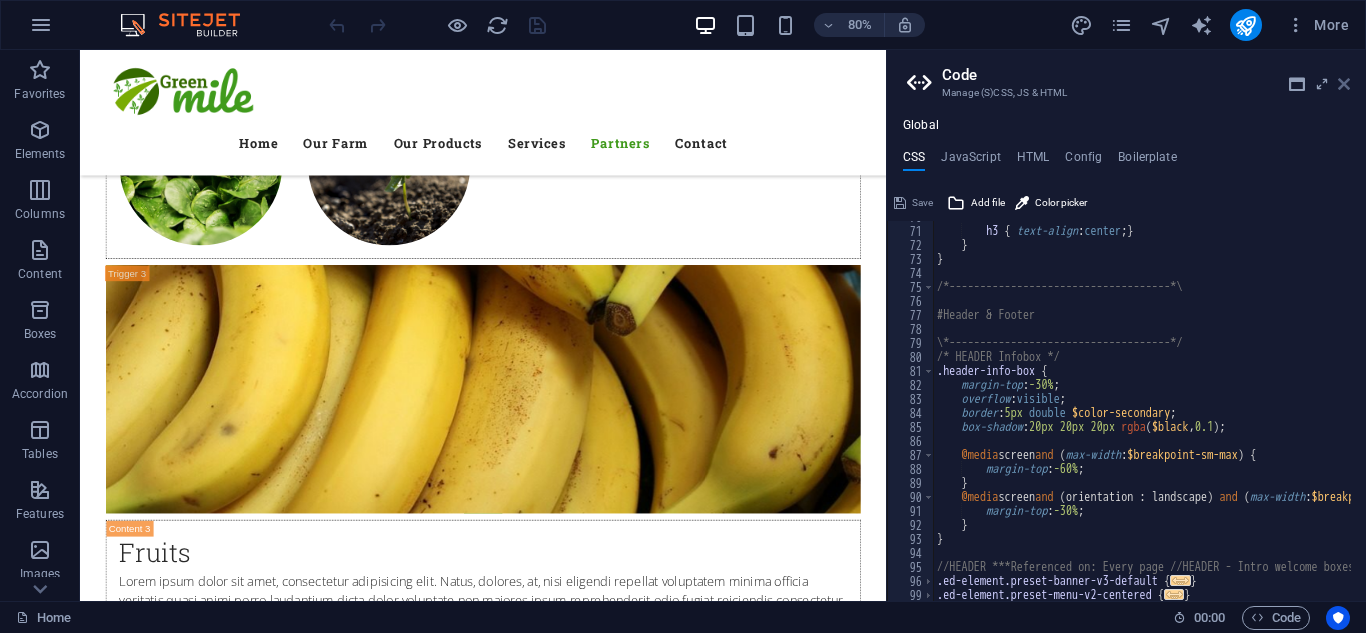 scroll, scrollTop: 9809, scrollLeft: 0, axis: vertical 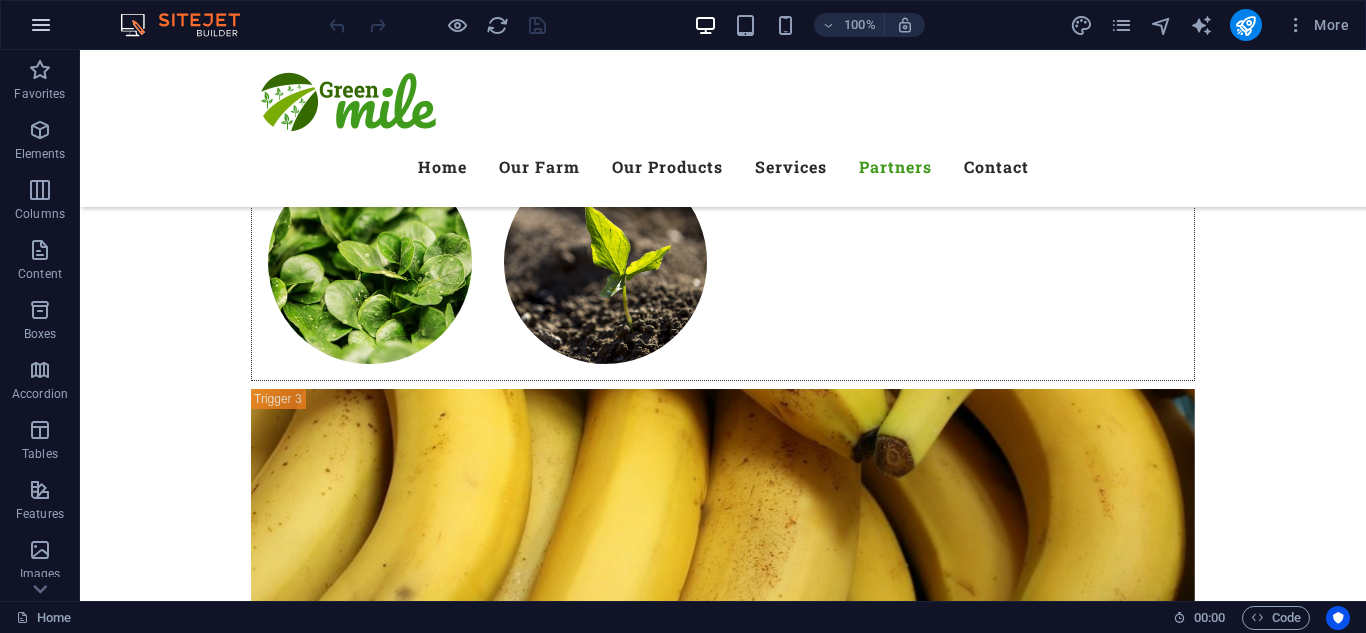 click at bounding box center [41, 25] 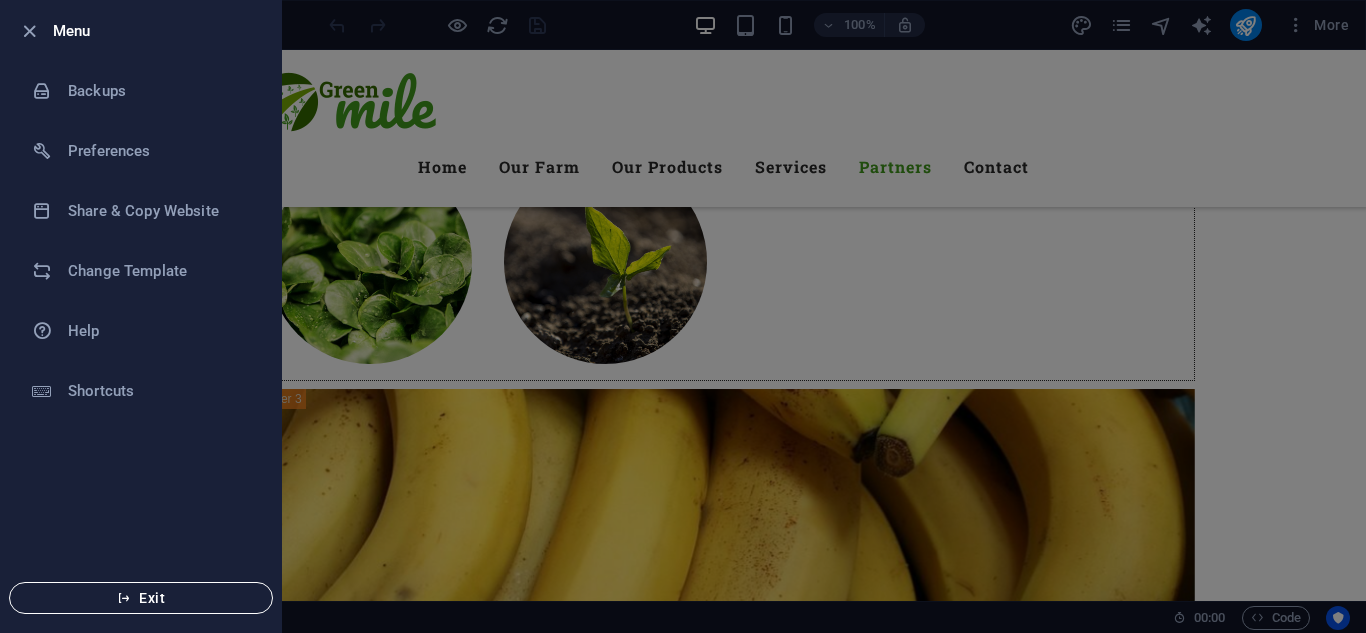 click on "Exit" at bounding box center [141, 598] 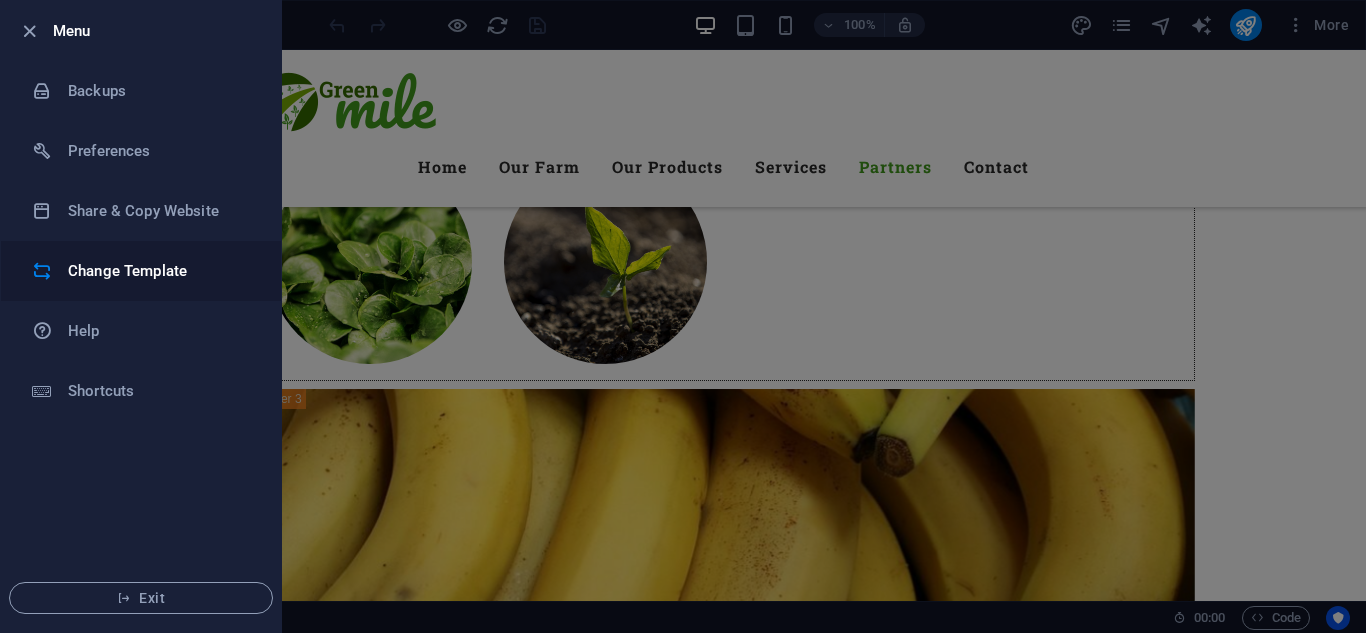 click on "Change Template" at bounding box center [141, 271] 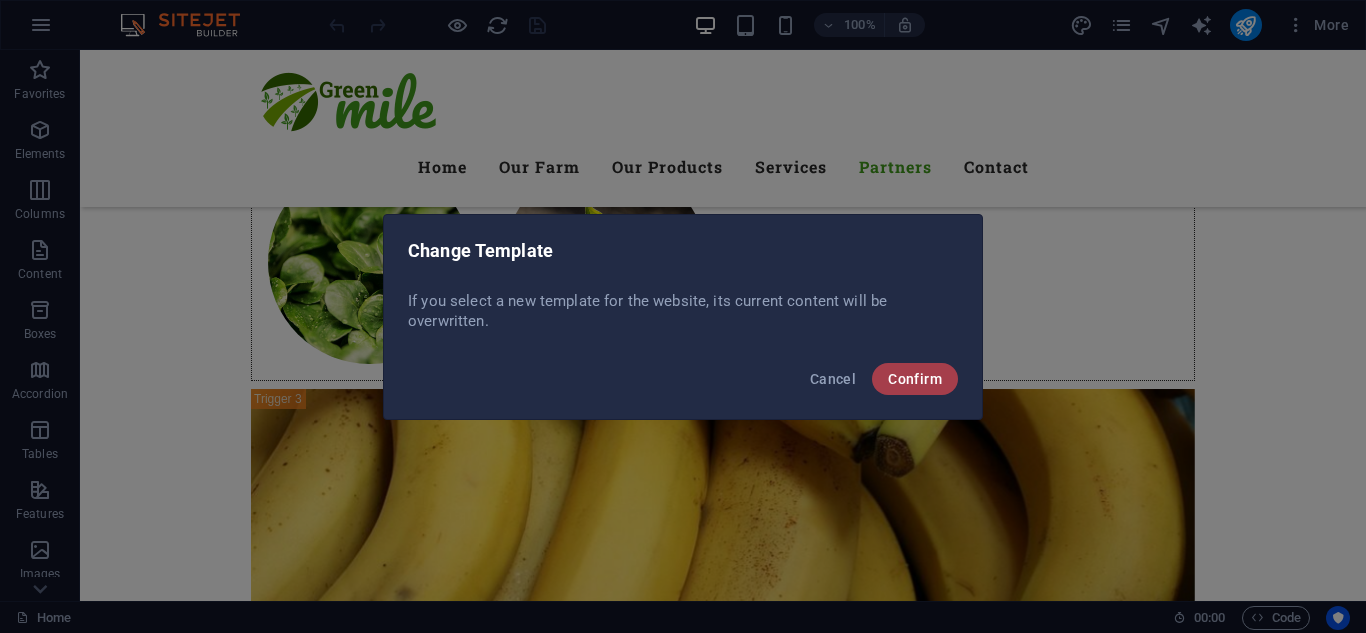 click on "Confirm" at bounding box center [915, 379] 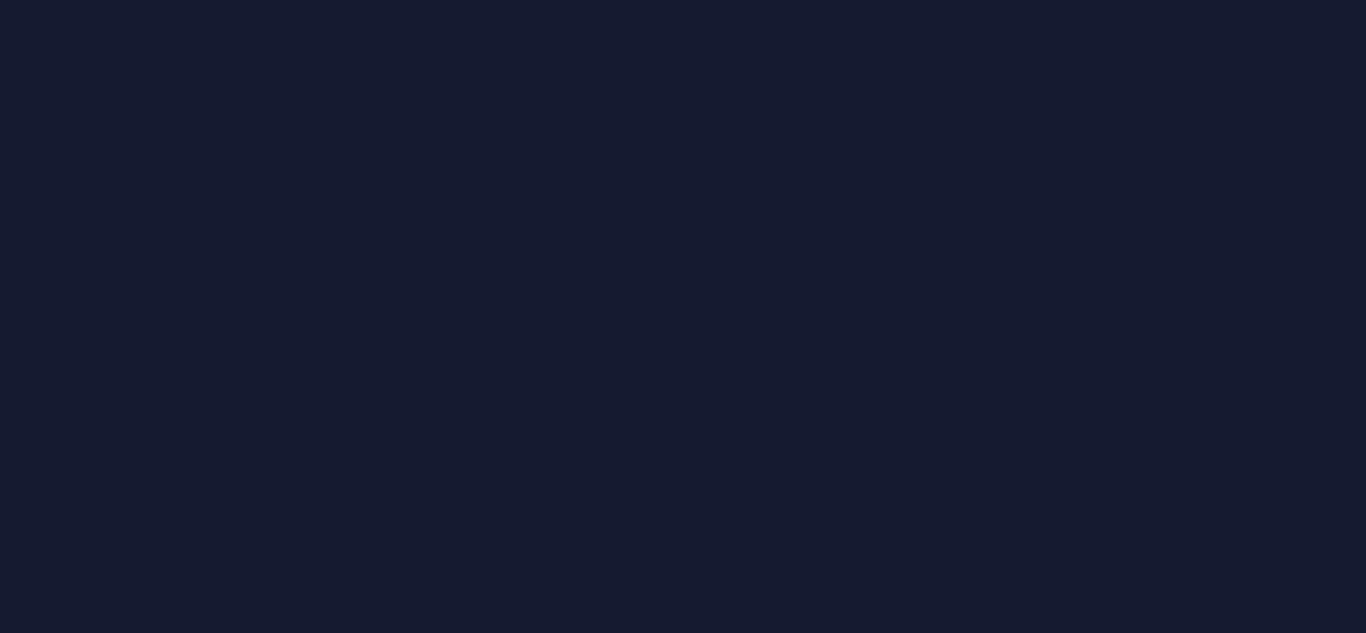 scroll, scrollTop: 0, scrollLeft: 0, axis: both 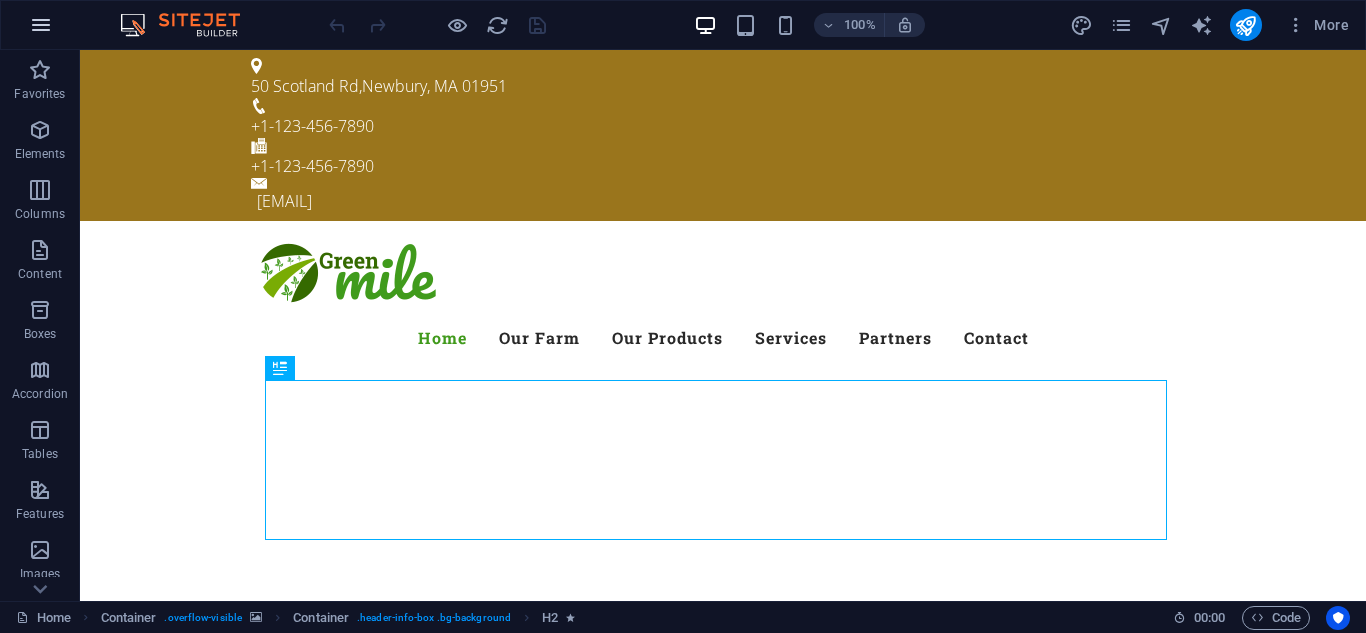 click at bounding box center (41, 25) 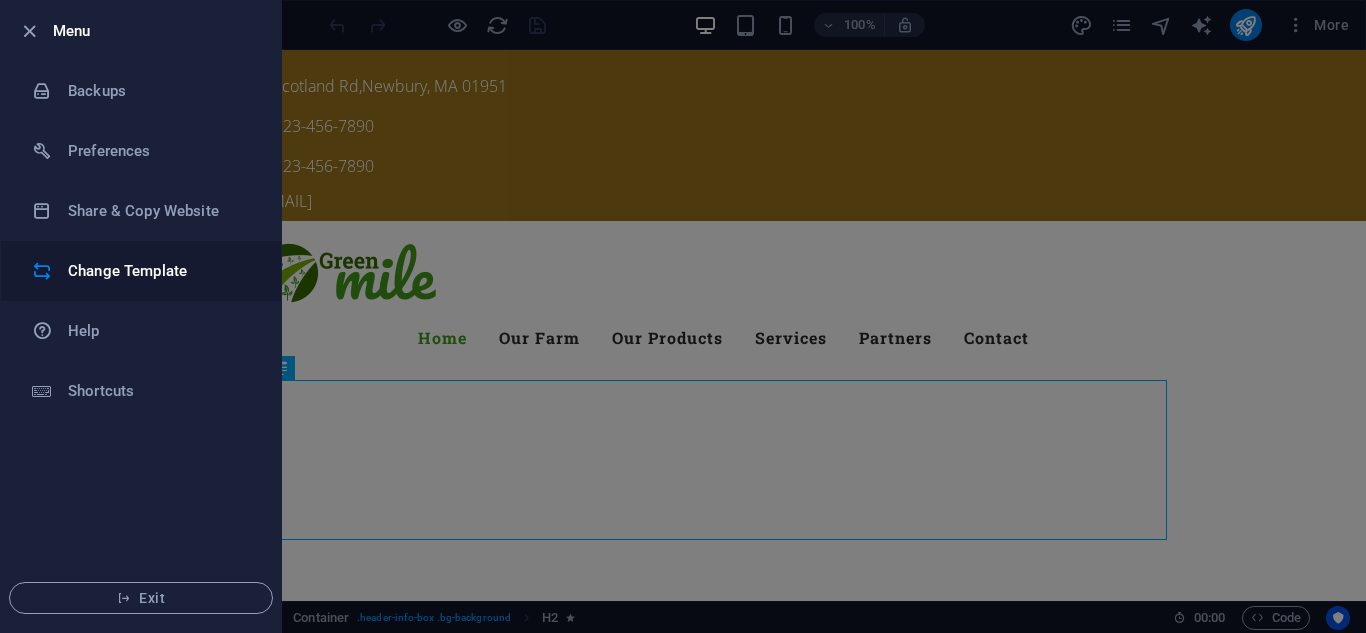click on "Change Template" at bounding box center (160, 271) 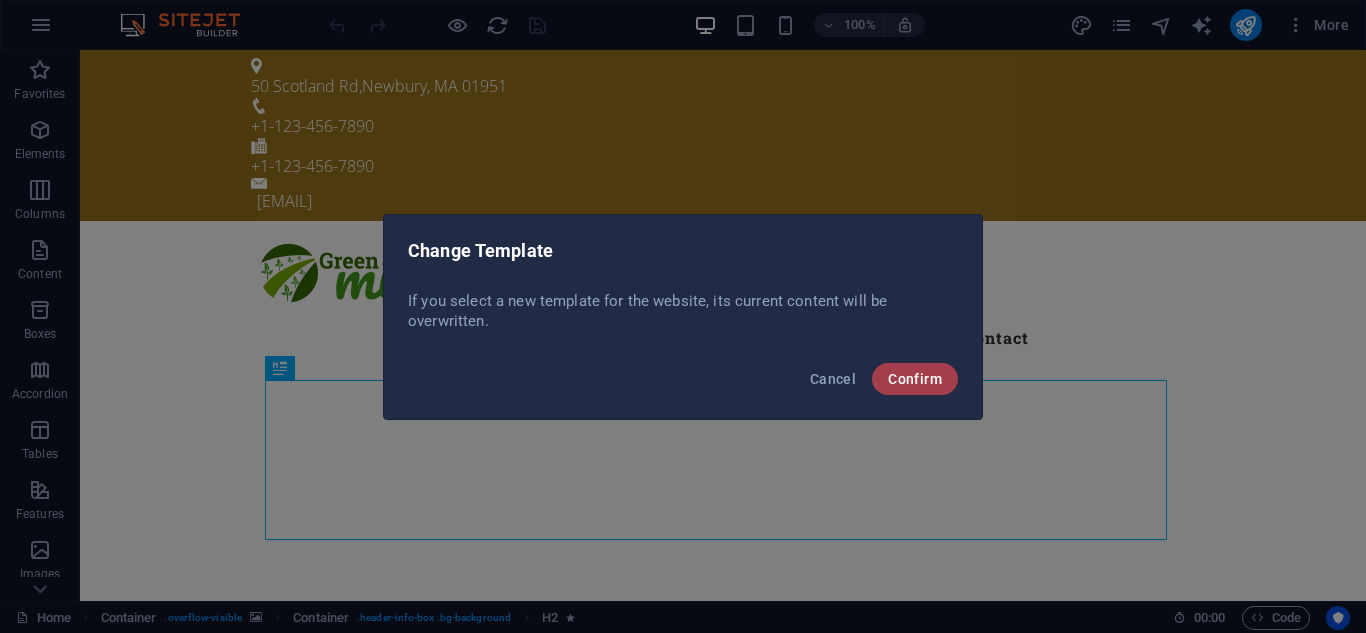 click on "Confirm" at bounding box center [915, 379] 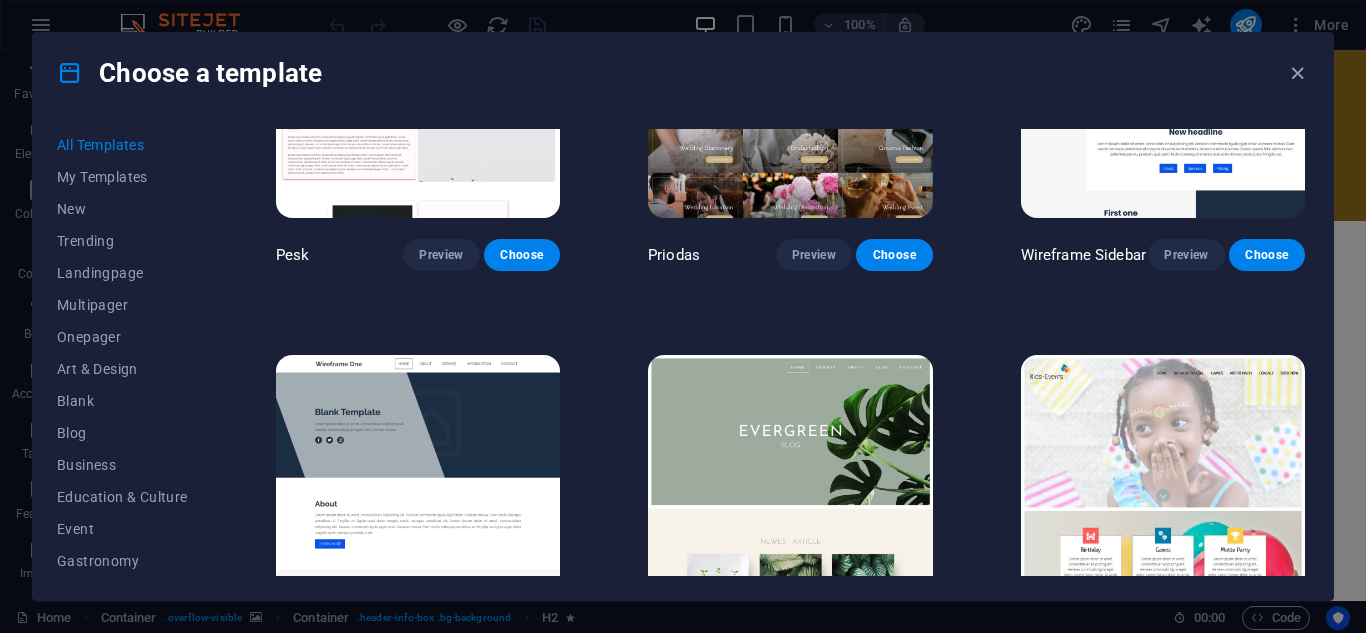scroll, scrollTop: 6619, scrollLeft: 0, axis: vertical 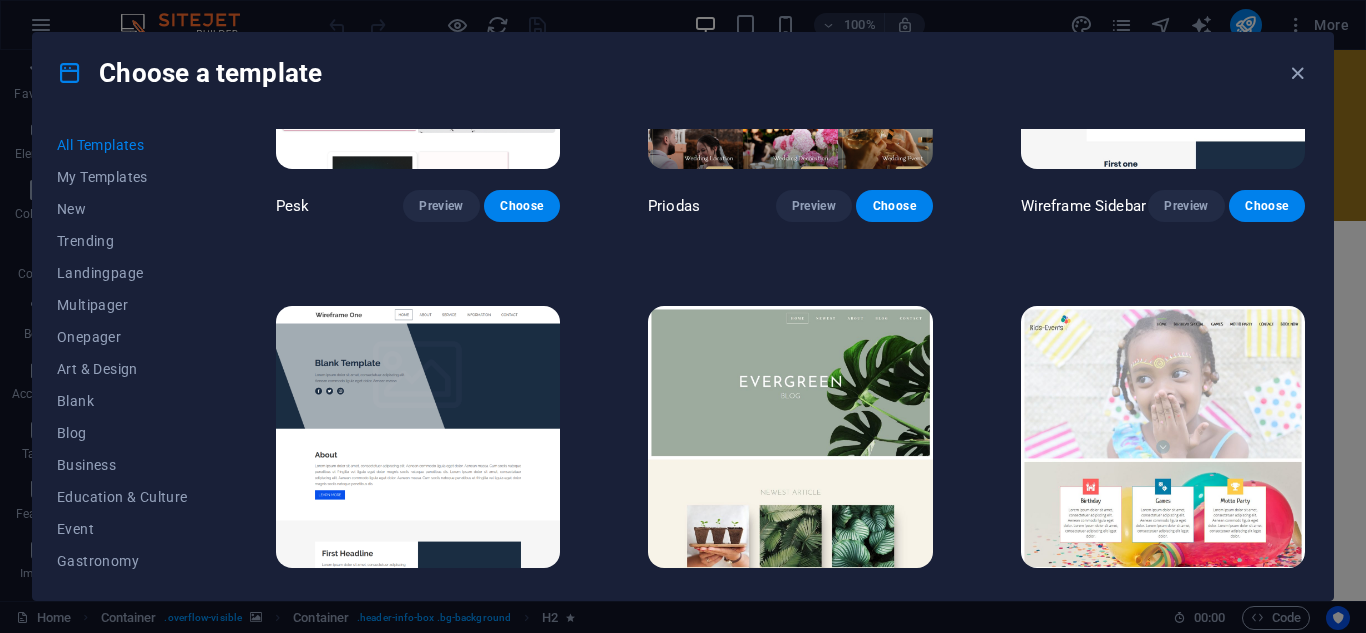 click on "Preview" at bounding box center [814, 605] 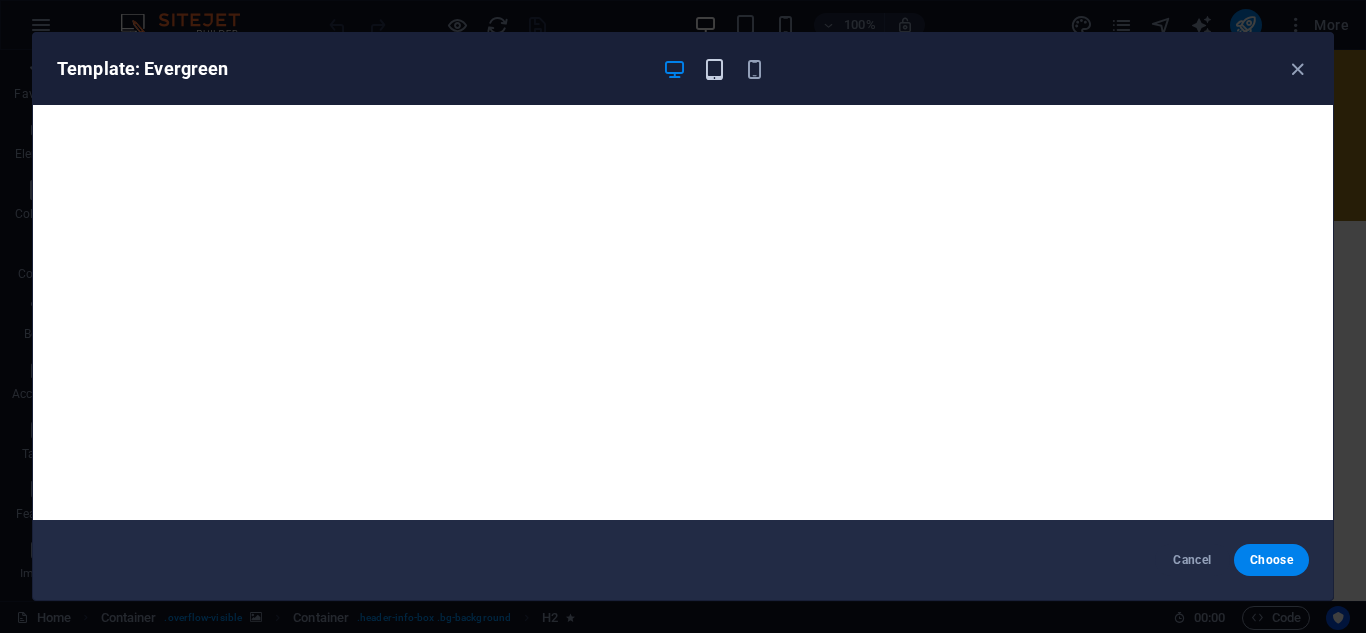 click at bounding box center [714, 69] 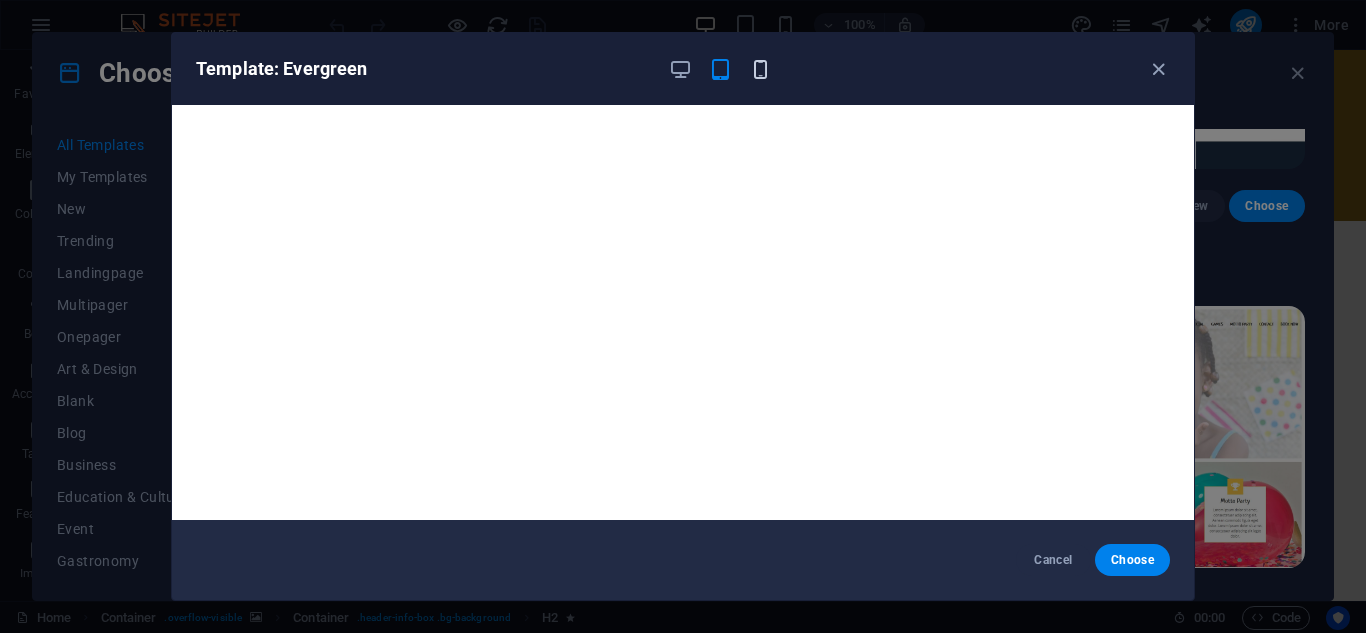click at bounding box center (760, 69) 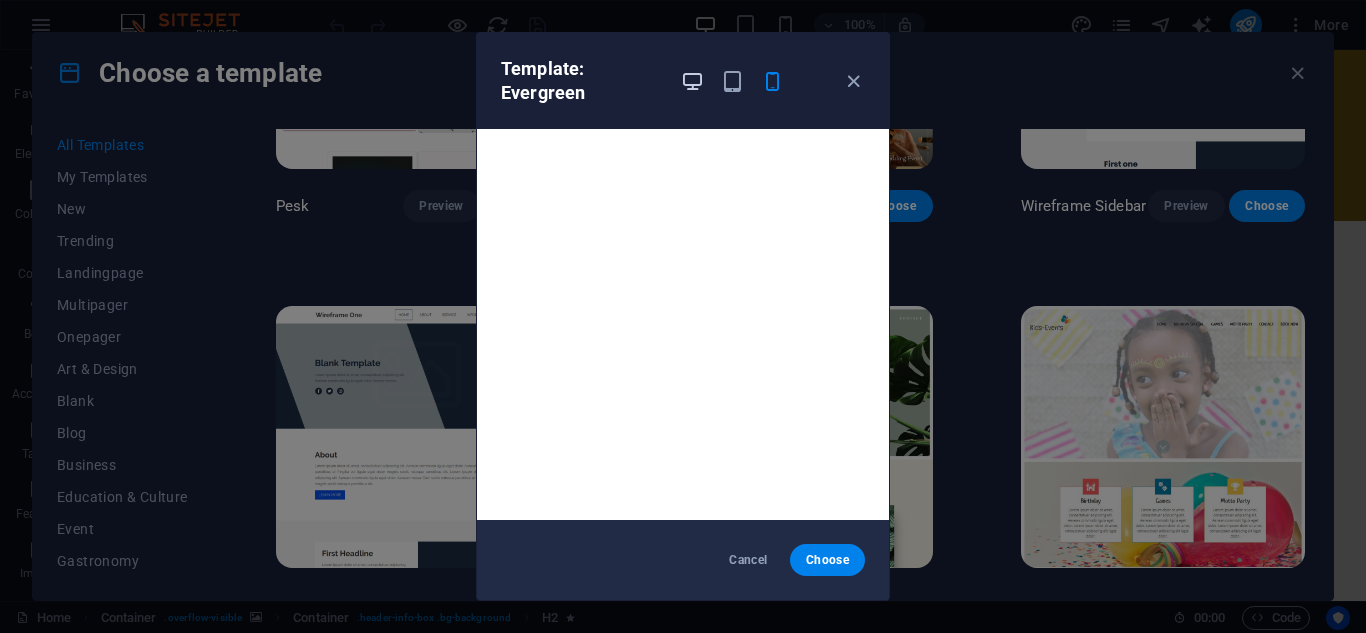click at bounding box center (692, 81) 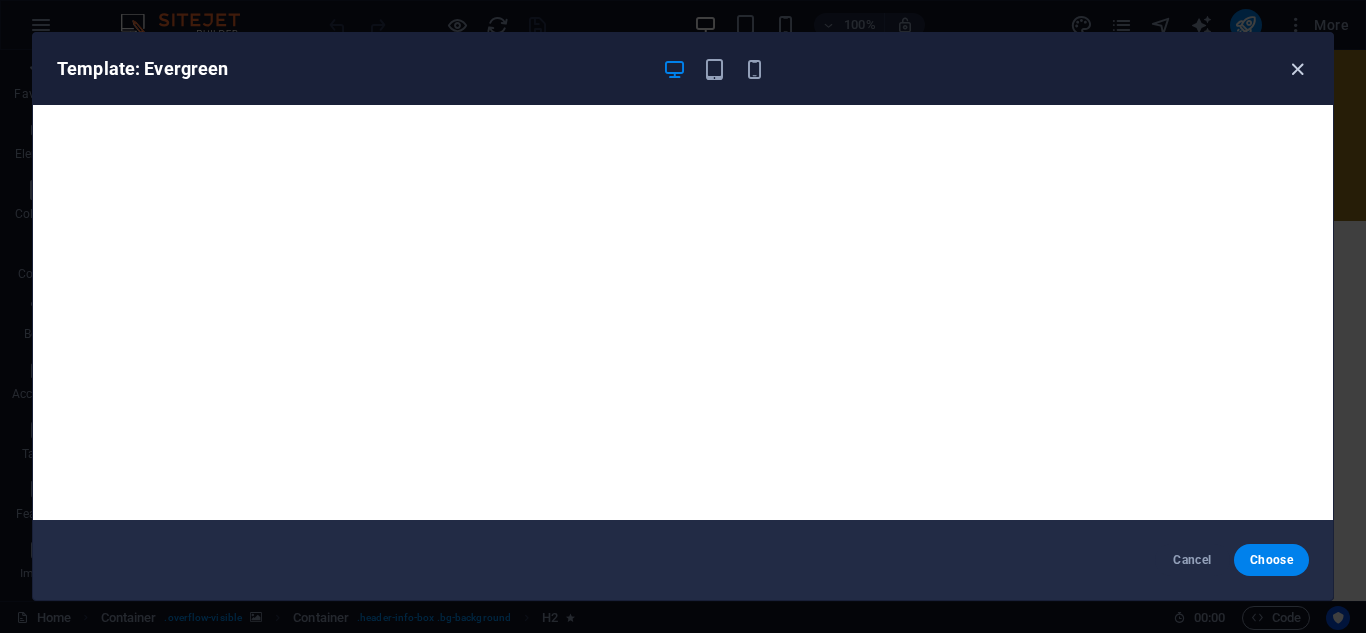 click at bounding box center [1297, 69] 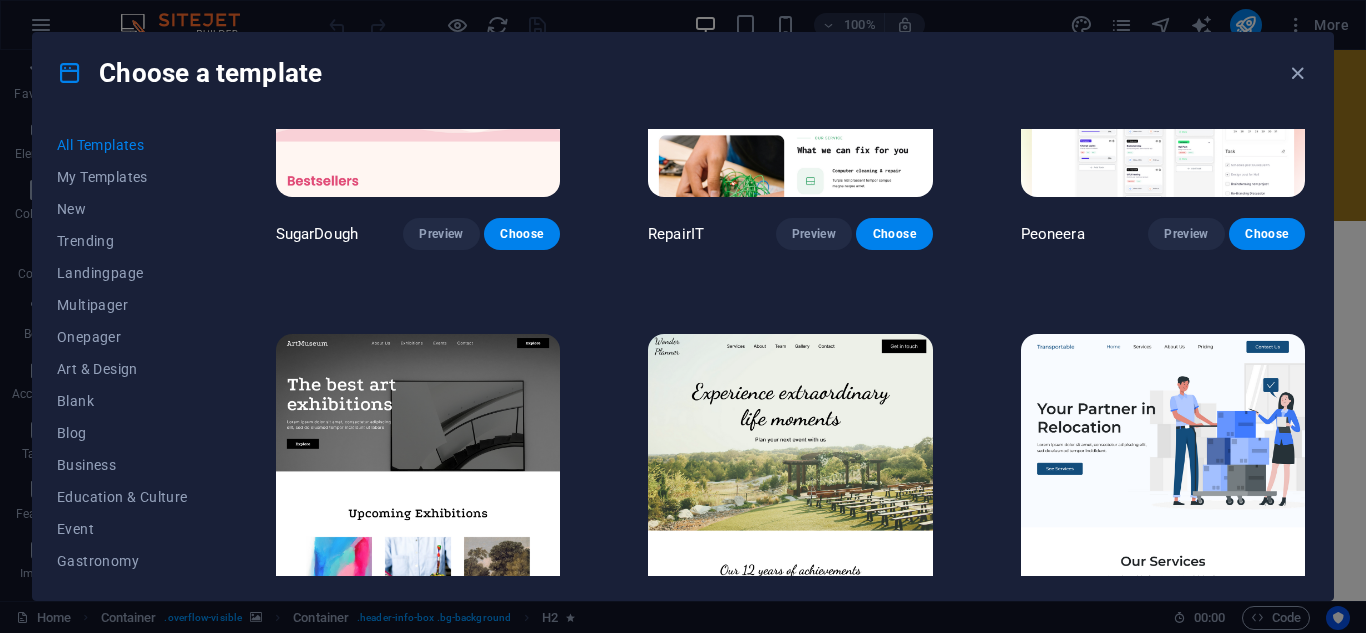 scroll, scrollTop: 0, scrollLeft: 0, axis: both 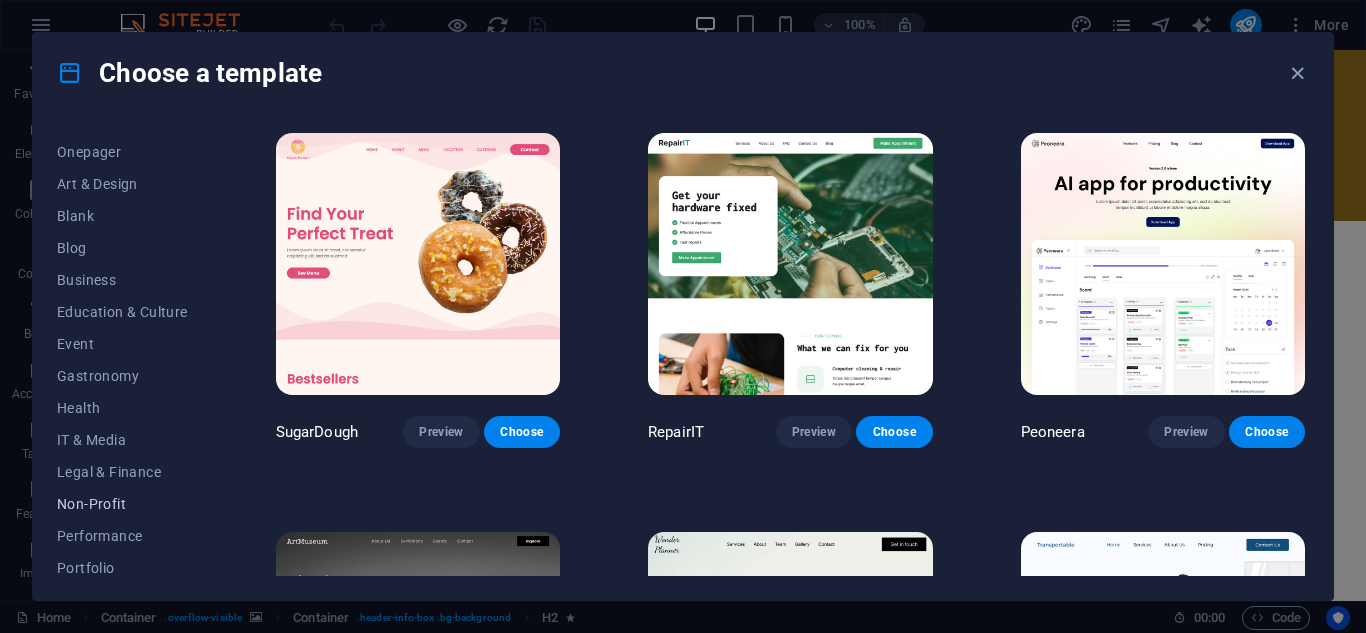 click on "Non-Profit" at bounding box center [122, 504] 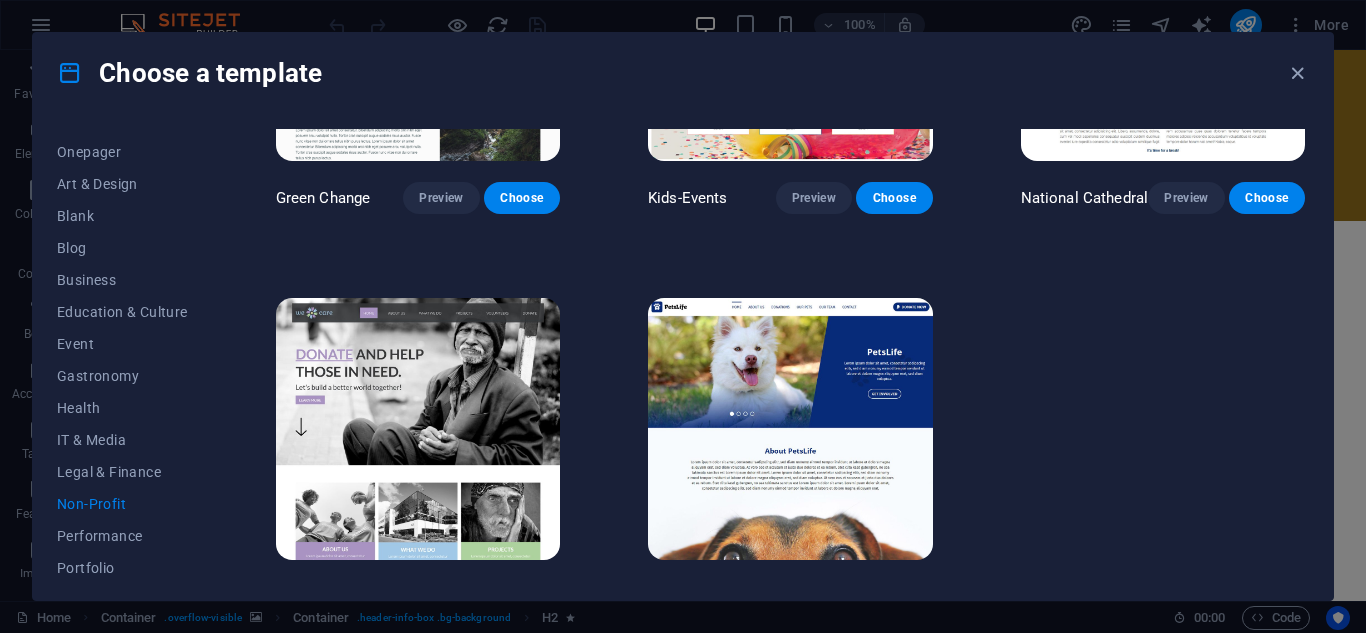 scroll, scrollTop: 275, scrollLeft: 0, axis: vertical 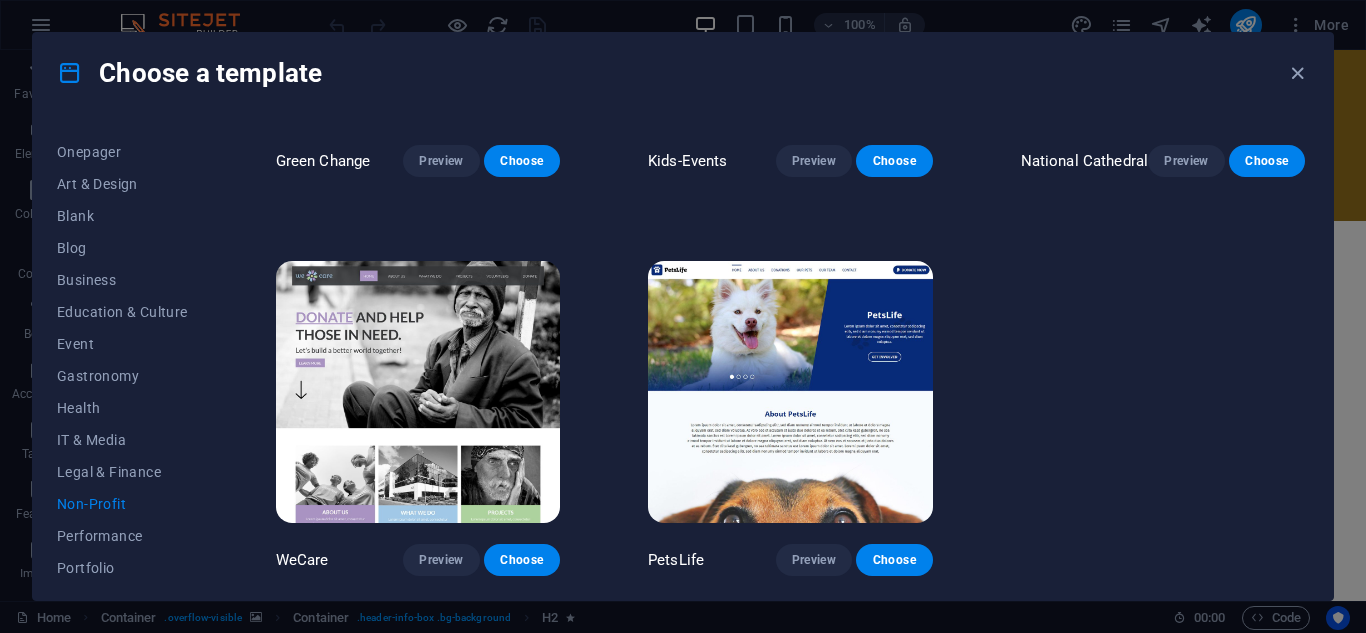 drag, startPoint x: 1294, startPoint y: 379, endPoint x: 1281, endPoint y: 352, distance: 29.966648 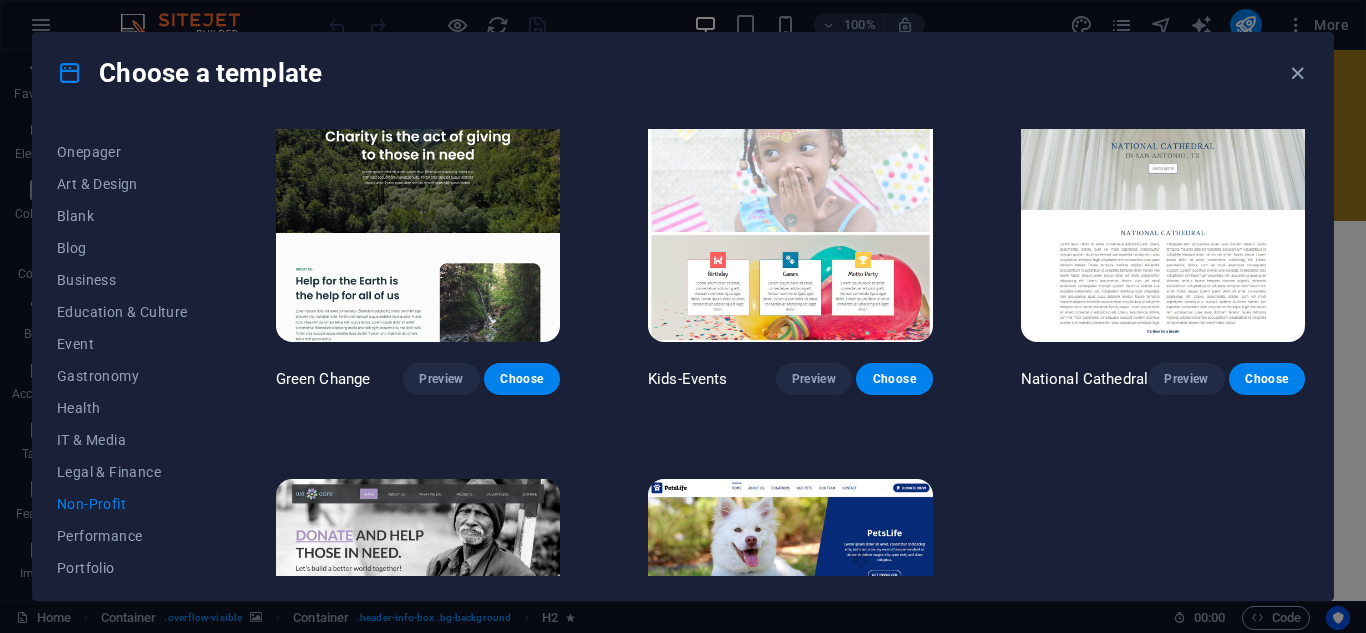 scroll, scrollTop: 0, scrollLeft: 0, axis: both 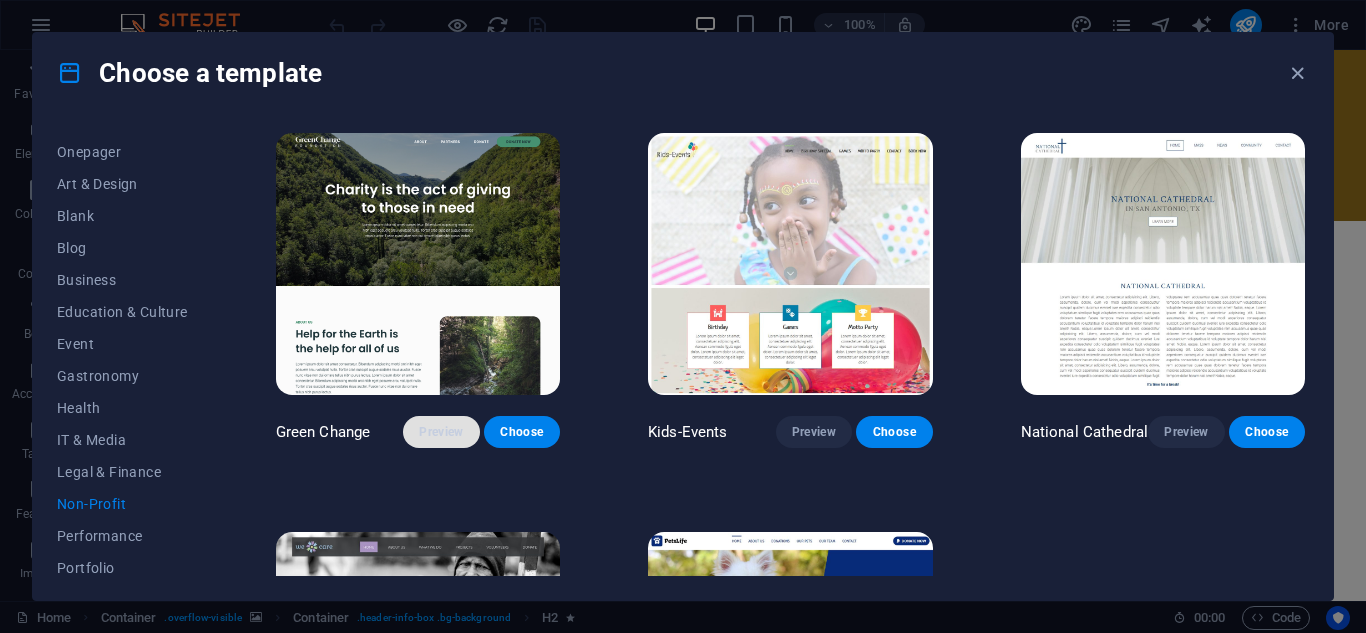 click on "Preview" at bounding box center (441, 432) 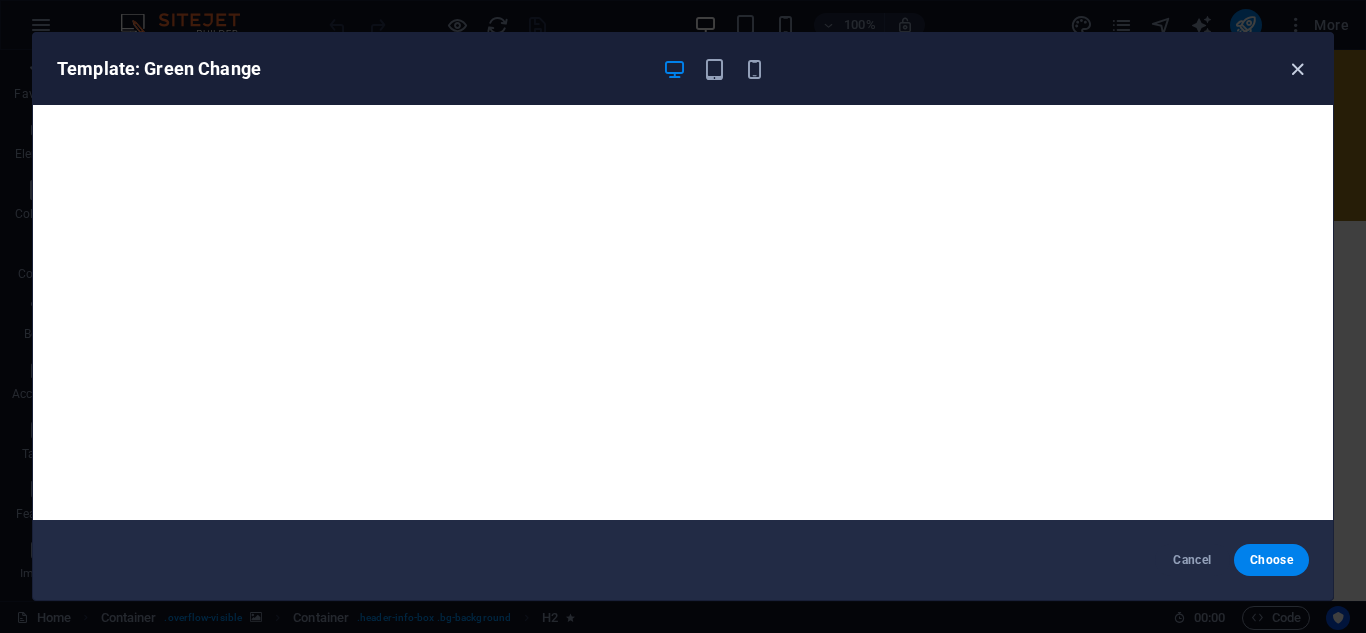 click at bounding box center [1297, 69] 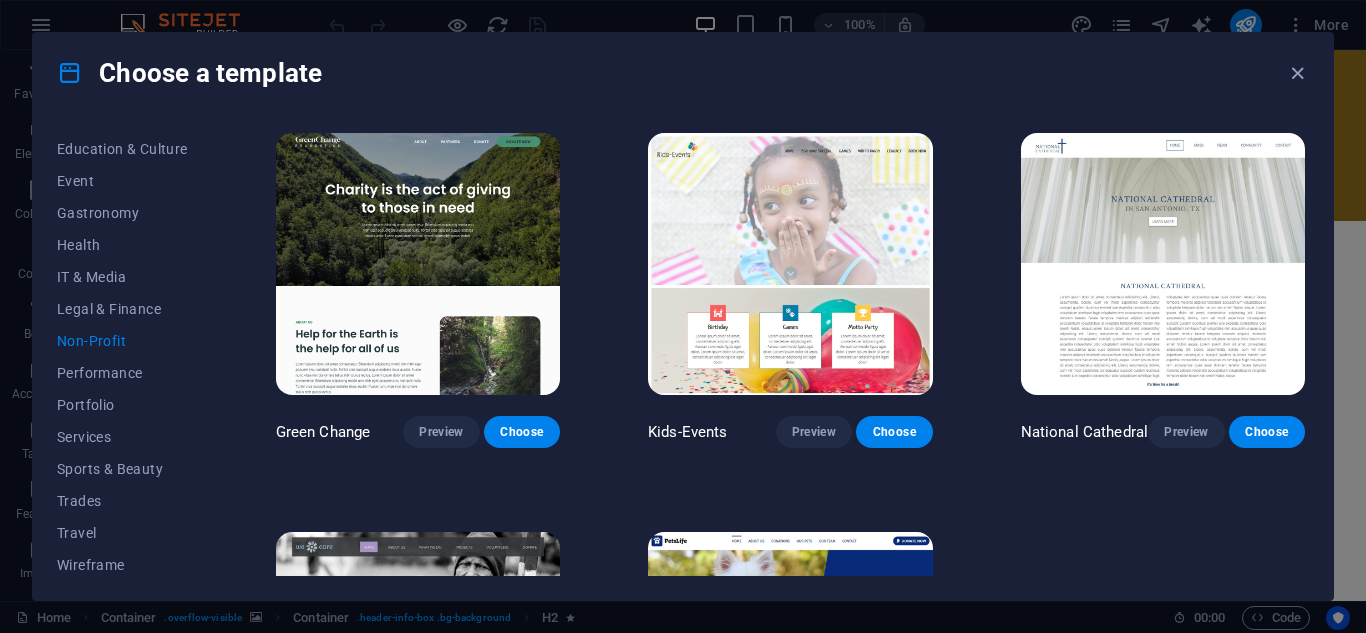 scroll, scrollTop: 353, scrollLeft: 0, axis: vertical 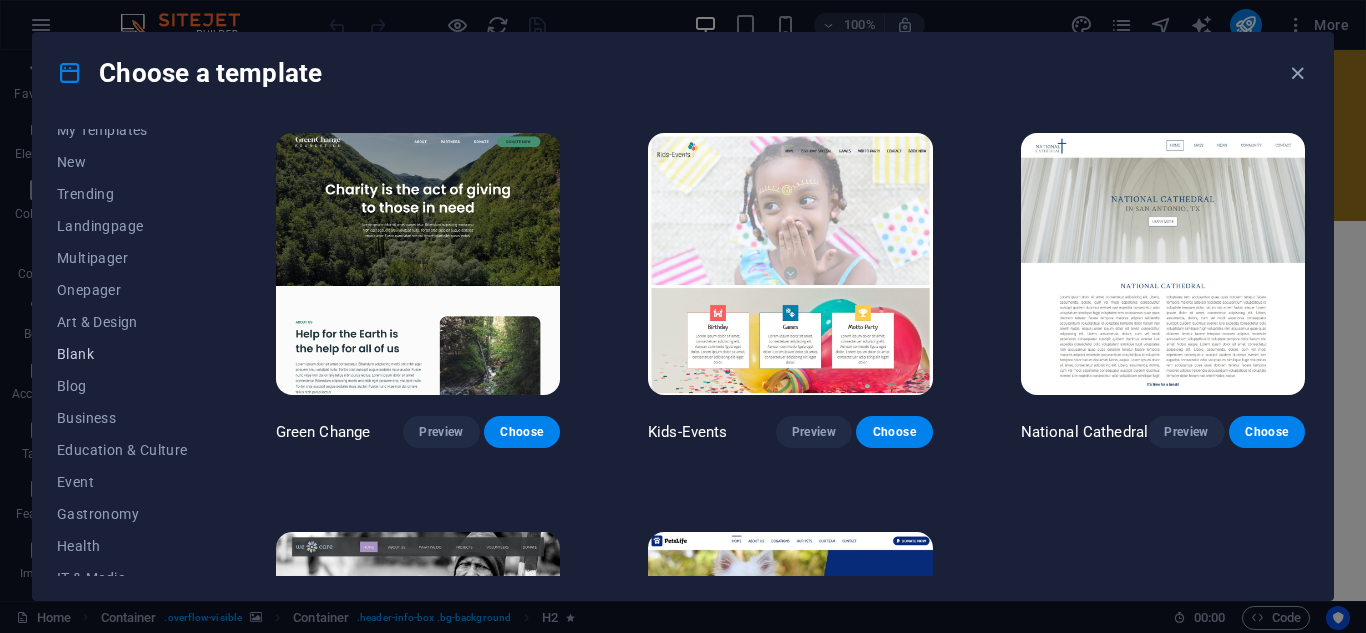 click on "Blank" at bounding box center (122, 354) 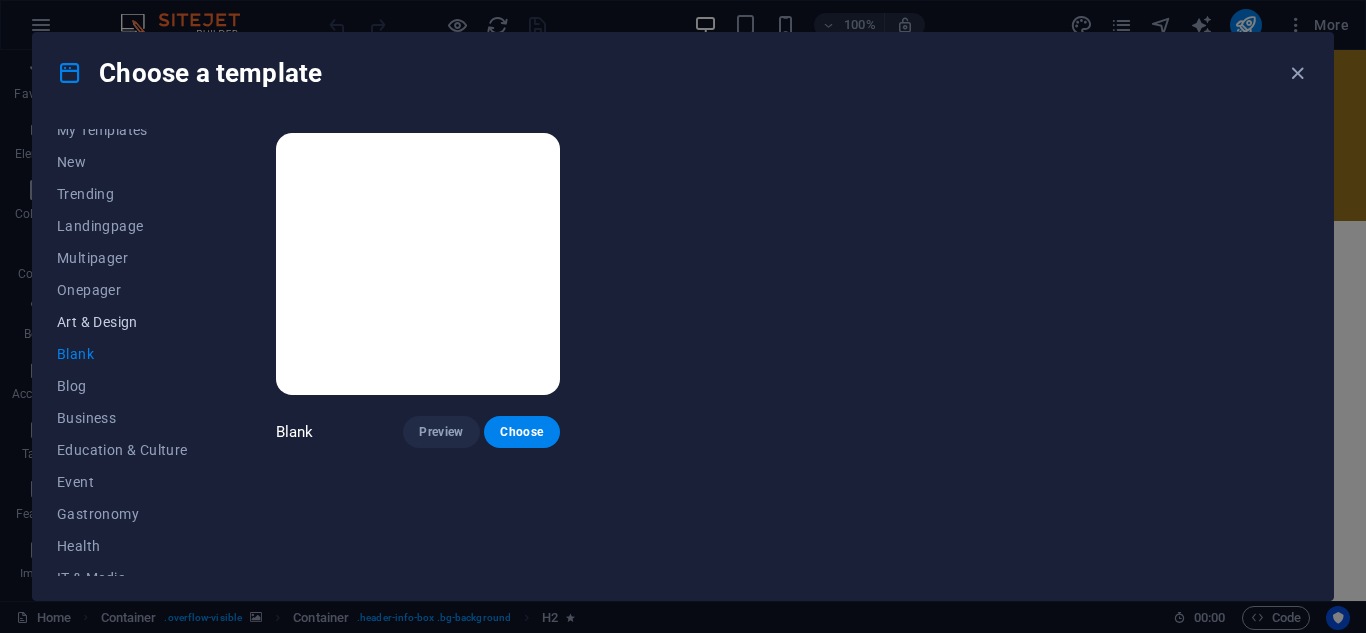 click on "Art & Design" at bounding box center (122, 322) 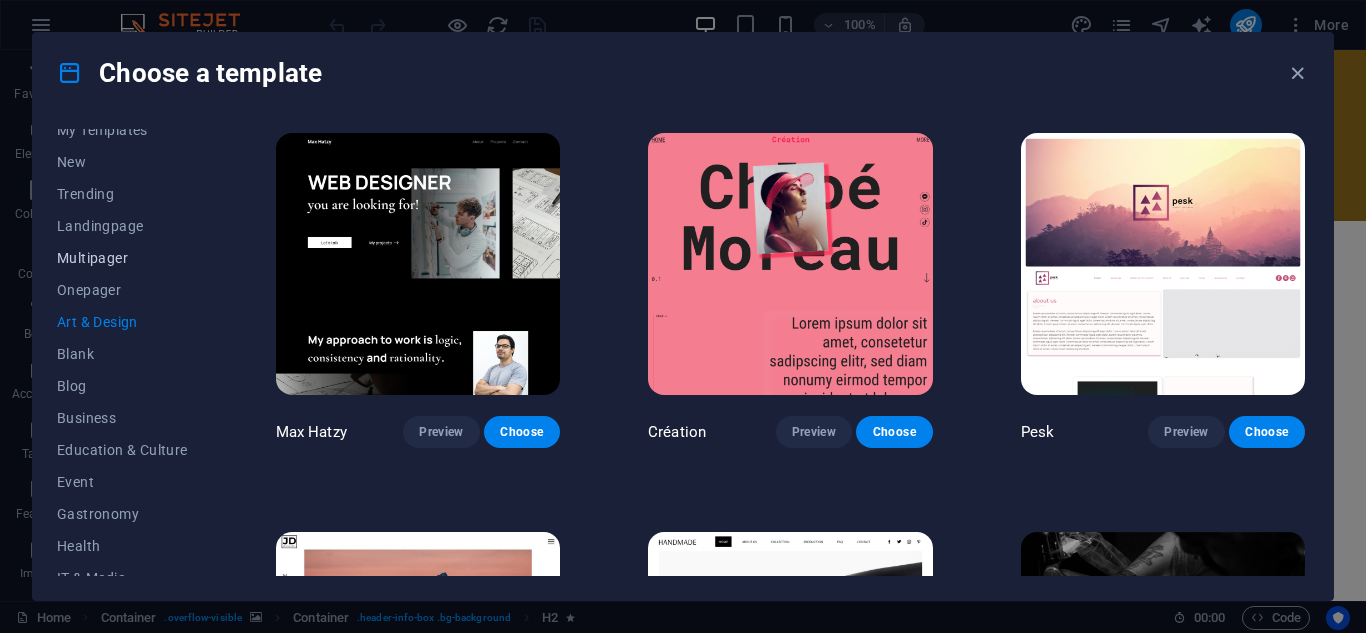 click on "Multipager" at bounding box center (122, 258) 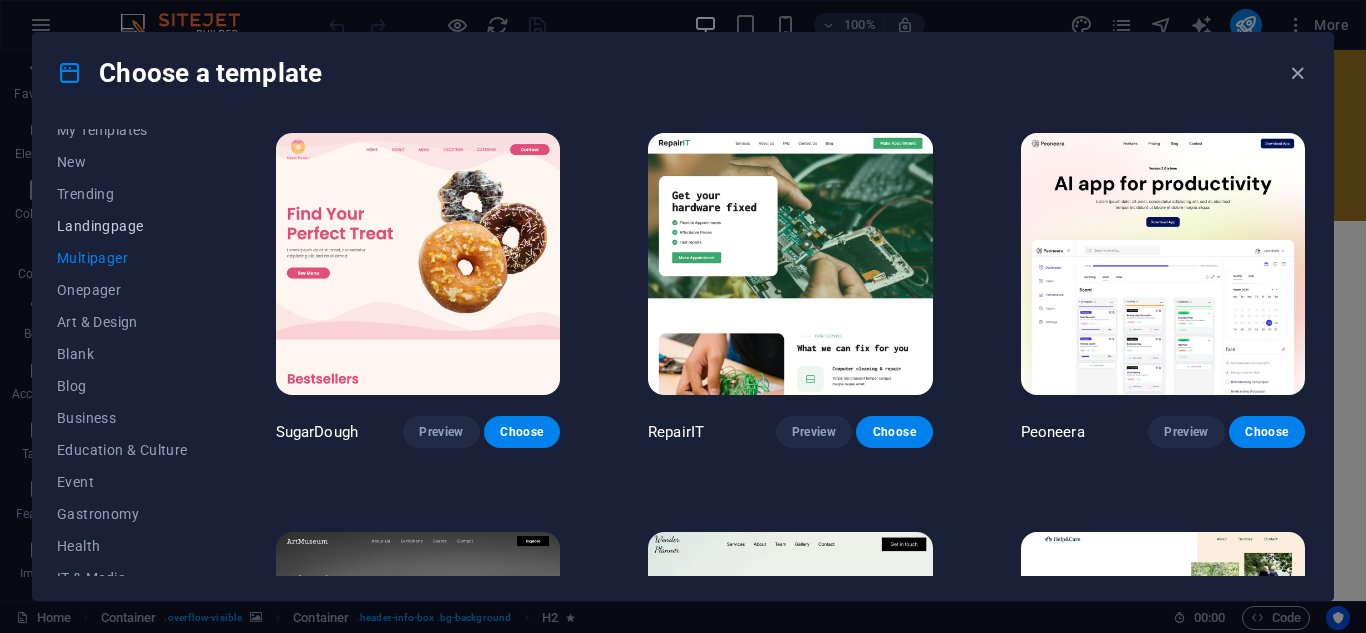 click on "Landingpage" at bounding box center [122, 226] 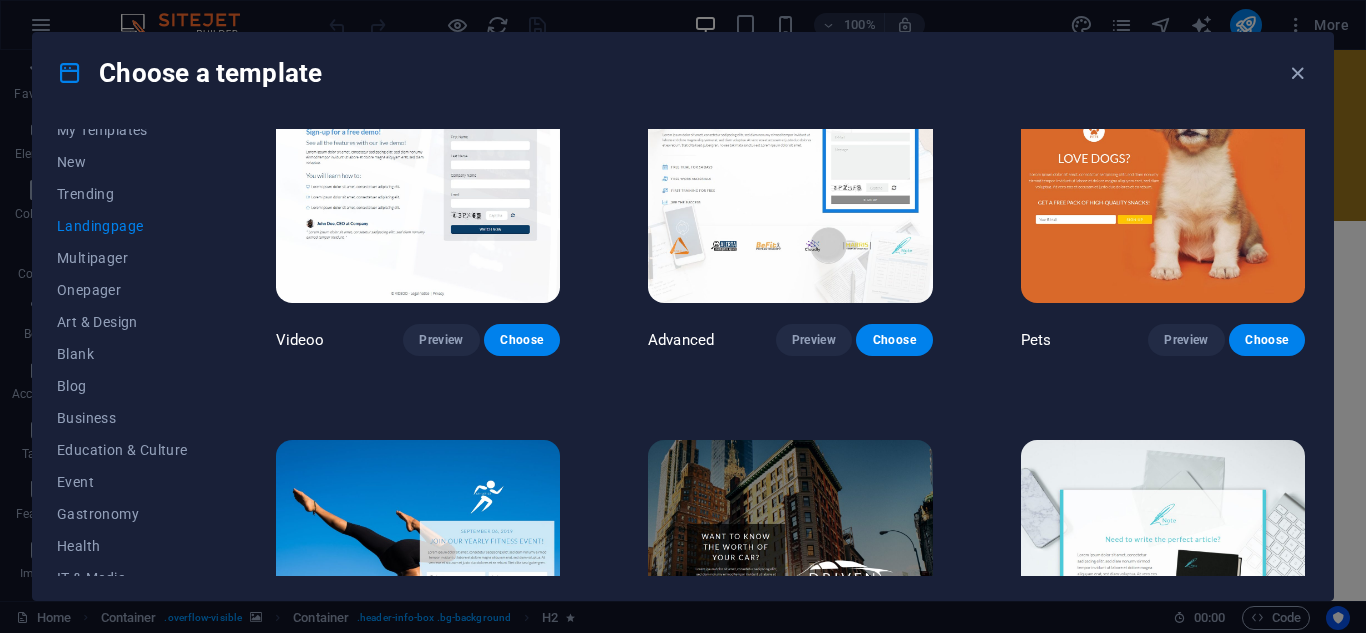 scroll, scrollTop: 765, scrollLeft: 0, axis: vertical 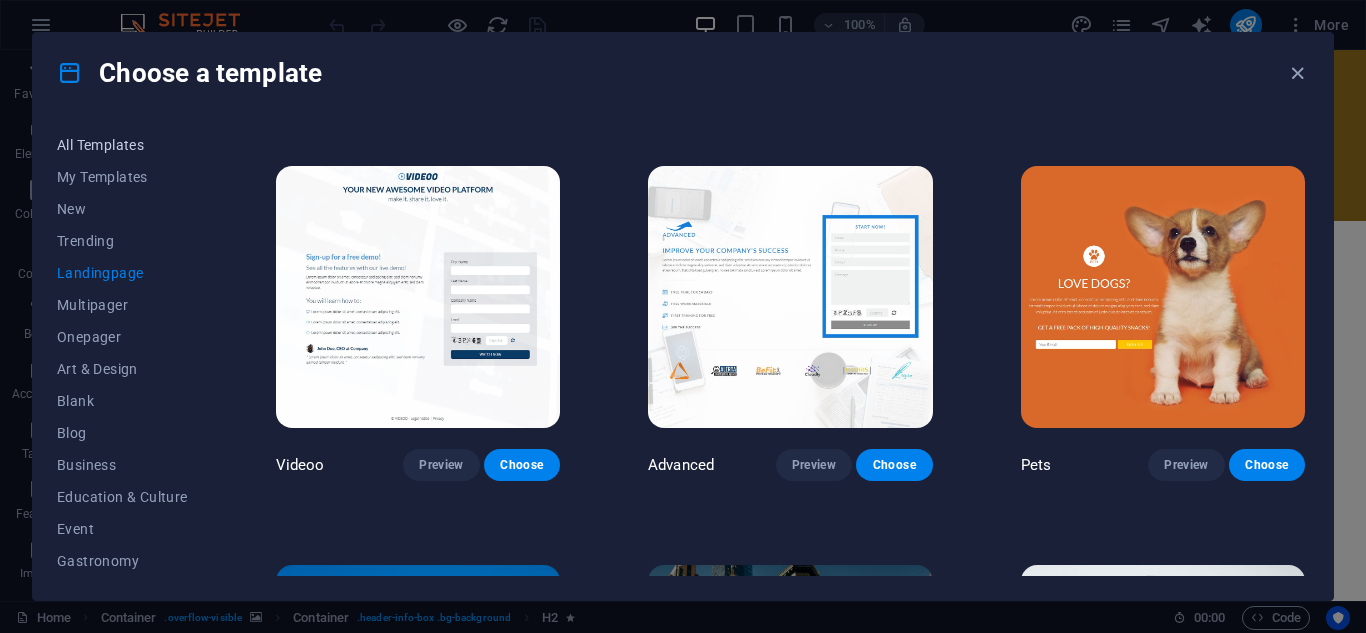 click on "All Templates" at bounding box center (122, 145) 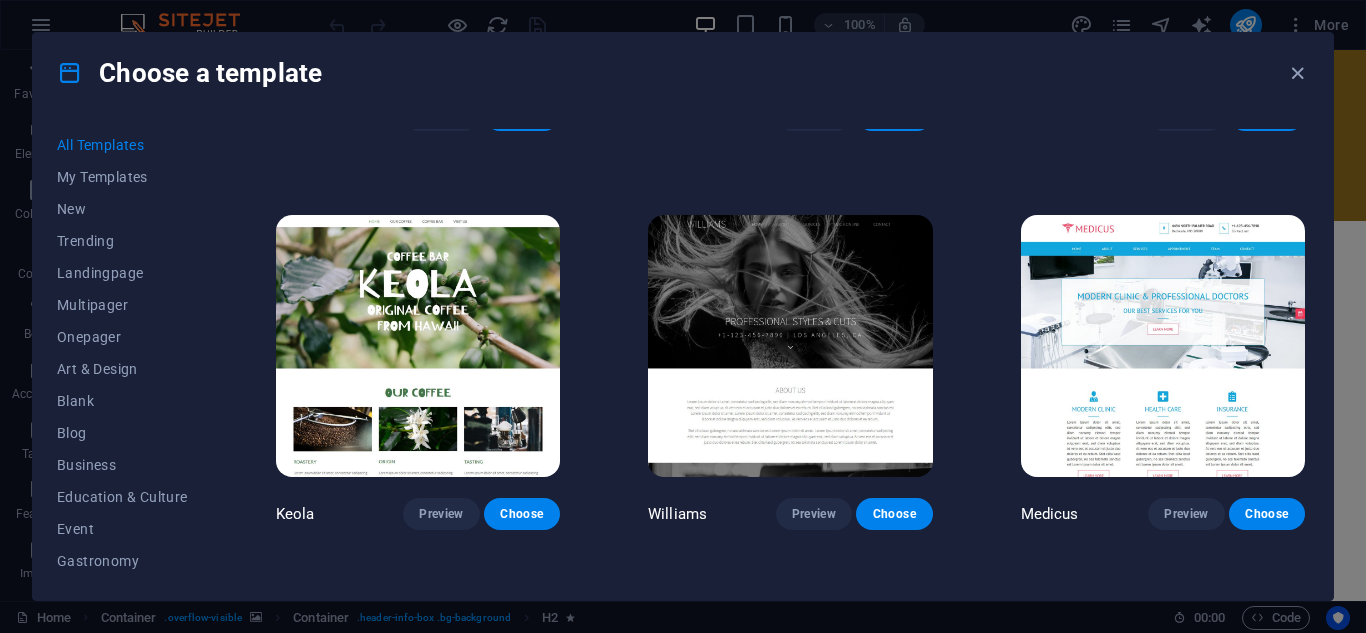 scroll, scrollTop: 18662, scrollLeft: 0, axis: vertical 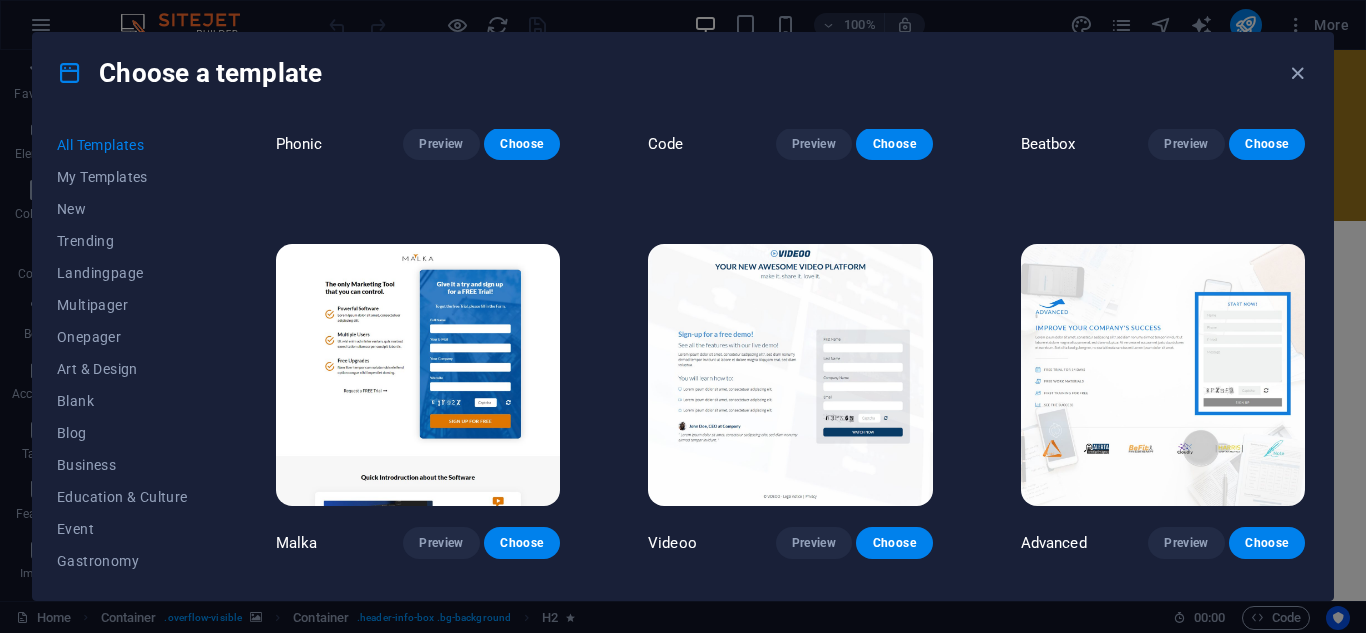 drag, startPoint x: 1326, startPoint y: 224, endPoint x: 1327, endPoint y: 258, distance: 34.0147 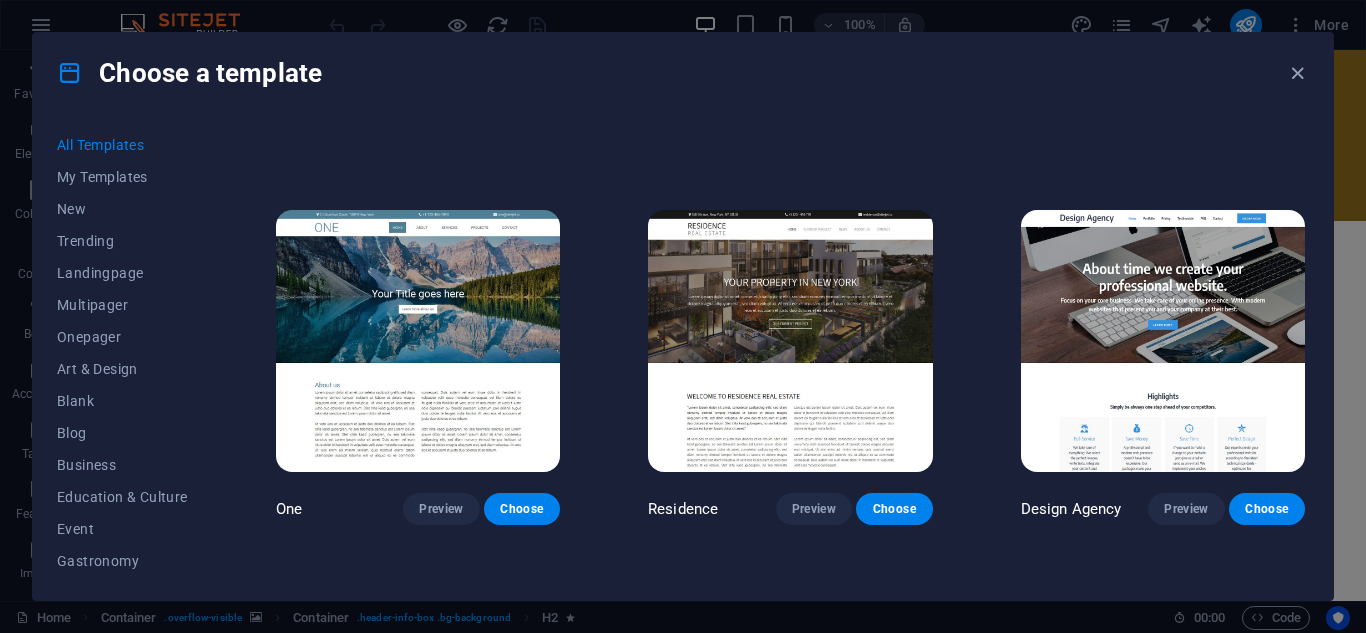 scroll, scrollTop: 16251, scrollLeft: 0, axis: vertical 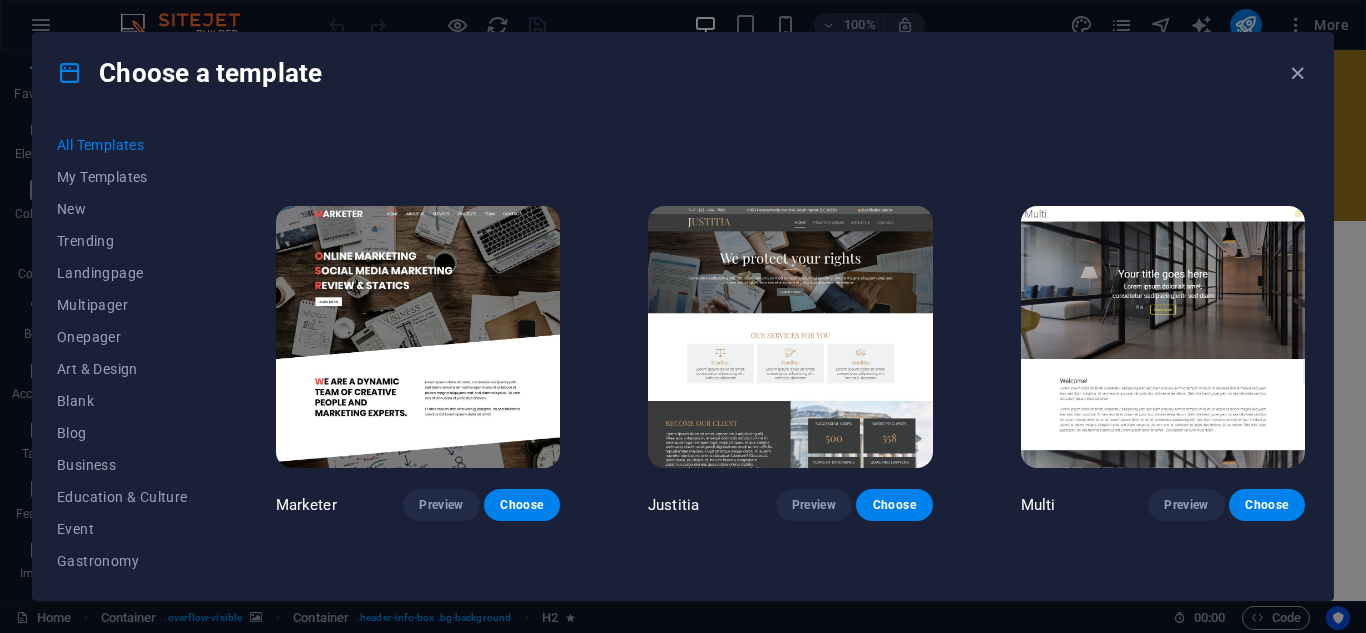 drag, startPoint x: 1309, startPoint y: 451, endPoint x: 1310, endPoint y: 471, distance: 20.024984 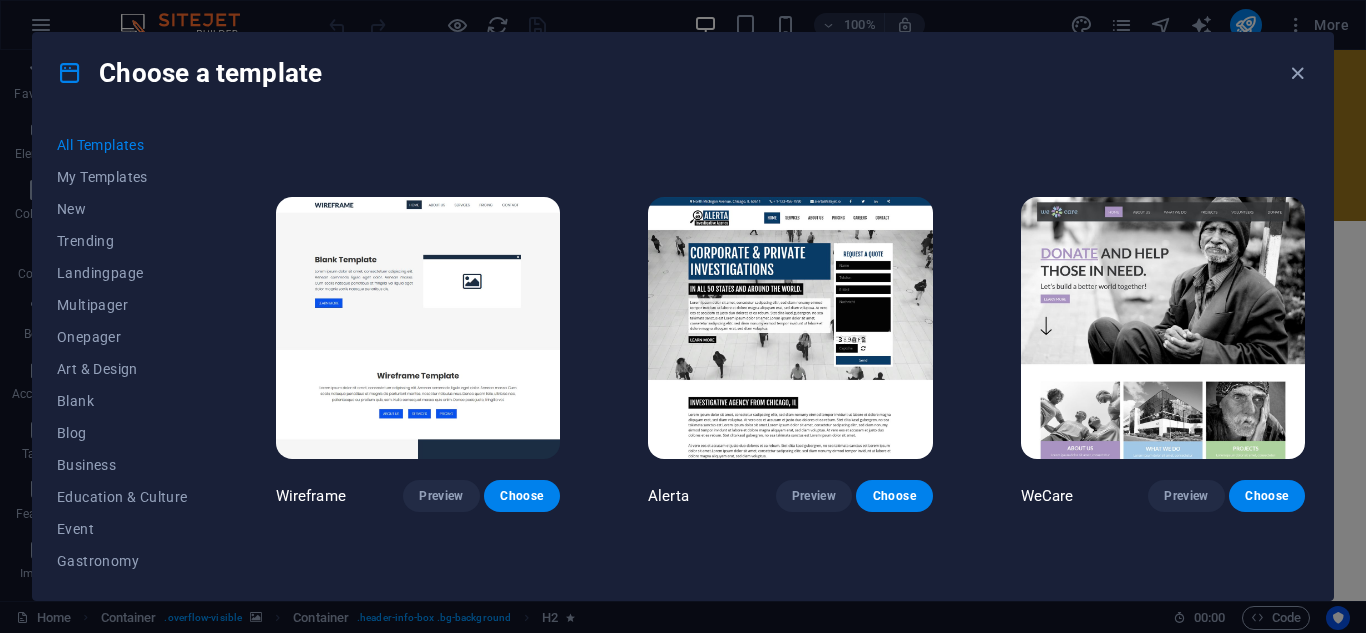 scroll, scrollTop: 9879, scrollLeft: 0, axis: vertical 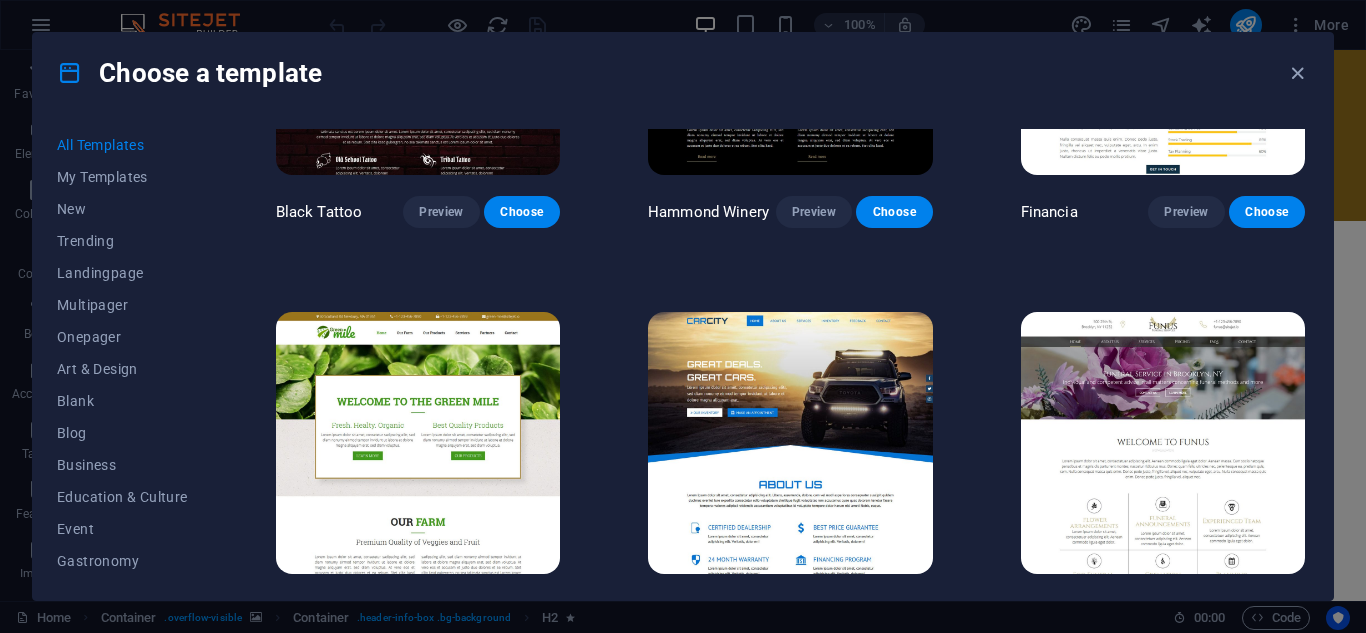 click at bounding box center [418, 443] 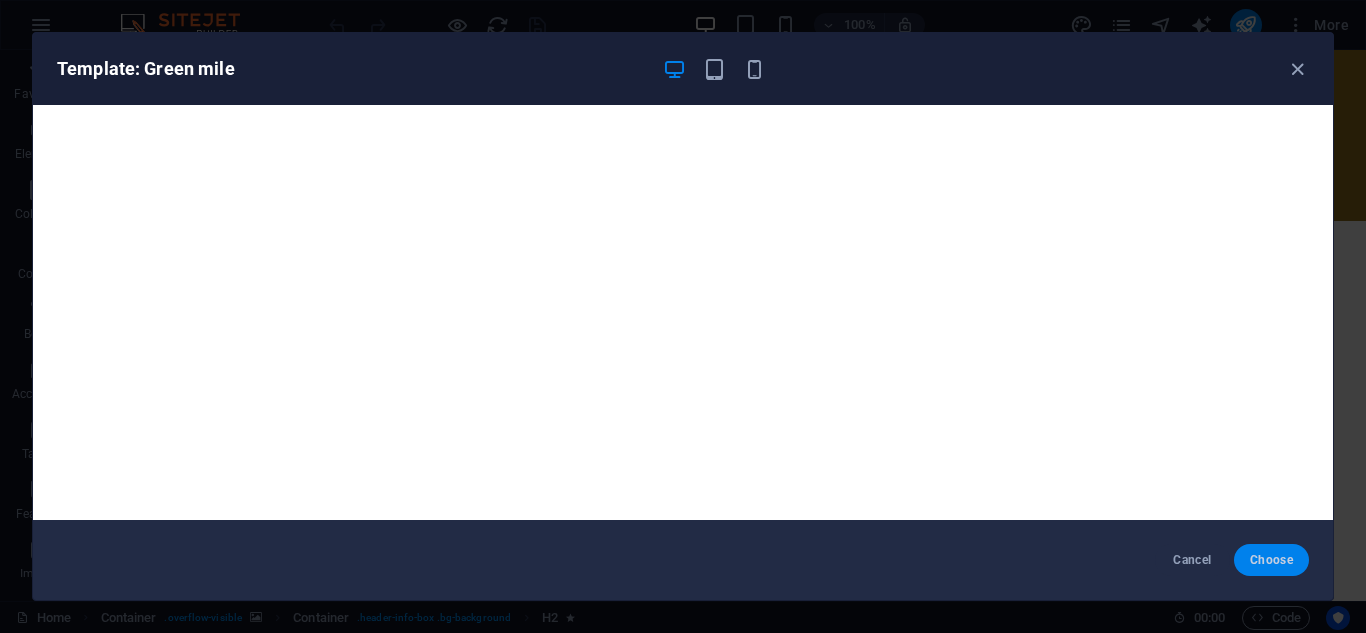 click on "Choose" at bounding box center (1271, 560) 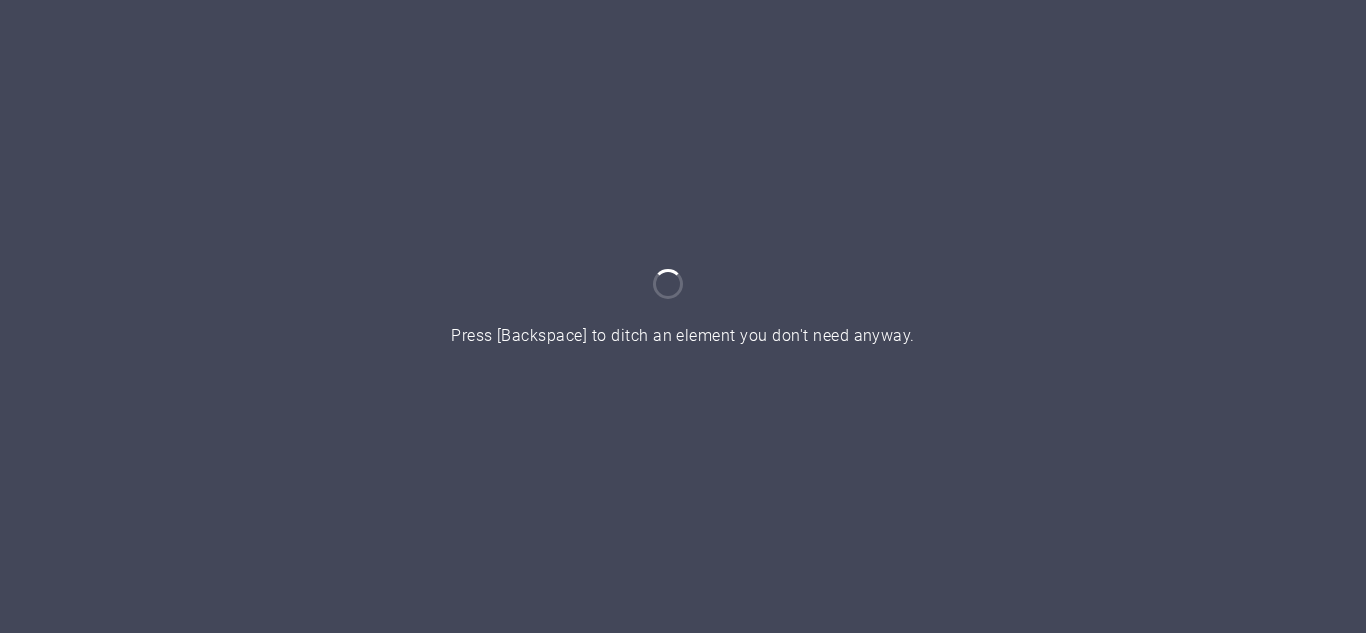 scroll, scrollTop: 0, scrollLeft: 0, axis: both 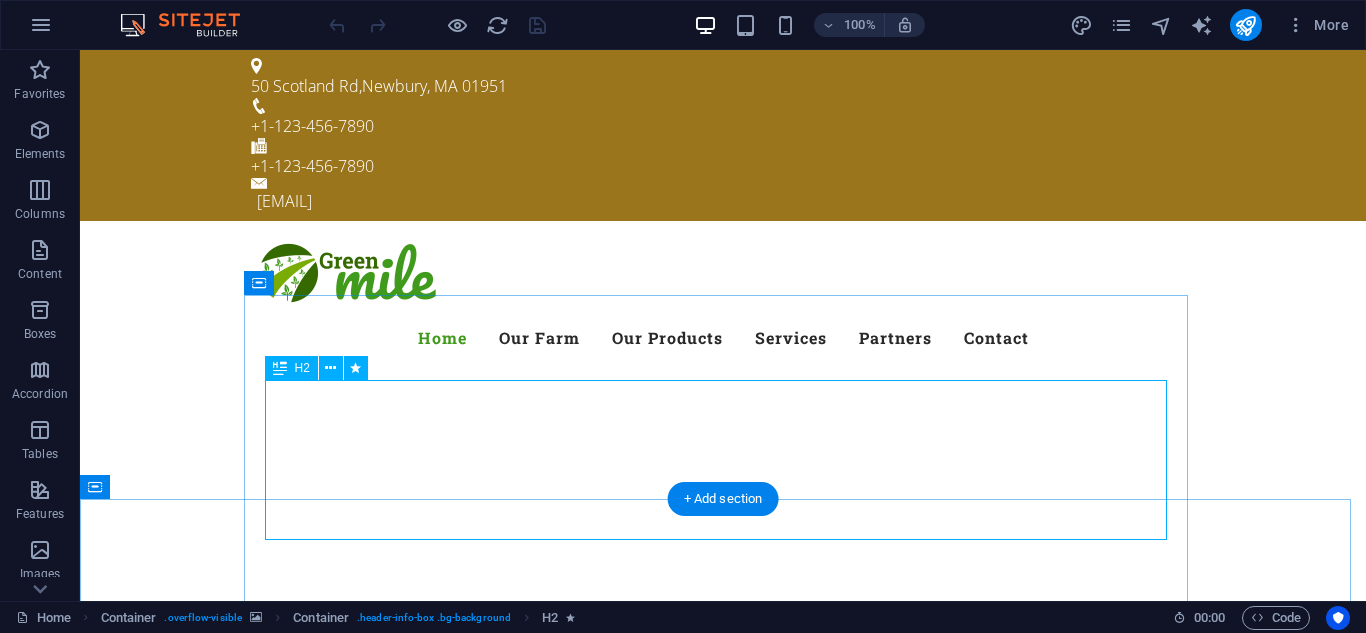 click on "Welcome to the  swahilicommunity.org" at bounding box center [723, 1200] 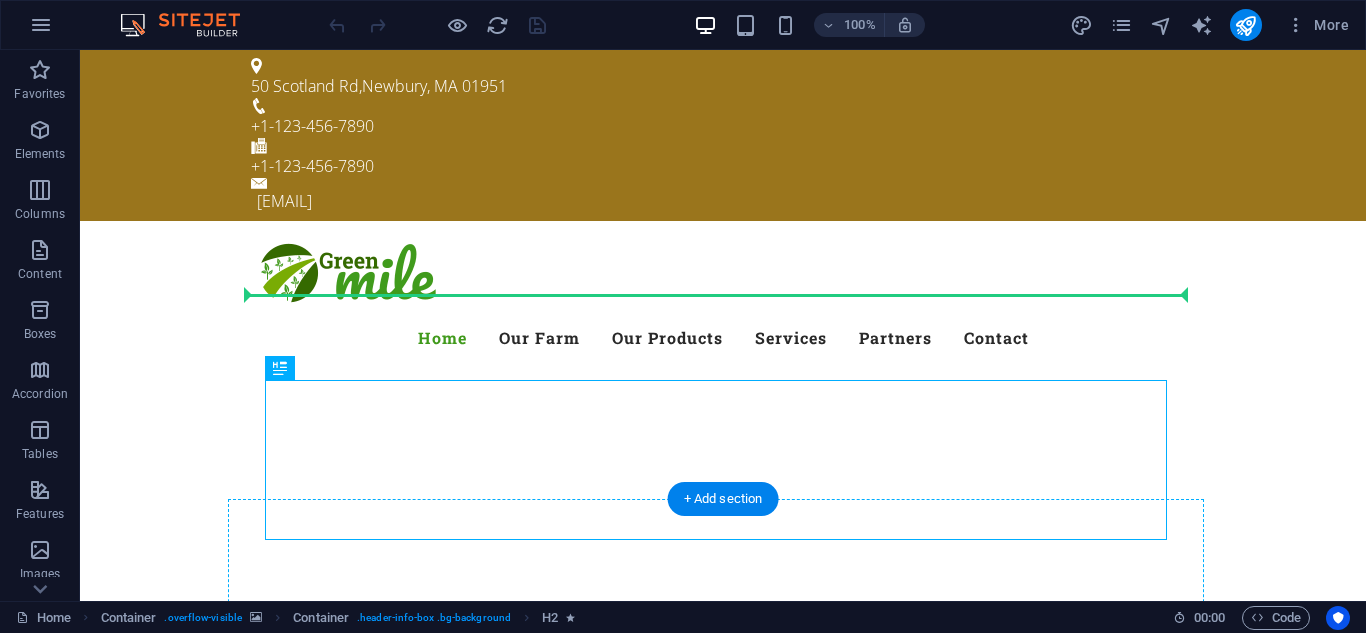 drag, startPoint x: 384, startPoint y: 421, endPoint x: 379, endPoint y: 374, distance: 47.26521 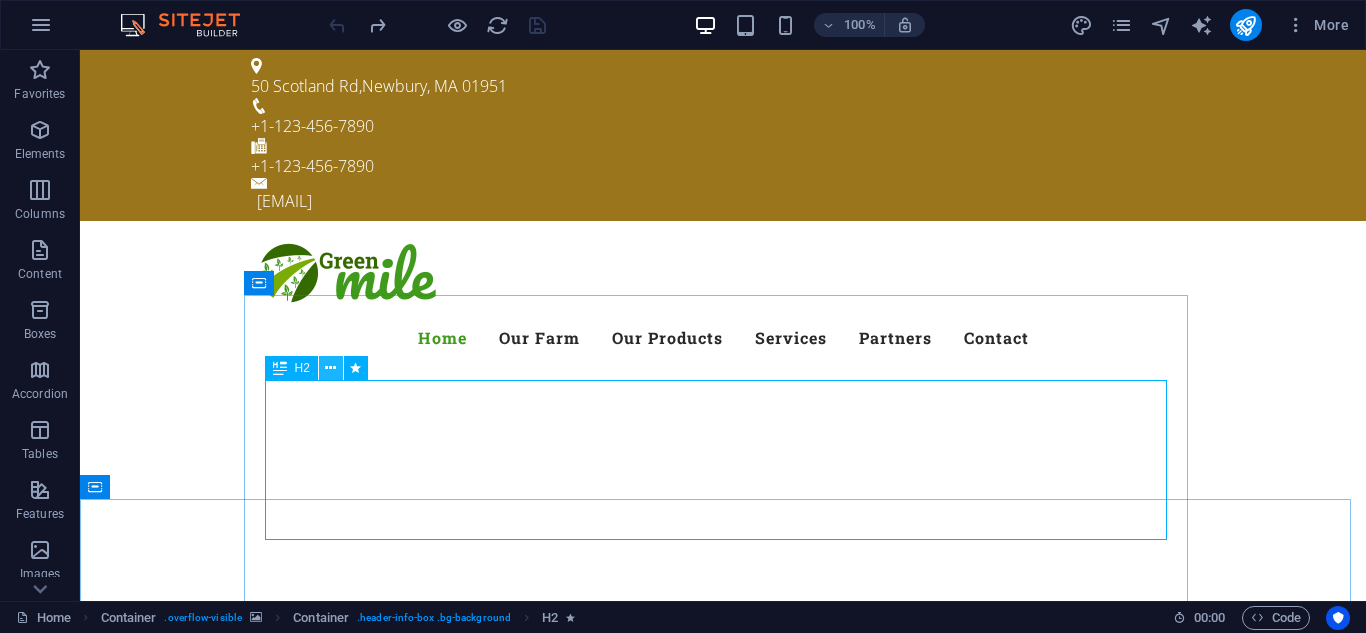 click at bounding box center (330, 368) 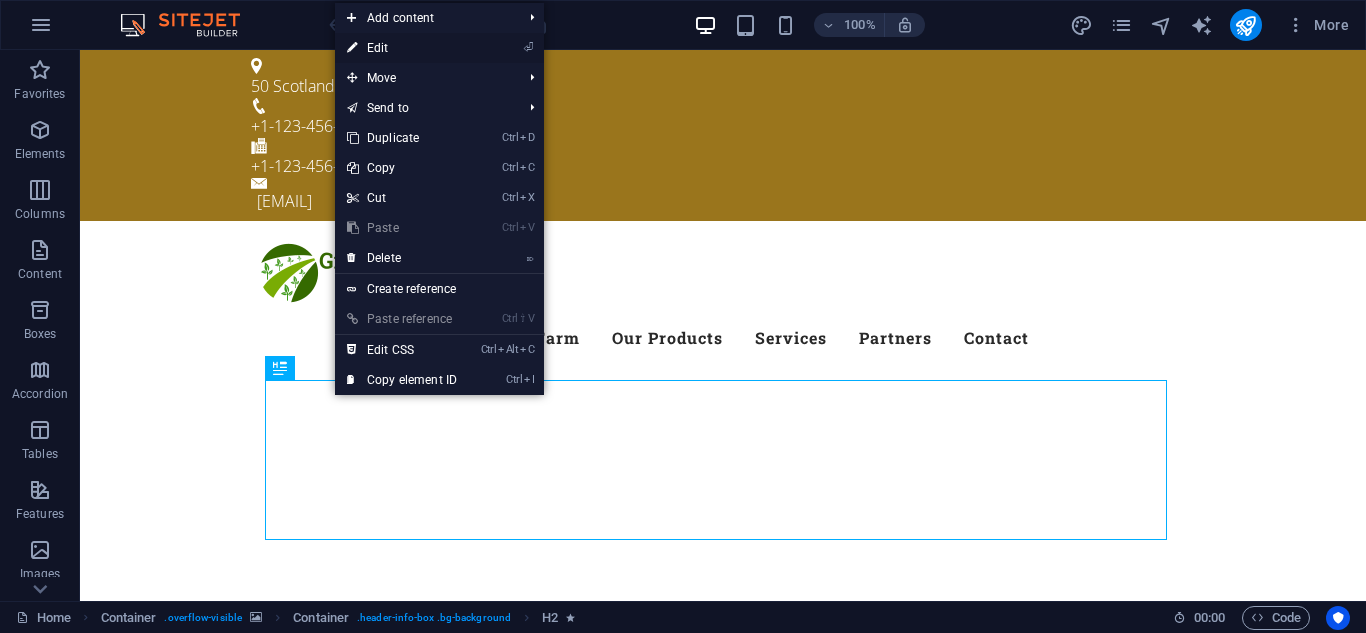 click on "⏎  Edit" at bounding box center (402, 48) 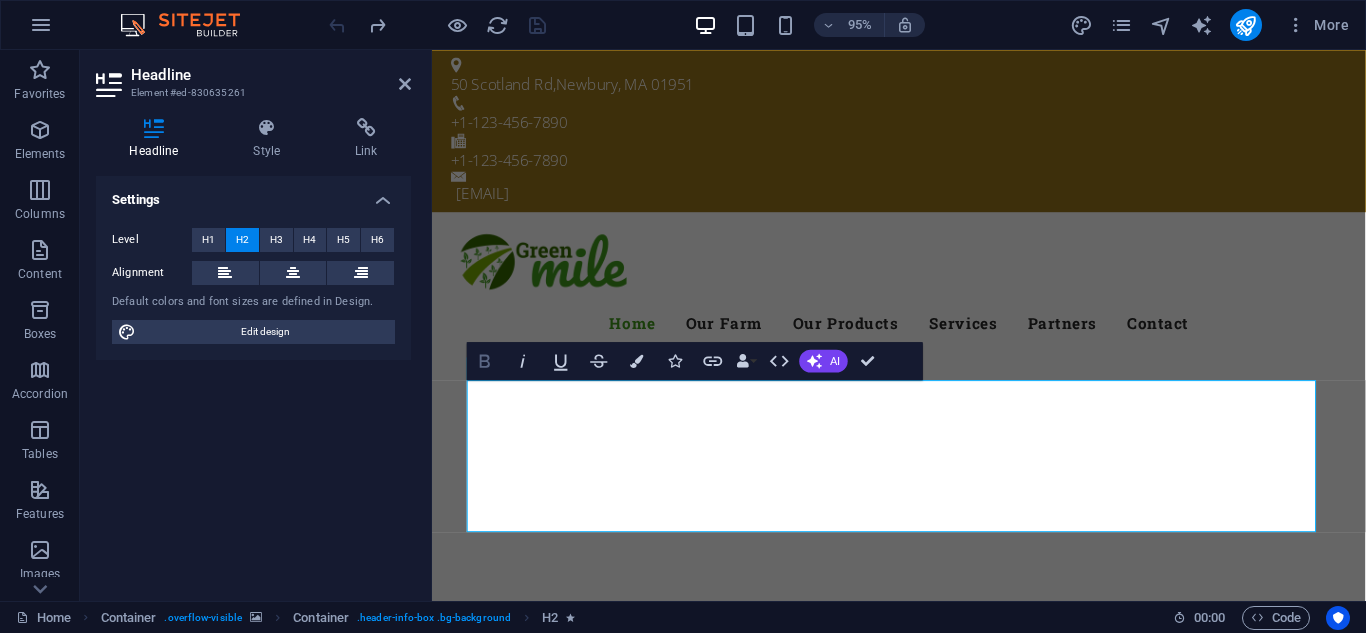 click 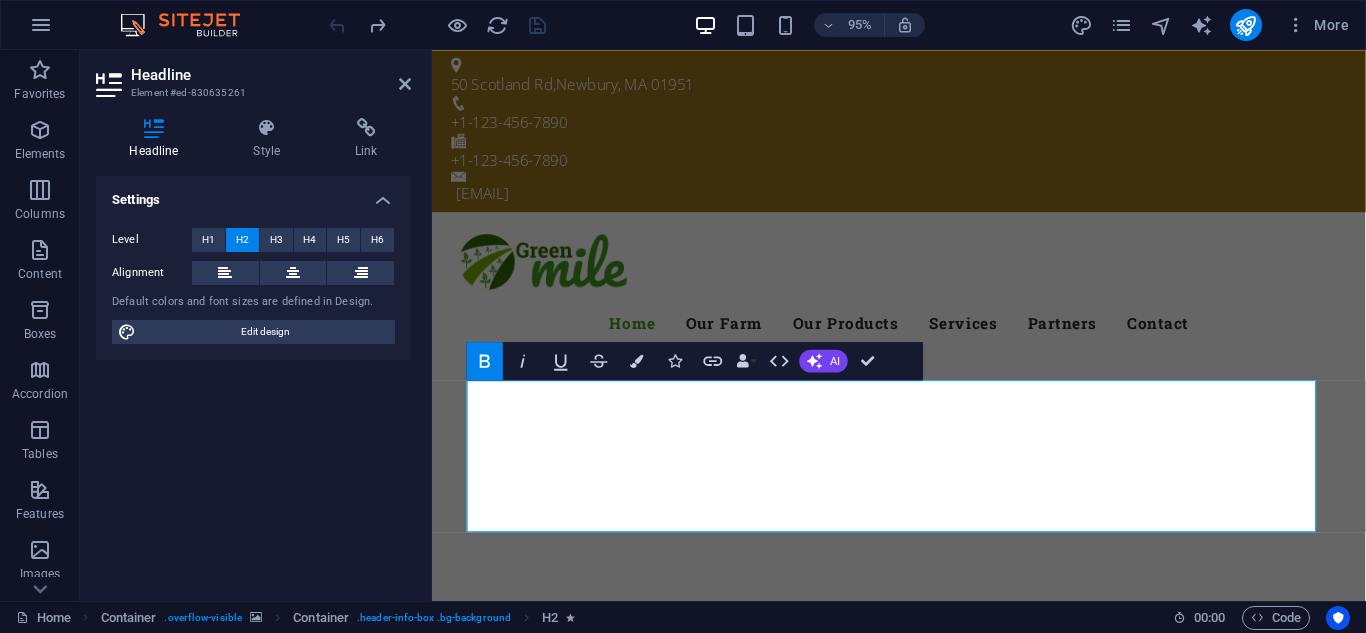 click on "Bold" at bounding box center (485, 361) 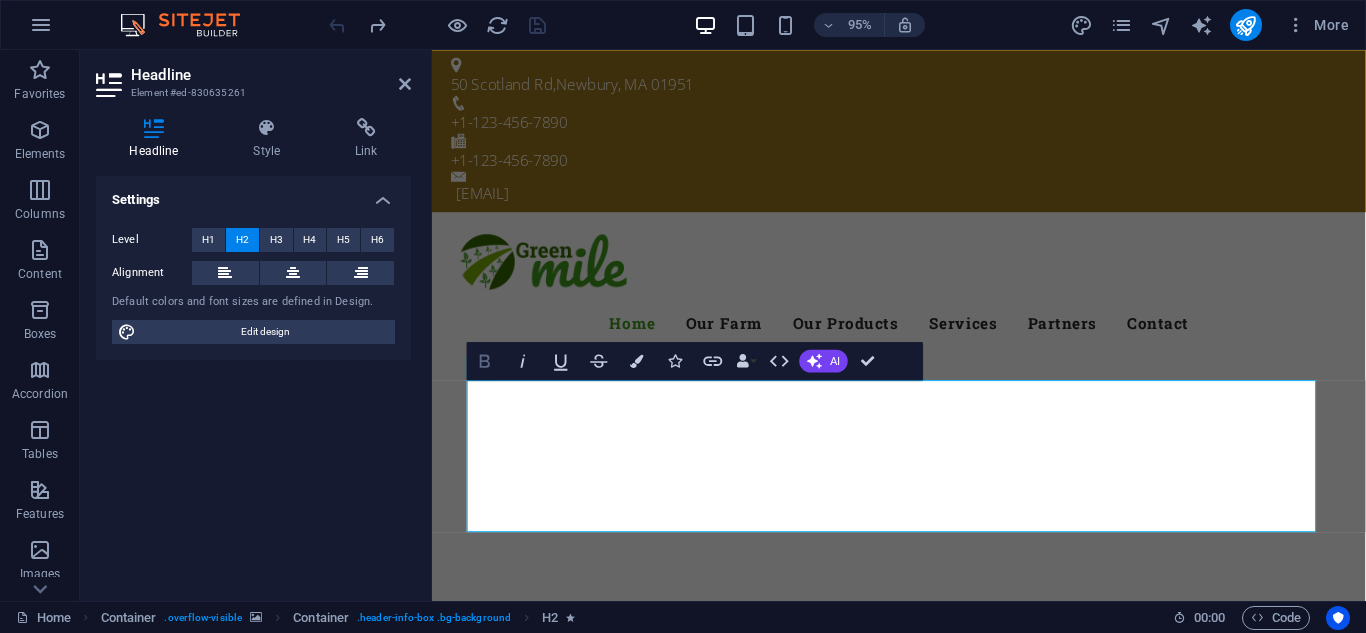 click 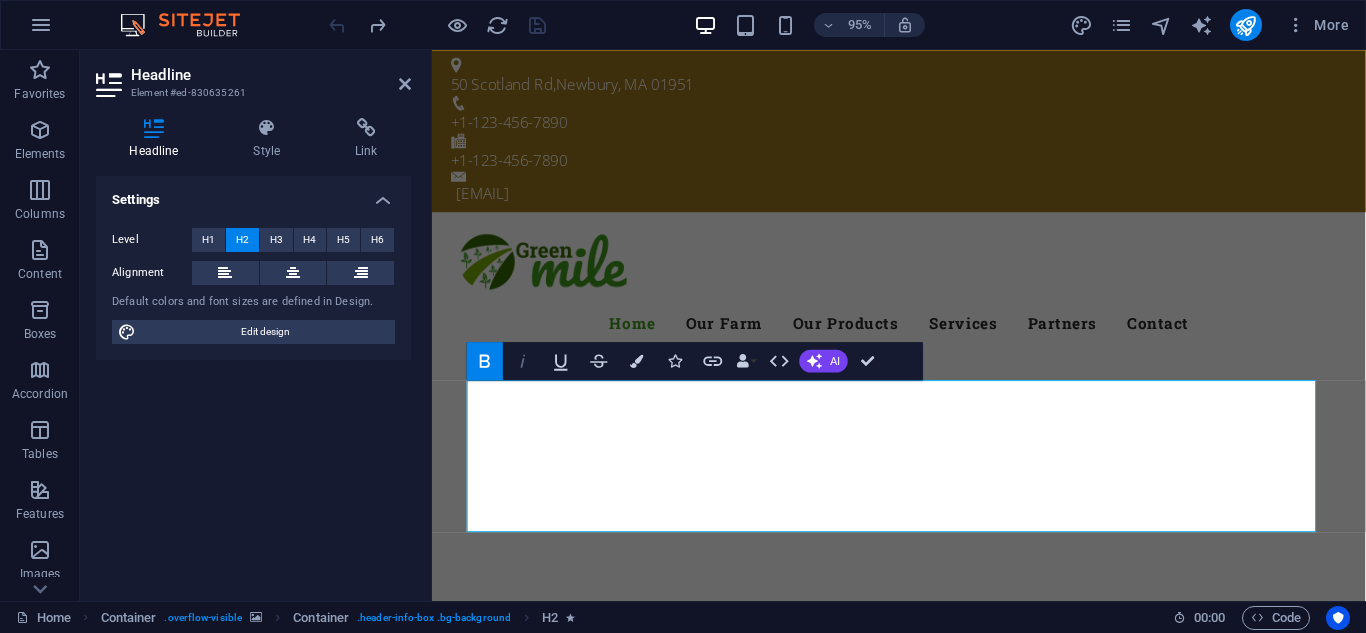 click 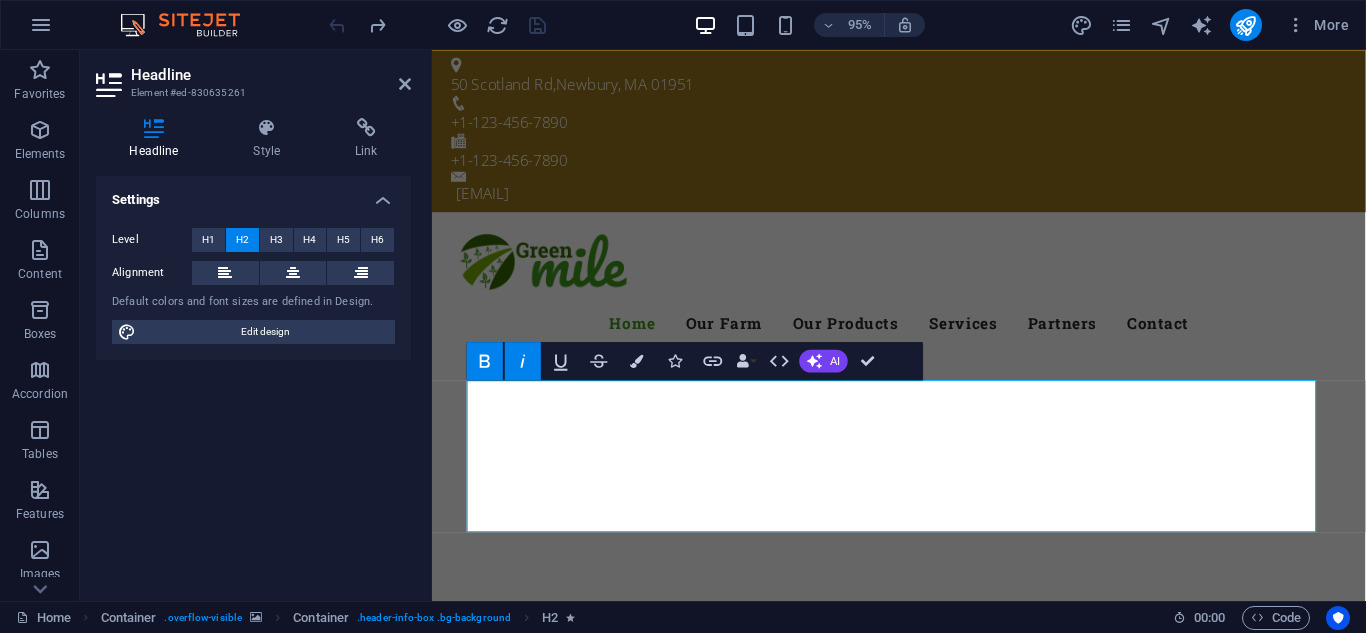 click 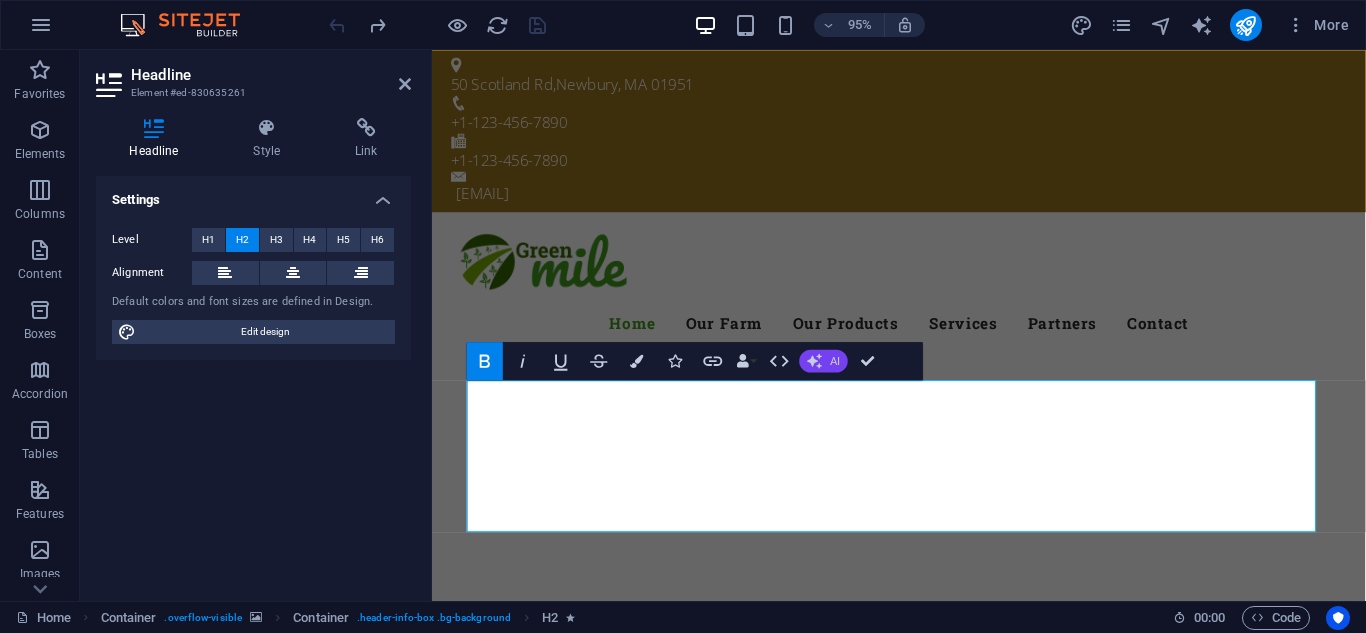 click 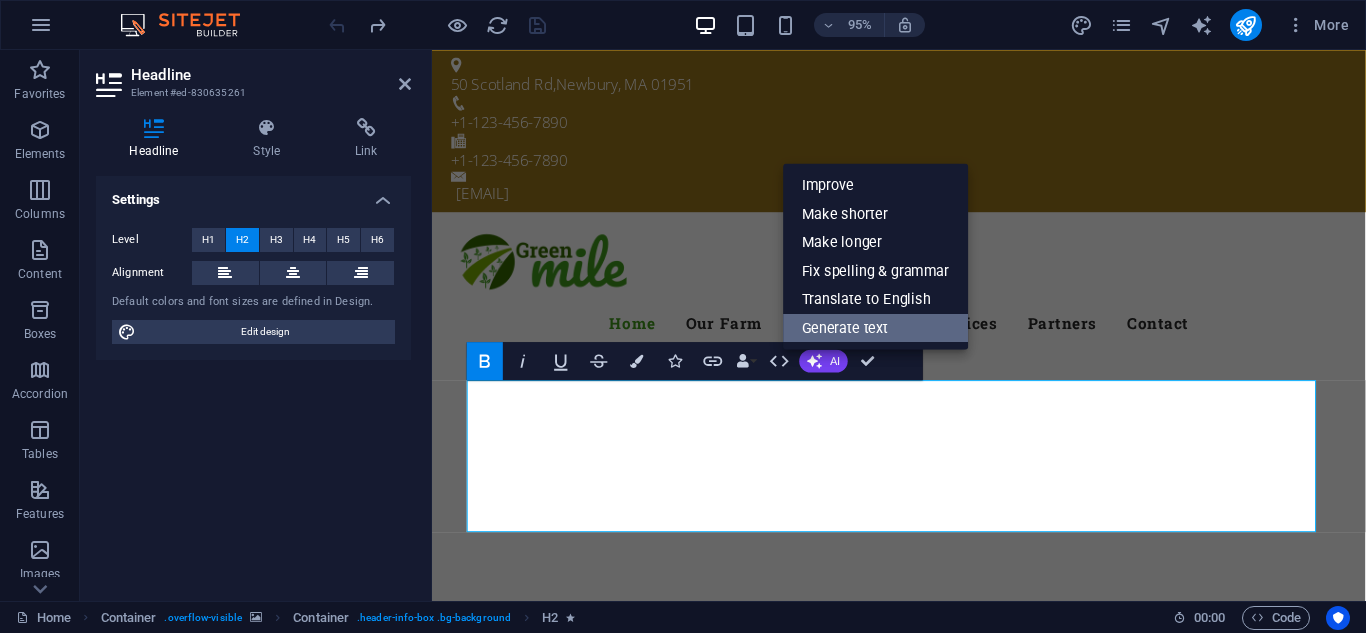 click on "Generate text" at bounding box center [875, 327] 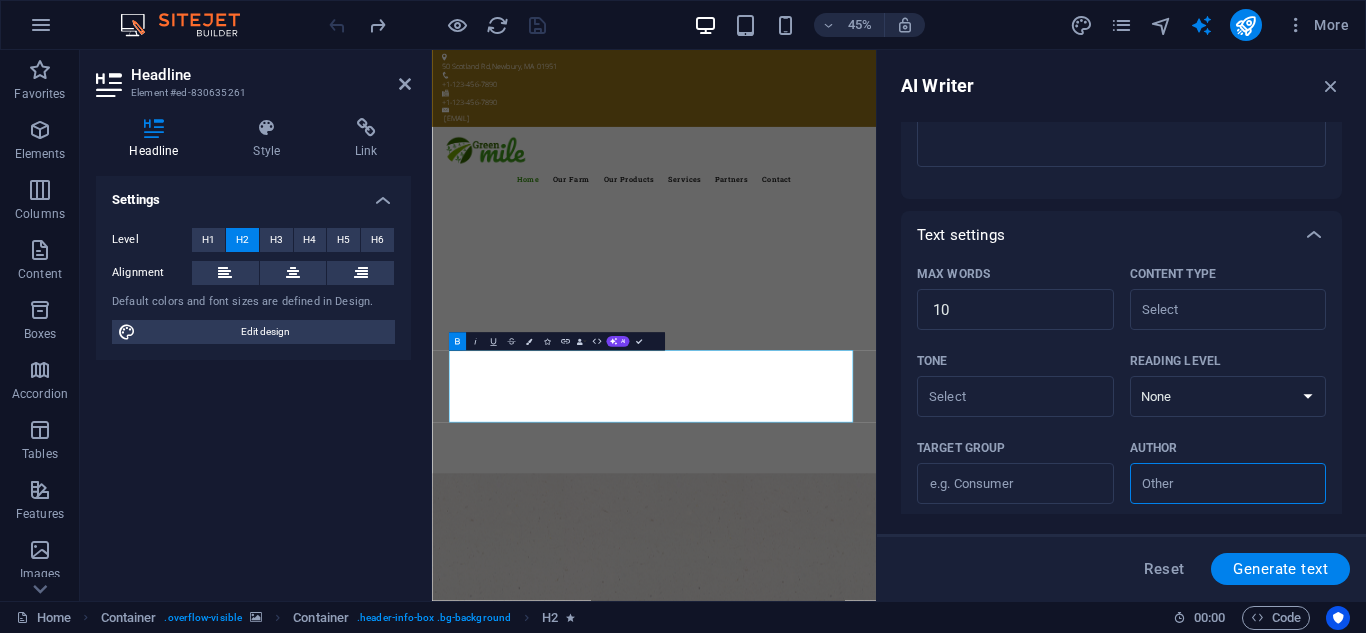 scroll, scrollTop: 329, scrollLeft: 0, axis: vertical 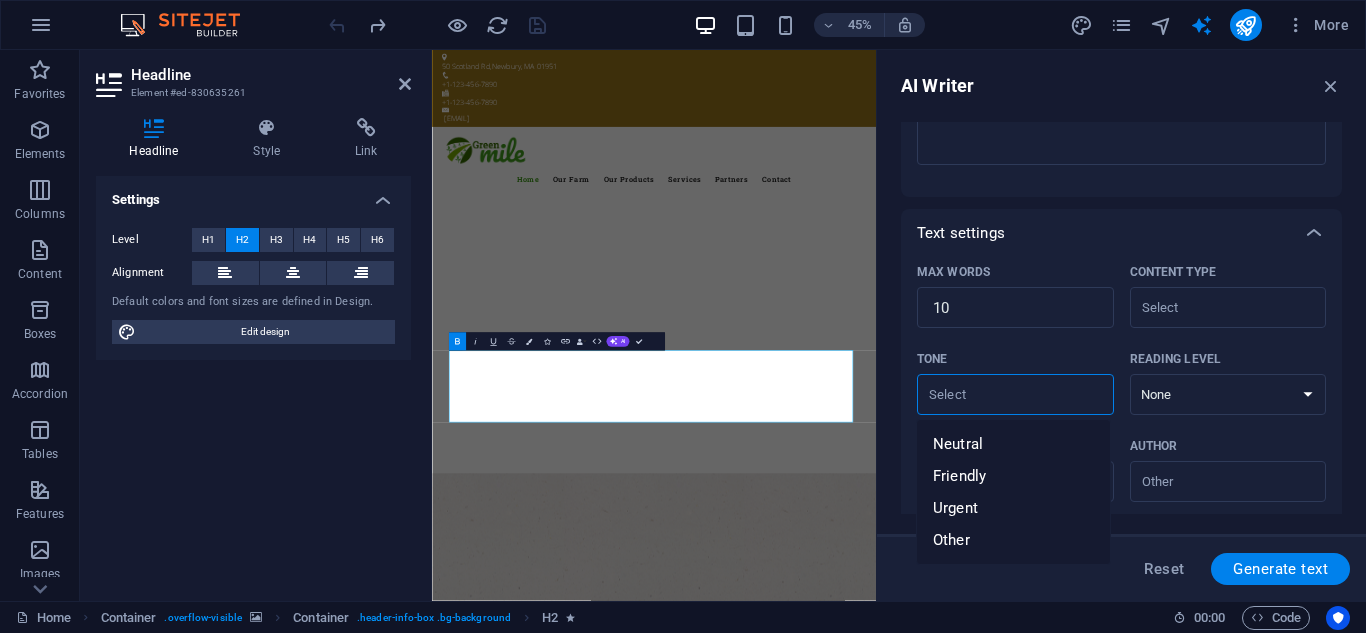 click on "Tone ​" at bounding box center (999, 394) 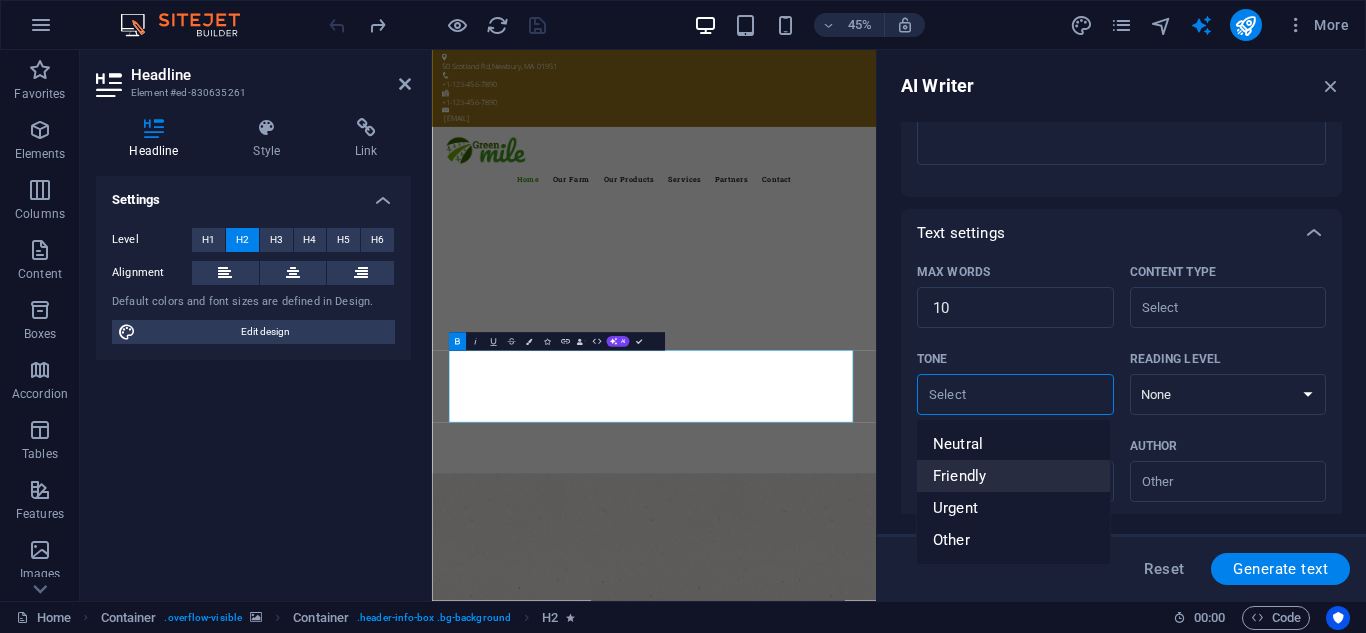click on "Friendly" at bounding box center [1013, 476] 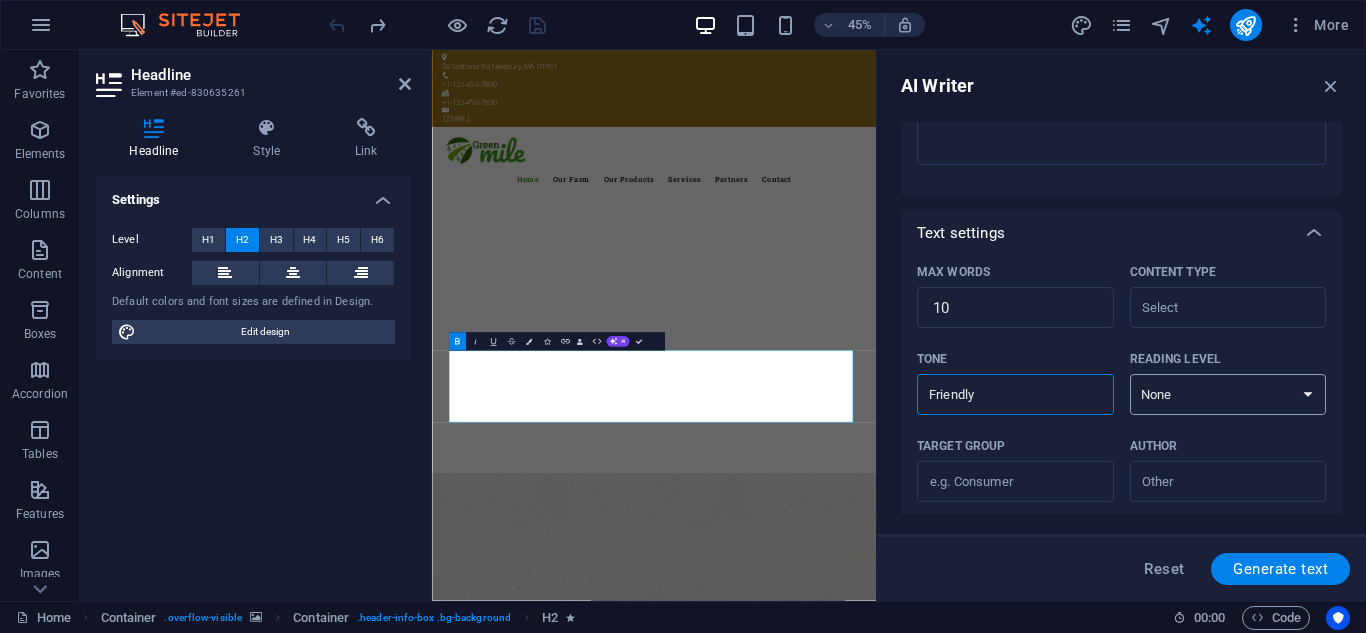 click on "None Academic Adult Teen Child" at bounding box center (1228, 394) 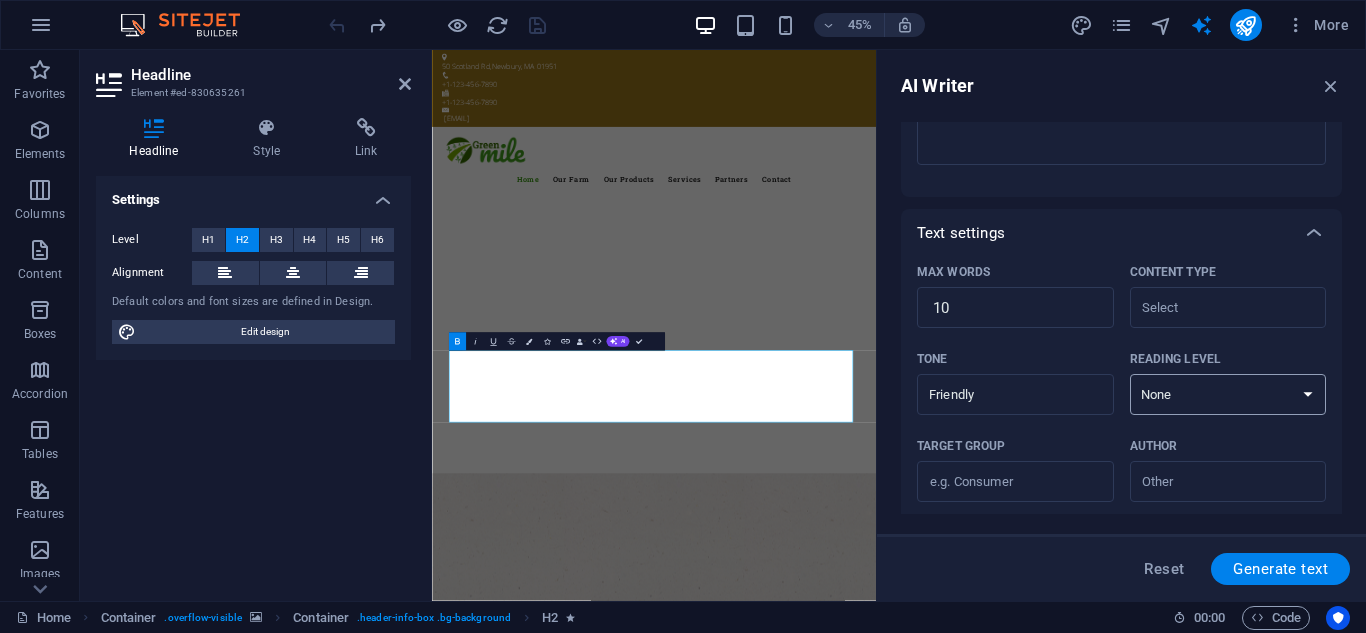 select on "Academic" 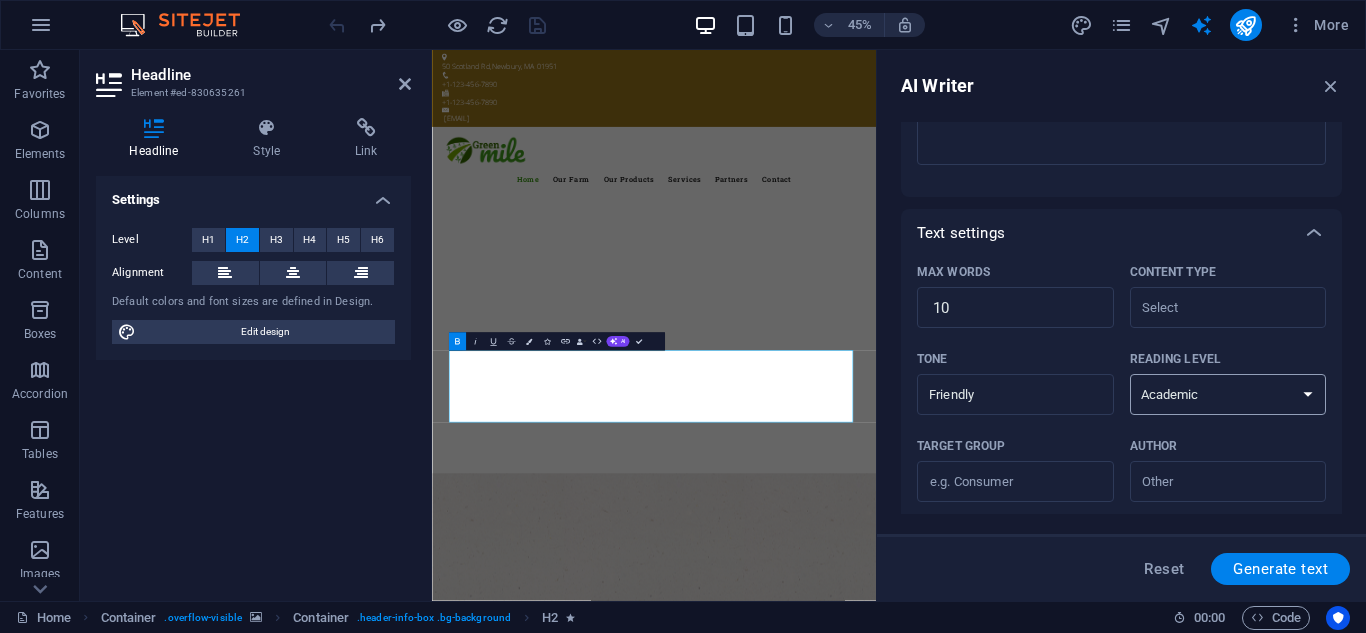 click on "None Academic Adult Teen Child" at bounding box center [1228, 394] 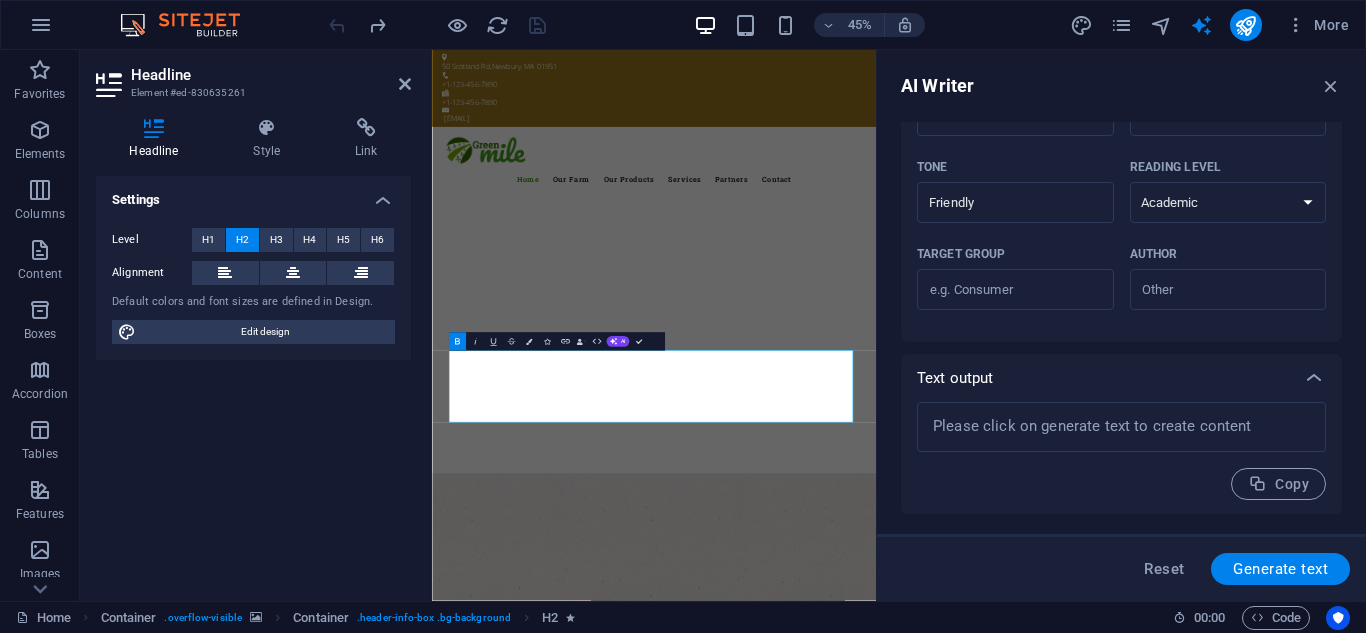 scroll, scrollTop: 523, scrollLeft: 0, axis: vertical 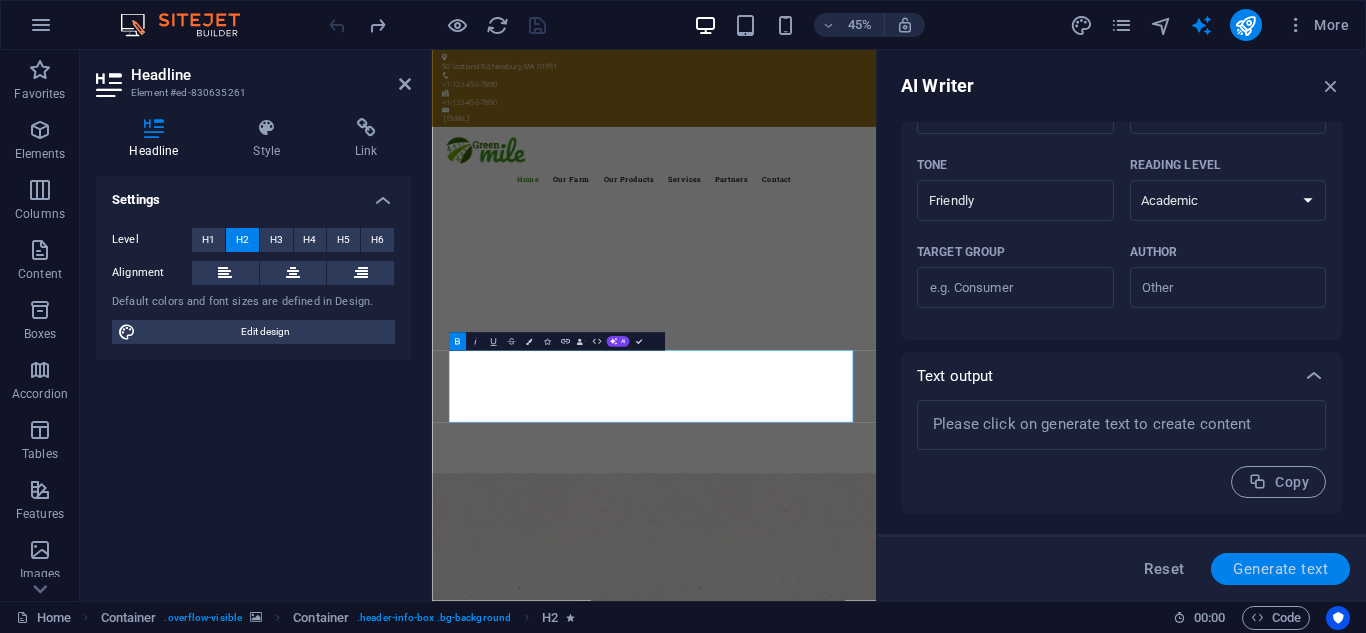 click on "Generate text" at bounding box center (1280, 569) 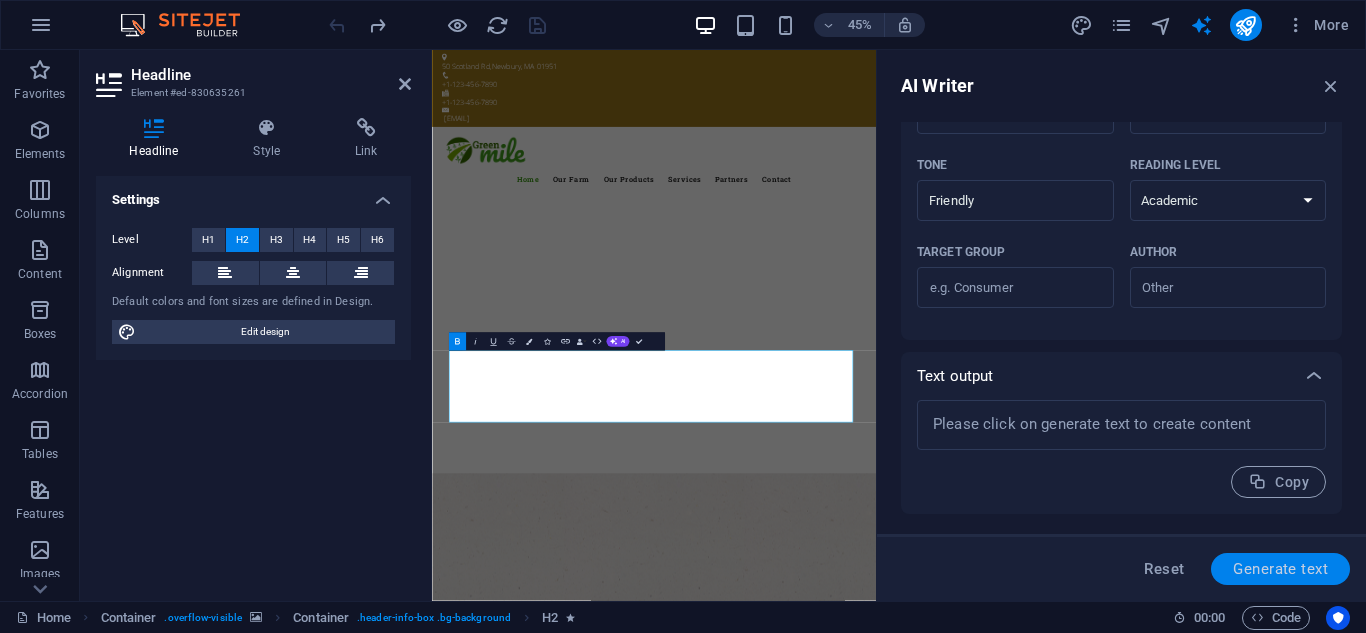 click on "Generate text" at bounding box center [1280, 569] 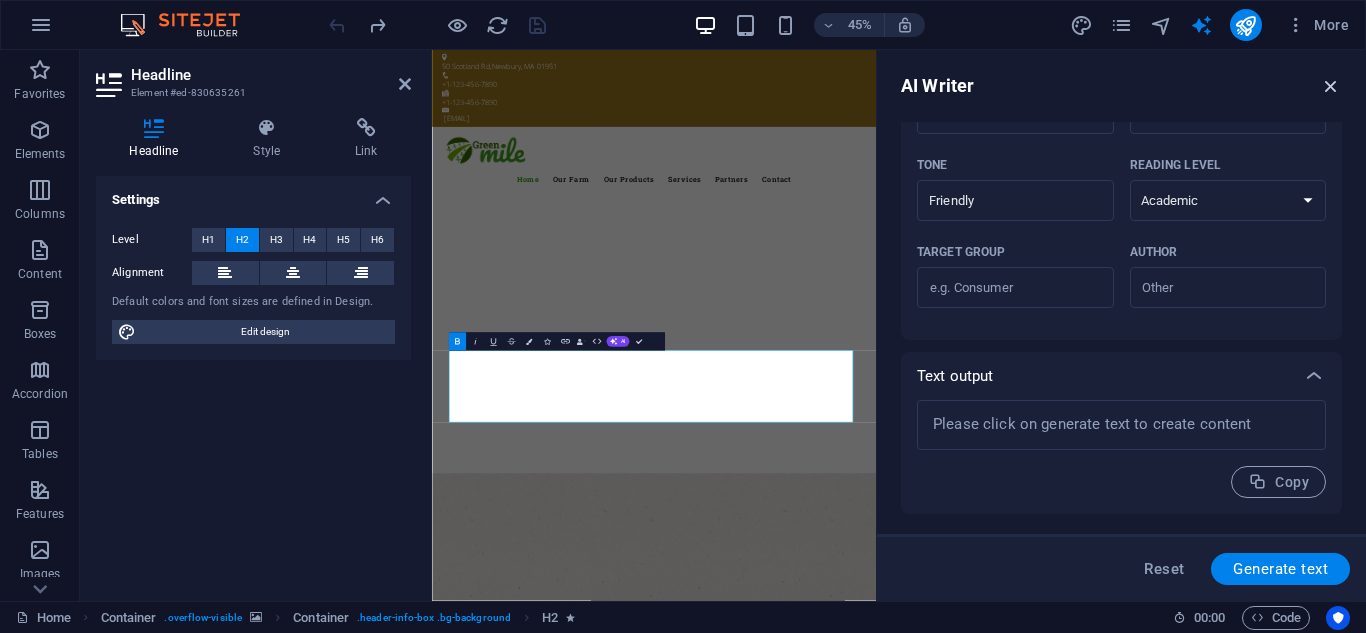 click at bounding box center [1331, 86] 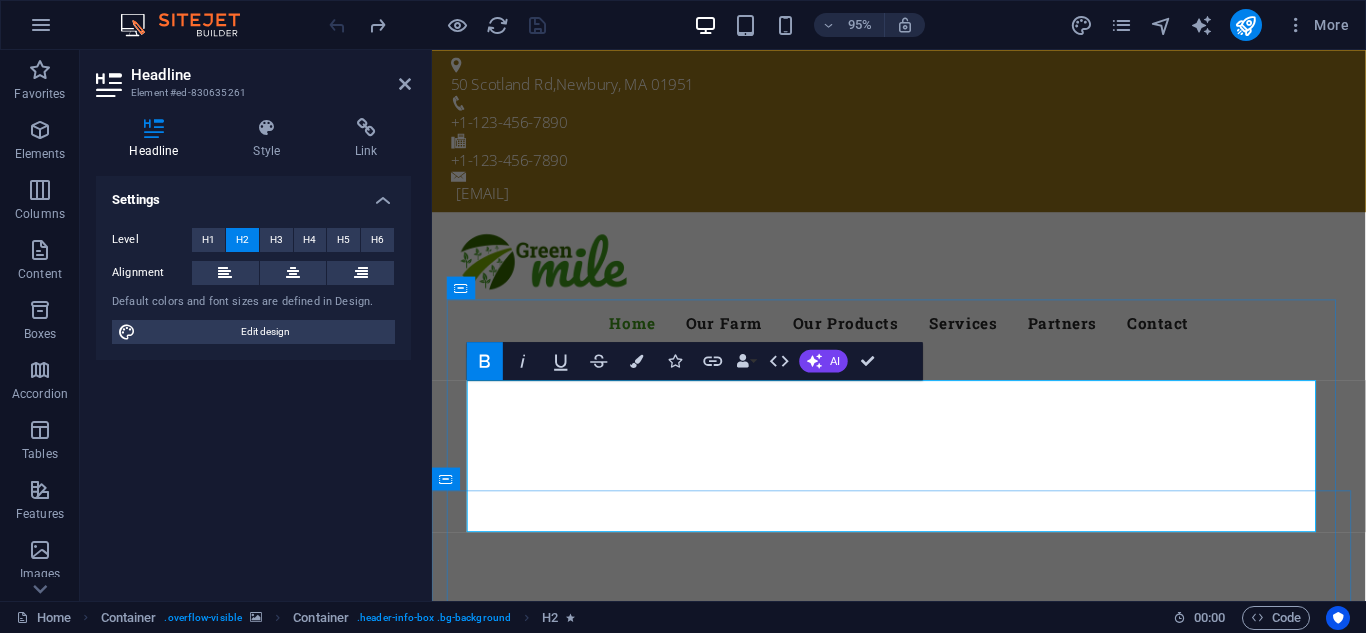 click on "swahilicommunity.org" at bounding box center [975, 1243] 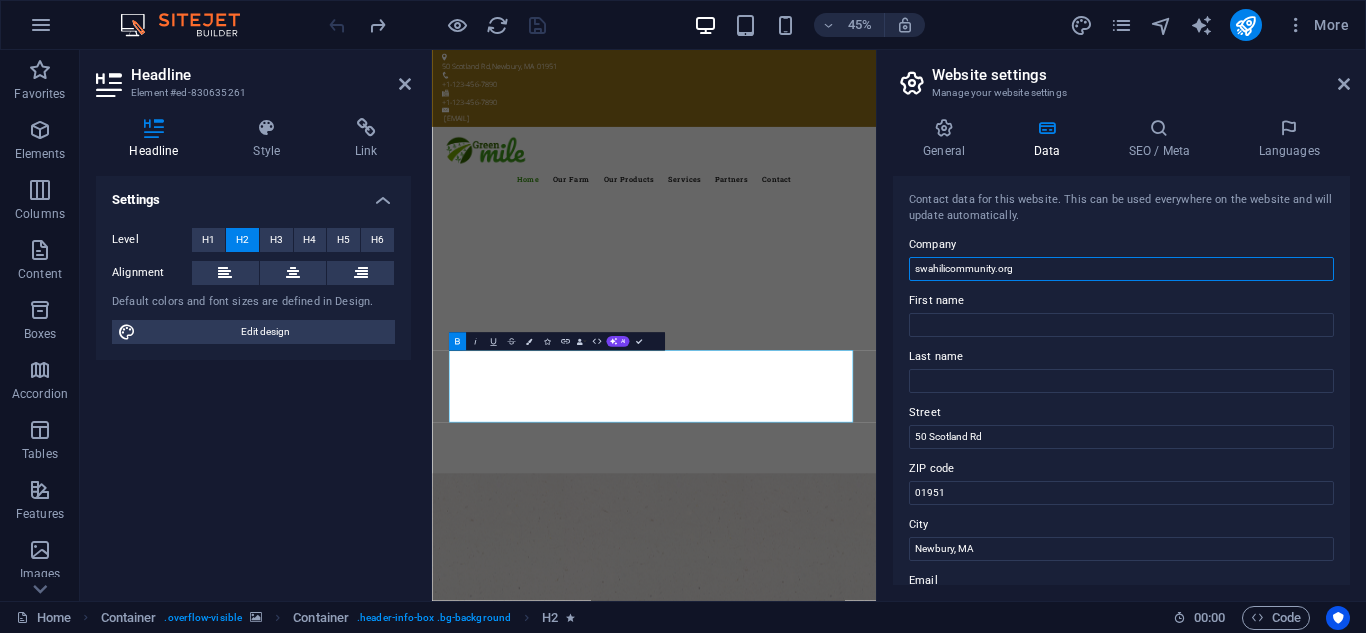 click on "swahilicommunity.org" at bounding box center [1121, 269] 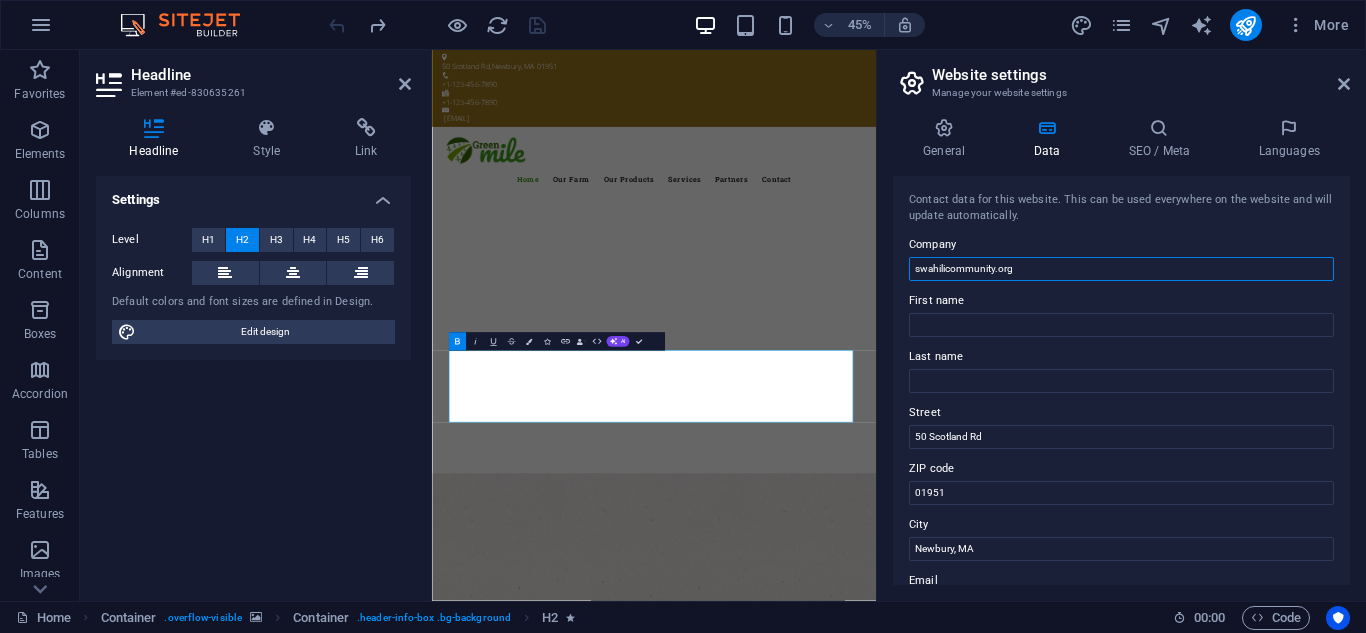 click on "swahilicommunity.org" at bounding box center (1121, 269) 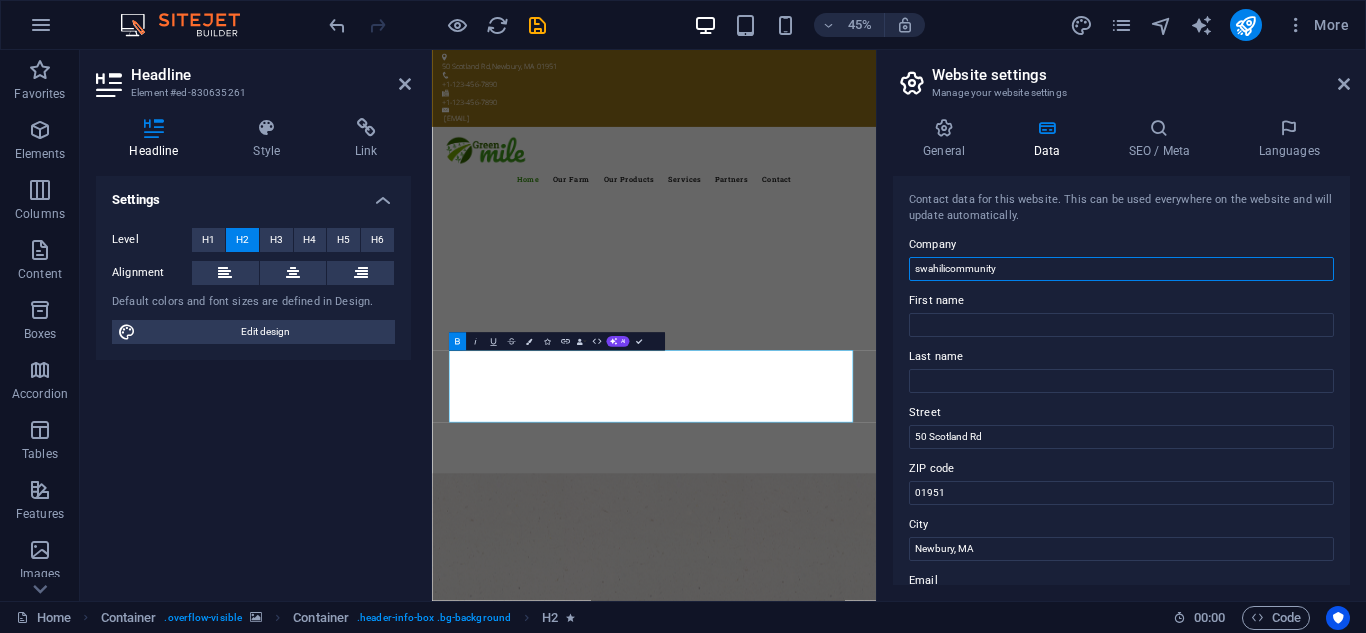 click on "swahilicommunity" at bounding box center [1121, 269] 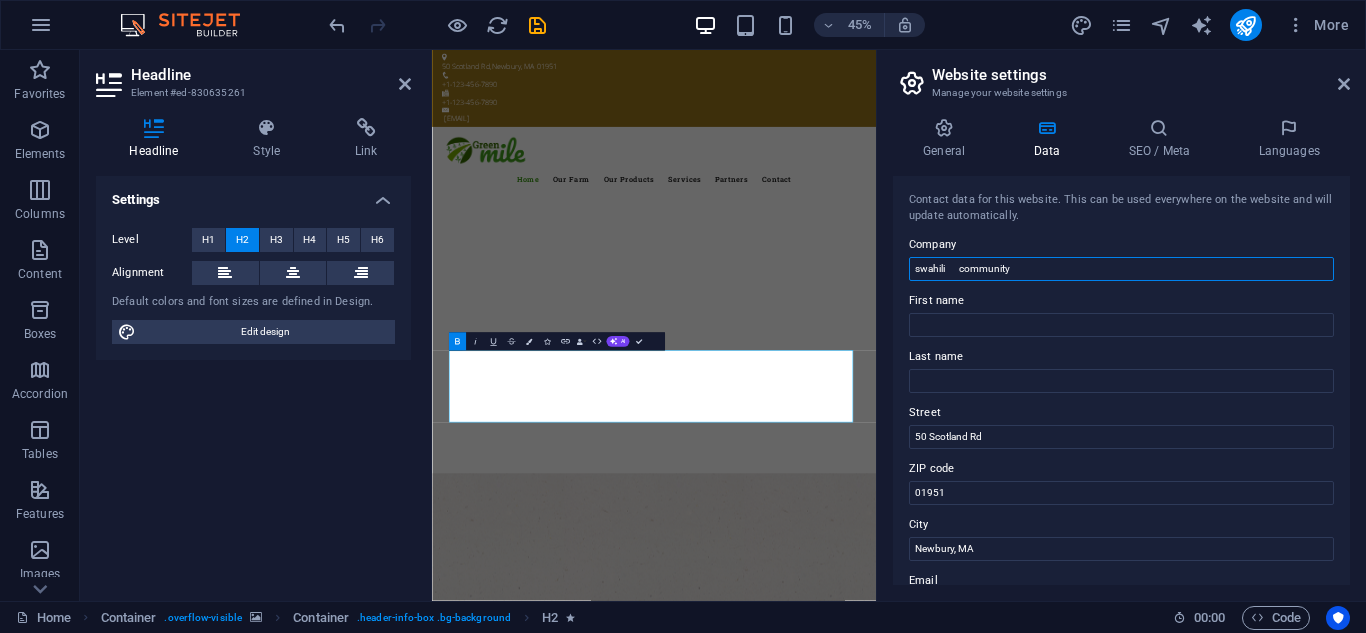 click on "swahili       community" at bounding box center (1121, 269) 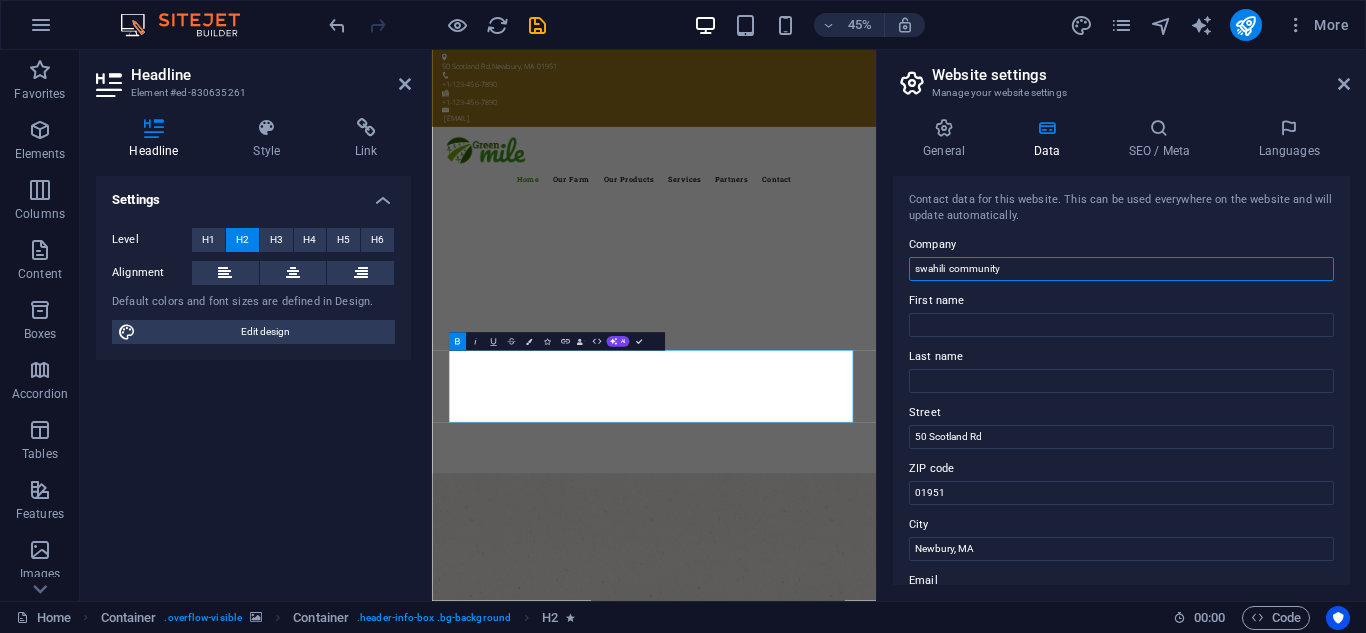 click on "swahili  community" at bounding box center [1121, 269] 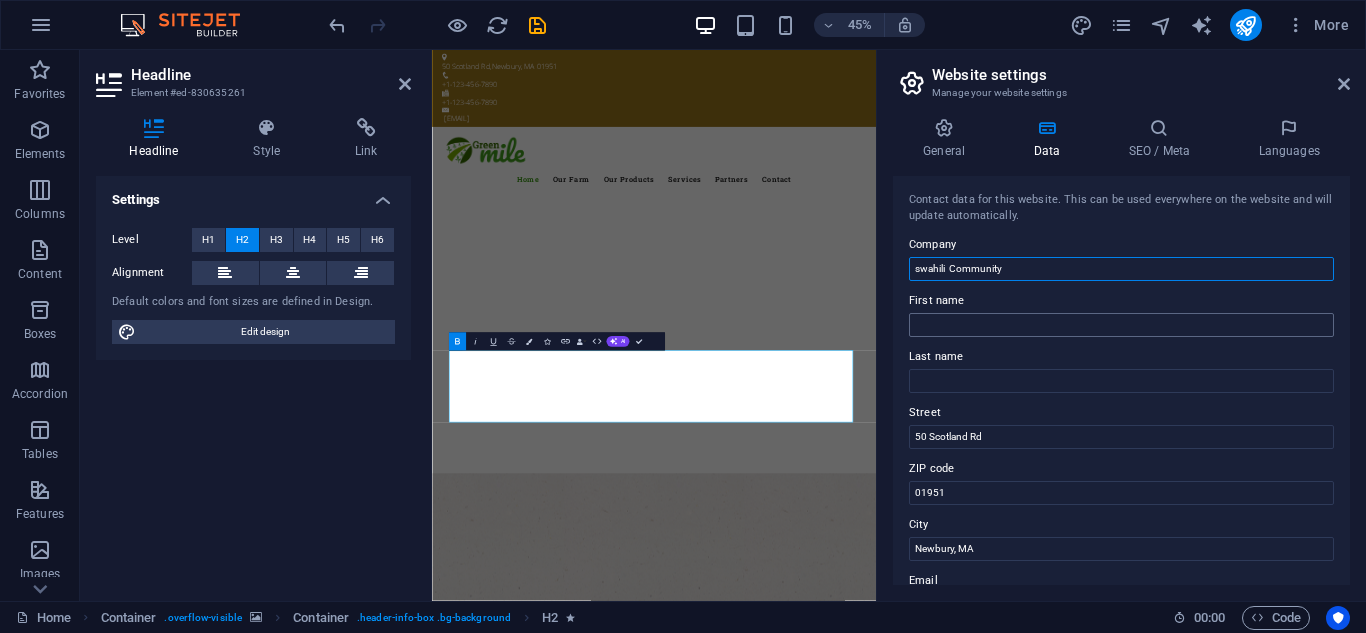 type on "swahili  Community" 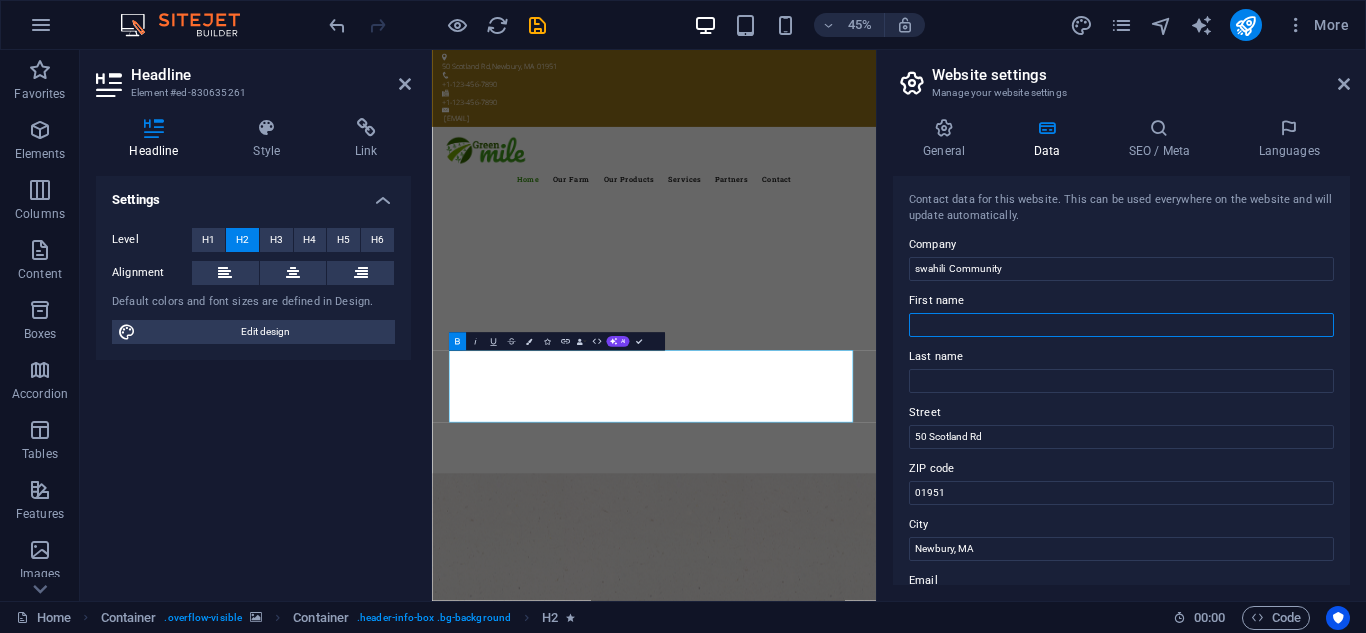 click on "First name" at bounding box center [1121, 325] 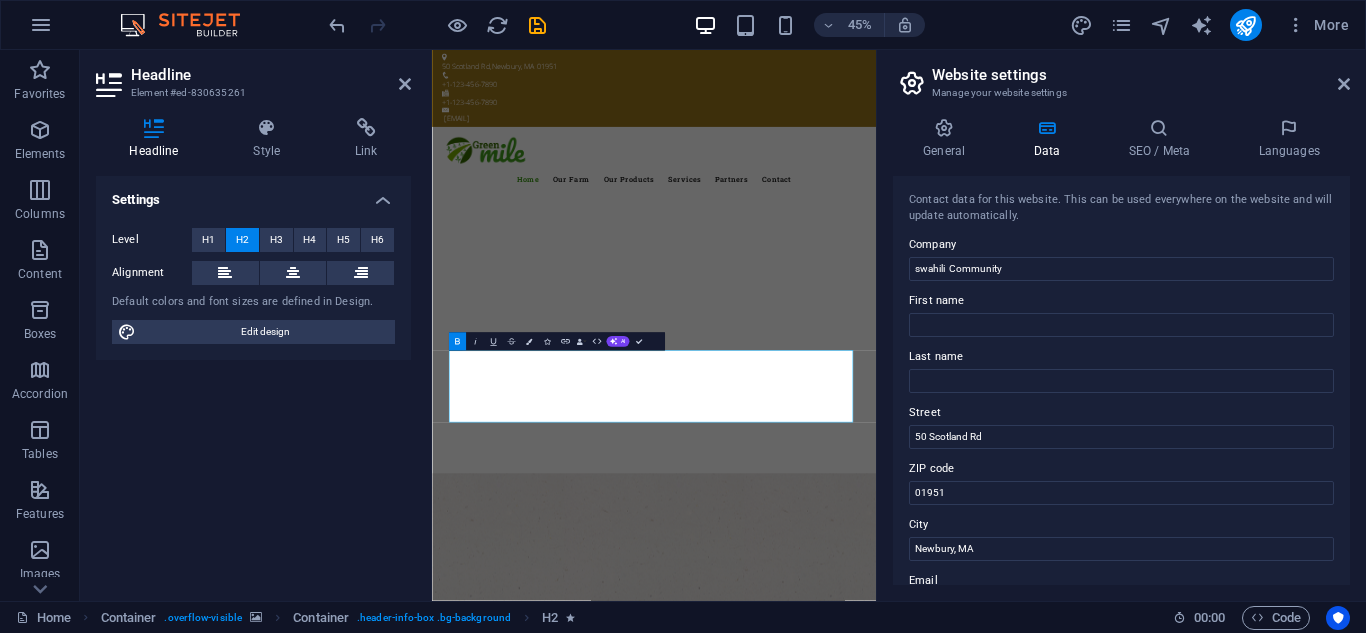 click on "First name" at bounding box center [1121, 301] 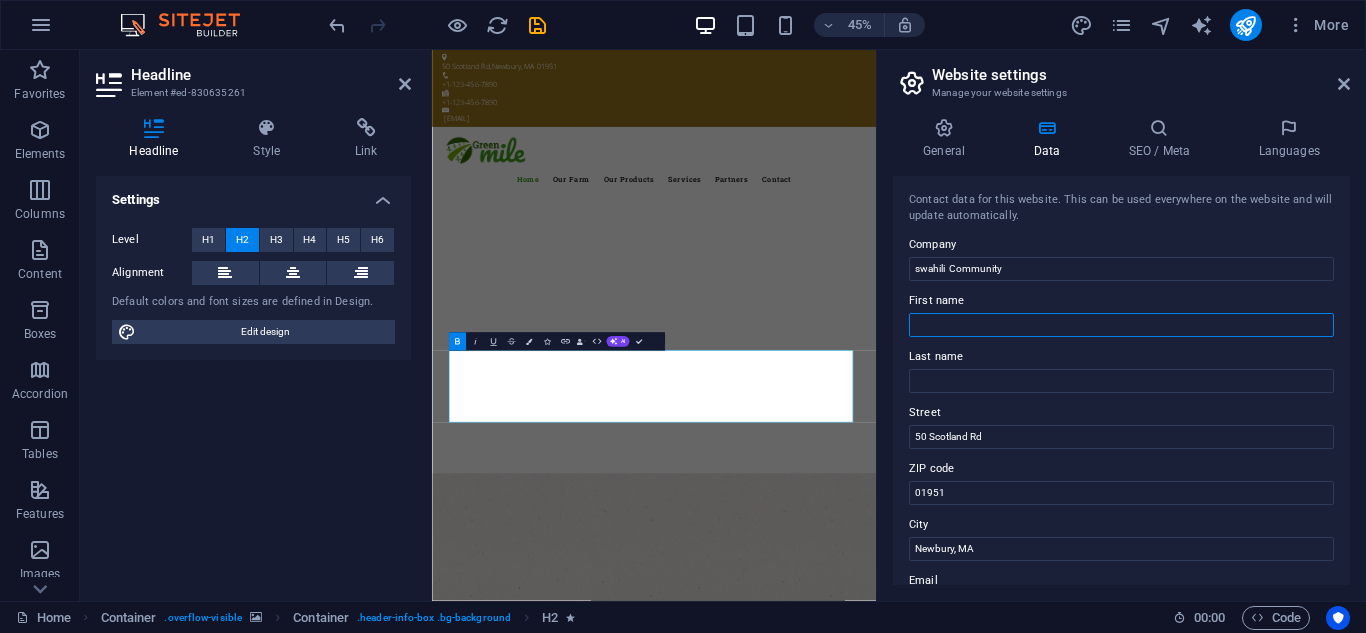 click on "First name" at bounding box center [1121, 325] 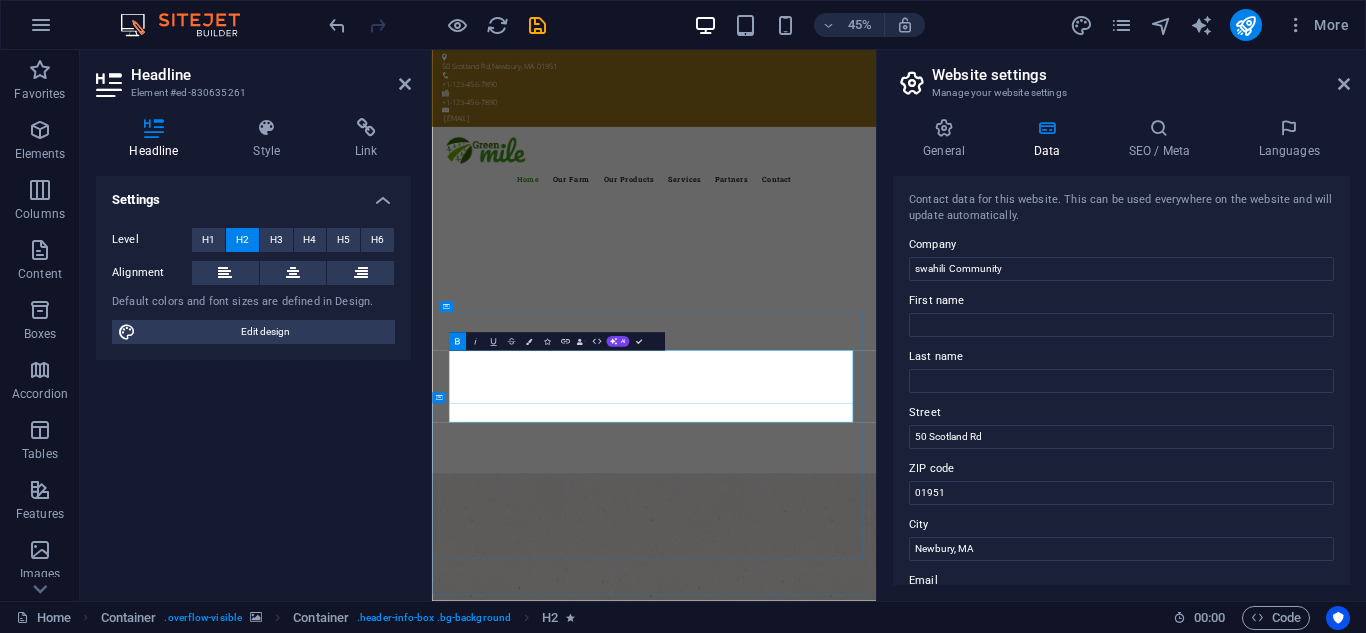 click on "Welcome to the" at bounding box center [820, 1333] 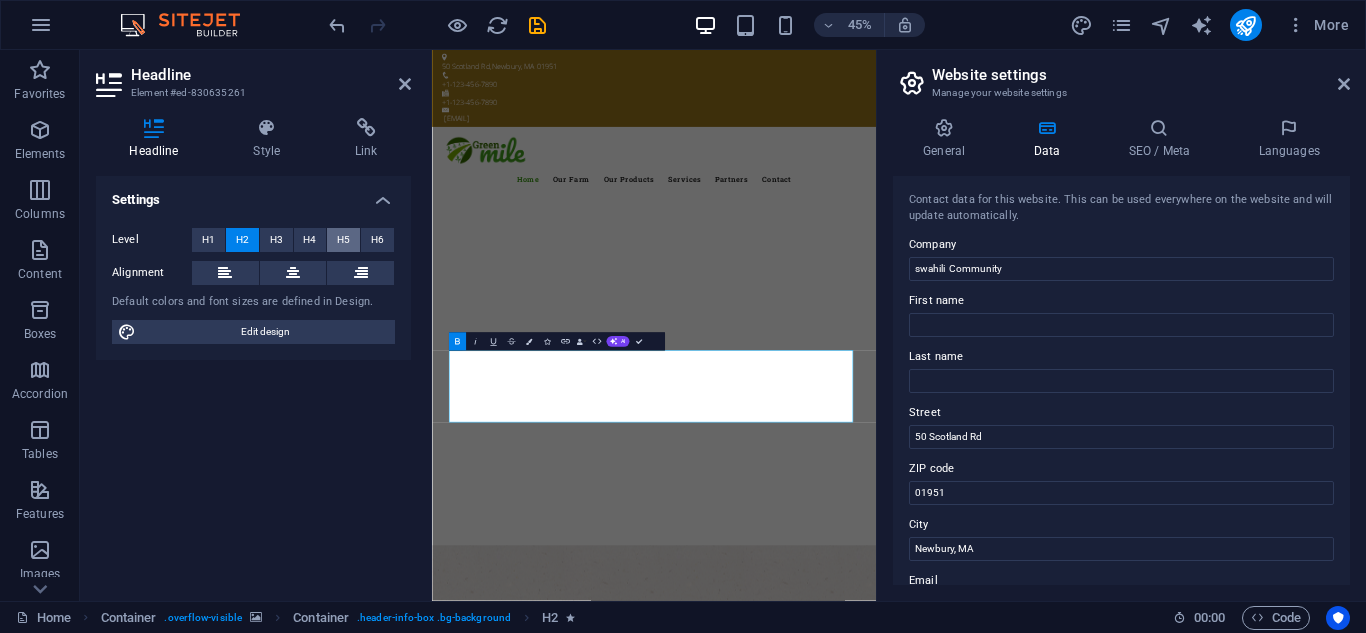 click on "H5" at bounding box center [343, 240] 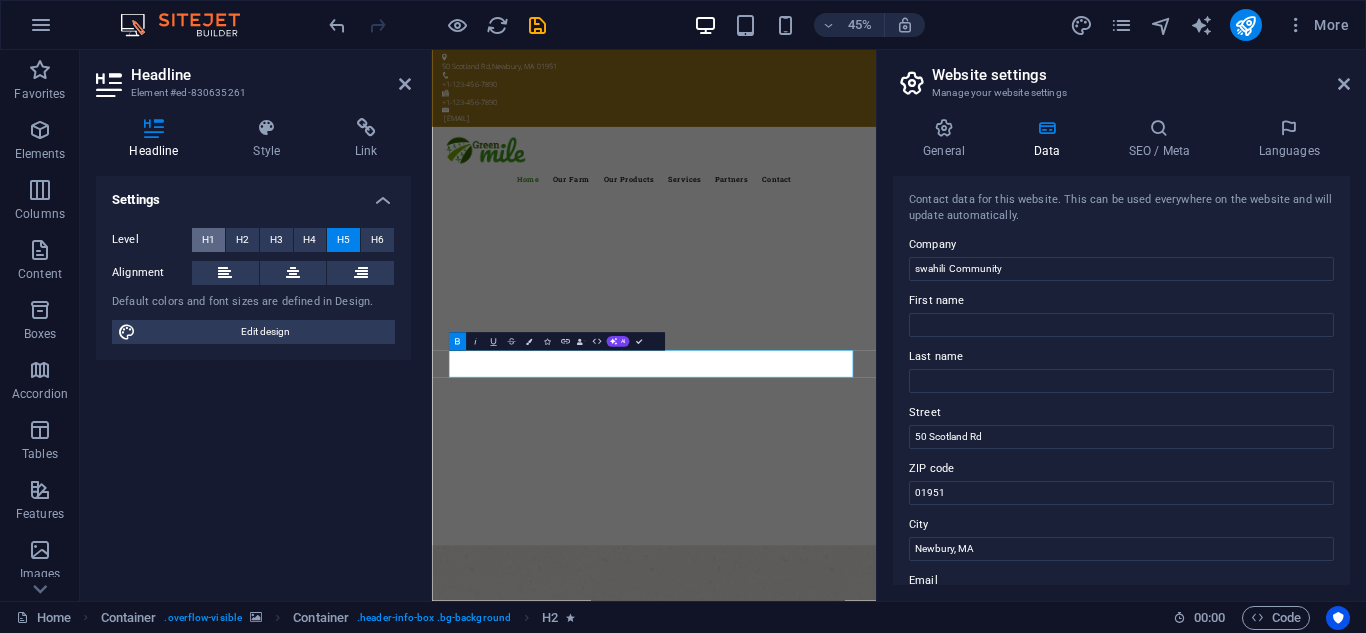 click on "H1" at bounding box center (208, 240) 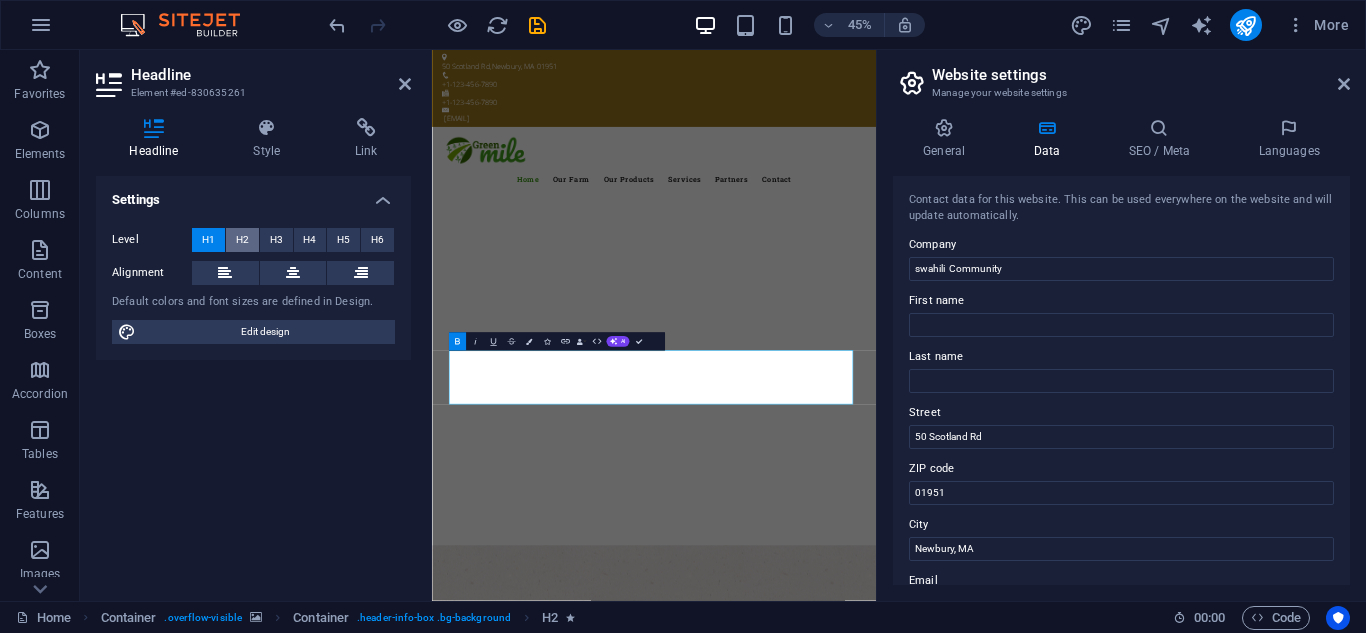 click on "H2" at bounding box center (242, 240) 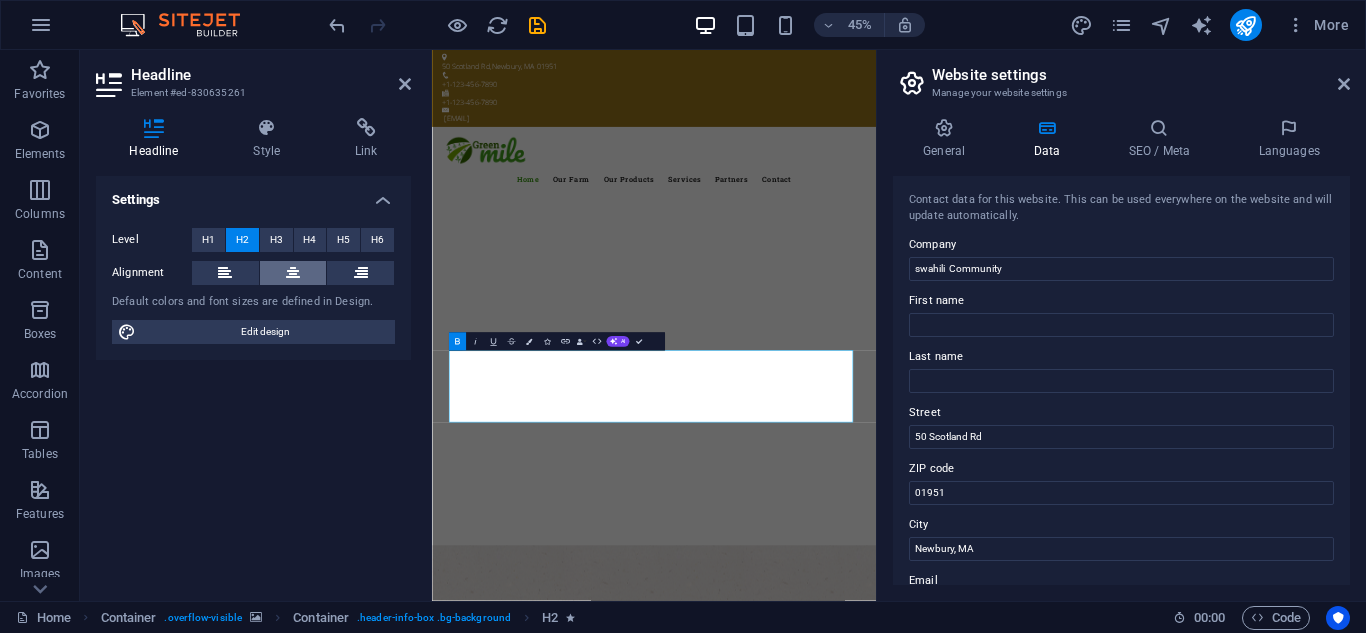 click at bounding box center [293, 273] 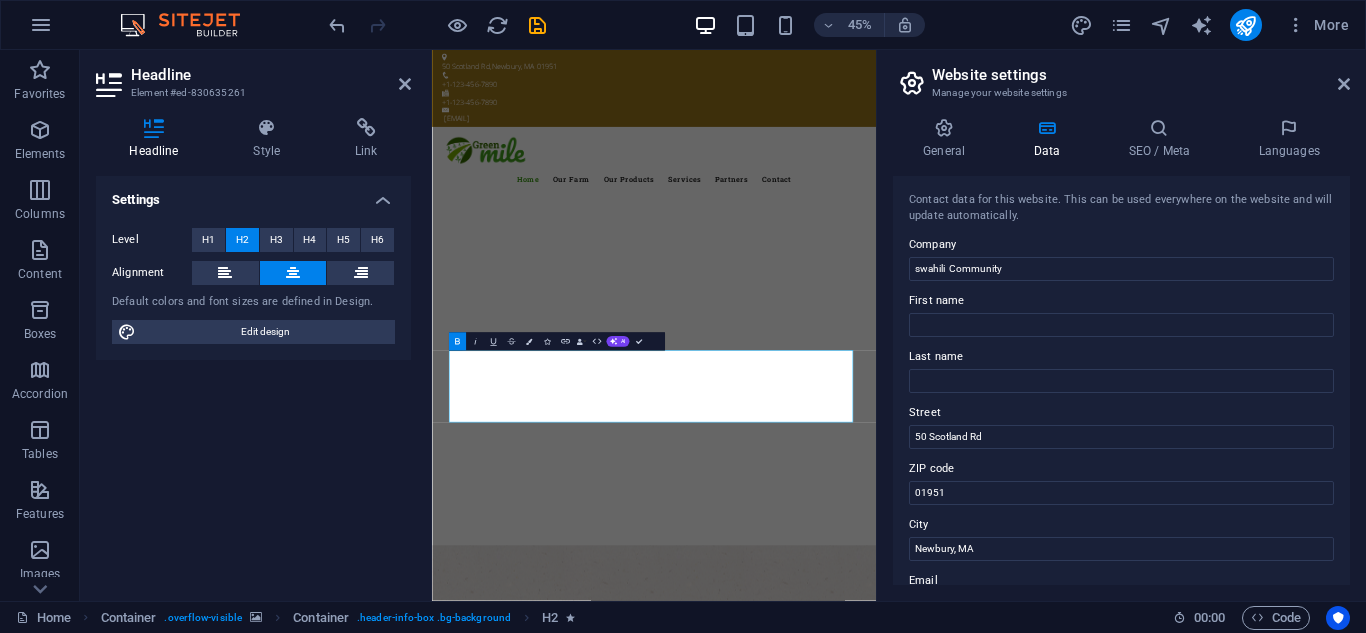 click at bounding box center [293, 273] 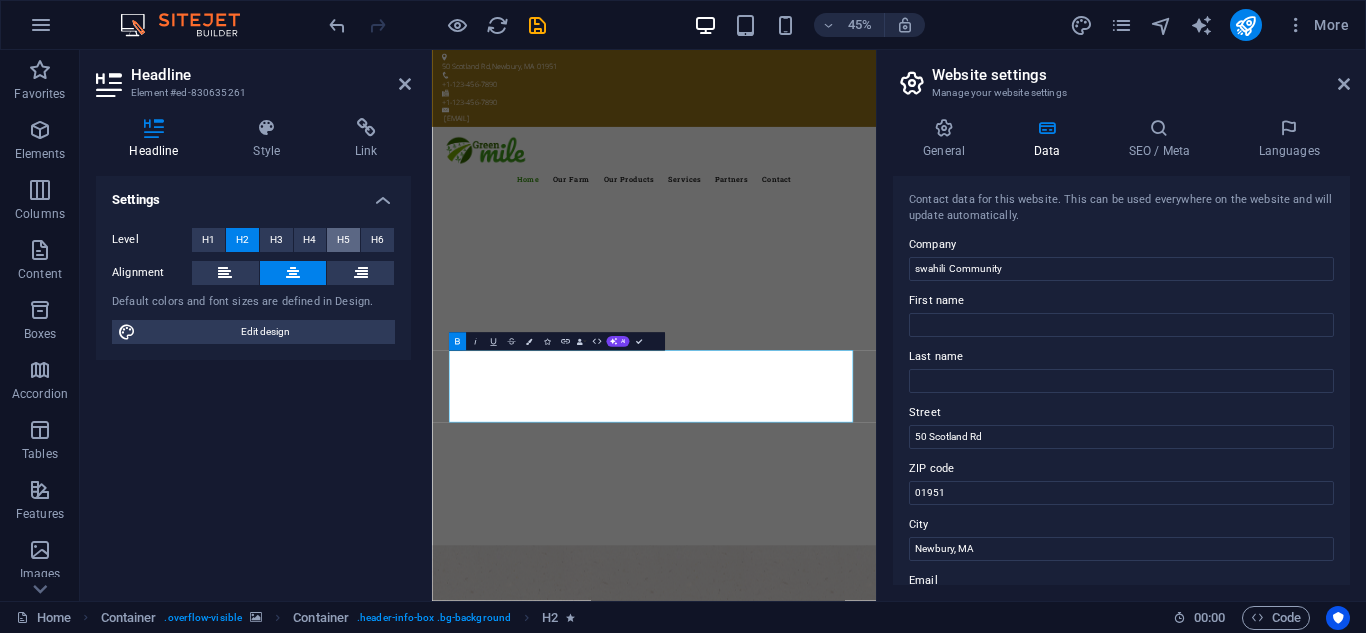 click on "H5" at bounding box center [343, 240] 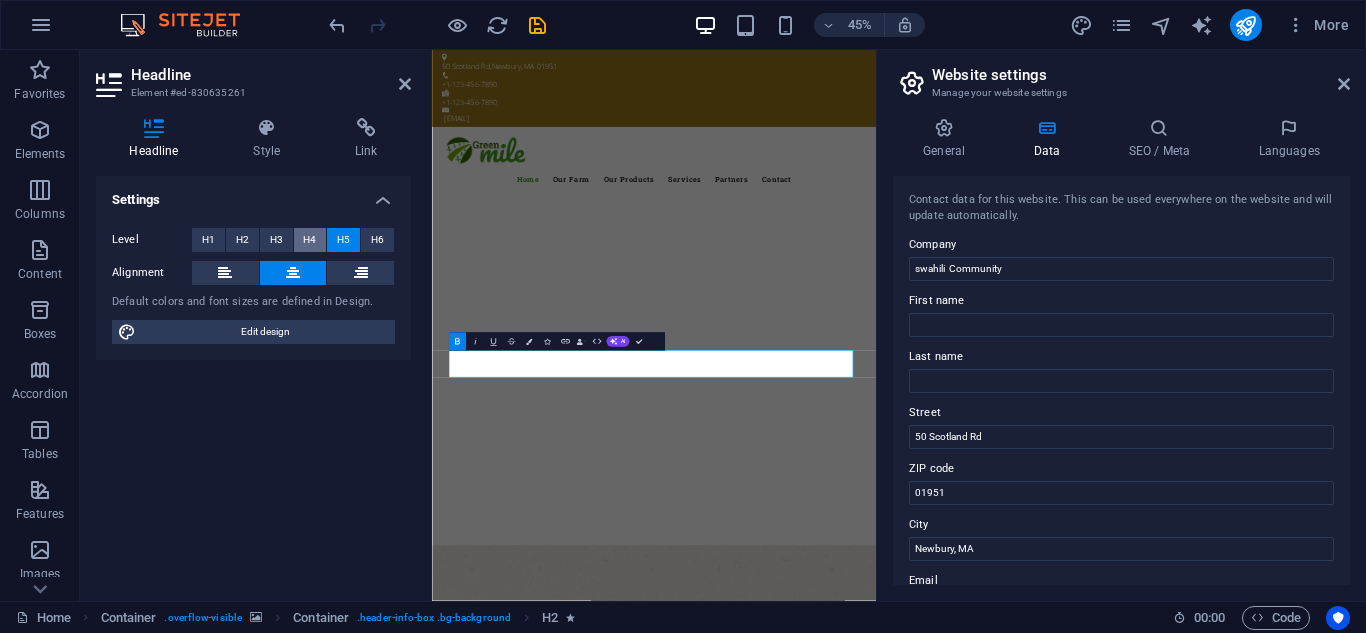 click on "H4" at bounding box center (309, 240) 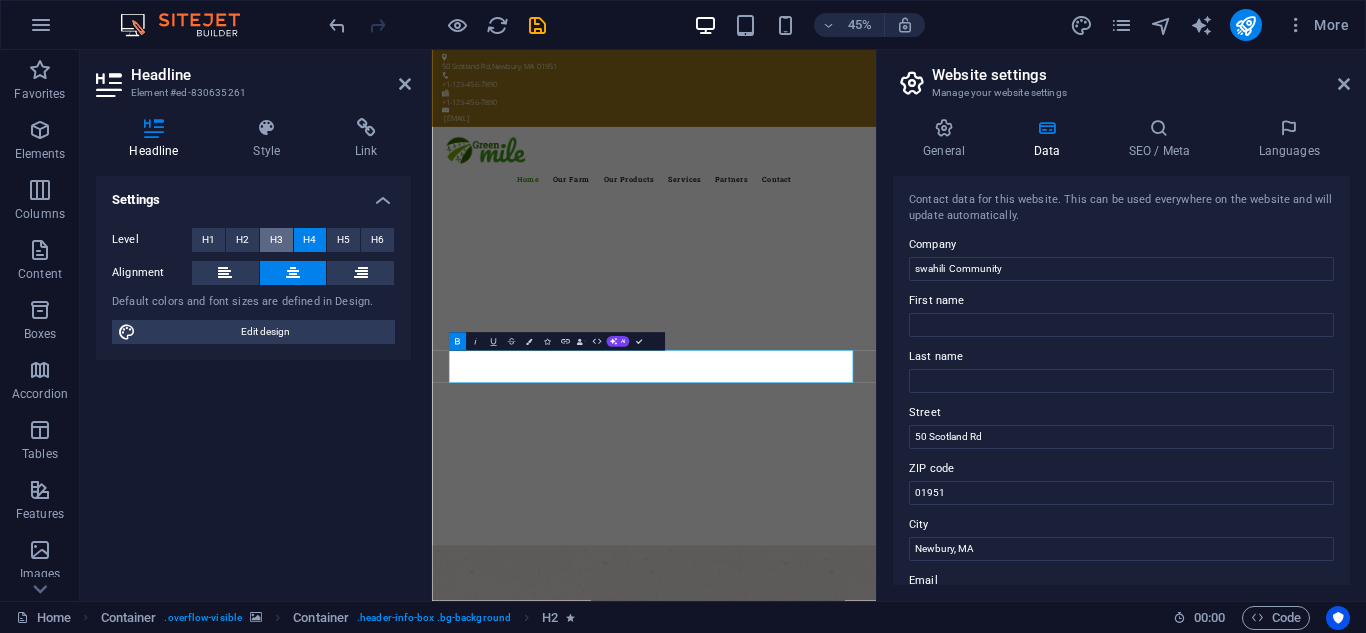 click on "H3" at bounding box center [276, 240] 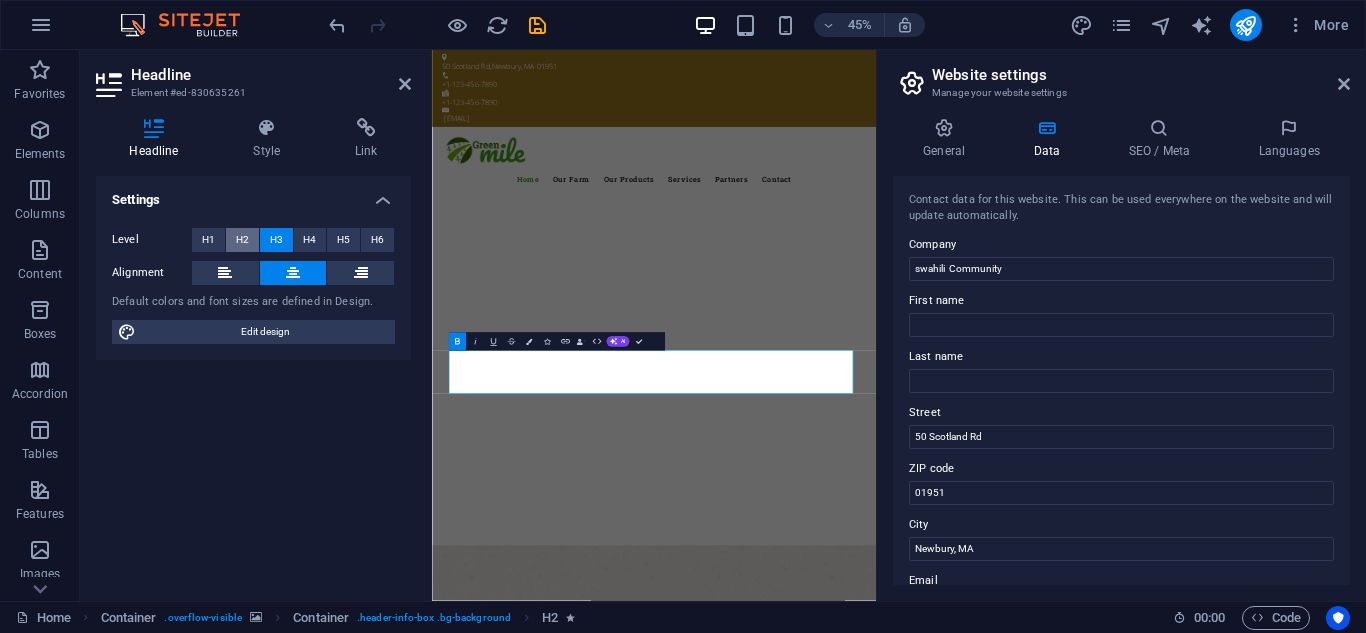 click on "H2" at bounding box center (242, 240) 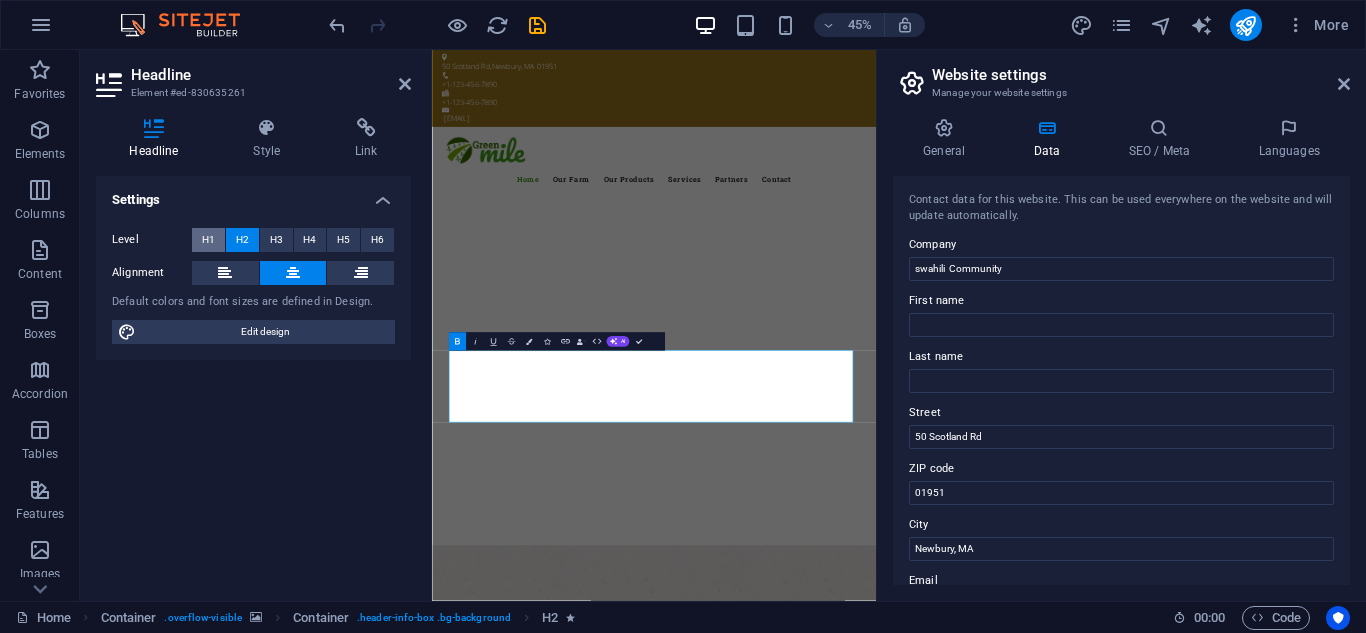 click on "H1" at bounding box center (208, 240) 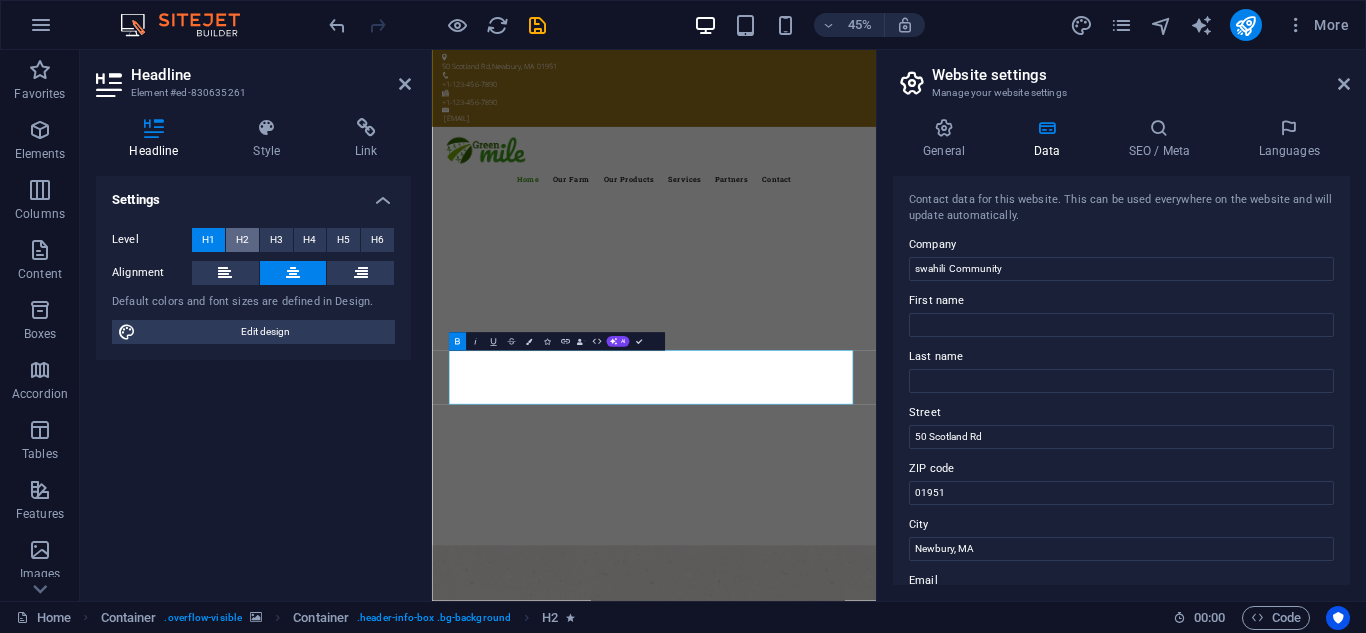 click on "H2" at bounding box center [242, 240] 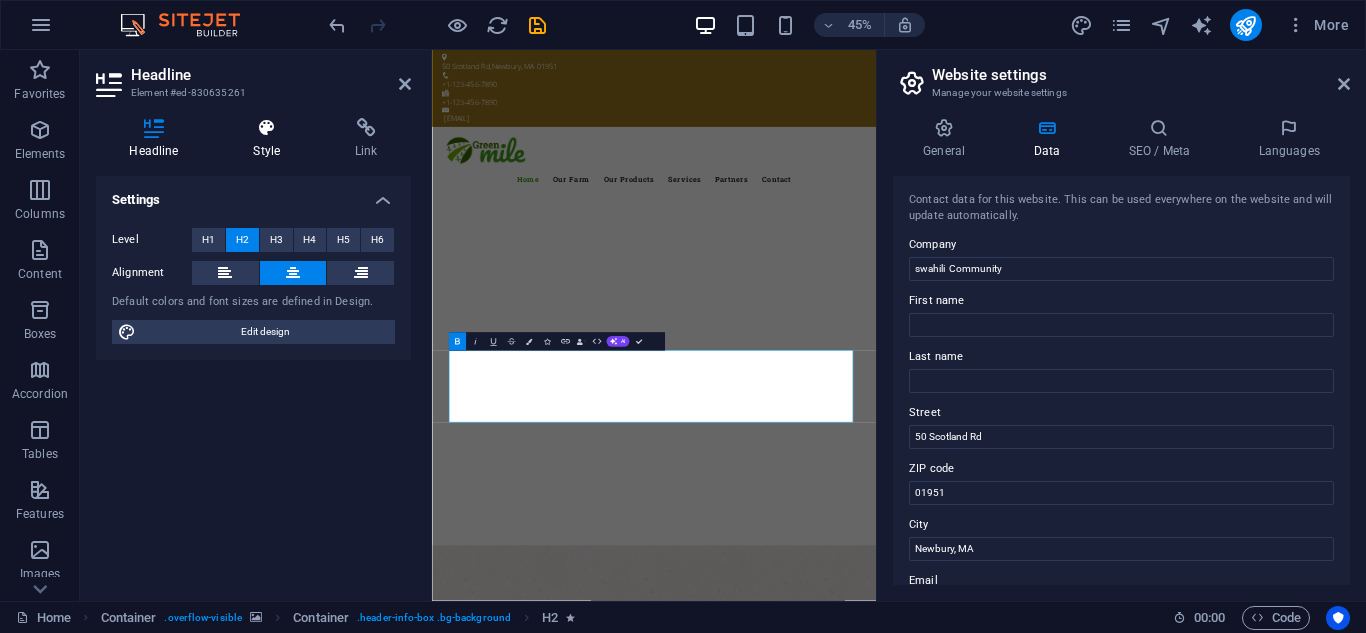 click on "Style" at bounding box center [271, 139] 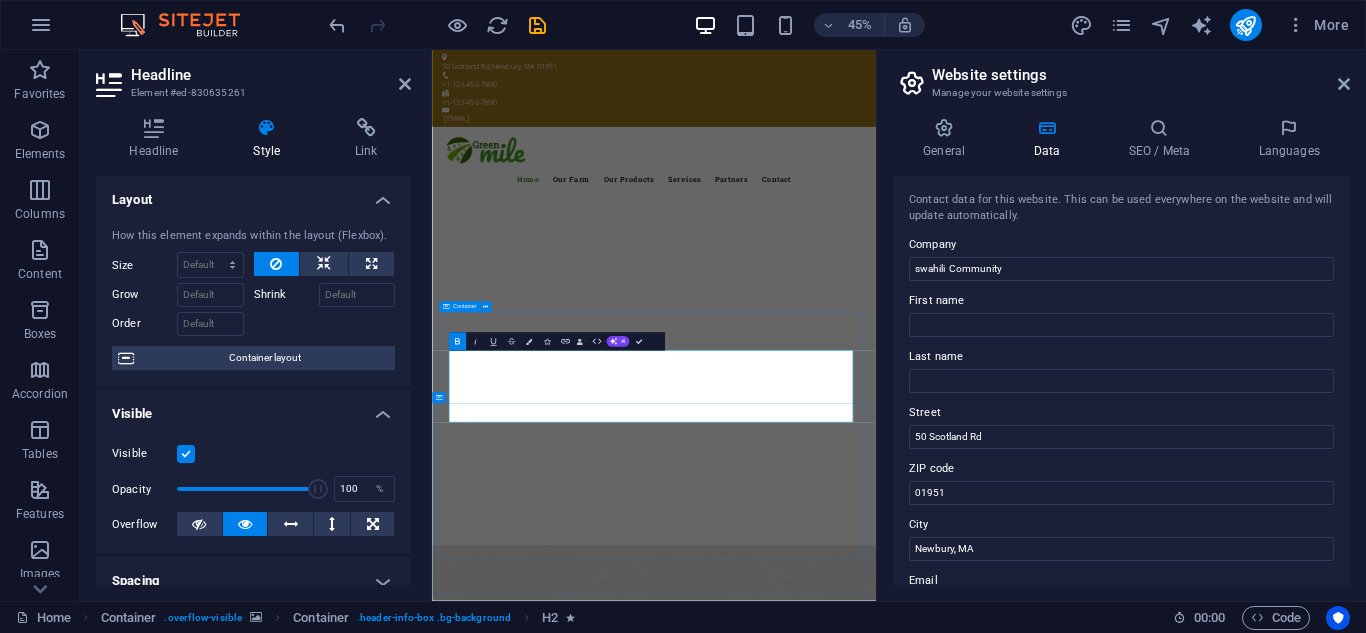 click on "Welcome to the  ‌ swahili Community Fresh. Healty. Organic Lorem ipsum dolor sit amet, consetetur sadipscing elitr, sed diam nonumy eirmod tempor invidunt ut labore et dolore magna aliquyam erat, sed diam voluptua. learn more Best Quality Products Lorem ipsum dolor sit amet, consetetur sadipscing elitr, sed diam nonumy eirmod tempor invidunt ut labore et dolore magna aliquyam erat, sed diam voluptua.  our Products" at bounding box center (926, 1719) 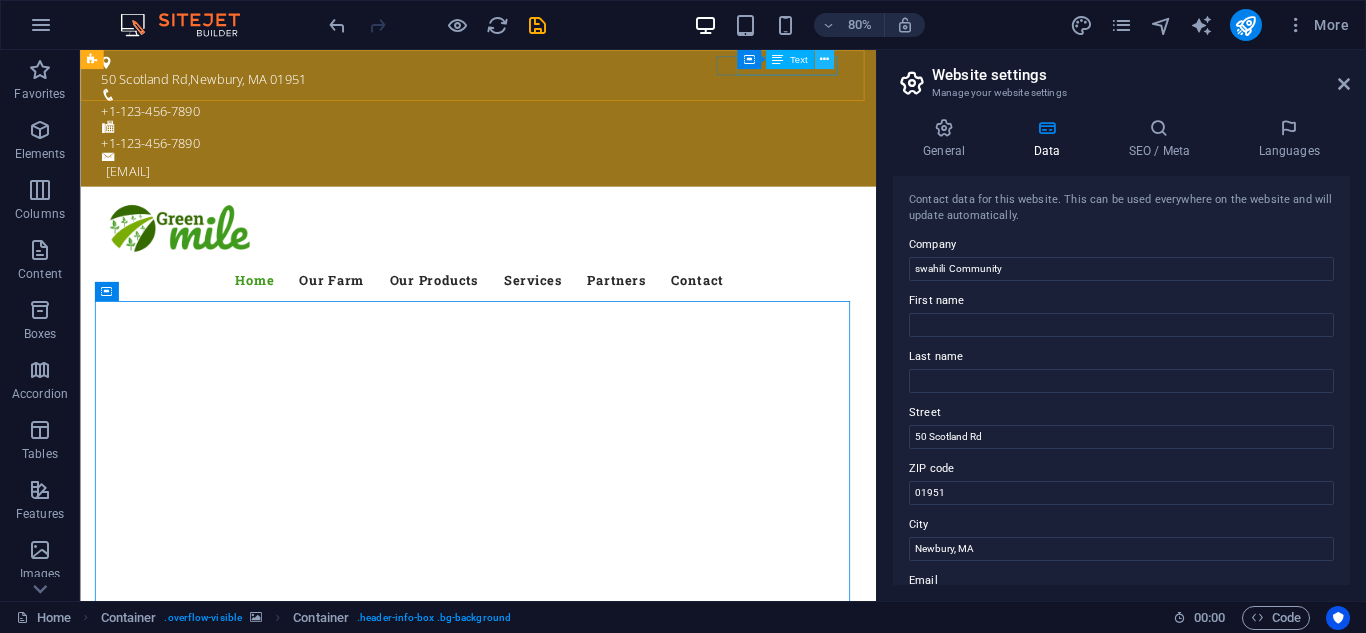 click at bounding box center [823, 59] 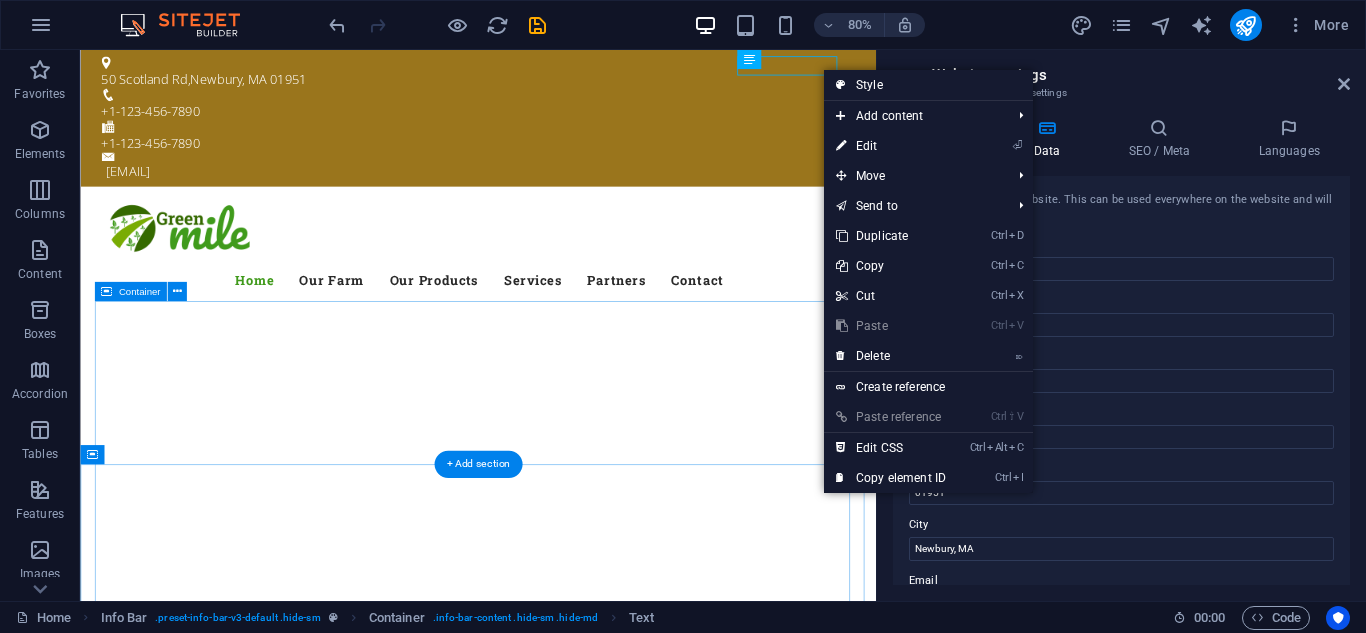 click on "Welcome to the  swahili Community Fresh. Healty. Organic Lorem ipsum dolor sit amet, consetetur sadipscing elitr, sed diam nonumy eirmod tempor invidunt ut labore et dolore magna aliquyam erat, sed diam voluptua. learn more Best Quality Products Lorem ipsum dolor sit amet, consetetur sadipscing elitr, sed diam nonumy eirmod tempor invidunt ut labore et dolore magna aliquyam erat, sed diam voluptua.  our Products" at bounding box center (578, 1451) 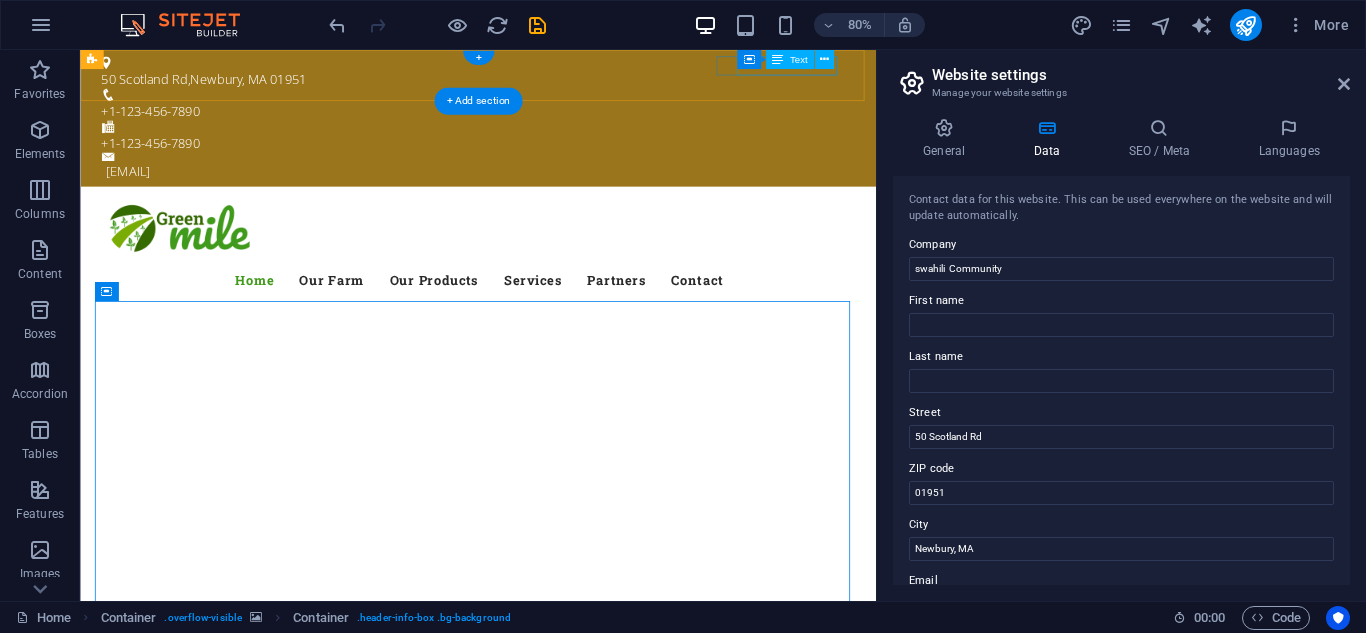 click on "+1-123-456-7890" at bounding box center (570, 166) 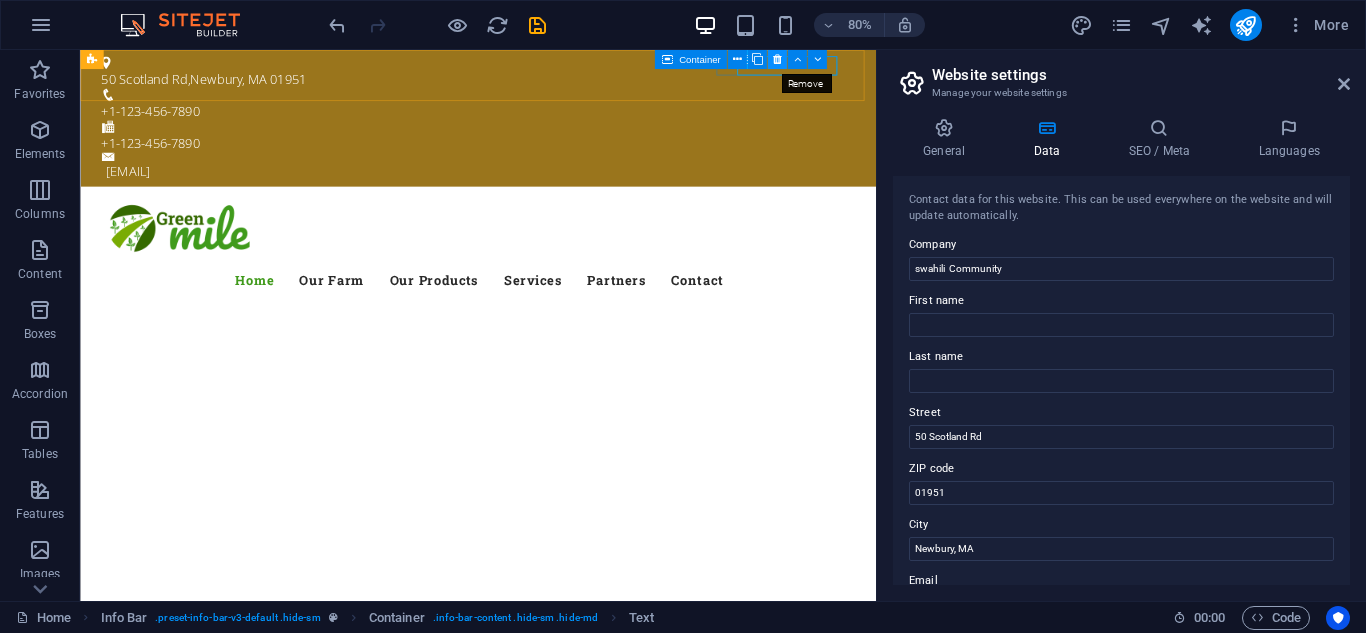 click at bounding box center [777, 59] 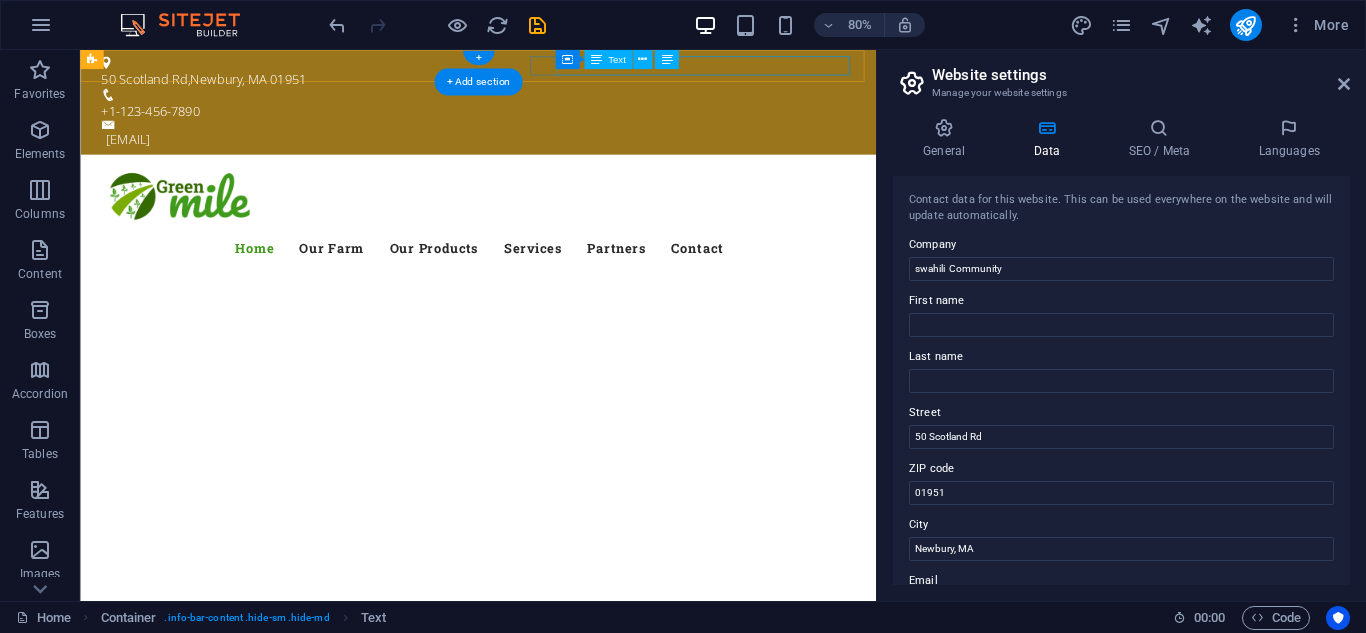click on "[EMAIL]" at bounding box center [581, 161] 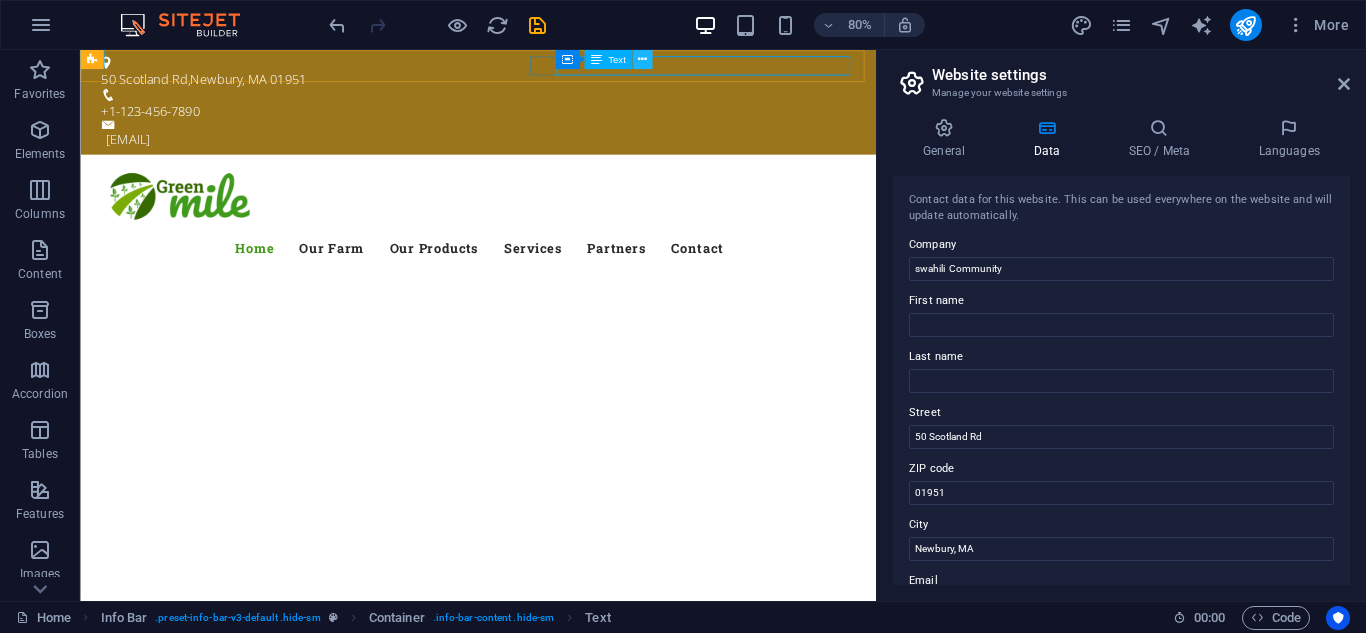 click at bounding box center [642, 59] 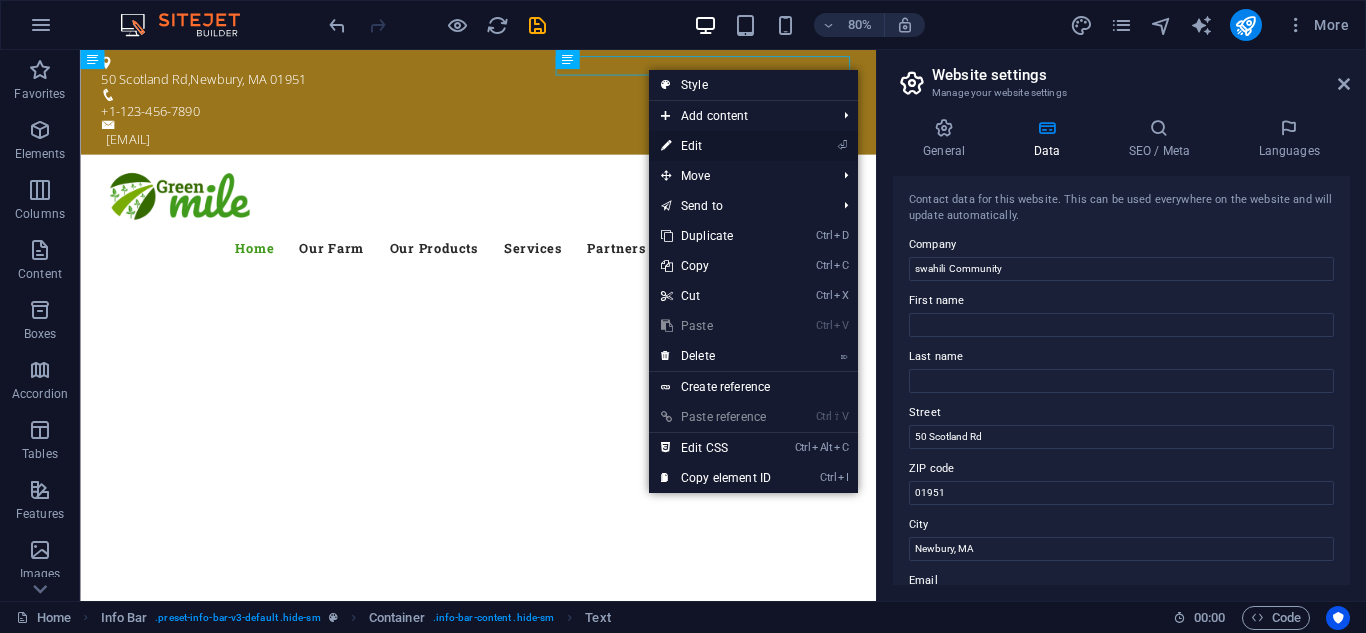 click on "⏎  Edit" at bounding box center (716, 146) 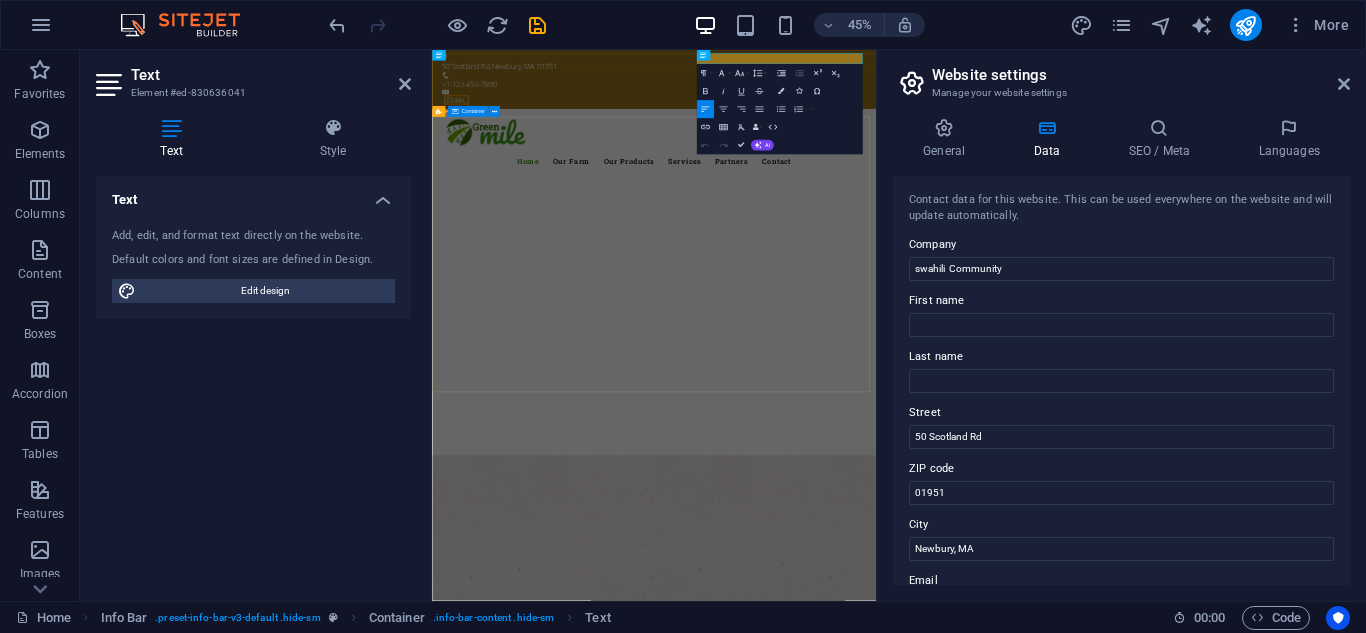 type 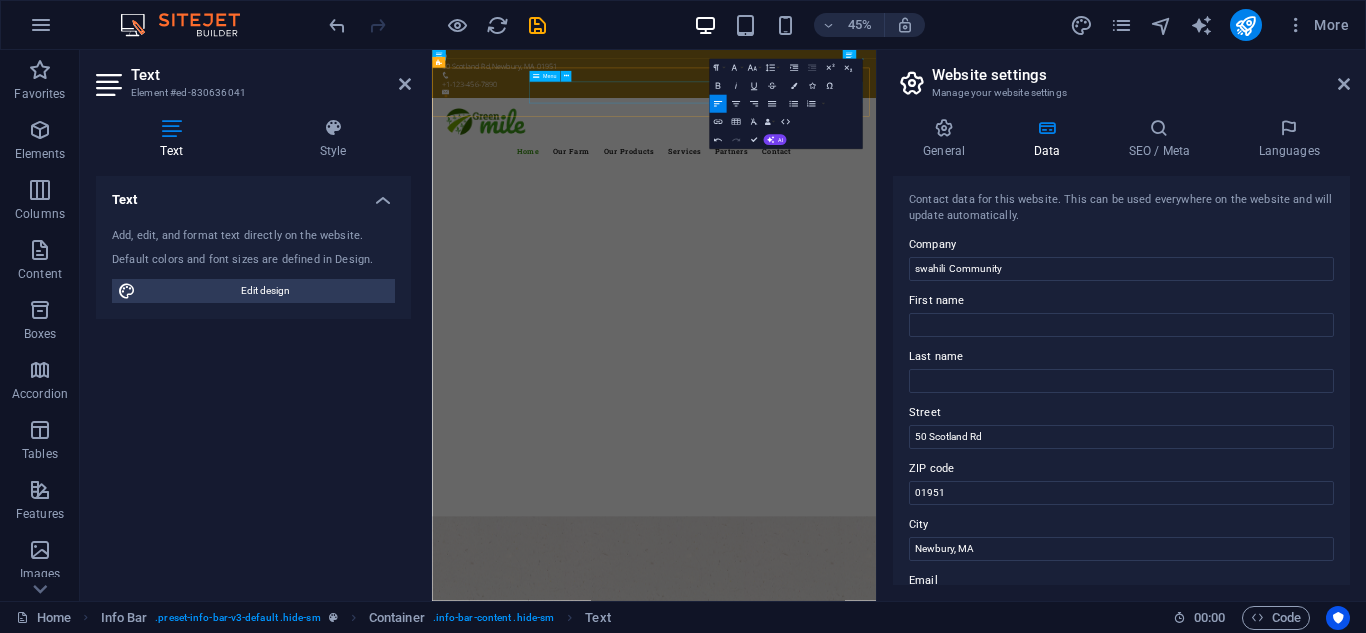 click on "Home Our Farm Our Products Services Partners Contact" at bounding box center [926, 274] 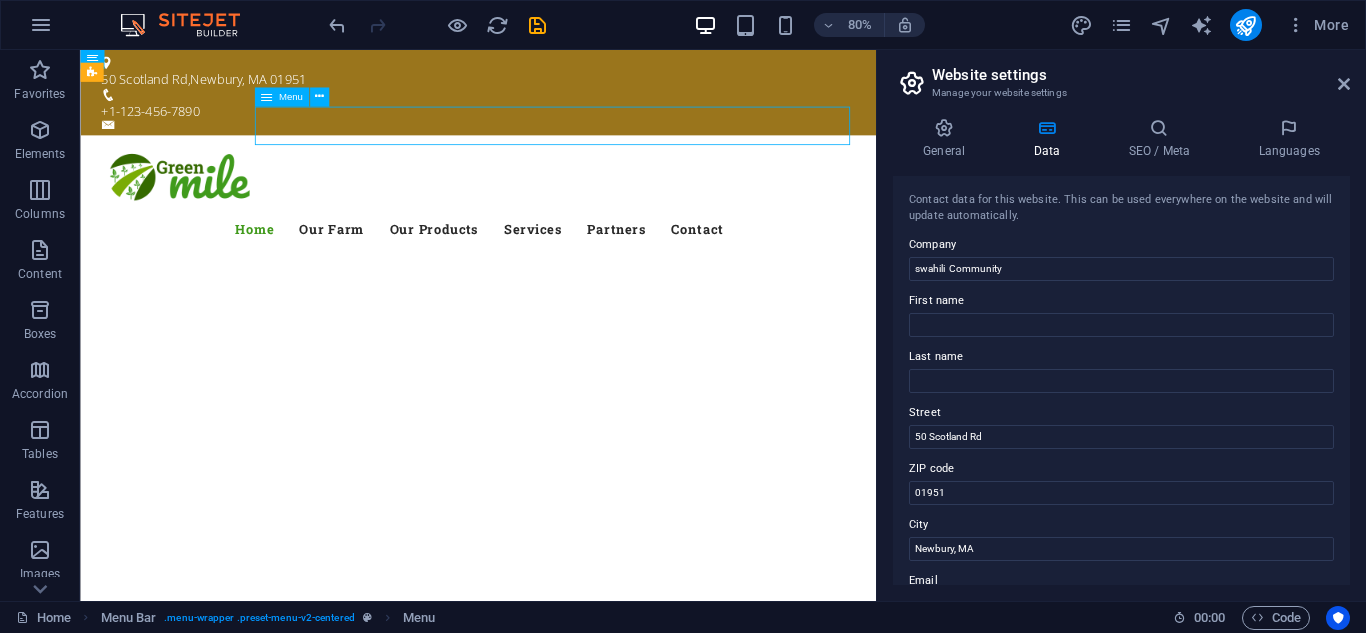 click on "Home Our Farm Our Products Services Partners Contact" at bounding box center (578, 274) 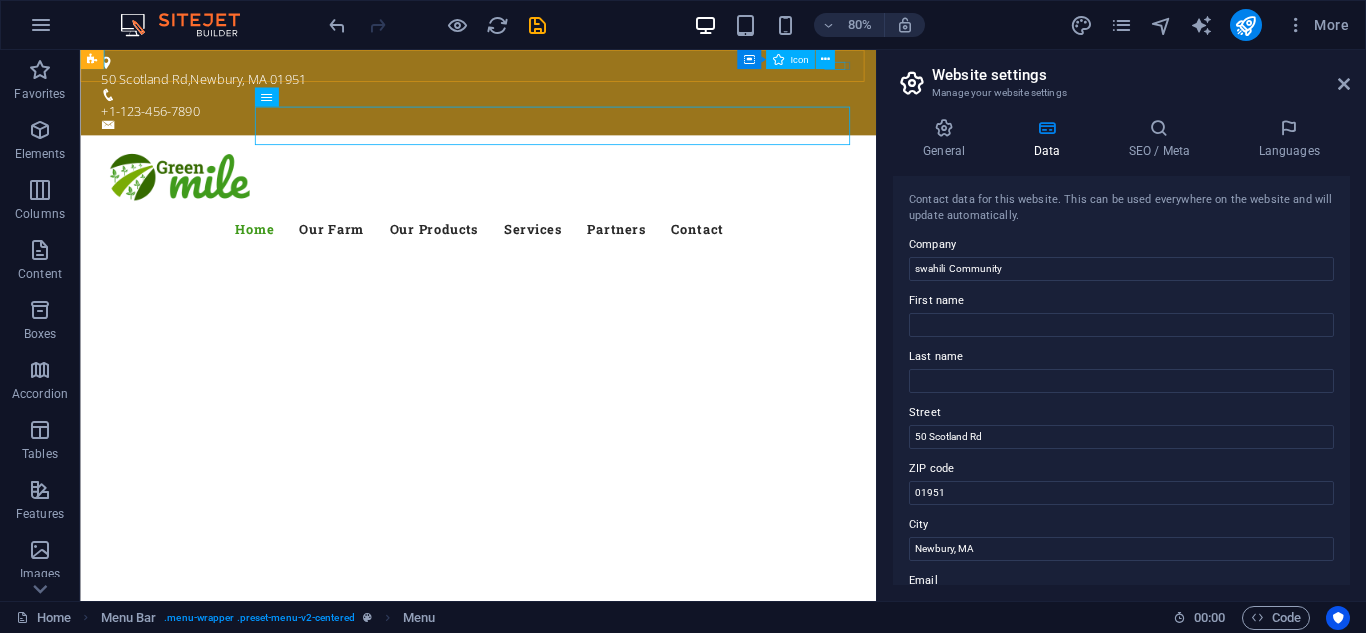 click at bounding box center (824, 59) 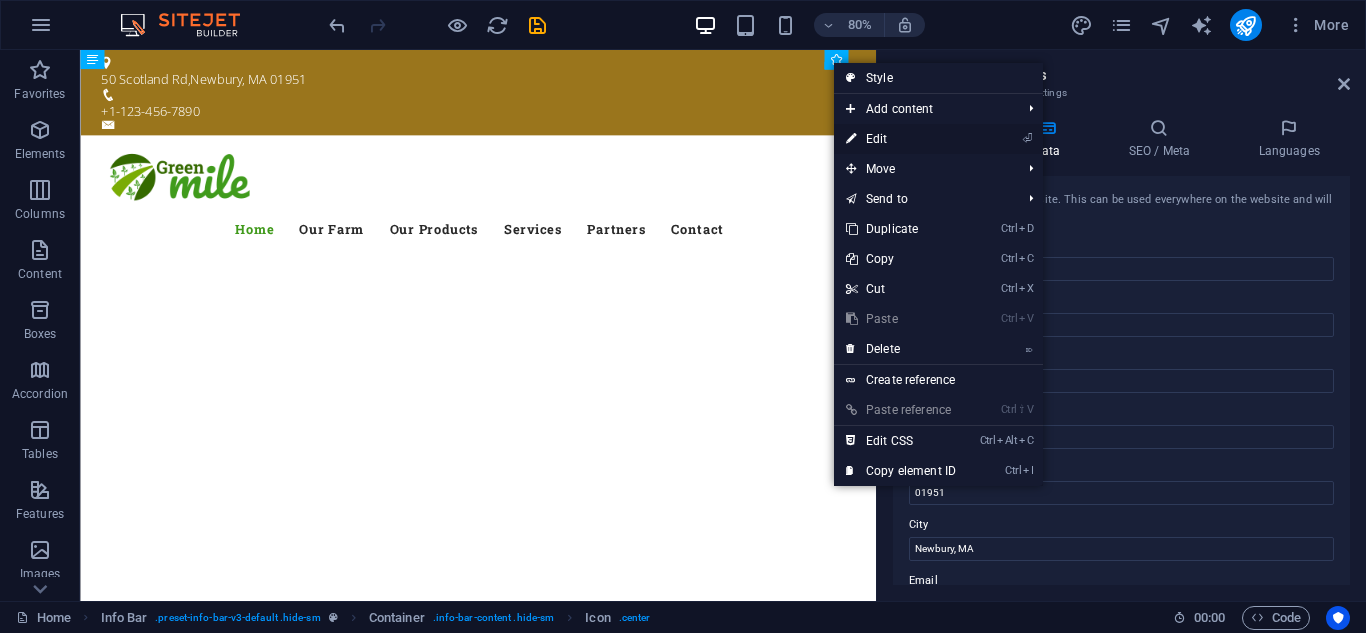 click on "⏎  Edit" at bounding box center [901, 139] 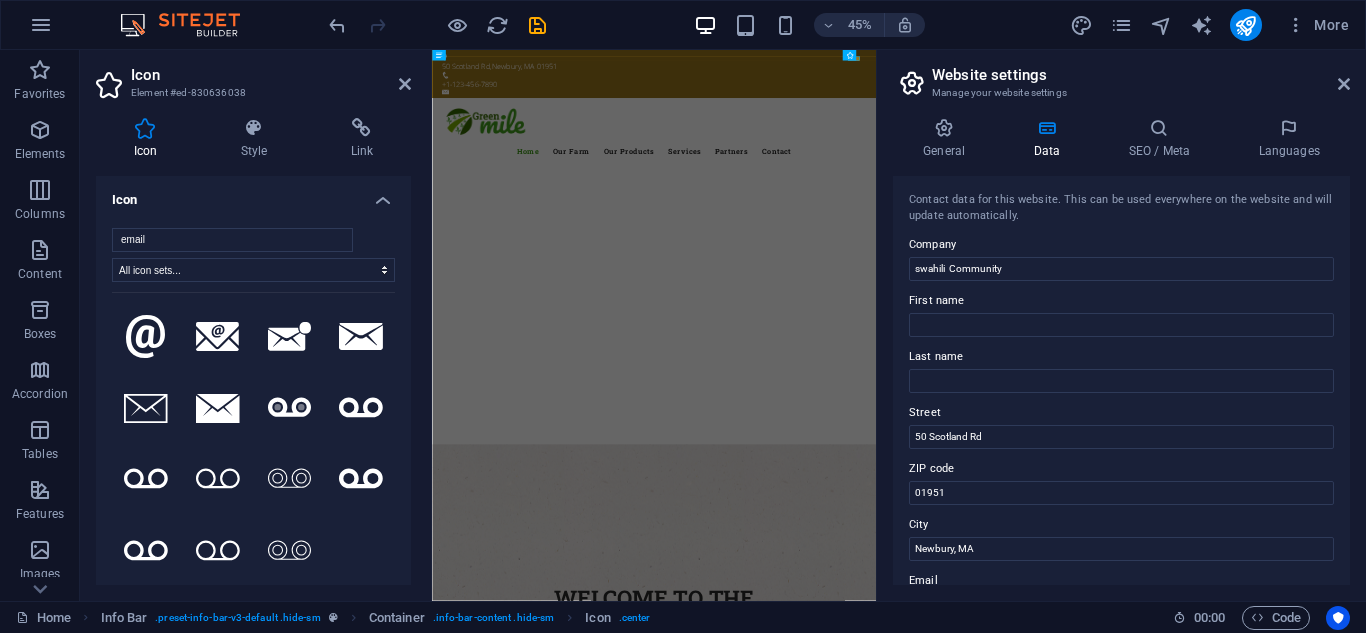click on "Element #ed-830636038" at bounding box center (251, 93) 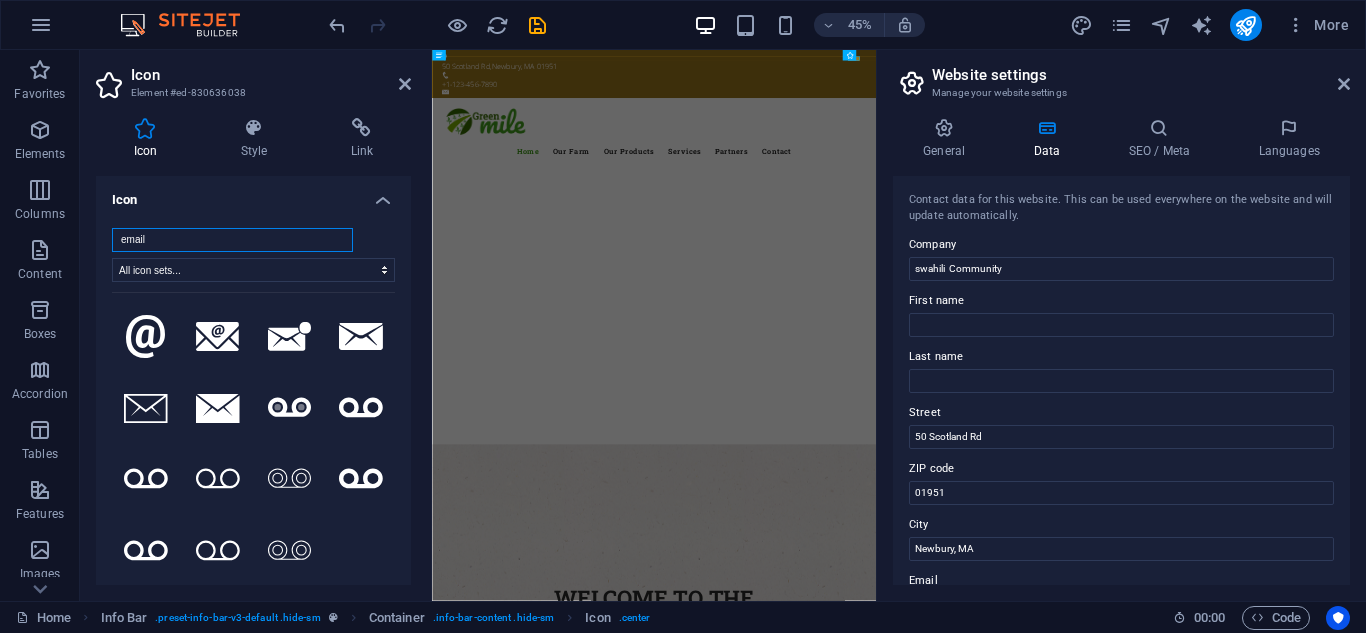 click on "email" at bounding box center [232, 240] 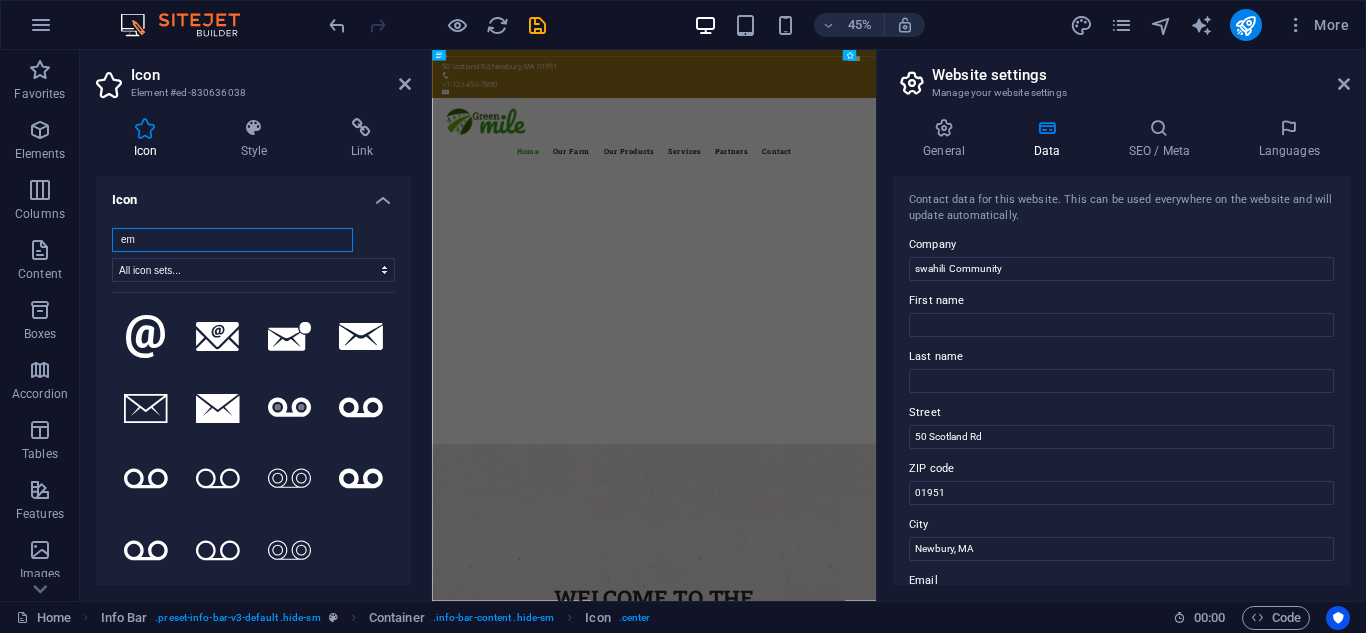 type on "e" 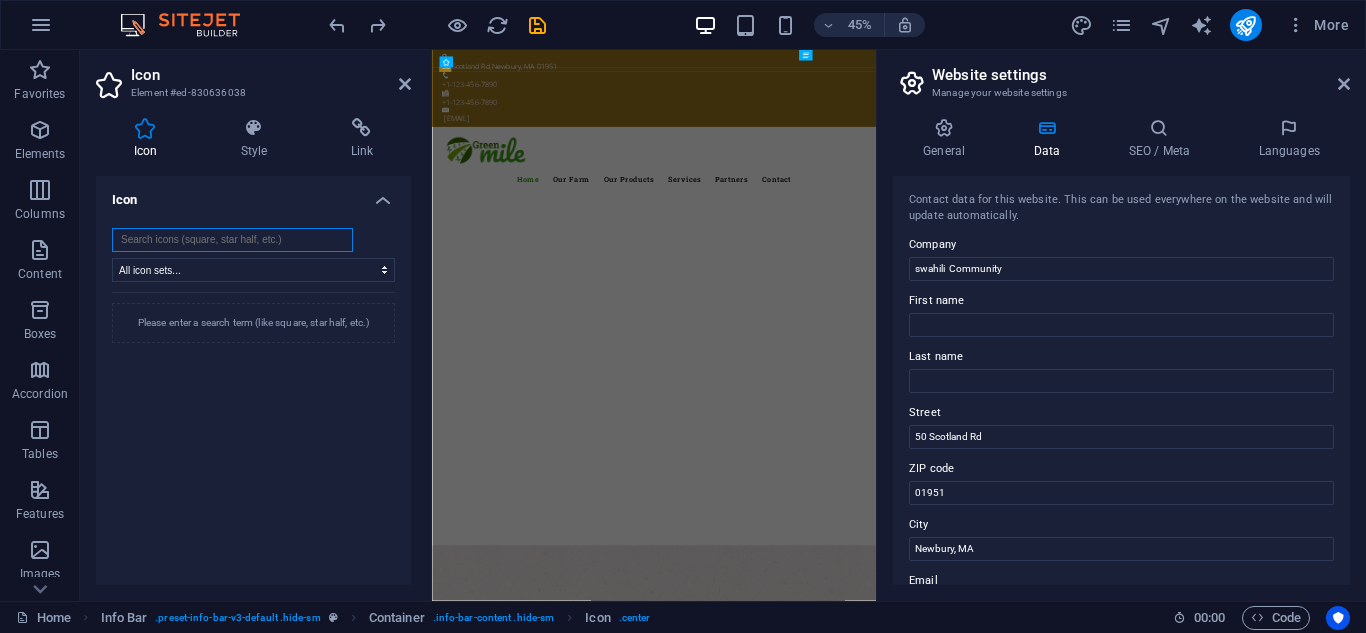type 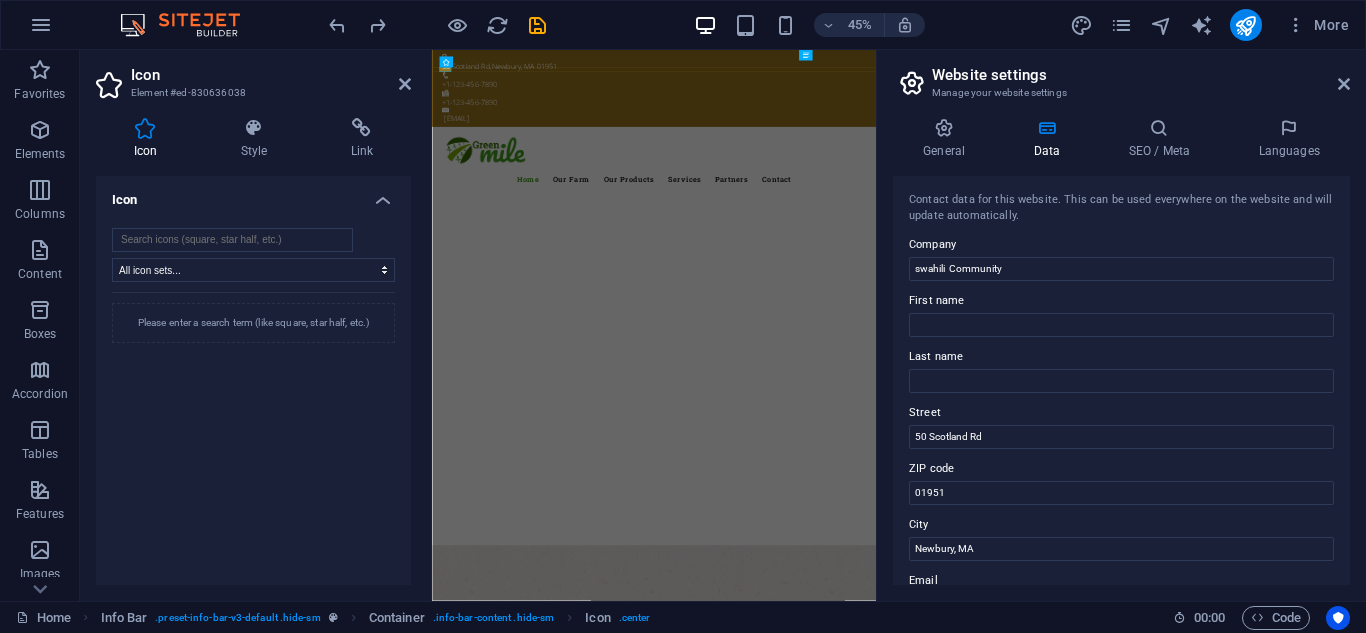 click on "Icon Style Link Icon All icon sets... IcoFont Ionicons FontAwesome Brands FontAwesome Duotone FontAwesome Solid FontAwesome Regular FontAwesome Light FontAwesome Thin FontAwesome Sharp Solid FontAwesome Sharp Regular FontAwesome Sharp Light FontAwesome Sharp Thin Please enter a search term (like square, star half, etc.) Appearance Color Background Mode Scale Left Center Right Width Default auto px rem % em vh vw Height Default auto px rem em vh vw Padding Default px rem % em vh vw Stroke width 0 Default px rem % em vh vw Stroke color Overflow Alignment Alignment Shadow Default None Outside Color X offset 0 px rem vh vw Y offset 0 px rem vh vw Blur 0 px rem % vh vw Text Alternative text The alternative text is used by devices that cannot display images (e.g. image search engines) and should be added to every image to improve website accessibility. Info Bar Element Layout How this element expands within the layout (Flexbox). Size Default auto px % 1/1 1/2 1/3 1/4 1/5 1/6 1/7 1/8 1/9 1/10 Grow Shrink Order 100 %" at bounding box center [253, 351] 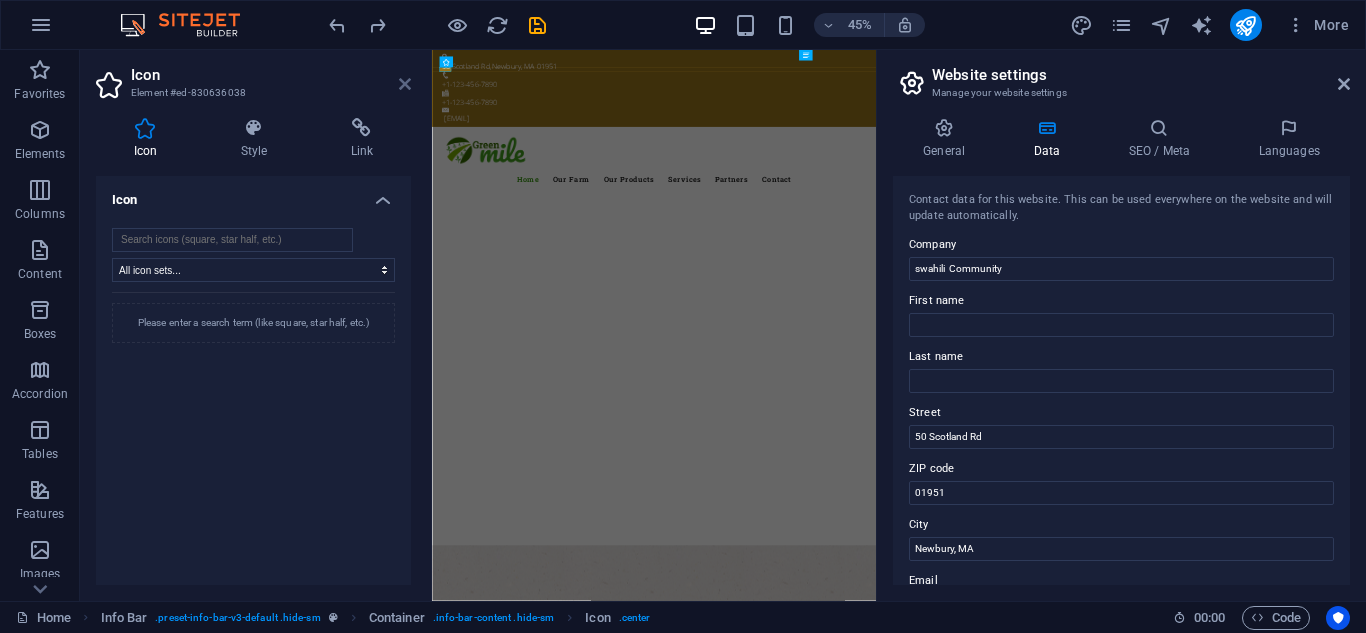 click at bounding box center (405, 84) 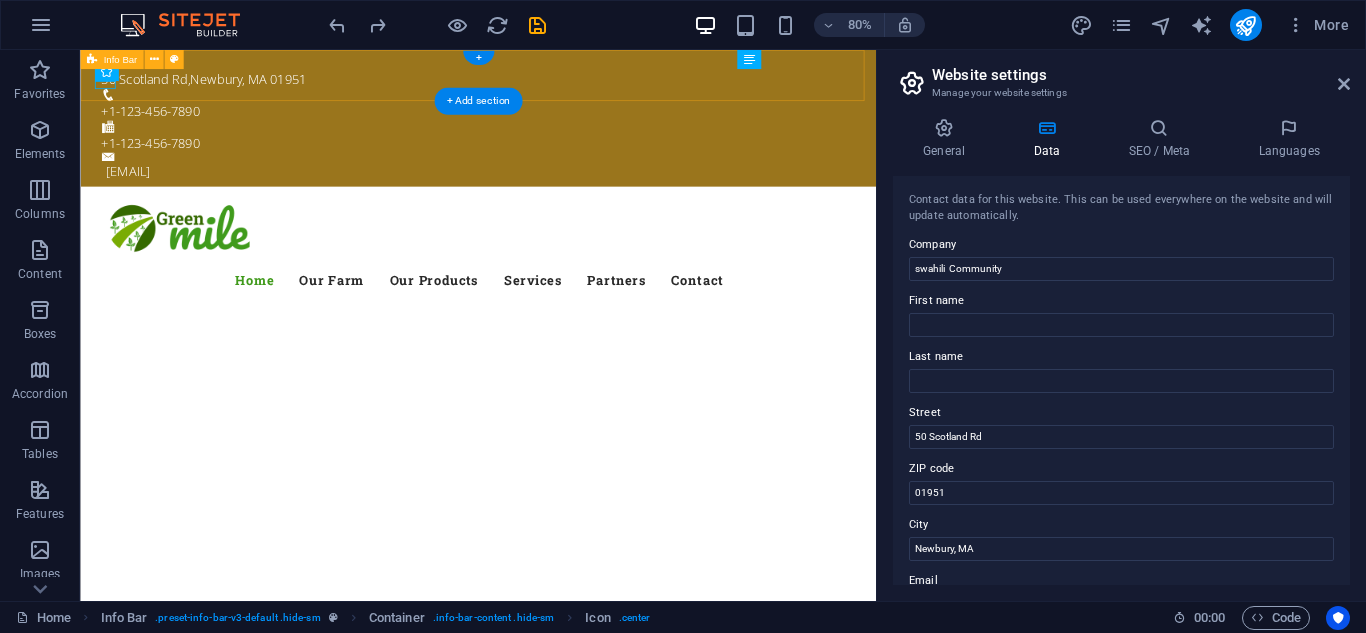 click on "50 Scotland Rd ,  Newbury, MA   01951 +1-123-456-7890 +1-123-456-7890 059de3401463963bb6b79ee5e28bf6@cpanel.local" at bounding box center [577, 135] 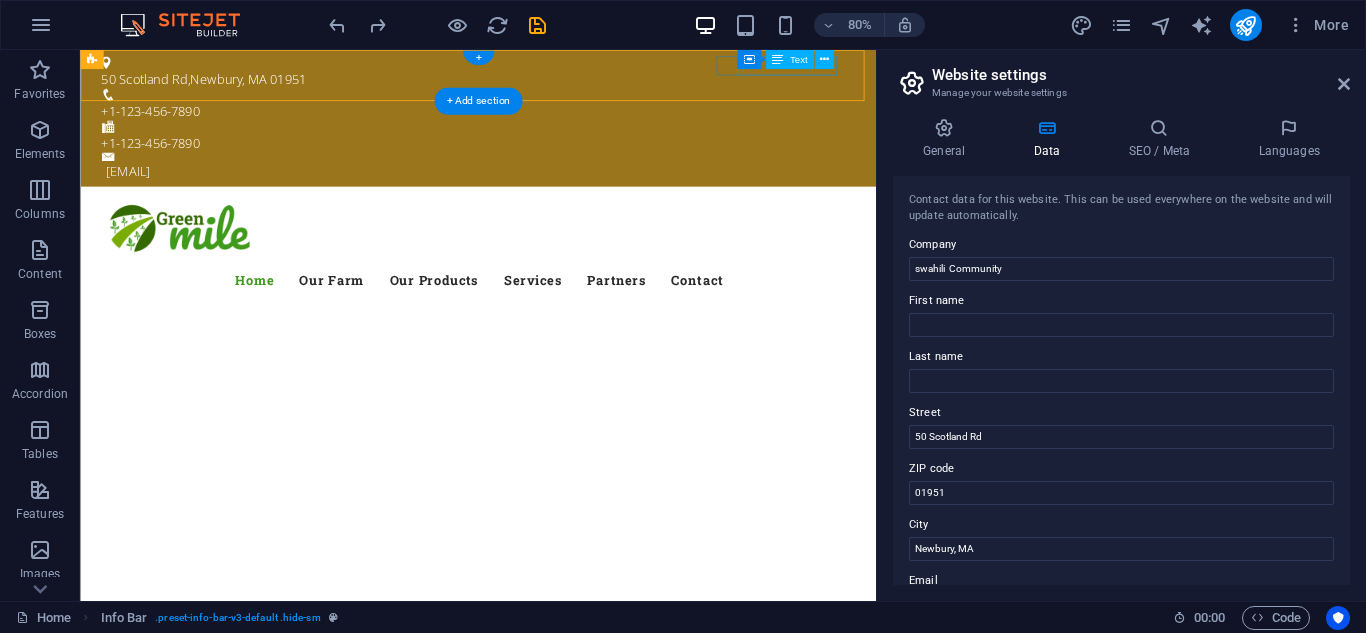 click on "+1-123-456-7890" at bounding box center (570, 166) 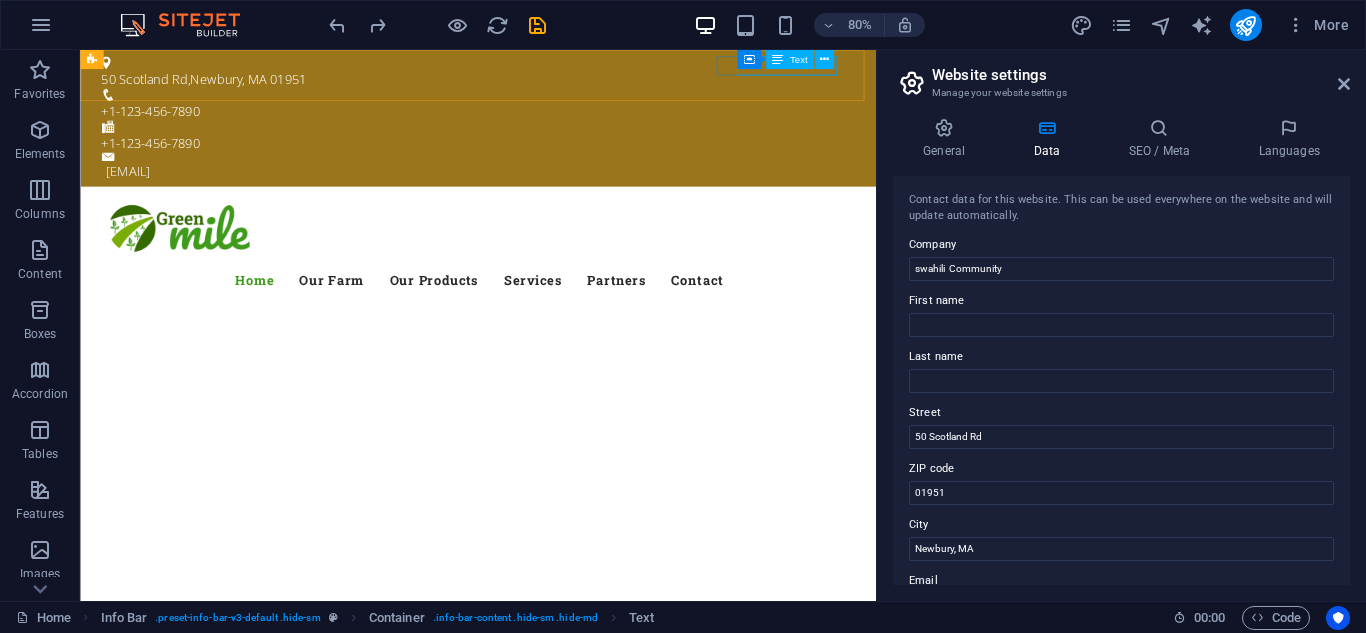 click on "Text" at bounding box center [790, 59] 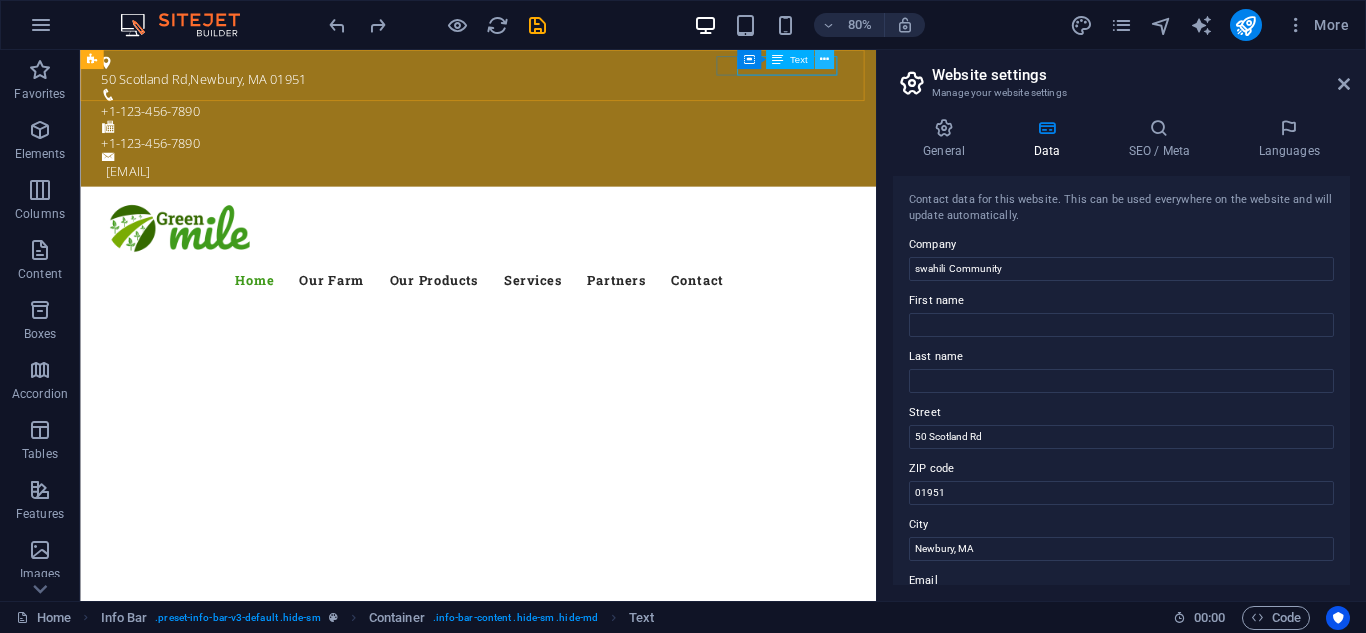 click at bounding box center [824, 59] 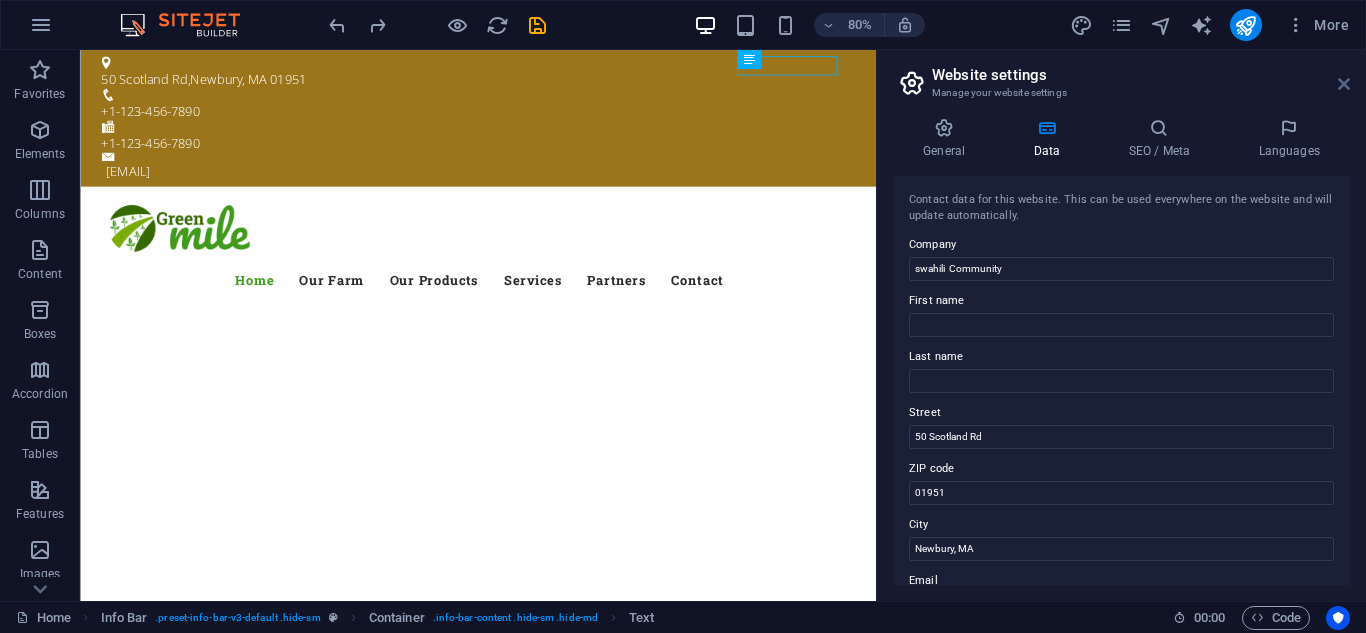 click at bounding box center [1344, 84] 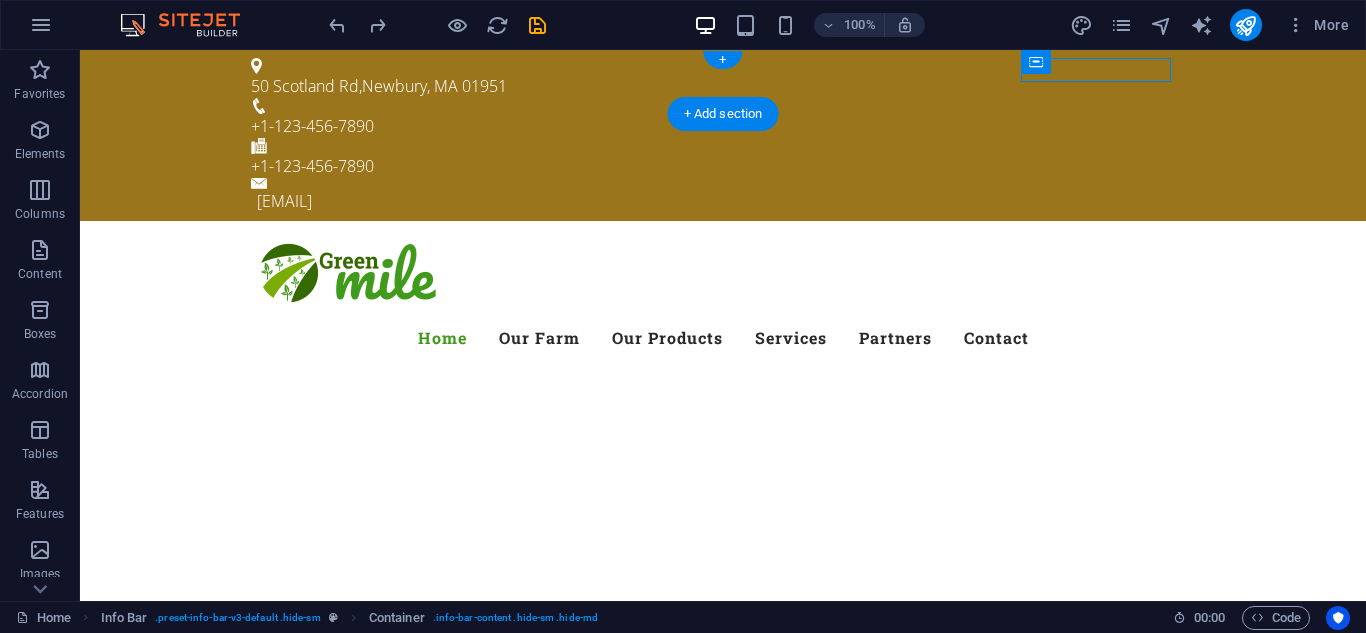 drag, startPoint x: 1127, startPoint y: 118, endPoint x: 1243, endPoint y: 86, distance: 120.33287 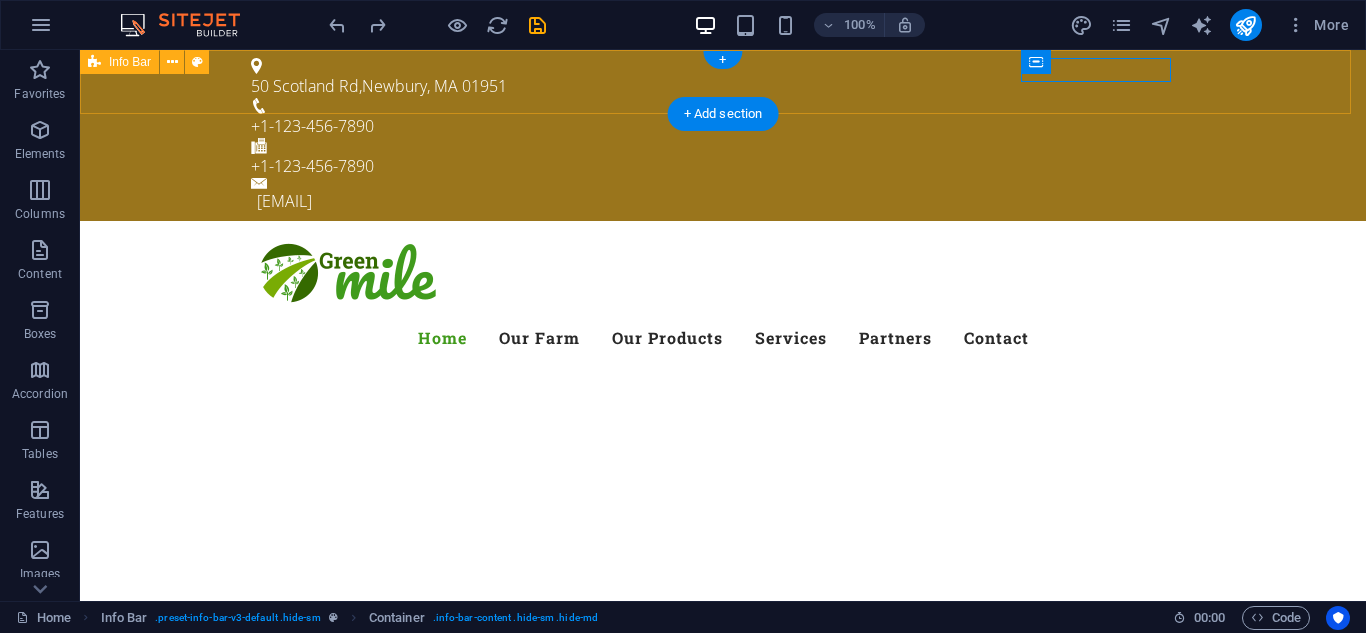 click on "50 Scotland Rd ,  Newbury, MA   01951 +1-123-456-7890 +1-123-456-7890 059de3401463963bb6b79ee5e28bf6@cpanel.local" at bounding box center [723, 135] 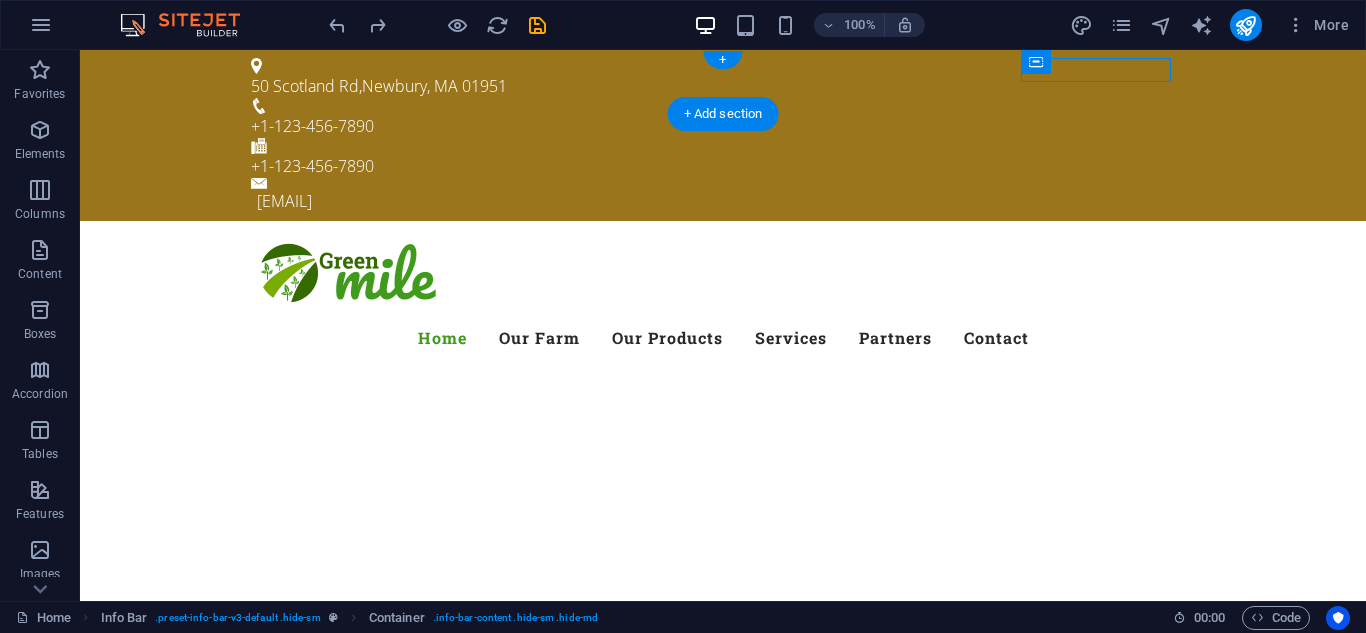 drag, startPoint x: 1107, startPoint y: 120, endPoint x: 1042, endPoint y: 87, distance: 72.89719 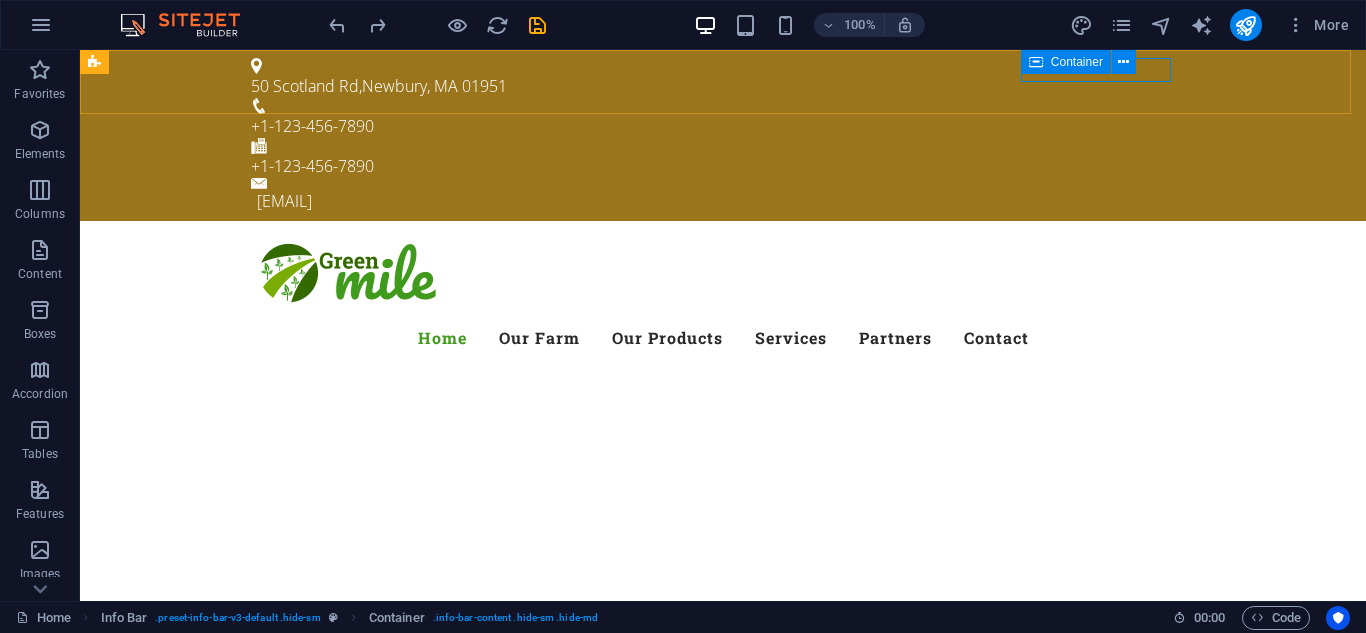 click at bounding box center [1036, 62] 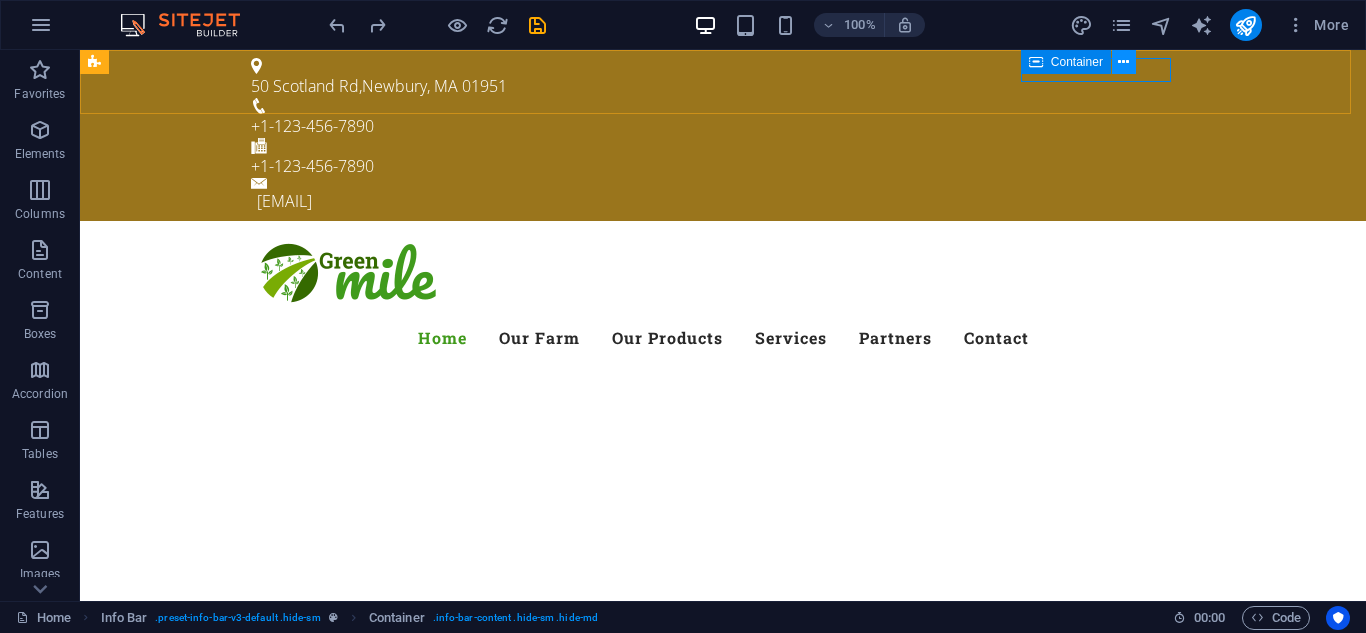 click at bounding box center [1123, 62] 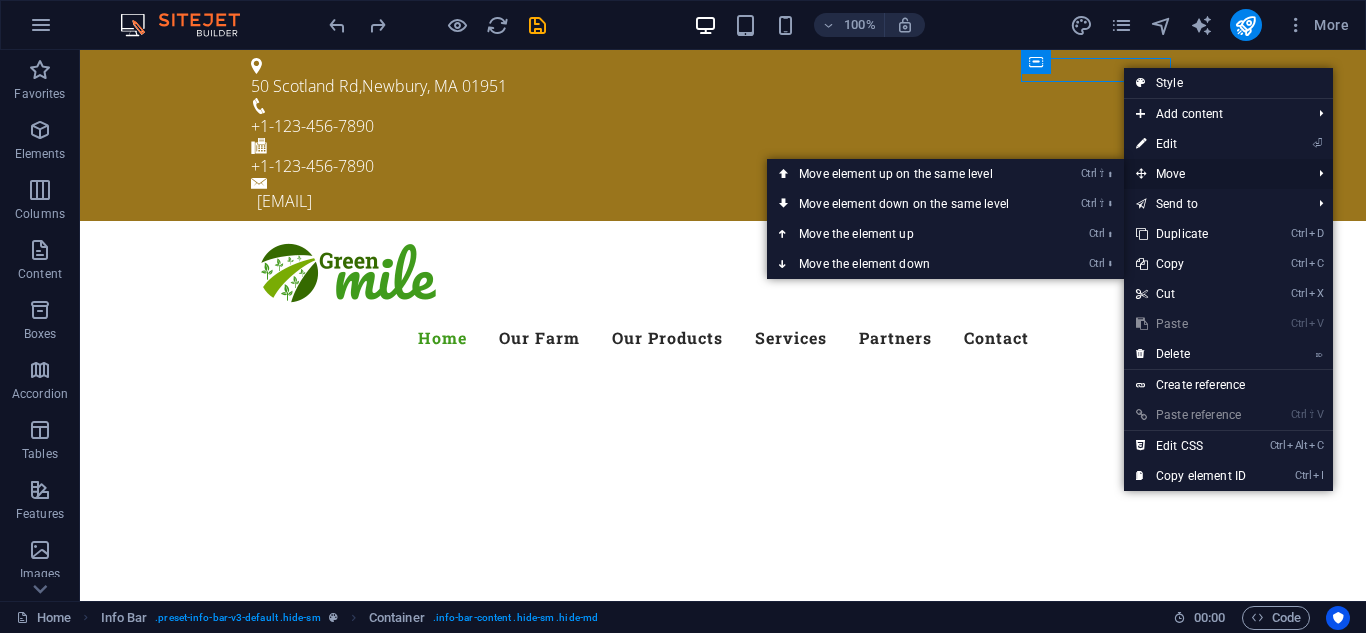 click on "Move" at bounding box center (1213, 174) 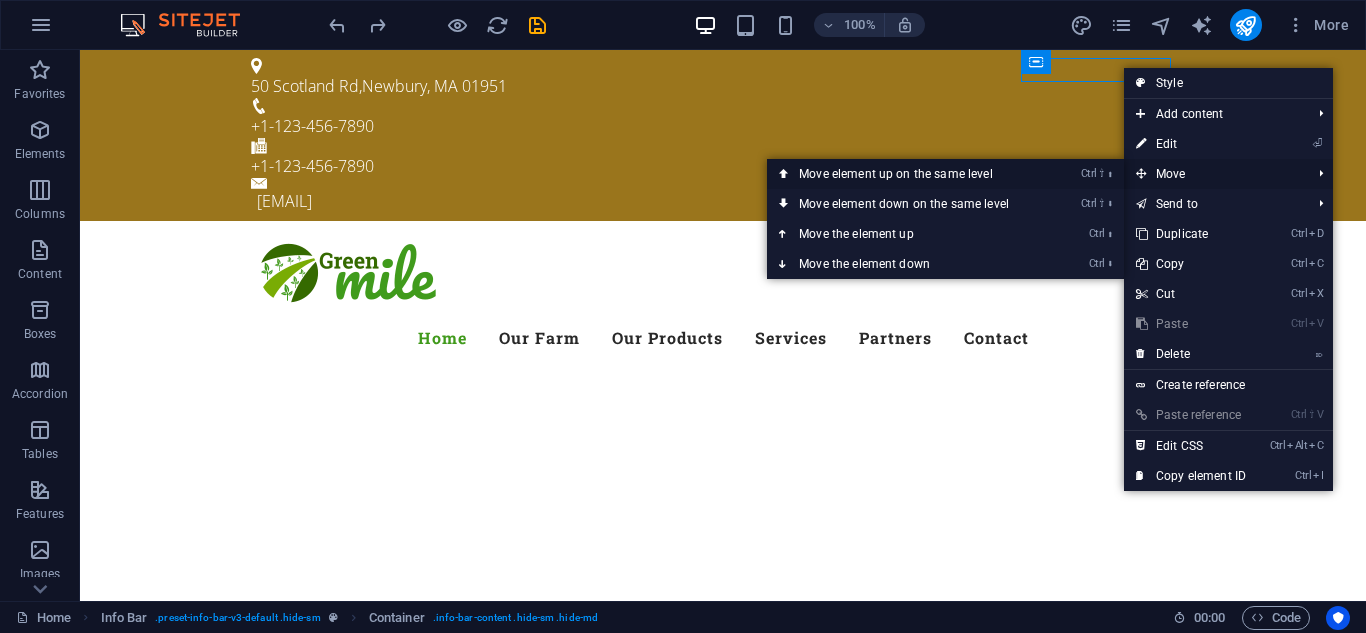 click on "Ctrl ⇧ ⬆  Move element up on the same level" at bounding box center [908, 174] 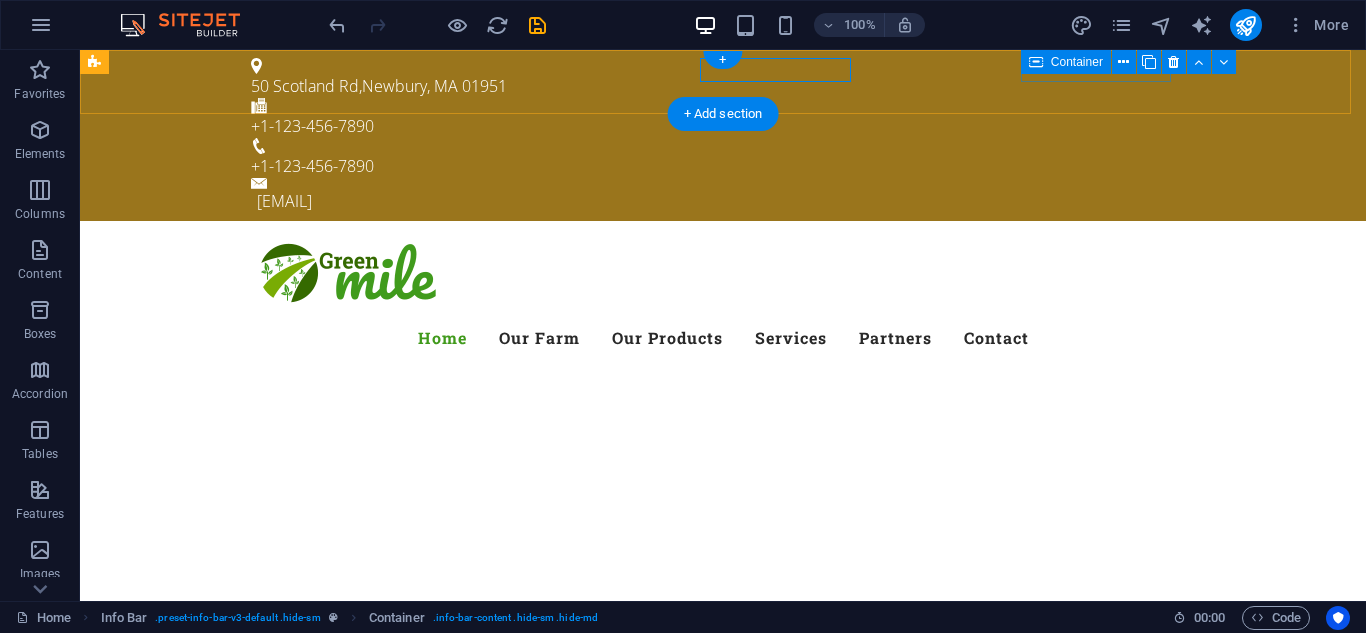 click on "+1-123-456-7890" at bounding box center [715, 158] 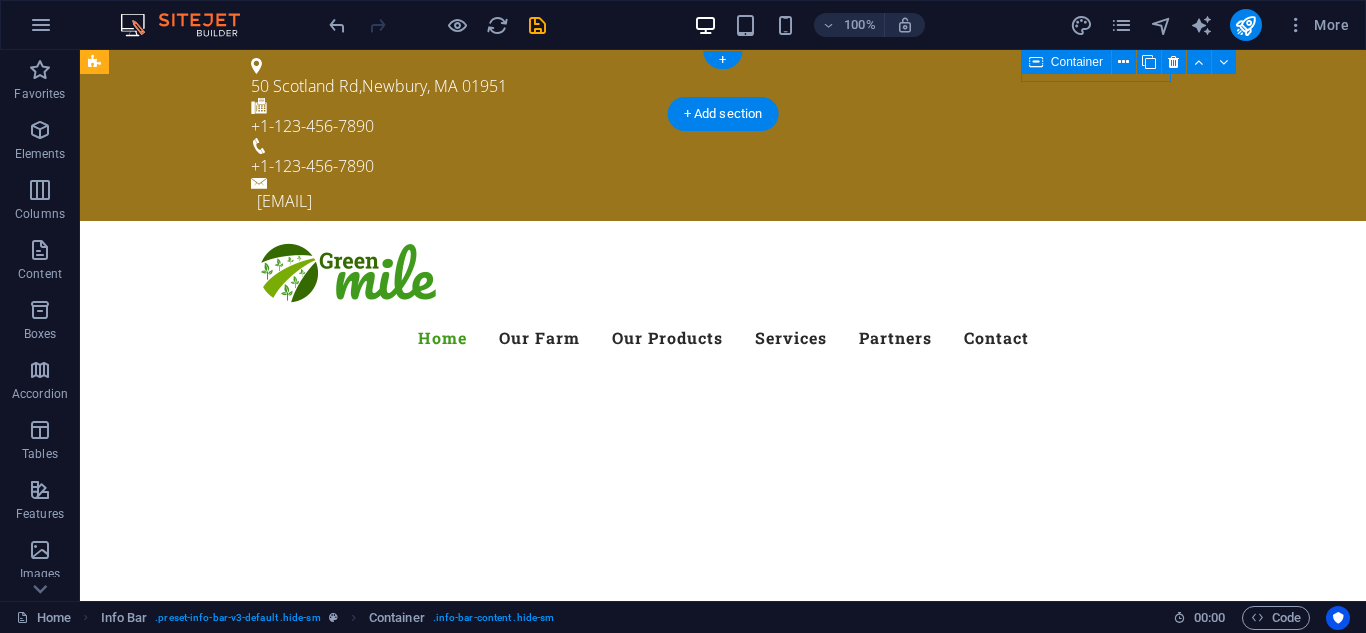 click on "+1-123-456-7890" at bounding box center [715, 158] 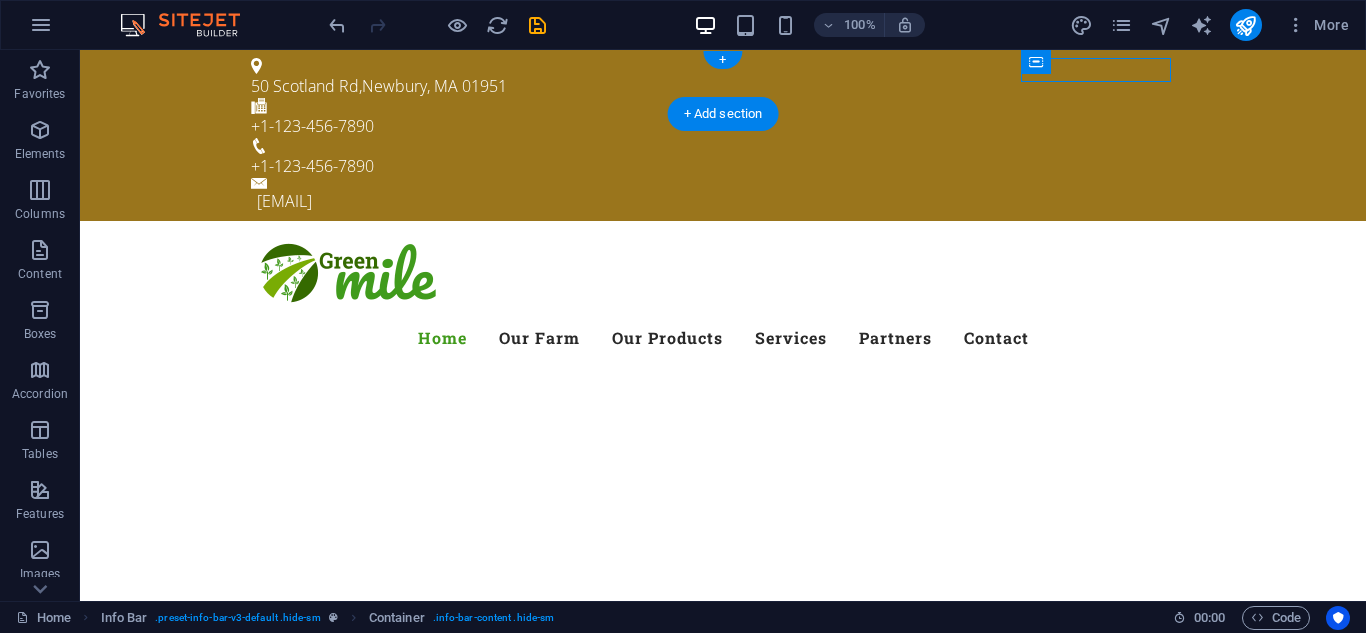 drag, startPoint x: 1021, startPoint y: 78, endPoint x: 1288, endPoint y: 79, distance: 267.00186 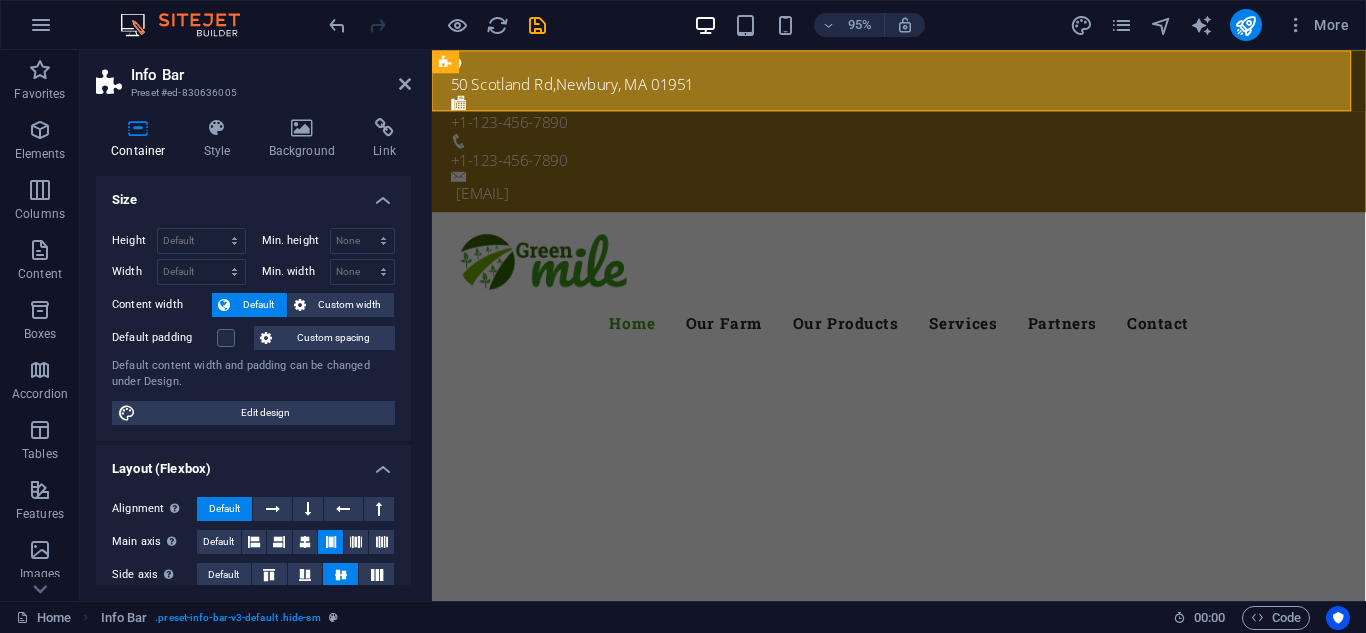 click on "Info Bar Preset #ed-830636005" at bounding box center (253, 76) 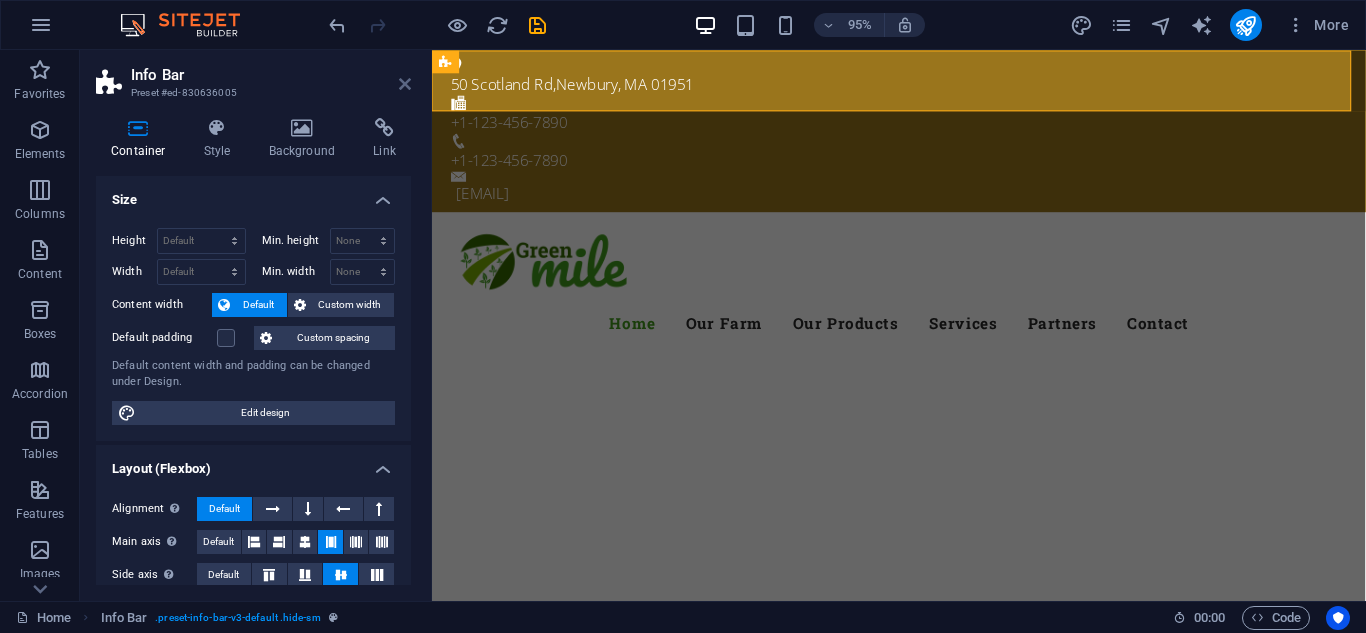 click at bounding box center (405, 84) 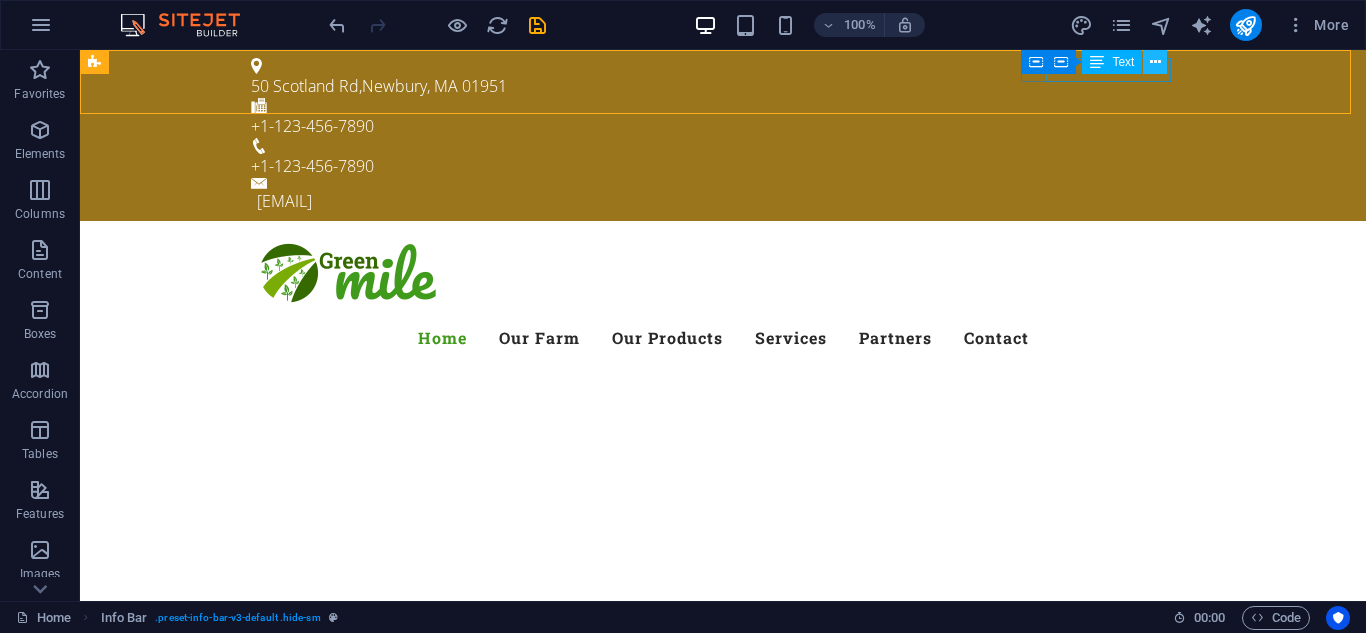click at bounding box center [1155, 62] 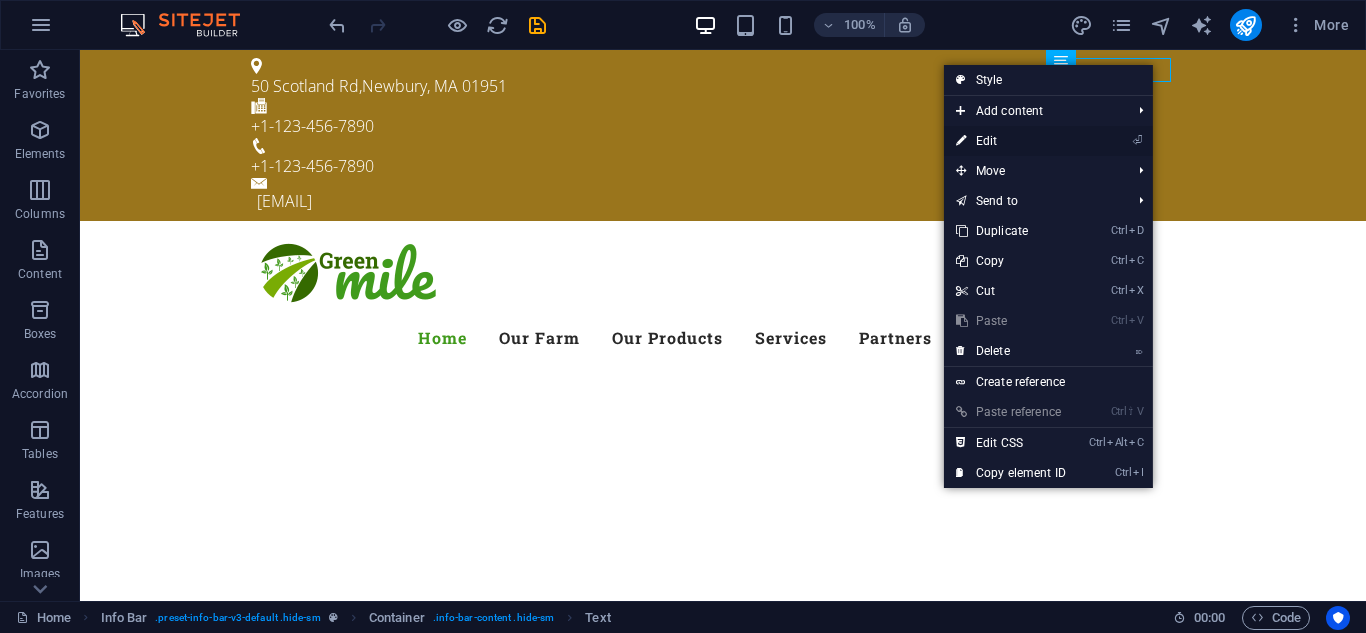 click on "⏎  Edit" at bounding box center (1011, 141) 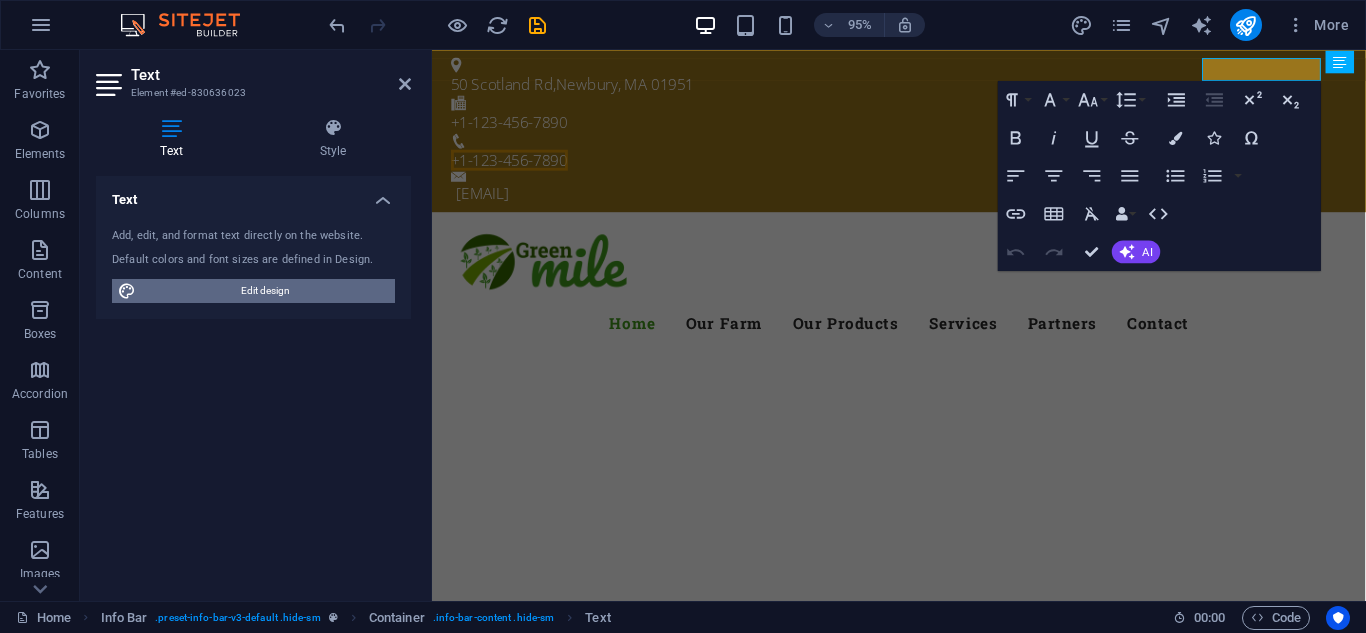 click on "Edit design" at bounding box center [265, 291] 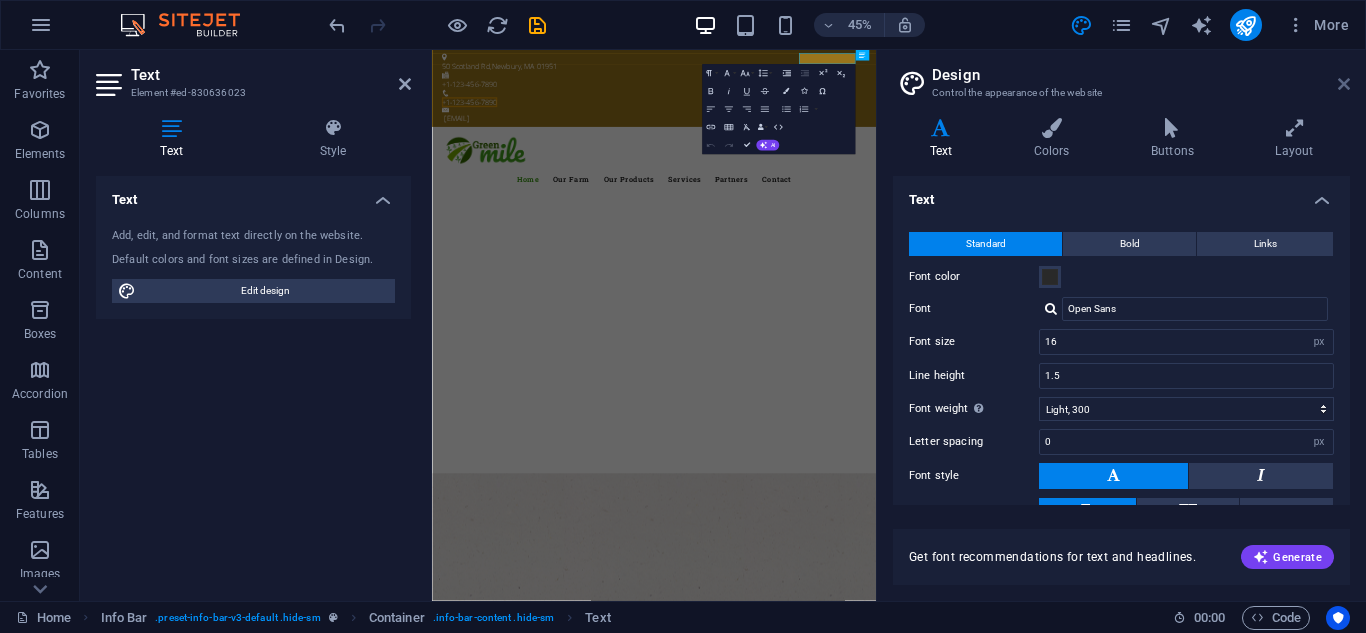 click at bounding box center [1344, 84] 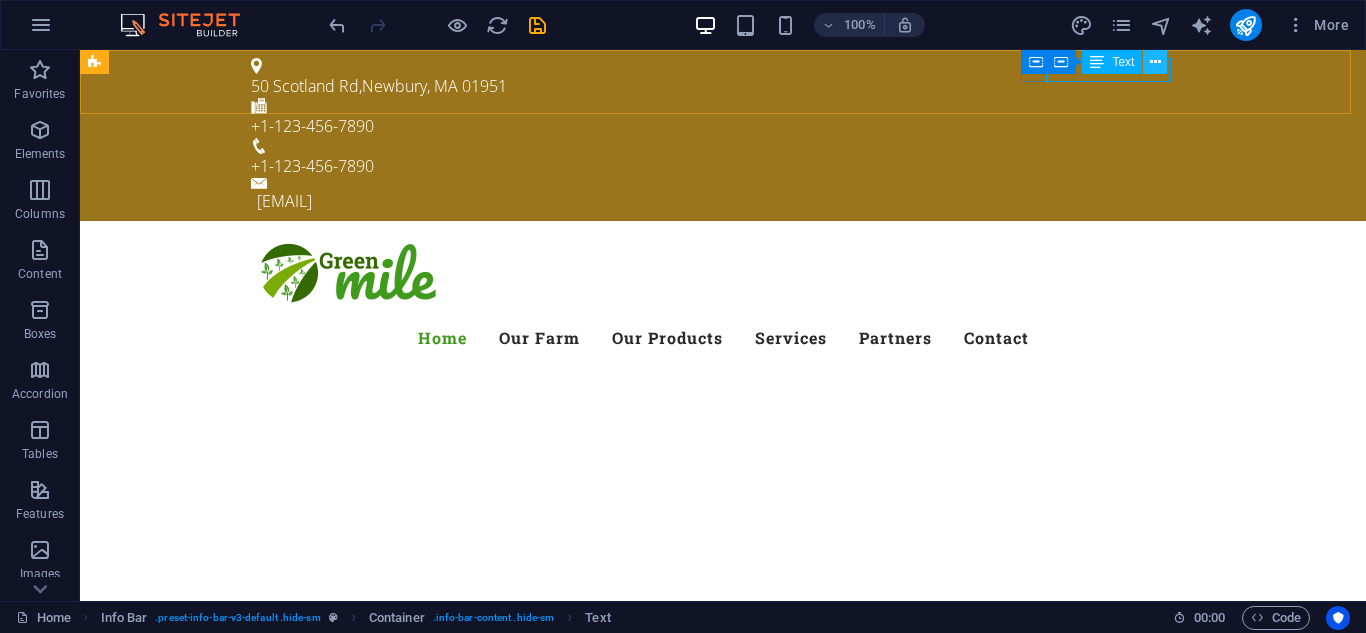 click at bounding box center [1155, 62] 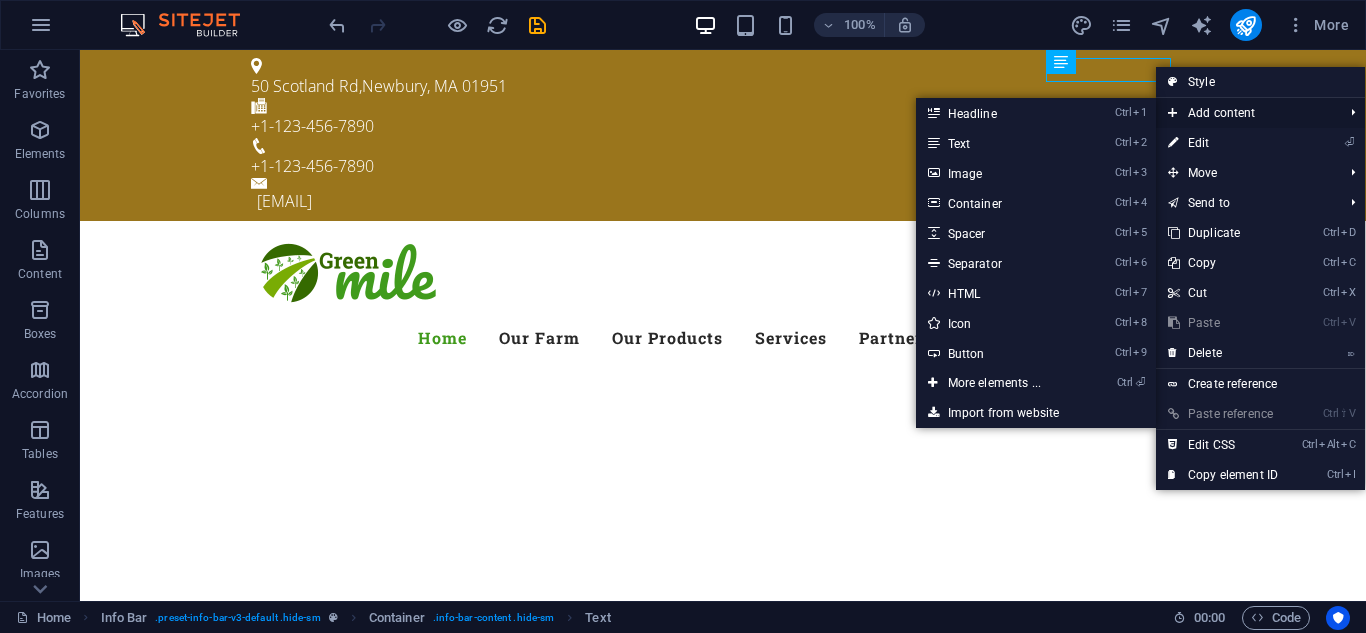 click on "Add content" at bounding box center [1245, 113] 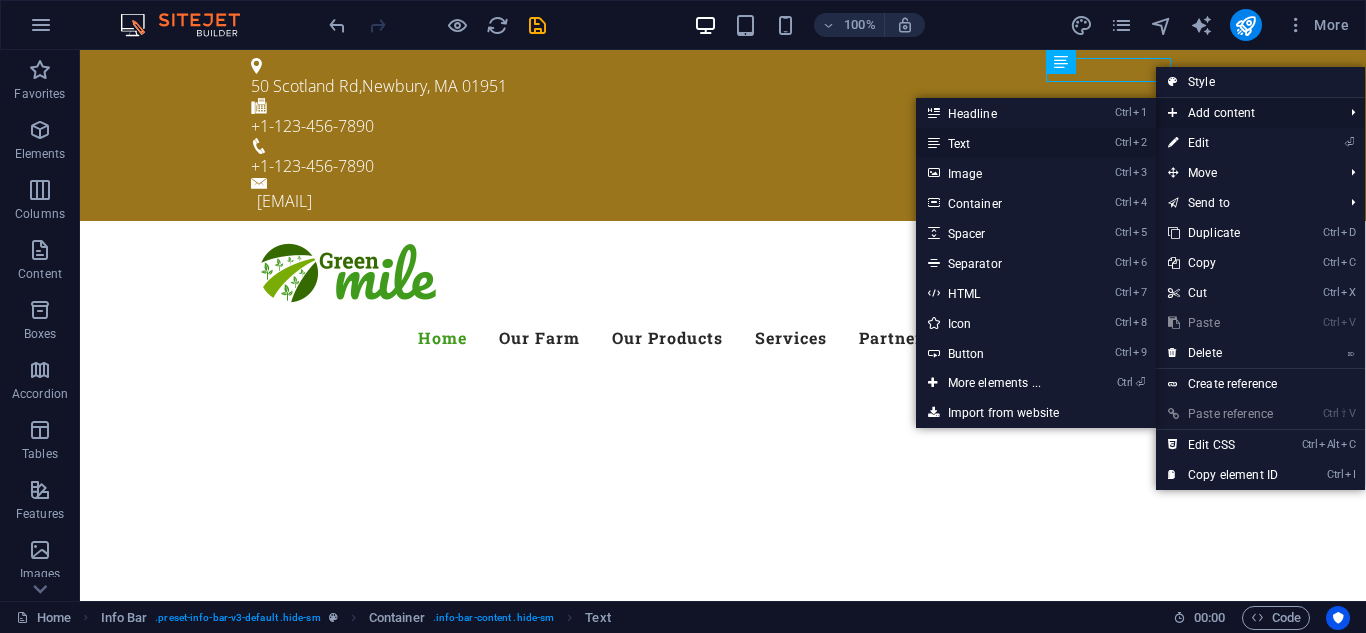 click on "Ctrl 2  Text" at bounding box center [998, 143] 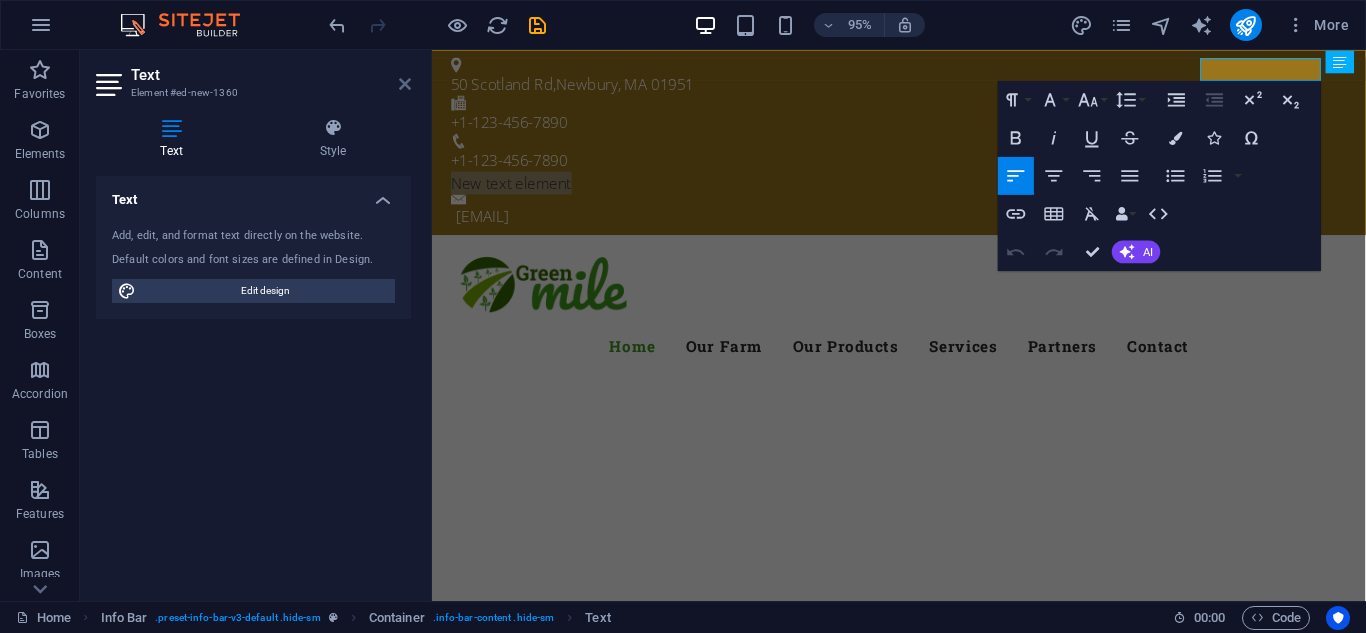 click at bounding box center [405, 84] 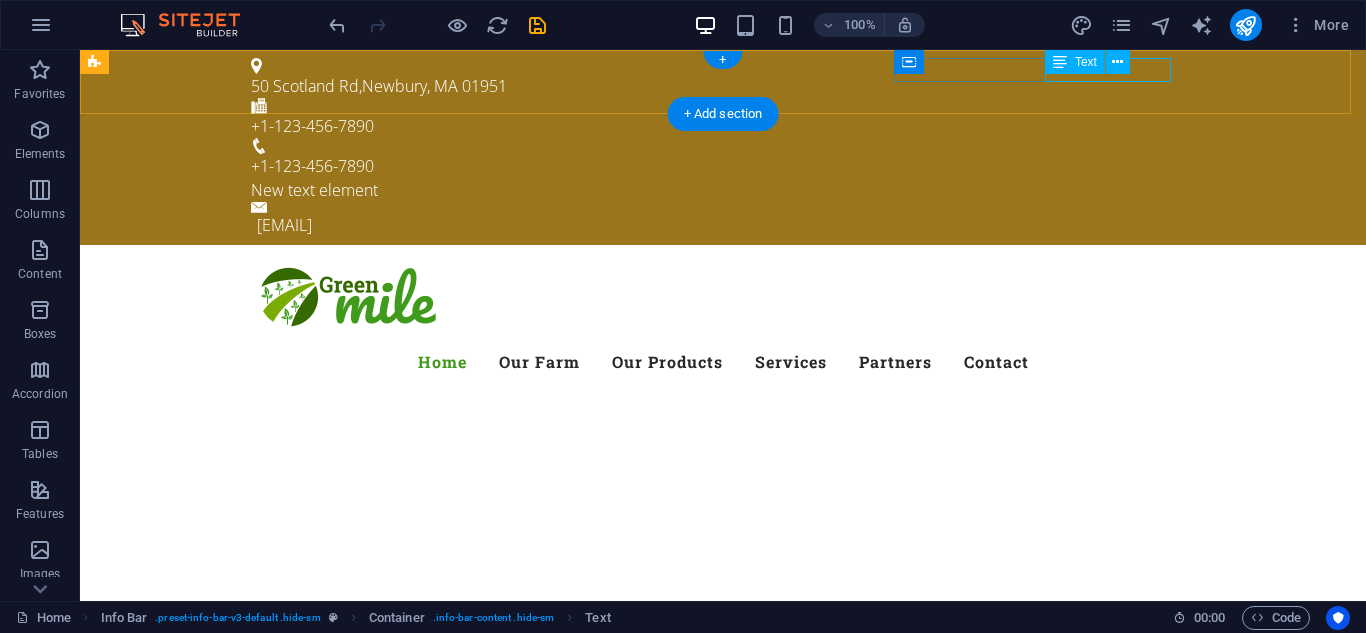 click on "New text element" at bounding box center (715, 190) 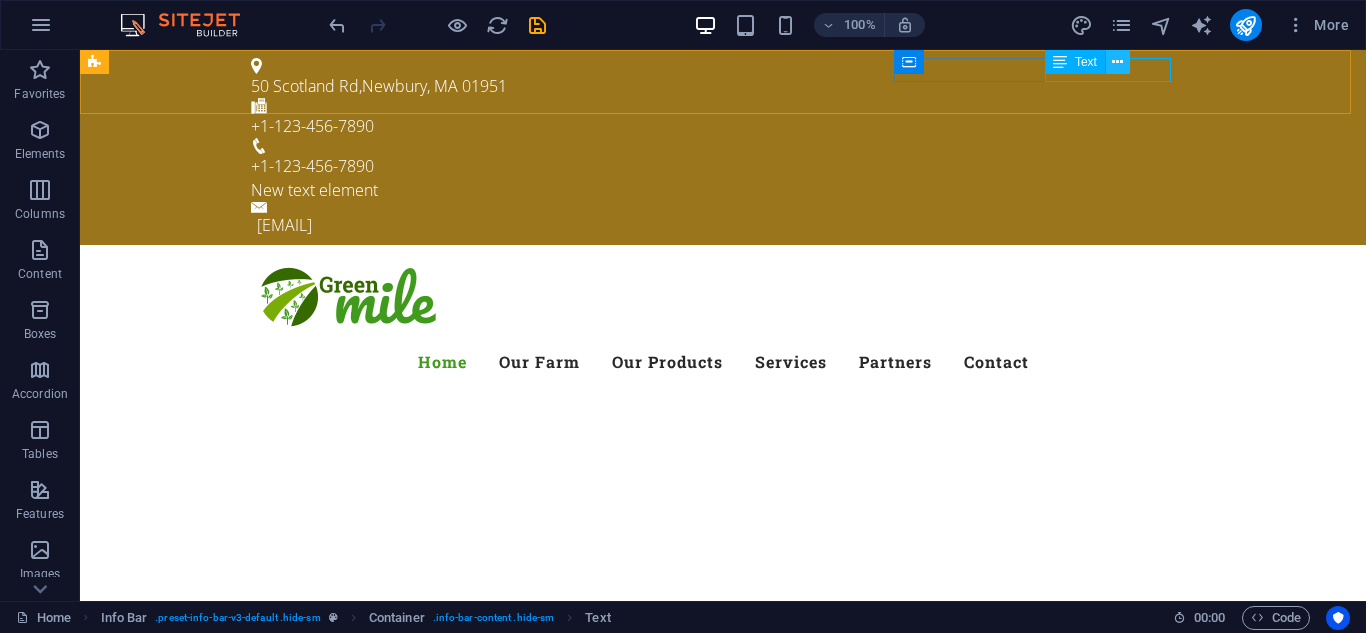 click at bounding box center (1118, 62) 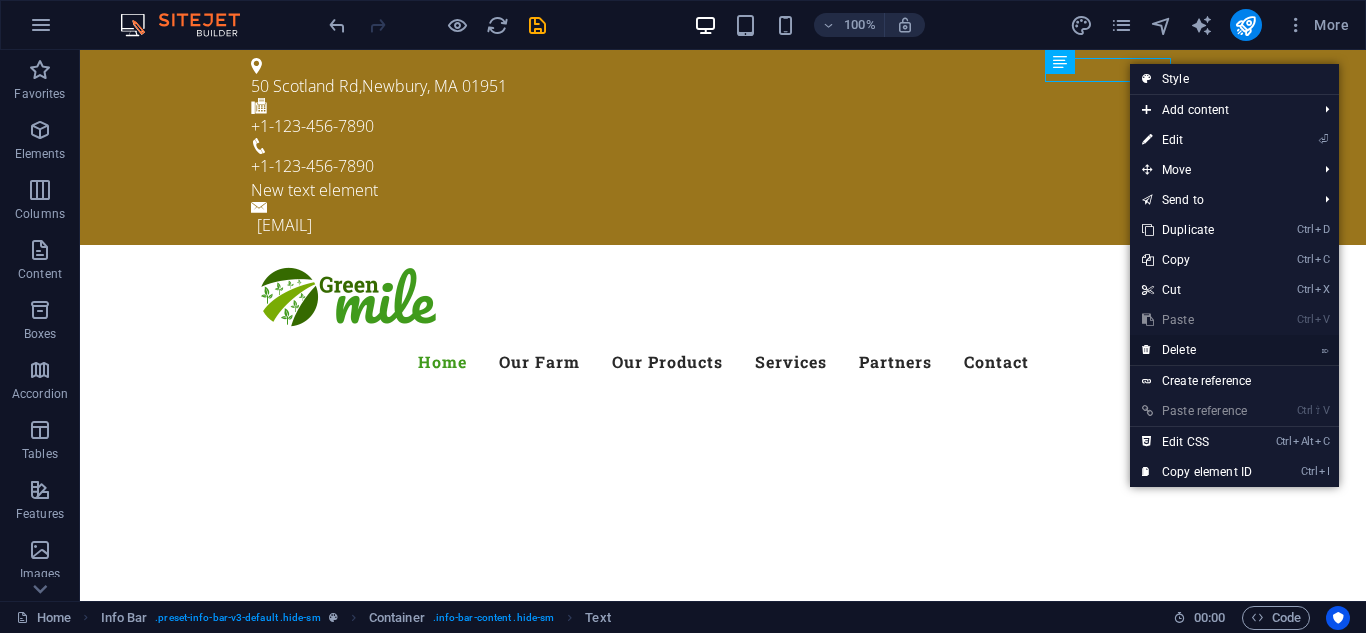 click on "⌦  Delete" at bounding box center [1197, 350] 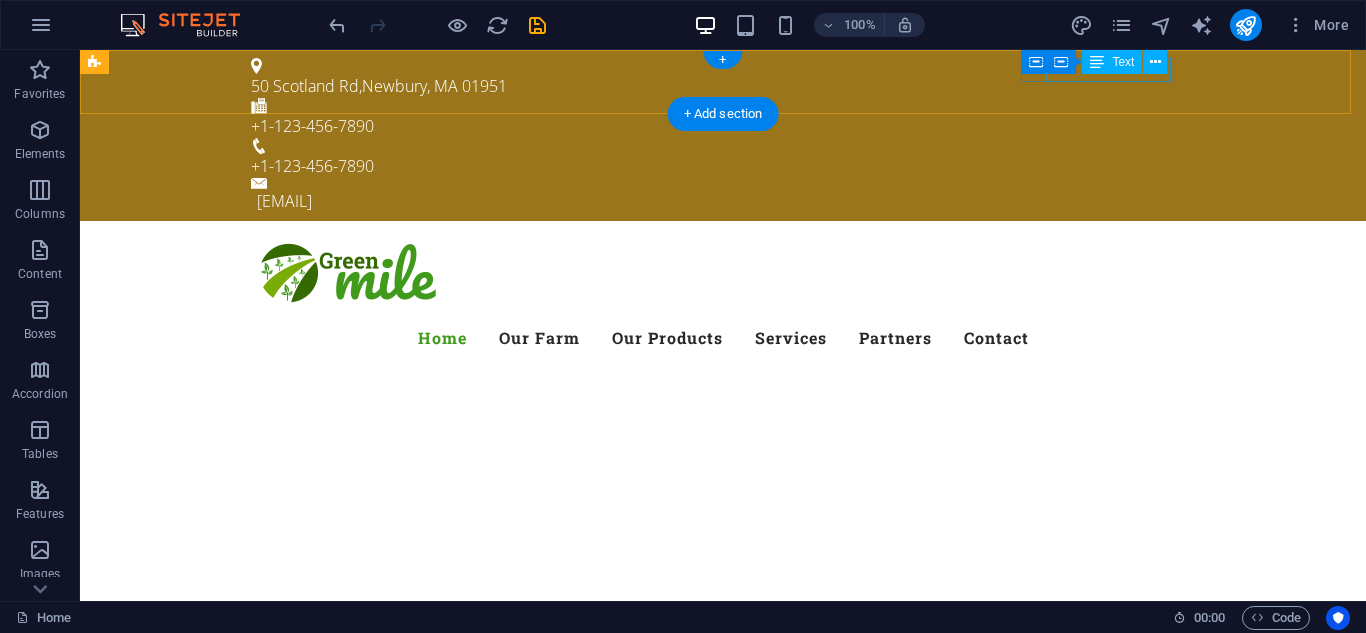 click on "+1-123-456-7890" at bounding box center [715, 166] 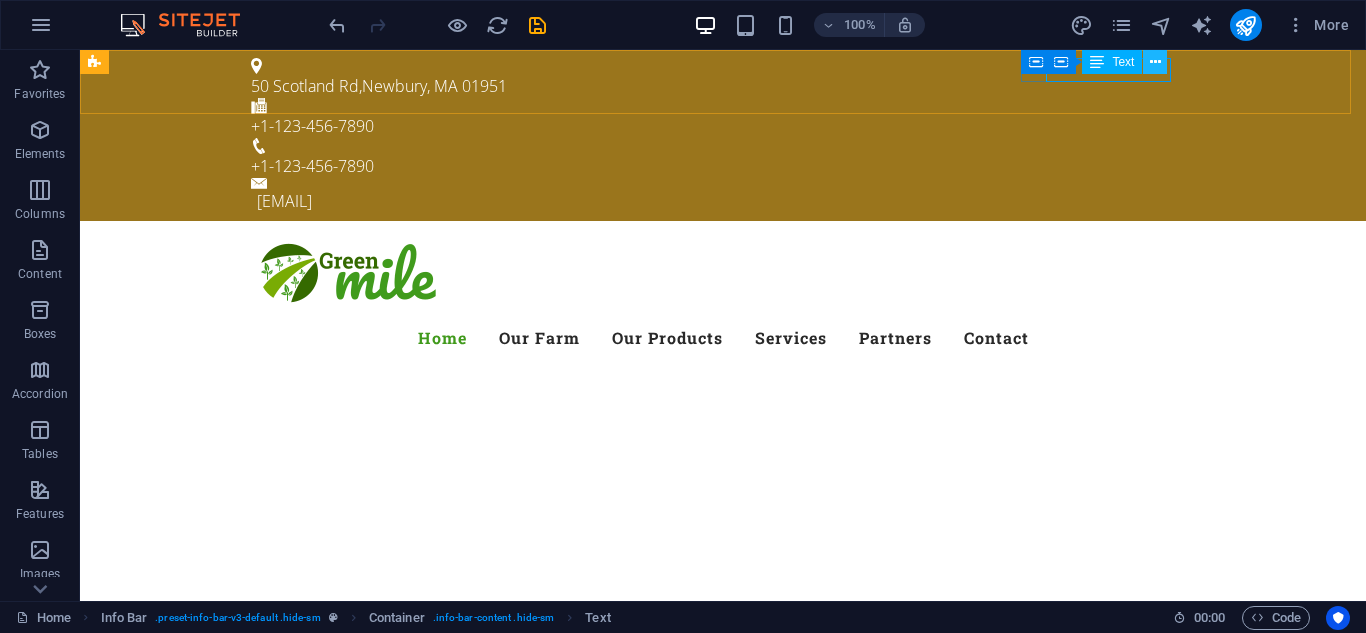 click at bounding box center [1155, 62] 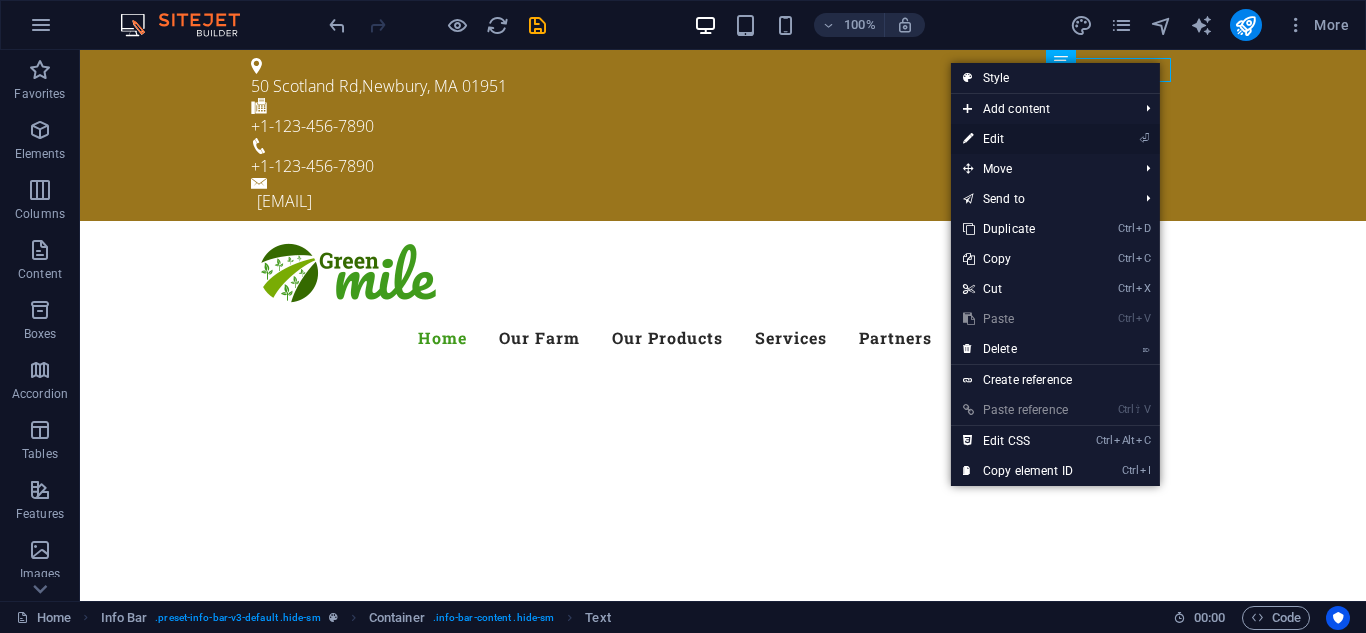 click on "⏎  Edit" at bounding box center [1018, 139] 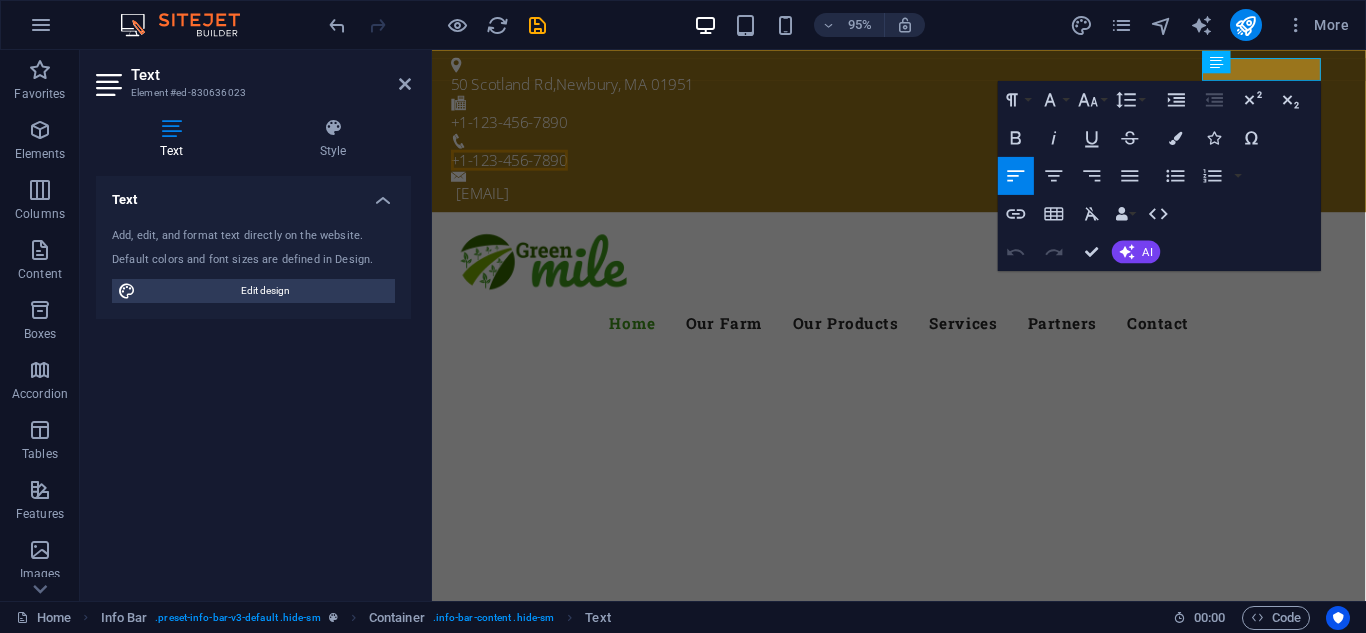 click on "Text" at bounding box center [175, 139] 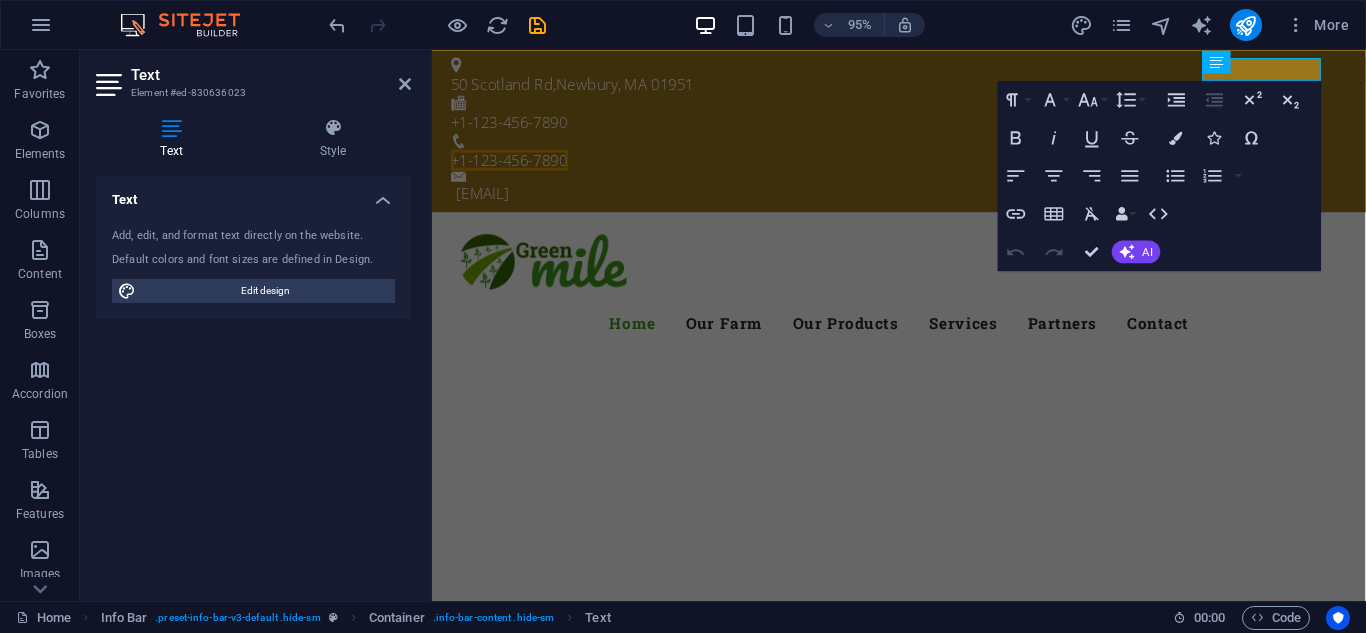 click on "Element #ed-830636023" at bounding box center [251, 93] 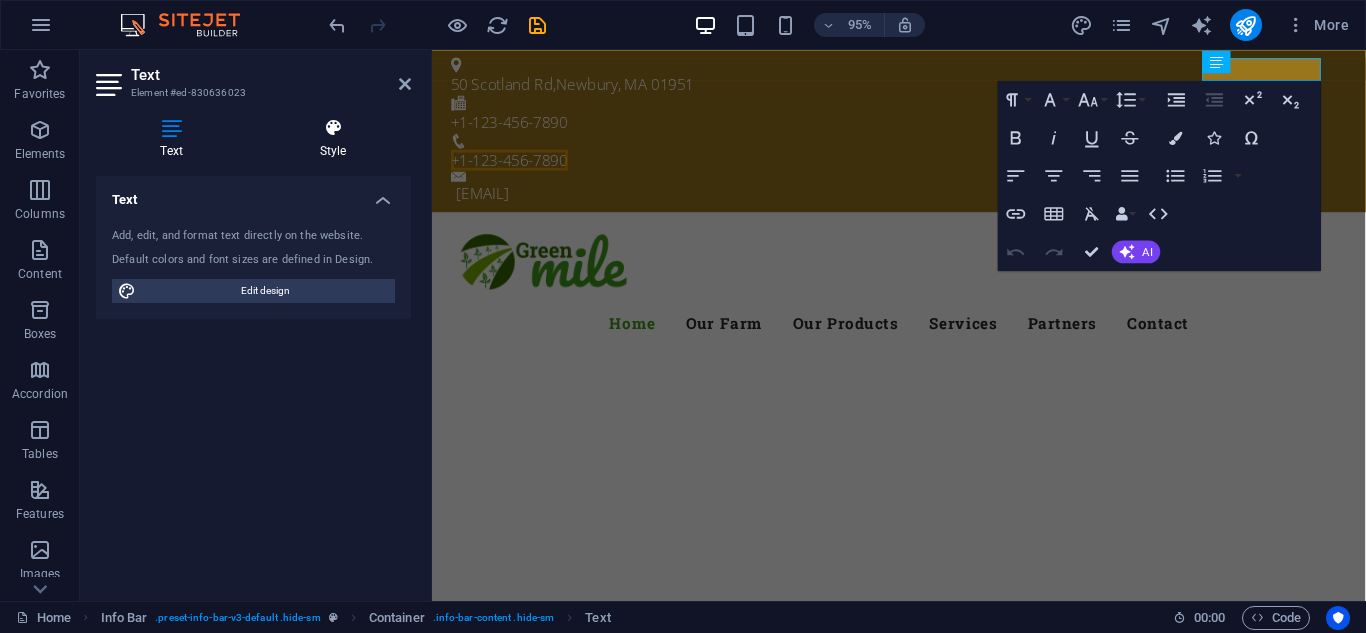 click on "Style" at bounding box center [333, 139] 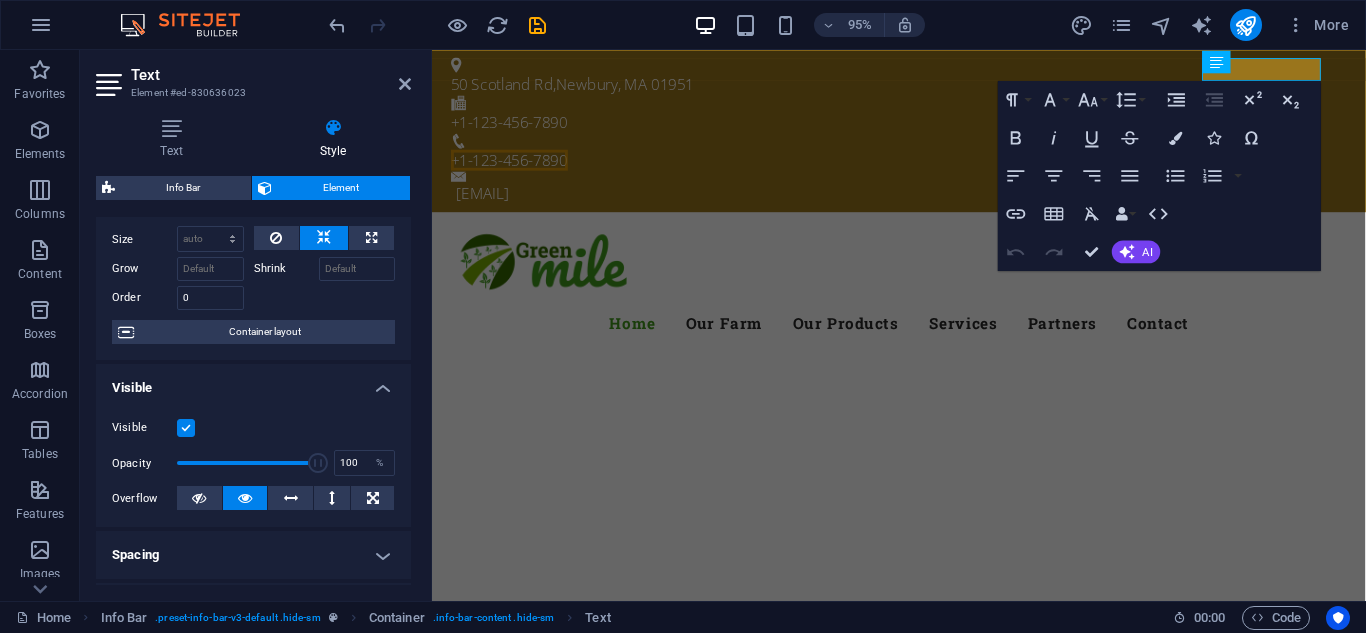 scroll, scrollTop: 0, scrollLeft: 0, axis: both 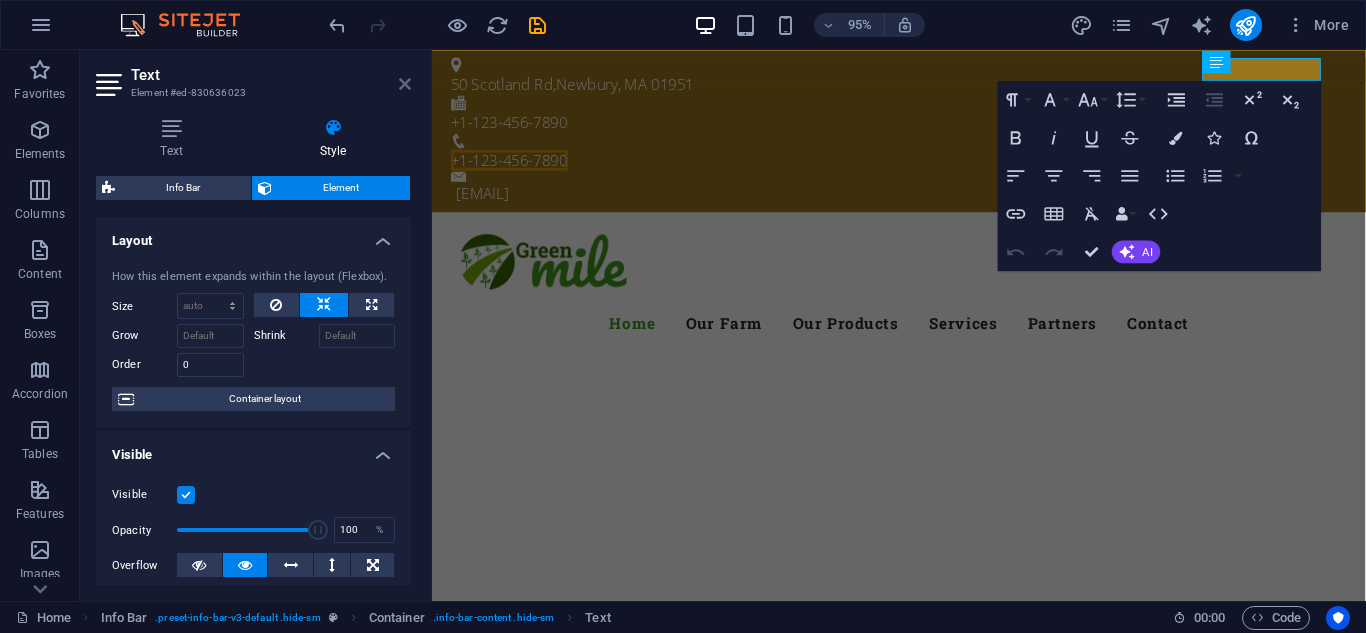 click at bounding box center (405, 84) 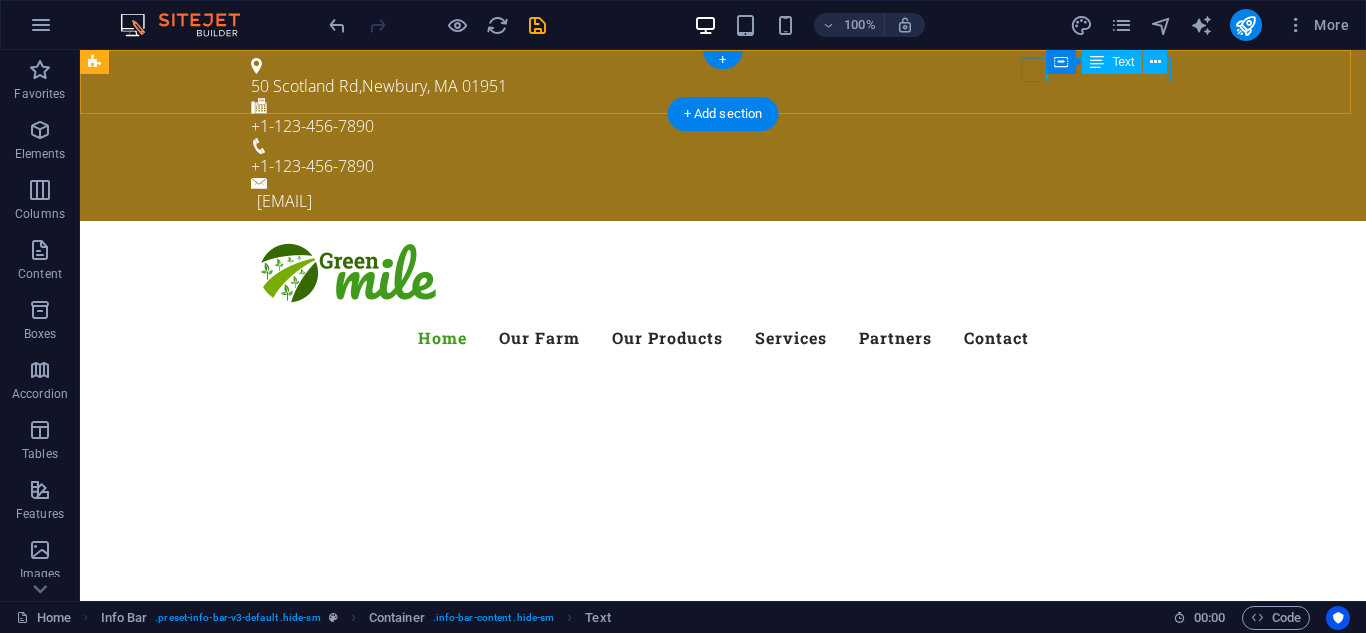 click on "+1-123-456-7890" at bounding box center [715, 166] 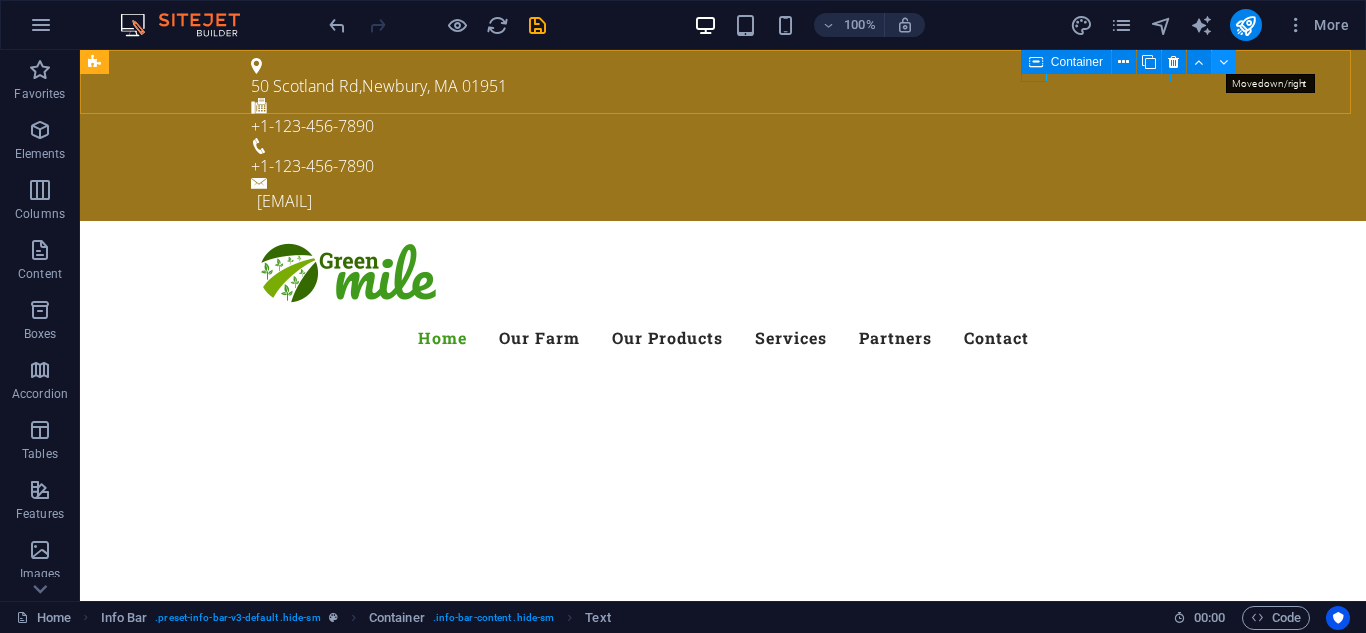 click at bounding box center [1223, 62] 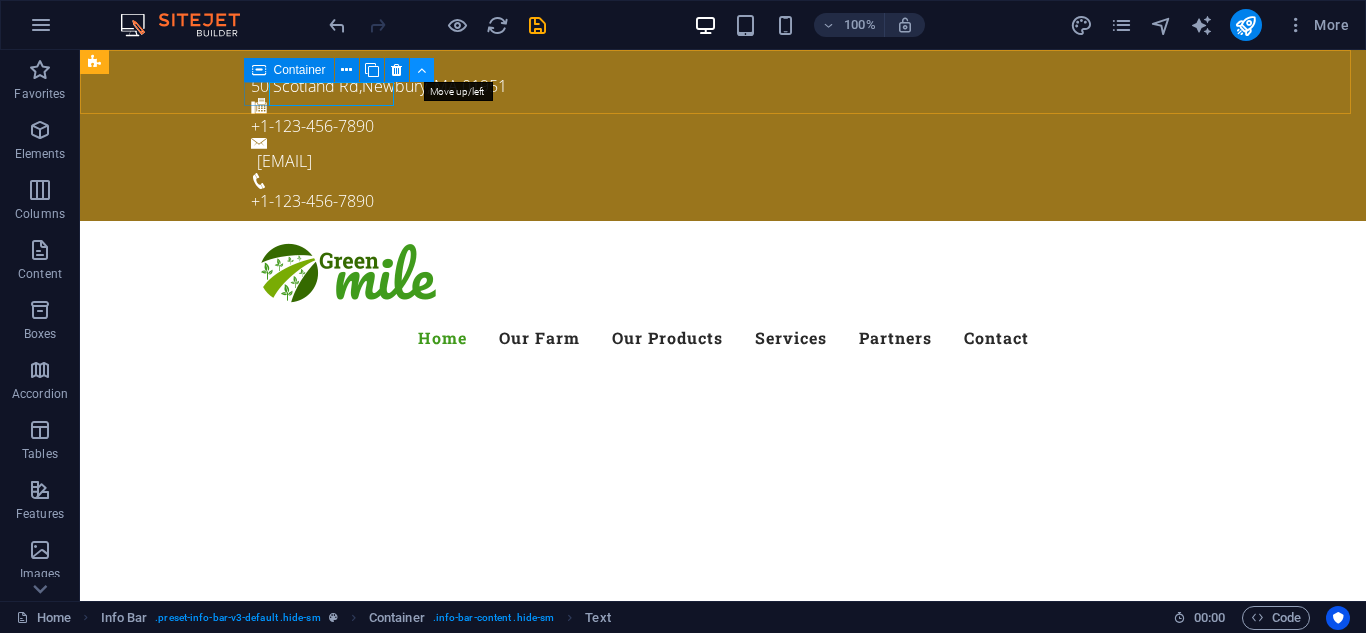 click at bounding box center [421, 70] 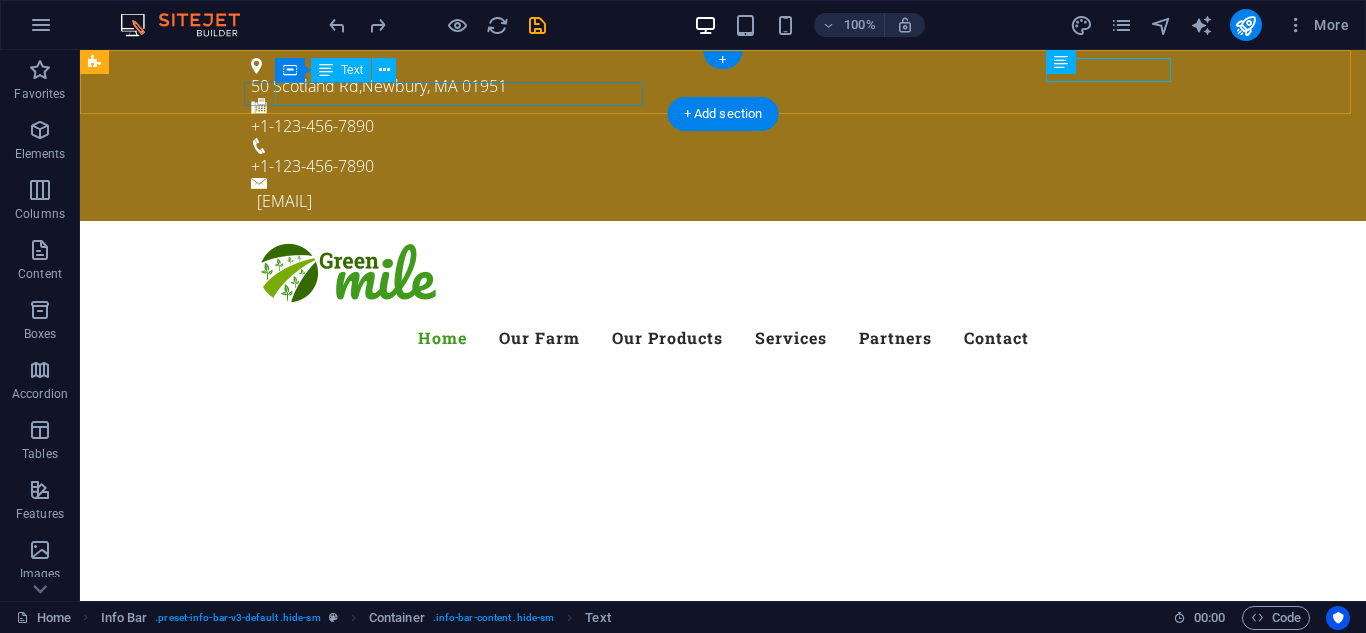 click on "[EMAIL]" at bounding box center (726, 201) 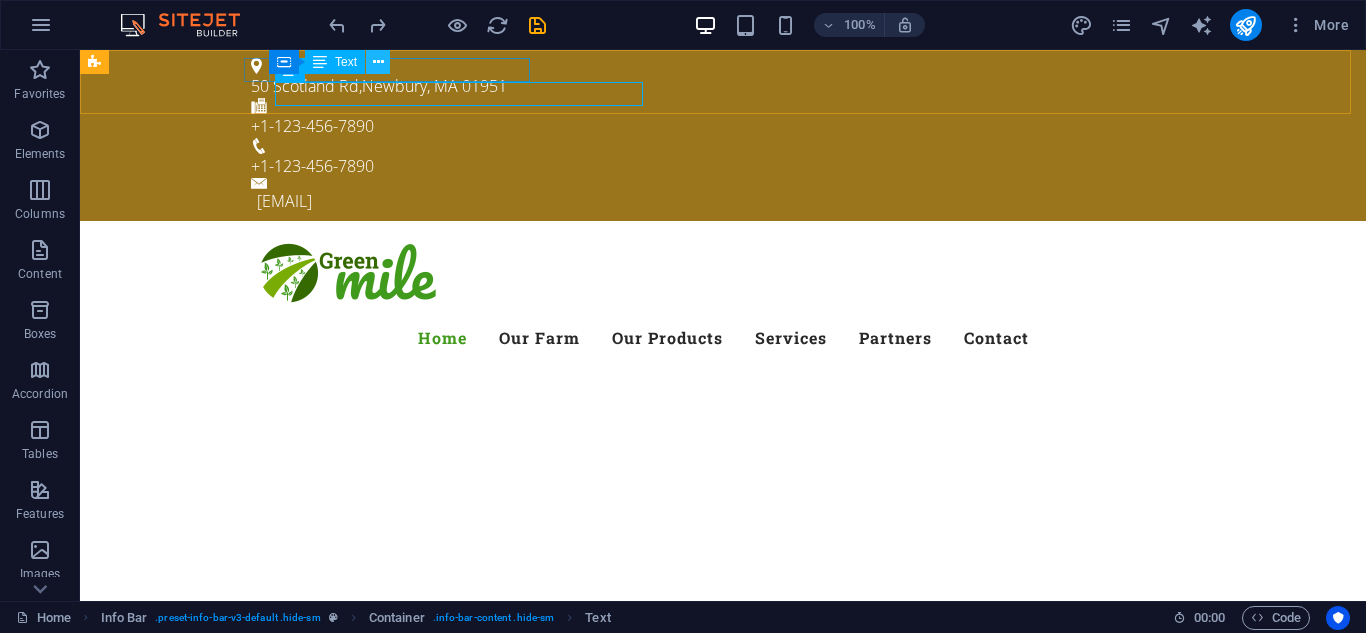 click at bounding box center (378, 62) 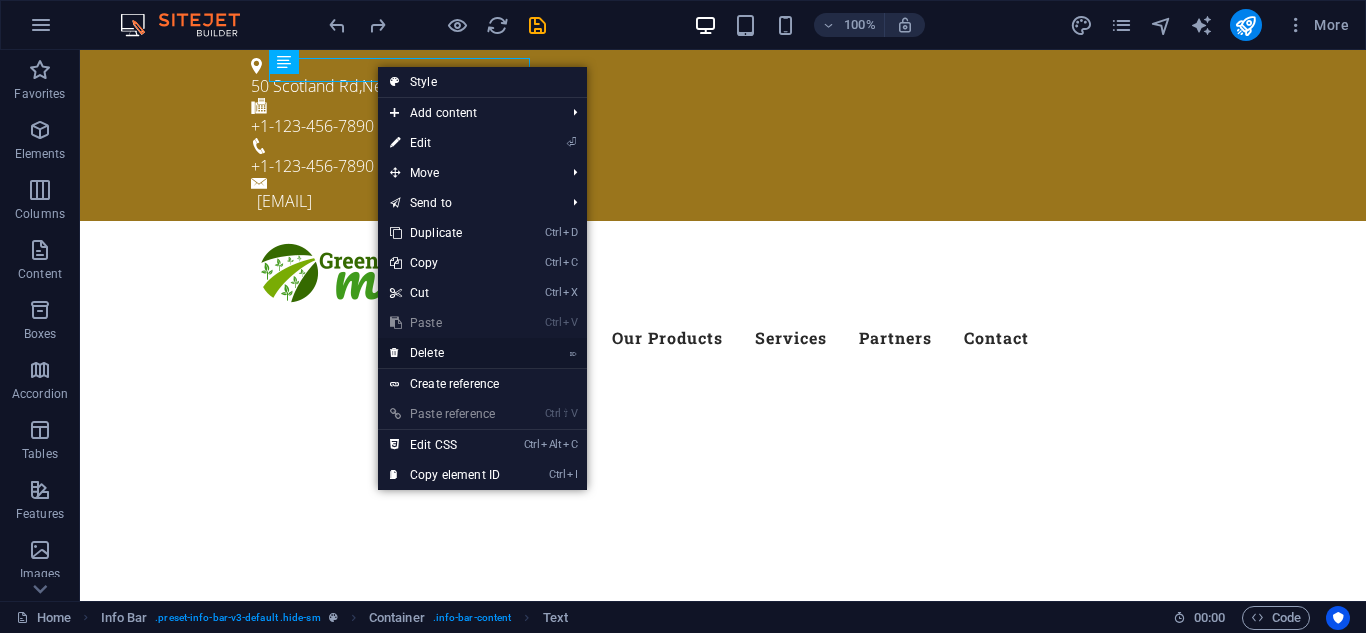 click on "⌦  Delete" at bounding box center [445, 353] 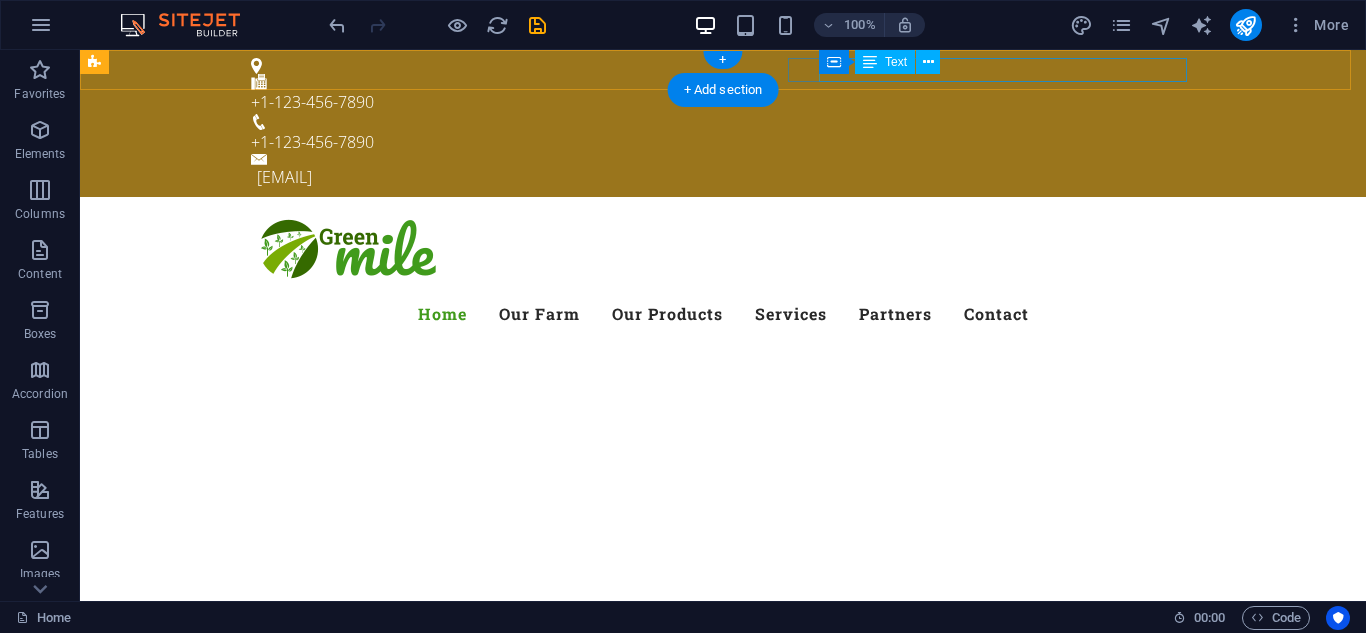 click on "[EMAIL]" at bounding box center (726, 177) 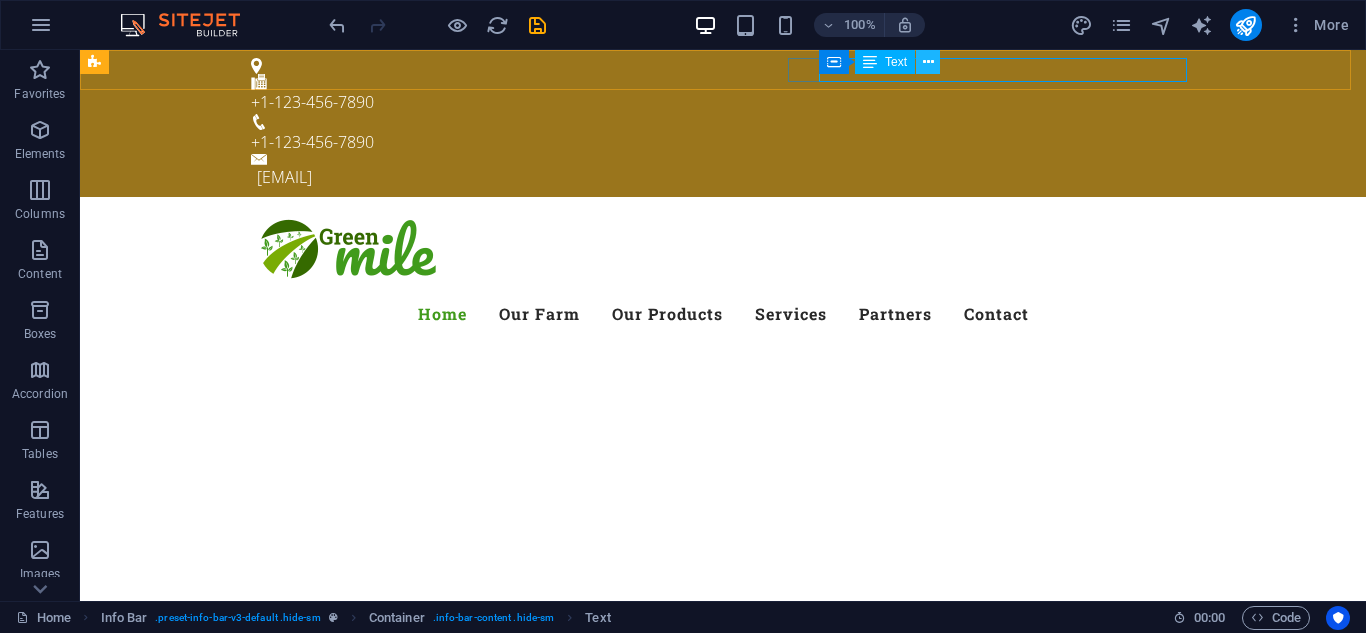 click at bounding box center (928, 62) 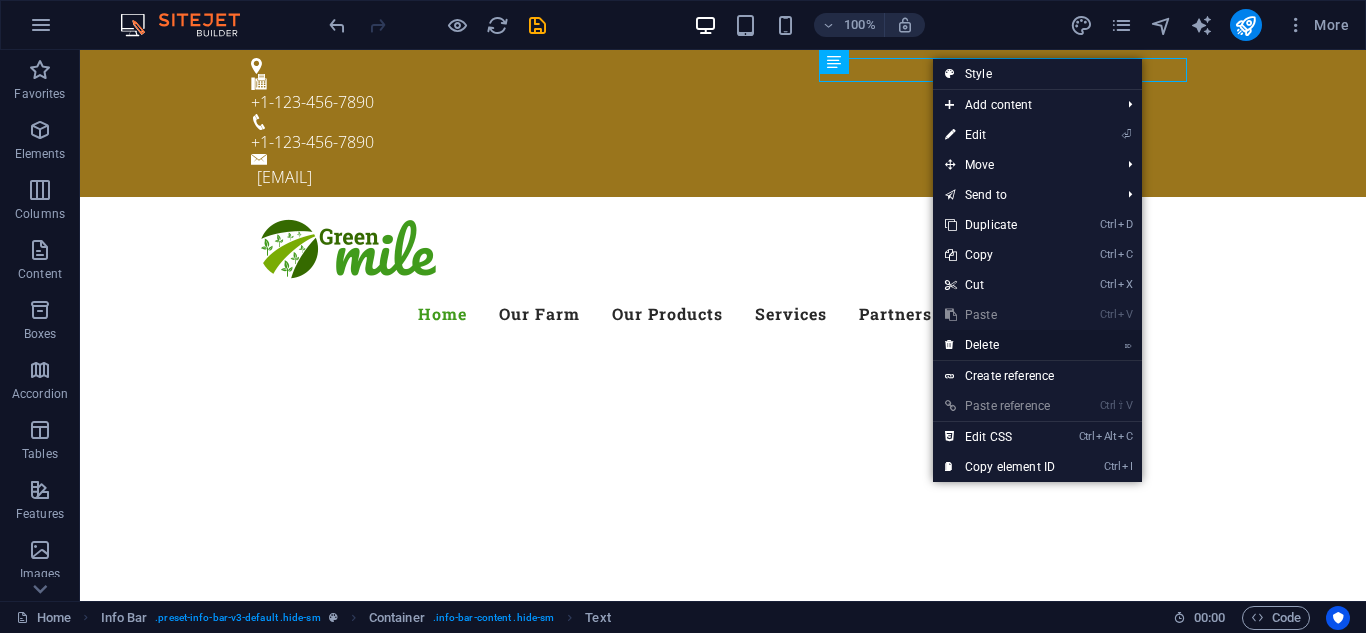 click on "⌦  Delete" at bounding box center (1000, 345) 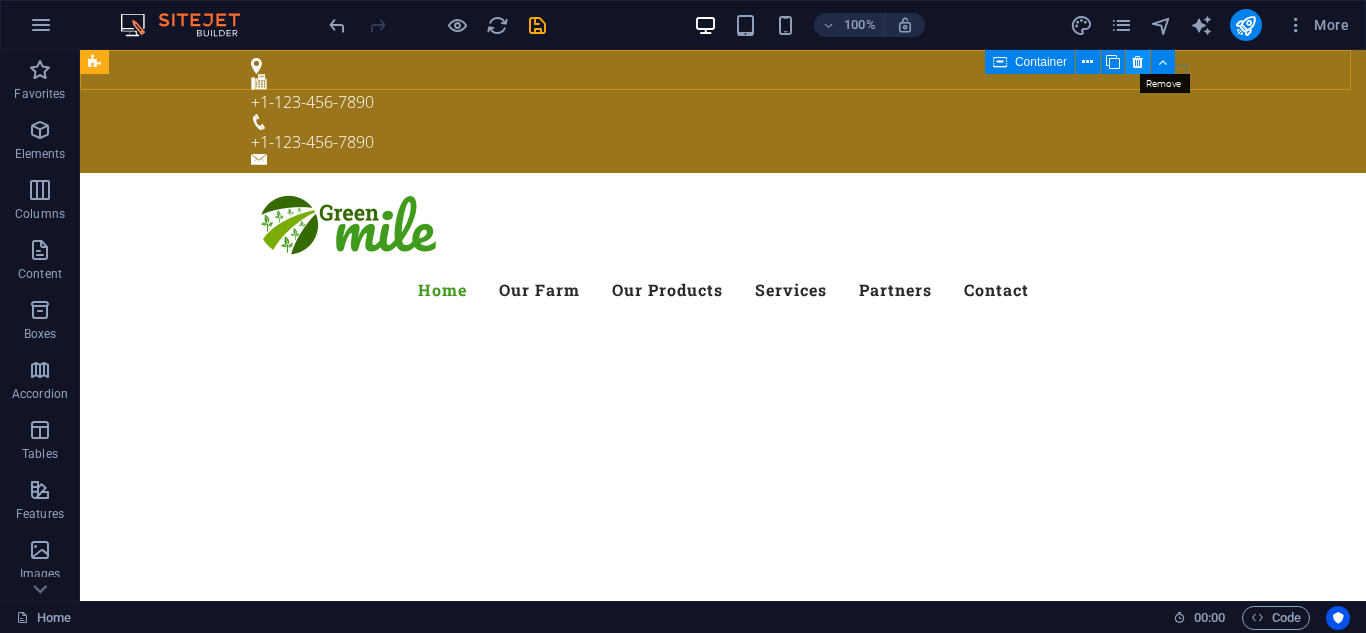click at bounding box center (1137, 62) 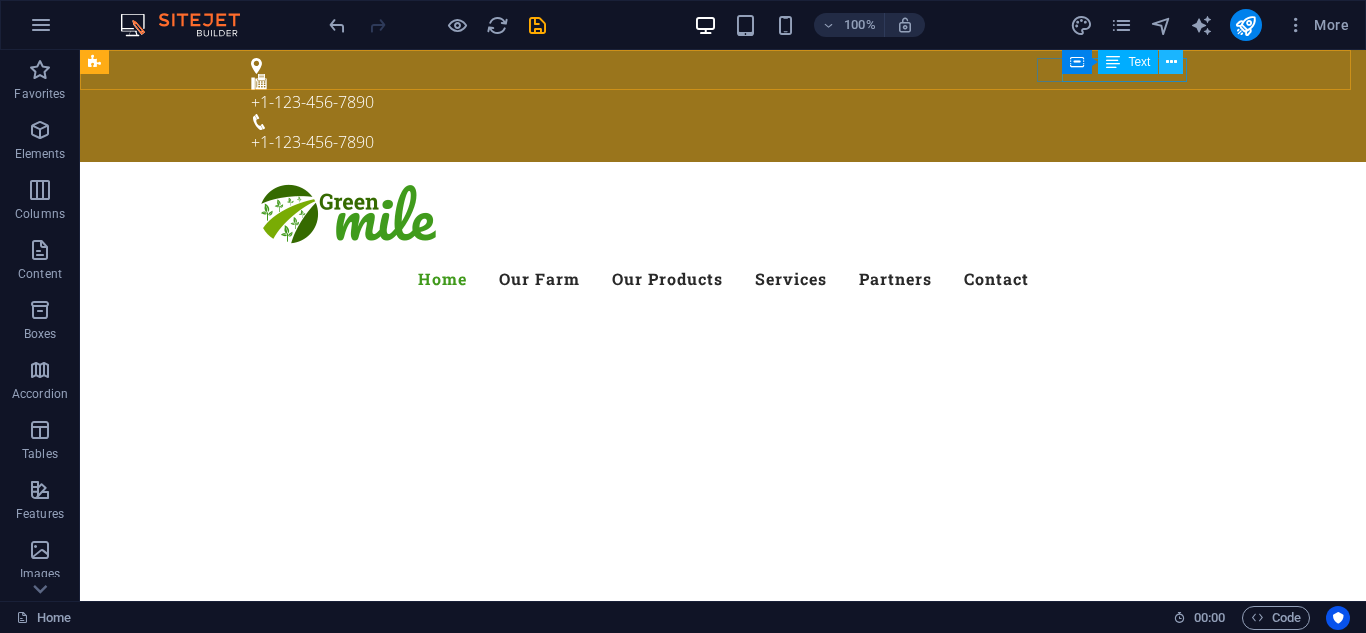 click at bounding box center (1171, 62) 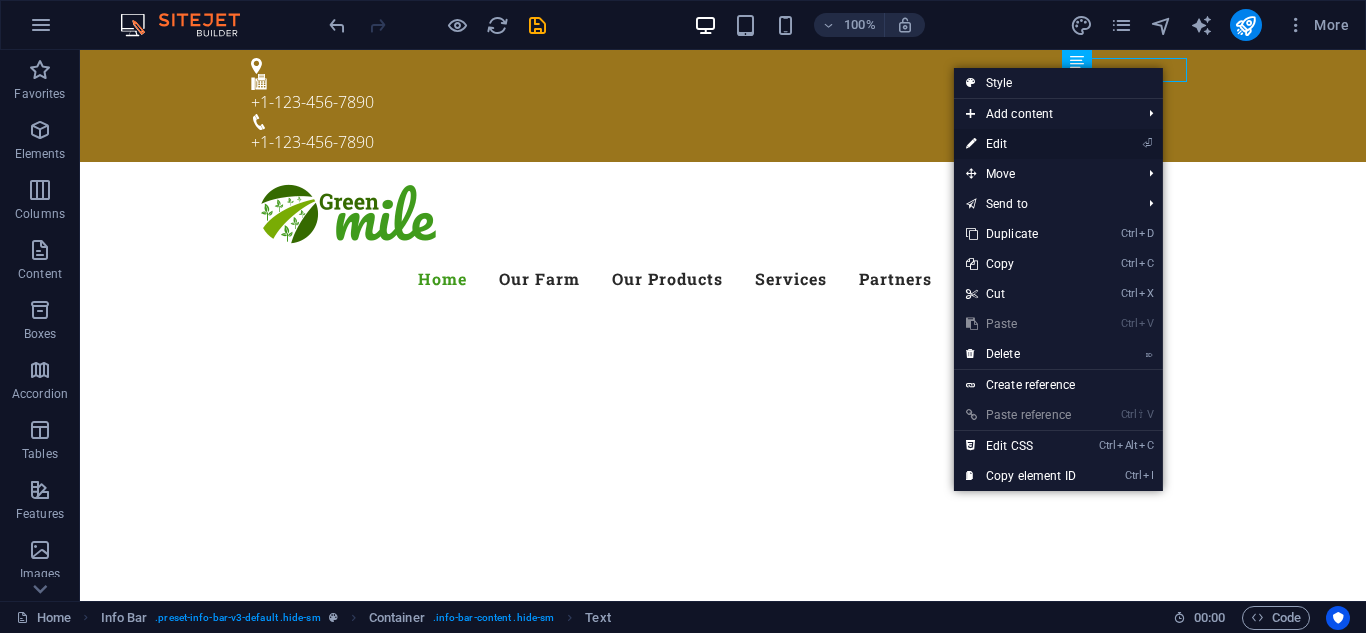 click on "⏎  Edit" at bounding box center (1021, 144) 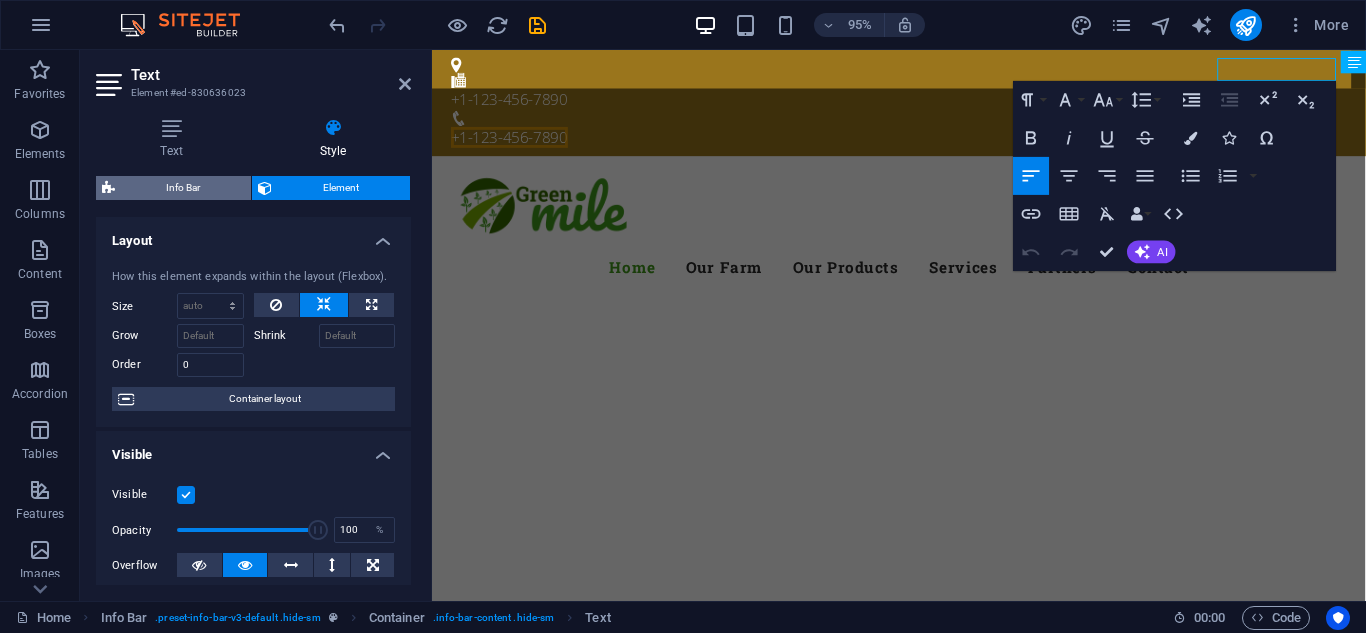 click on "Info Bar" at bounding box center (183, 188) 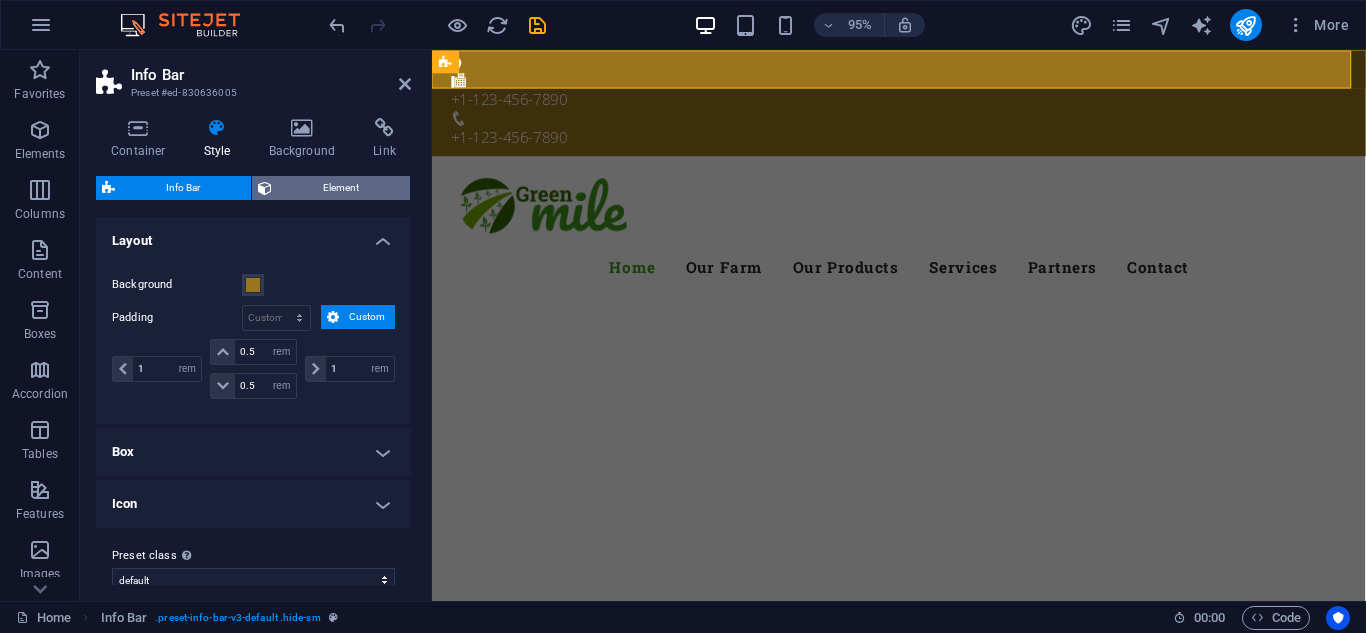 click on "Element" at bounding box center (341, 188) 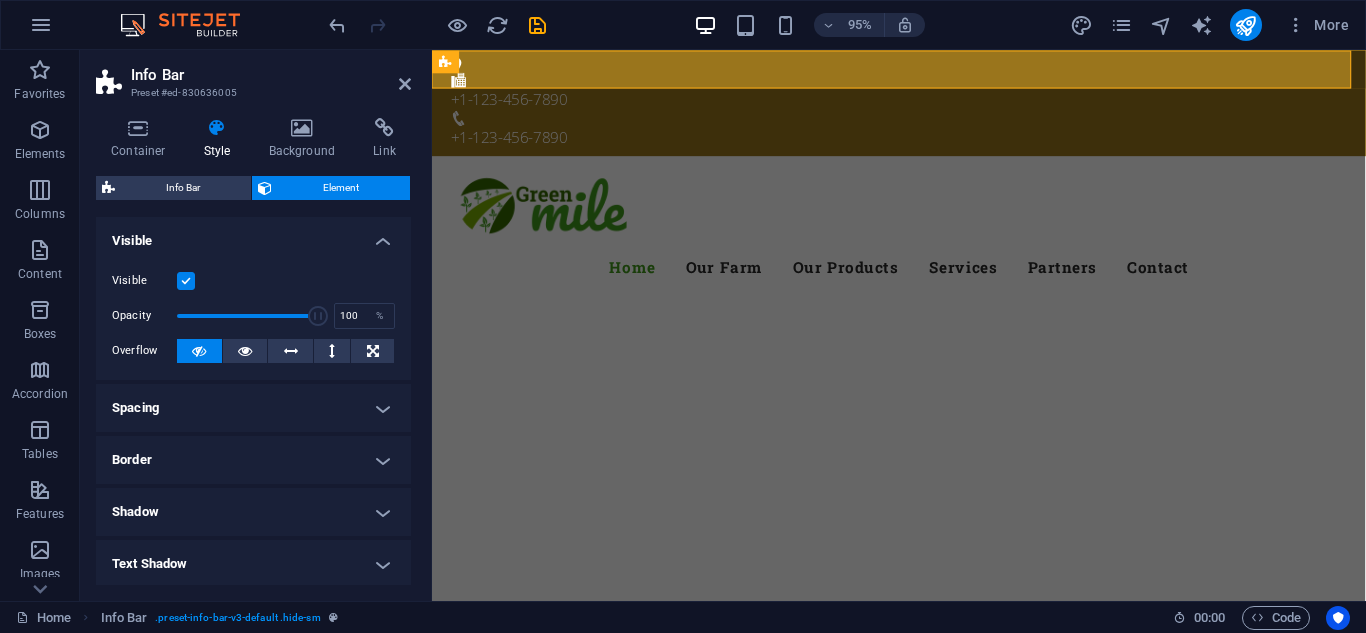 drag, startPoint x: 412, startPoint y: 403, endPoint x: 412, endPoint y: 450, distance: 47 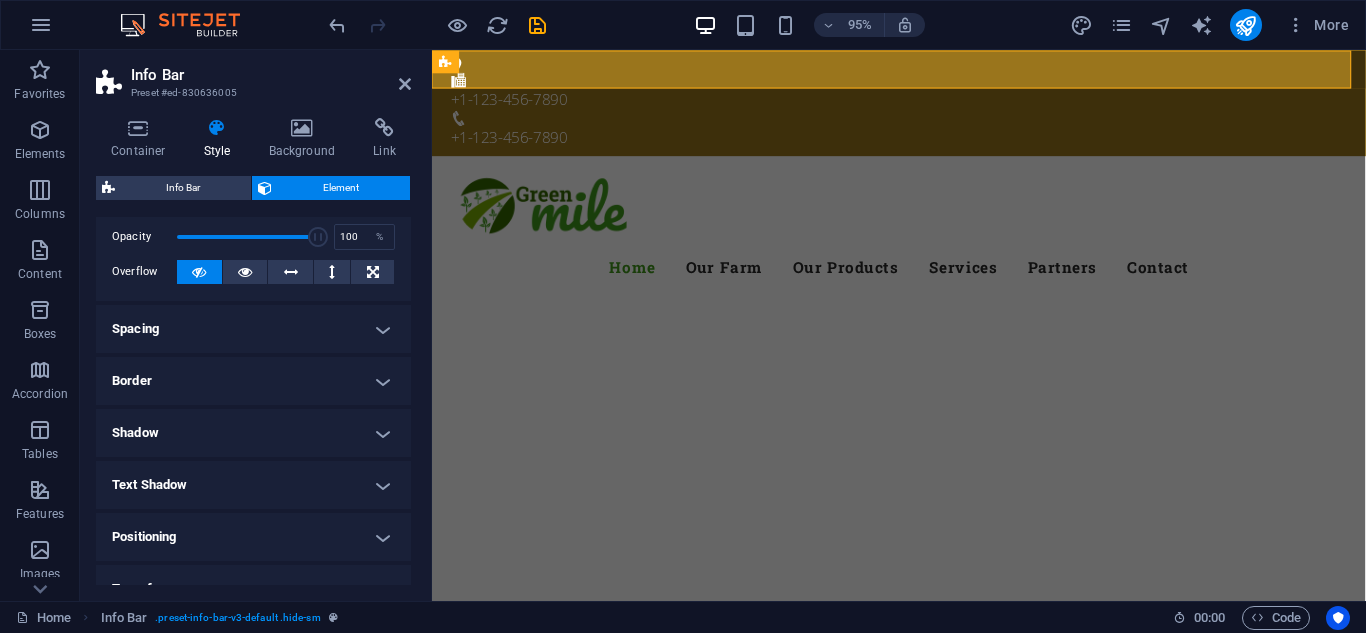 scroll, scrollTop: 82, scrollLeft: 0, axis: vertical 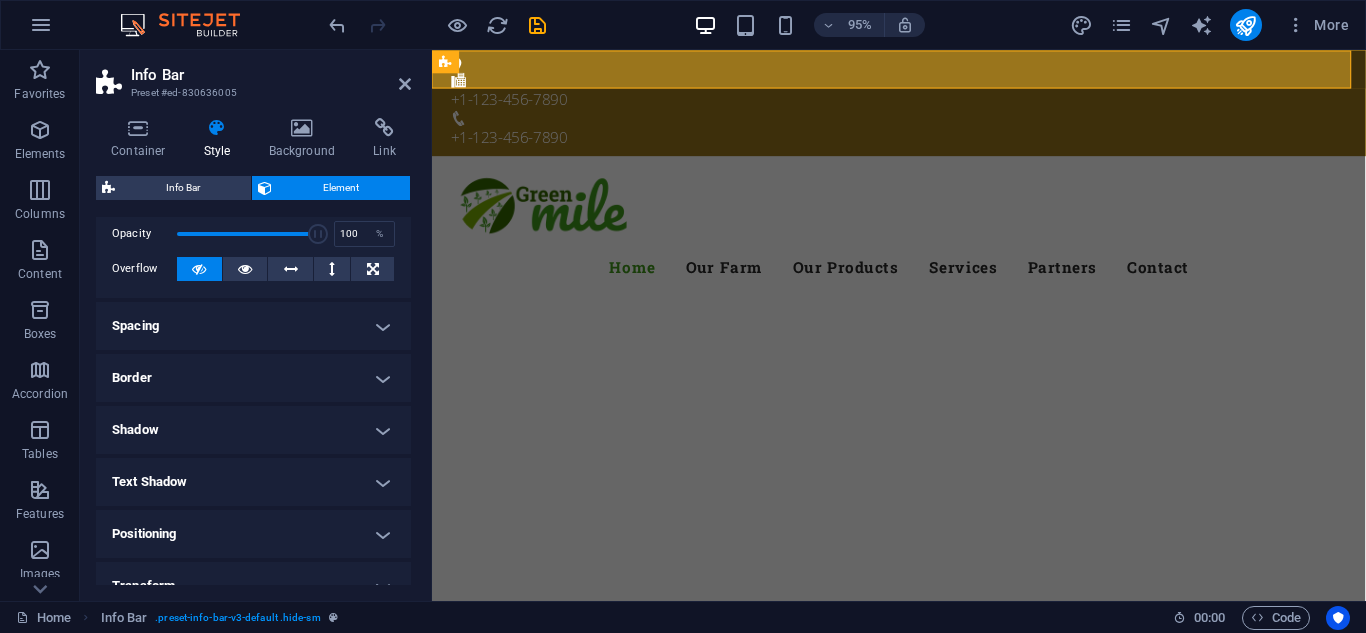 drag, startPoint x: 412, startPoint y: 471, endPoint x: 408, endPoint y: 563, distance: 92.086914 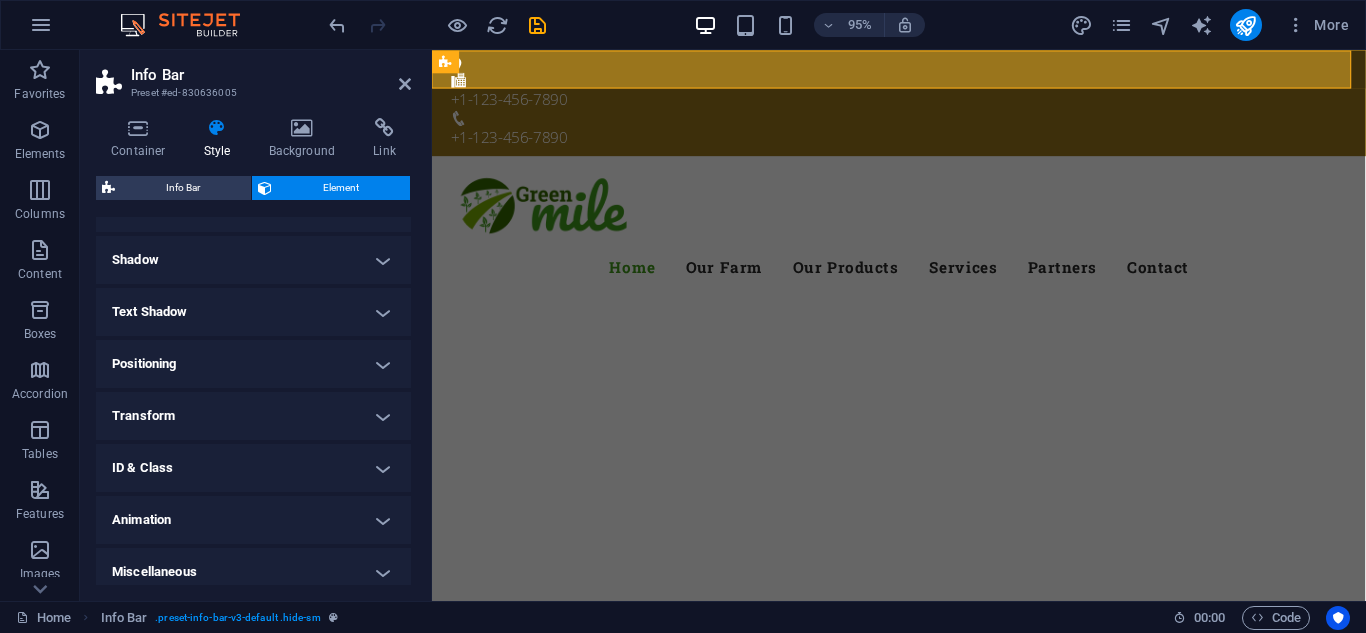 scroll, scrollTop: 263, scrollLeft: 0, axis: vertical 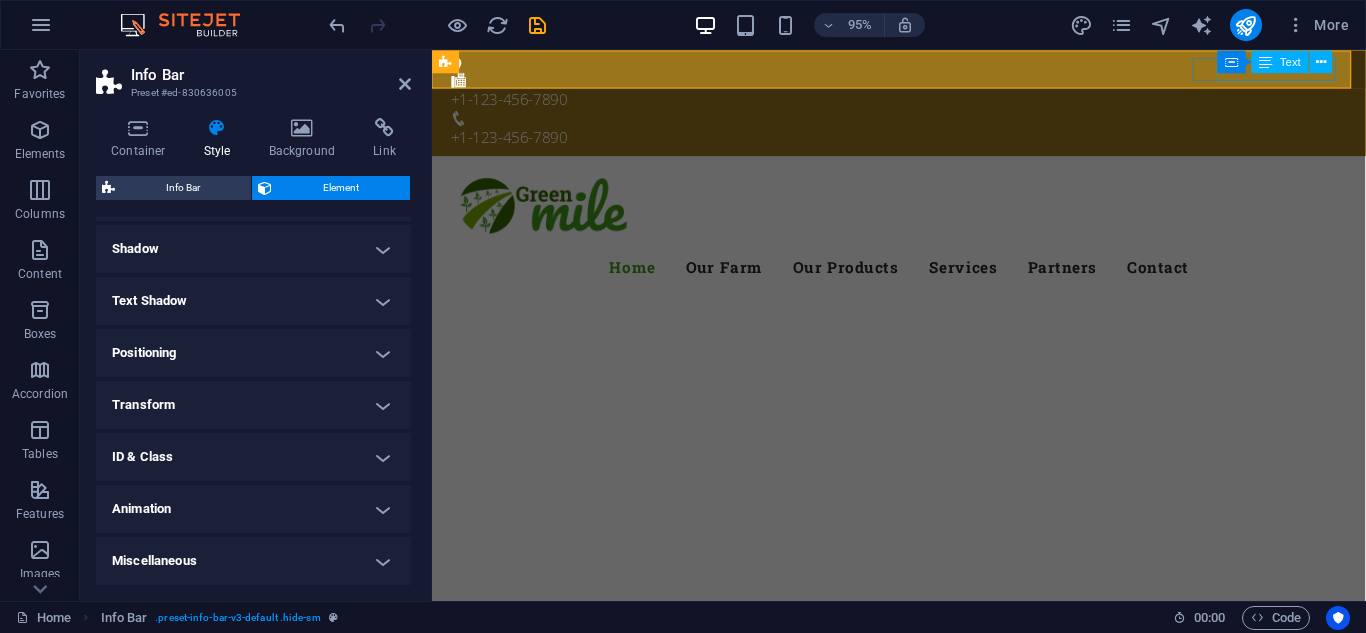 click on "+1-123-456-7890" at bounding box center [924, 142] 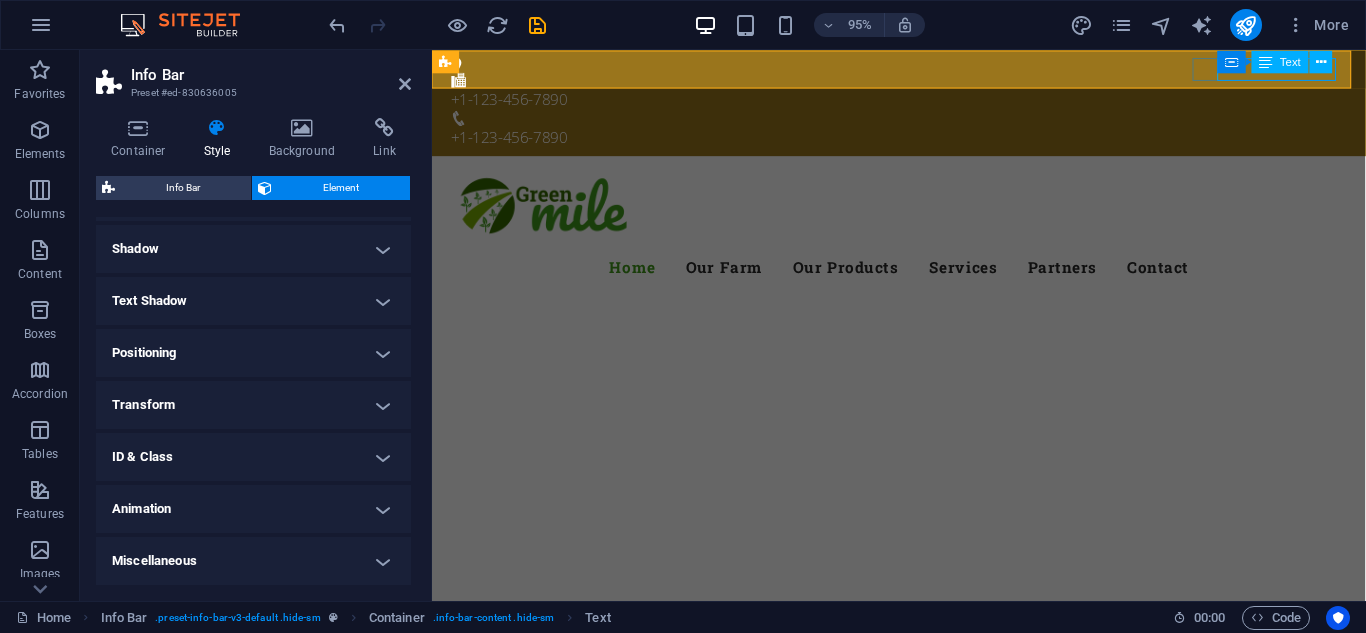 click on "Text" at bounding box center (1290, 61) 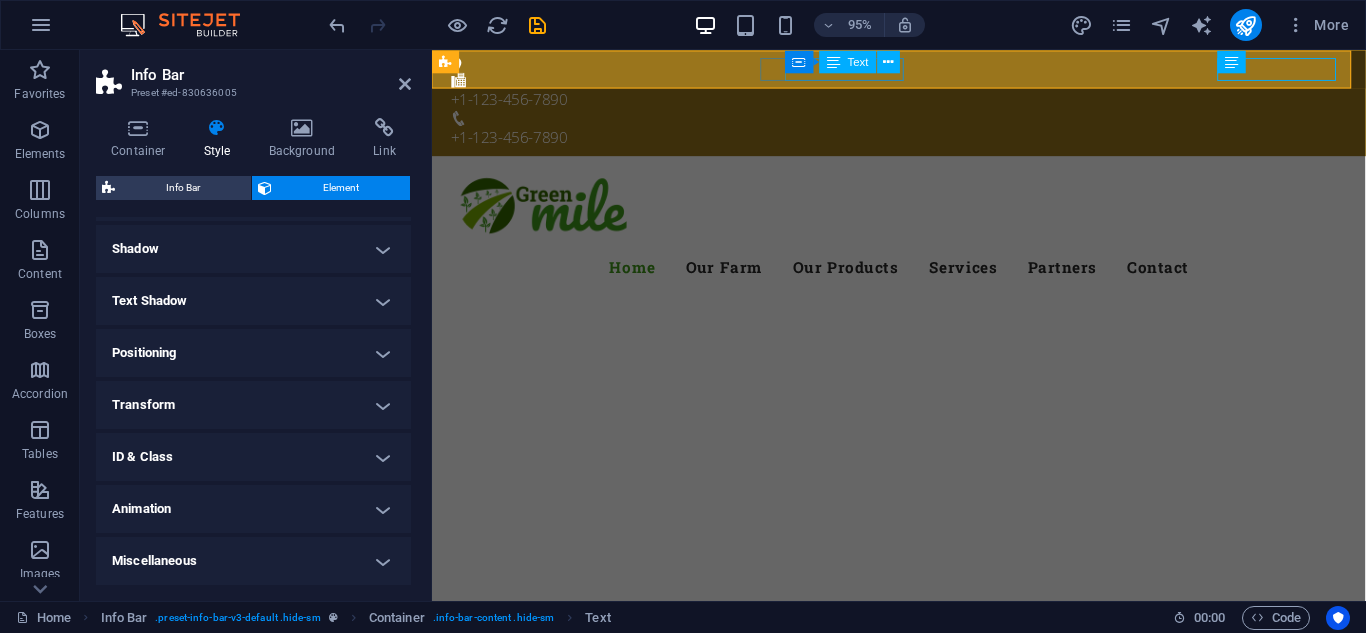 click on "Text" at bounding box center [847, 61] 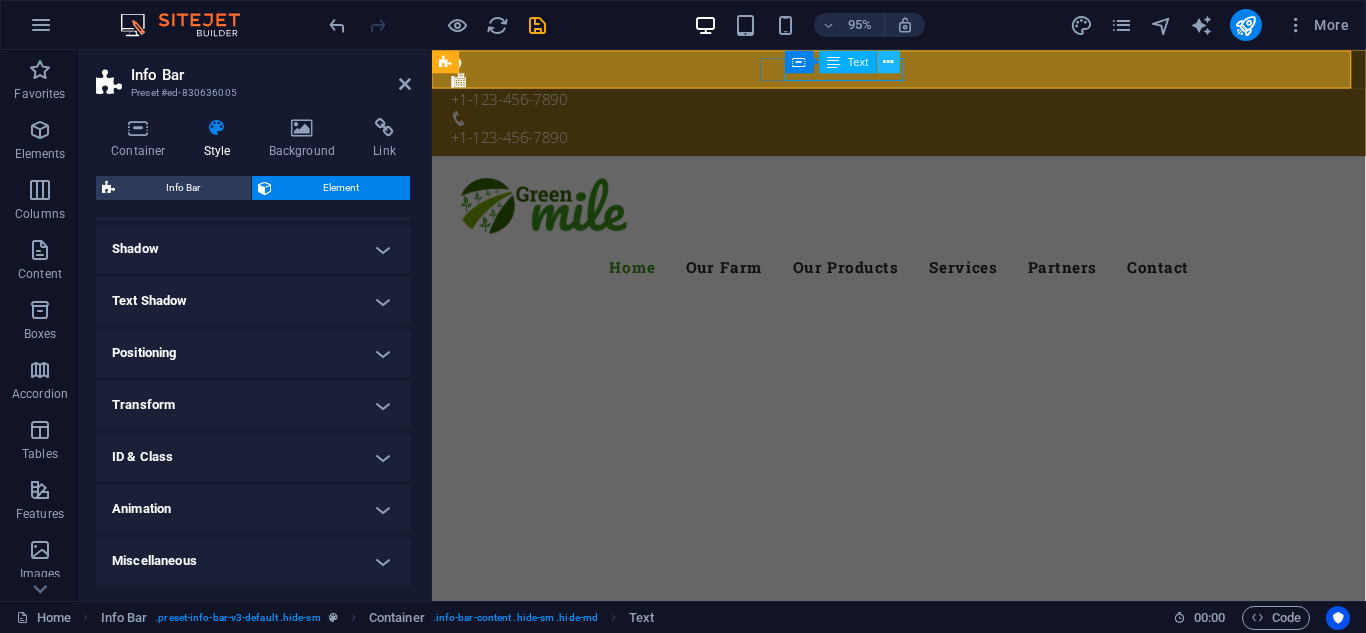 click at bounding box center [889, 61] 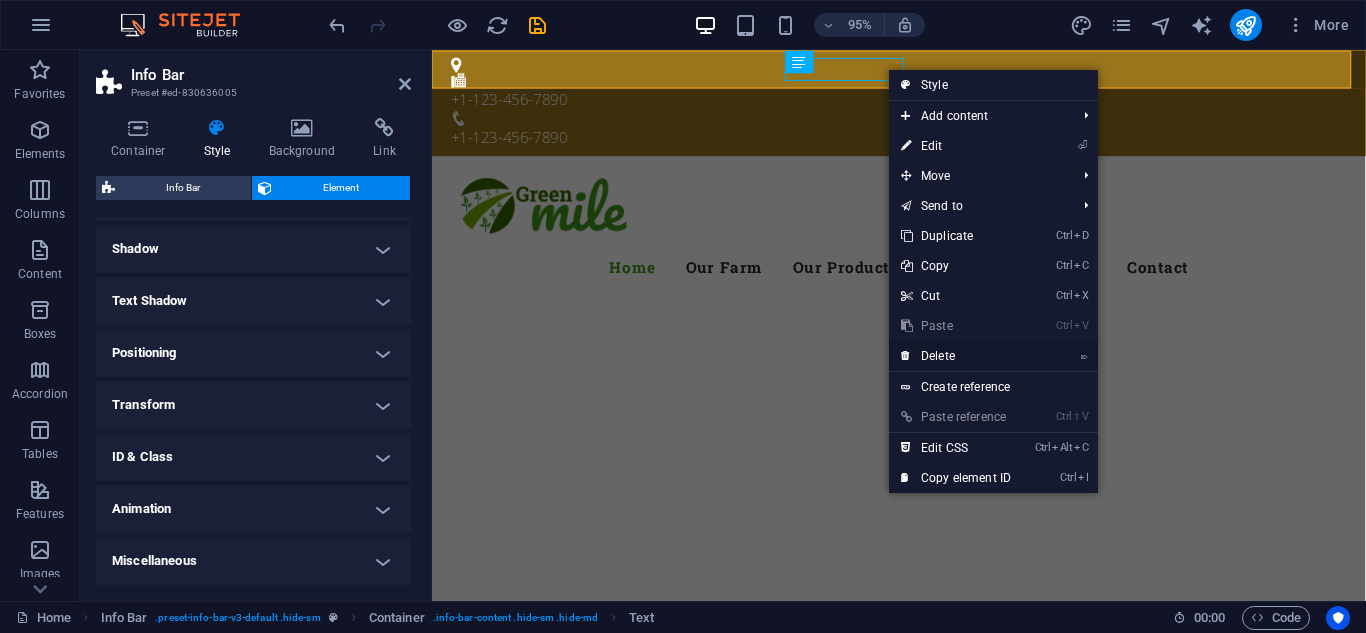 click on "⌦  Delete" at bounding box center [956, 356] 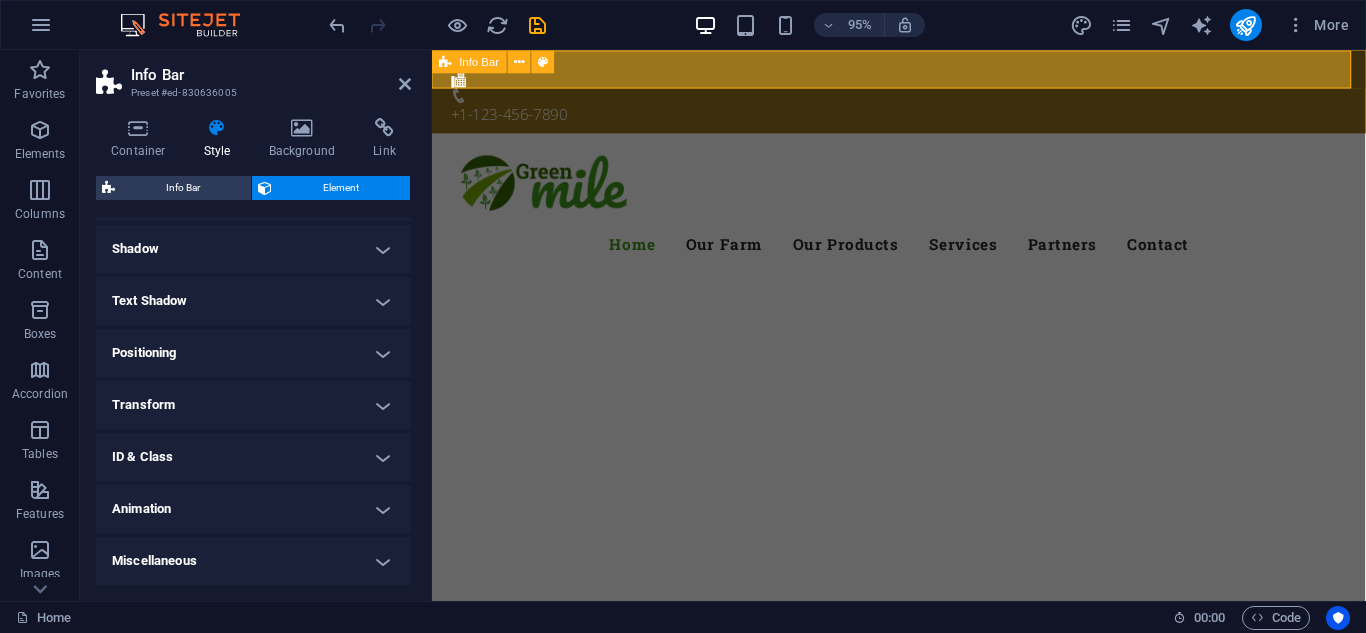 click on "+1-123-456-7890" at bounding box center [923, 94] 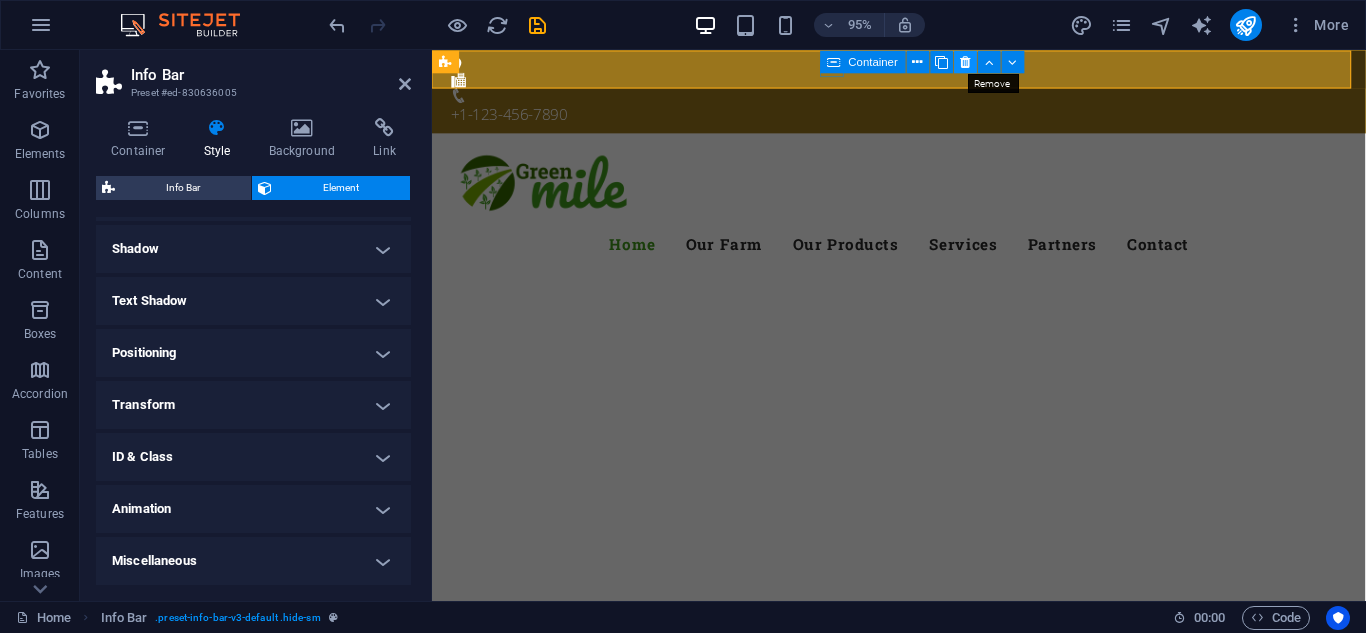 click at bounding box center (965, 61) 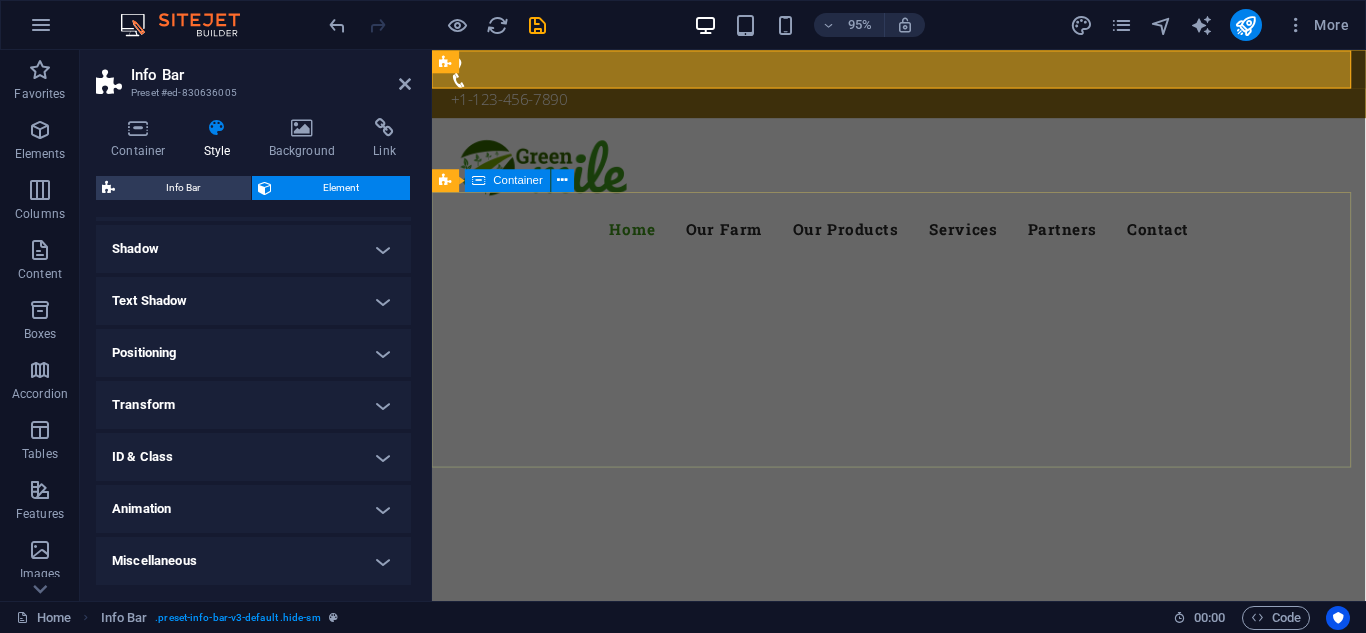 click at bounding box center [923, 649] 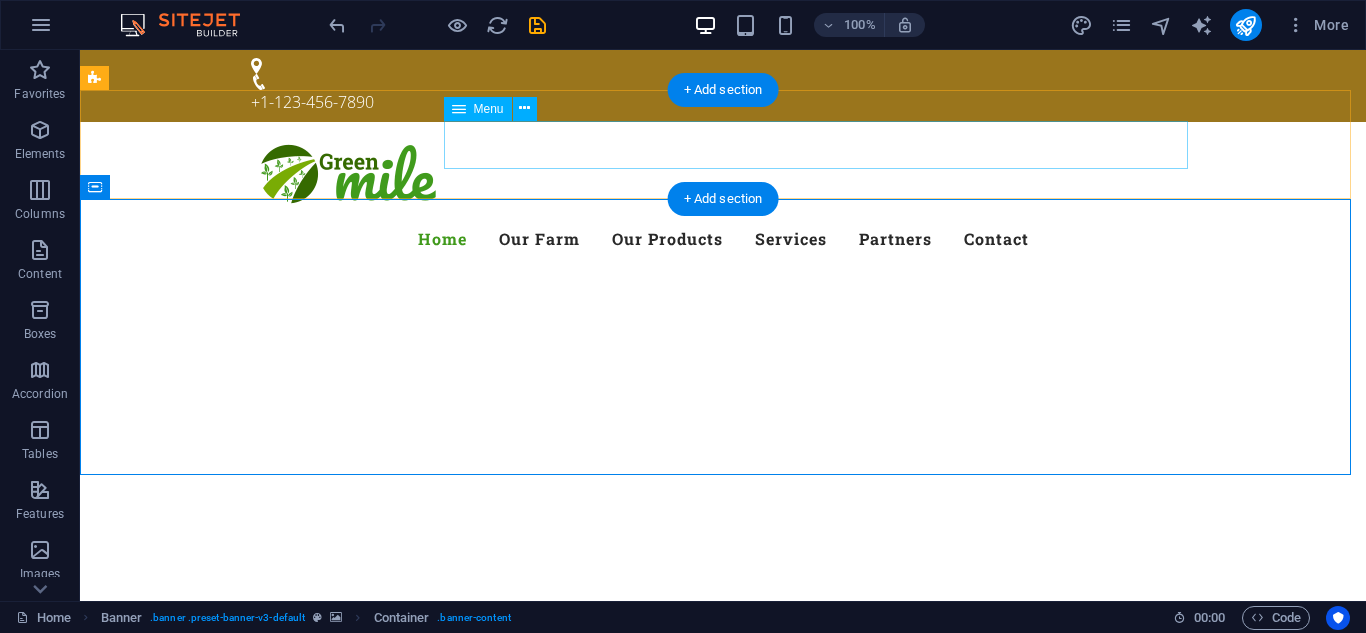 click on "Home Our Farm Our Products Services Partners Contact" at bounding box center (723, 239) 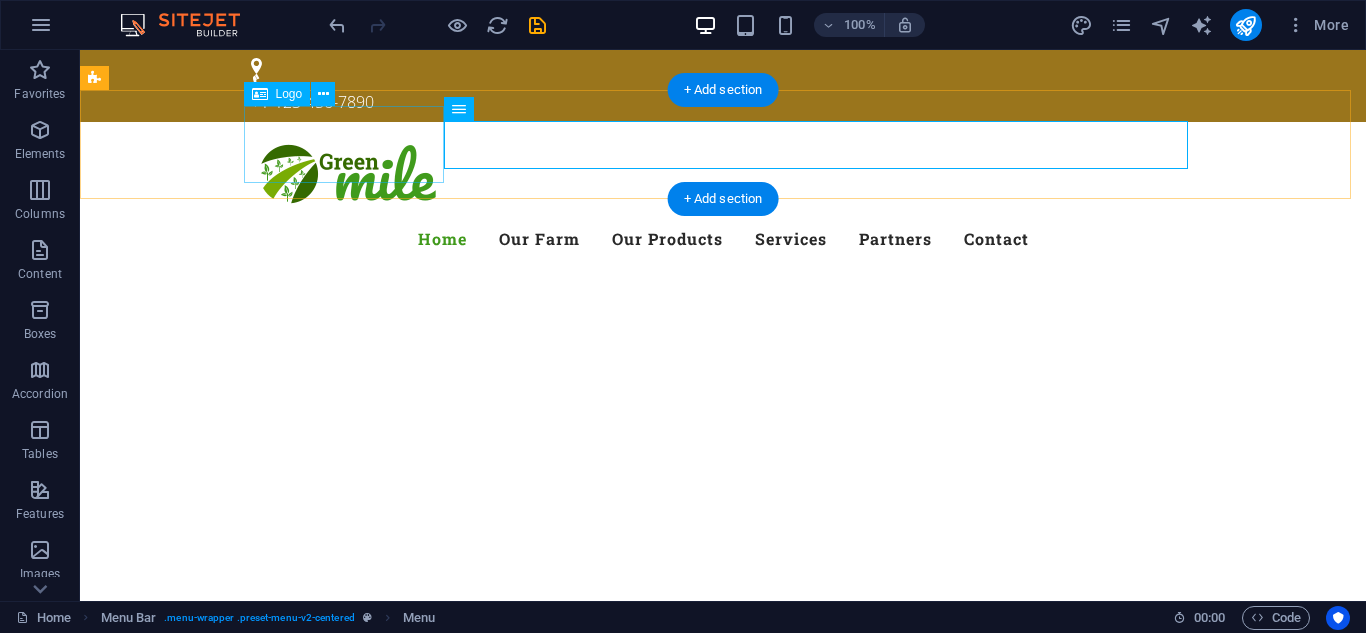 click at bounding box center (723, 176) 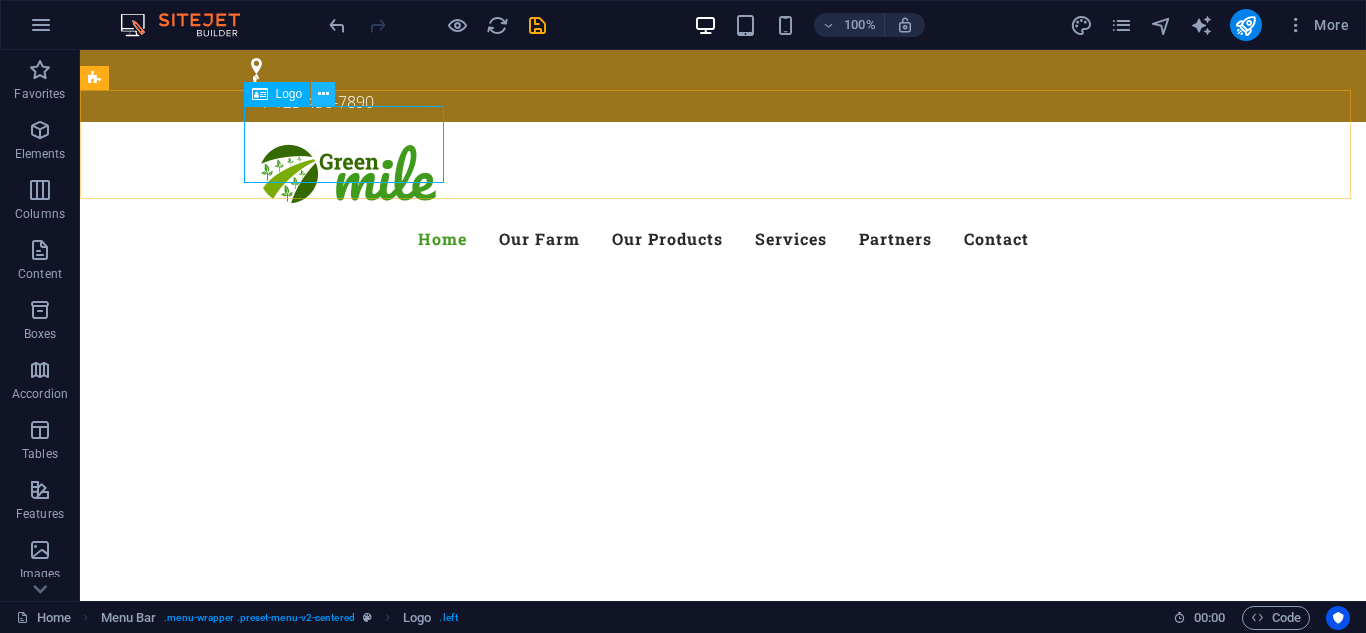 click at bounding box center [323, 94] 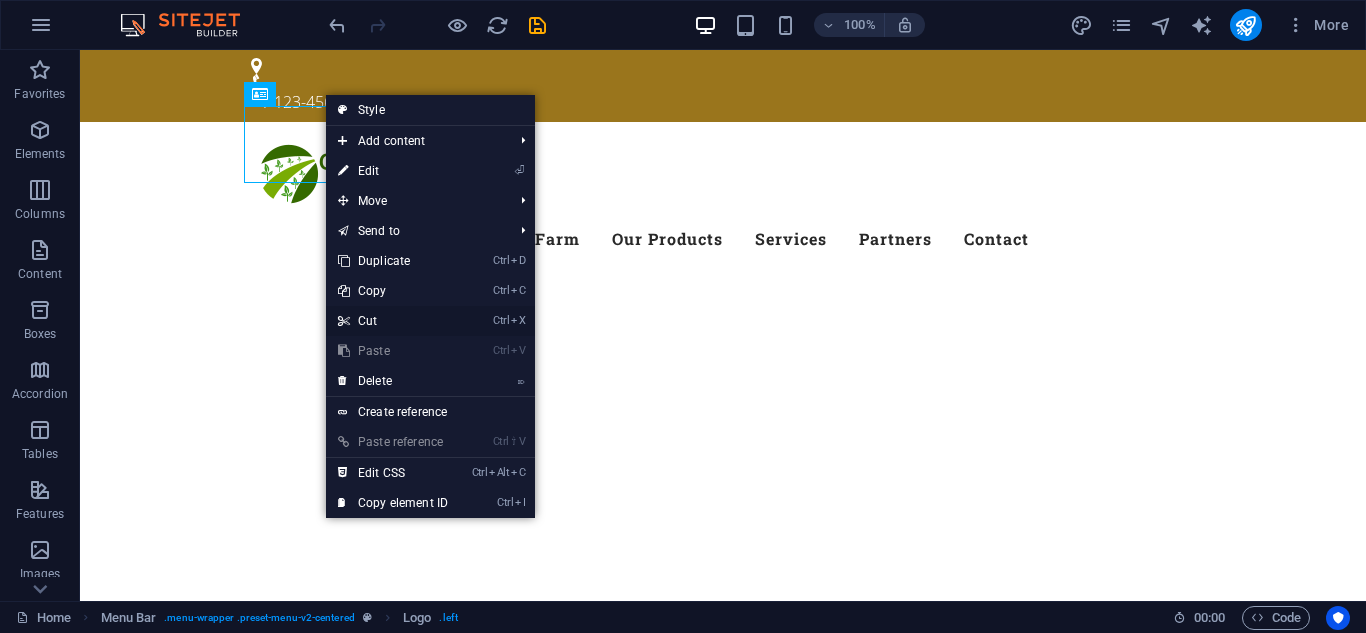 click on "Ctrl X  Cut" at bounding box center (393, 321) 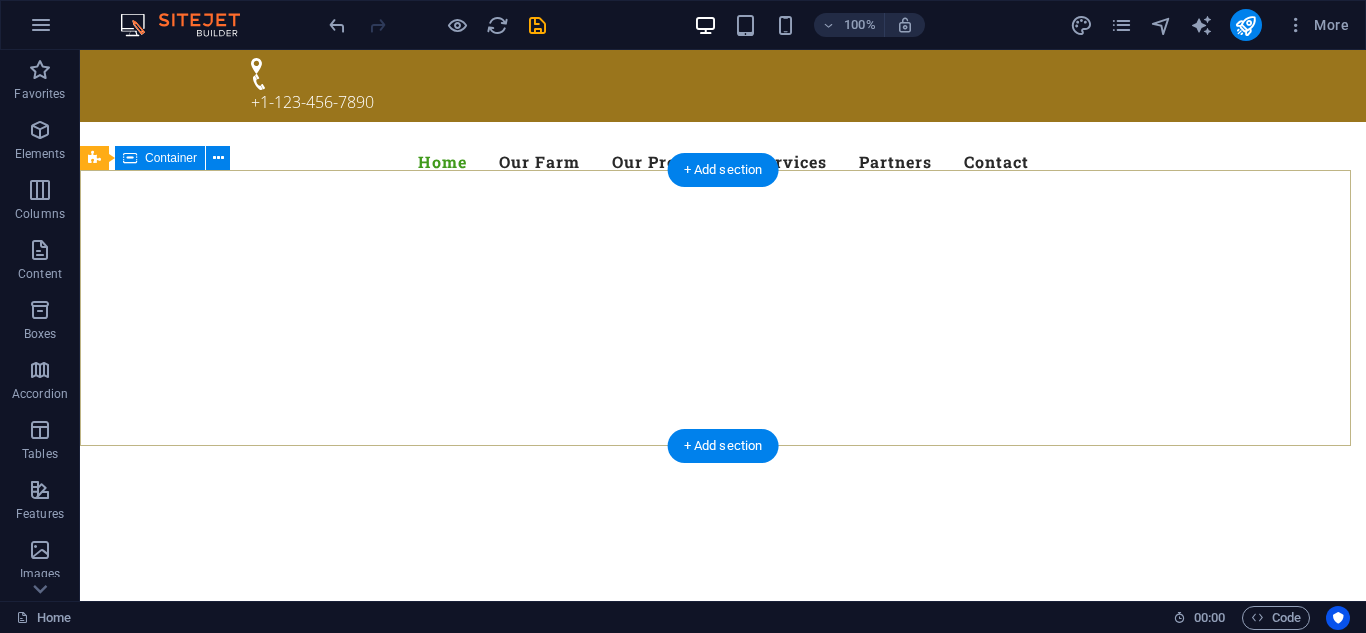 click at bounding box center [723, 558] 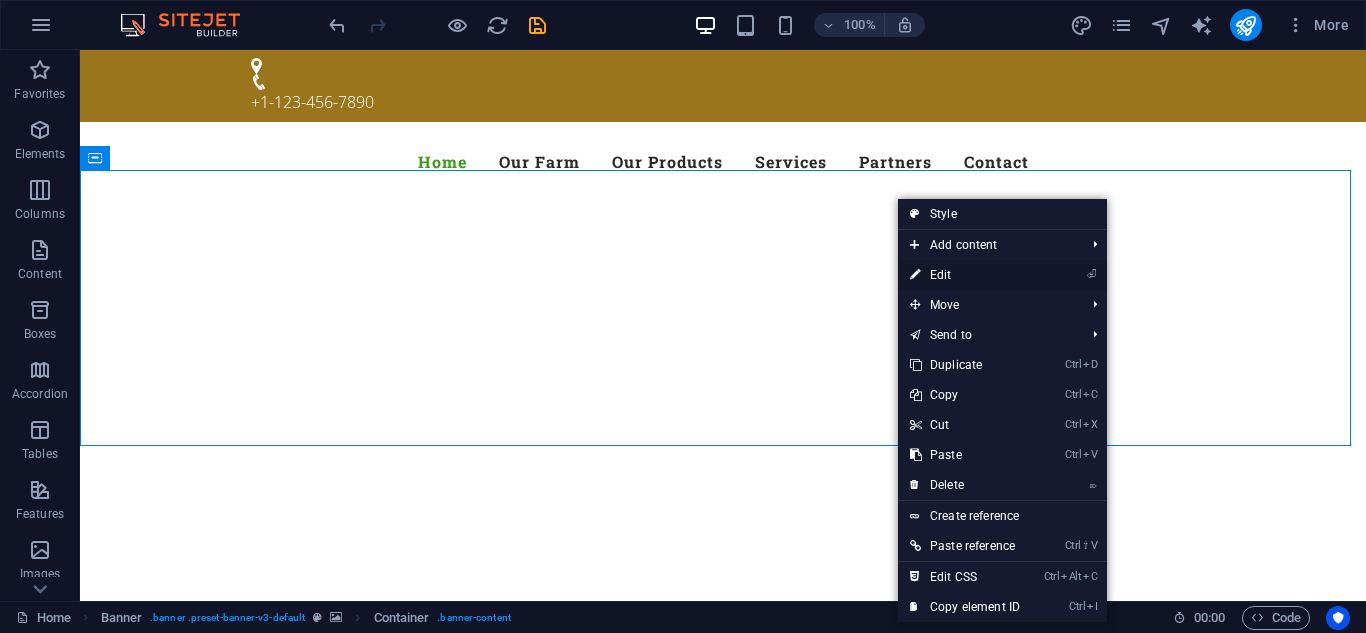 click on "⏎  Edit" at bounding box center (965, 275) 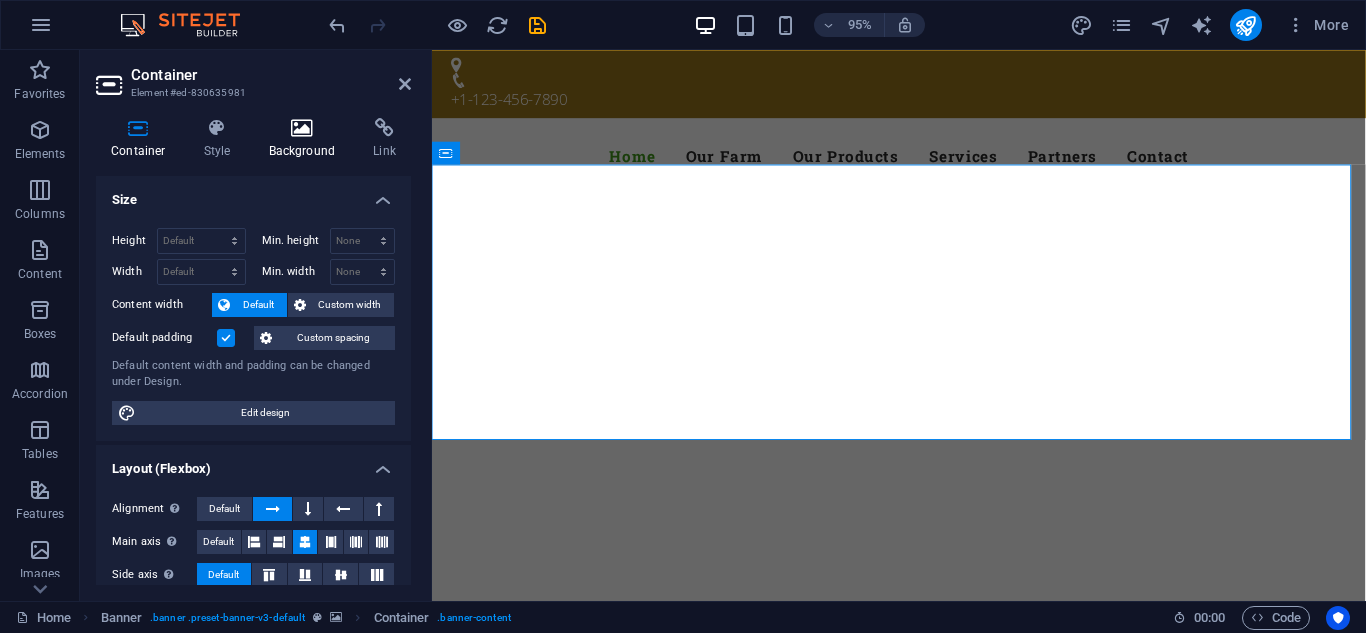 click on "Background" at bounding box center [306, 139] 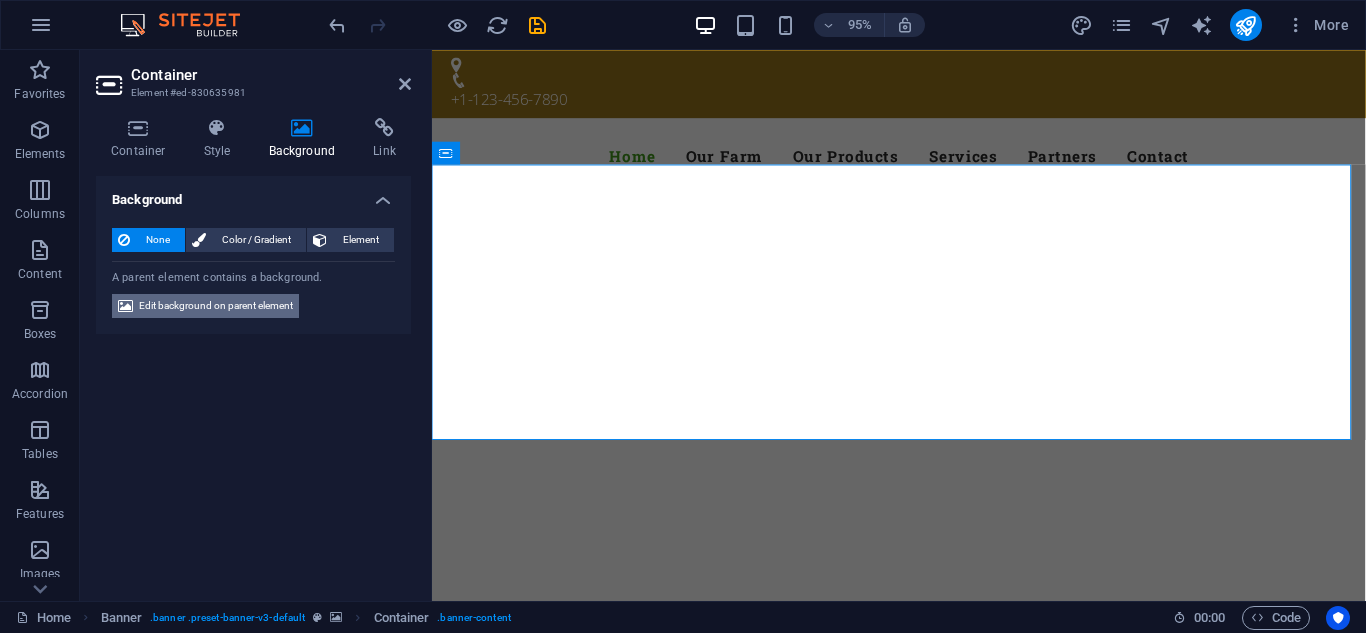 click on "Edit background on parent element" at bounding box center (216, 306) 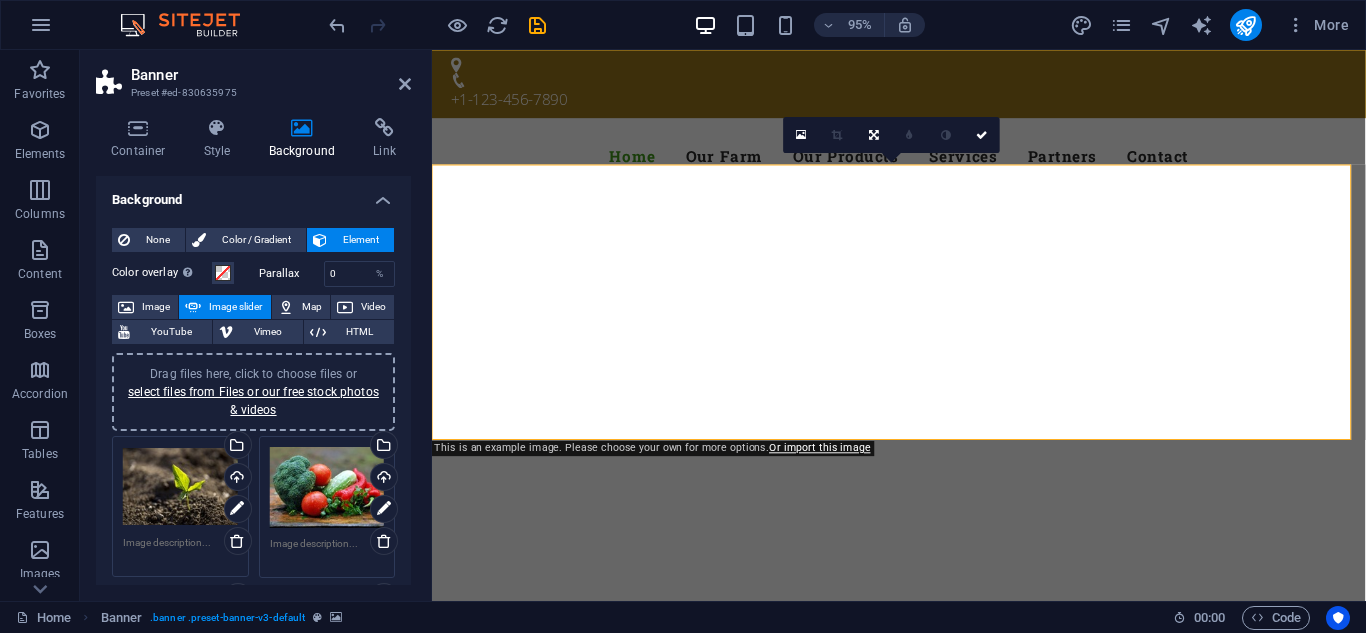 click on "Drag files here, click to choose files or select files from Files or our free stock photos & videos" at bounding box center [180, 487] 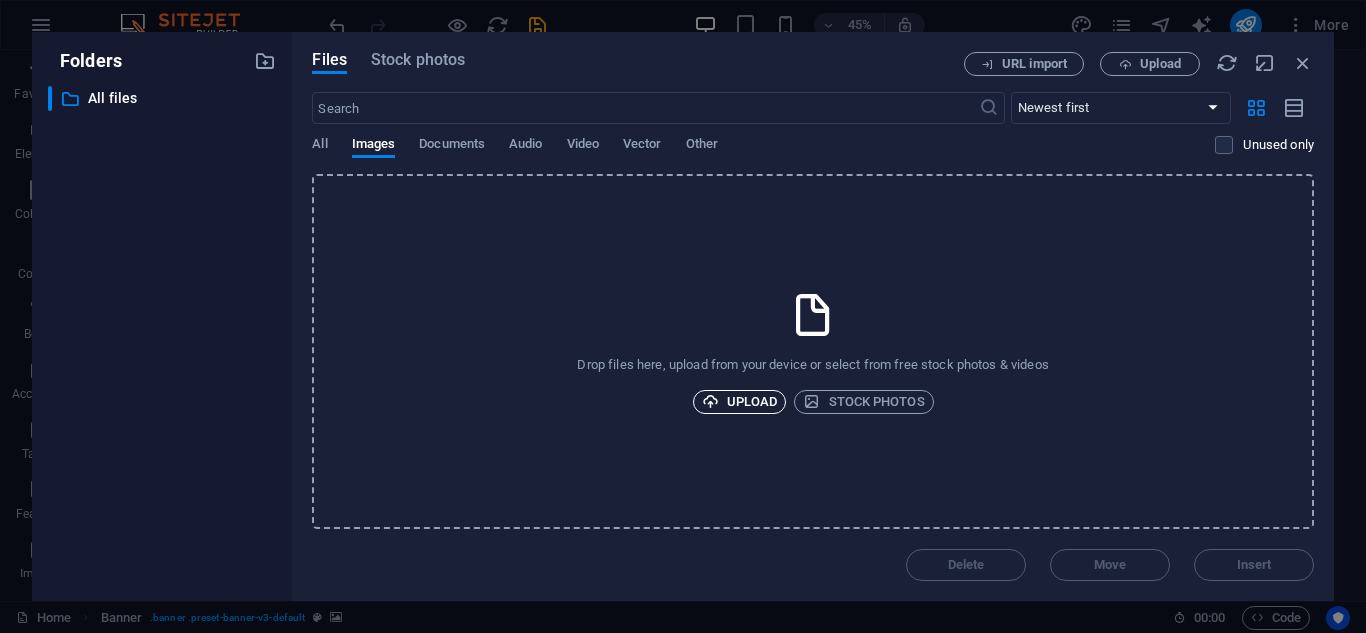 click on "Upload" at bounding box center [740, 402] 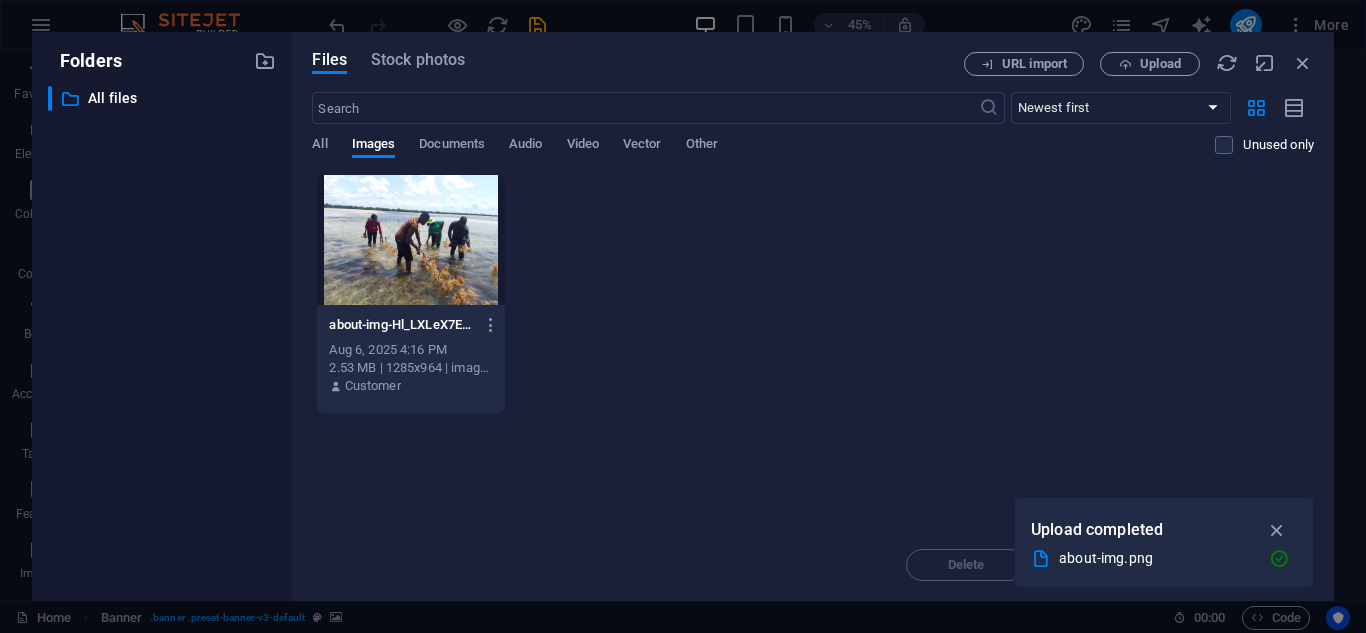 click on "about-img-Hl_LXLeX7Edhr7EtWdeiVA.png about-img-Hl_LXLeX7Edhr7EtWdeiVA.png Aug 6, 2025 4:16 PM 2.53 MB | 1285x964 | image/png Customer" at bounding box center (813, 294) 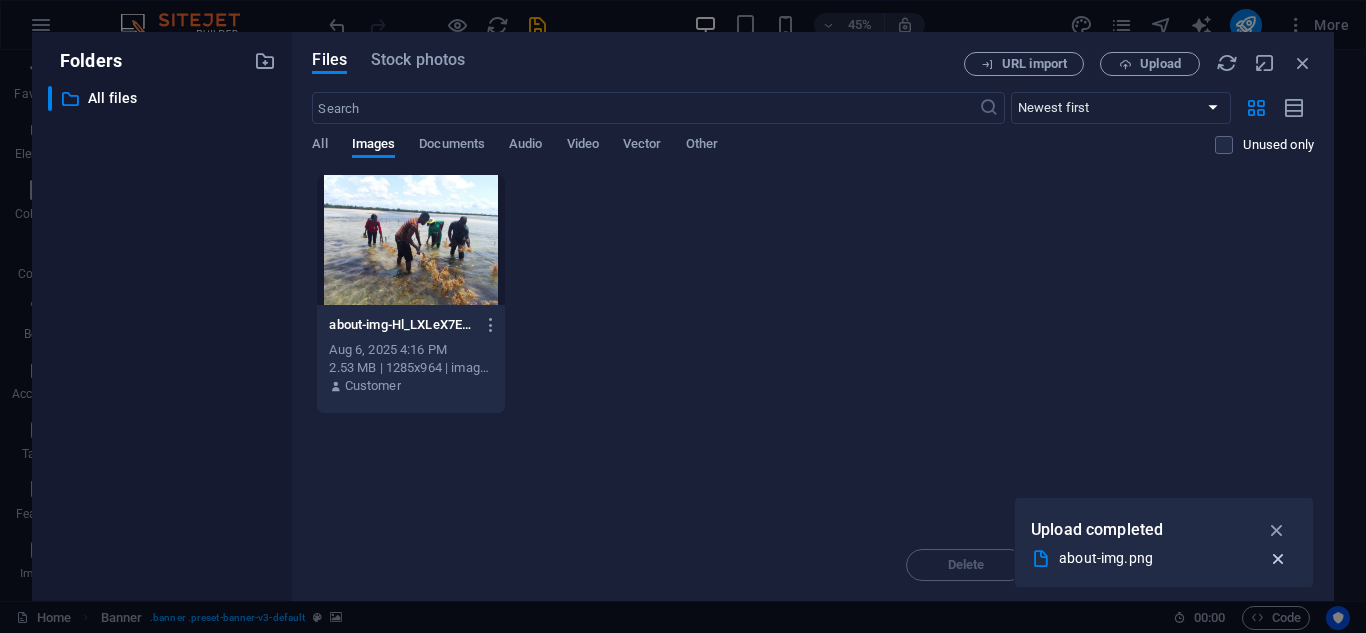 click at bounding box center (1278, 559) 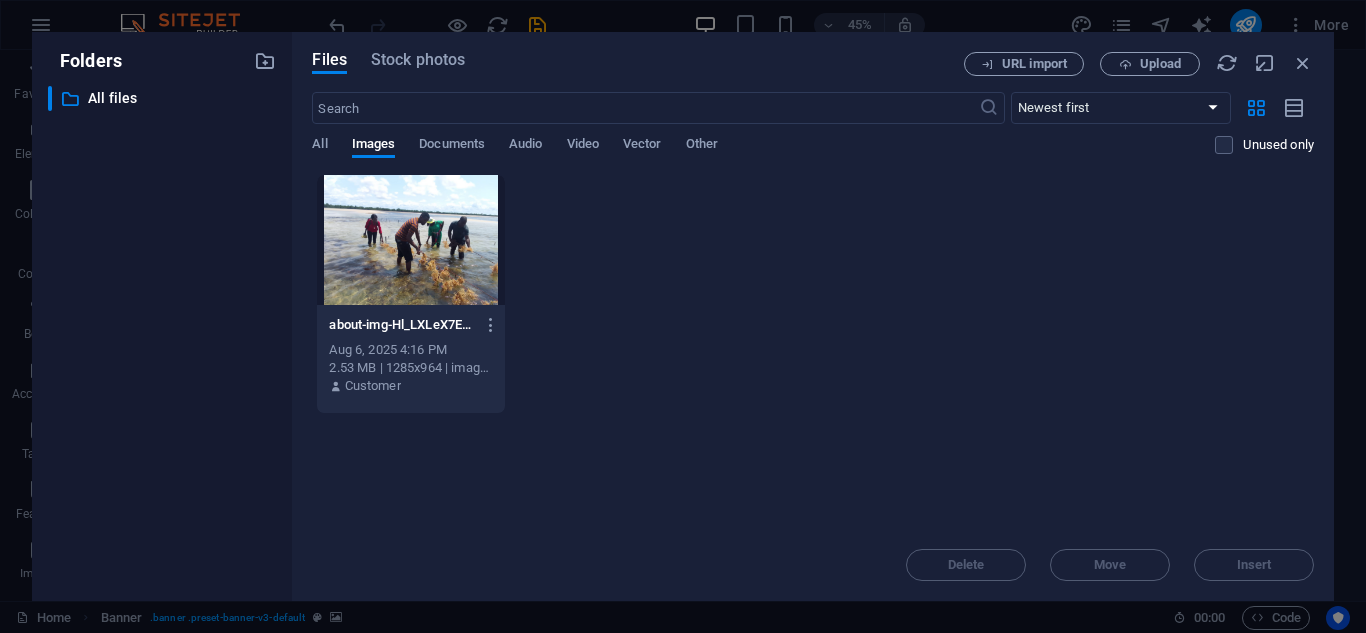 click on "about-img-Hl_LXLeX7Edhr7EtWdeiVA.png about-img-Hl_LXLeX7Edhr7EtWdeiVA.png Aug 6, 2025 4:16 PM 2.53 MB | 1285x964 | image/png Customer" at bounding box center (813, 294) 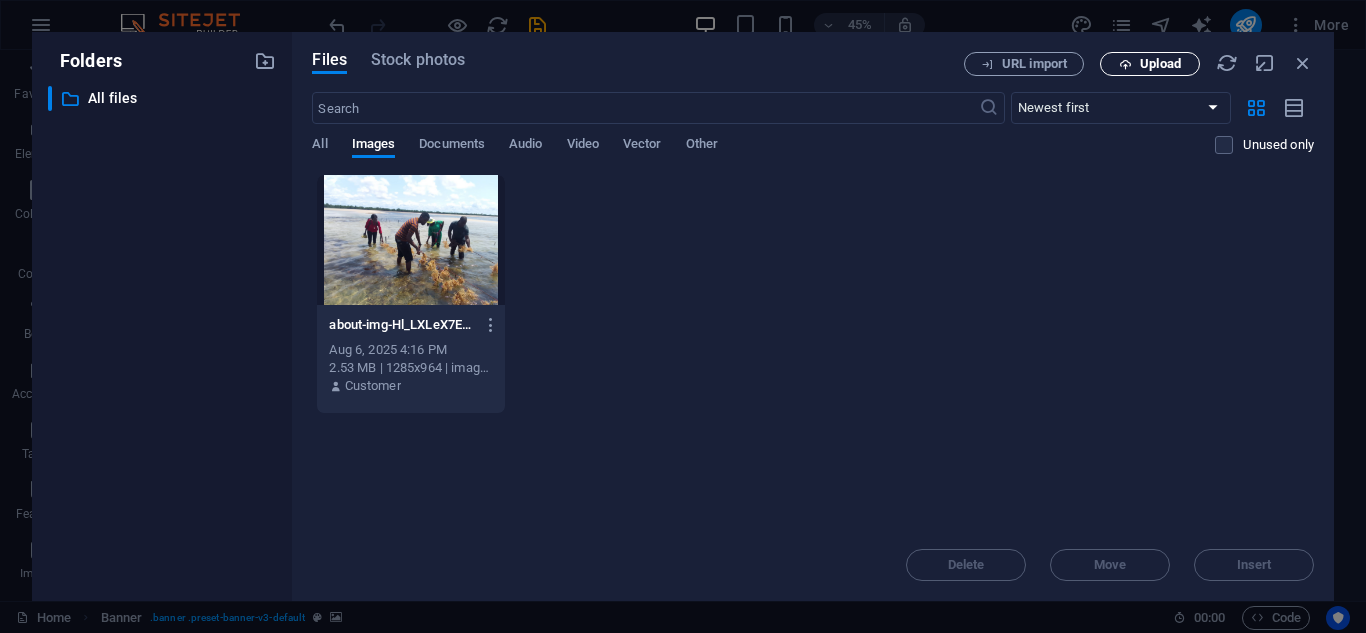 click on "Upload" at bounding box center [1160, 64] 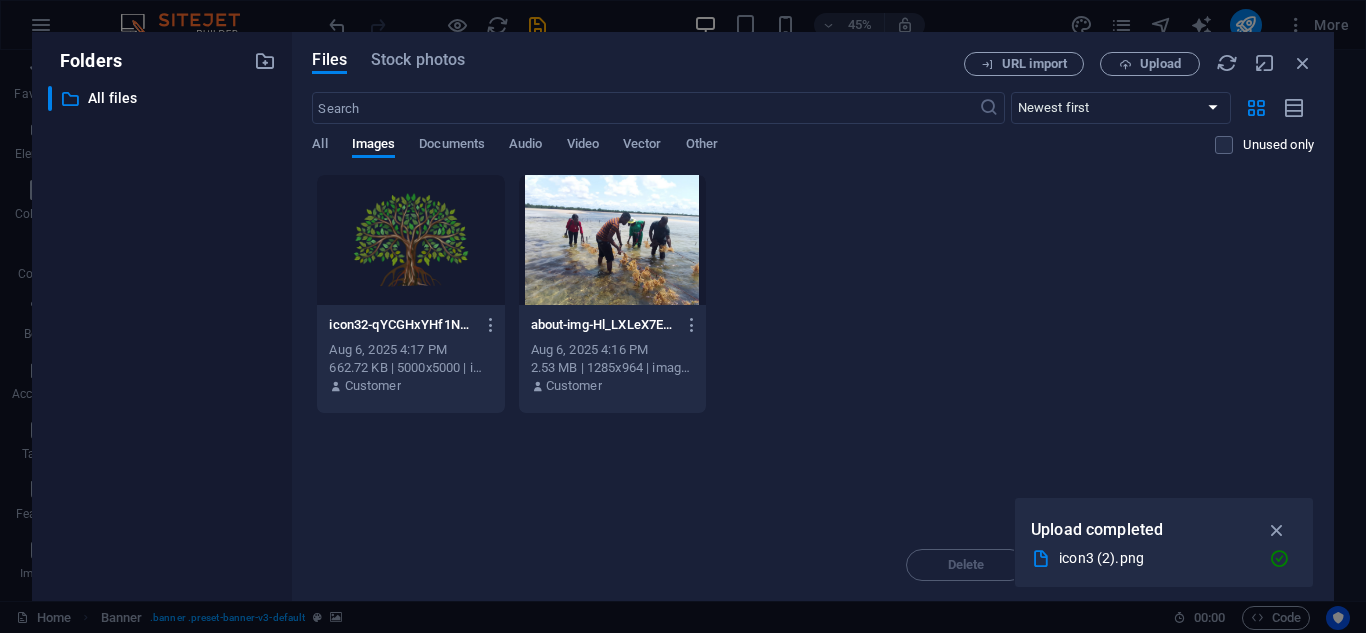 click at bounding box center [410, 240] 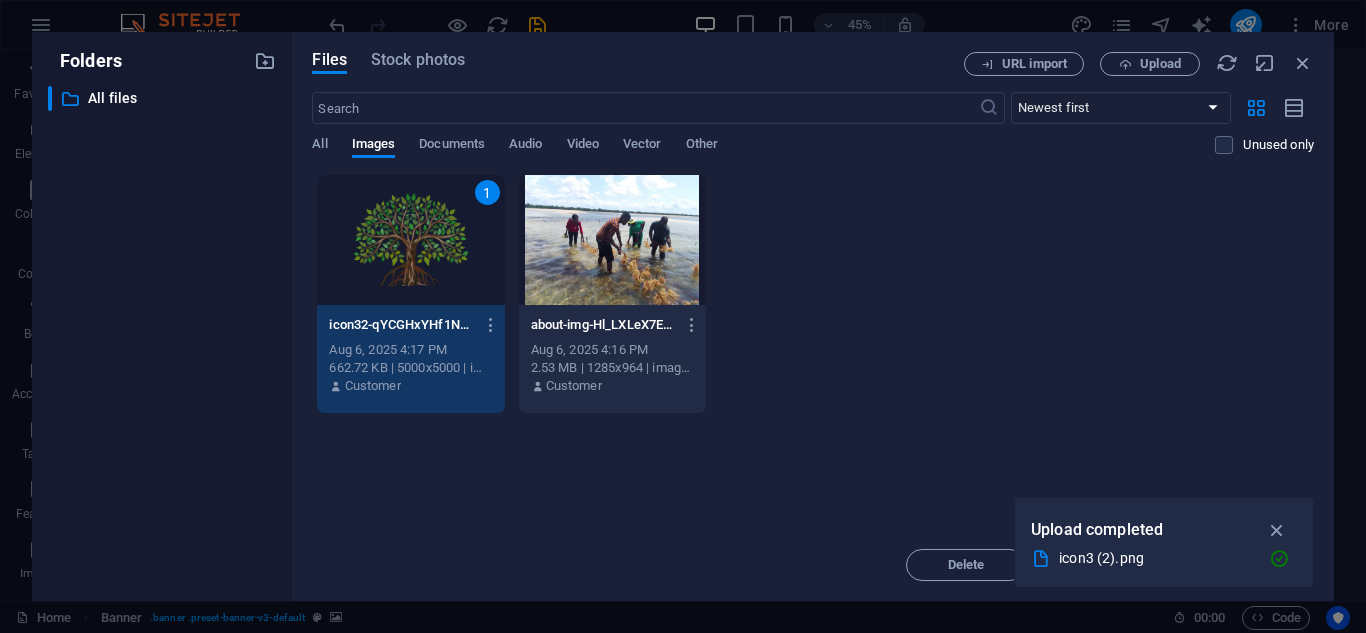 click at bounding box center [612, 240] 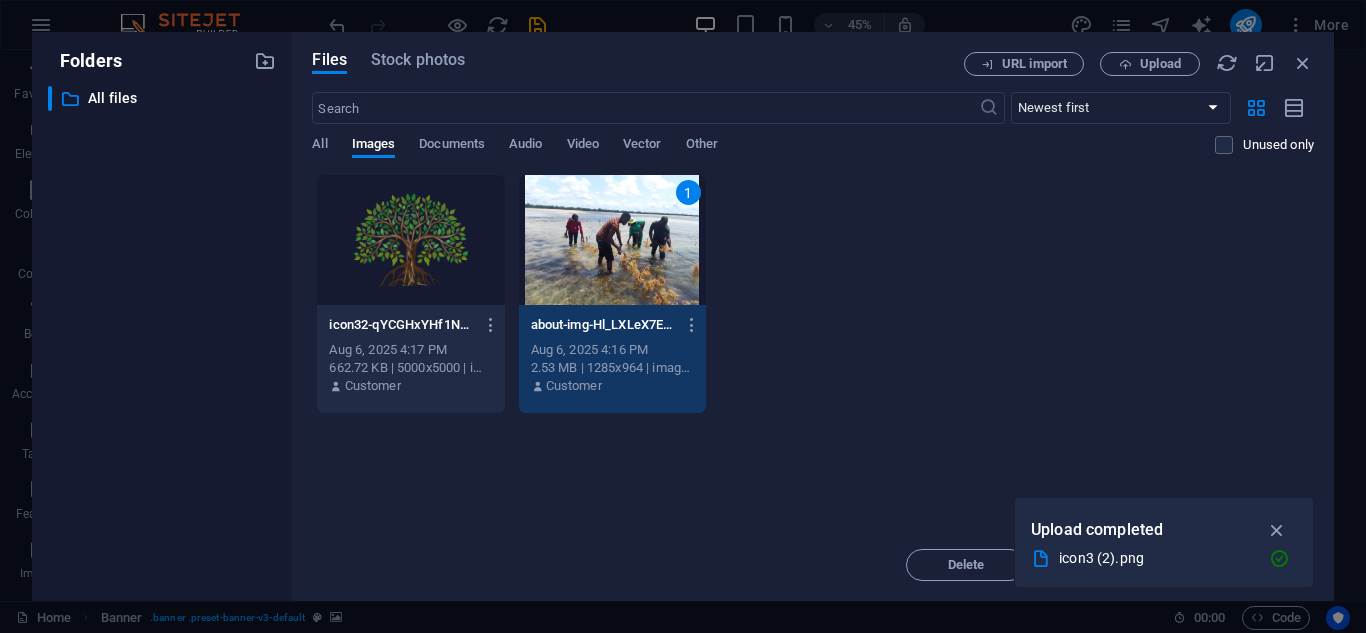 click at bounding box center (410, 240) 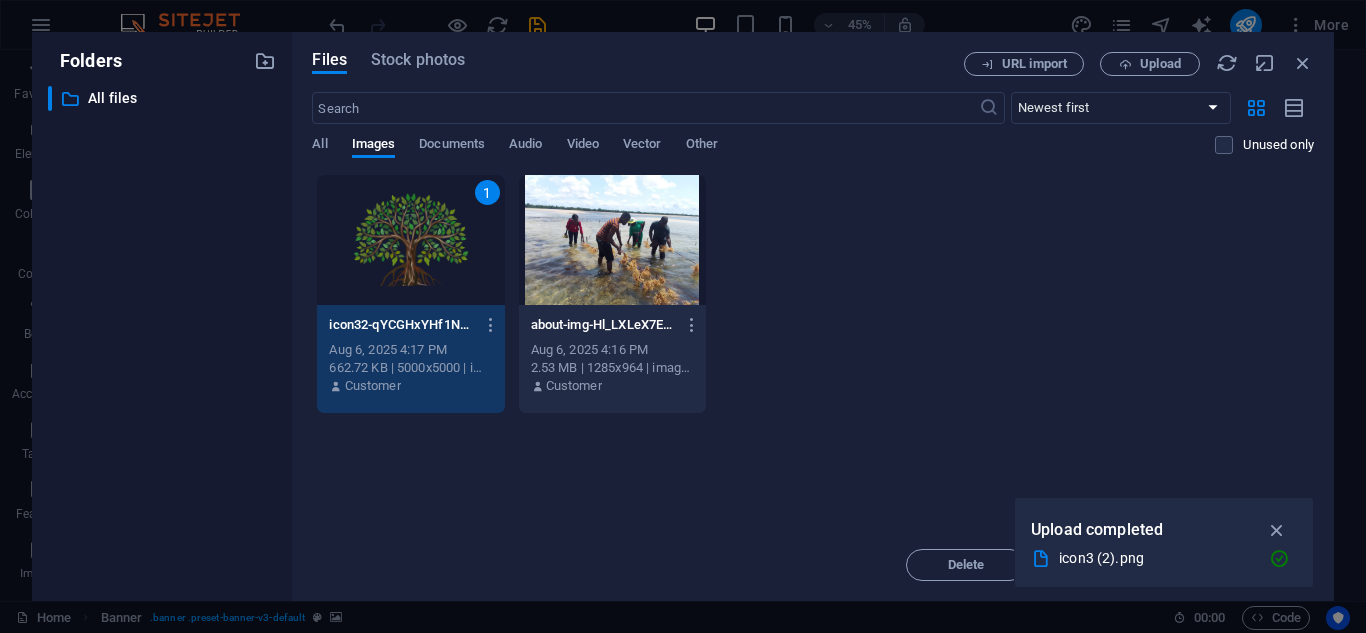 click on "Drop files here to upload them instantly 1 icon32-qYCGHxYHf1NCjOCqM3TNRA.png icon32-qYCGHxYHf1NCjOCqM3TNRA.png Aug 6, 2025 4:17 PM 662.72 KB | 5000x5000 | image/png Customer about-img-Hl_LXLeX7Edhr7EtWdeiVA.png about-img-Hl_LXLeX7Edhr7EtWdeiVA.png Aug 6, 2025 4:16 PM 2.53 MB | 1285x964 | image/png Customer" at bounding box center [813, 351] 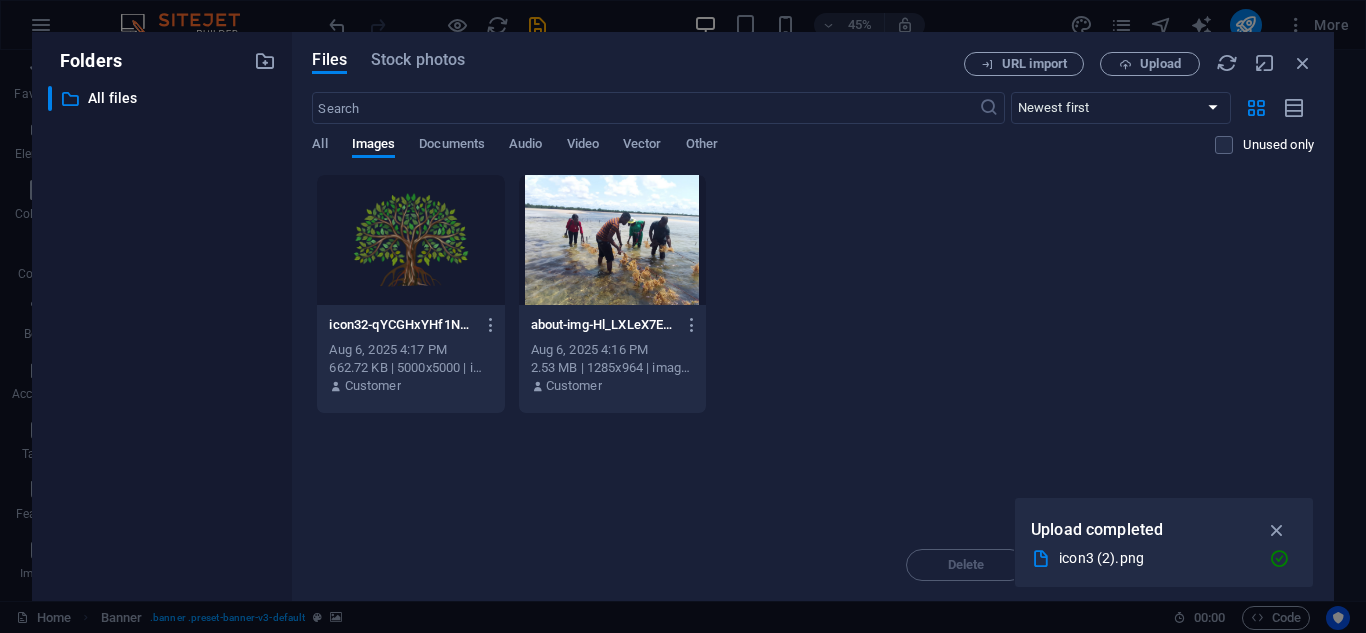 click on "Drop files here to upload them instantly icon32-qYCGHxYHf1NCjOCqM3TNRA.png icon32-qYCGHxYHf1NCjOCqM3TNRA.png Aug 6, 2025 4:17 PM 662.72 KB | 5000x5000 | image/png Customer about-img-Hl_LXLeX7Edhr7EtWdeiVA.png about-img-Hl_LXLeX7Edhr7EtWdeiVA.png Aug 6, 2025 4:16 PM 2.53 MB | 1285x964 | image/png Customer" at bounding box center [813, 351] 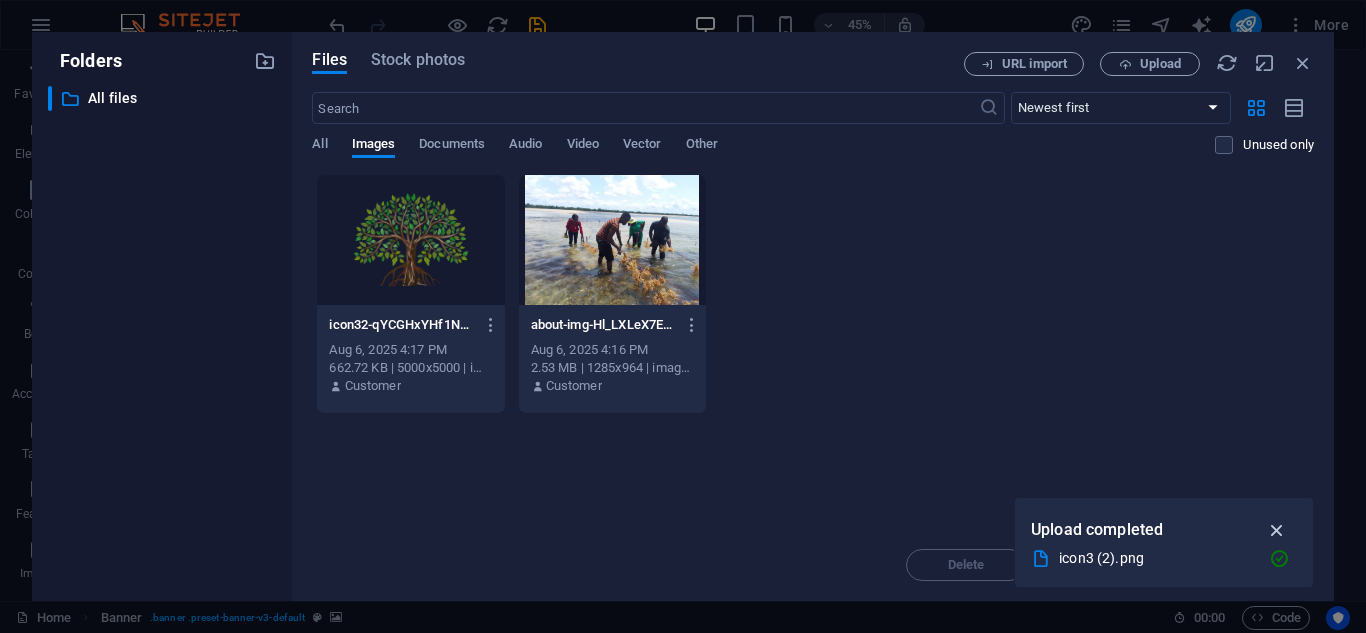 click at bounding box center [1277, 530] 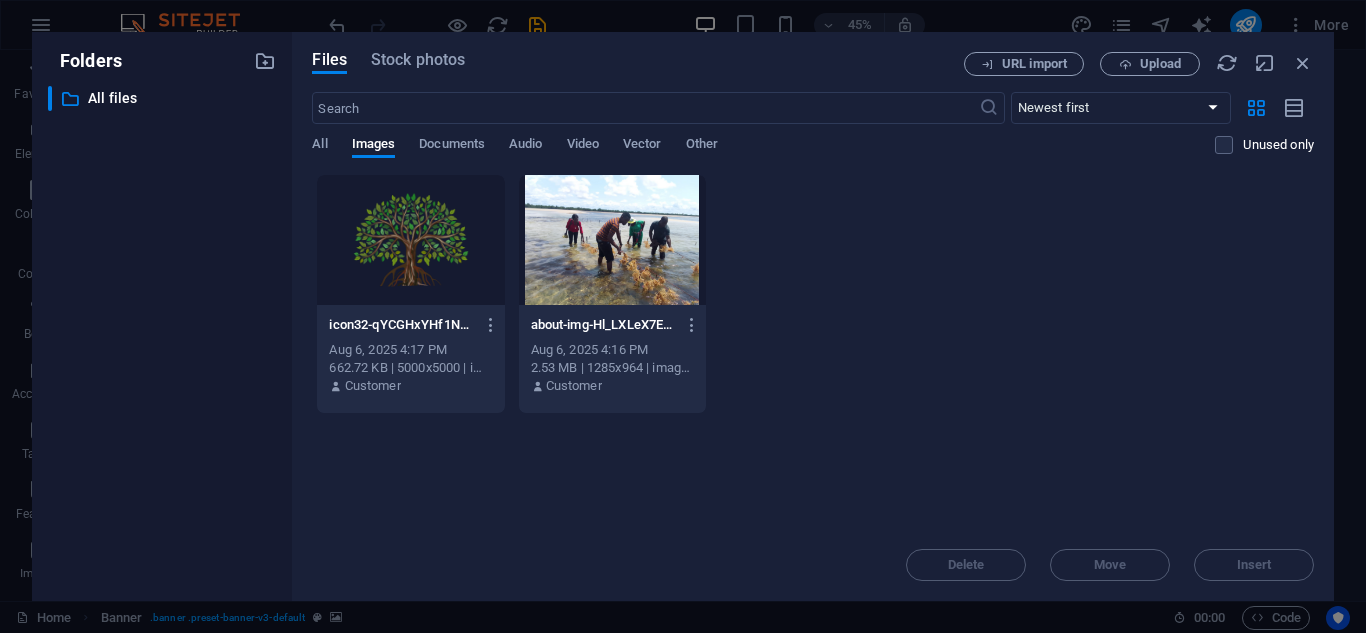 click at bounding box center (410, 240) 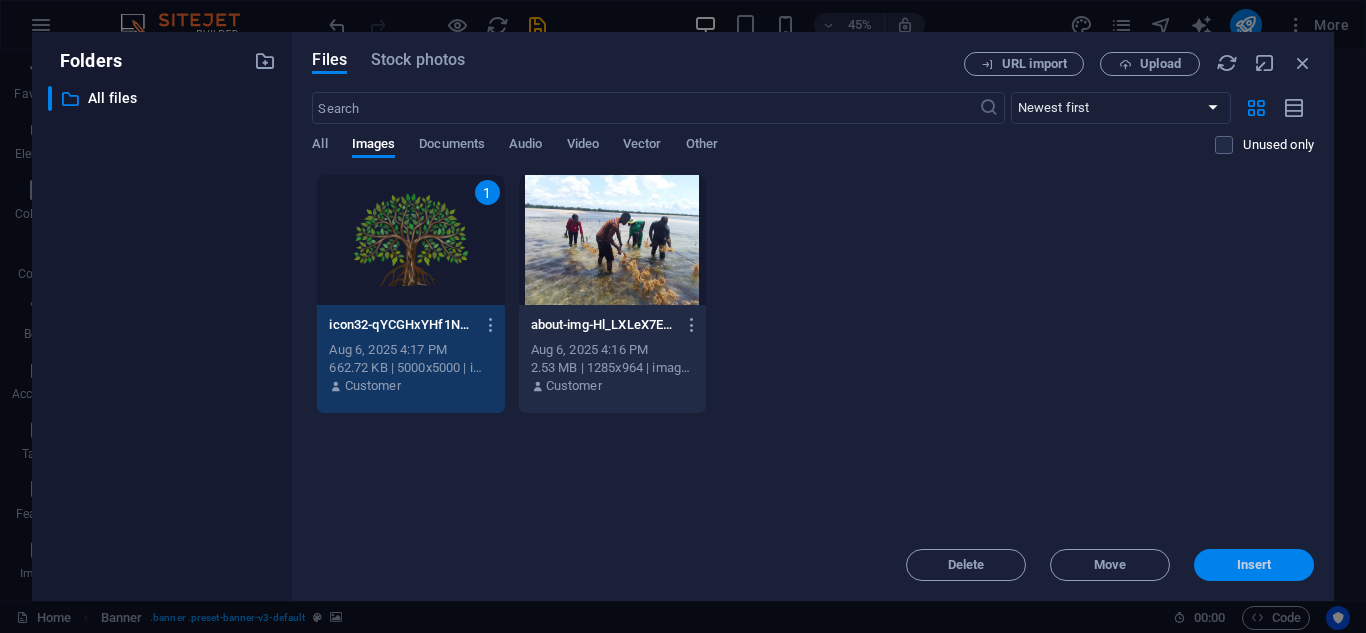 click on "Insert" at bounding box center [1254, 565] 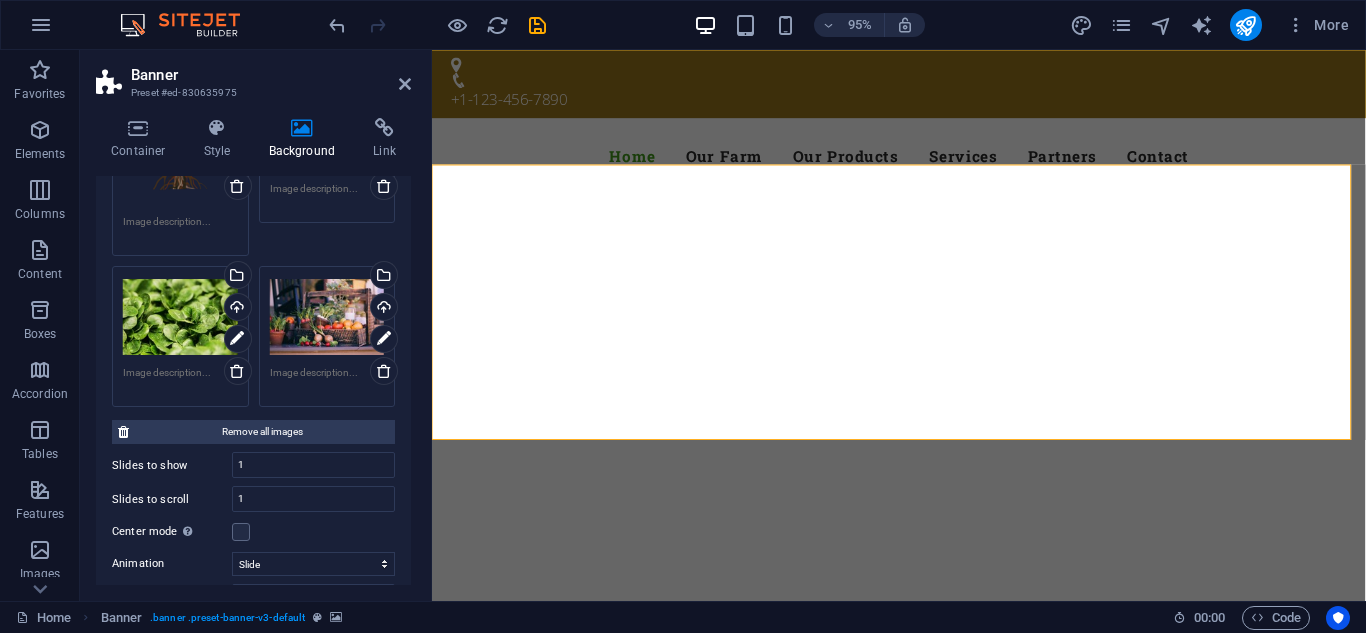 scroll, scrollTop: 365, scrollLeft: 0, axis: vertical 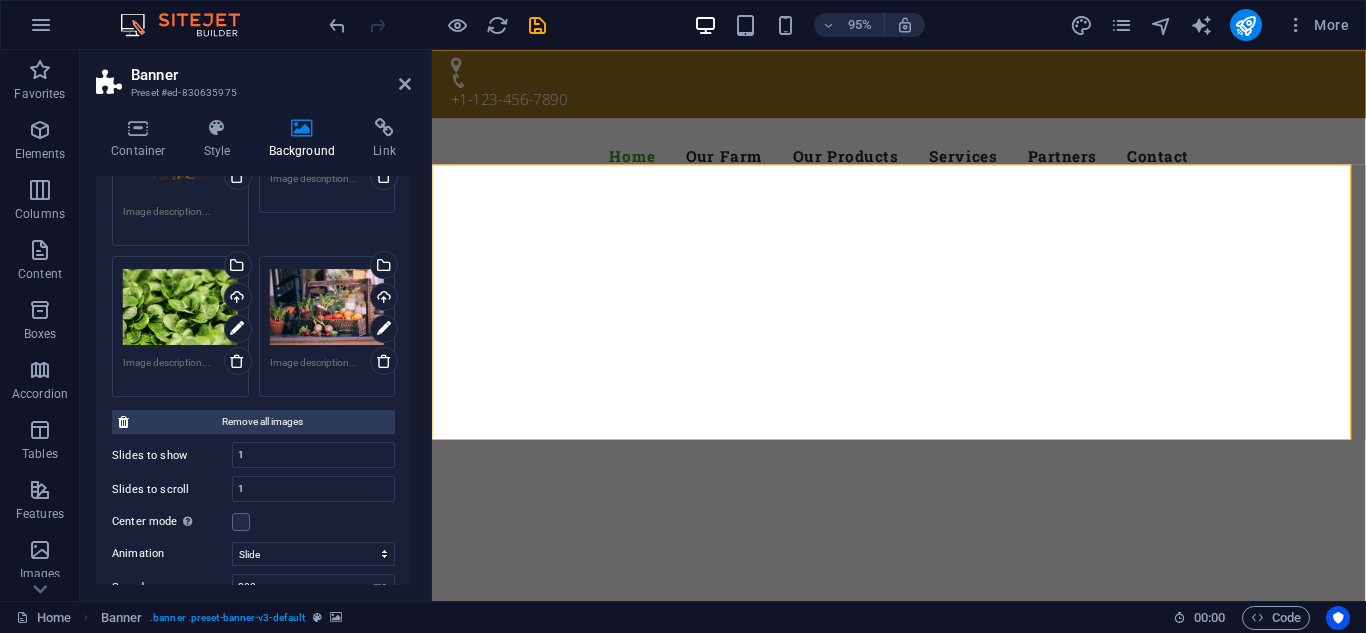 drag, startPoint x: 412, startPoint y: 362, endPoint x: 403, endPoint y: 332, distance: 31.320919 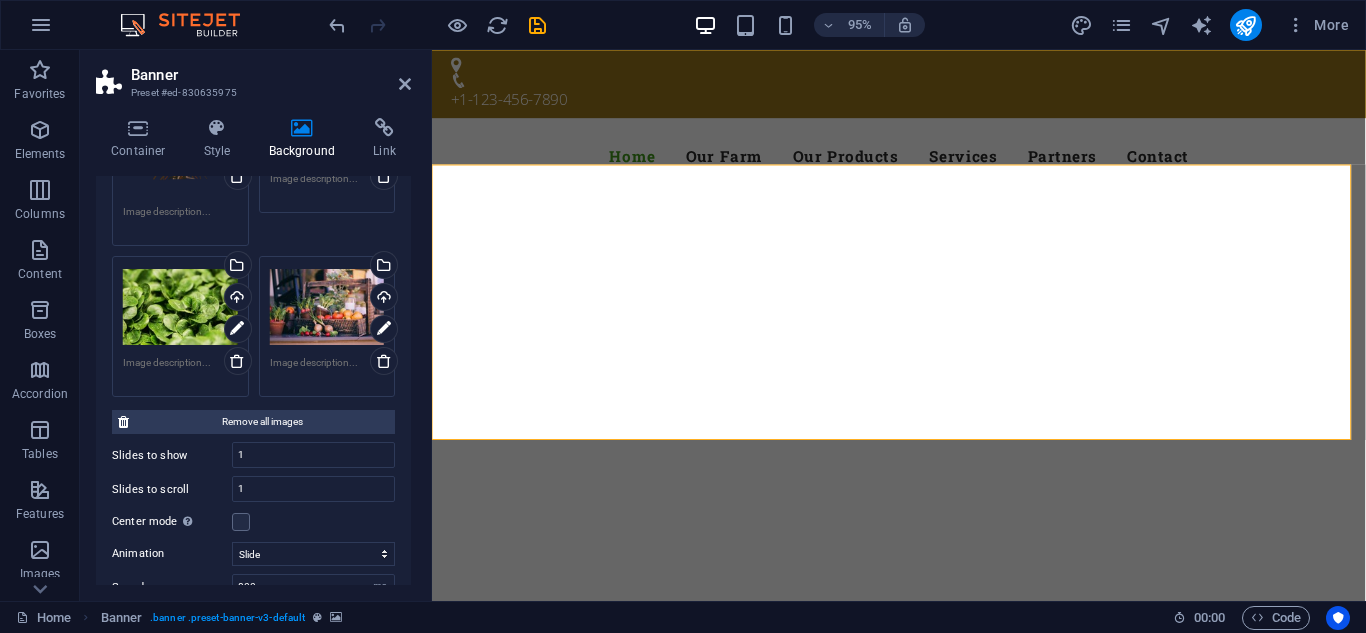 click on "Container Style Background Link Size Height Default px rem % vh vw Min. height 50 None px rem % vh vw Width Default px rem % em vh vw Min. width None px rem % vh vw Content width Default Custom width Width Default px rem % em vh vw Min. width None px rem % vh vw Default padding Custom spacing Default content width and padding can be changed under Design. Edit design Layout (Flexbox) Alignment Determines the flex direction. Default Main axis Determine how elements should behave along the main axis inside this container (justify content). Default Side axis Control the vertical direction of the element inside of the container (align items). Default Wrap Default On Off Fill Controls the distances and direction of elements on the y-axis across several lines (align content). Default Accessibility ARIA helps assistive technologies (like screen readers) to understand the role, state, and behavior of web elements Role The ARIA role defines the purpose of an element.  None Alert Article Banner Comment" at bounding box center [253, 351] 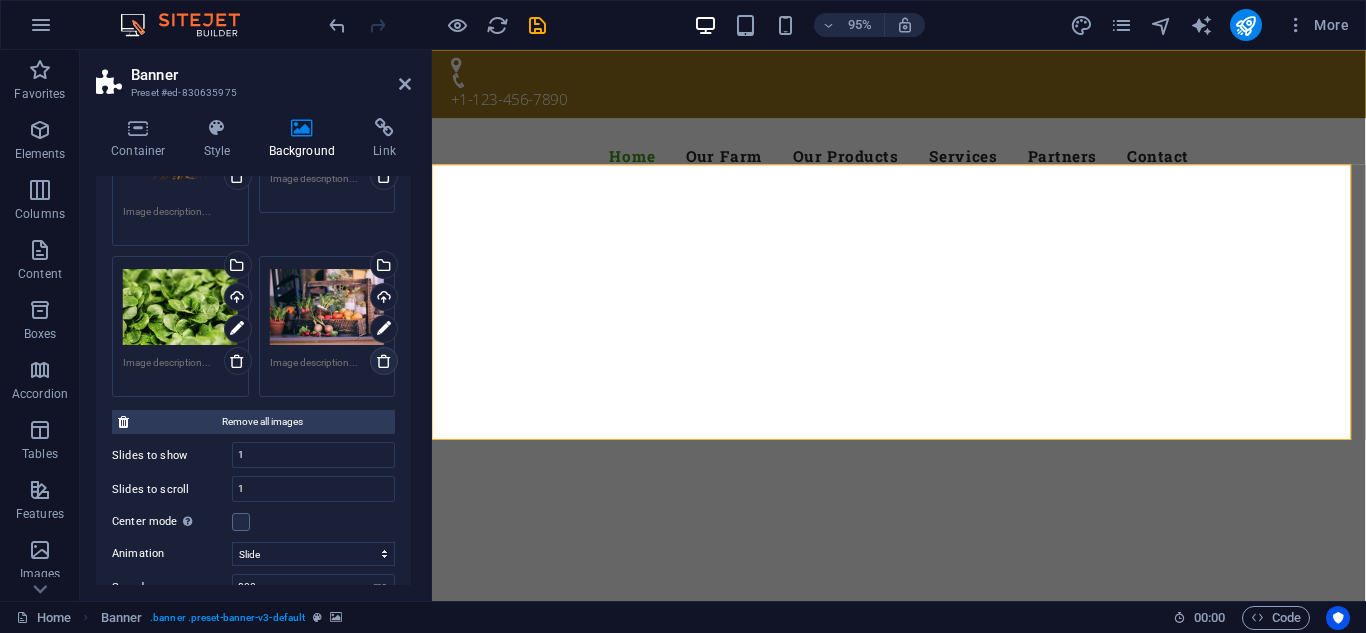 click at bounding box center (384, 361) 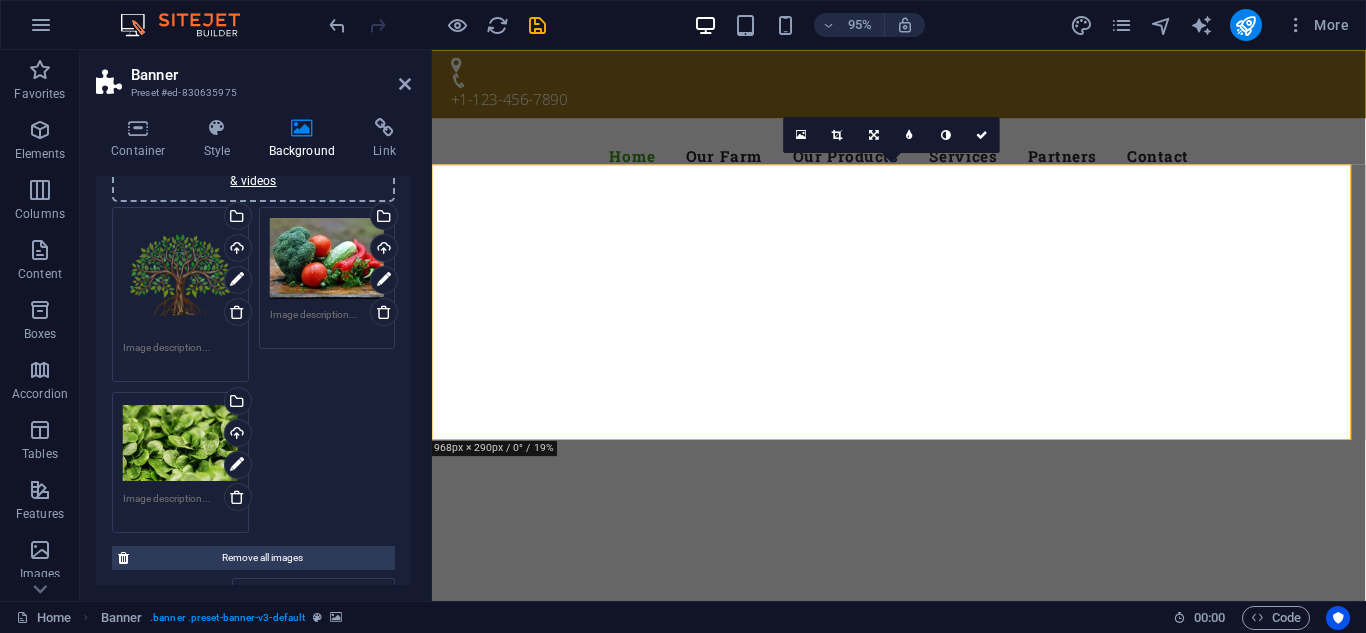 scroll, scrollTop: 223, scrollLeft: 0, axis: vertical 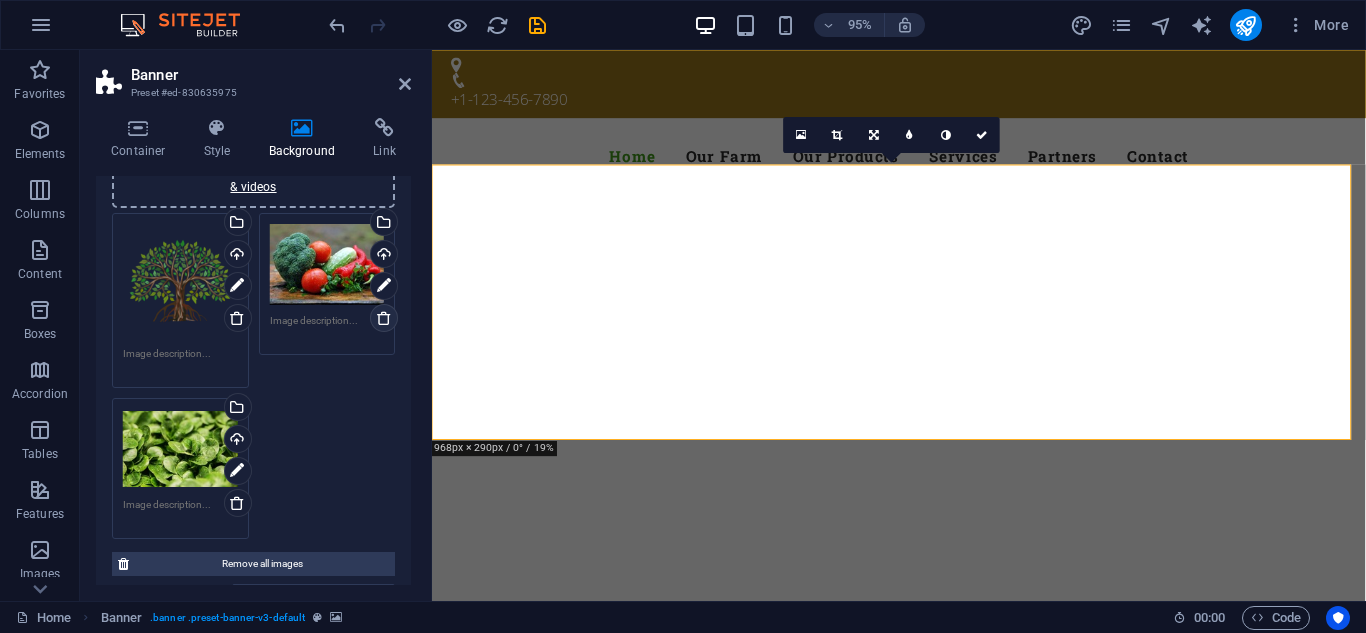 click at bounding box center [384, 318] 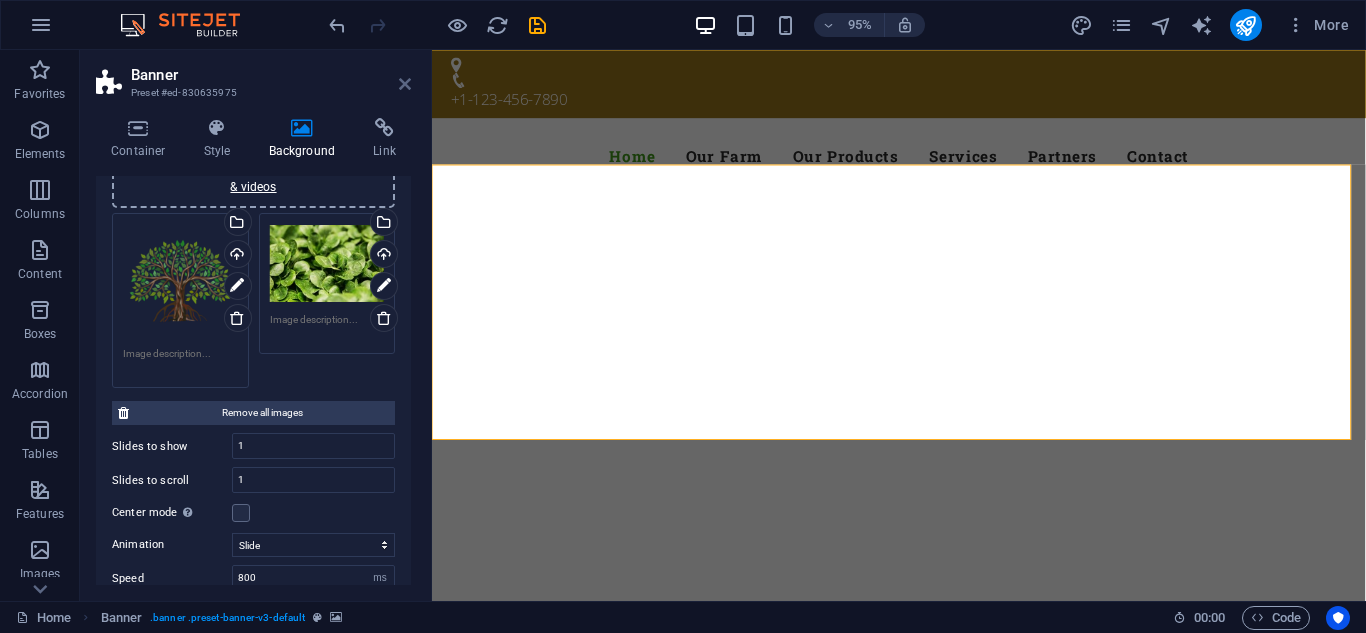 click at bounding box center [405, 84] 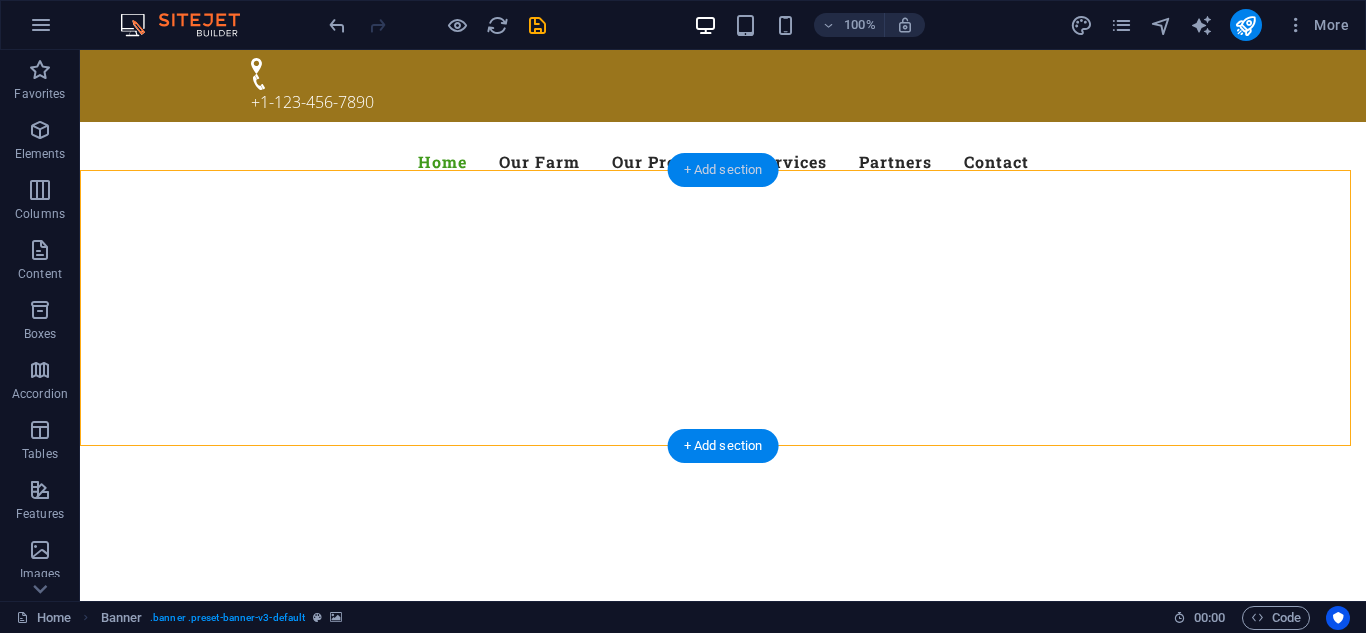 click on "+ Add section" at bounding box center [723, 170] 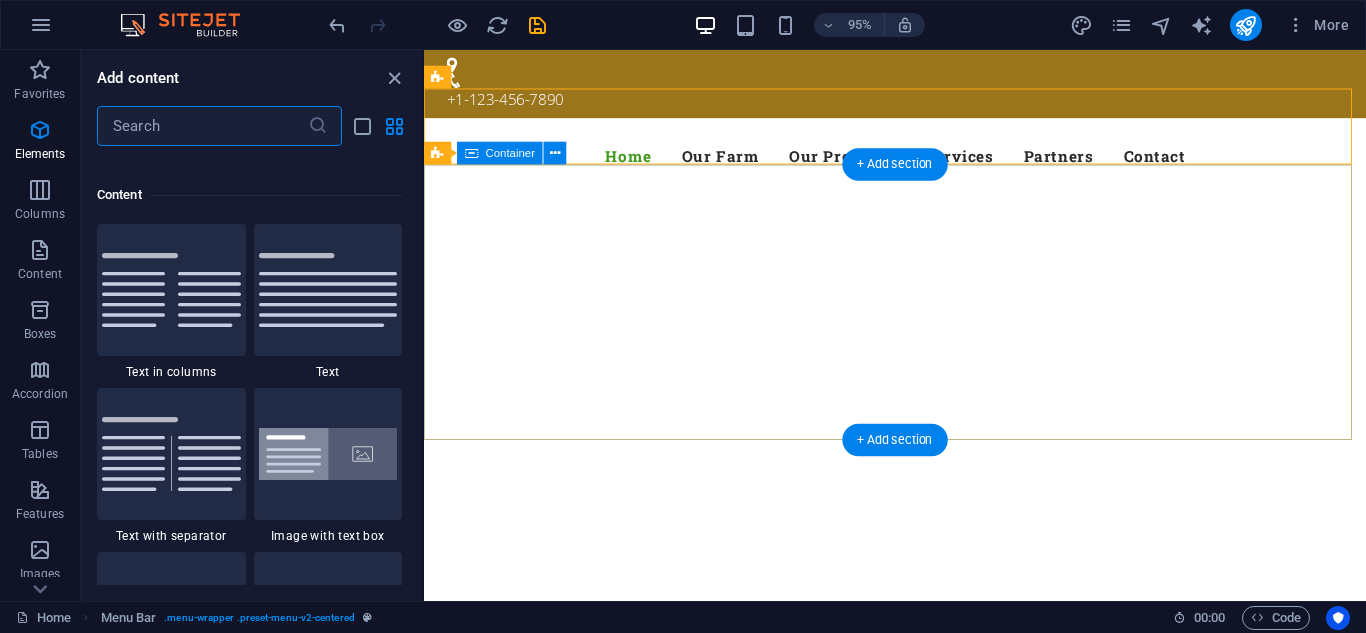 scroll, scrollTop: 3499, scrollLeft: 0, axis: vertical 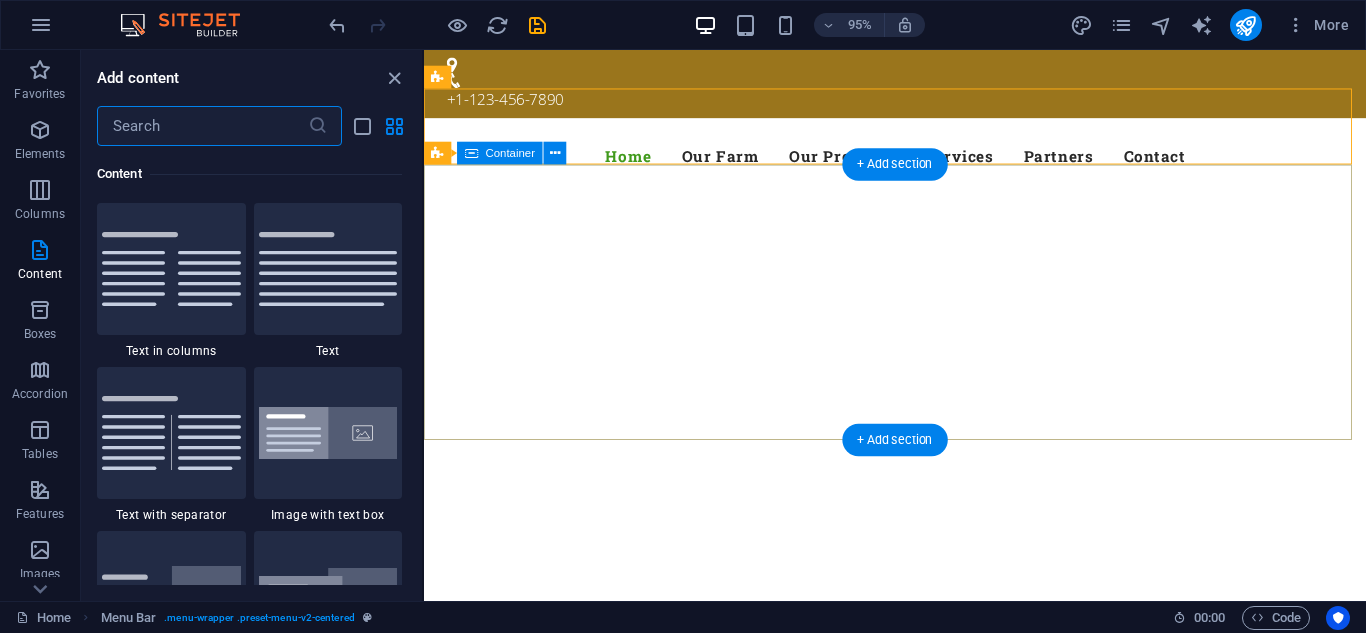 click at bounding box center (920, 558) 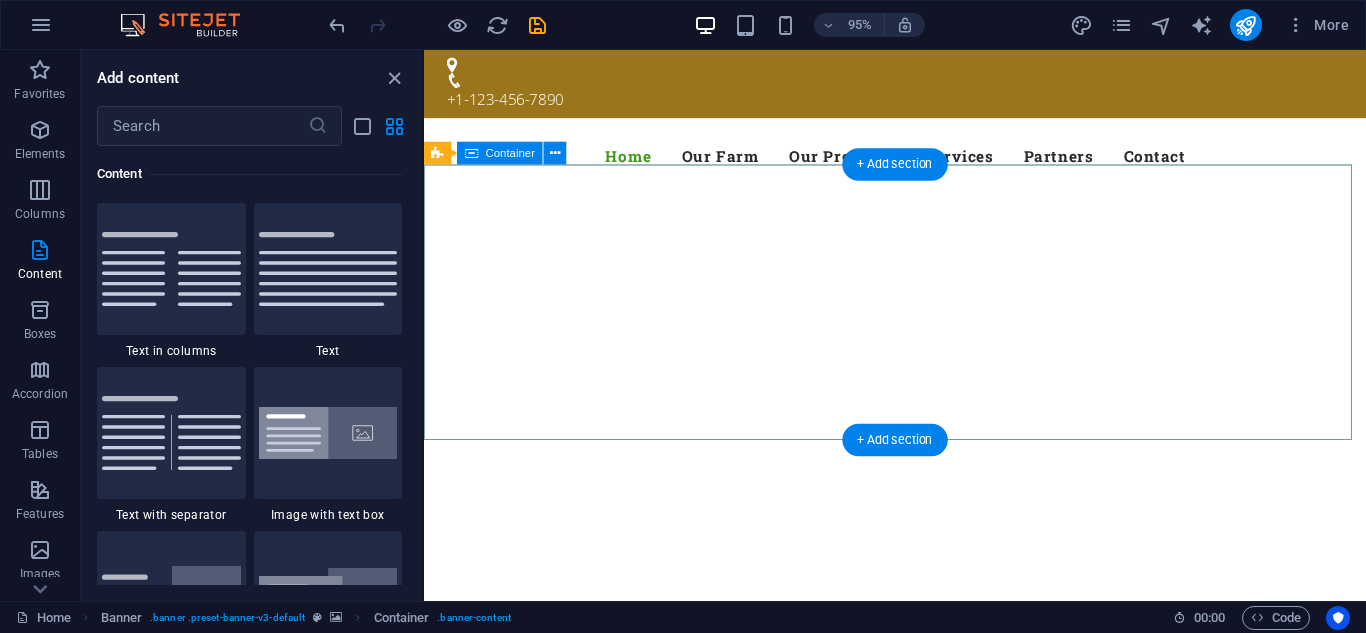 click at bounding box center (920, 558) 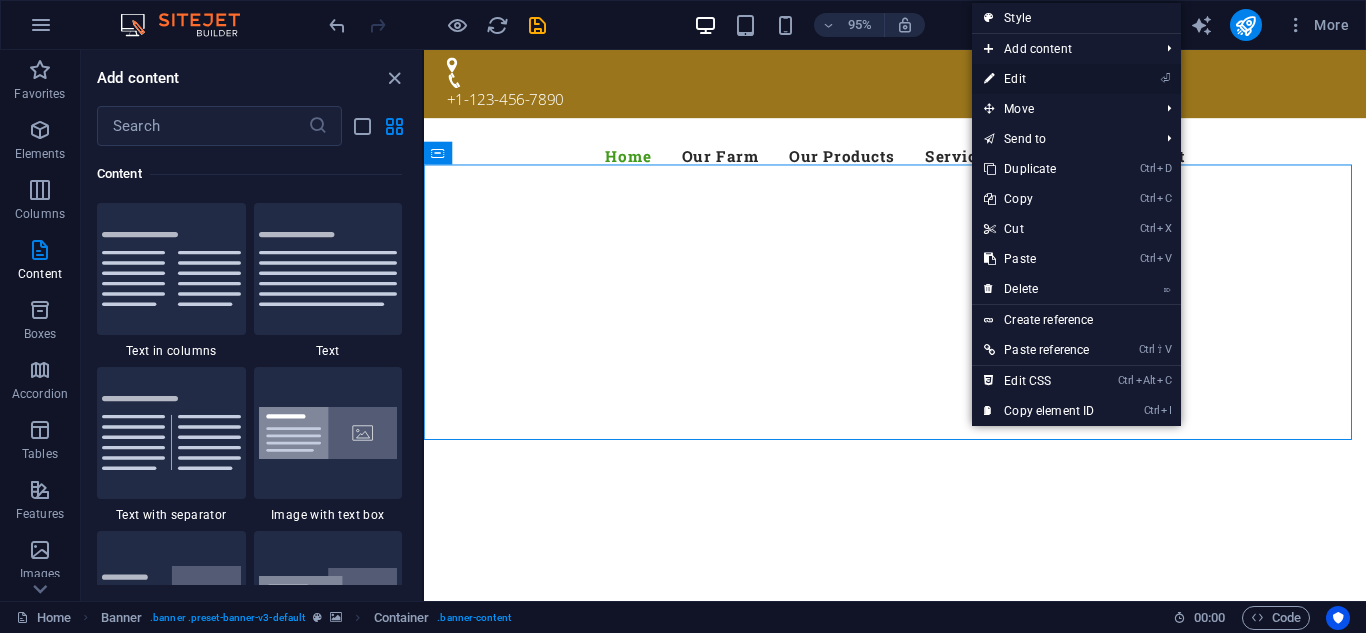 click on "⏎  Edit" at bounding box center [1039, 79] 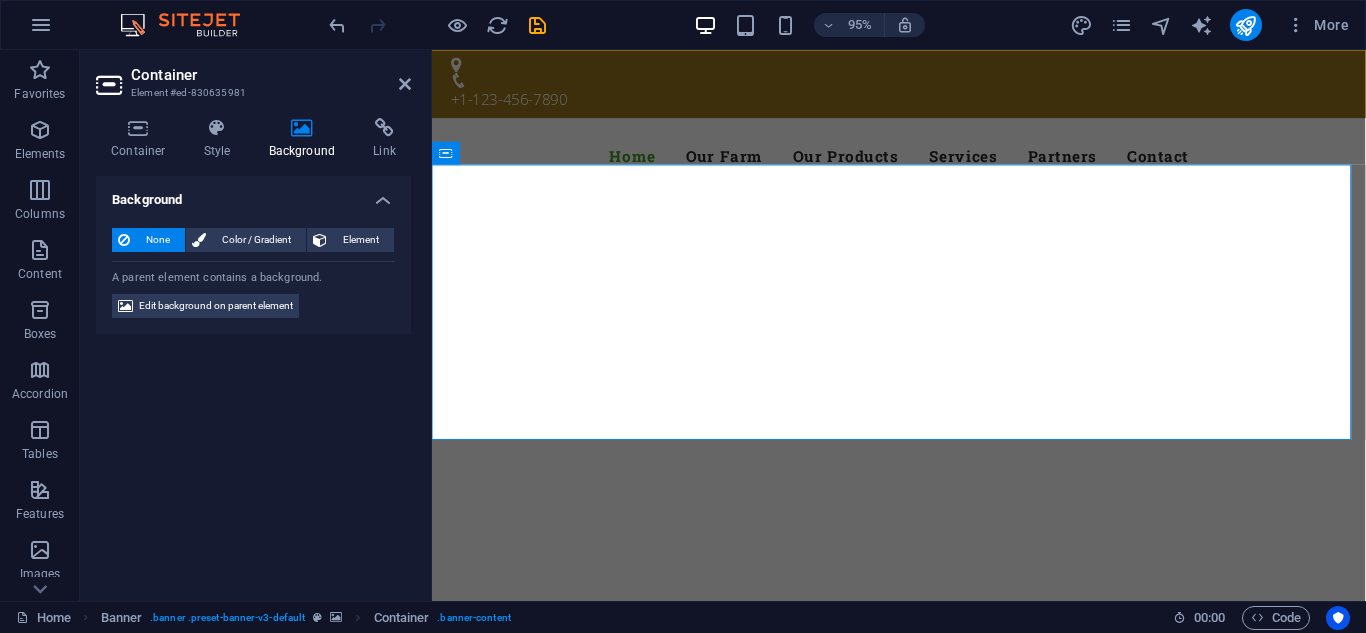 click on "Background" at bounding box center (306, 139) 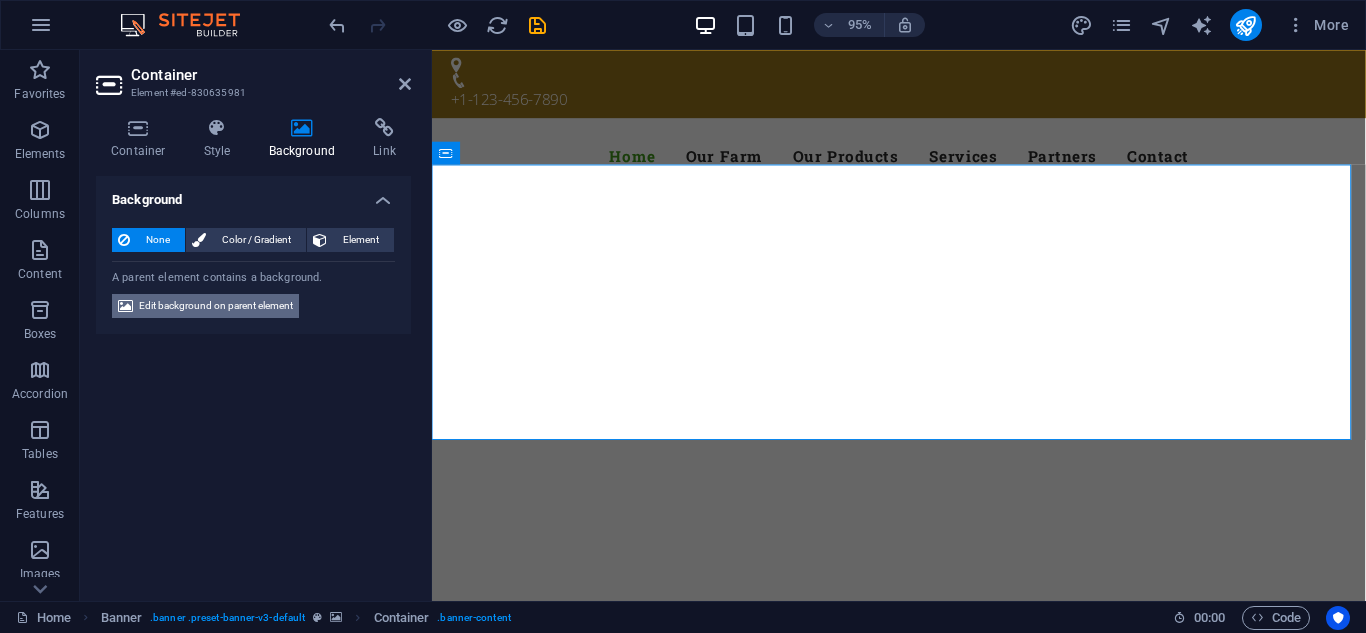 click on "Edit background on parent element" at bounding box center (216, 306) 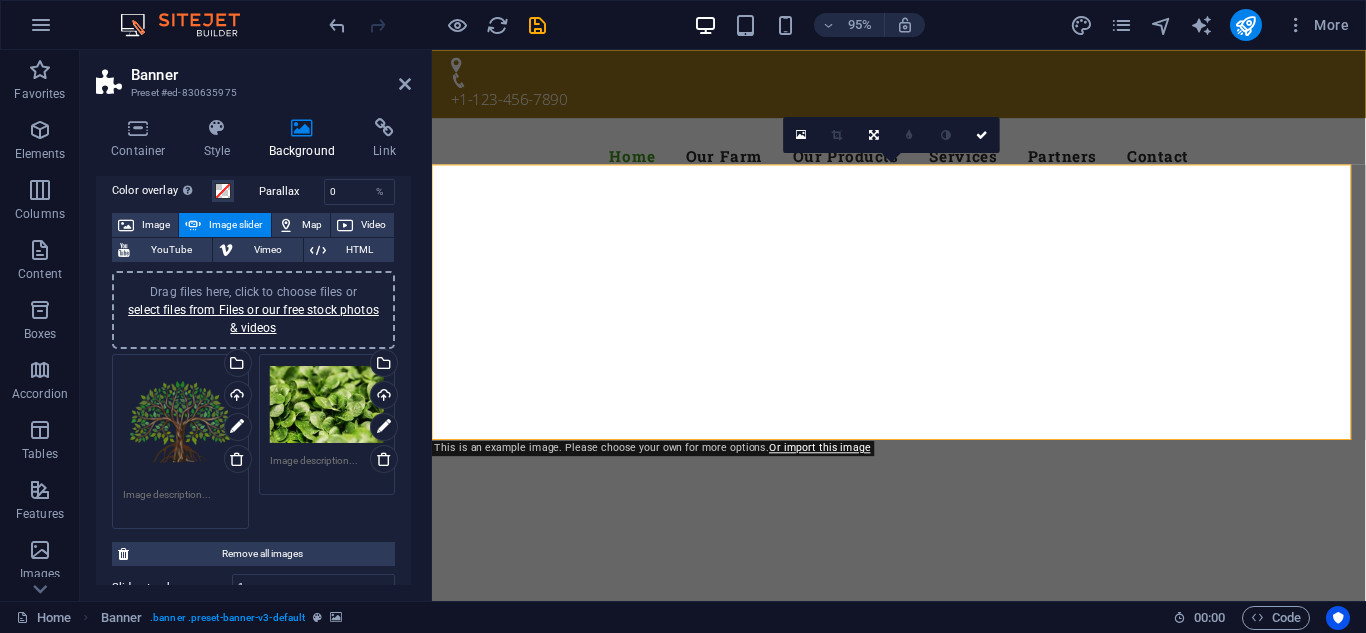 scroll, scrollTop: 70, scrollLeft: 0, axis: vertical 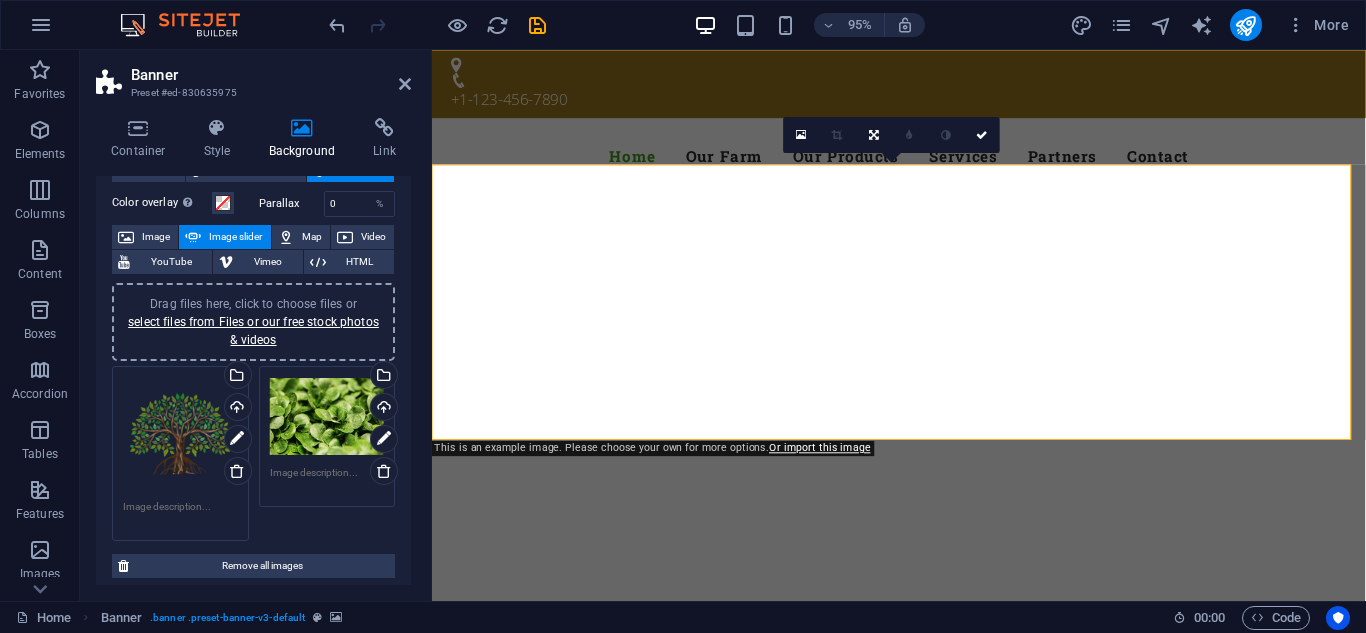 drag, startPoint x: 410, startPoint y: 357, endPoint x: 2, endPoint y: 357, distance: 408 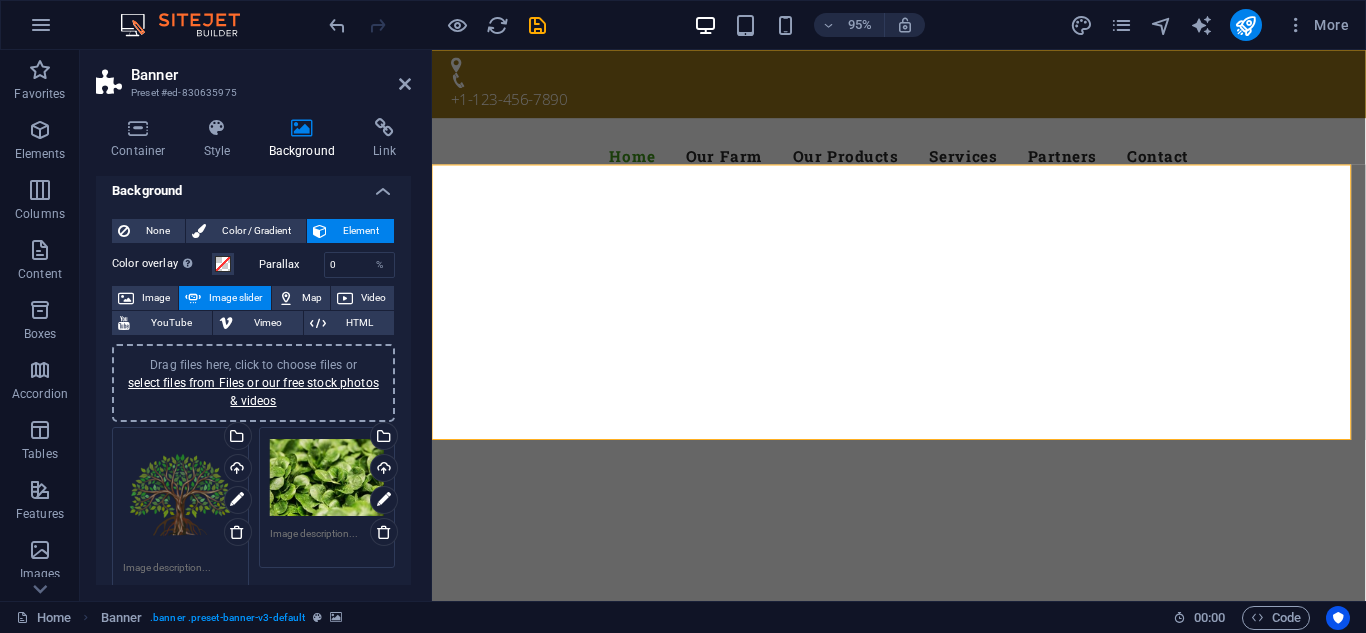scroll, scrollTop: 6, scrollLeft: 0, axis: vertical 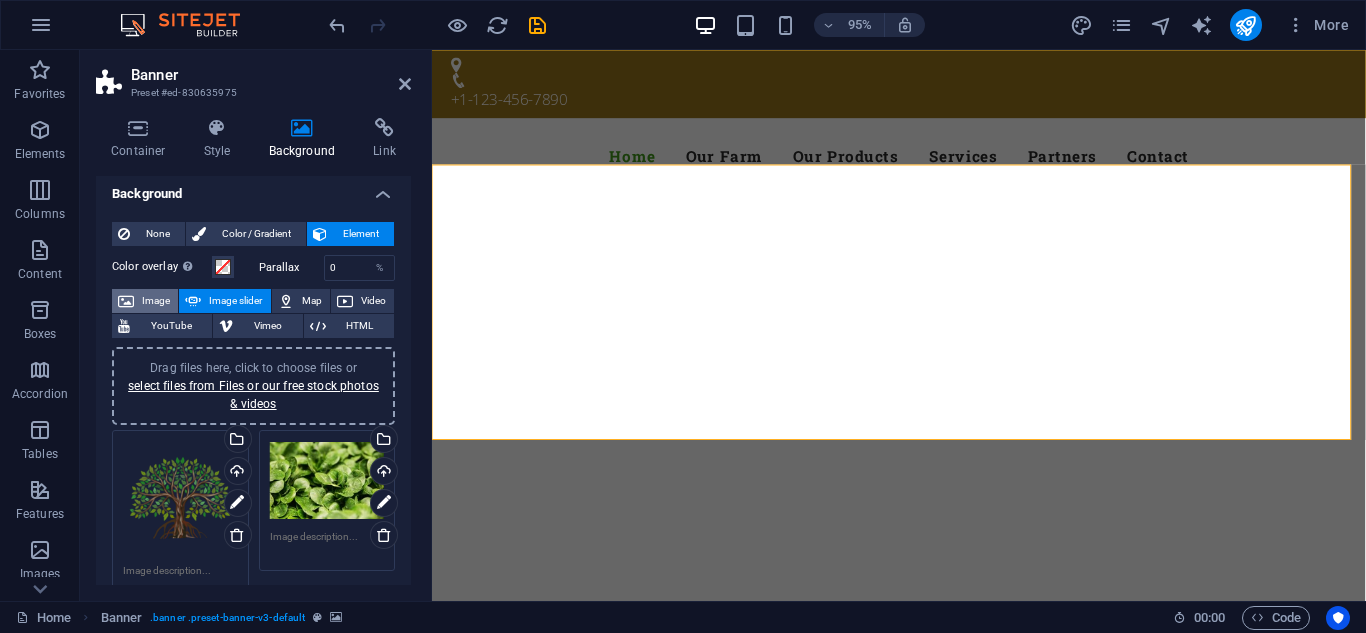 click at bounding box center [126, 301] 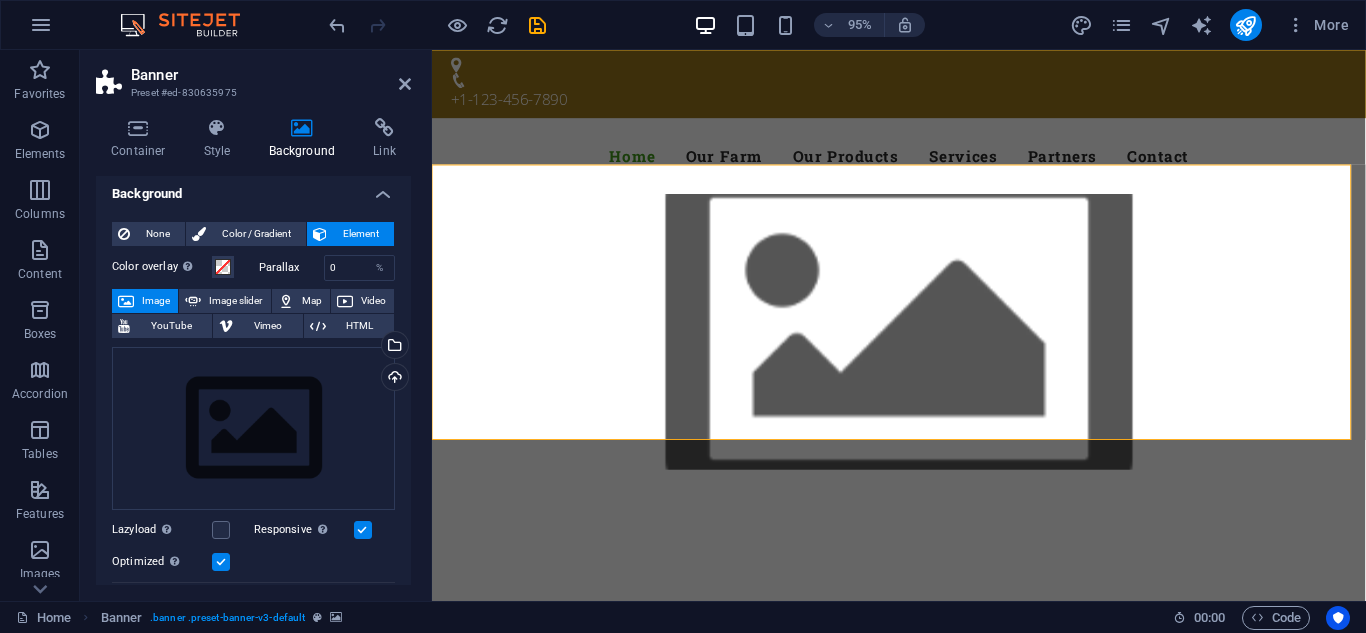 scroll, scrollTop: 0, scrollLeft: 0, axis: both 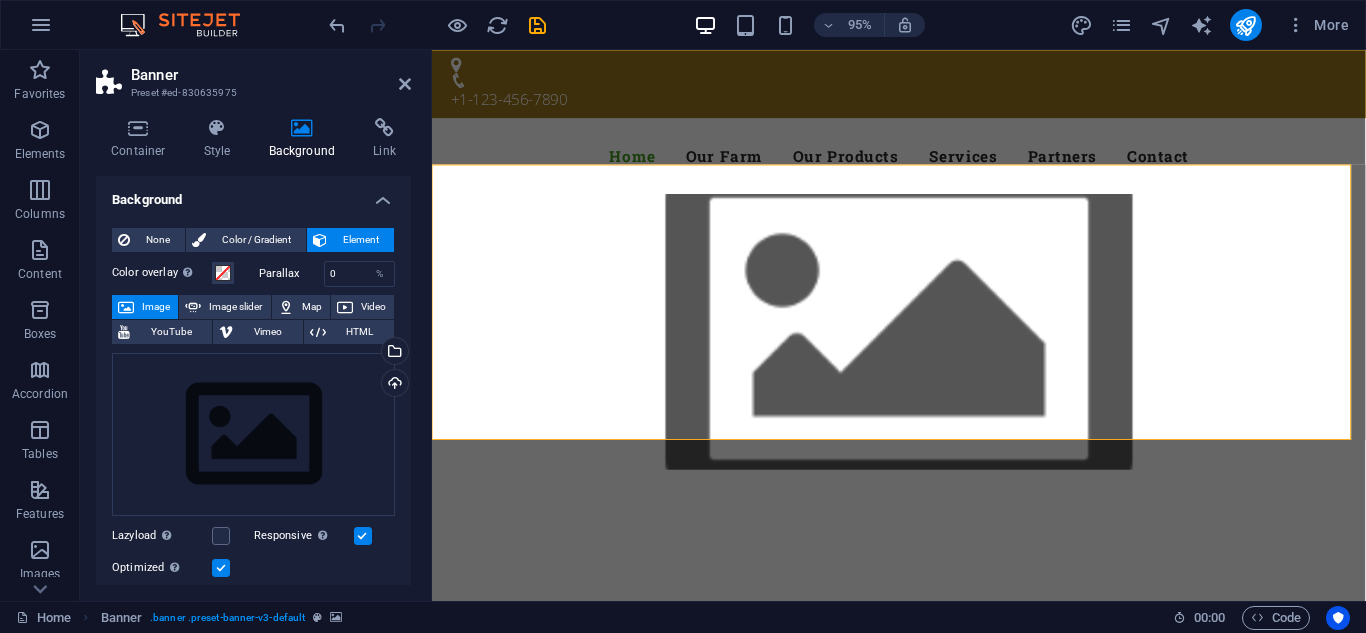 click at bounding box center [126, 307] 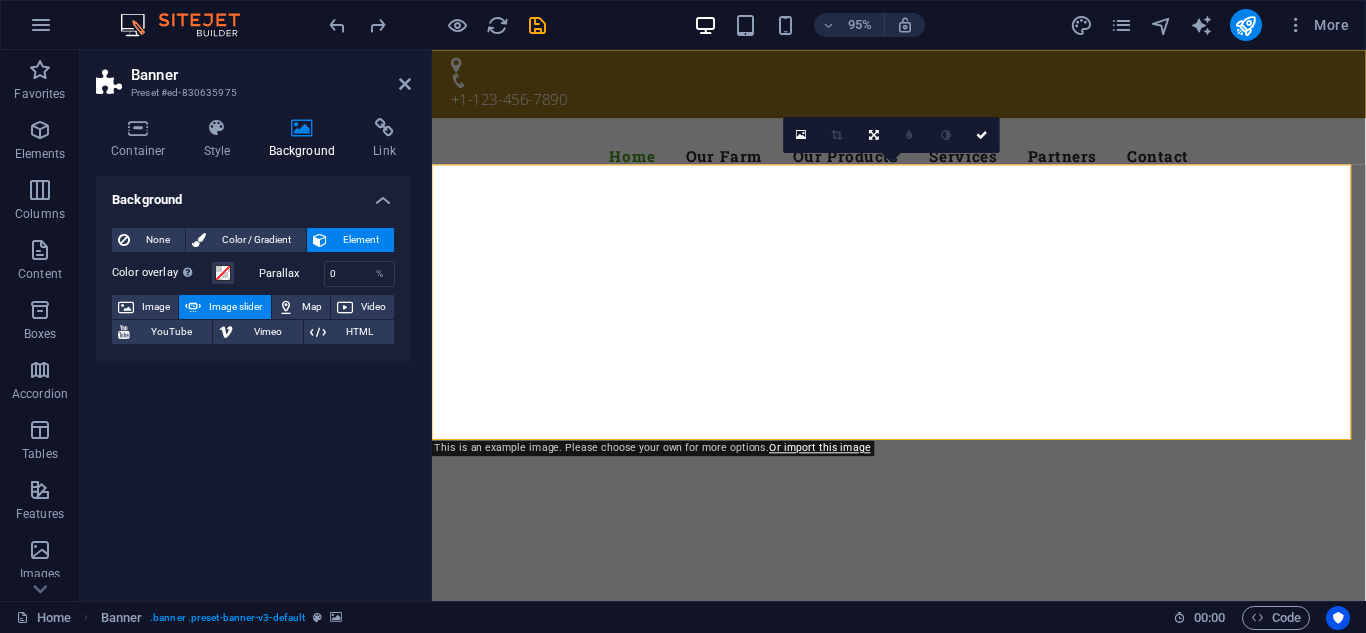 click on "Container Style Background Link Size Height Default px rem % vh vw Min. height 50 None px rem % vh vw Width Default px rem % em vh vw Min. width None px rem % vh vw Content width Default Custom width Width Default px rem % em vh vw Min. width None px rem % vh vw Default padding Custom spacing Default content width and padding can be changed under Design. Edit design Layout (Flexbox) Alignment Determines the flex direction. Default Main axis Determine how elements should behave along the main axis inside this container (justify content). Default Side axis Control the vertical direction of the element inside of the container (align items). Default Wrap Default On Off Fill Controls the distances and direction of elements on the y-axis across several lines (align content). Default Accessibility ARIA helps assistive technologies (like screen readers) to understand the role, state, and behavior of web elements Role The ARIA role defines the purpose of an element.  None Alert Article Banner Comment" at bounding box center [253, 351] 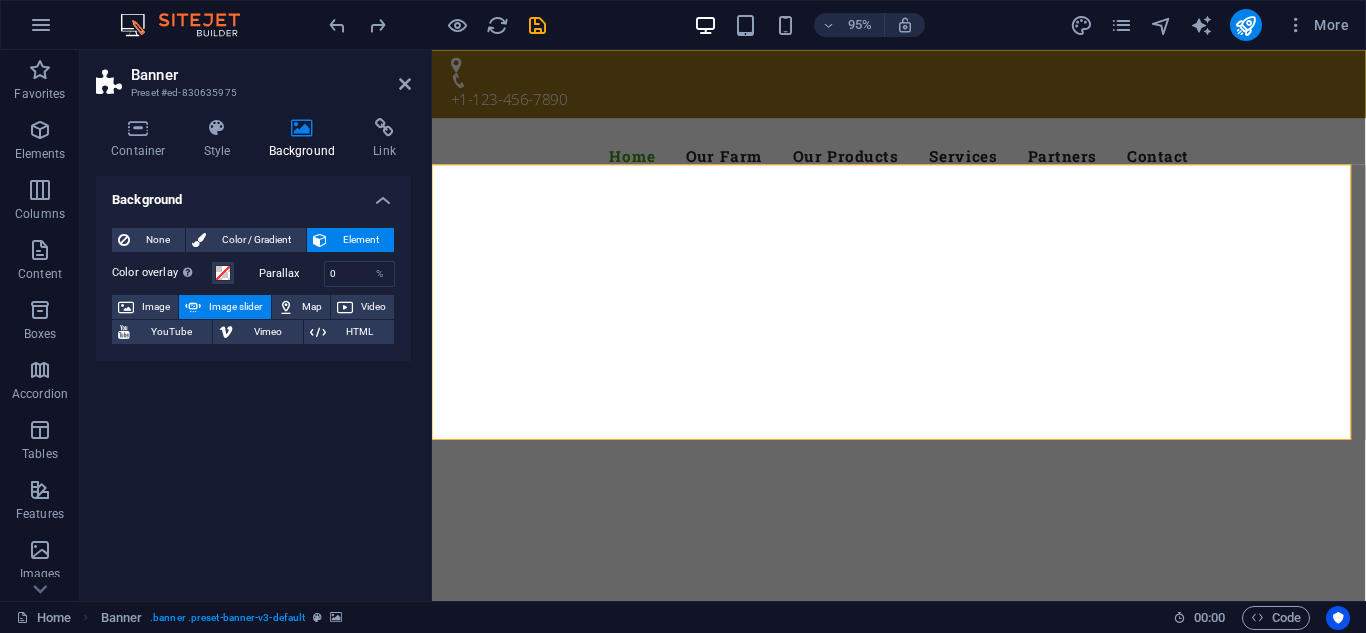 click on "None Color / Gradient Element Stretch background to full-width Color overlay Places an overlay over the background to colorize it Parallax 0 % Image Image slider Map Video YouTube Vimeo HTML Color Gradient Color A parent element contains a background. Edit background on parent element" at bounding box center [253, 286] 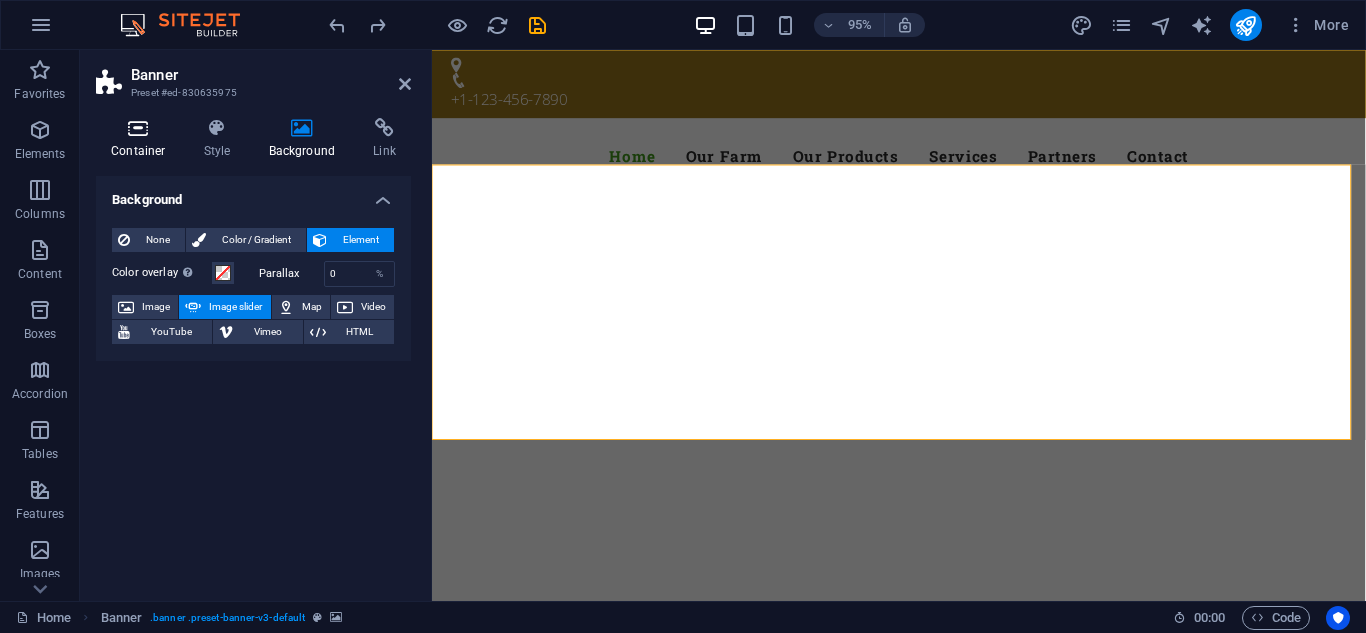 click on "Container" at bounding box center (142, 139) 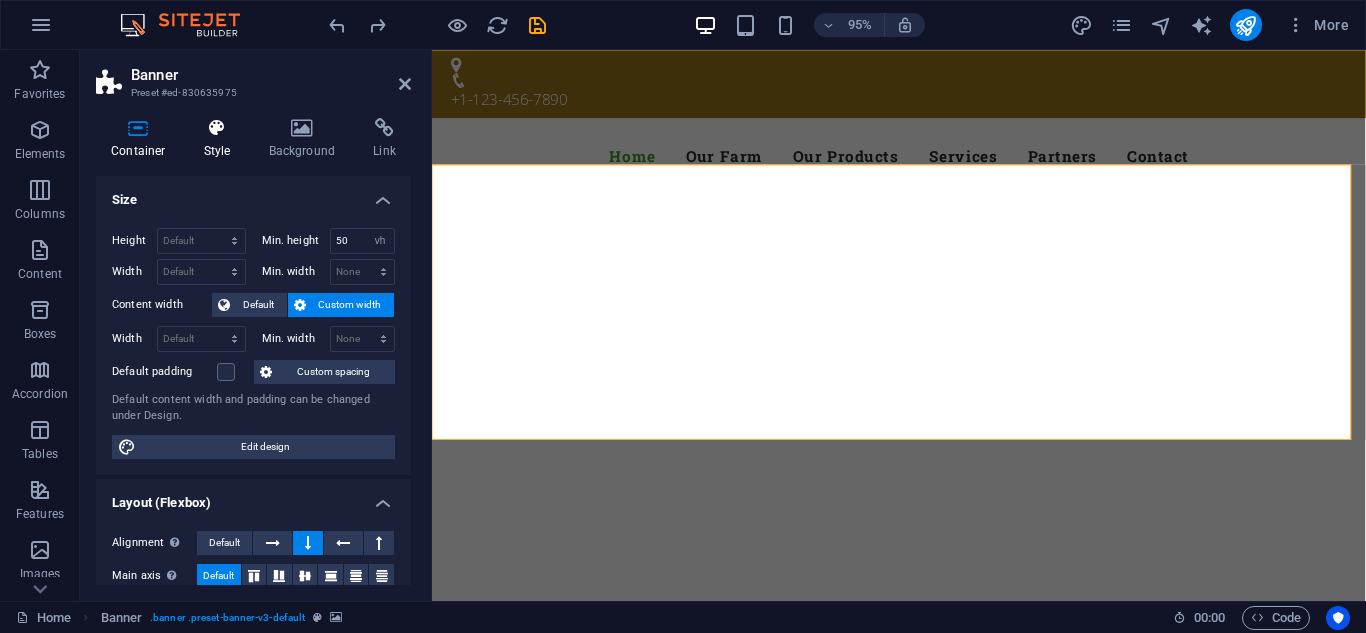 click at bounding box center [217, 128] 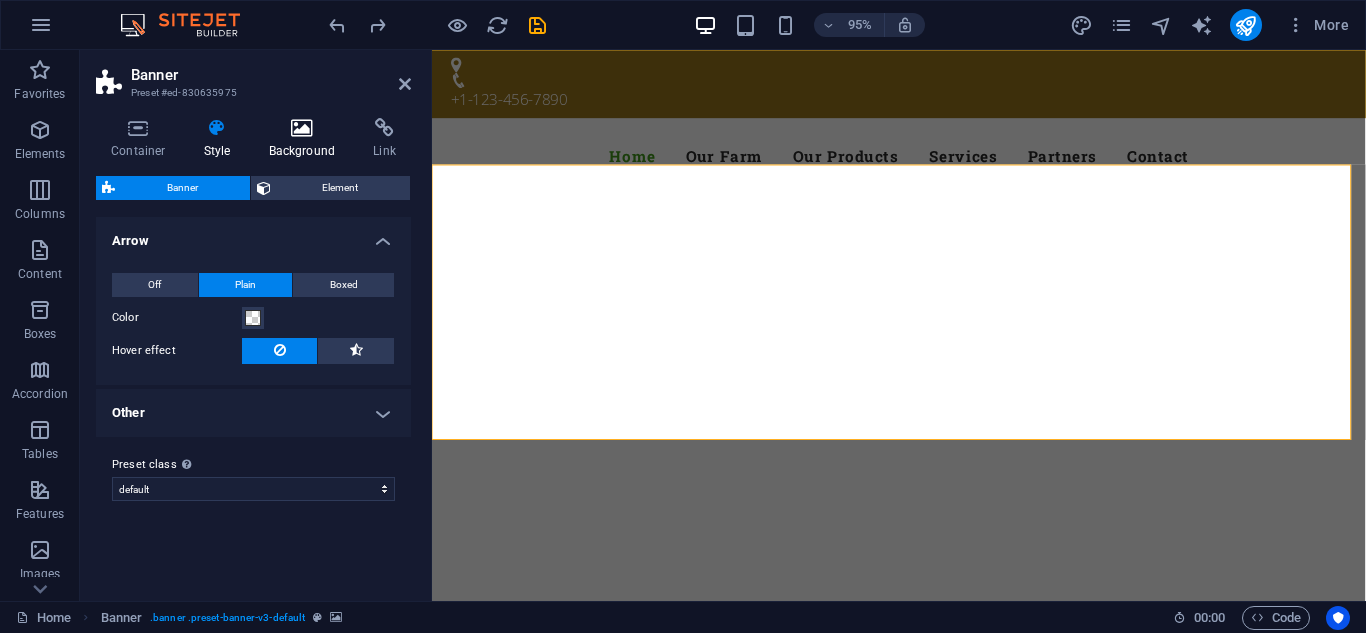 click at bounding box center (302, 128) 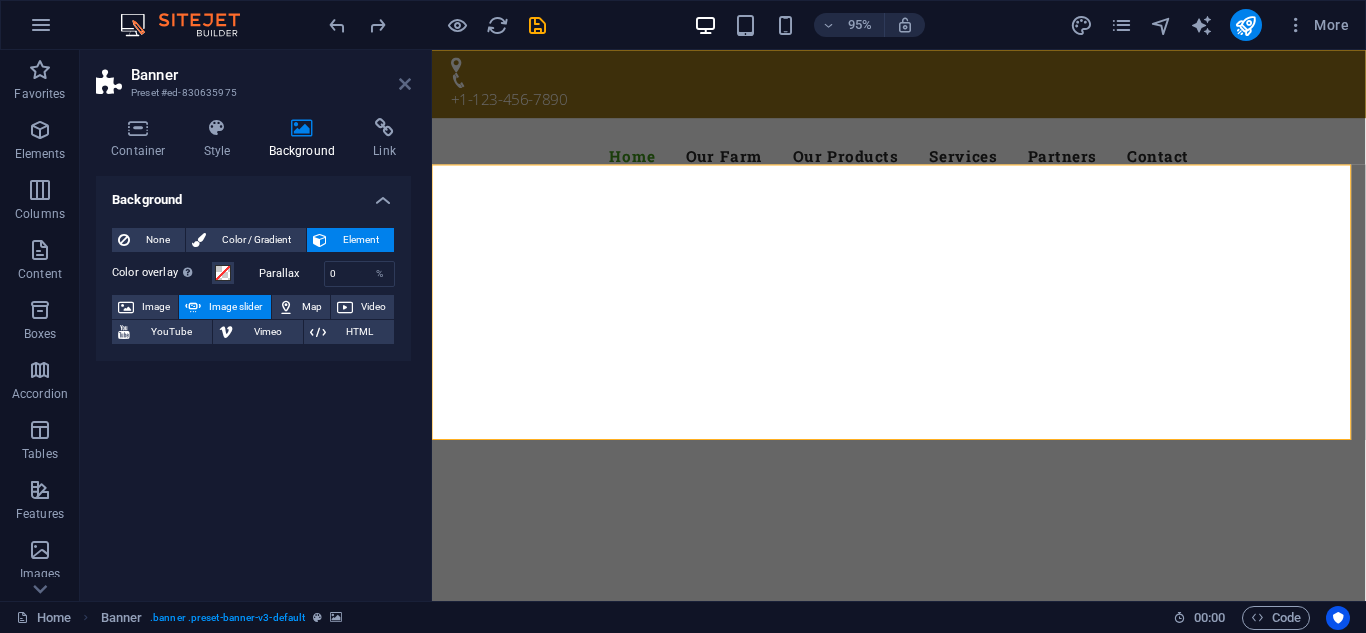 click at bounding box center (405, 84) 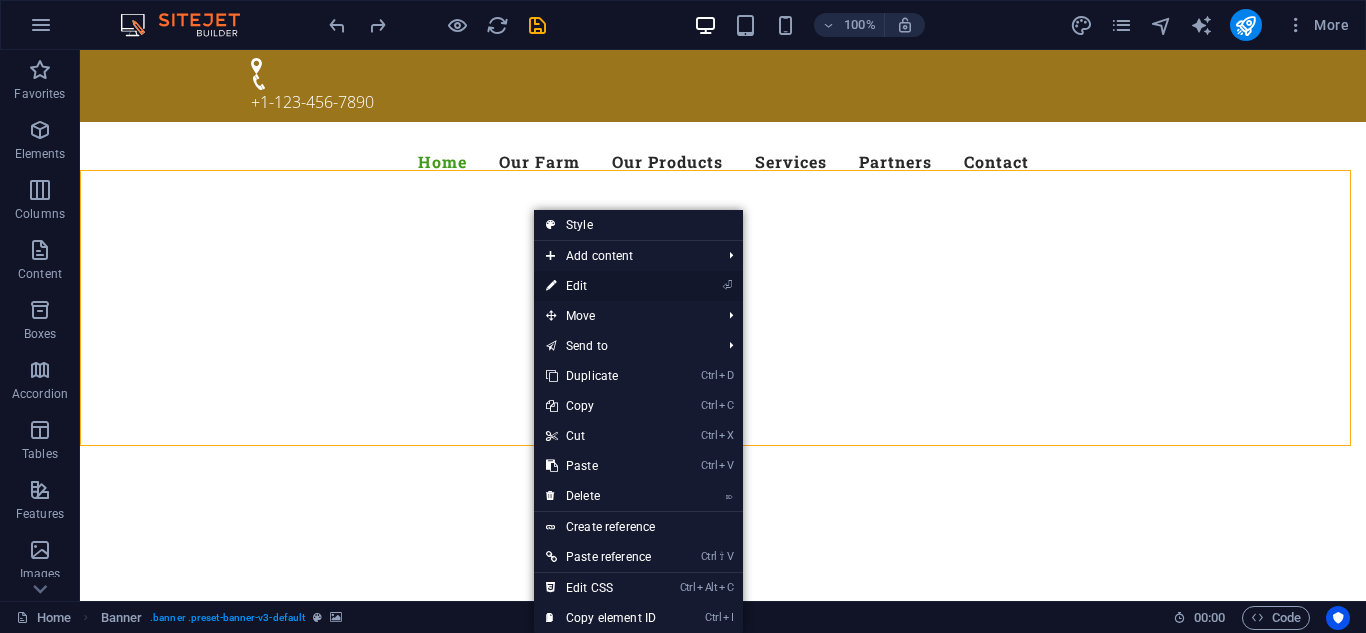 click on "⏎  Edit" at bounding box center [601, 286] 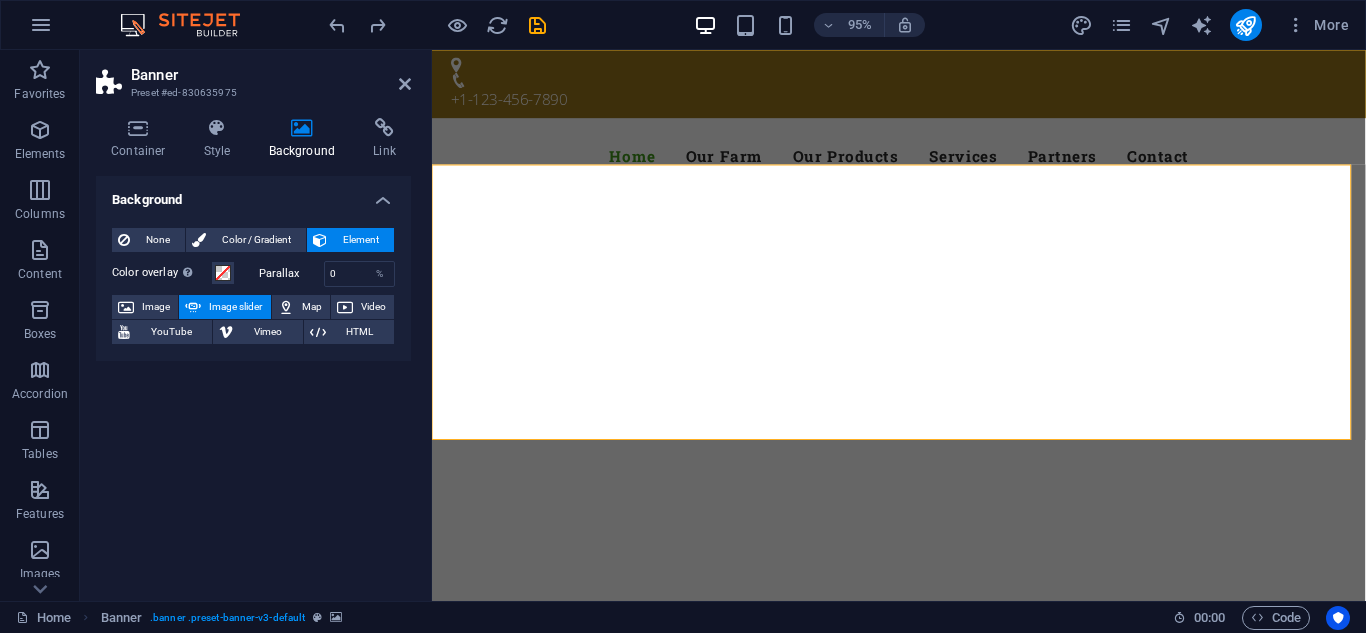 click on "Background" at bounding box center (306, 139) 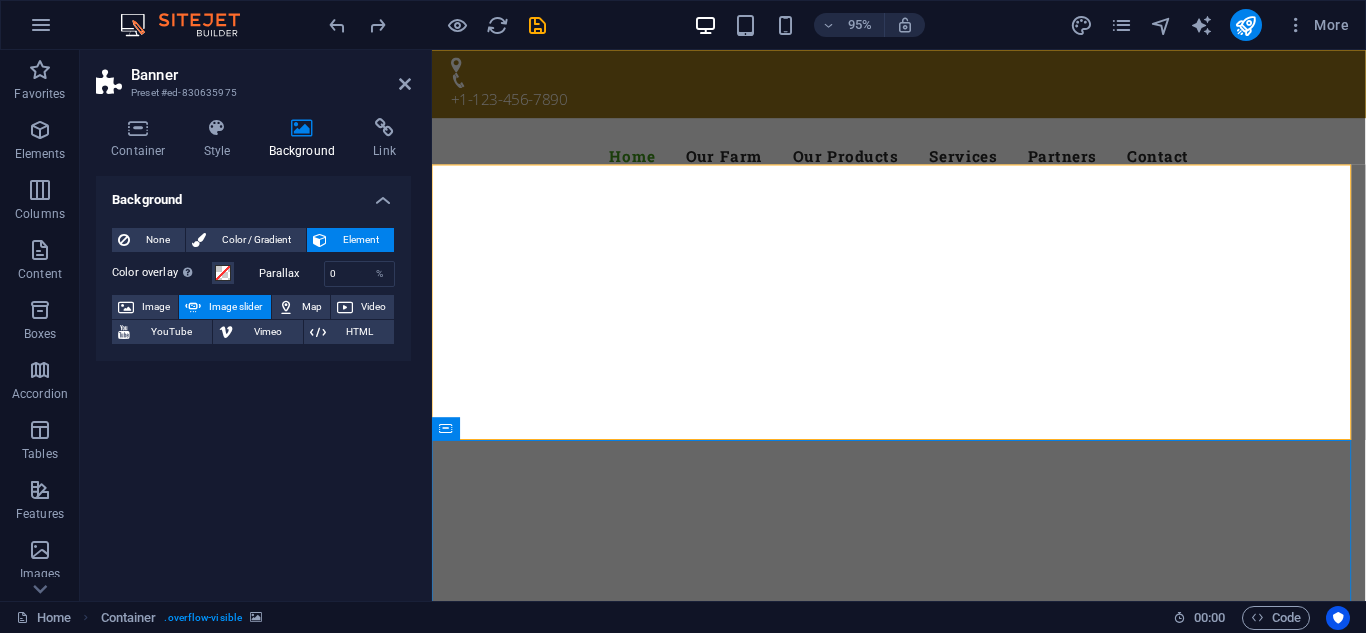 click on "Parallax 0 %" at bounding box center (327, 274) 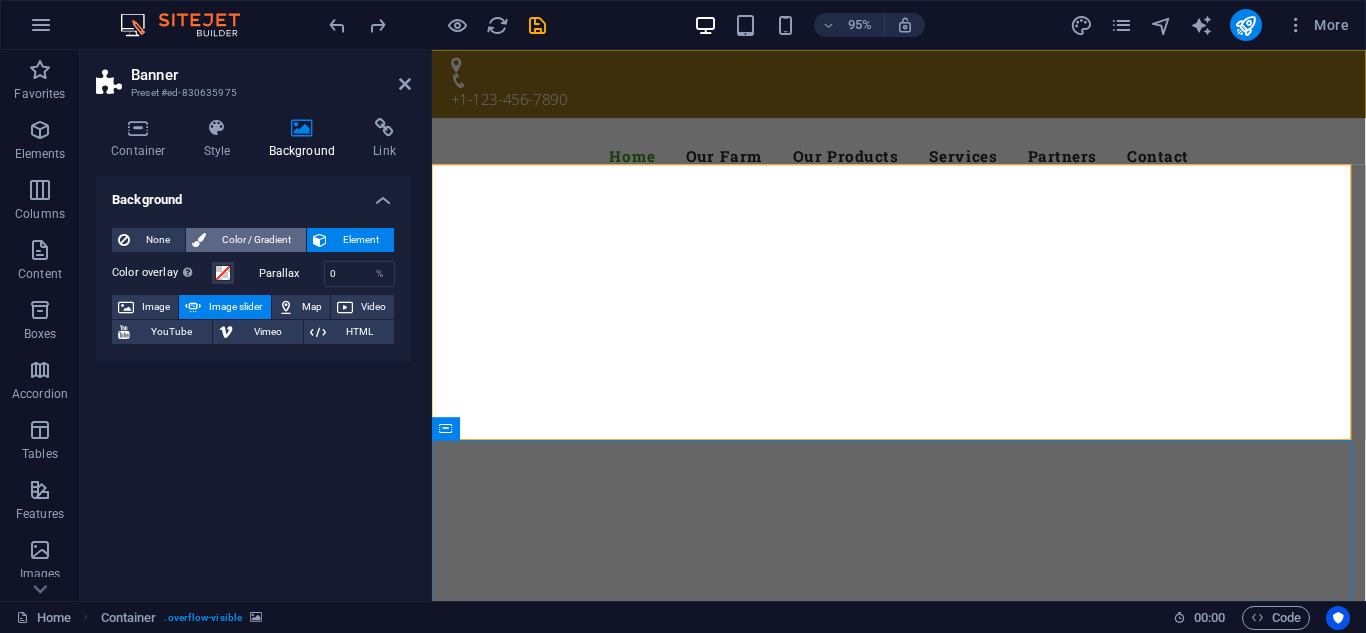 click on "Color / Gradient" at bounding box center [256, 240] 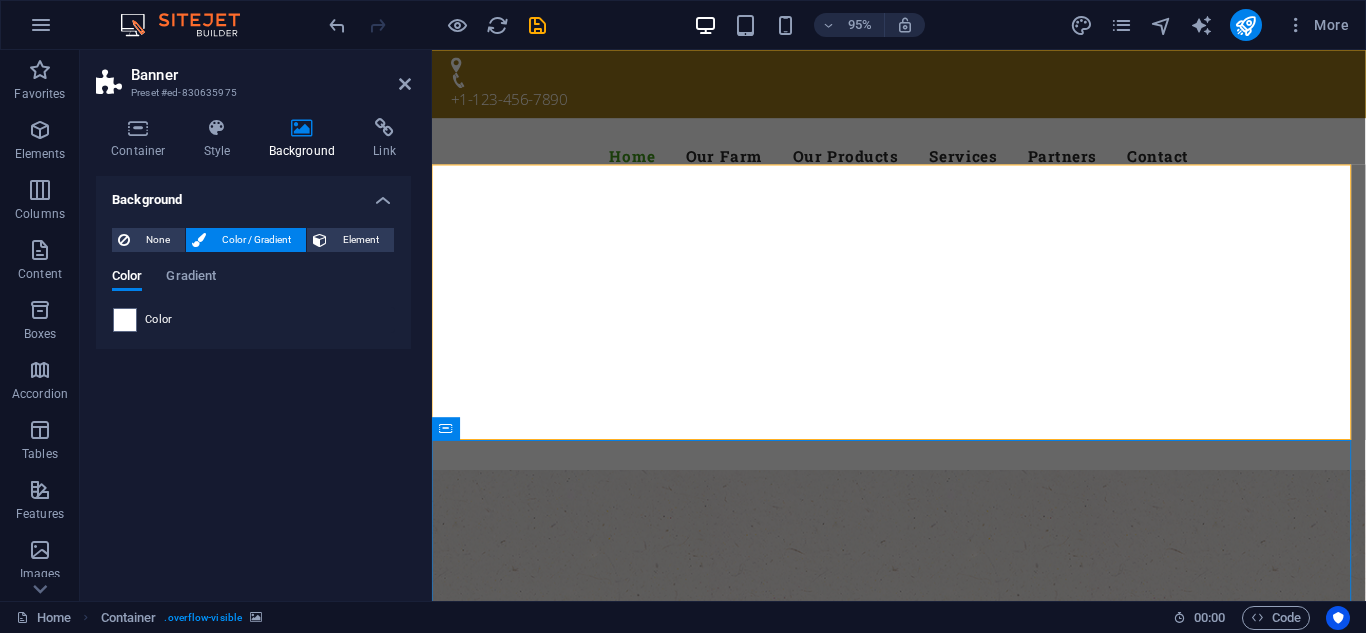 click on "Background" at bounding box center (306, 139) 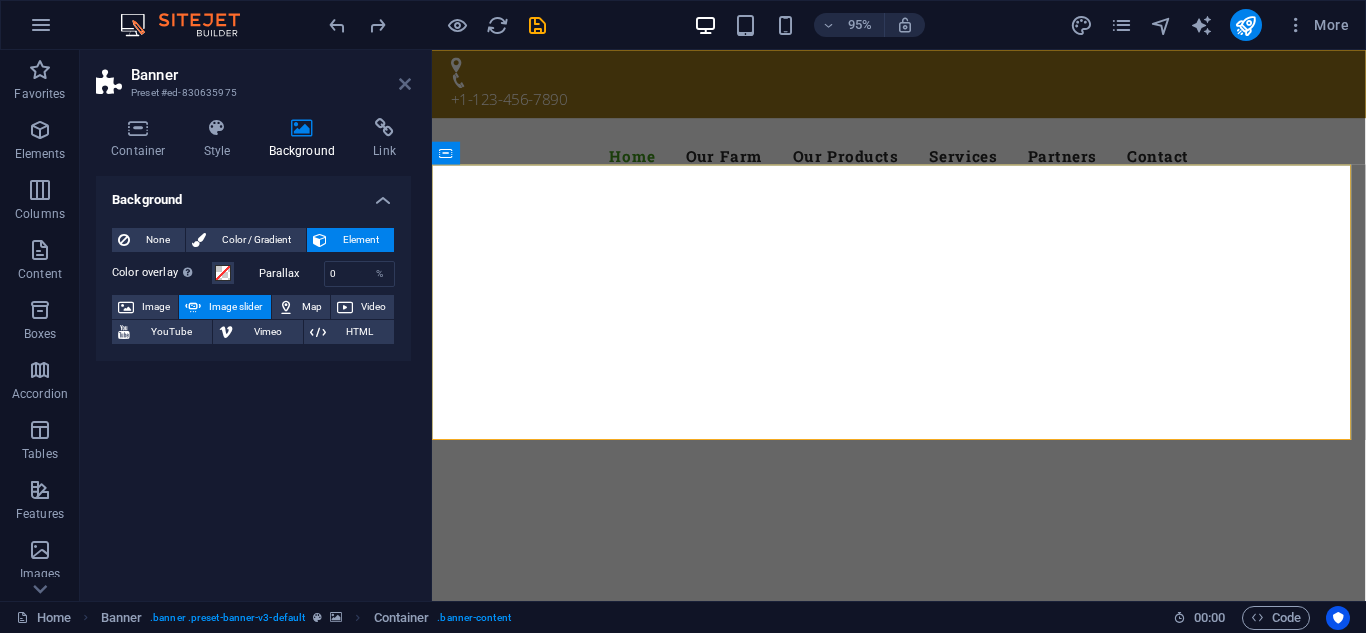 click at bounding box center [405, 84] 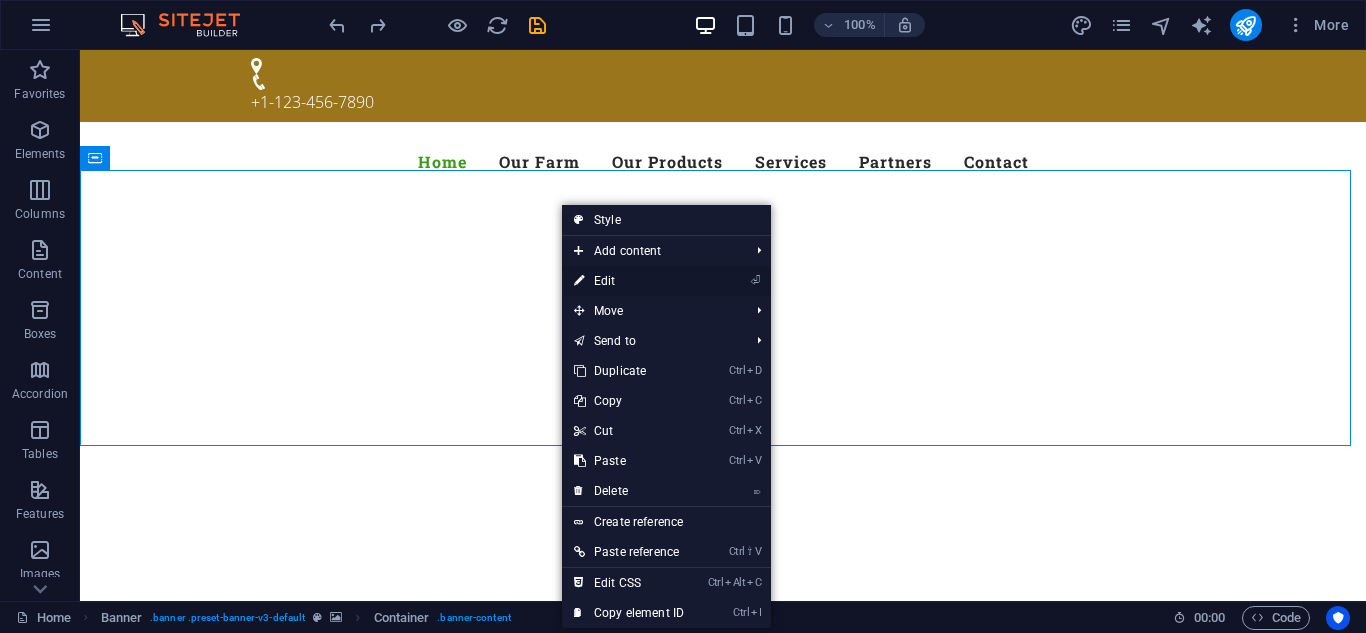 click on "⏎  Edit" at bounding box center [629, 281] 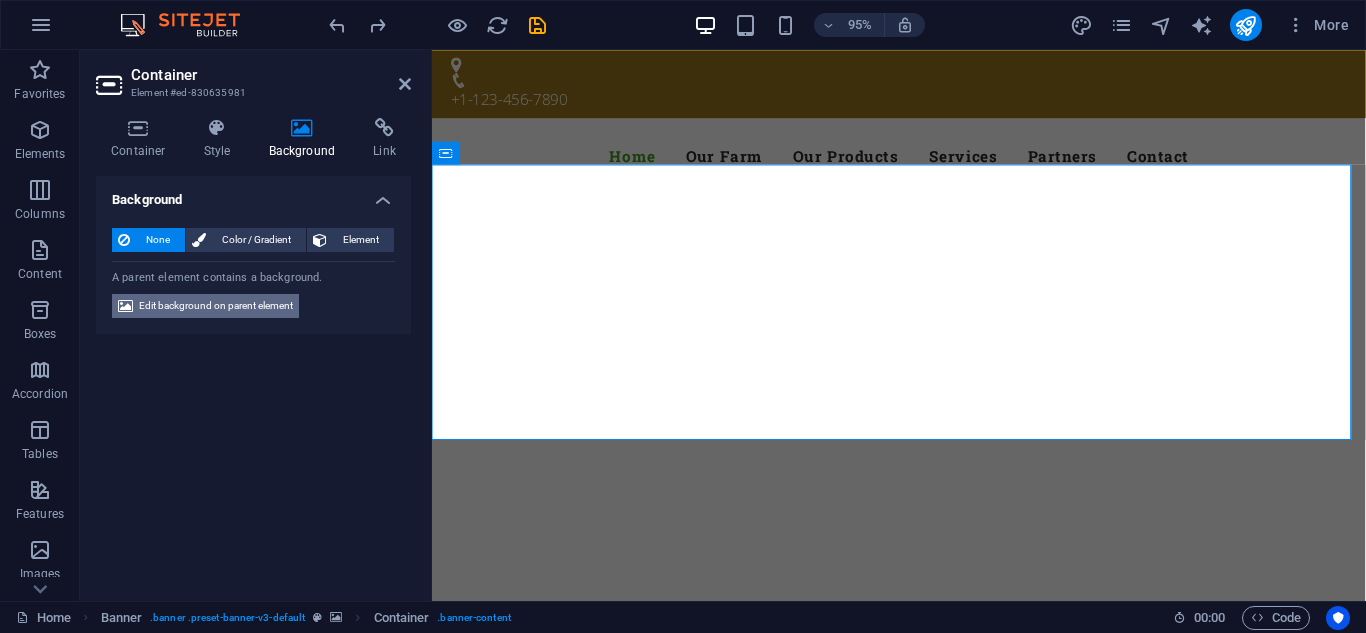 click on "Edit background on parent element" at bounding box center (216, 306) 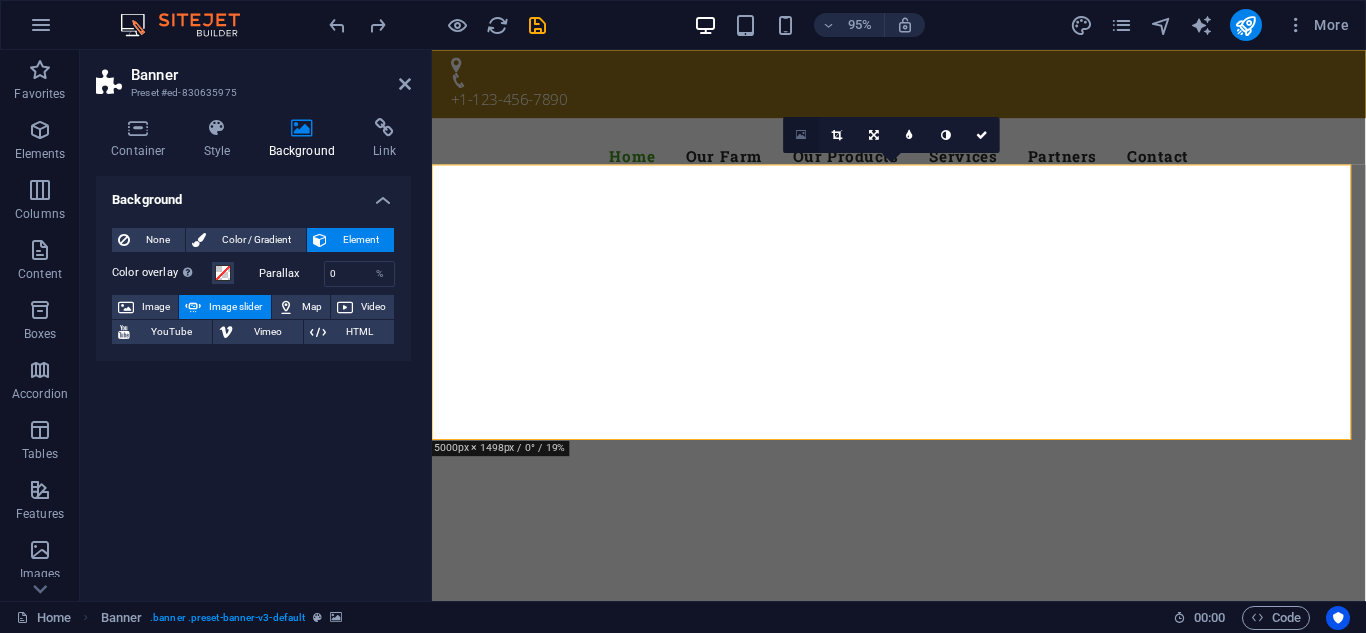 click at bounding box center (802, 135) 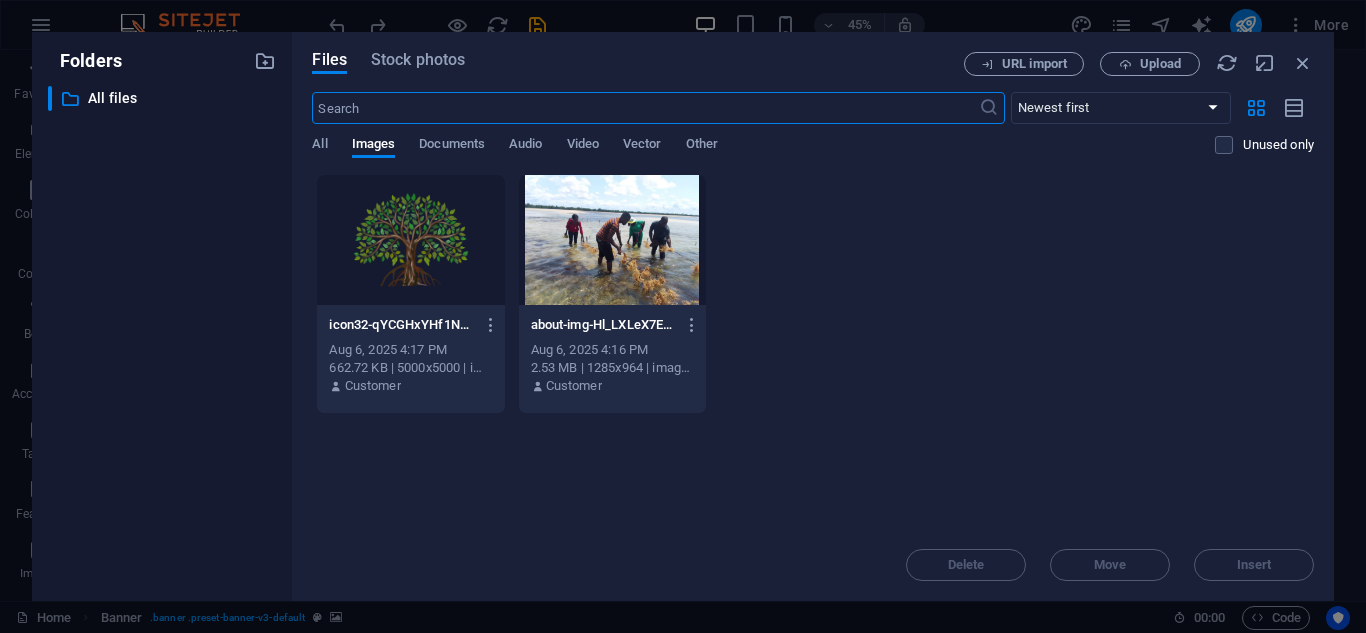 click at bounding box center [612, 240] 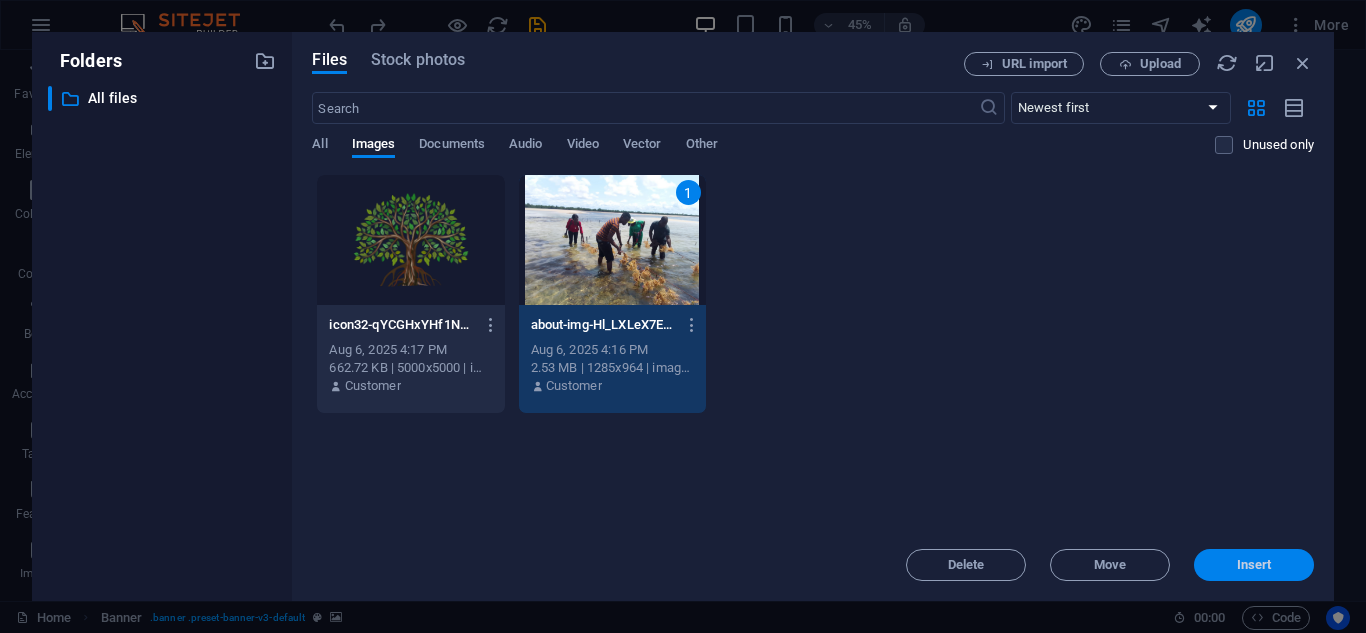 click on "Insert" at bounding box center [1254, 565] 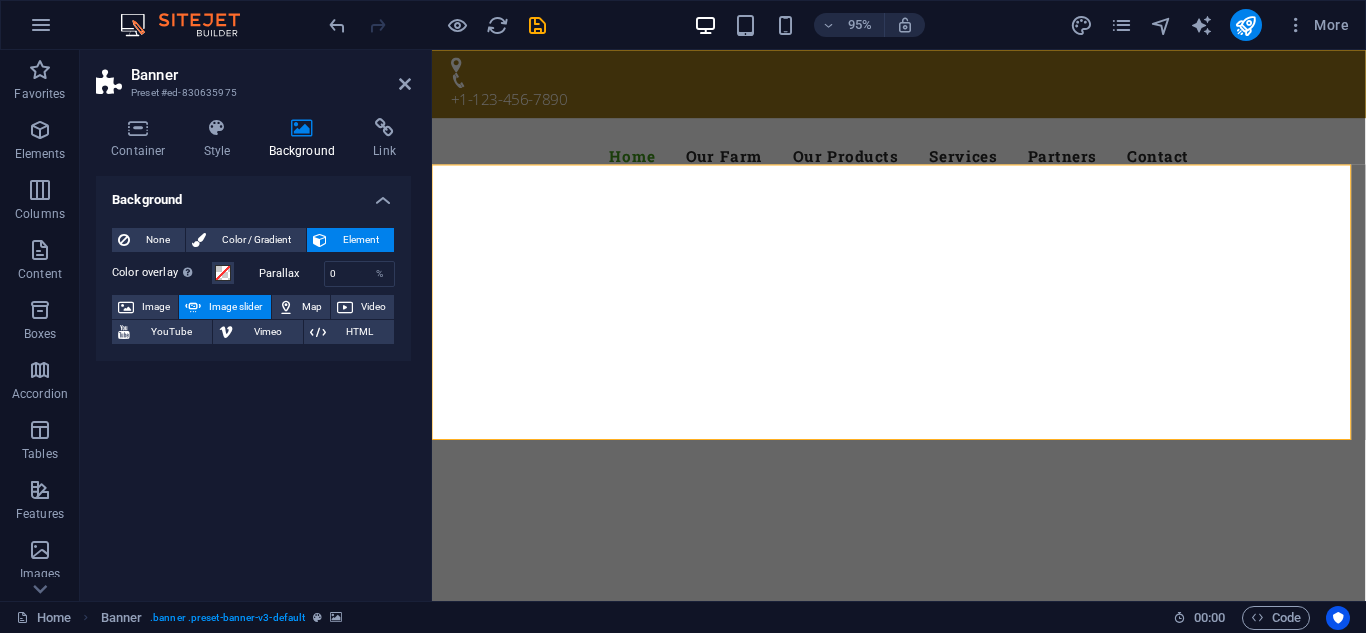 click on "Element" at bounding box center (350, 240) 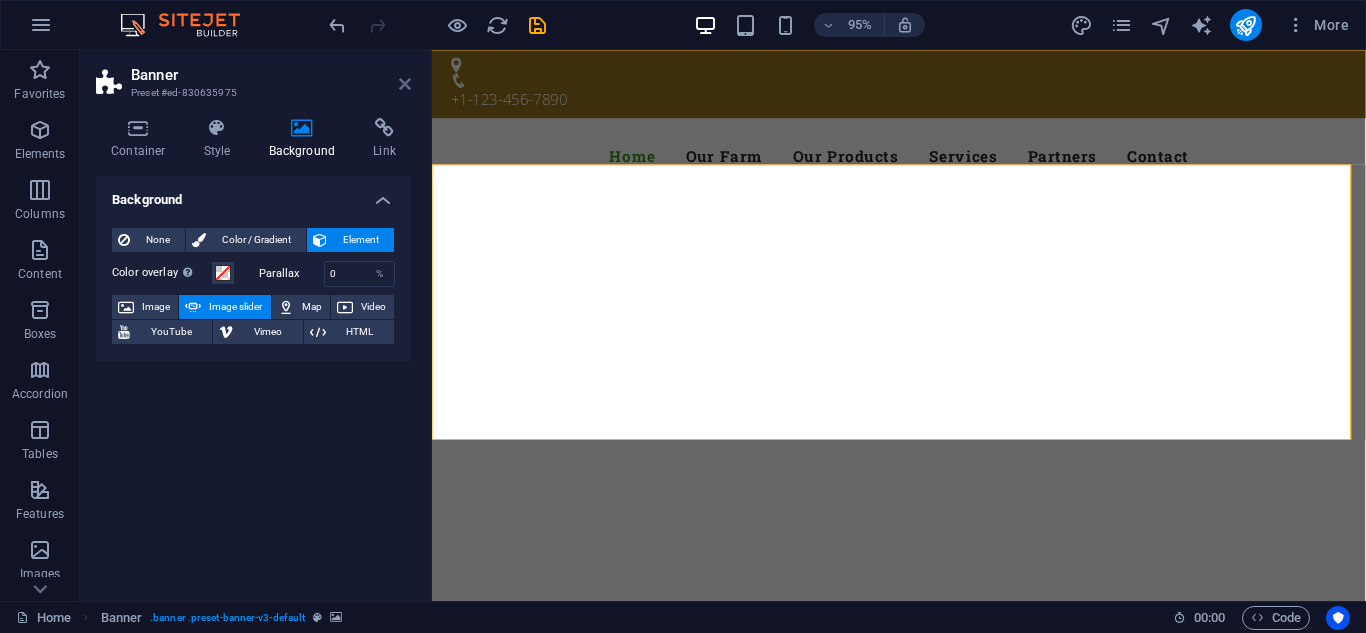 click at bounding box center [405, 84] 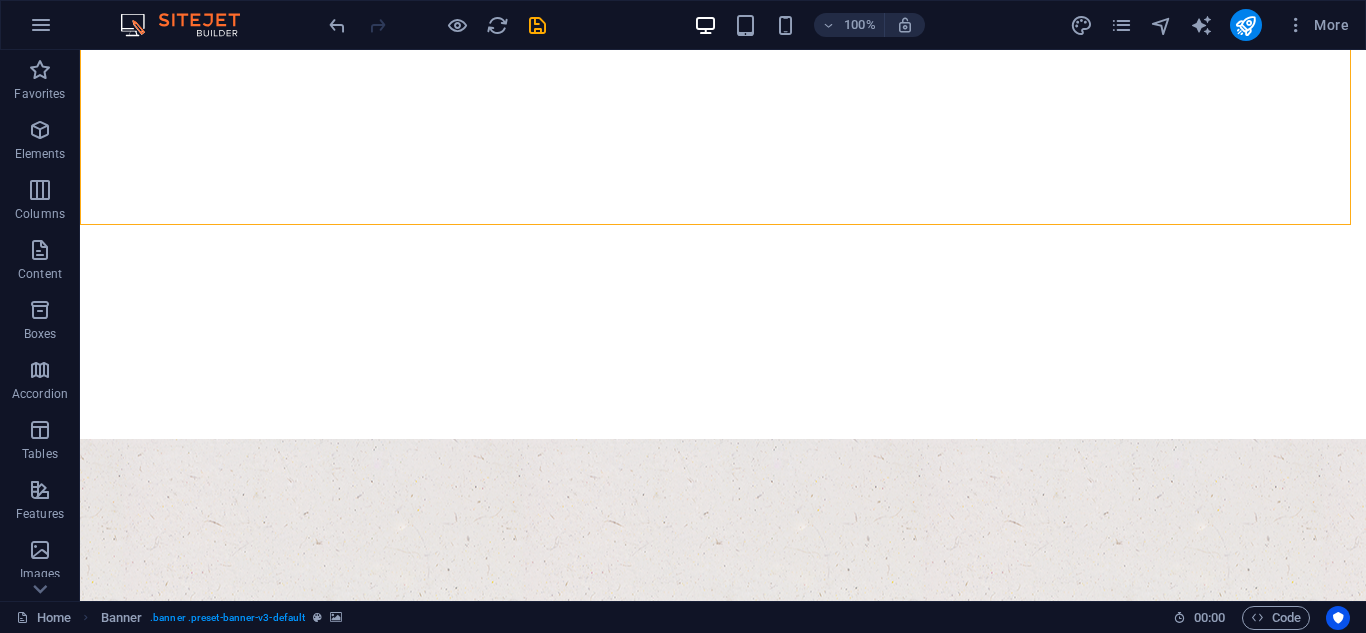 scroll, scrollTop: 243, scrollLeft: 0, axis: vertical 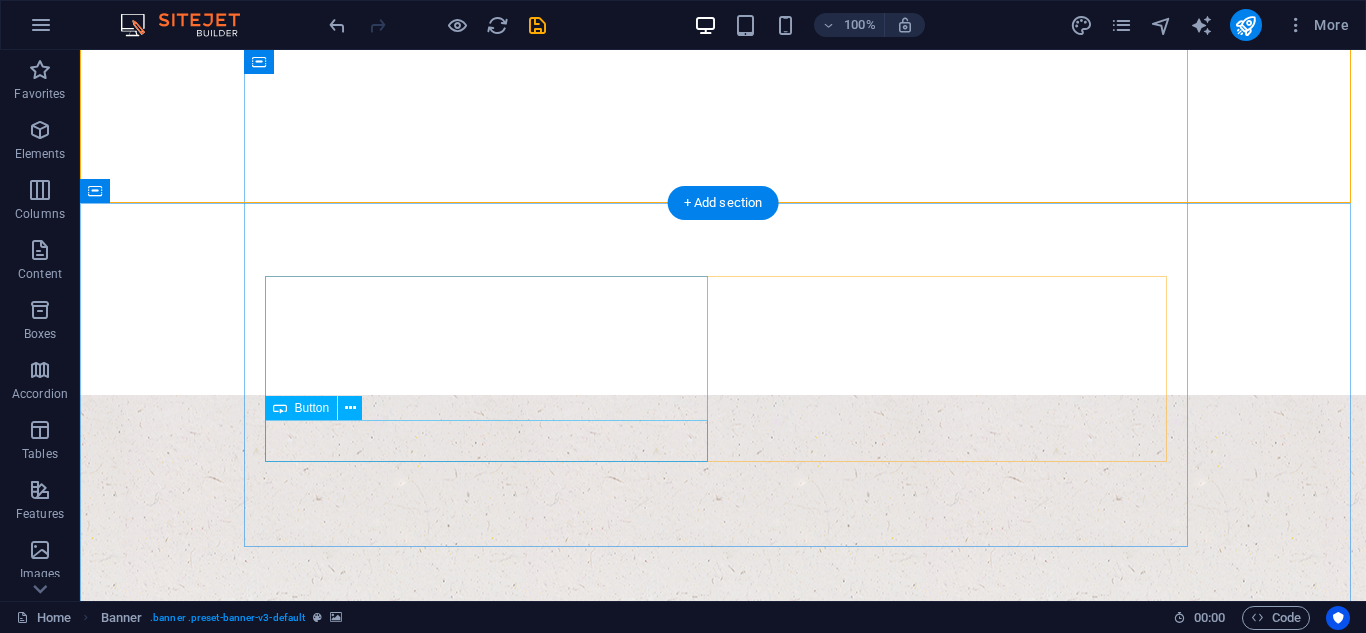 click on "learn more" at bounding box center (723, 1035) 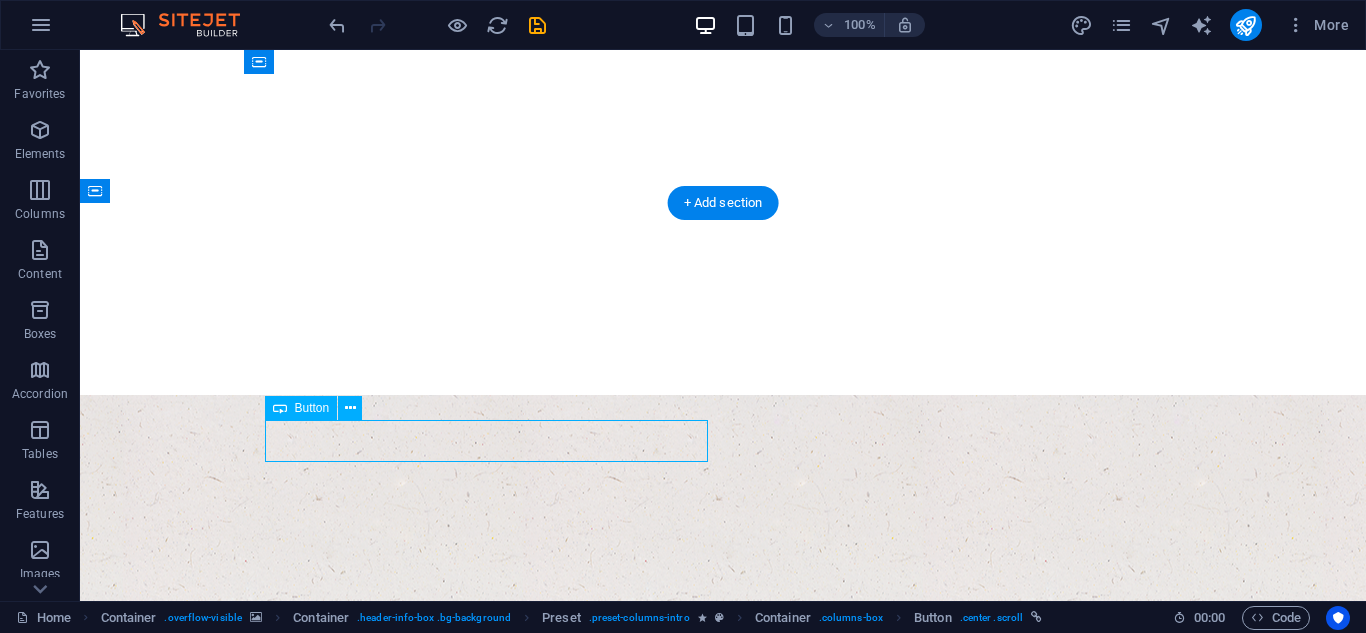 click on "learn more" at bounding box center [723, 1035] 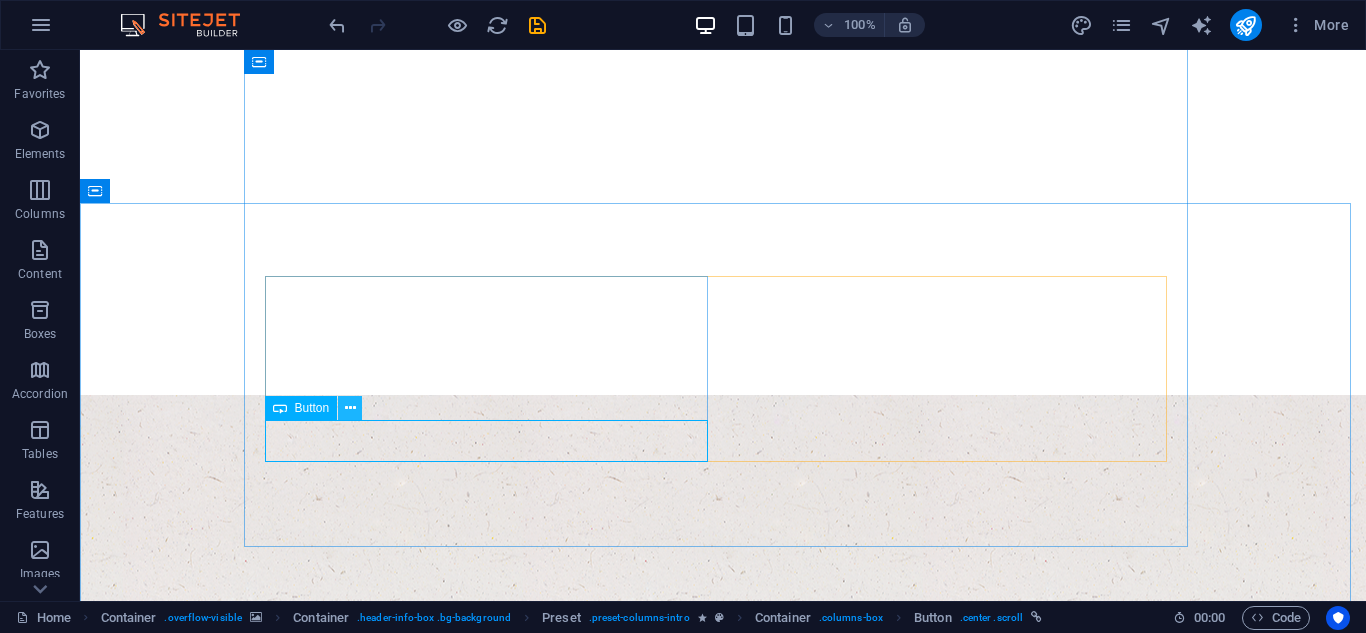 click at bounding box center [350, 408] 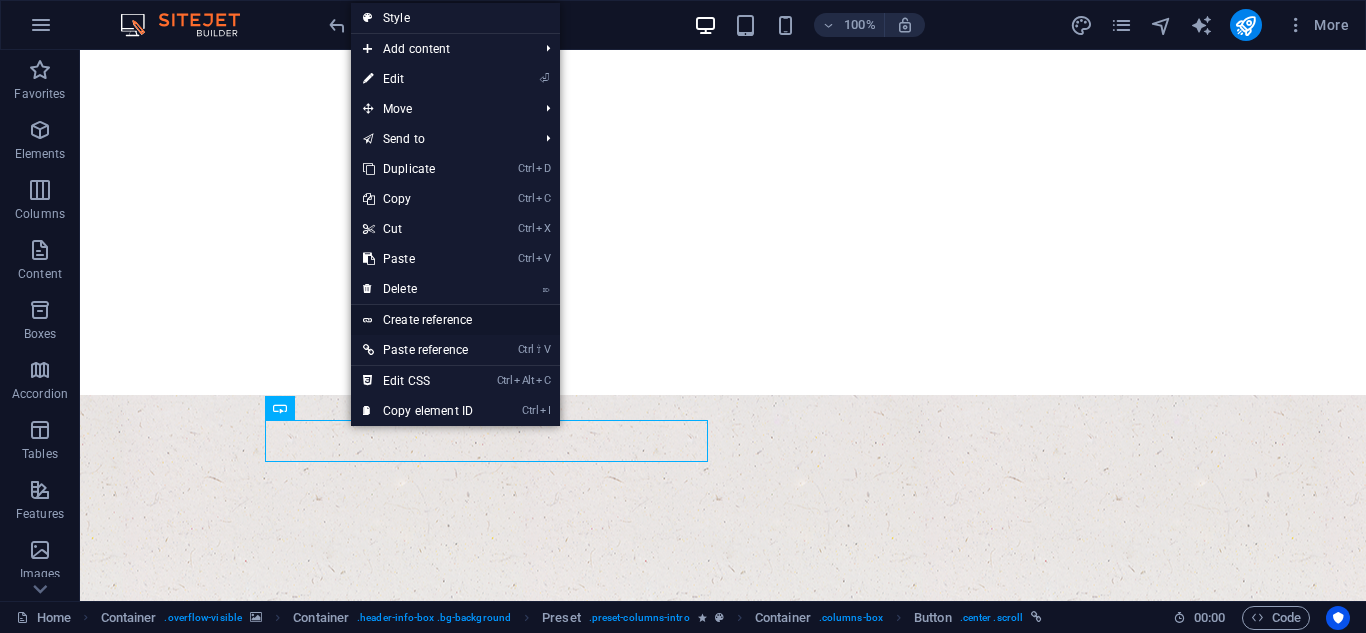 click on "Create reference" at bounding box center [455, 320] 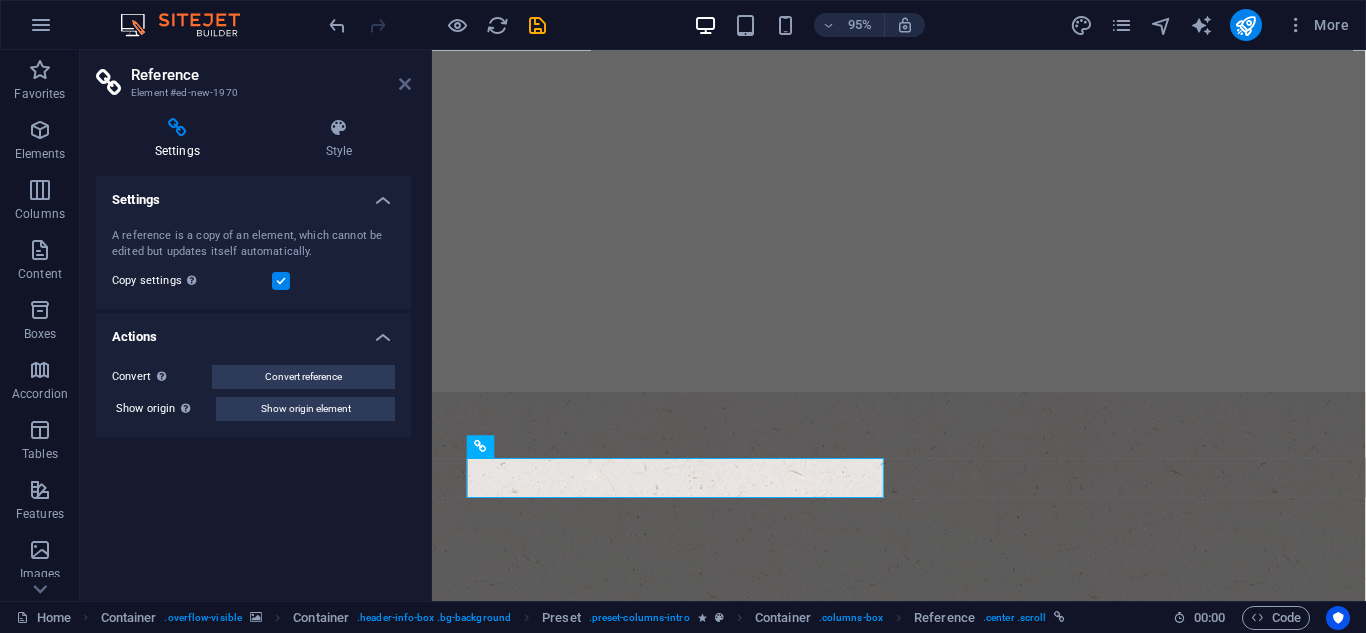 click at bounding box center (405, 84) 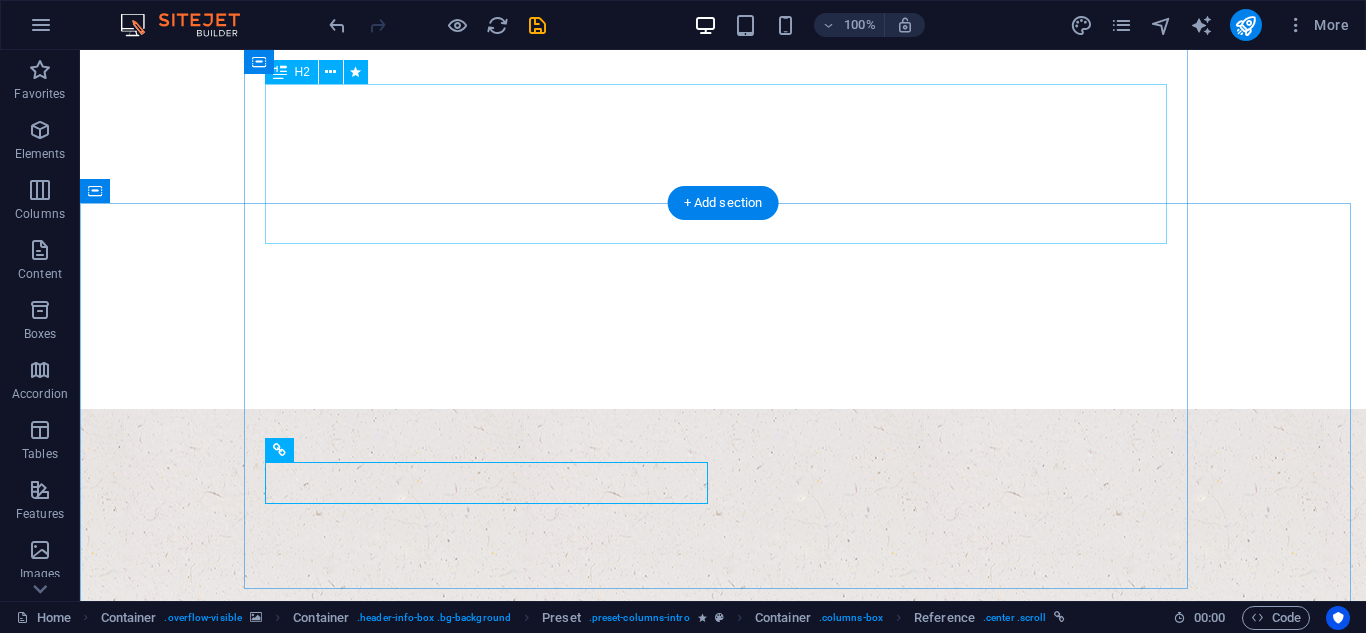 click on "Welcome to the  swahili Community" at bounding box center [723, 798] 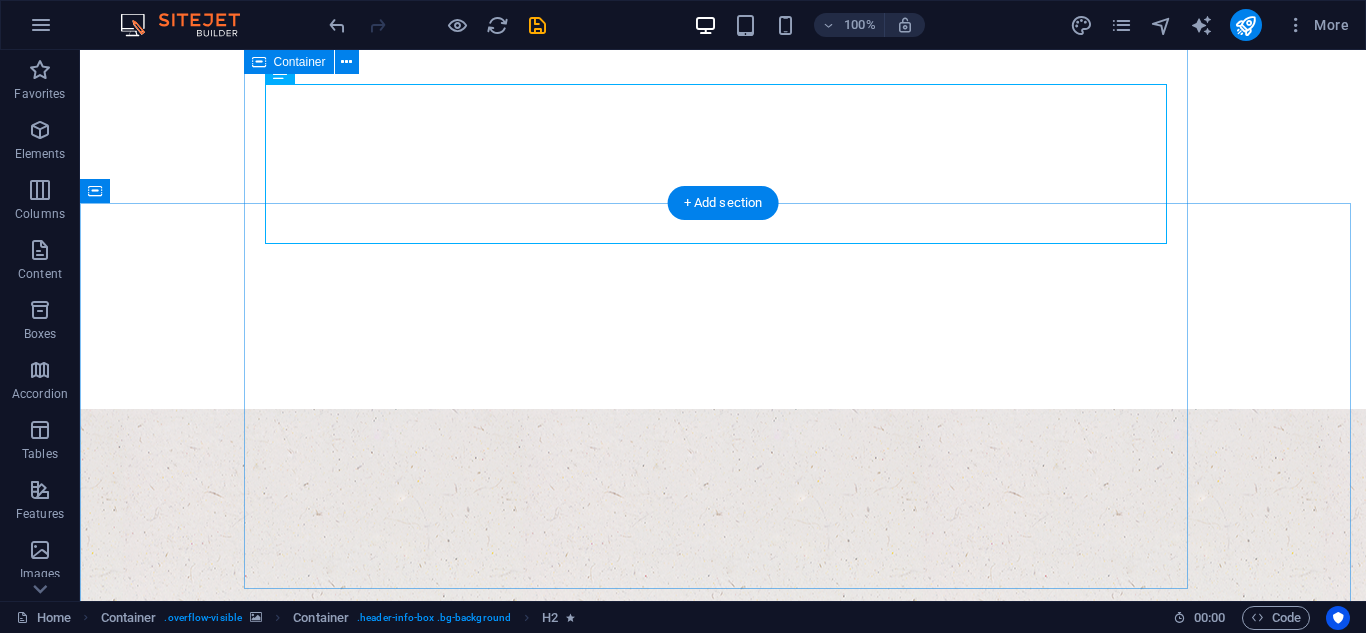 click on "Welcome to the  swahili Community Fresh. Healty. Organic Lorem ipsum dolor sit amet, consetetur sadipscing elitr, sed diam nonumy eirmod tempor invidunt ut labore et dolore magna aliquyam erat, sed diam voluptua. learn more learn more Best Quality Products Lorem ipsum dolor sit amet, consetetur sadipscing elitr, sed diam nonumy eirmod tempor invidunt ut labore et dolore magna aliquyam erat, sed diam voluptua.  our Products" at bounding box center (723, 1001) 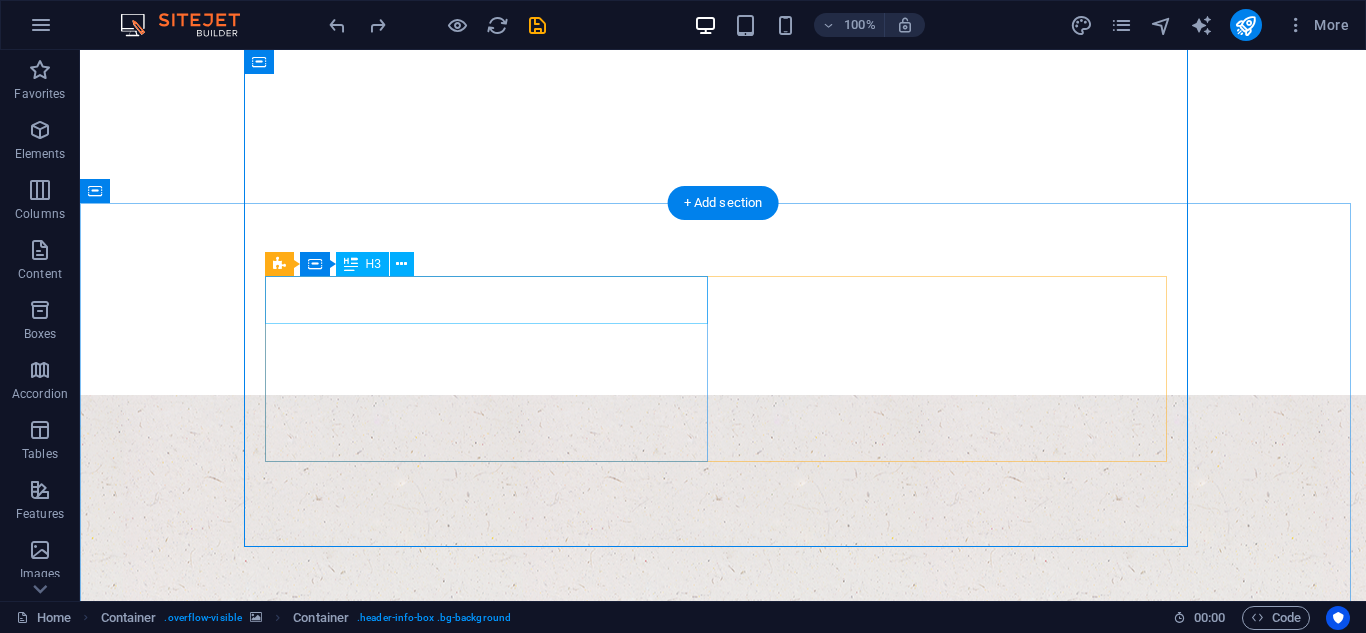 click on "Fresh. Healty. Organic" at bounding box center [723, 918] 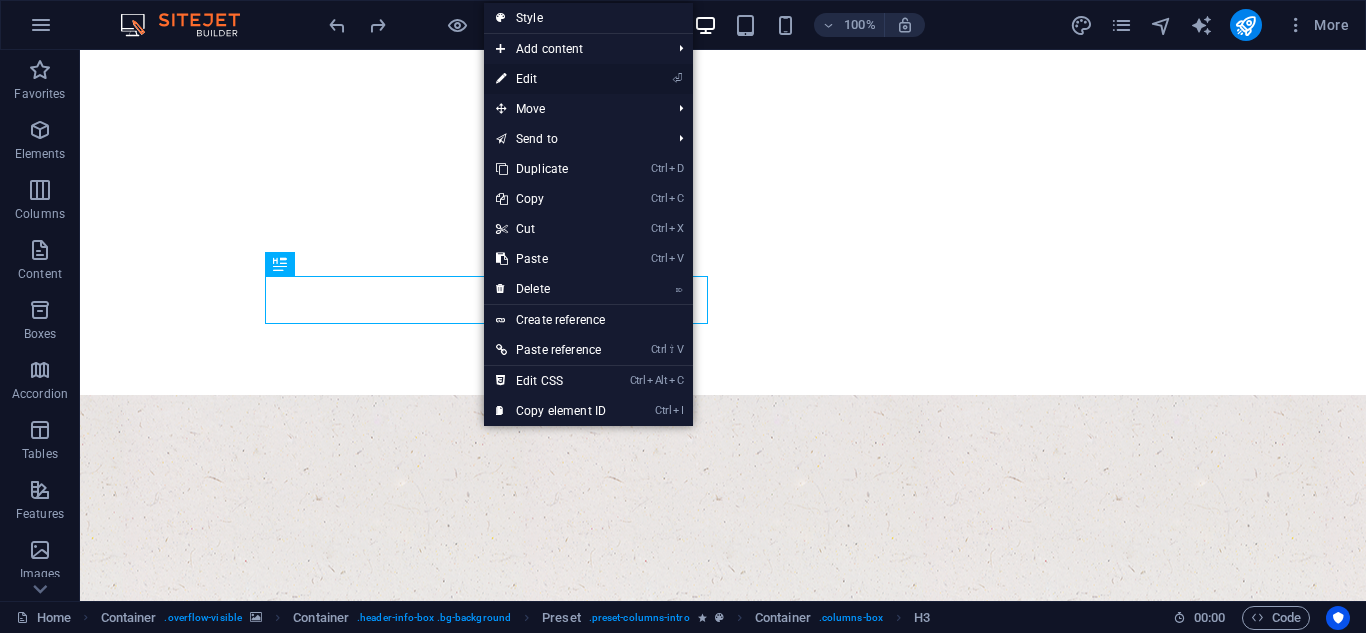 click on "⏎  Edit" at bounding box center (551, 79) 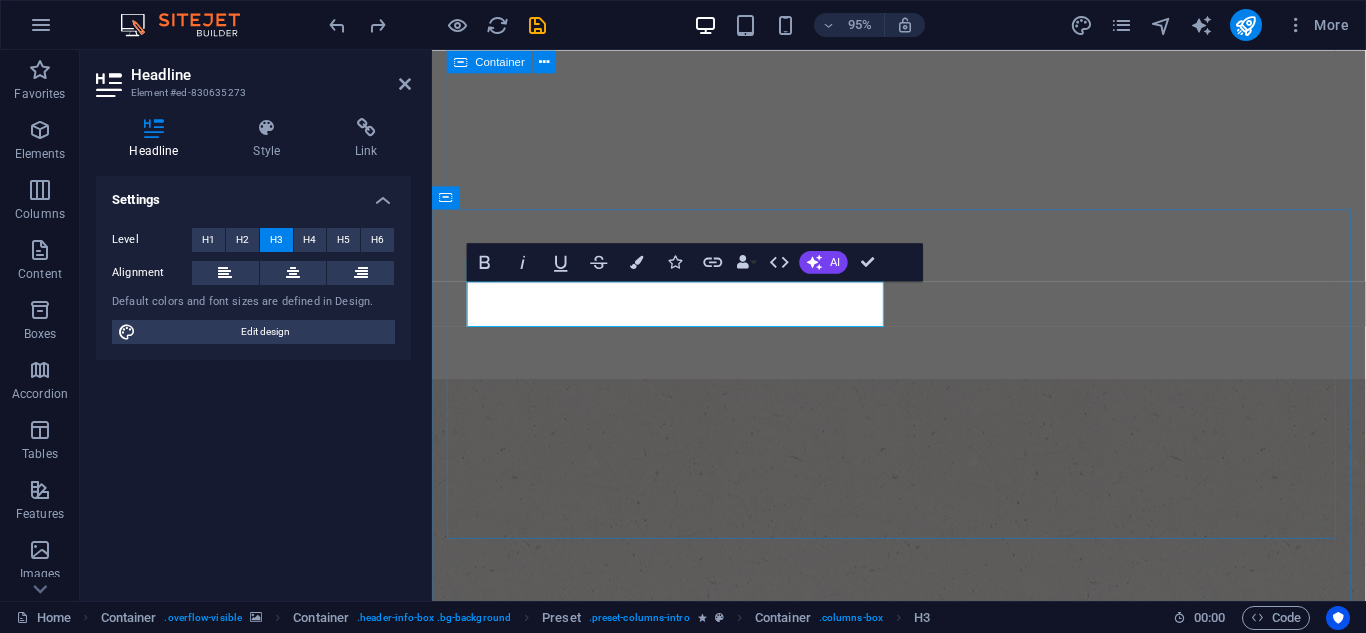 click on "Welcome to the  swahili Community Fresh. Healty. Organic Lorem ipsum dolor sit amet, consetetur sadipscing elitr, sed diam nonumy eirmod tempor invidunt ut labore et dolore magna aliquyam erat, sed diam voluptua. learn more Best Quality Products Lorem ipsum dolor sit amet, consetetur sadipscing elitr, sed diam nonumy eirmod tempor invidunt ut labore et dolore magna aliquyam erat, sed diam voluptua.  our Products" at bounding box center [924, 964] 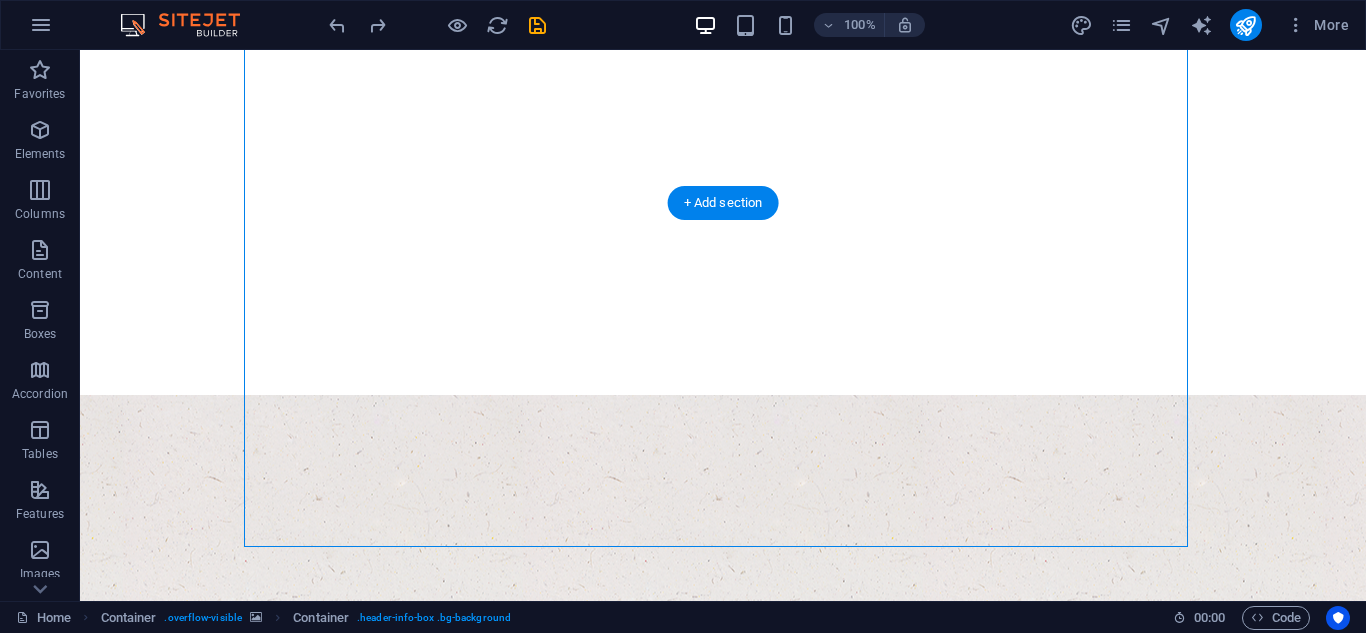 click at bounding box center [723, 607] 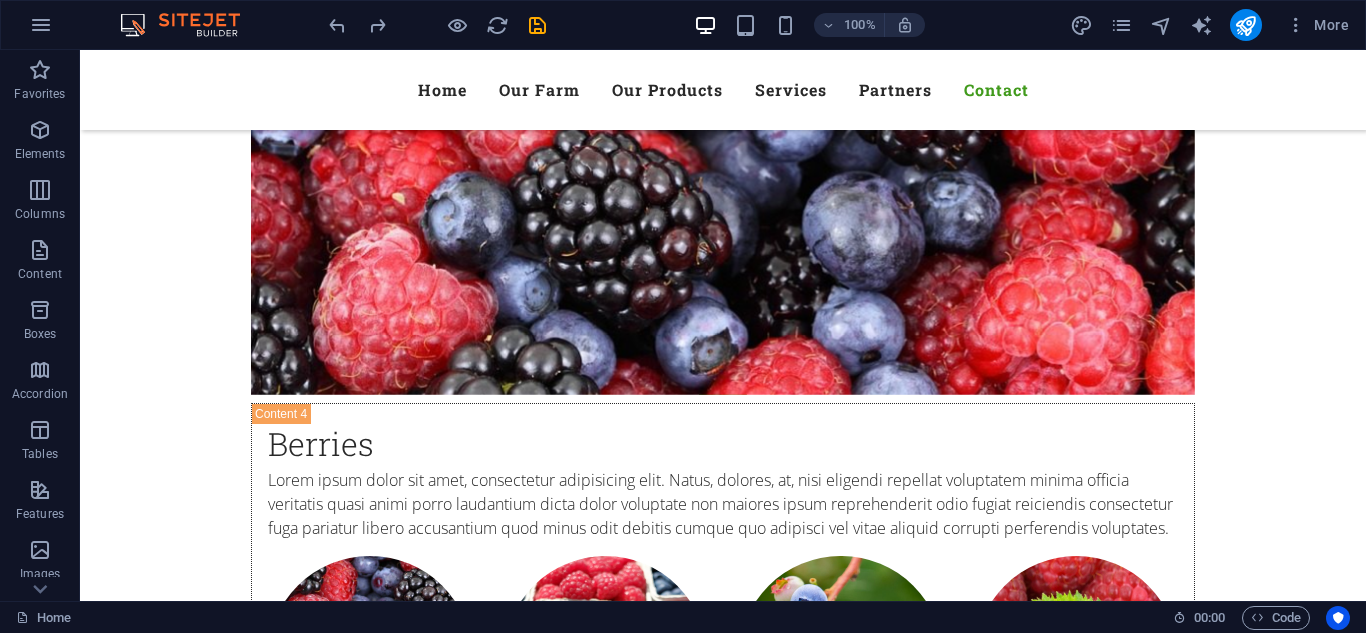 scroll, scrollTop: 10729, scrollLeft: 0, axis: vertical 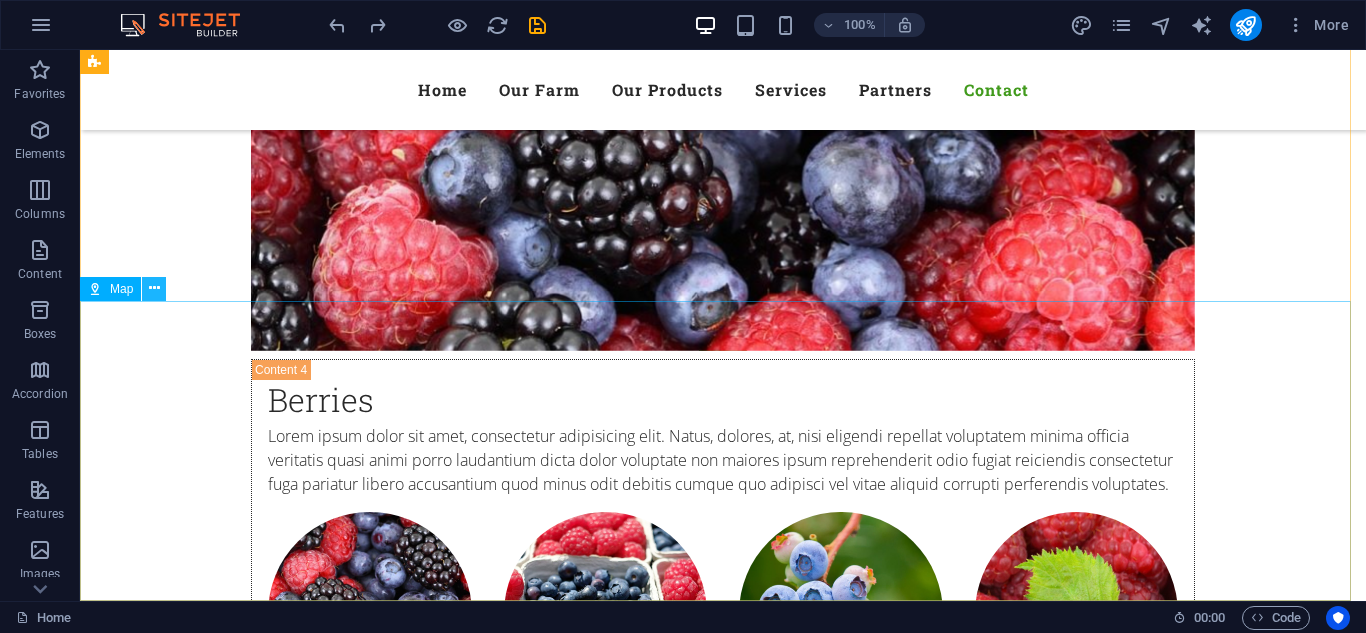 click at bounding box center [154, 289] 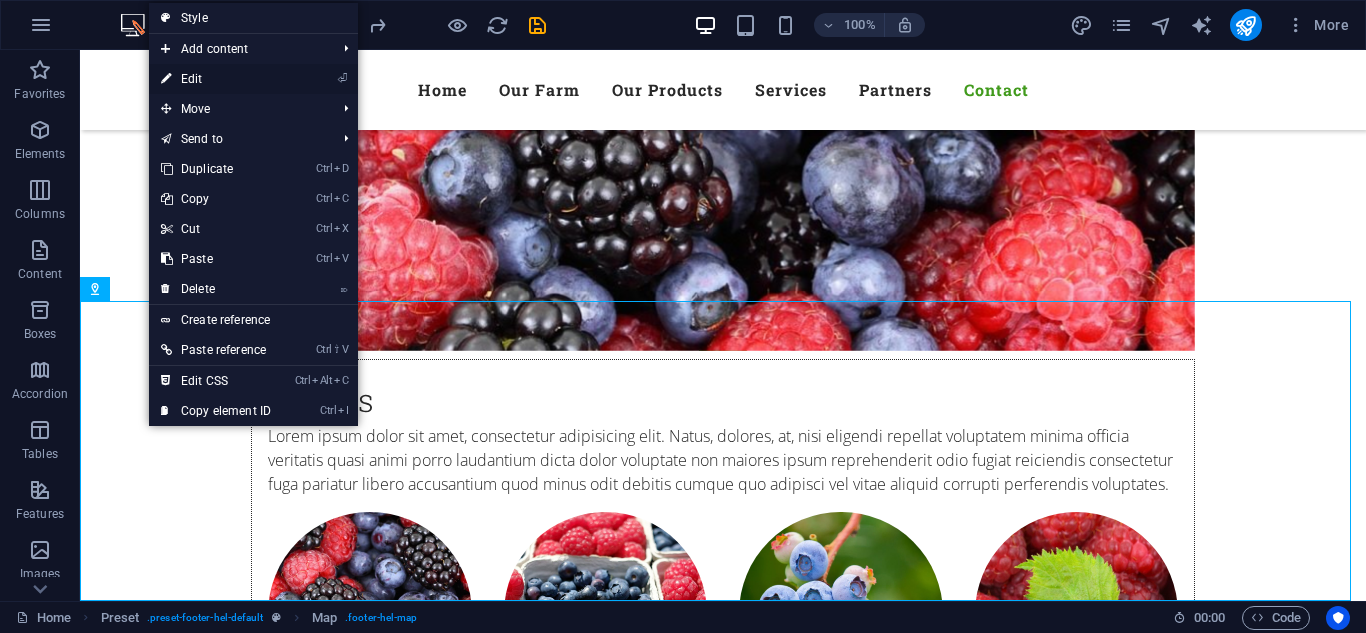 click on "⏎  Edit" at bounding box center (216, 79) 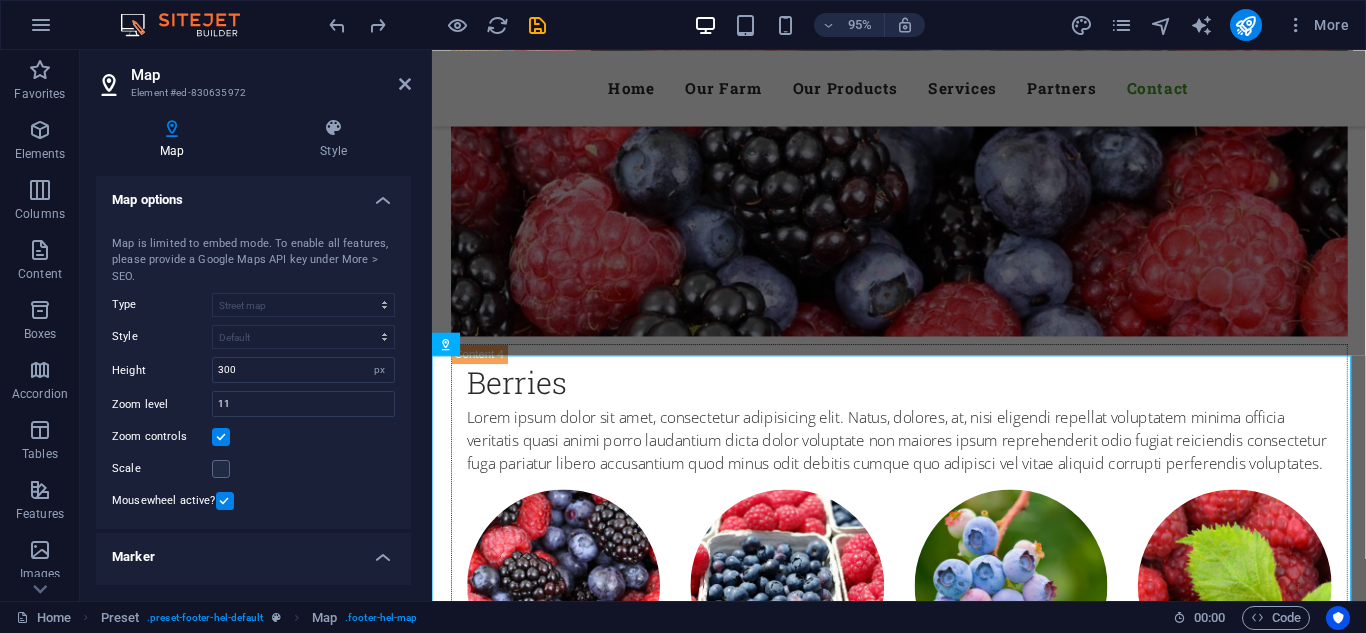 click at bounding box center (172, 128) 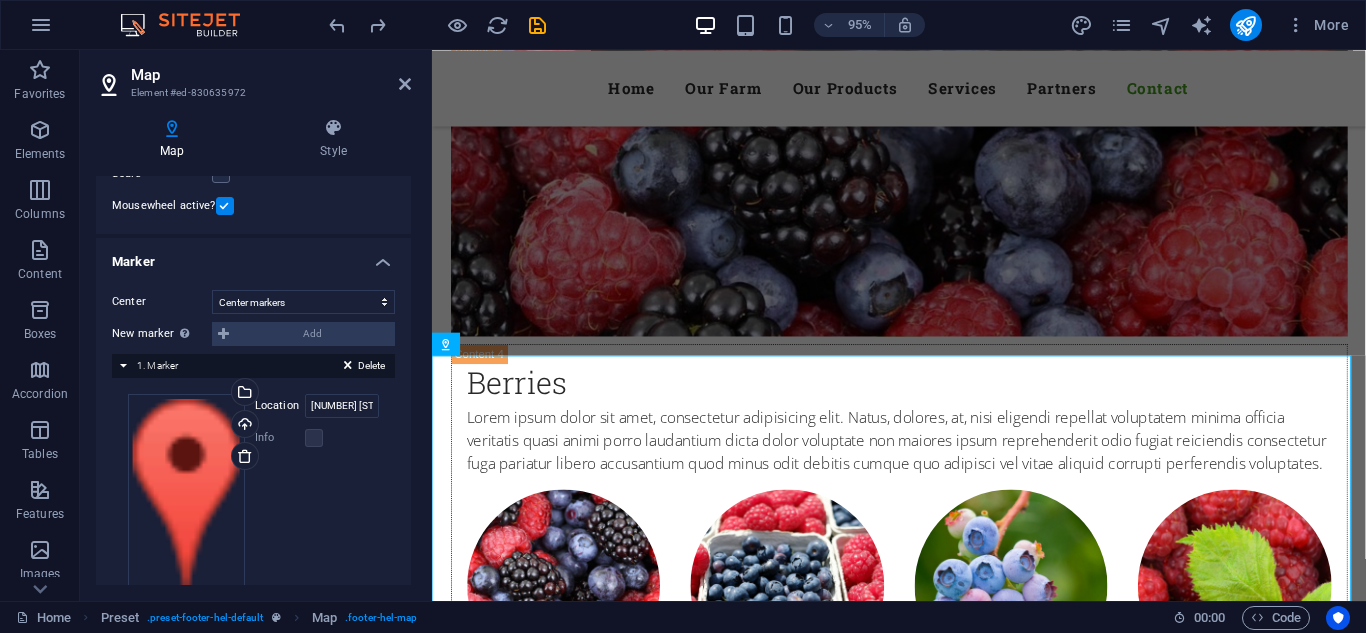 scroll, scrollTop: 318, scrollLeft: 0, axis: vertical 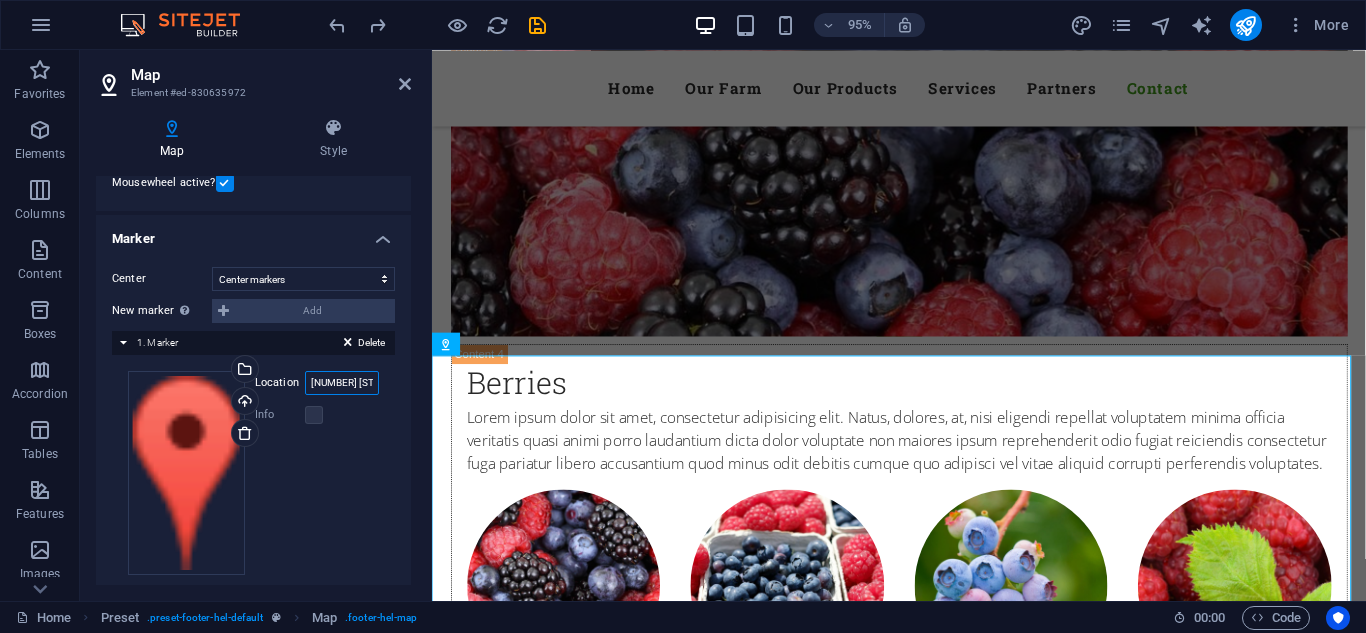 click on "50 Scotland Rd, 01951 Newbury, MA" at bounding box center [342, 383] 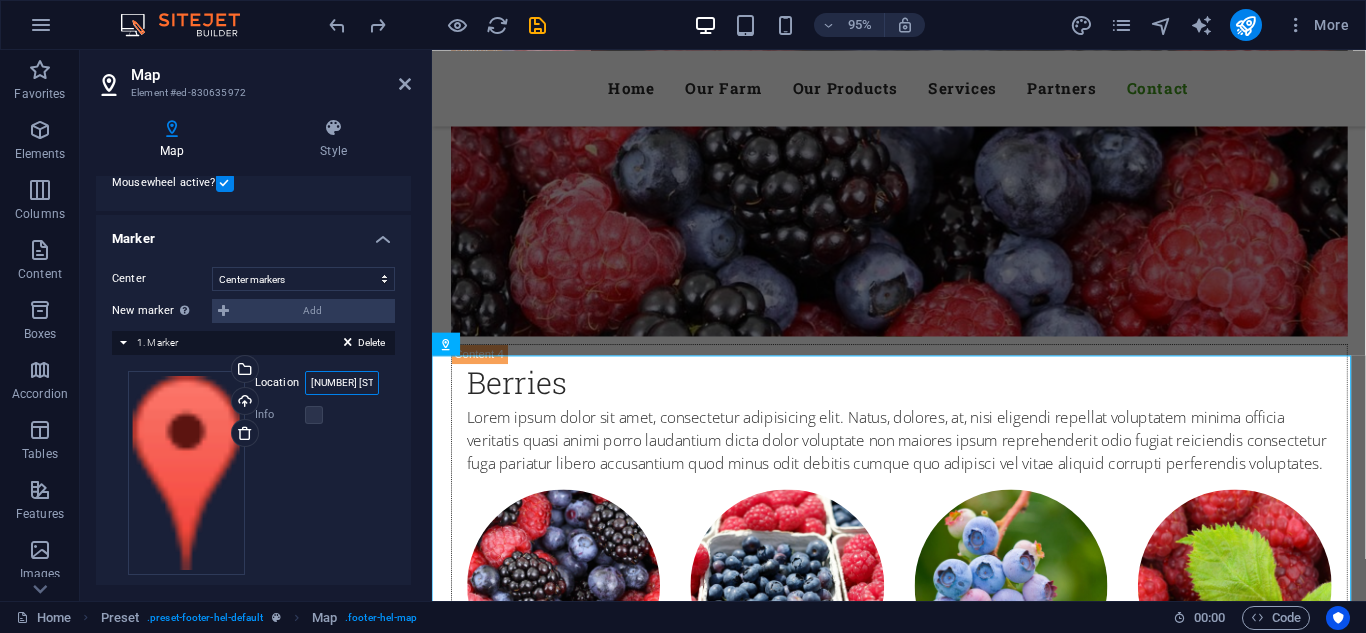 scroll, scrollTop: 0, scrollLeft: 101, axis: horizontal 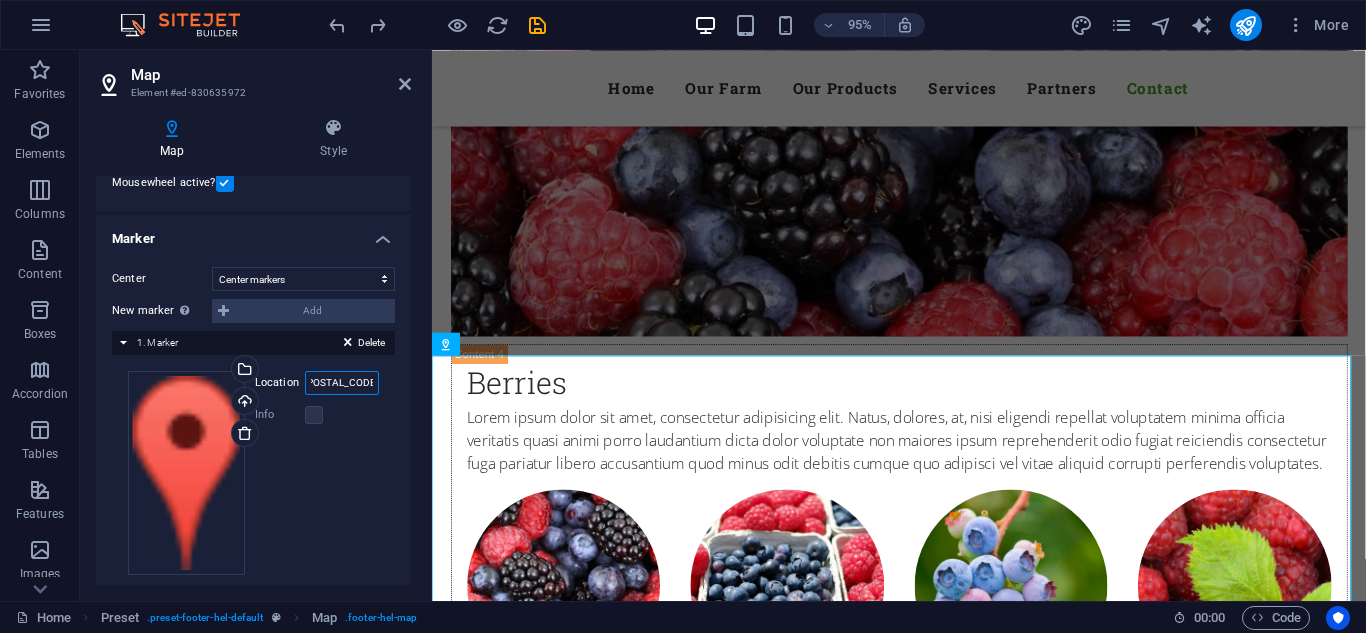 drag, startPoint x: 309, startPoint y: 383, endPoint x: 387, endPoint y: 369, distance: 79.24645 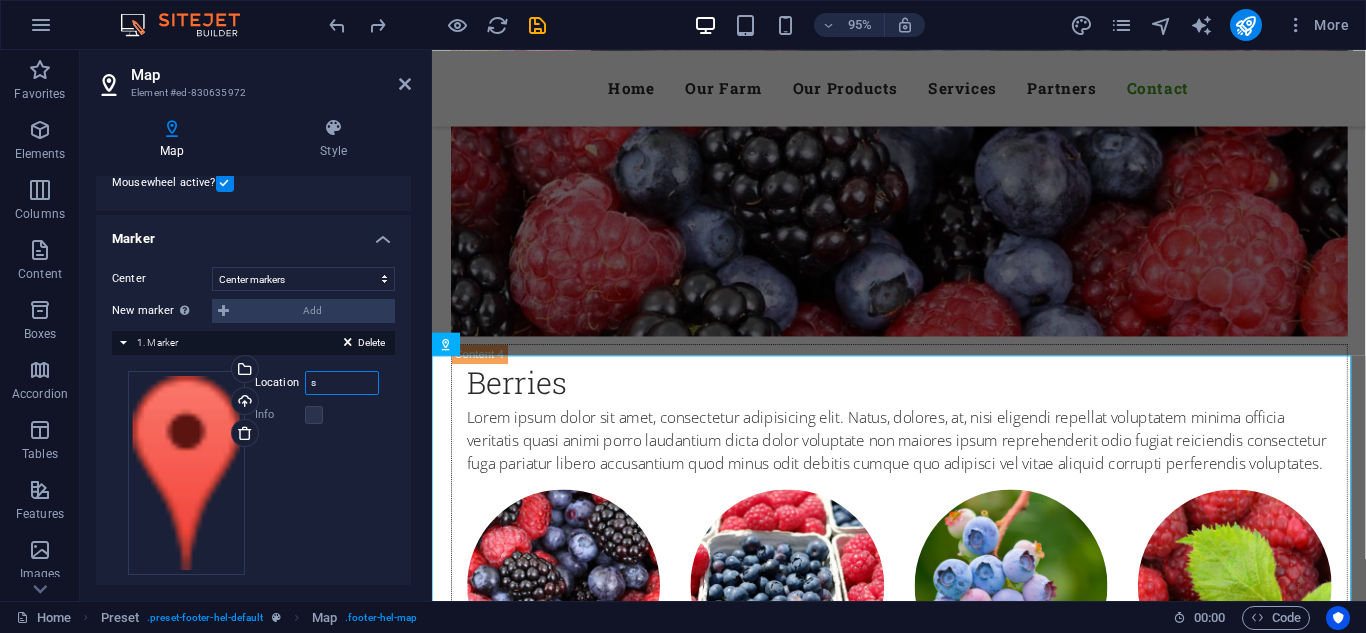 scroll, scrollTop: 0, scrollLeft: 0, axis: both 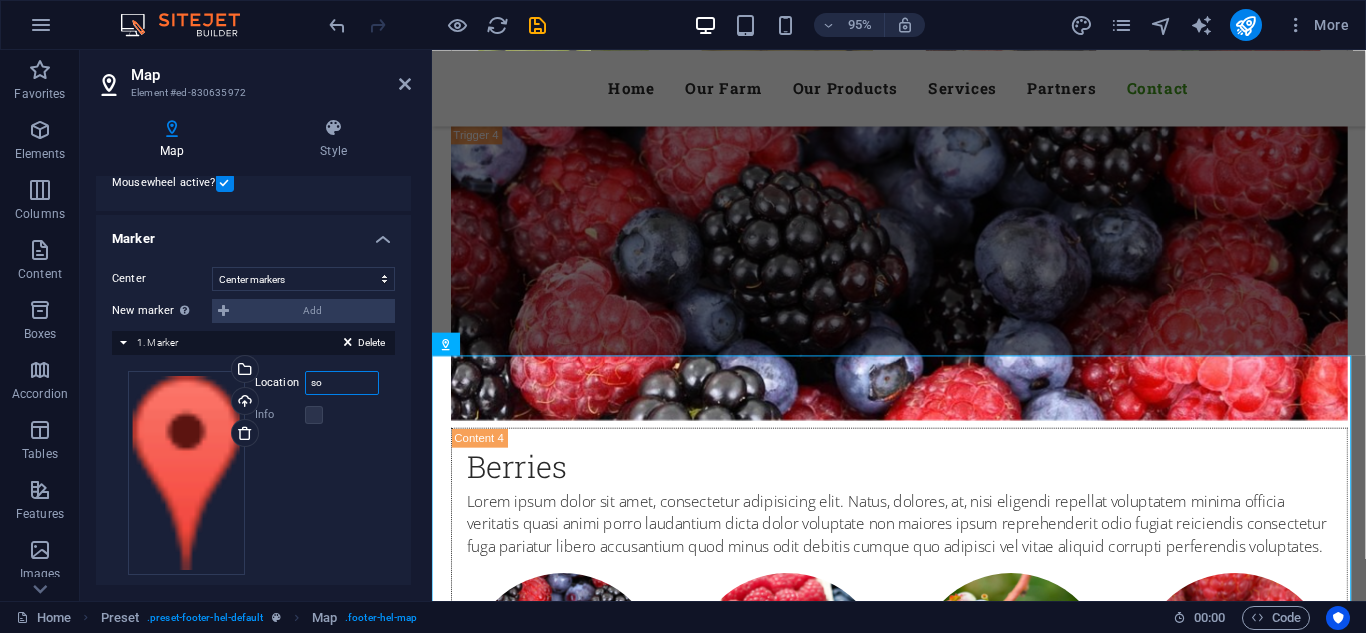 type on "s" 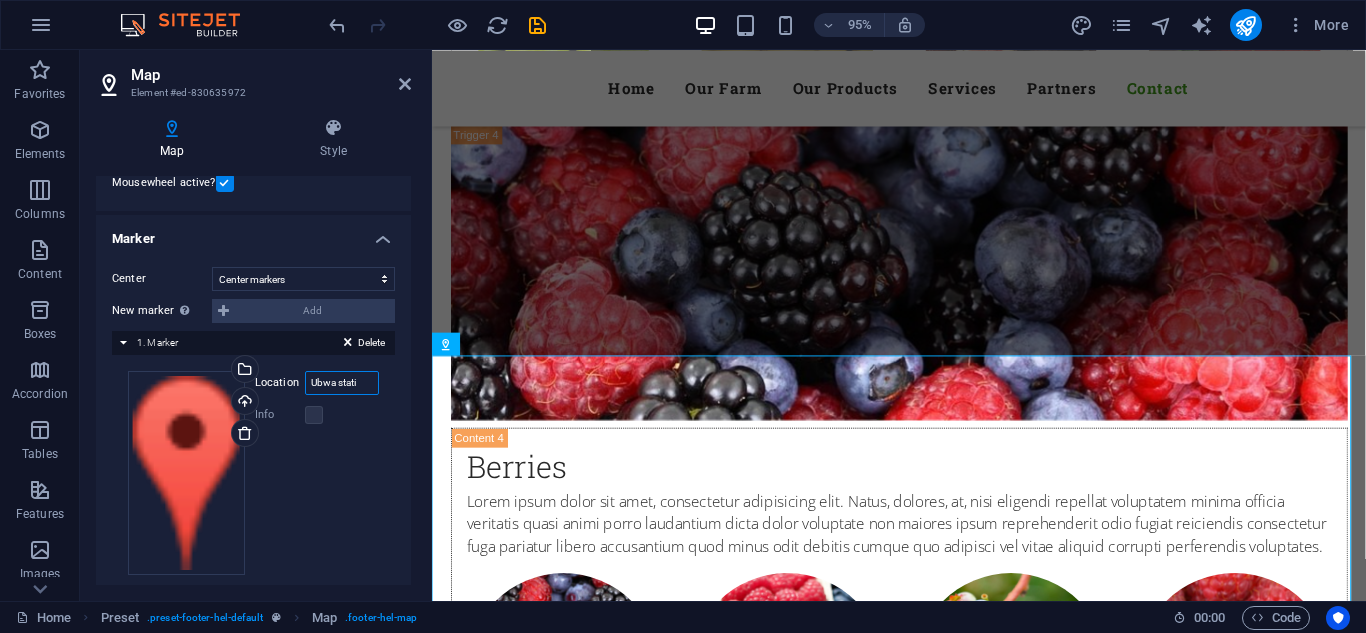 scroll, scrollTop: 0, scrollLeft: 0, axis: both 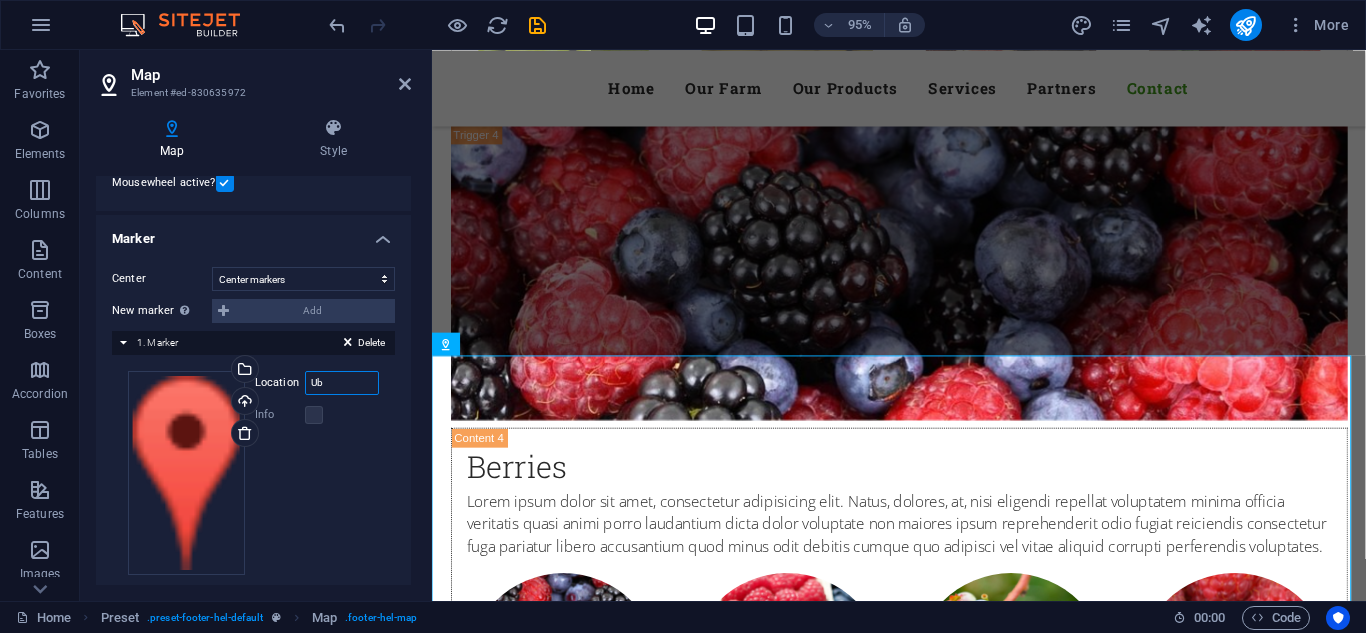 type on "U" 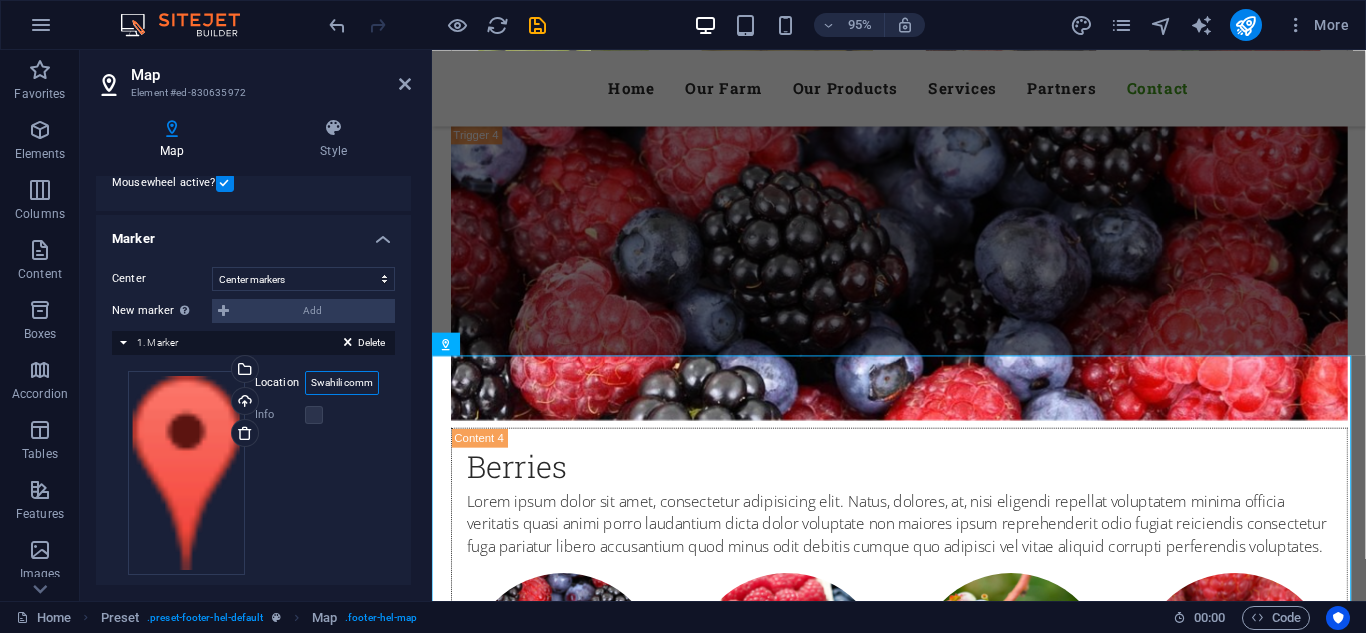 scroll, scrollTop: 0, scrollLeft: 0, axis: both 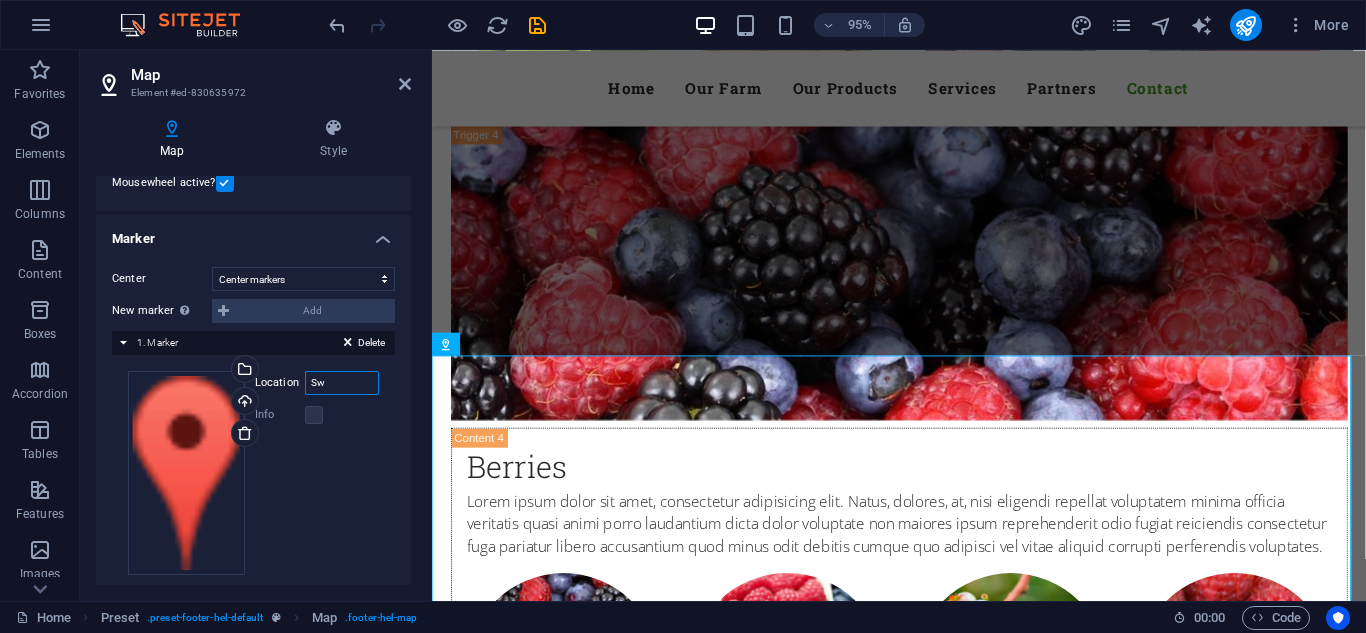 type on "S" 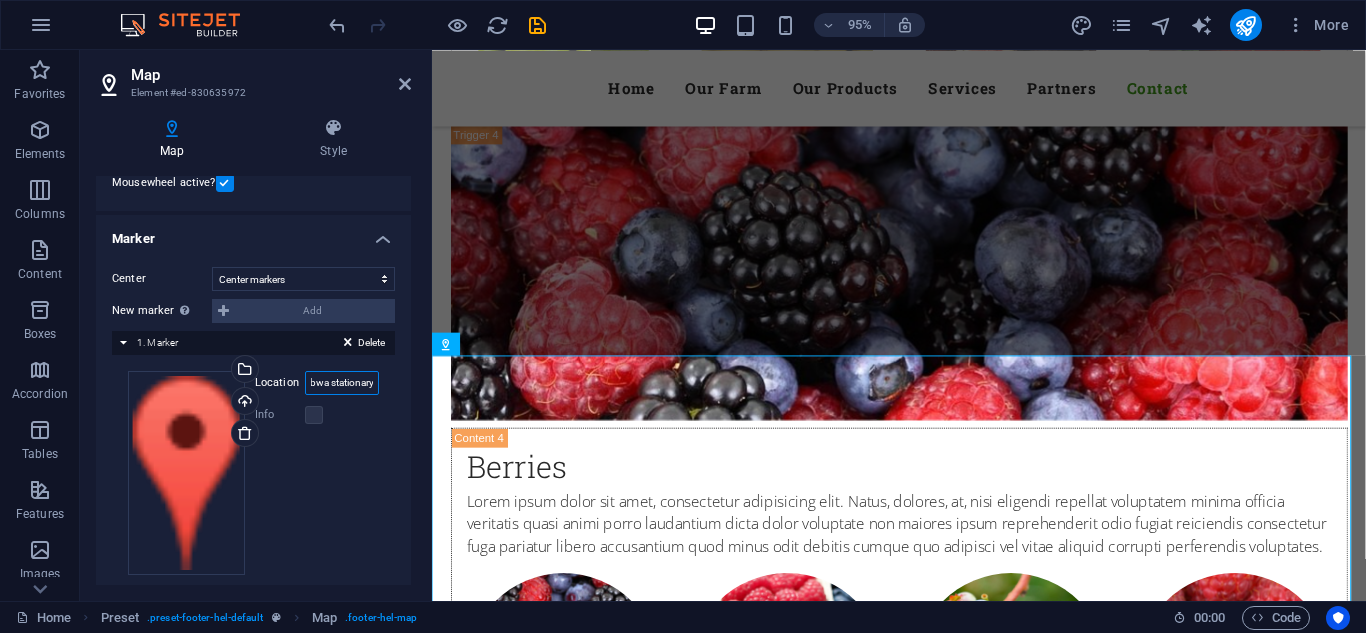 scroll, scrollTop: 0, scrollLeft: 11, axis: horizontal 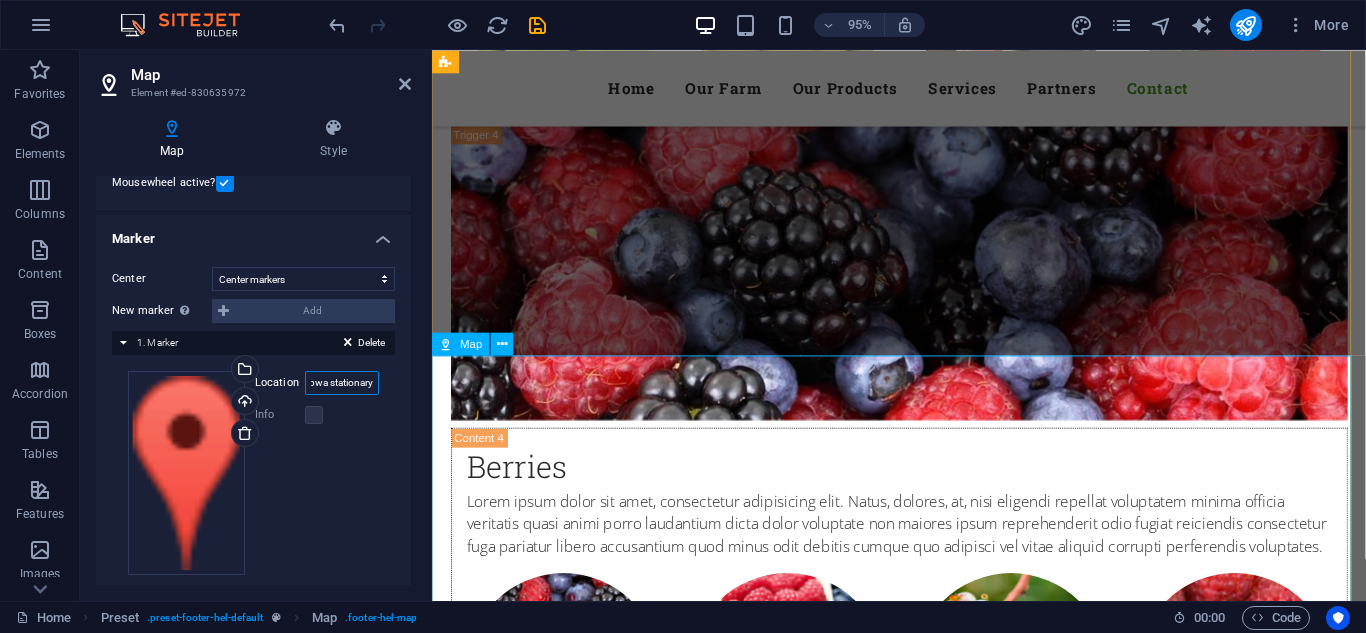 type on "Ubwa stationary" 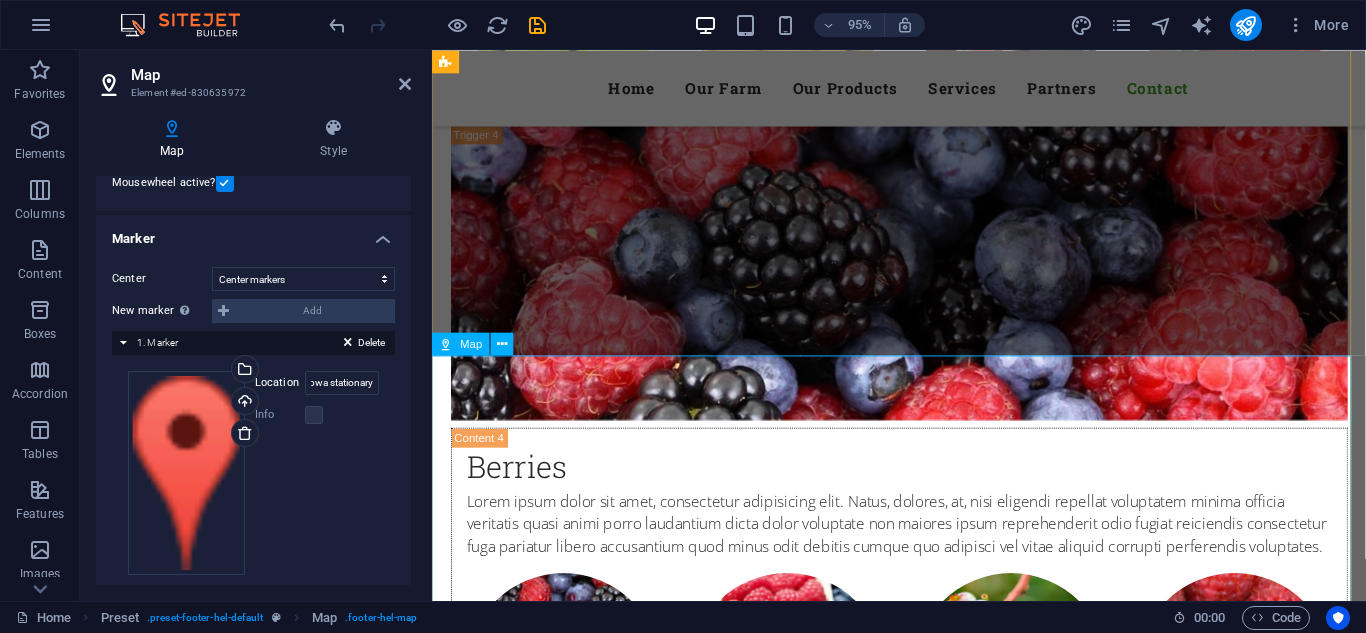 scroll, scrollTop: 0, scrollLeft: 0, axis: both 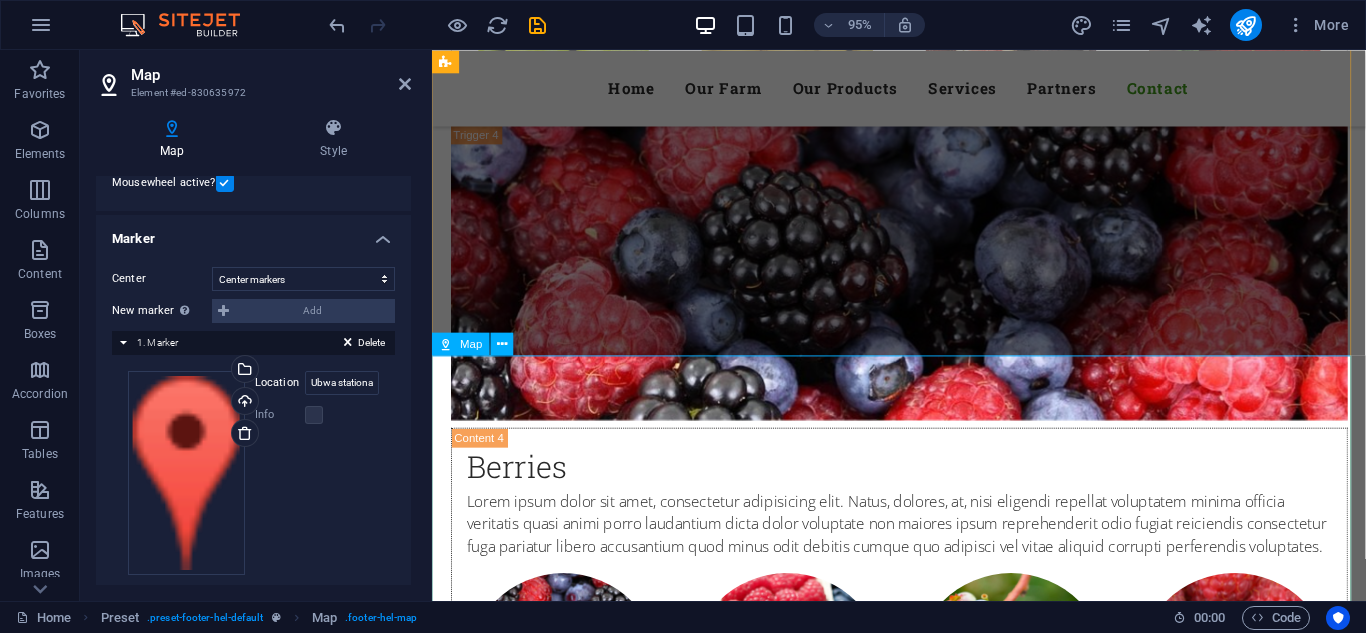 click on "← Move left → Move right ↑ Move up ↓ Move down + Zoom in - Zoom out Home Jump left by 75% End Jump right by 75% Page Up Jump up by 75% Page Down Jump down by 75% Map Terrain Satellite Labels Keyboard shortcuts Map Data Map data ©2025 Map data ©2025 5 km  Click to toggle between metric and imperial units Terms Report a map error" at bounding box center [923, 12373] 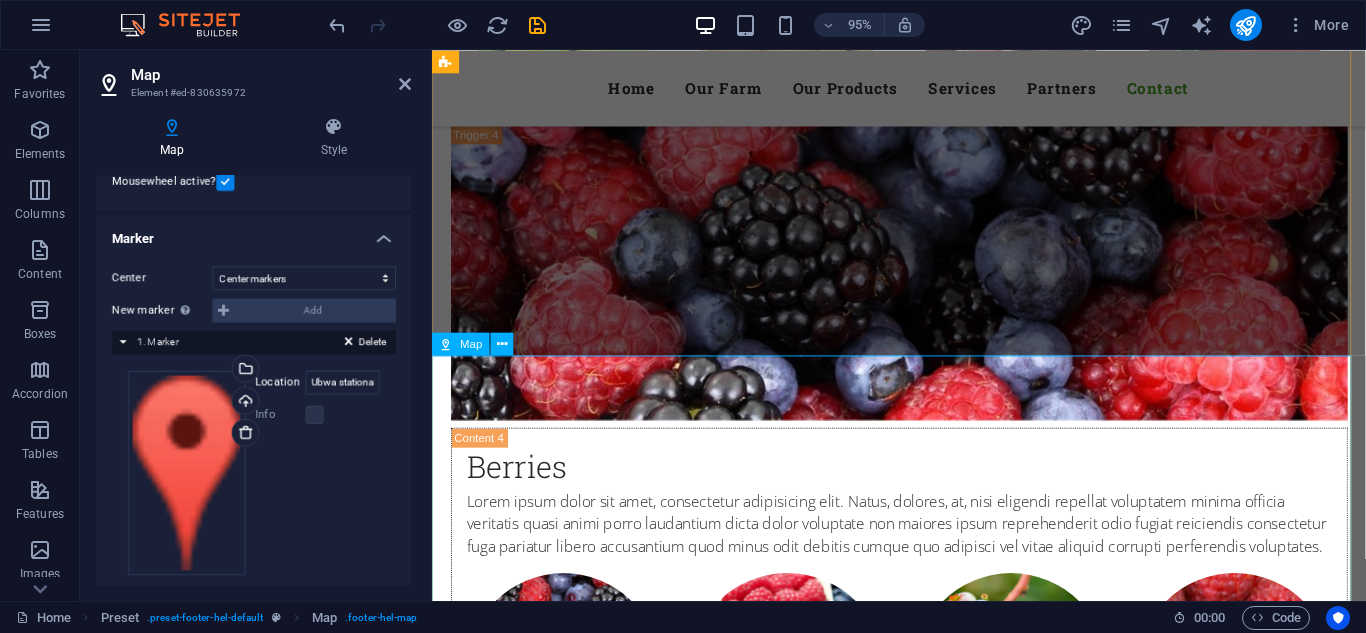 click on "← Move left → Move right ↑ Move up ↓ Move down + Zoom in - Zoom out Home Jump left by 75% End Jump right by 75% Page Up Jump up by 75% Page Down Jump down by 75% Map Terrain Satellite Labels Keyboard shortcuts Map Data Map data ©2025 Map data ©2025 5 km  Click to toggle between metric and imperial units Terms Report a map error" at bounding box center [923, 12373] 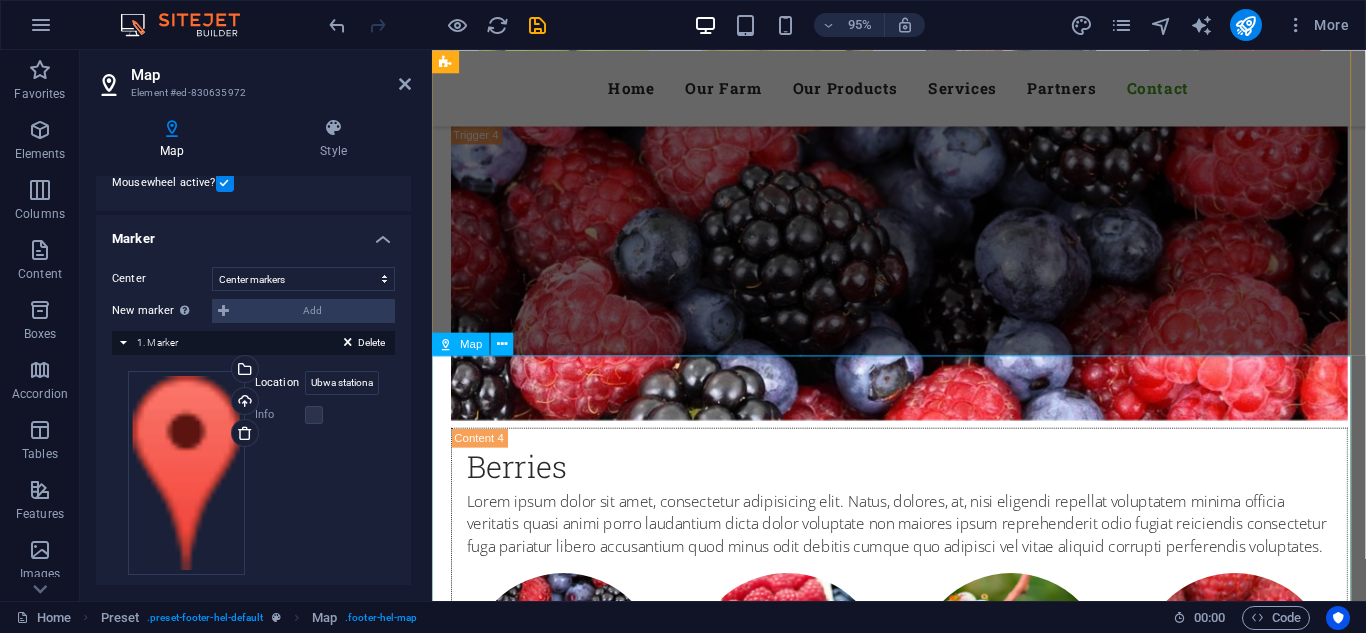 click on "← Move left → Move right ↑ Move up ↓ Move down + Zoom in - Zoom out Home Jump left by 75% End Jump right by 75% Page Up Jump up by 75% Page Down Jump down by 75% Map Terrain Satellite Labels Keyboard shortcuts Map Data Map data ©2025 Map data ©2025 5 km  Click to toggle between metric and imperial units Terms Report a map error" at bounding box center (923, 12373) 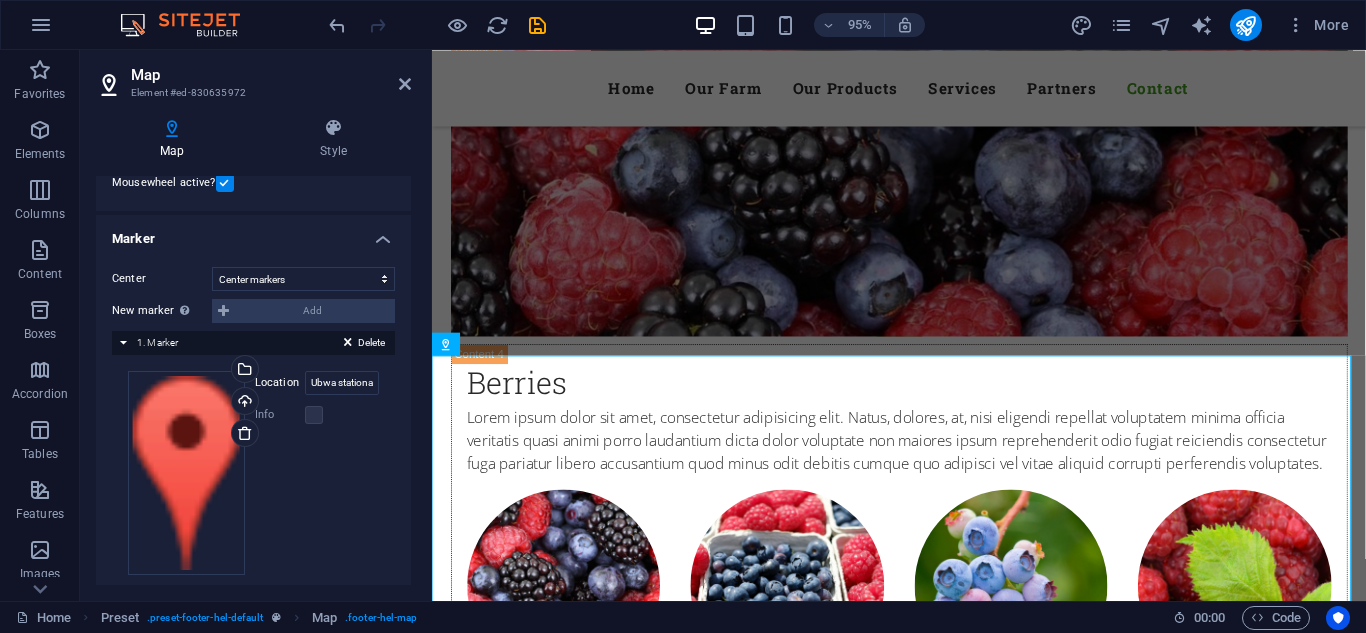 scroll, scrollTop: 10429, scrollLeft: 0, axis: vertical 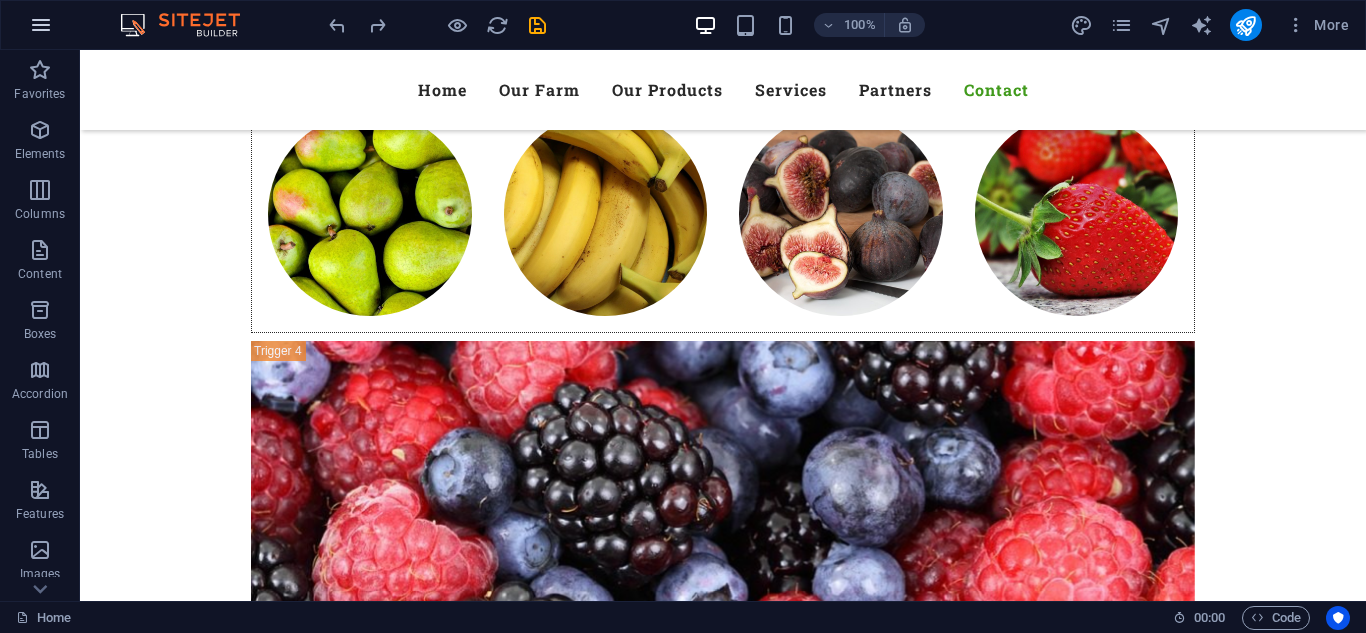 click at bounding box center (41, 25) 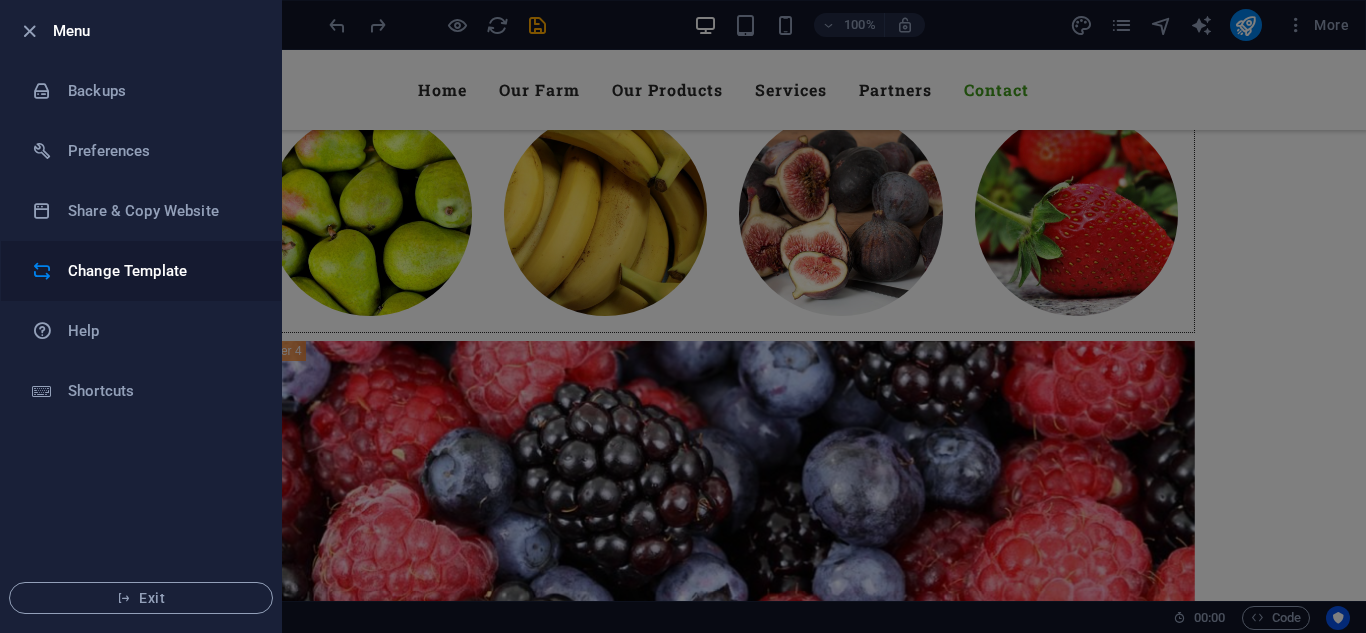 click on "Change Template" at bounding box center (160, 271) 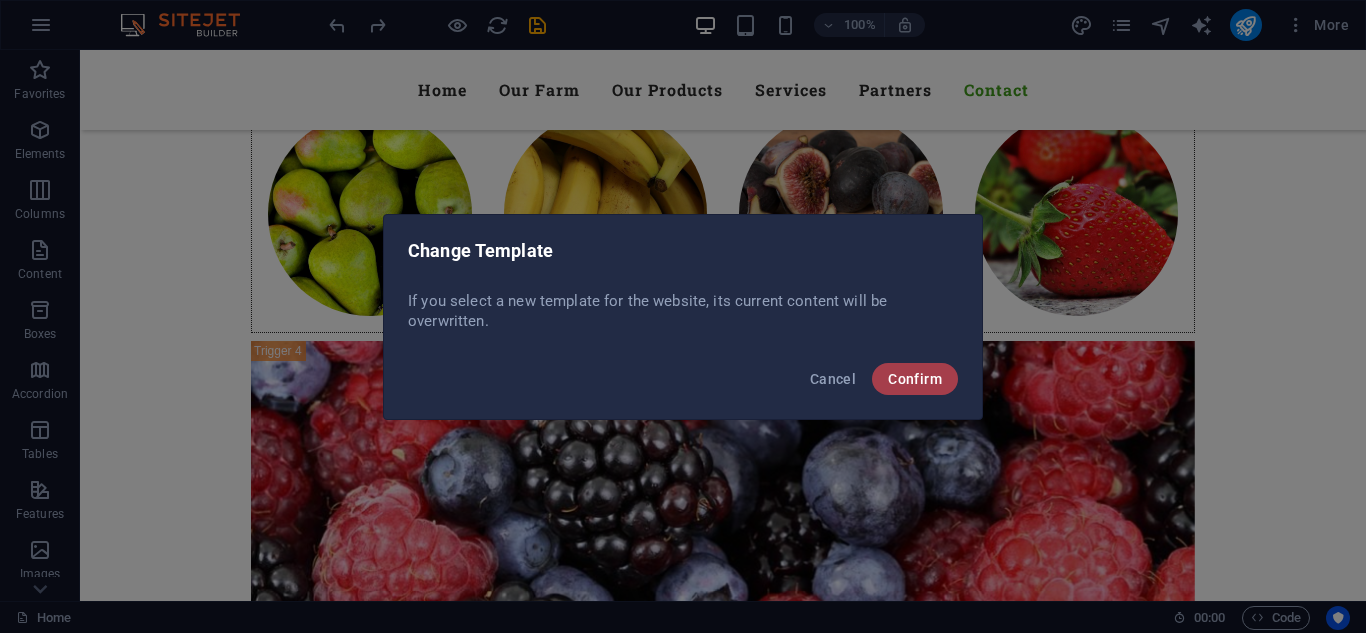 click on "Confirm" at bounding box center [915, 379] 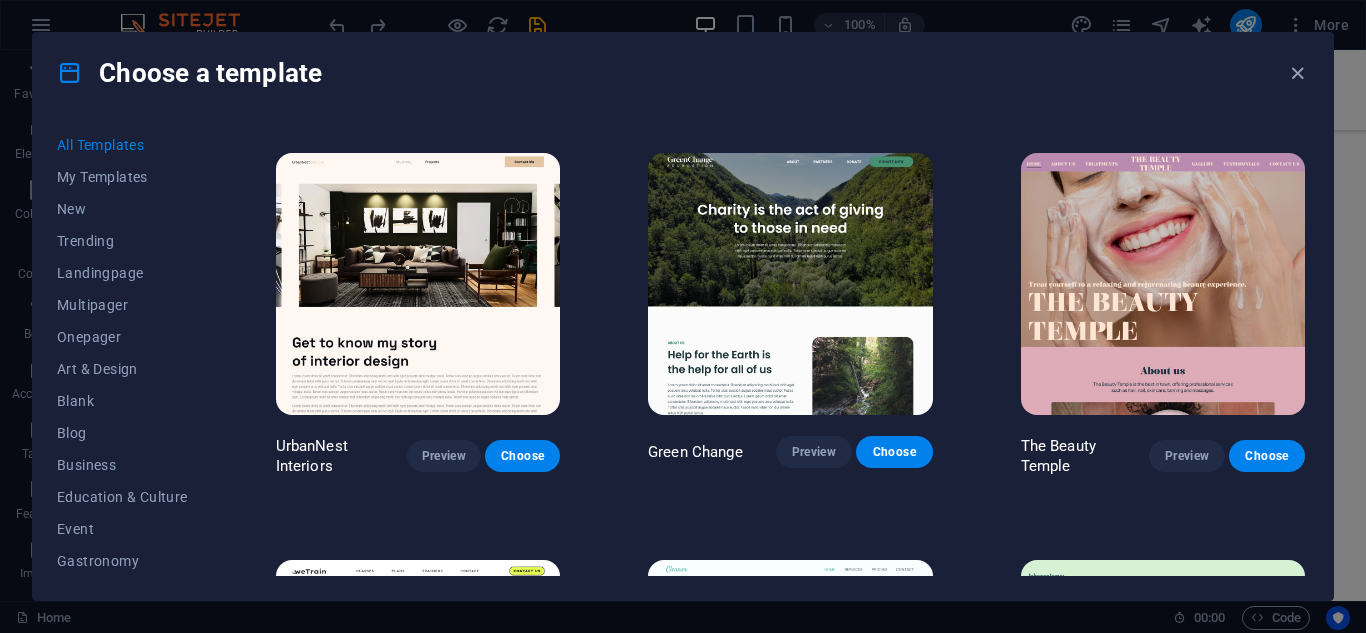 scroll, scrollTop: 1877, scrollLeft: 0, axis: vertical 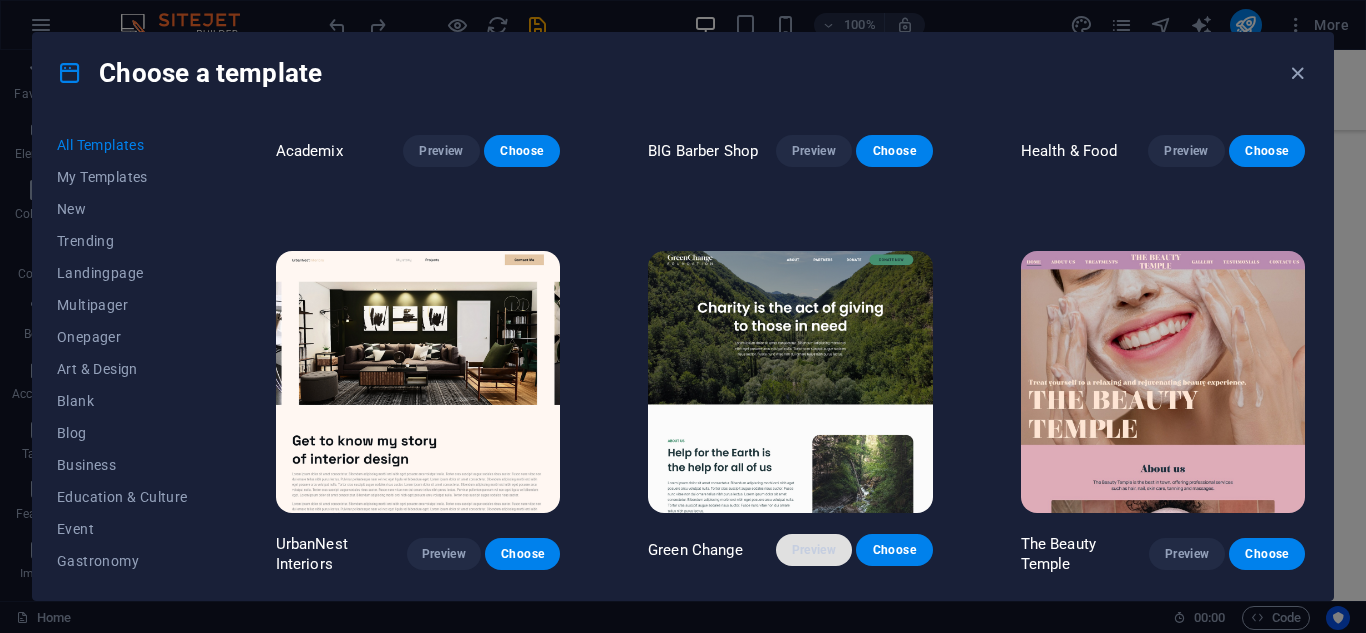 click on "Preview" at bounding box center (814, 550) 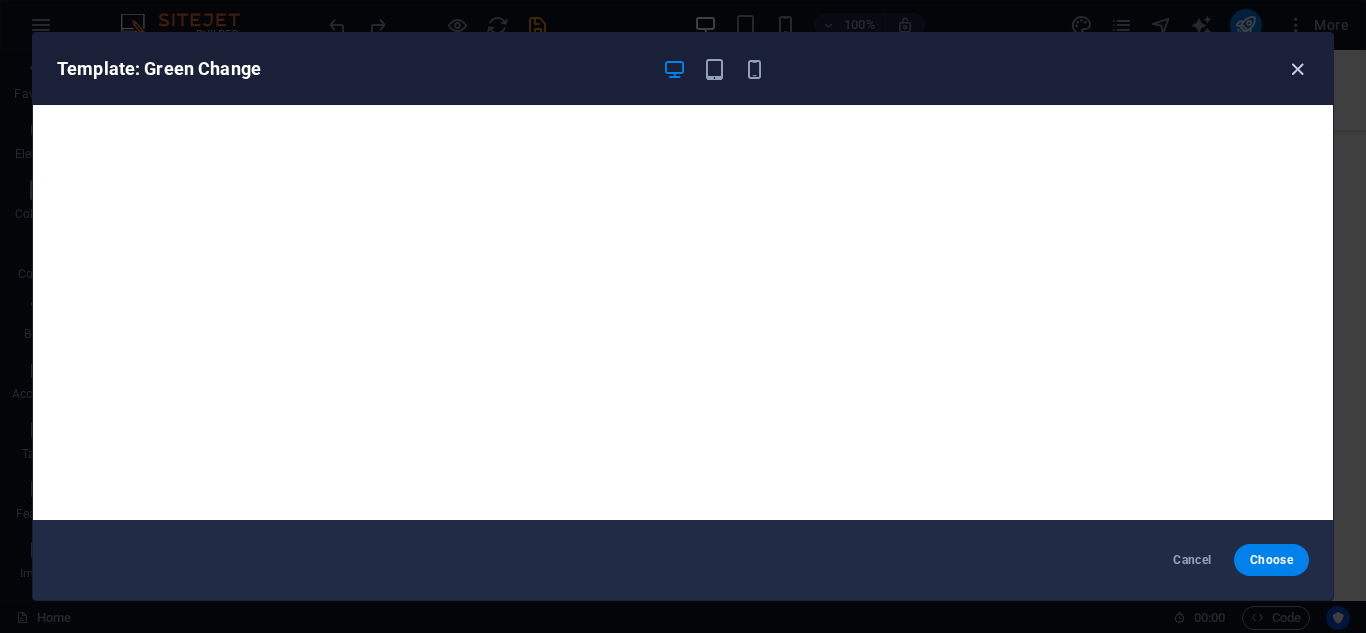 click at bounding box center (1297, 69) 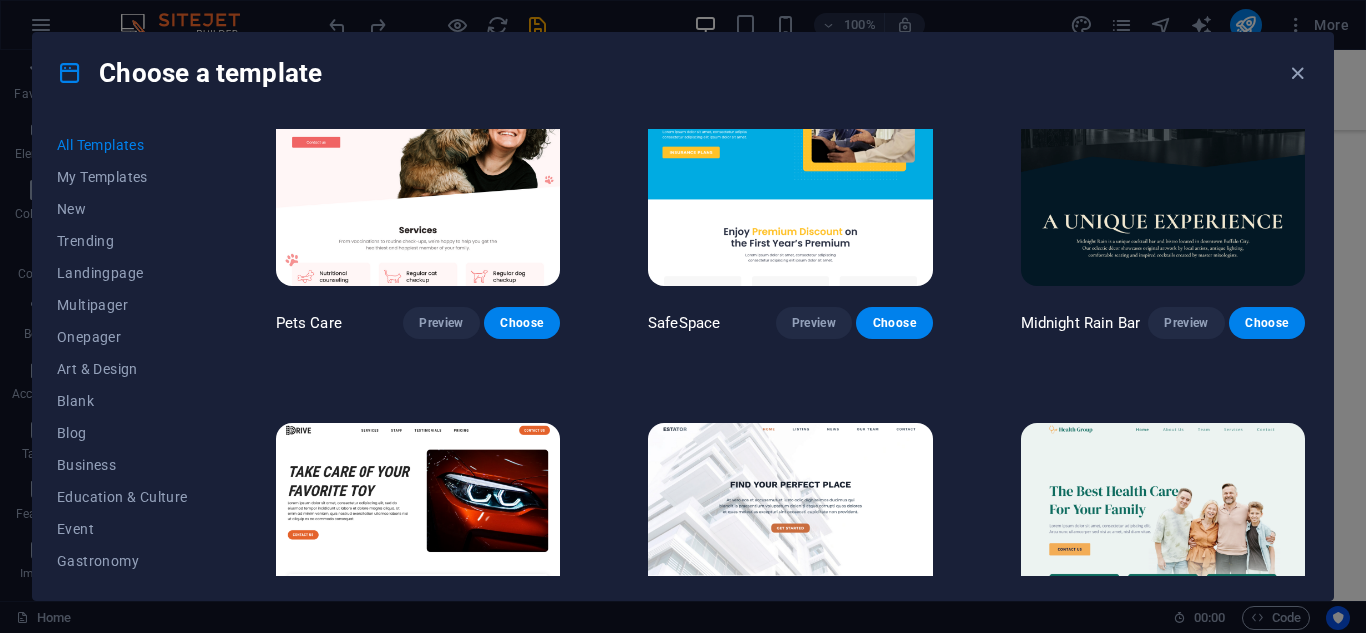 scroll, scrollTop: 3458, scrollLeft: 0, axis: vertical 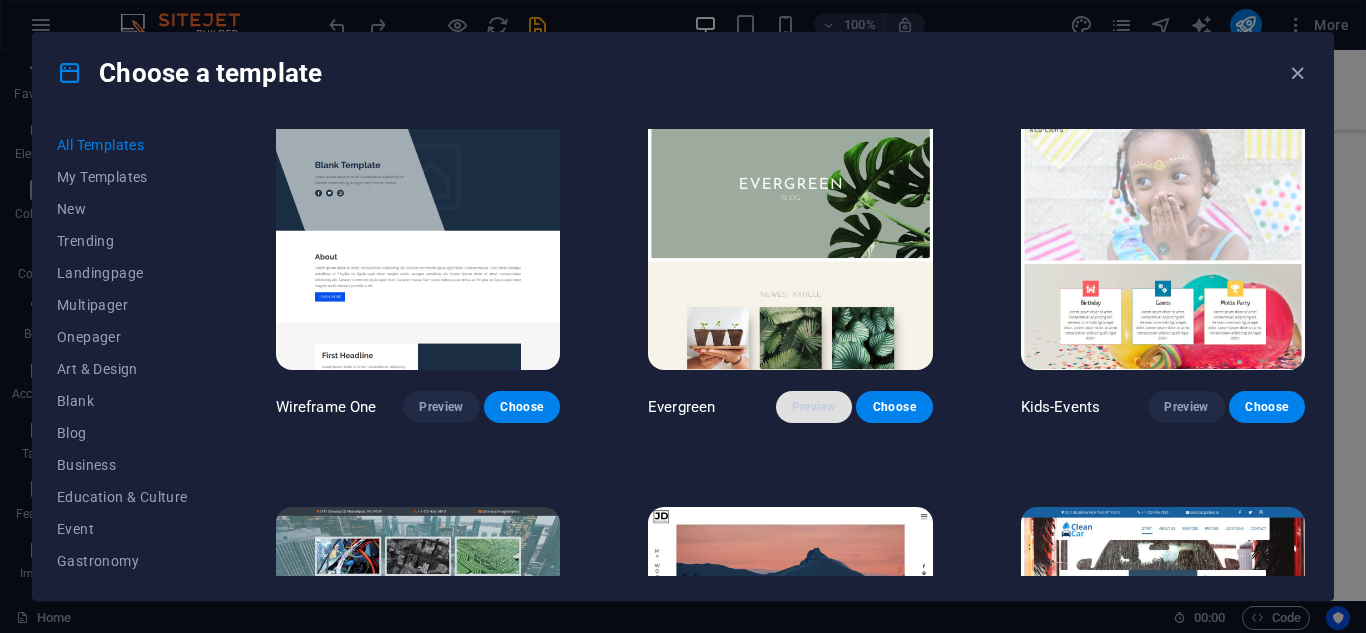 click on "Preview" at bounding box center (814, 407) 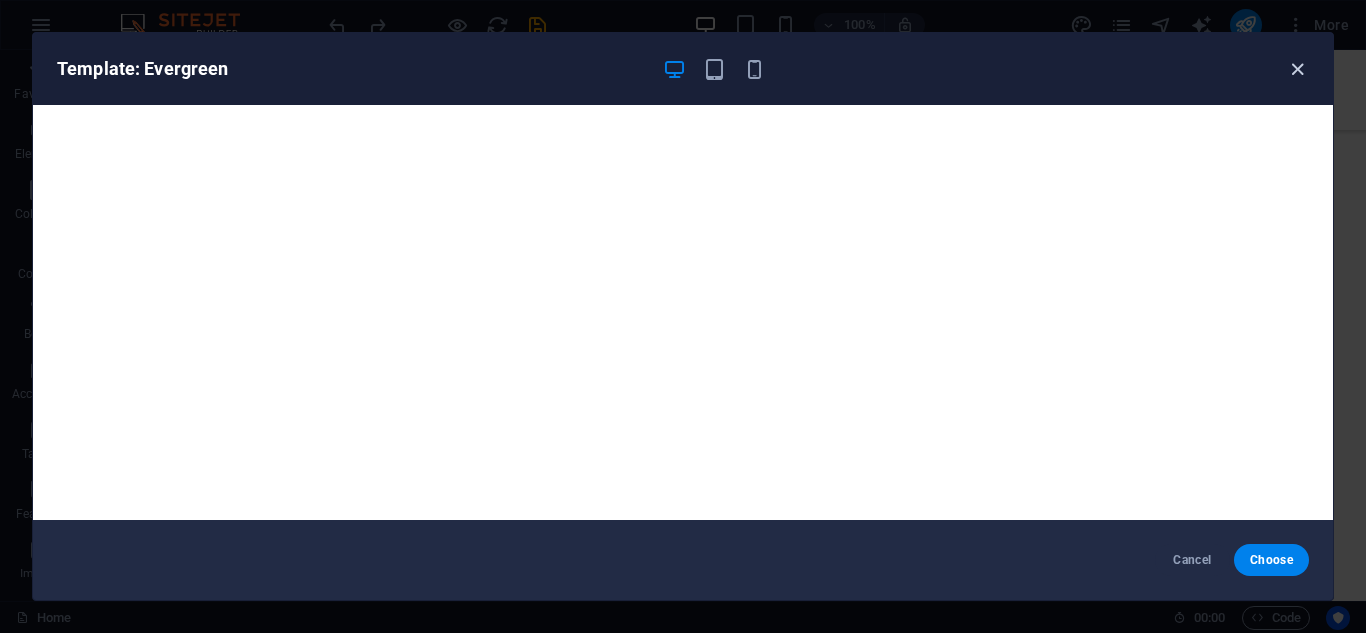 click at bounding box center [1297, 69] 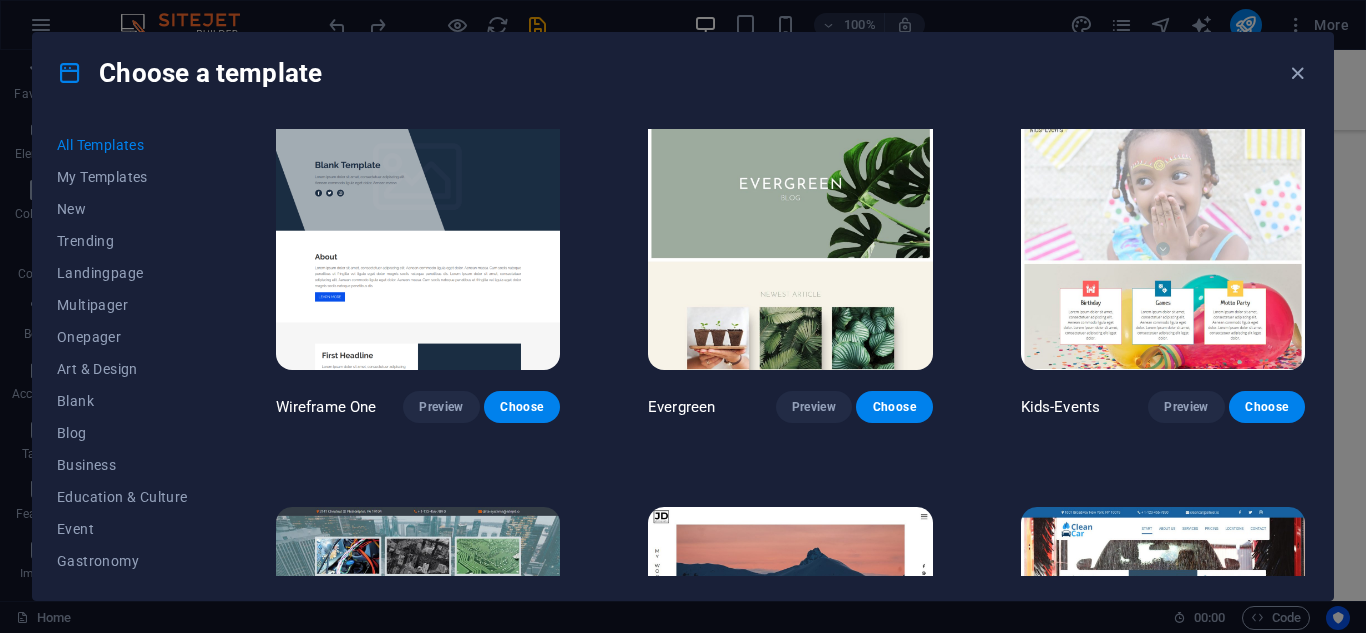 click on "Choose a template All Templates My Templates New Trending Landingpage Multipager Onepager Art & Design Blank Blog Business Education & Culture Event Gastronomy Health IT & Media Legal & Finance Non-Profit Performance Portfolio Services Sports & Beauty Trades Travel Wireframe SugarDough Preview Choose RepairIT Preview Choose Peoneera Preview Choose Art Museum Preview Choose Wonder Planner Preview Choose Transportable Preview Choose S&L Preview Choose WePaint Preview Choose Eco-Con Preview Choose MeetUp Preview Choose Help & Care Preview Choose Podcaster Preview Choose Academix Preview Choose BIG Barber Shop Preview Choose Health & Food Preview Choose UrbanNest Interiors Preview Choose Green Change Preview Choose The Beauty Temple Preview Choose WeTrain Preview Choose Cleaner Preview Choose Johanna James Preview Choose Delicioso Preview Choose Dream Garden Preview Choose LumeDeAqua Preview Choose Pets Care Preview Choose SafeSpace Preview Choose Midnight Rain Bar Preview Choose Drive Preview Choose Estator Yoga" at bounding box center (683, 316) 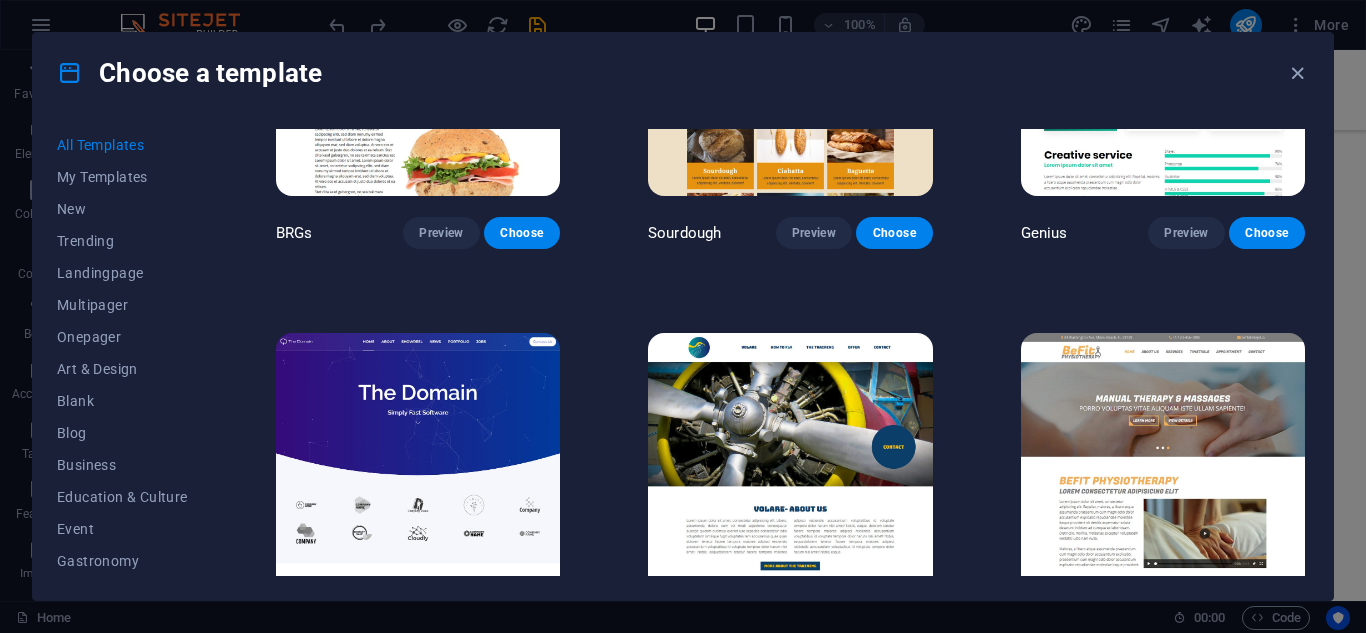 scroll, scrollTop: 9534, scrollLeft: 0, axis: vertical 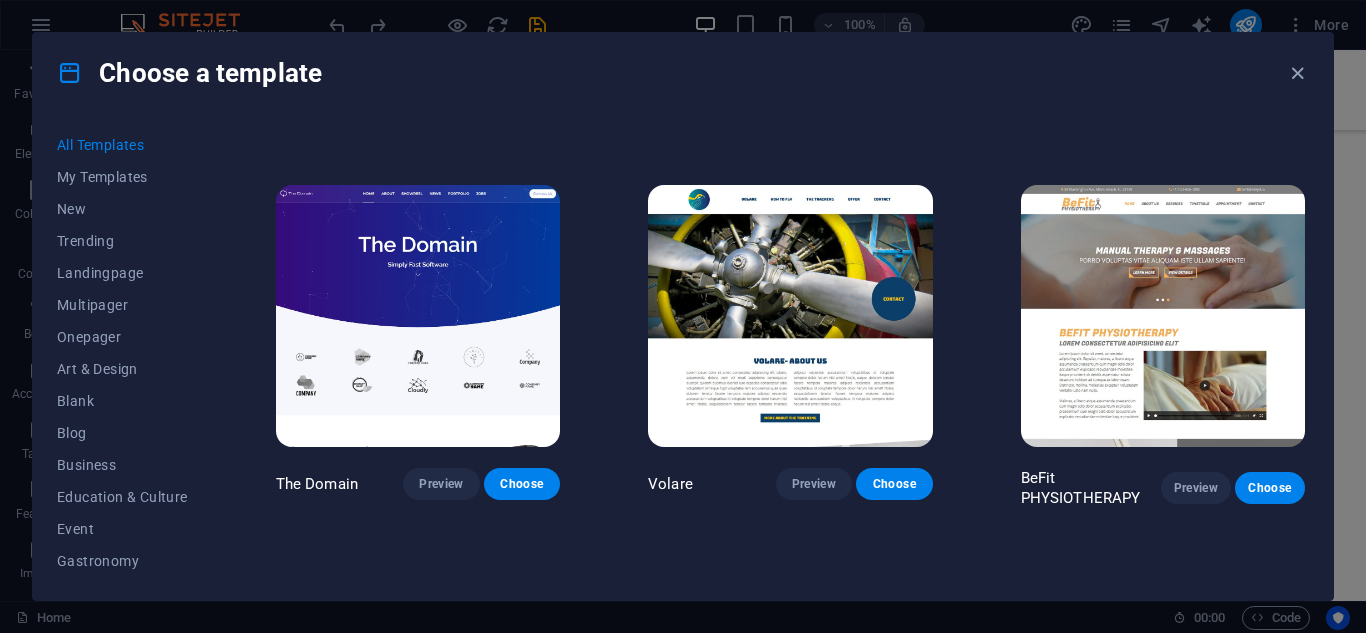 drag, startPoint x: 1309, startPoint y: 322, endPoint x: 1309, endPoint y: 336, distance: 14 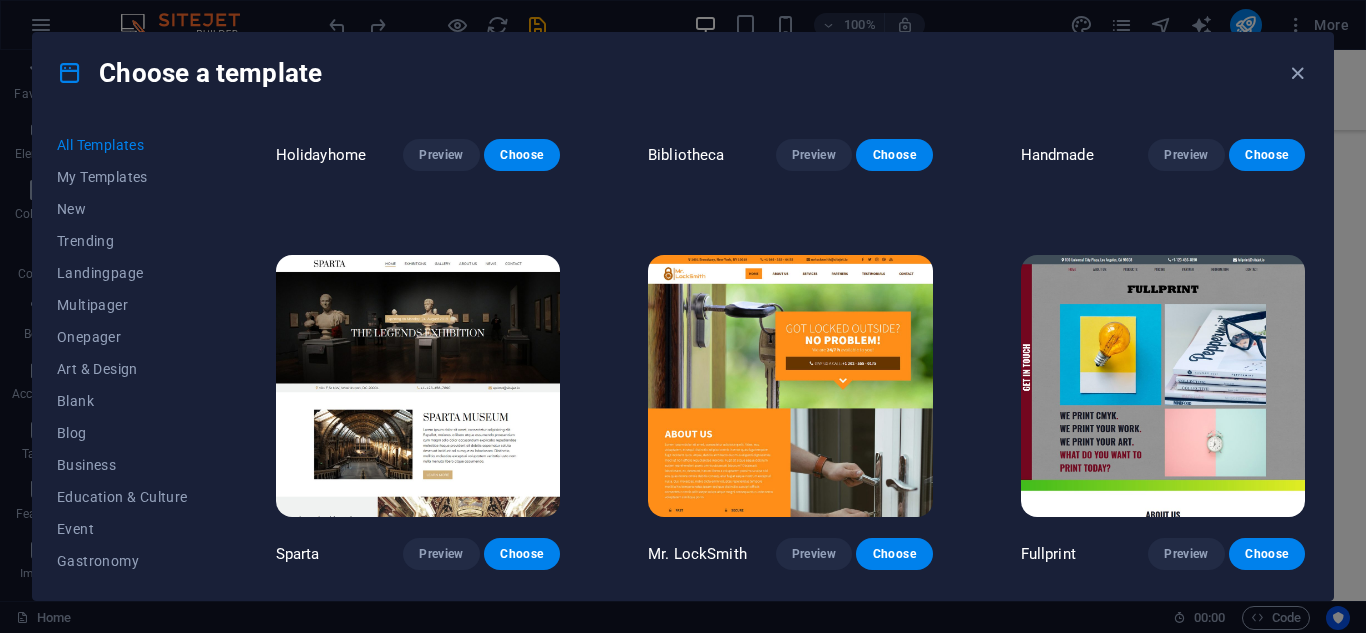 scroll, scrollTop: 10719, scrollLeft: 0, axis: vertical 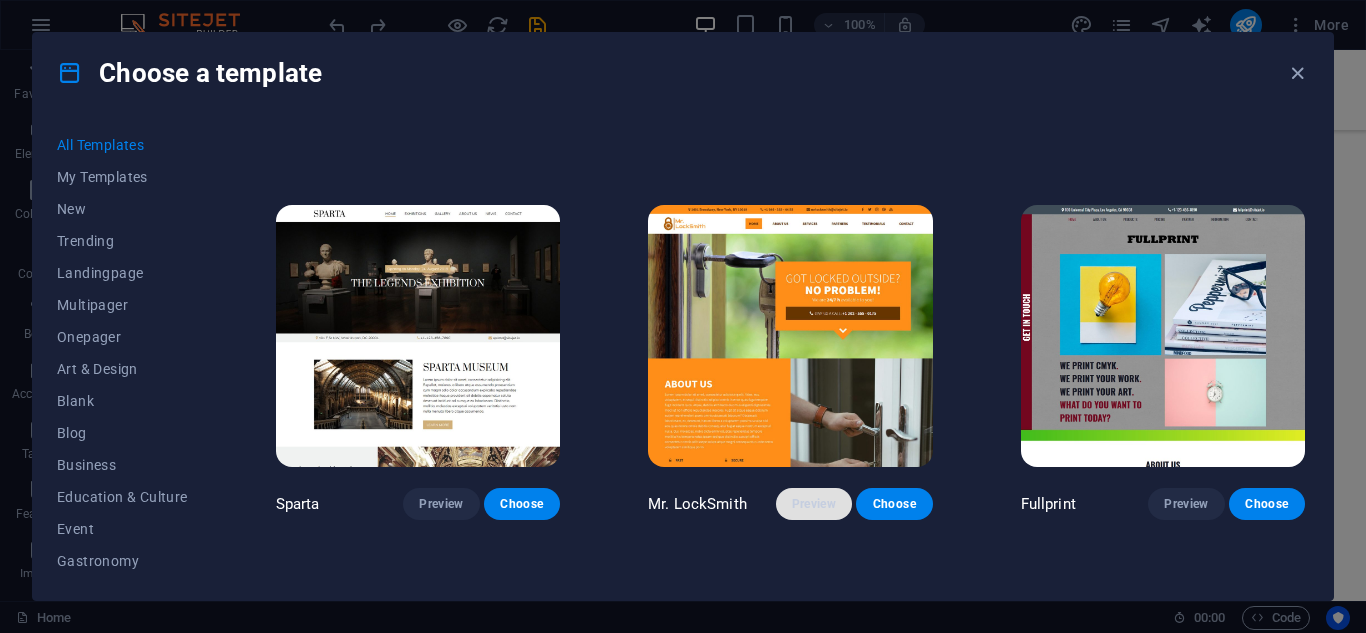 click on "Preview" at bounding box center (814, 504) 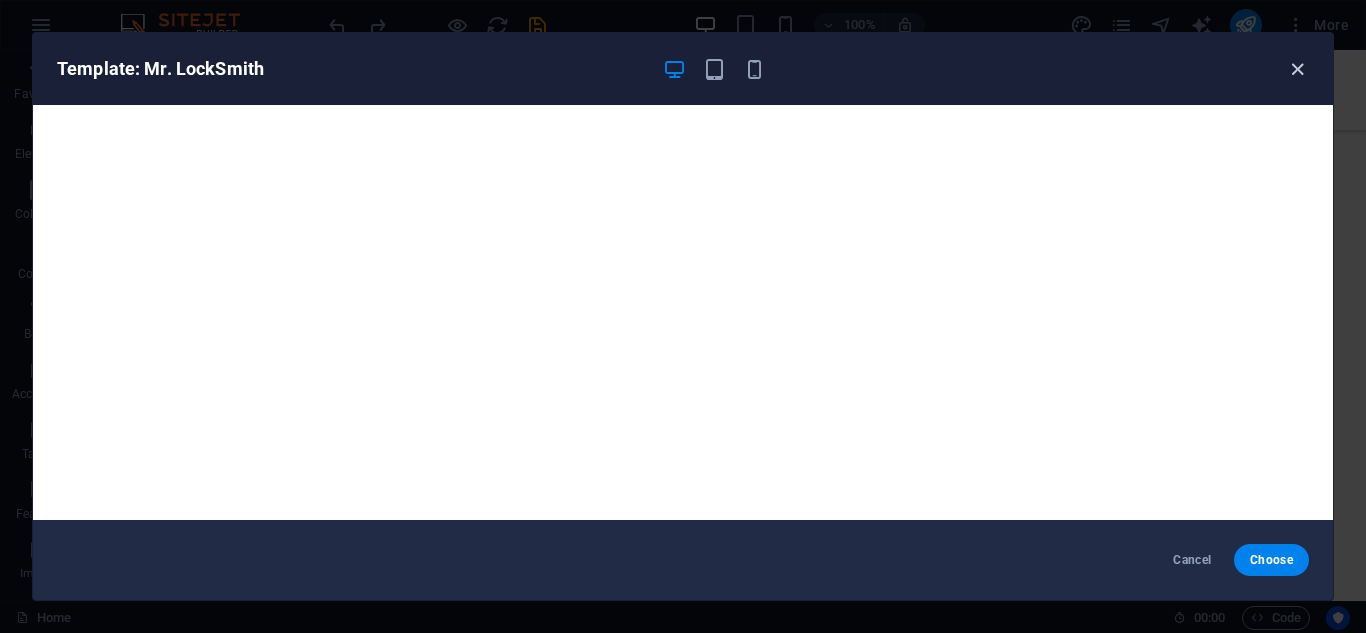 click at bounding box center [1297, 69] 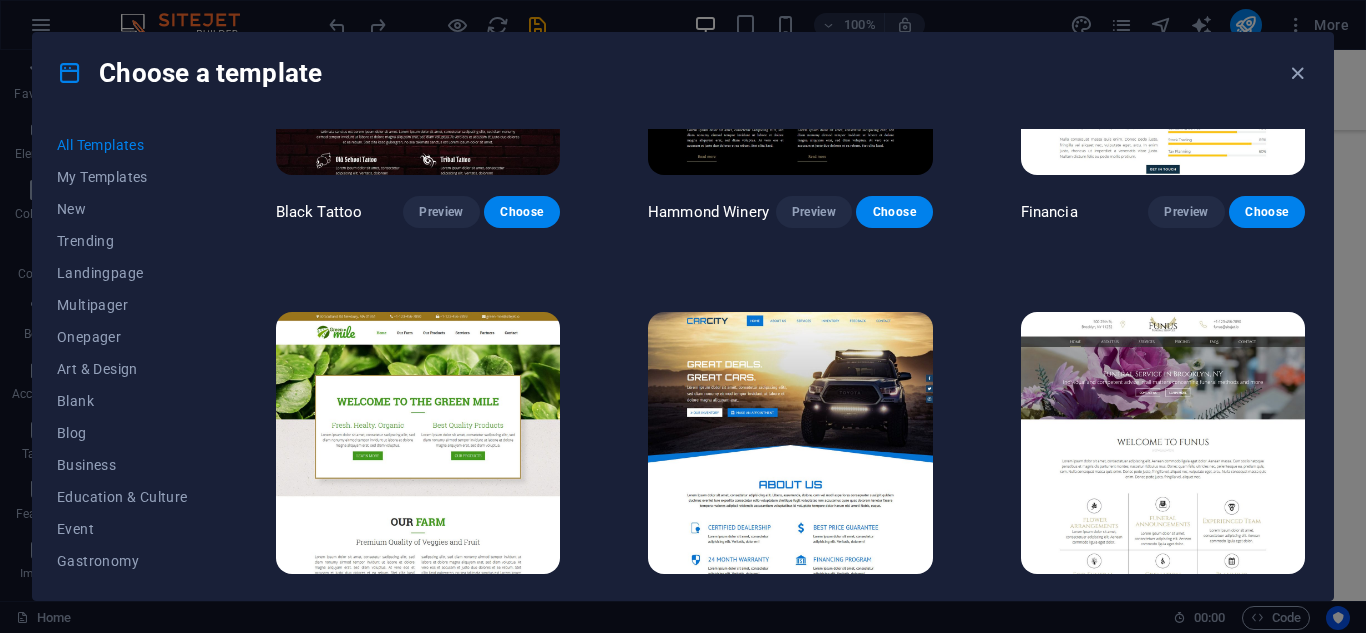 scroll, scrollTop: 11411, scrollLeft: 0, axis: vertical 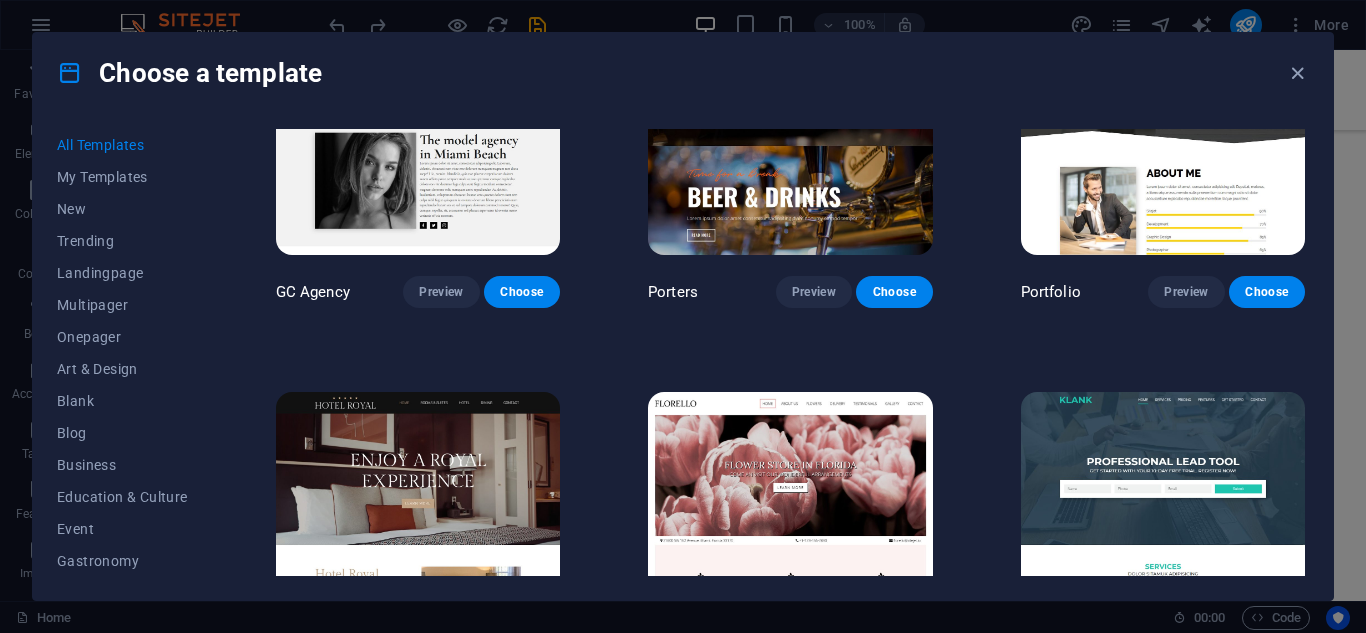 click on "All Templates My Templates New Trending Landingpage Multipager Onepager Art & Design Blank Blog Business Education & Culture Event Gastronomy Health IT & Media Legal & Finance Non-Profit Performance Portfolio Services Sports & Beauty Trades Travel Wireframe SugarDough Preview Choose RepairIT Preview Choose Peoneera Preview Choose Art Museum Preview Choose Wonder Planner Preview Choose Transportable Preview Choose S&L Preview Choose WePaint Preview Choose Eco-Con Preview Choose MeetUp Preview Choose Help & Care Preview Choose Podcaster Preview Choose Academix Preview Choose BIG Barber Shop Preview Choose Health & Food Preview Choose UrbanNest Interiors Preview Choose Green Change Preview Choose The Beauty Temple Preview Choose WeTrain Preview Choose Cleaner Preview Choose Johanna James Preview Choose Delicioso Preview Choose Dream Garden Preview Choose LumeDeAqua Preview Choose Pets Care Preview Choose SafeSpace Preview Choose Midnight Rain Bar Preview Choose Drive Preview Choose Estator Preview Choose Preview" at bounding box center [683, 356] 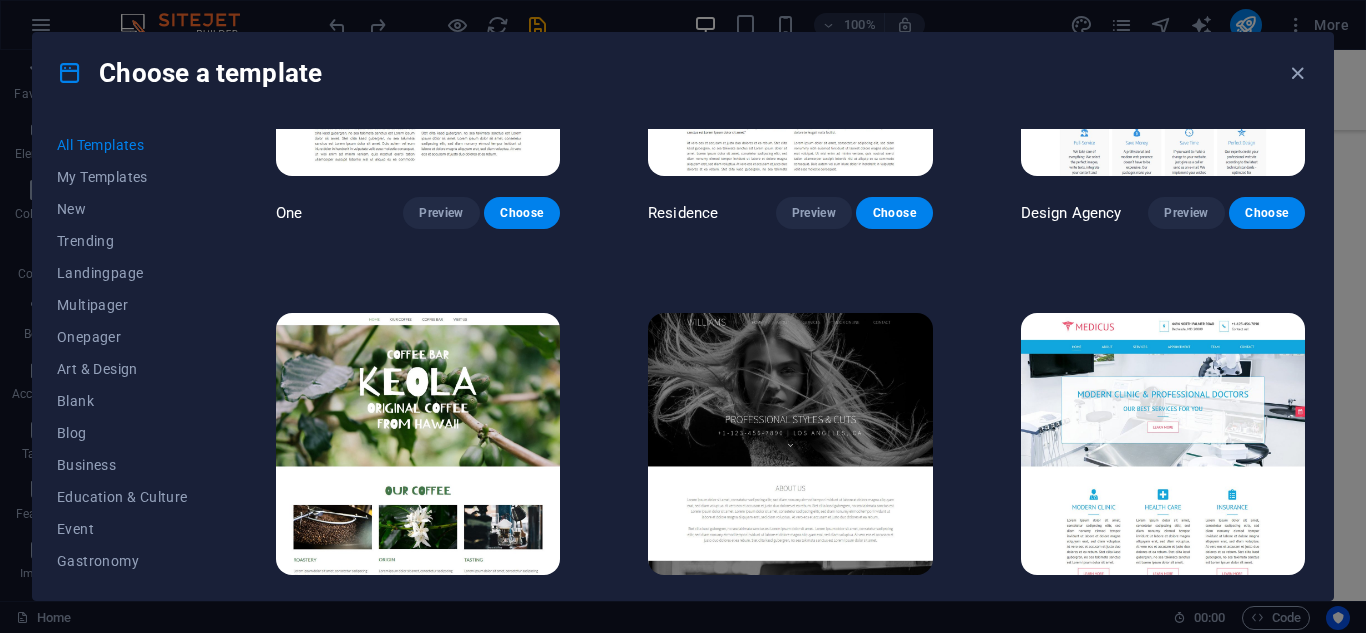 scroll, scrollTop: 16647, scrollLeft: 0, axis: vertical 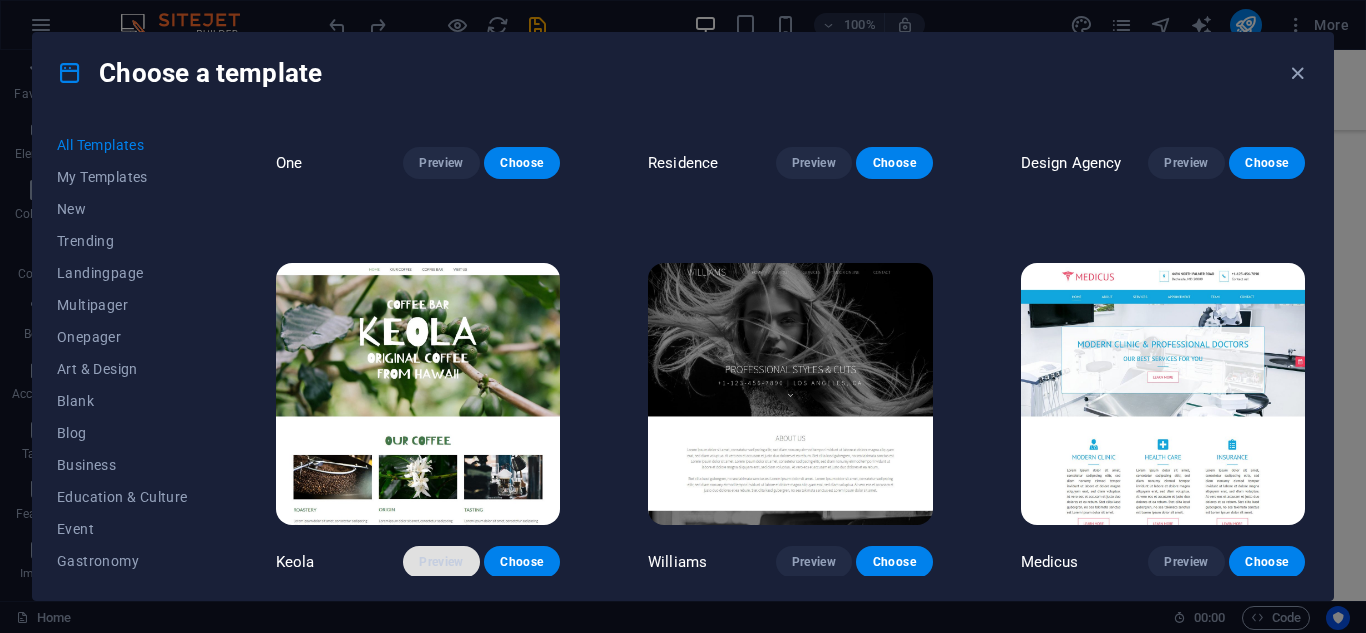 click on "Preview" at bounding box center [441, 562] 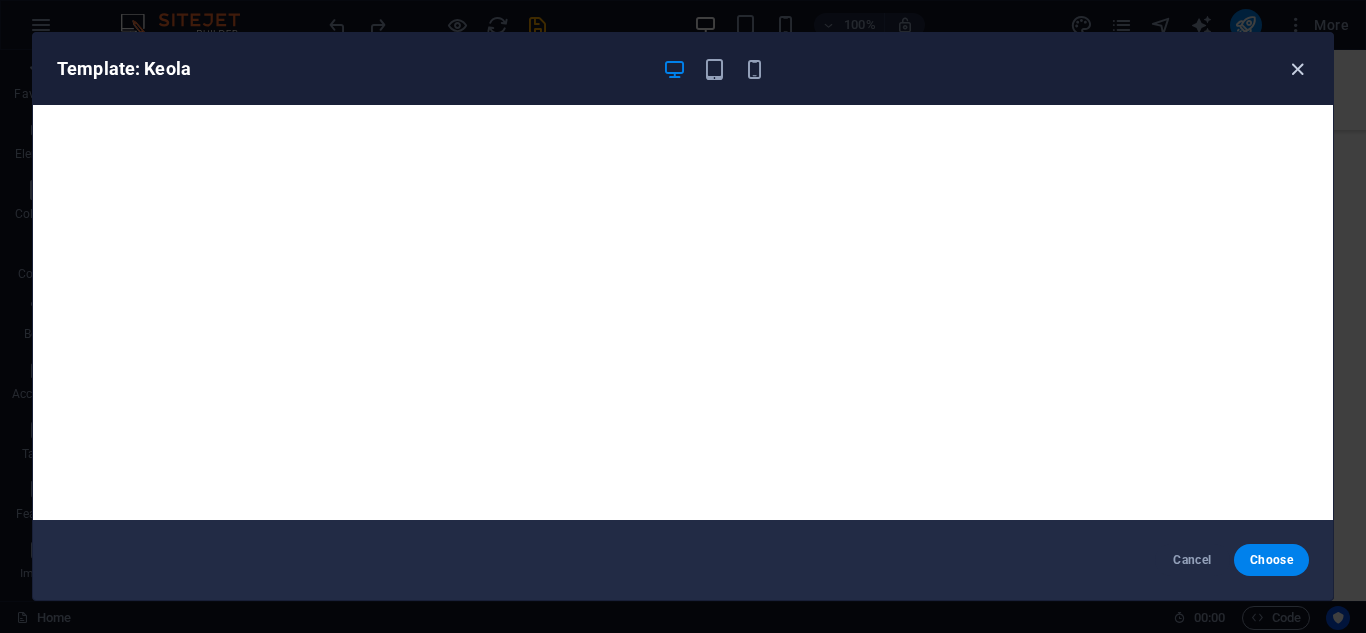 click at bounding box center (1297, 69) 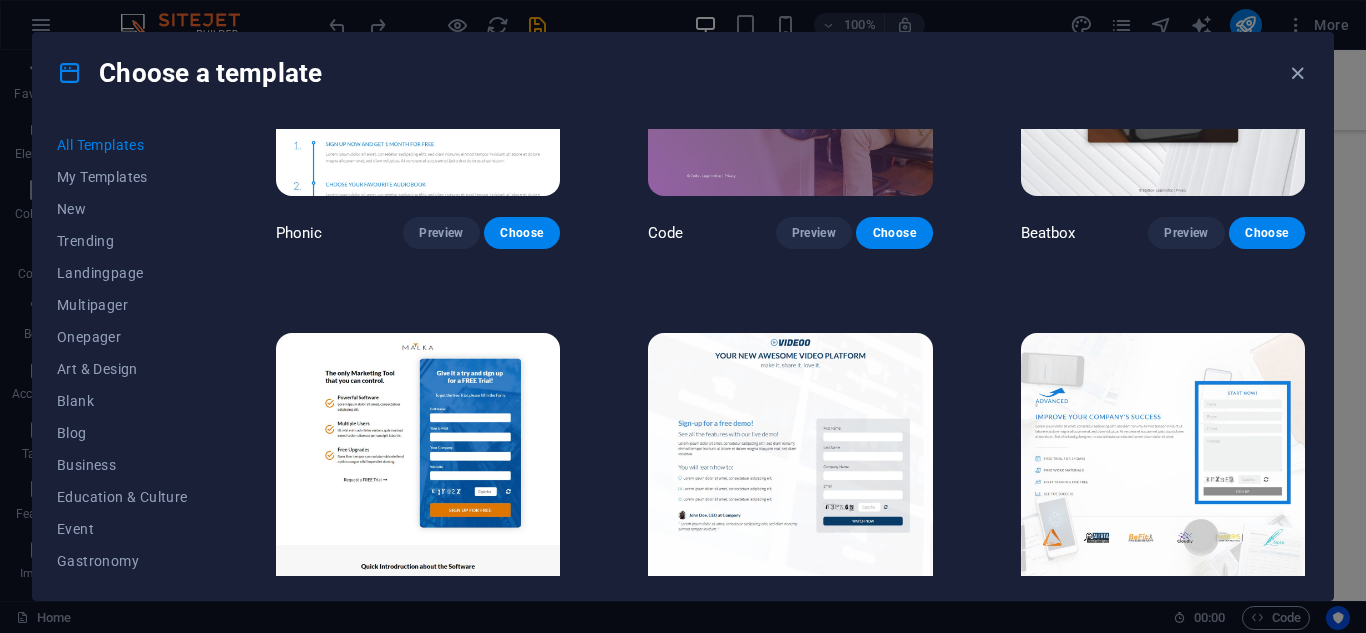 scroll, scrollTop: 18671, scrollLeft: 0, axis: vertical 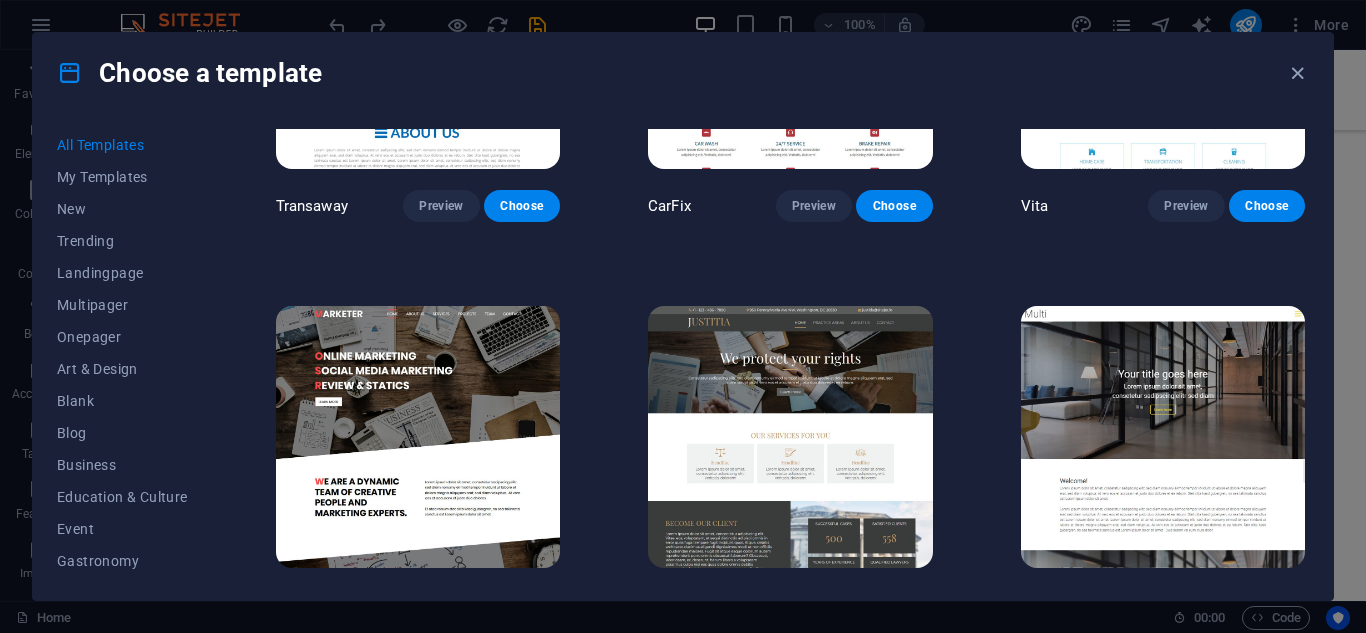 drag, startPoint x: 1309, startPoint y: 454, endPoint x: 1305, endPoint y: 375, distance: 79.101204 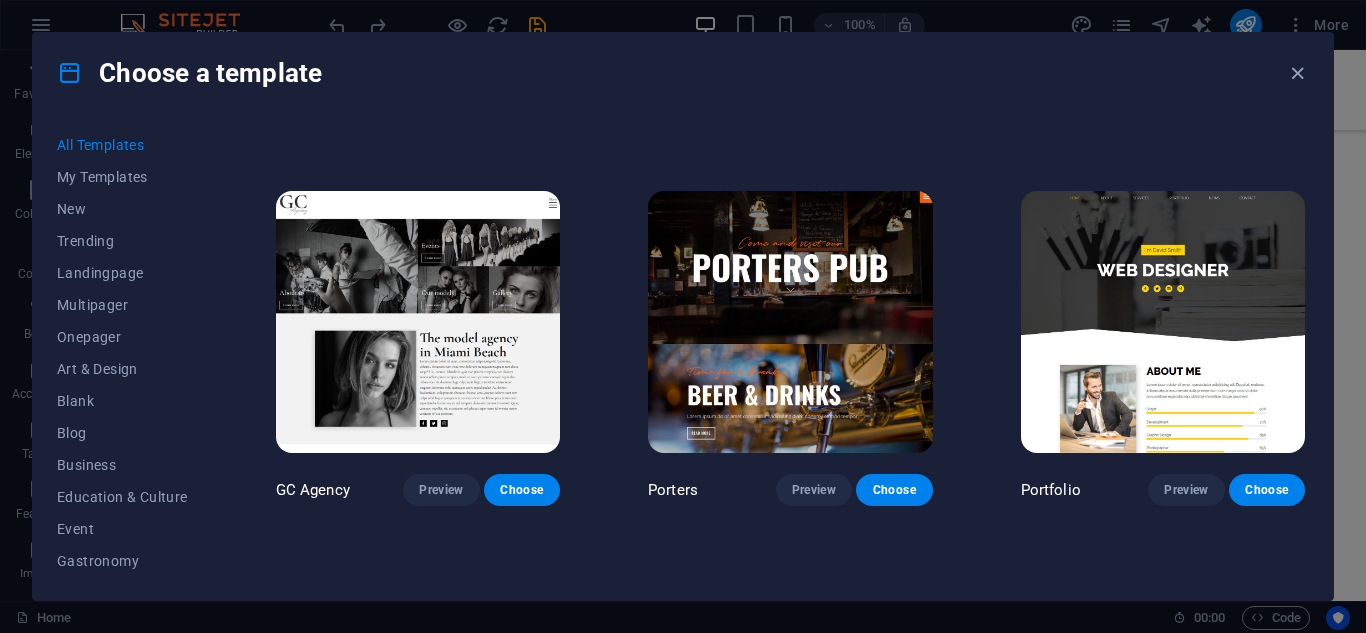 drag, startPoint x: 1304, startPoint y: 425, endPoint x: 1278, endPoint y: 314, distance: 114.00439 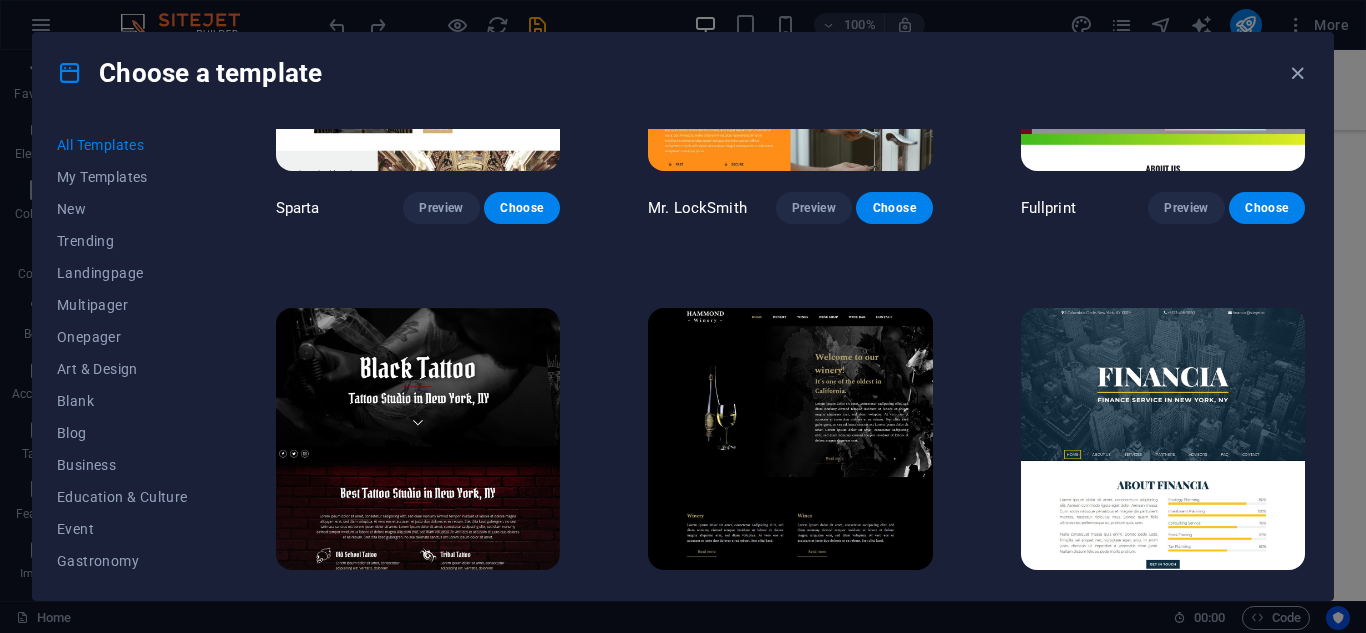 scroll, scrollTop: 10768, scrollLeft: 0, axis: vertical 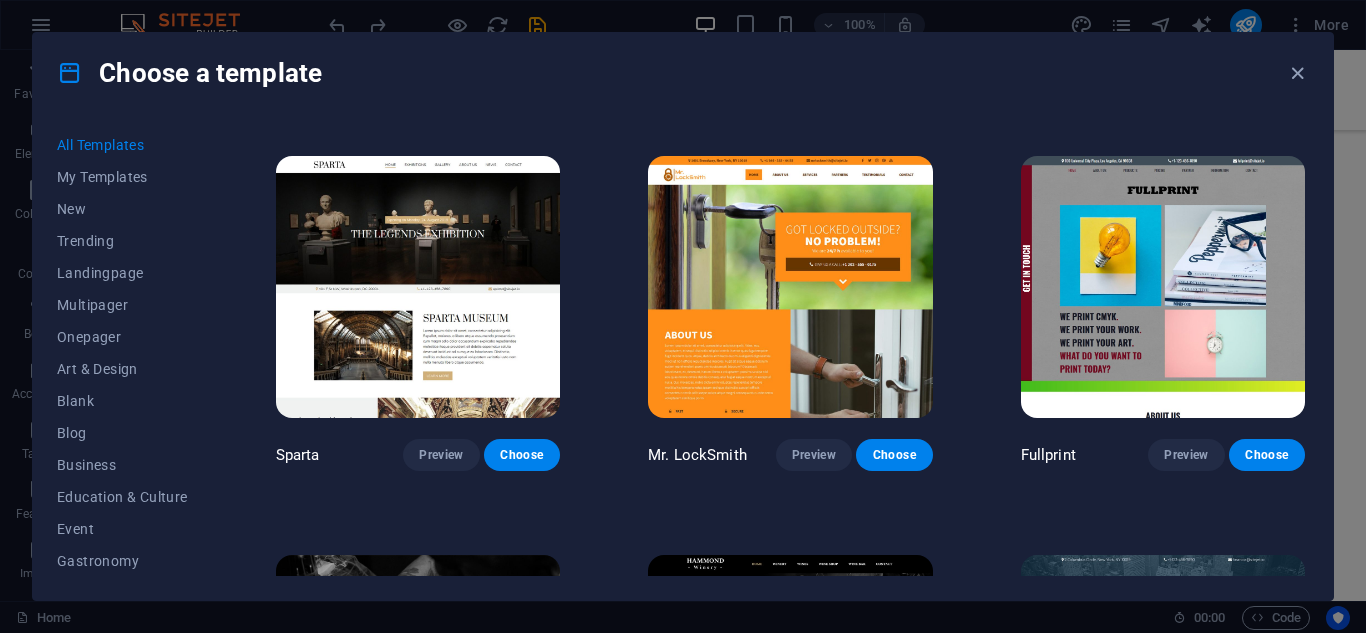 click on "Choose a template All Templates My Templates New Trending Landingpage Multipager Onepager Art & Design Blank Blog Business Education & Culture Event Gastronomy Health IT & Media Legal & Finance Non-Profit Performance Portfolio Services Sports & Beauty Trades Travel Wireframe SugarDough Preview Choose RepairIT Preview Choose Peoneera Preview Choose Art Museum Preview Choose Wonder Planner Preview Choose Transportable Preview Choose S&L Preview Choose WePaint Preview Choose Eco-Con Preview Choose MeetUp Preview Choose Help & Care Preview Choose Podcaster Preview Choose Academix Preview Choose BIG Barber Shop Preview Choose Health & Food Preview Choose UrbanNest Interiors Preview Choose Green Change Preview Choose The Beauty Temple Preview Choose WeTrain Preview Choose Cleaner Preview Choose Johanna James Preview Choose Delicioso Preview Choose Dream Garden Preview Choose LumeDeAqua Preview Choose Pets Care Preview Choose SafeSpace Preview Choose Midnight Rain Bar Preview Choose Drive Preview Choose Estator Yoga" at bounding box center (683, 316) 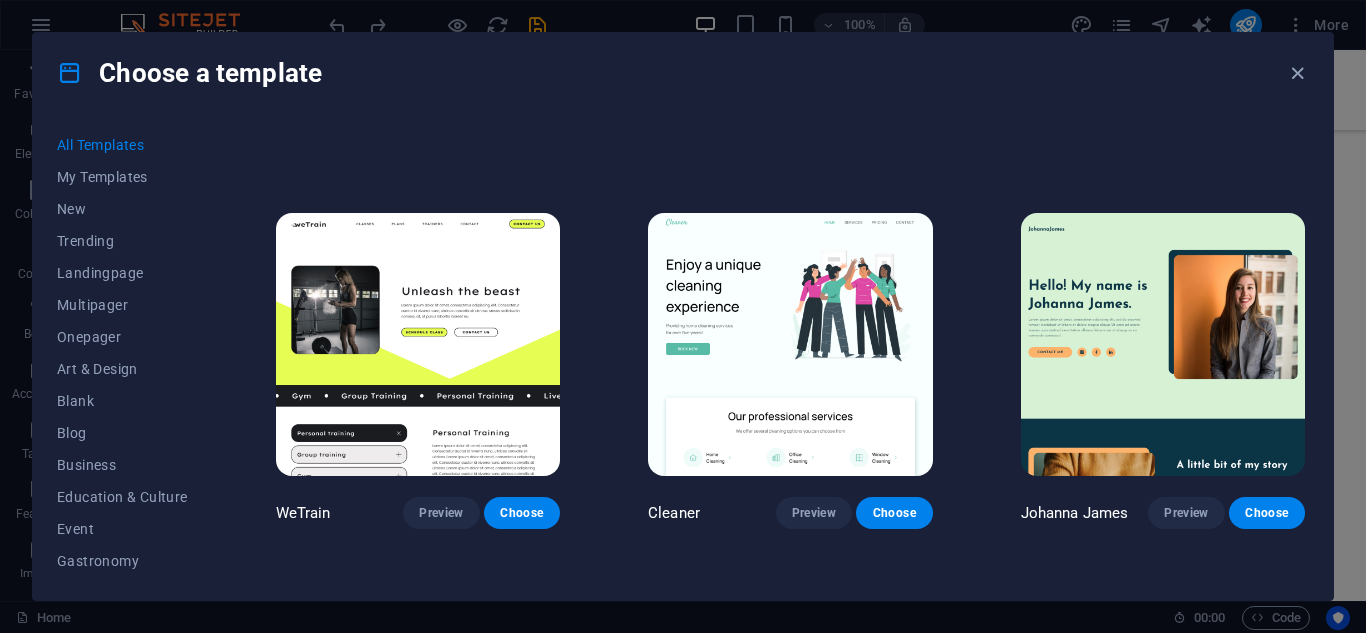 scroll, scrollTop: 2716, scrollLeft: 0, axis: vertical 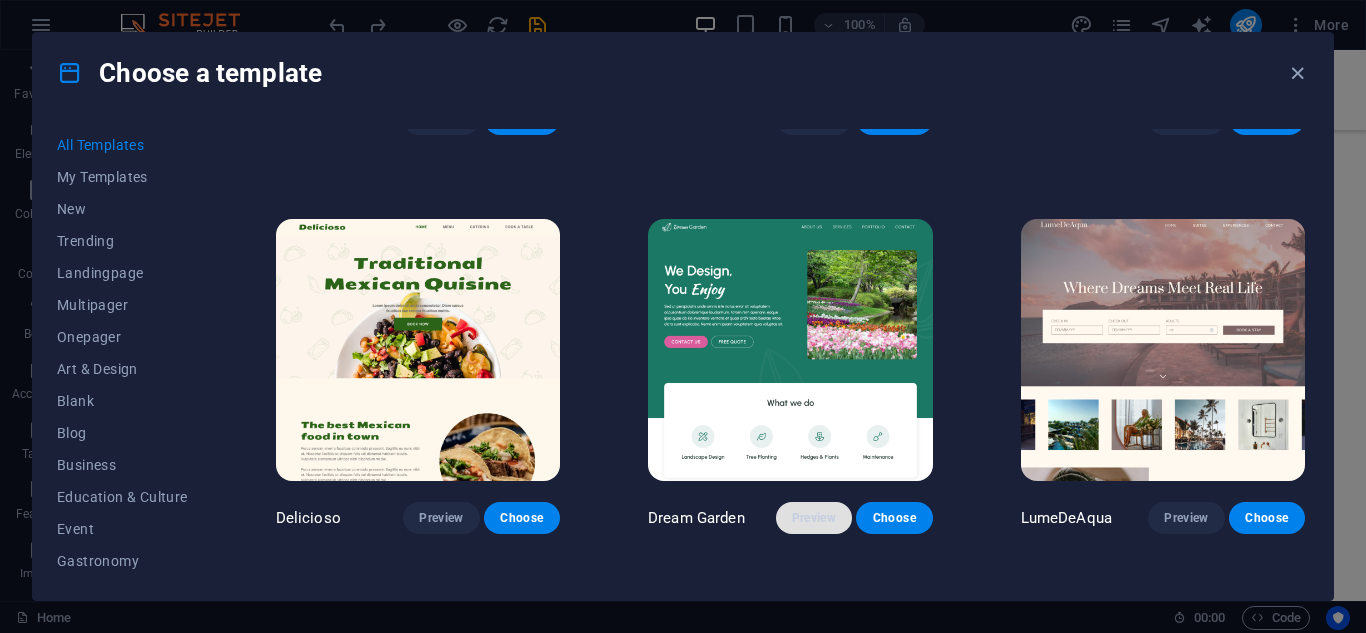 click on "Preview" at bounding box center (814, 518) 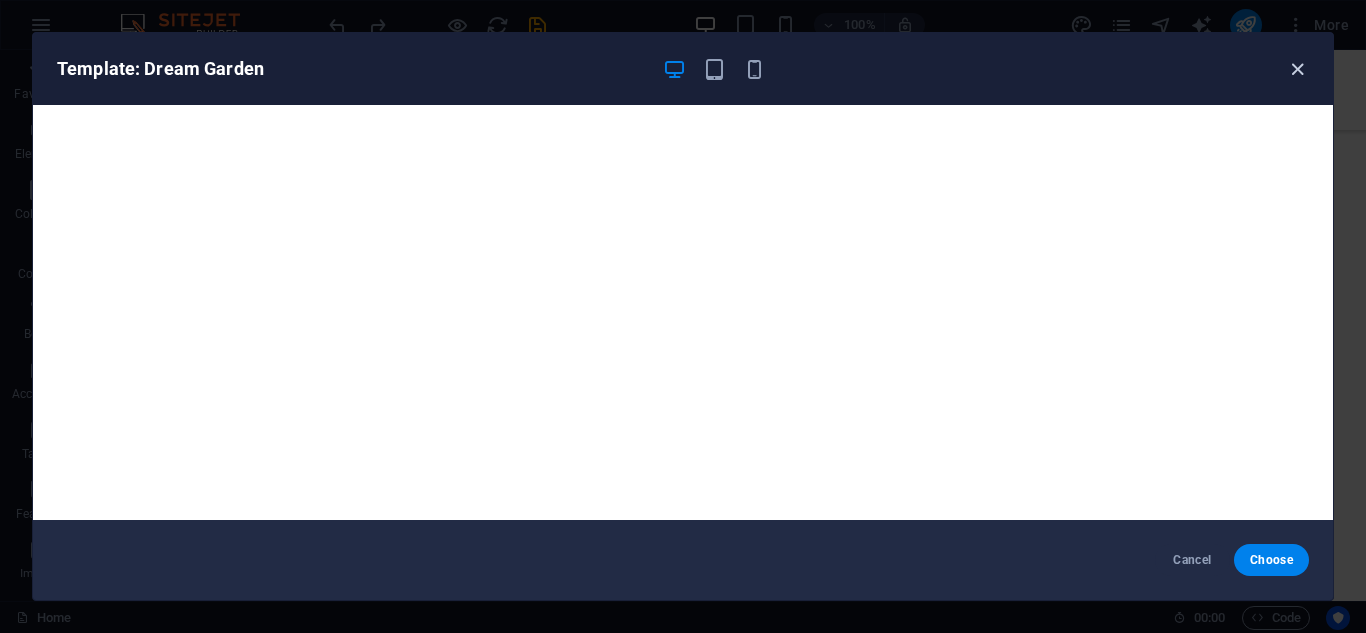 click at bounding box center (1297, 69) 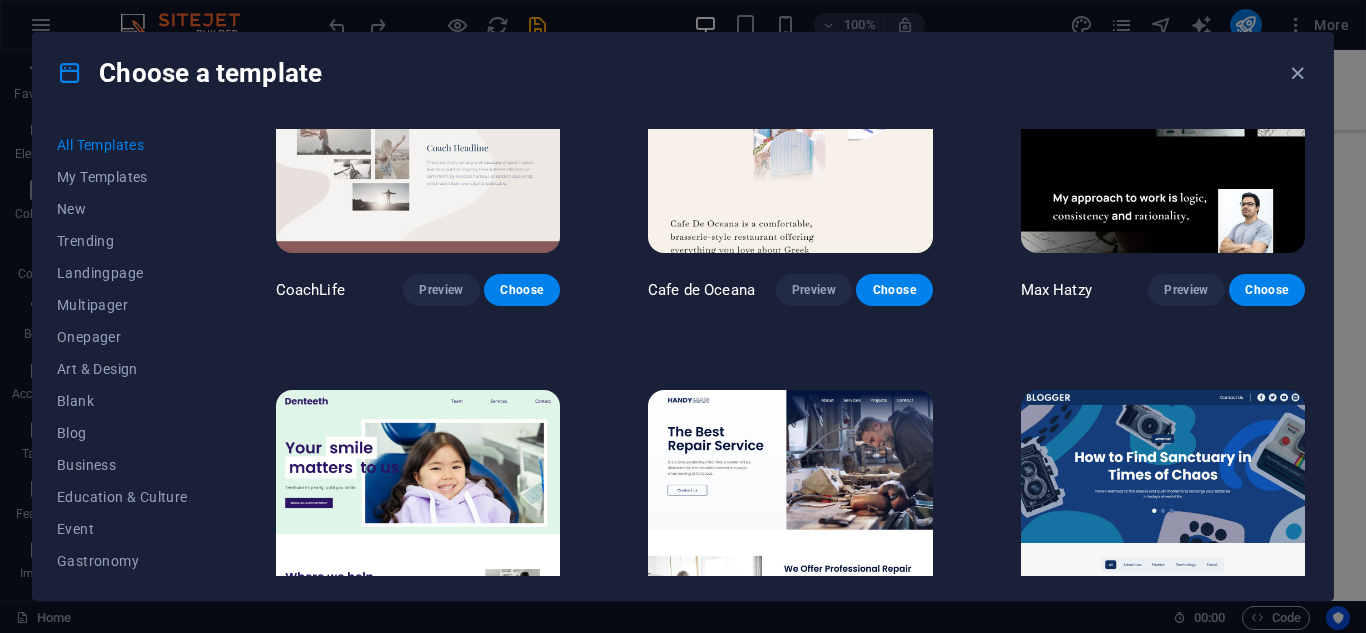 scroll, scrollTop: 5039, scrollLeft: 0, axis: vertical 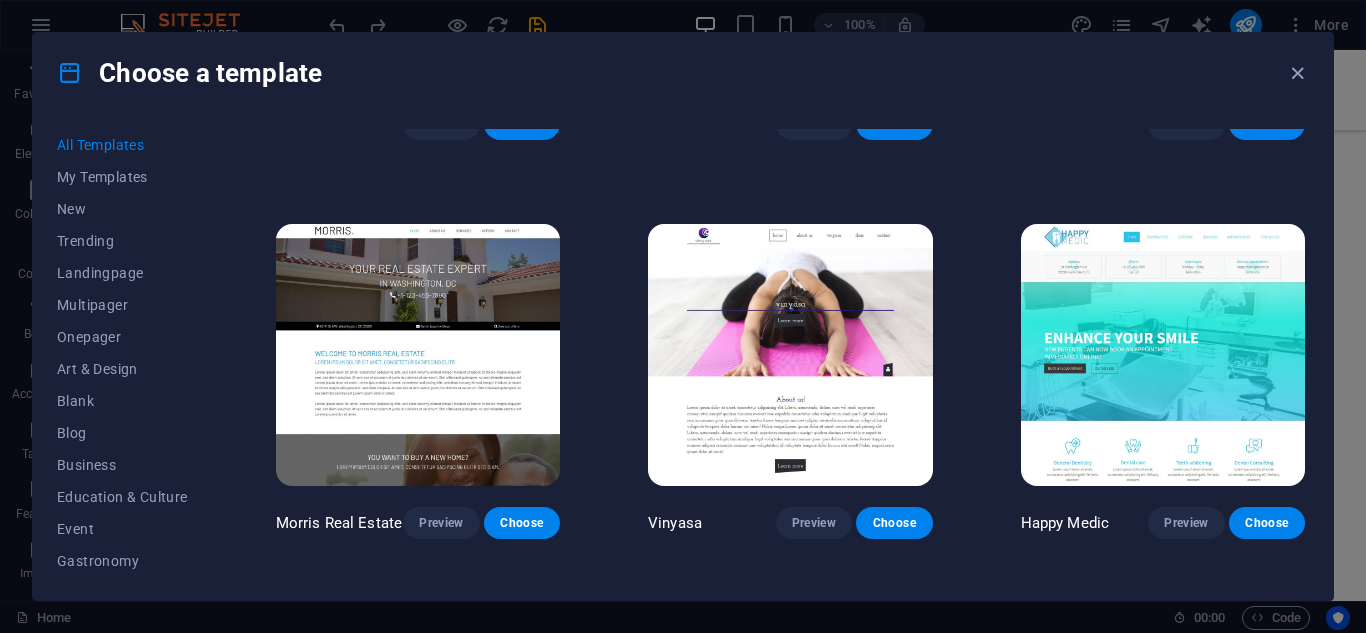 drag, startPoint x: 1322, startPoint y: 309, endPoint x: 1322, endPoint y: 322, distance: 13 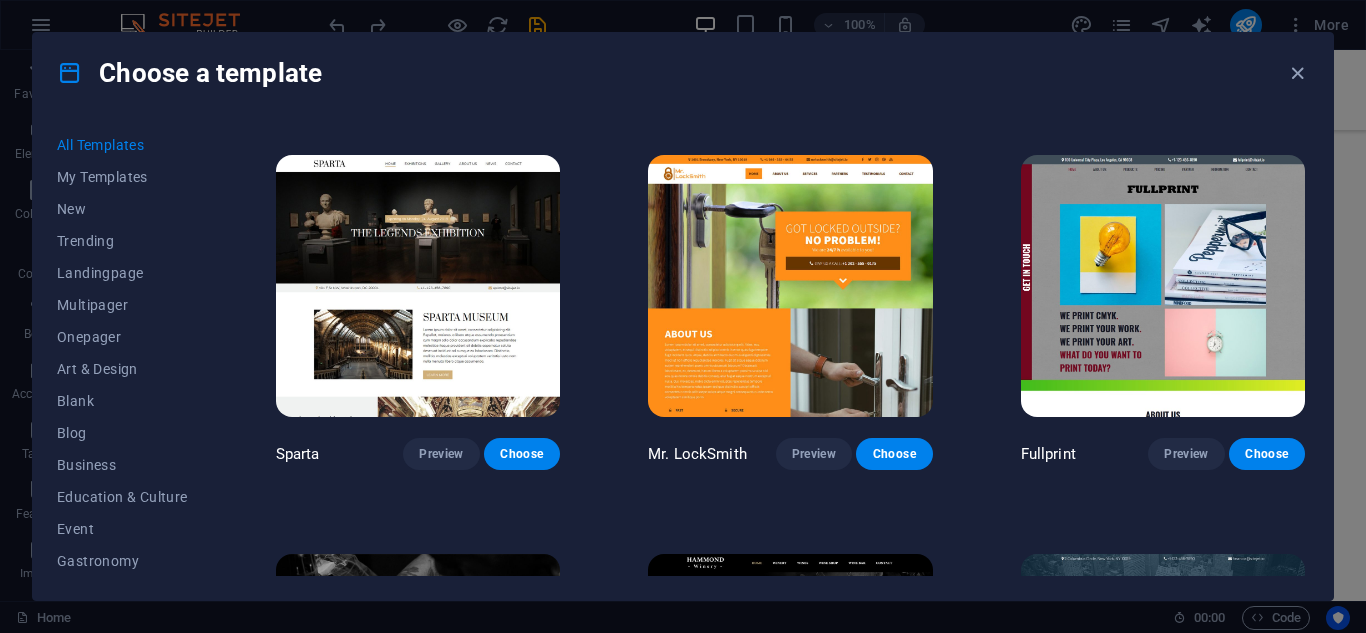 scroll, scrollTop: 10521, scrollLeft: 0, axis: vertical 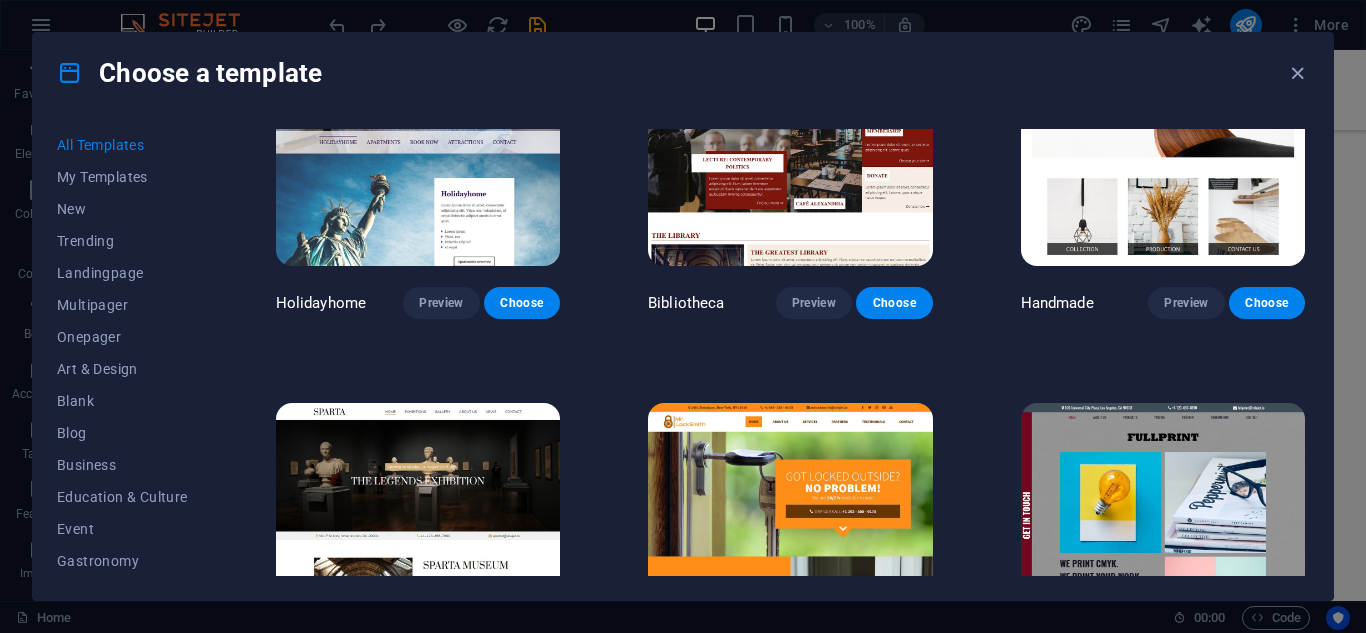 click at bounding box center (790, 534) 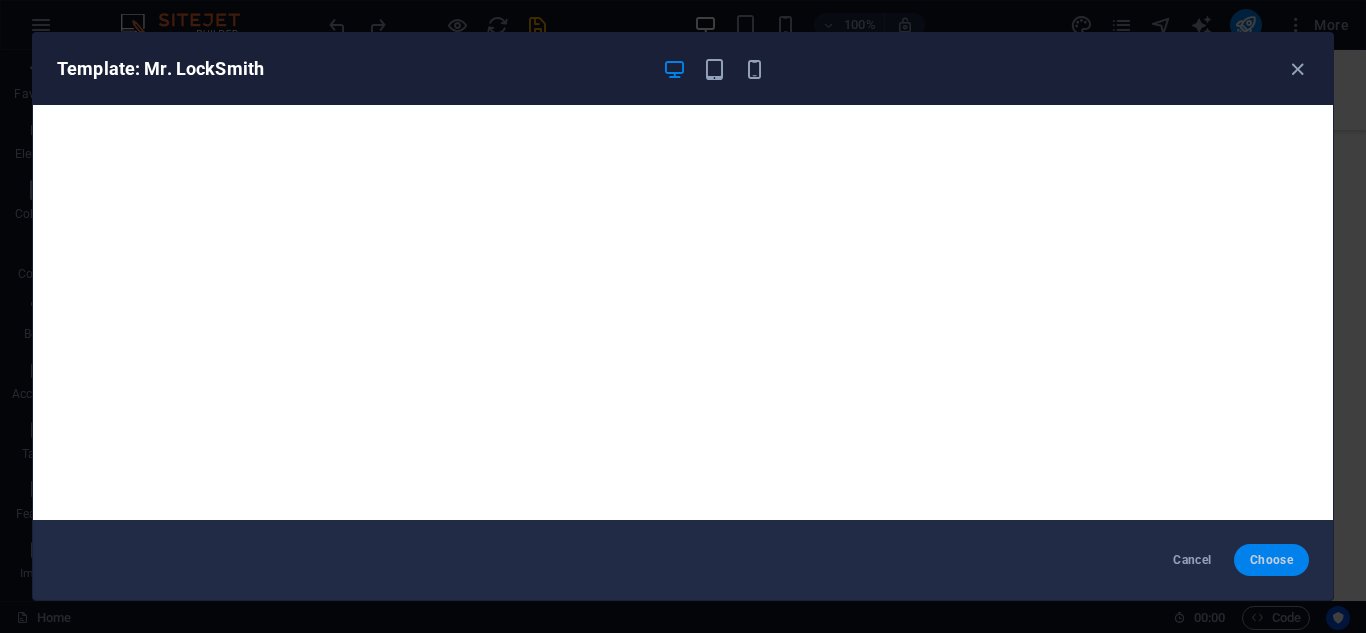 click on "Choose" at bounding box center (1271, 560) 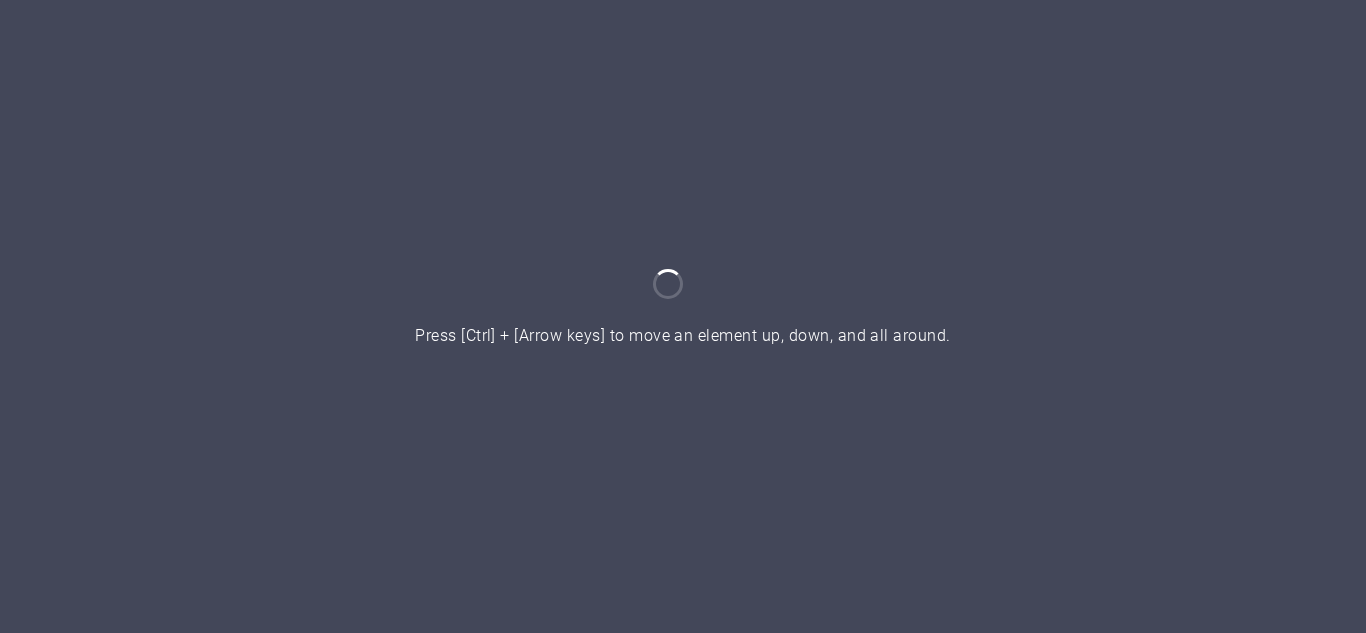 scroll, scrollTop: 0, scrollLeft: 0, axis: both 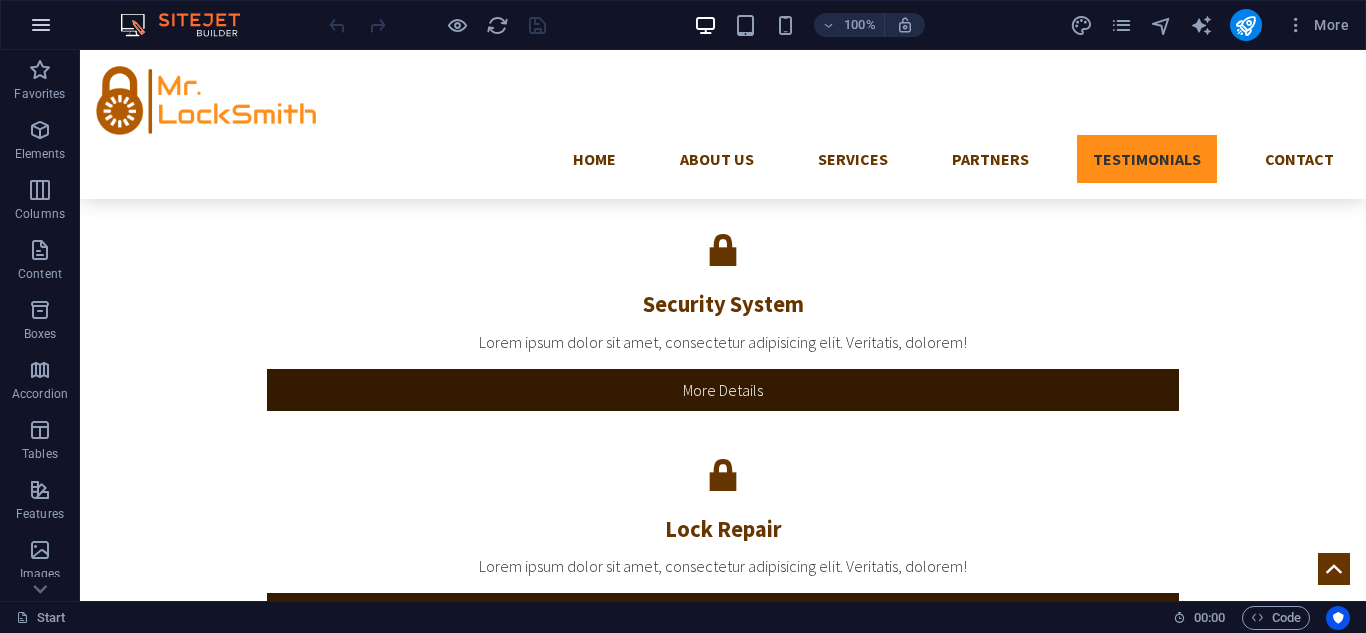 click at bounding box center [41, 25] 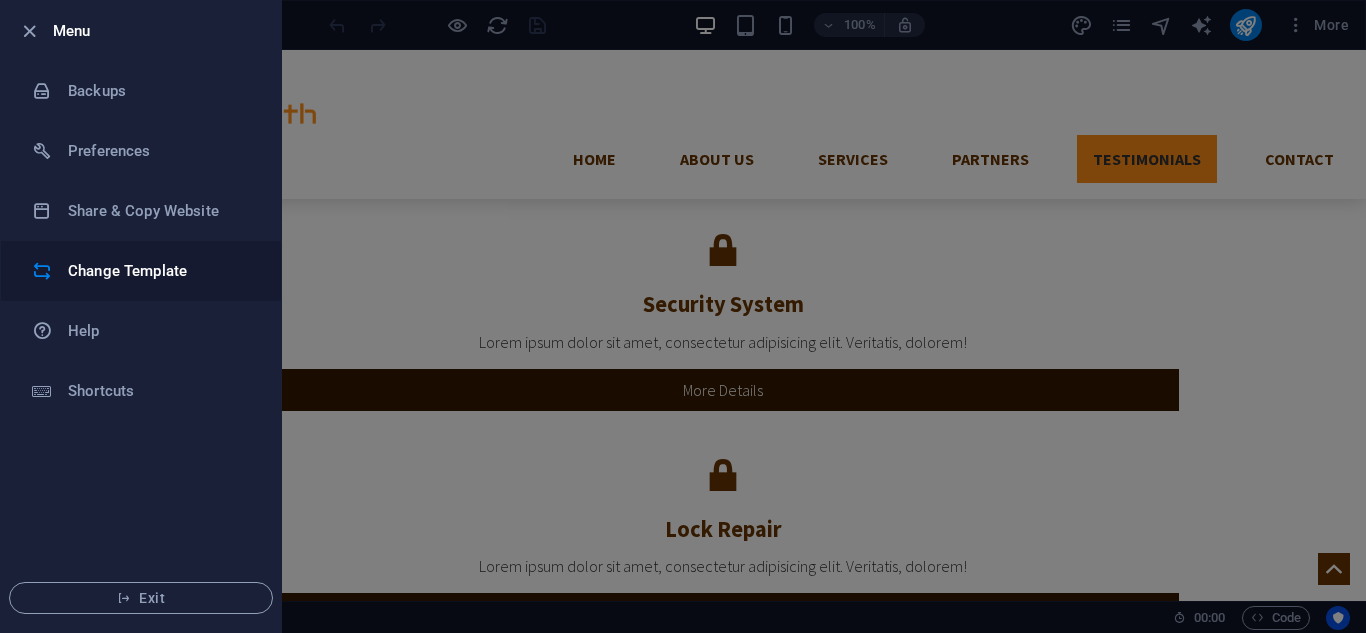 click on "Change Template" at bounding box center [141, 271] 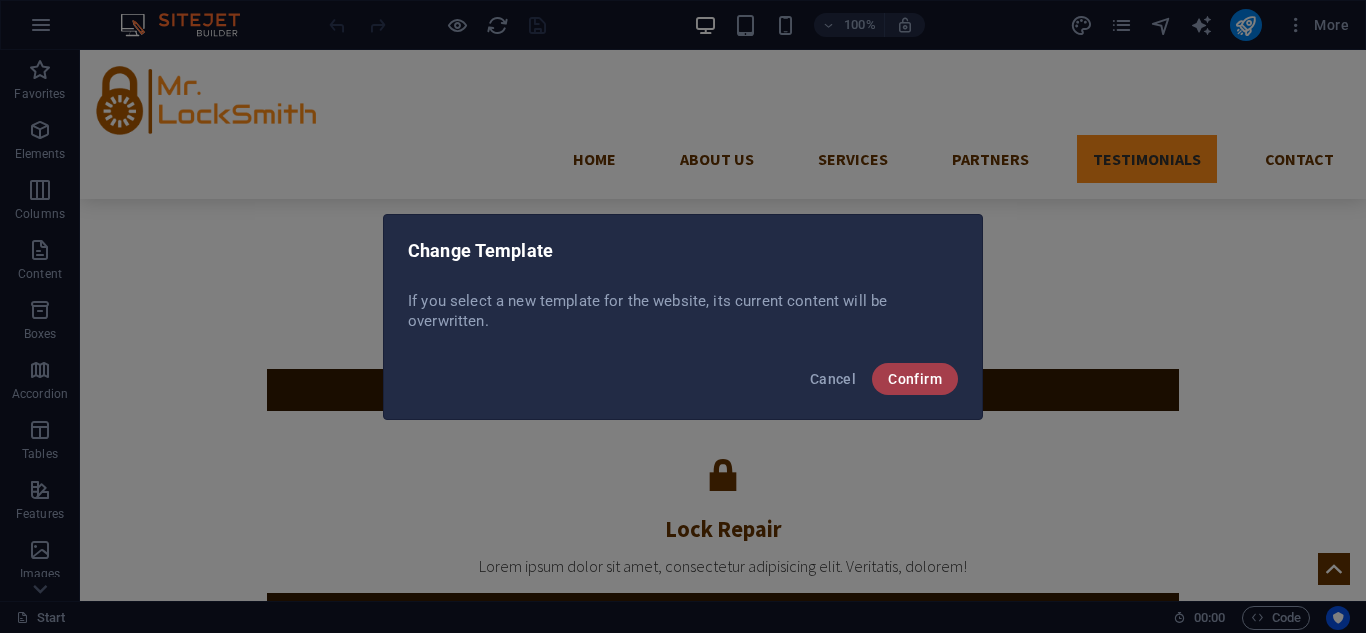 click on "Confirm" at bounding box center [915, 379] 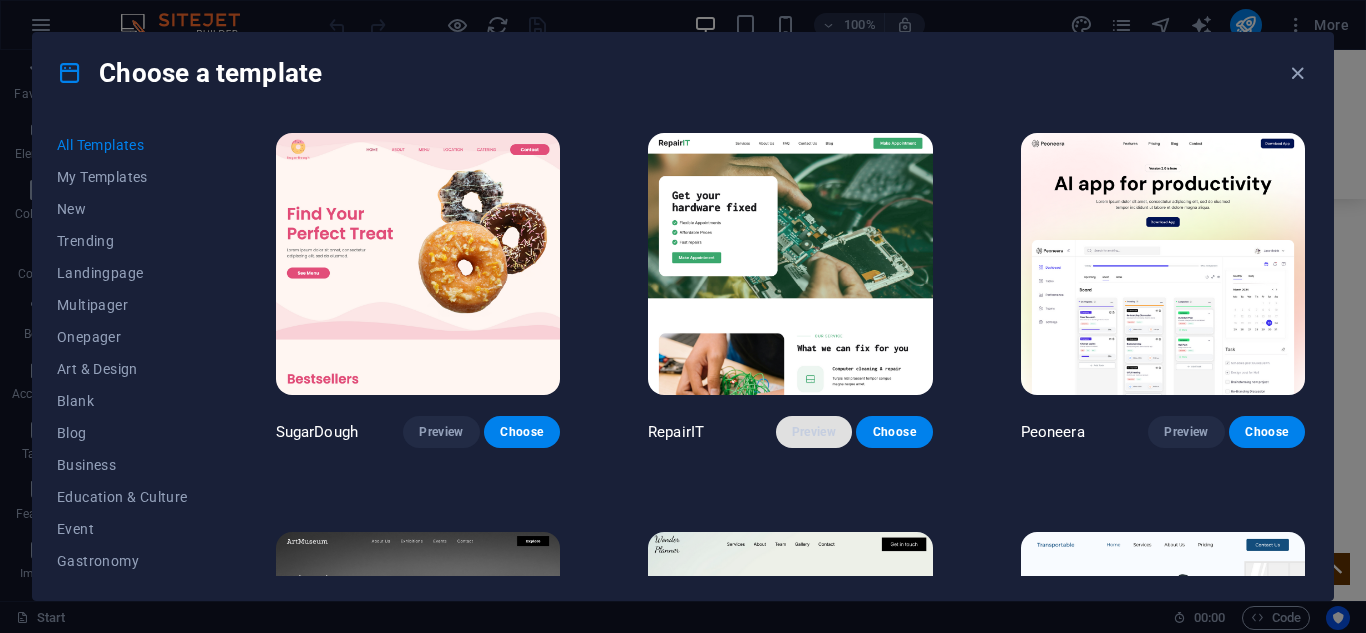 click on "Preview" at bounding box center (814, 432) 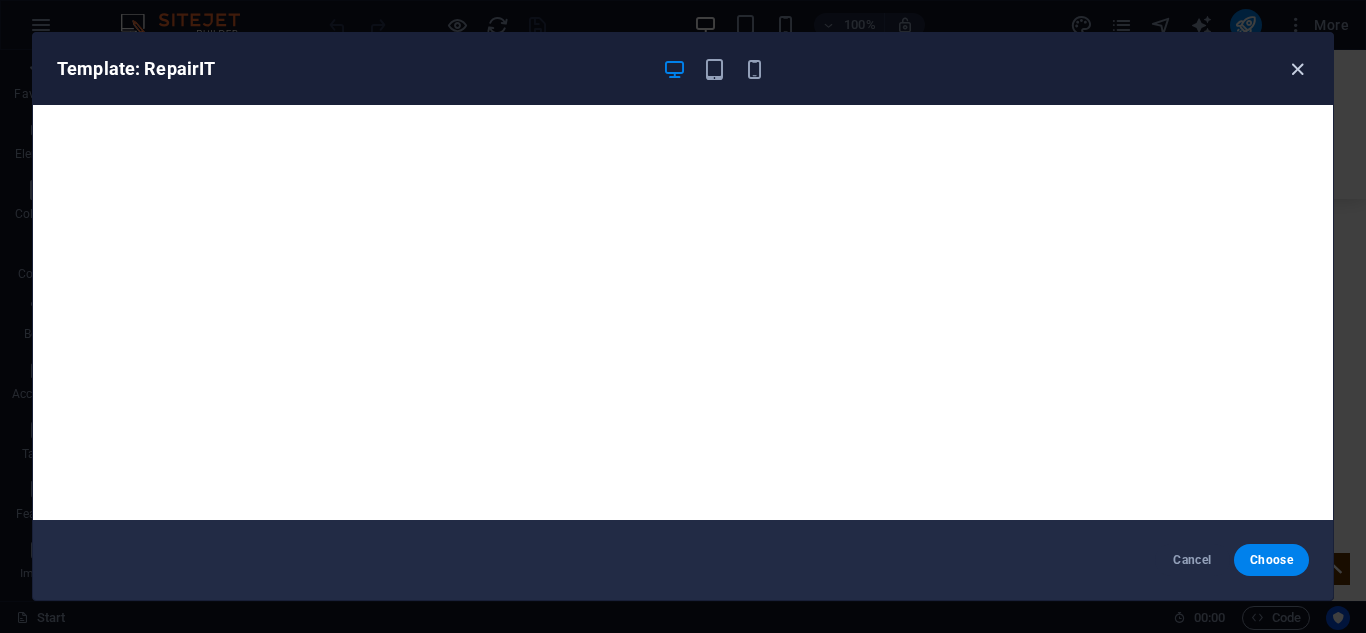 click at bounding box center [1297, 69] 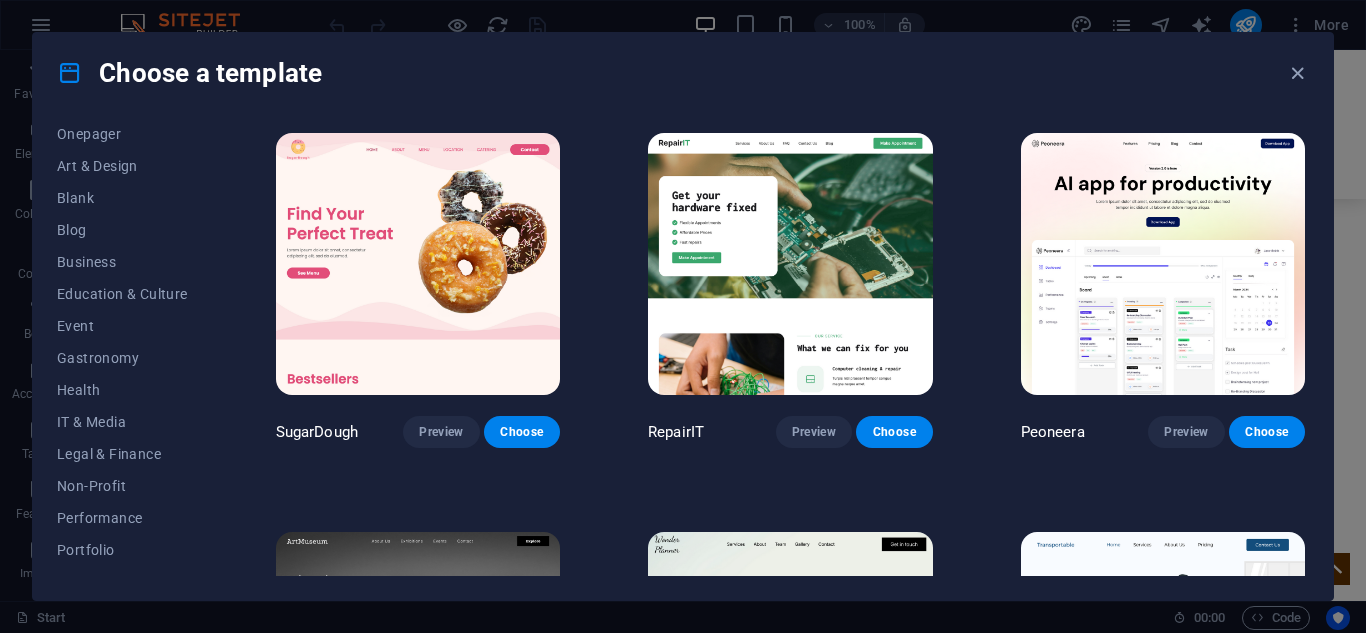 scroll, scrollTop: 204, scrollLeft: 0, axis: vertical 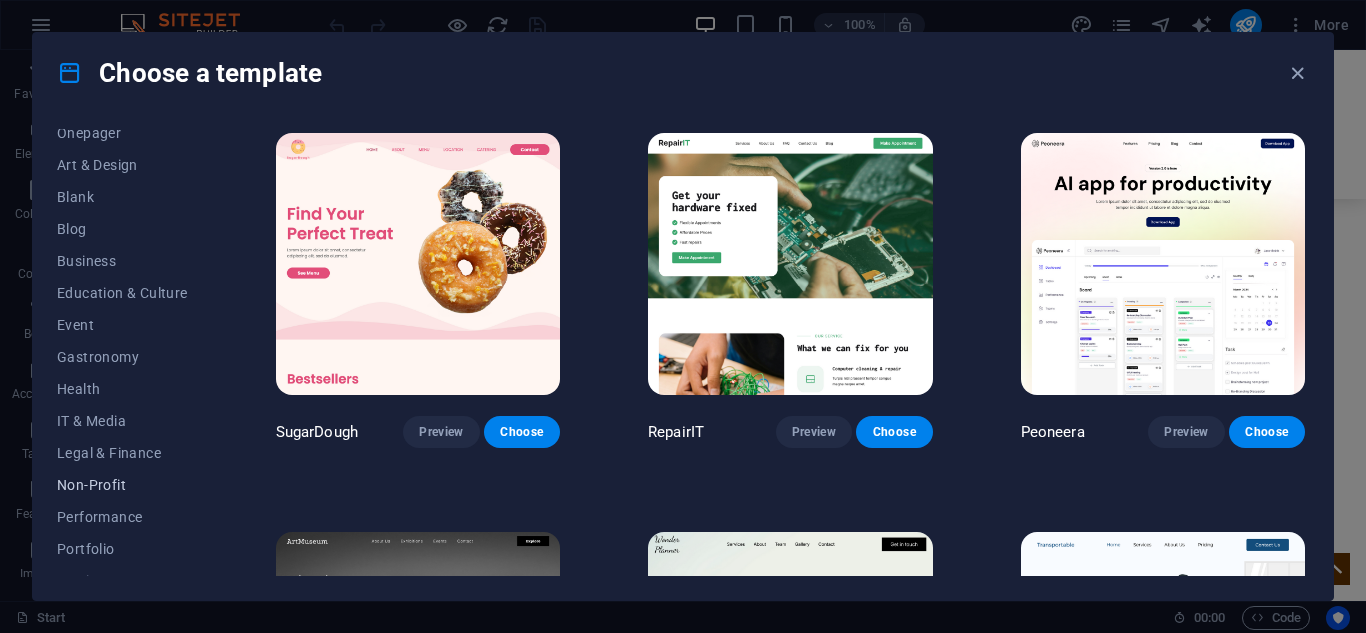 click on "Non-Profit" at bounding box center [122, 485] 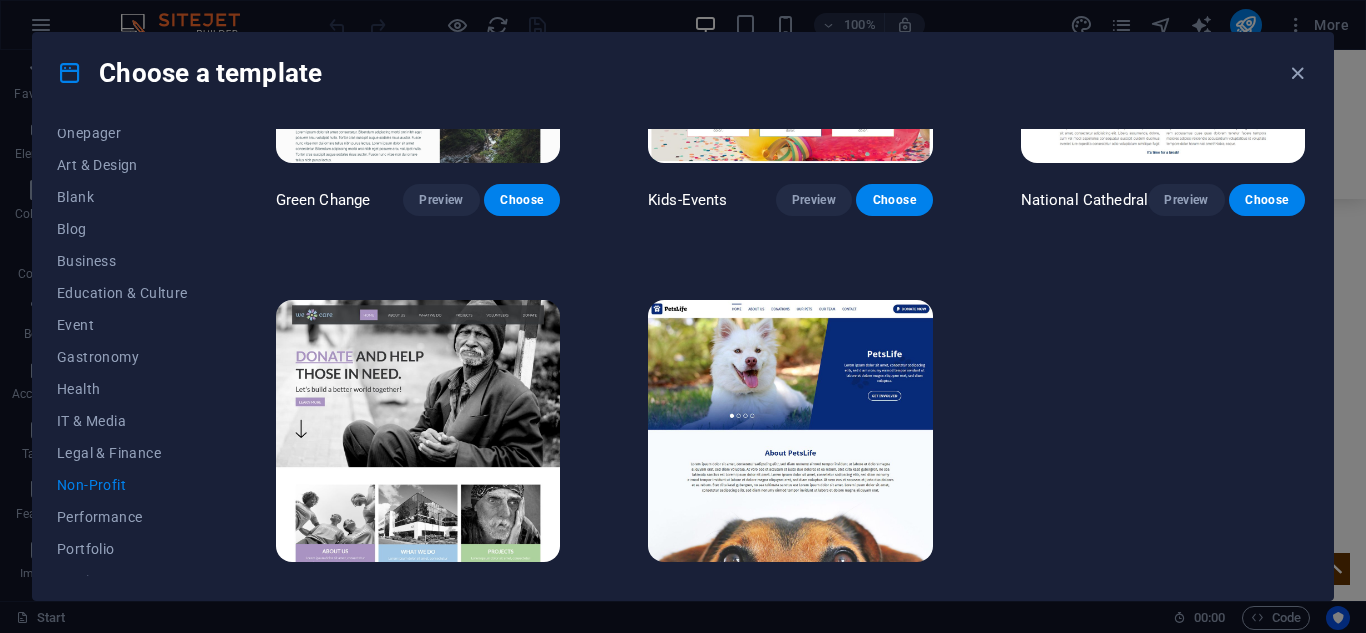 scroll, scrollTop: 275, scrollLeft: 0, axis: vertical 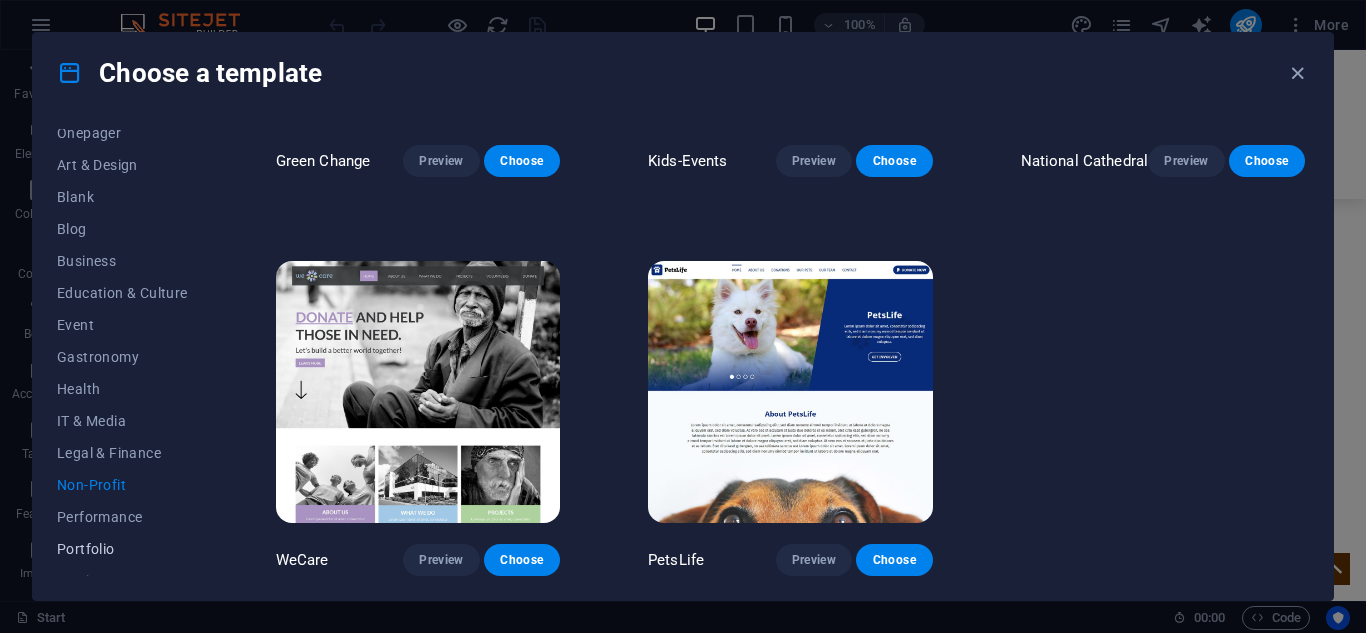 click on "Portfolio" at bounding box center [122, 549] 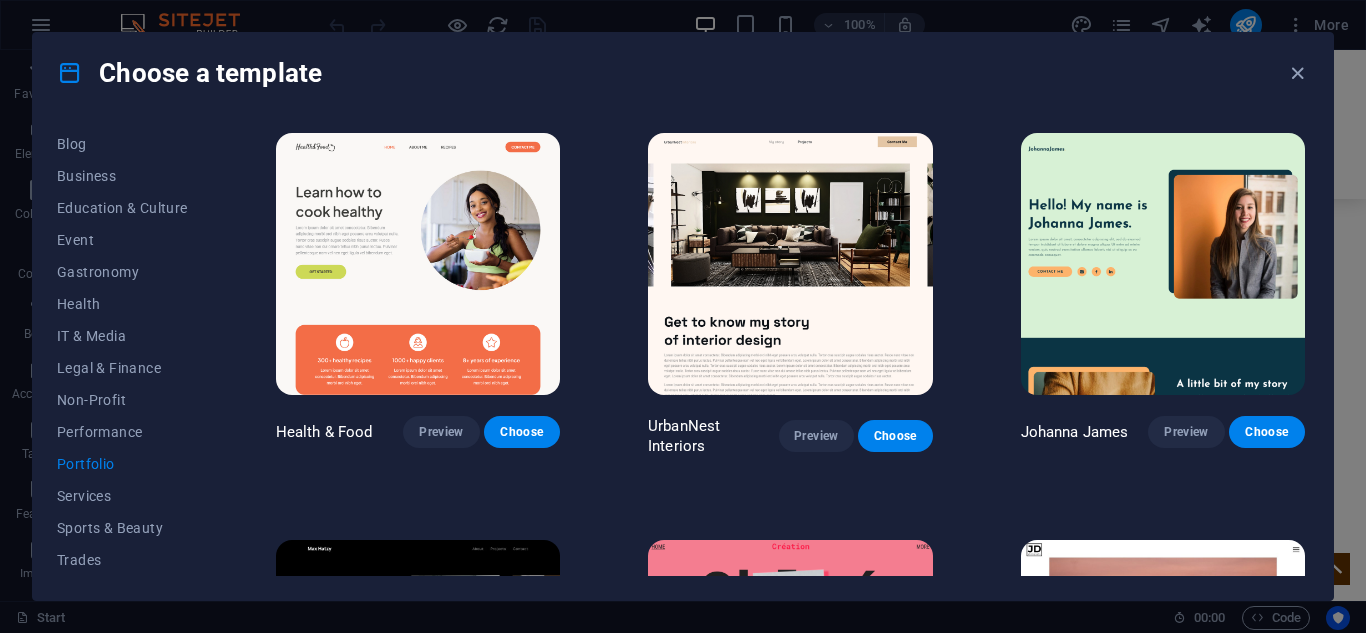 scroll, scrollTop: 319, scrollLeft: 0, axis: vertical 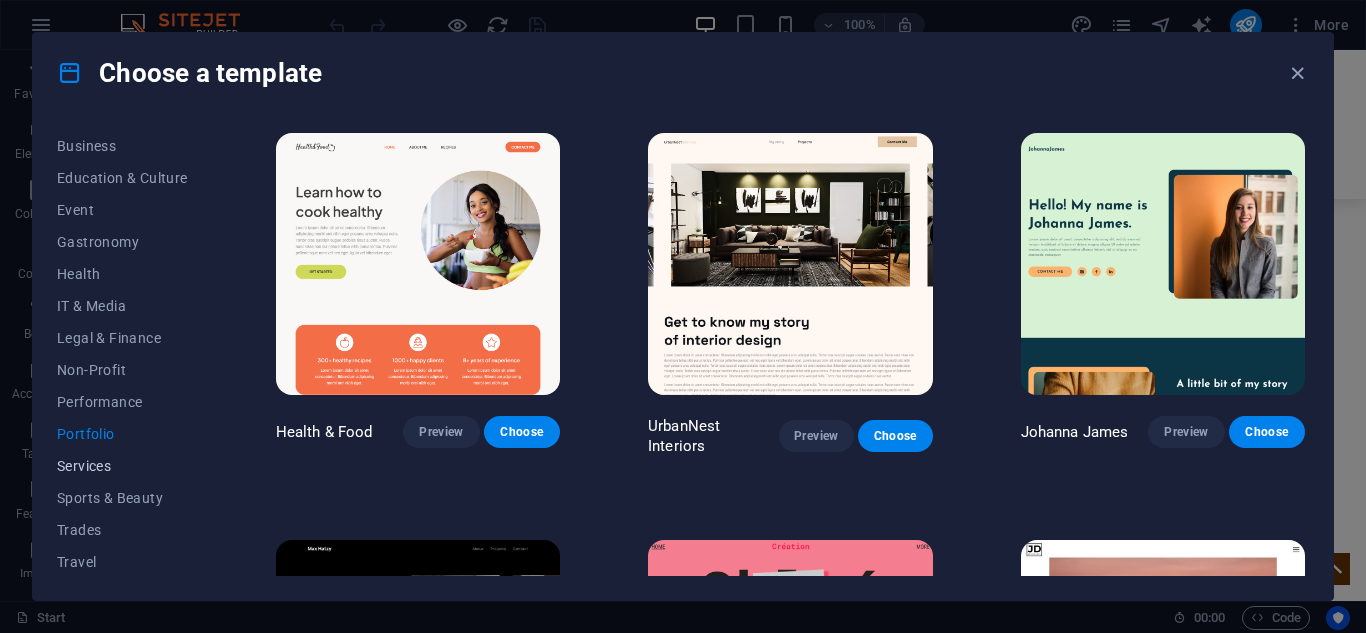 click on "Services" at bounding box center [122, 466] 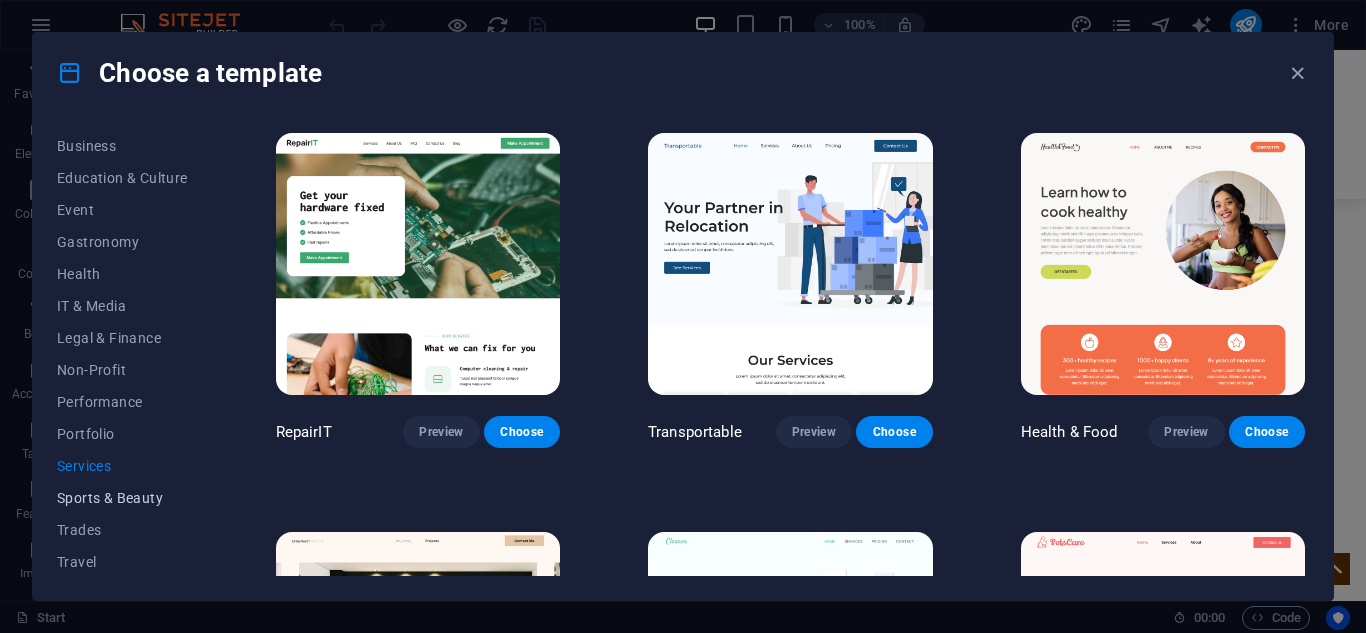 click on "Sports & Beauty" at bounding box center [122, 498] 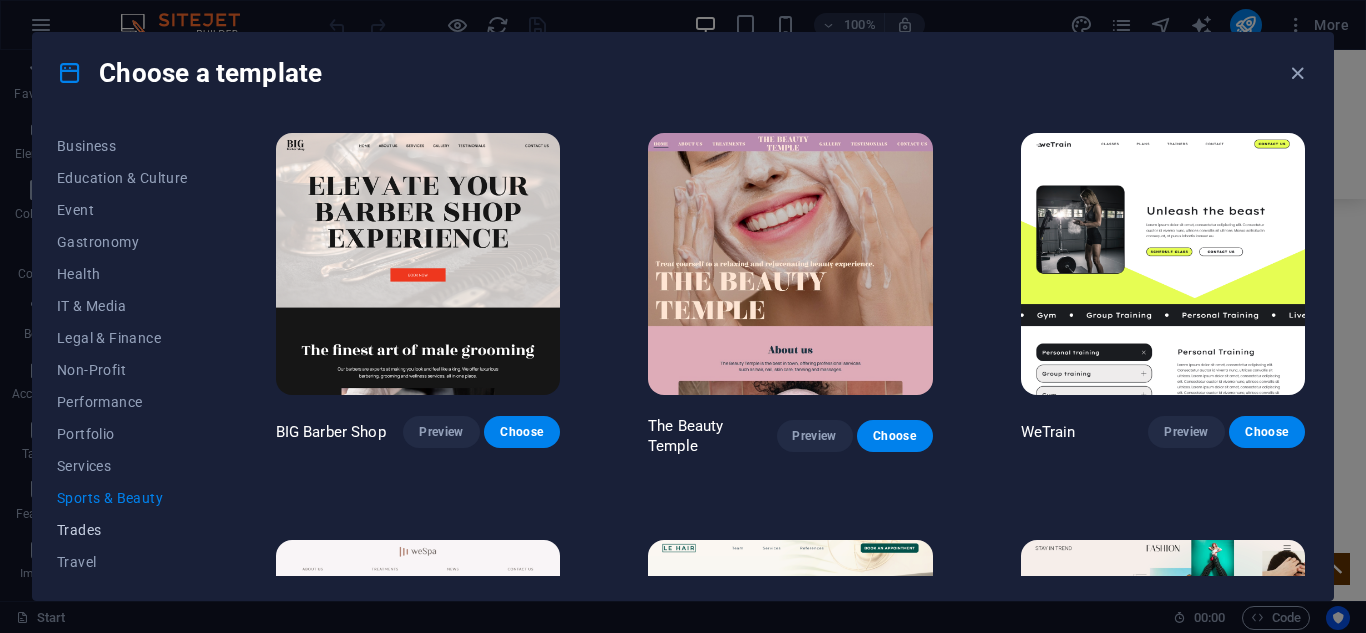 click on "Trades" at bounding box center (122, 530) 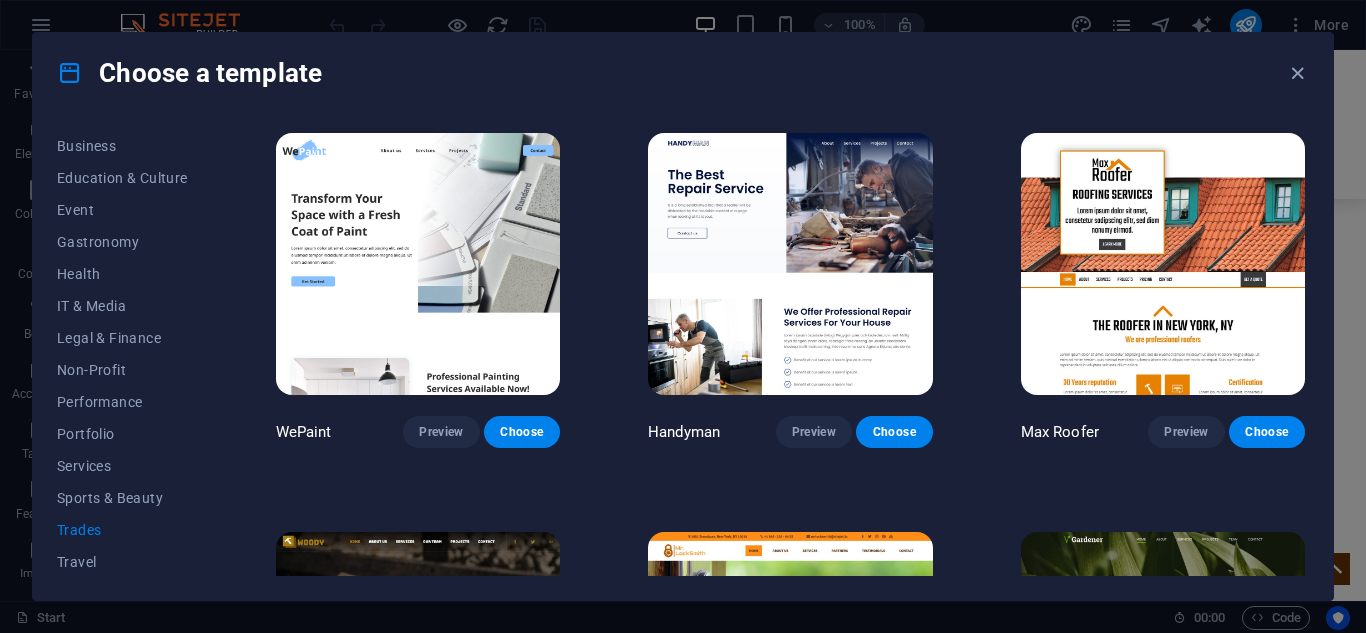 drag, startPoint x: 210, startPoint y: 488, endPoint x: 208, endPoint y: 528, distance: 40.04997 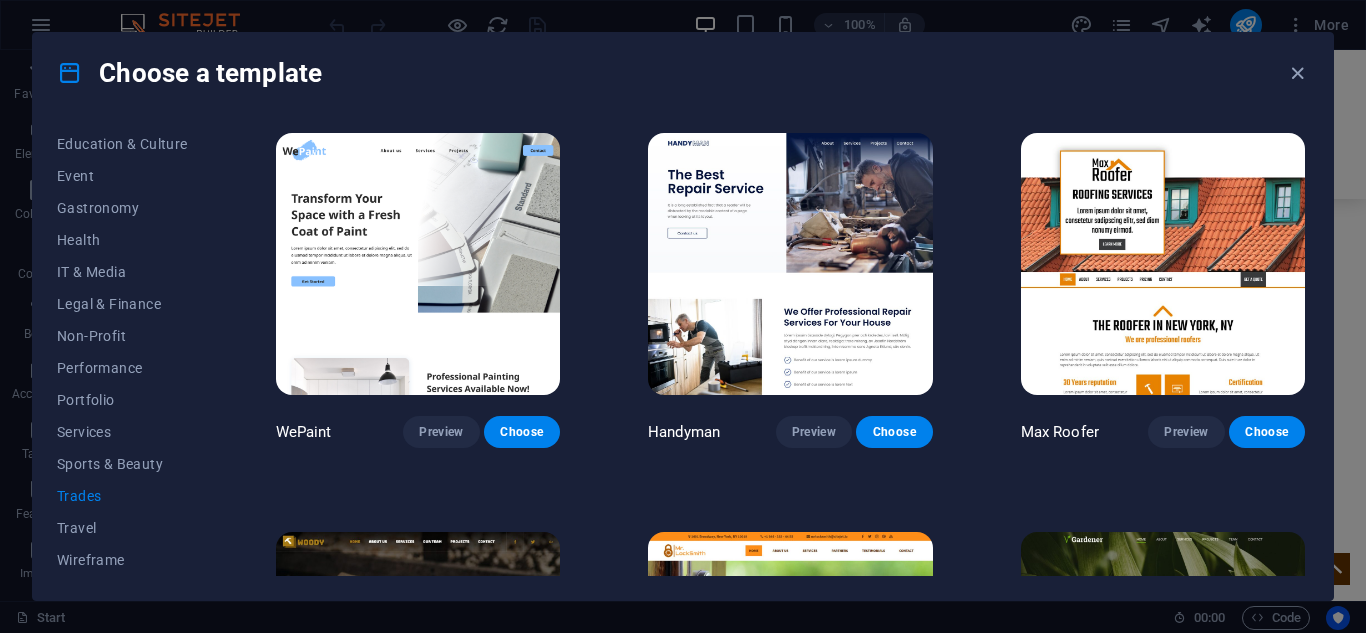 drag, startPoint x: 210, startPoint y: 581, endPoint x: 223, endPoint y: 496, distance: 85.98837 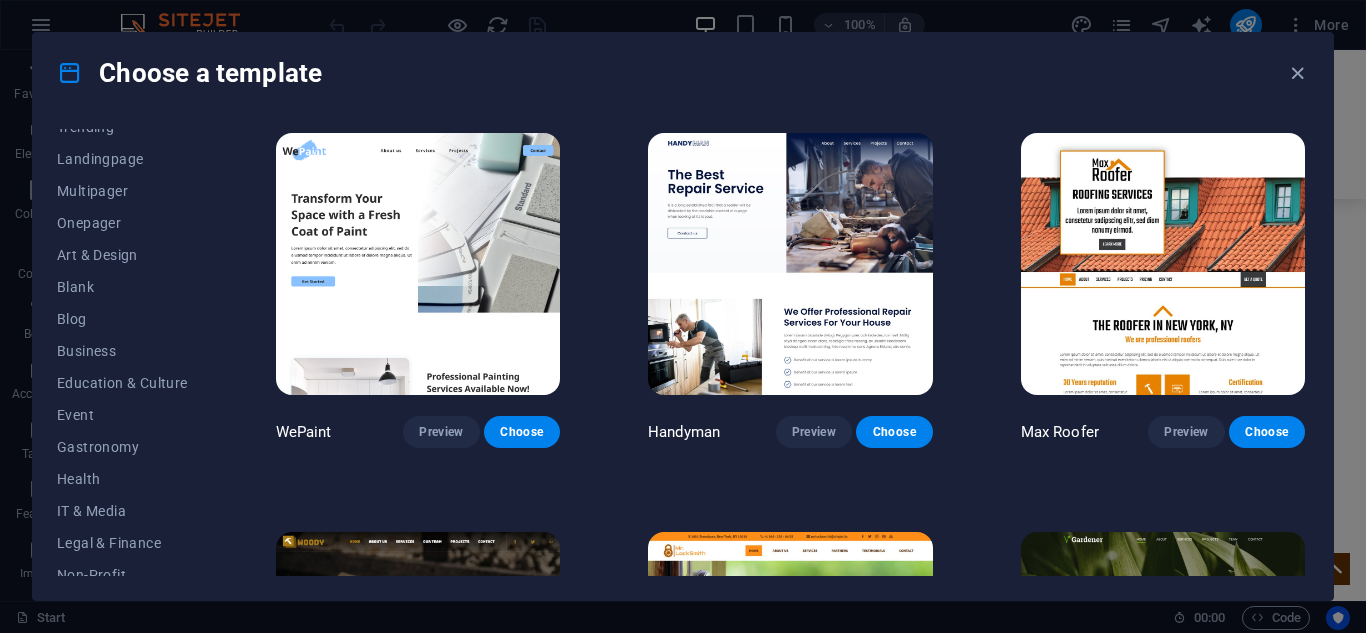 scroll, scrollTop: 117, scrollLeft: 0, axis: vertical 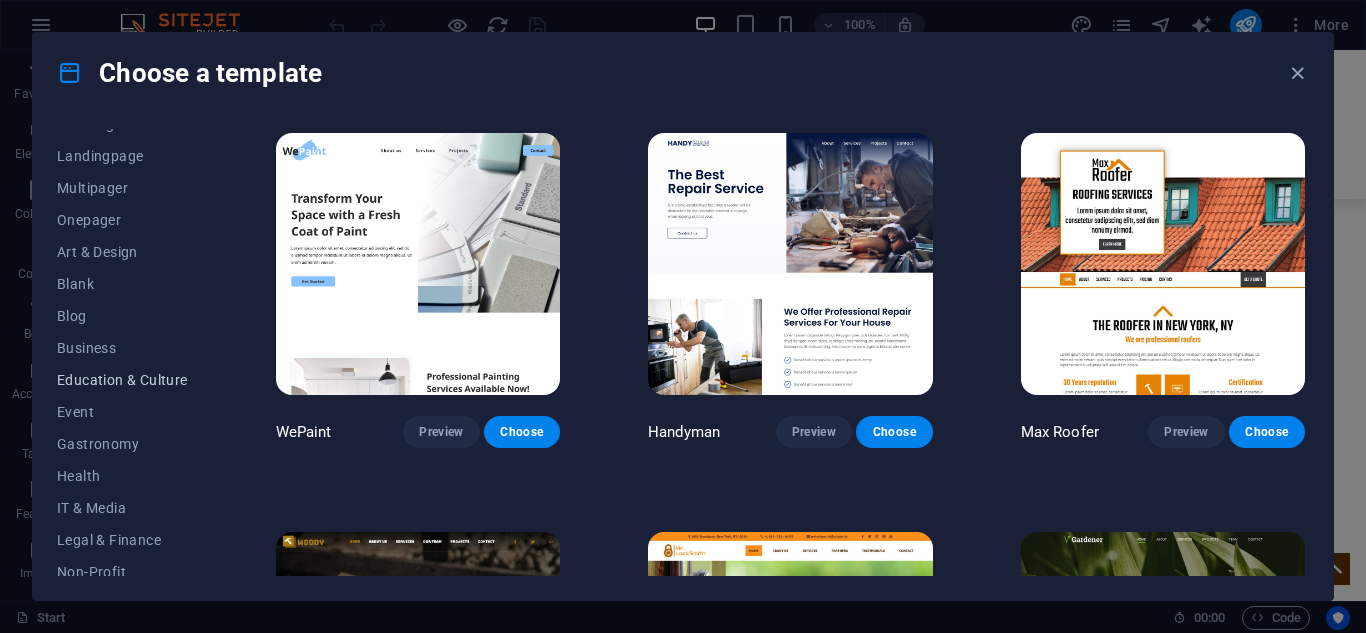 drag, startPoint x: 214, startPoint y: 465, endPoint x: 162, endPoint y: 369, distance: 109.17875 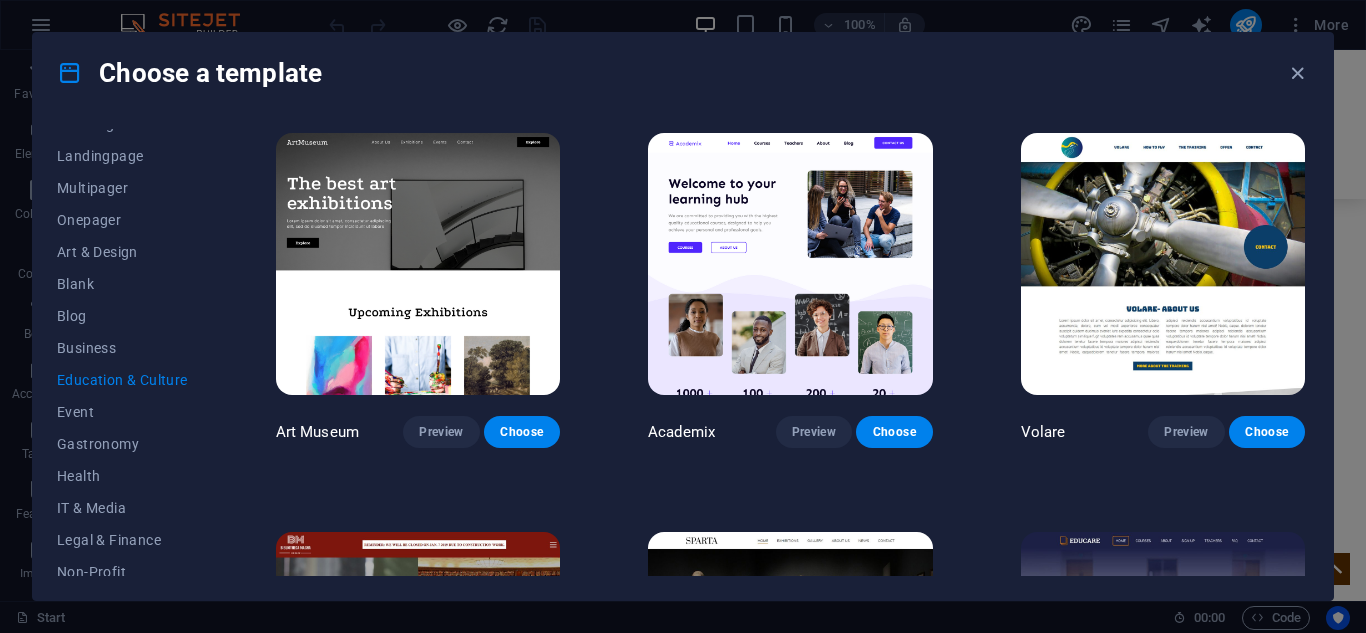 drag, startPoint x: 209, startPoint y: 338, endPoint x: 201, endPoint y: 288, distance: 50.635956 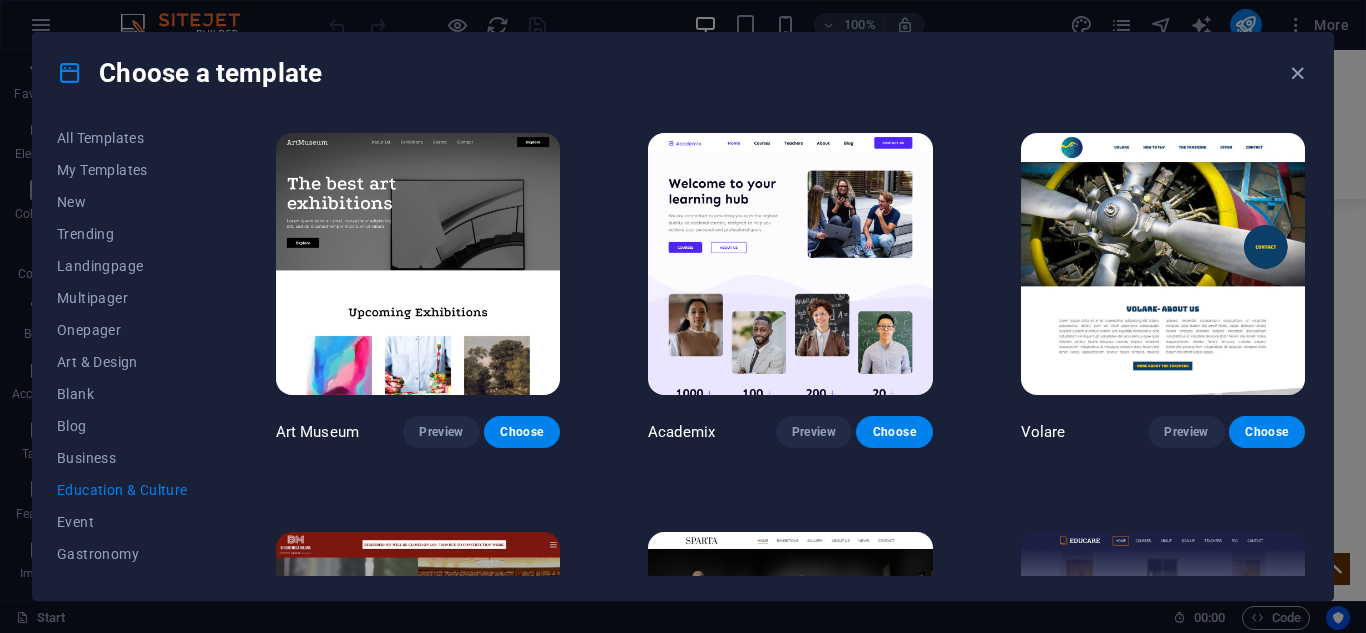 scroll, scrollTop: 0, scrollLeft: 0, axis: both 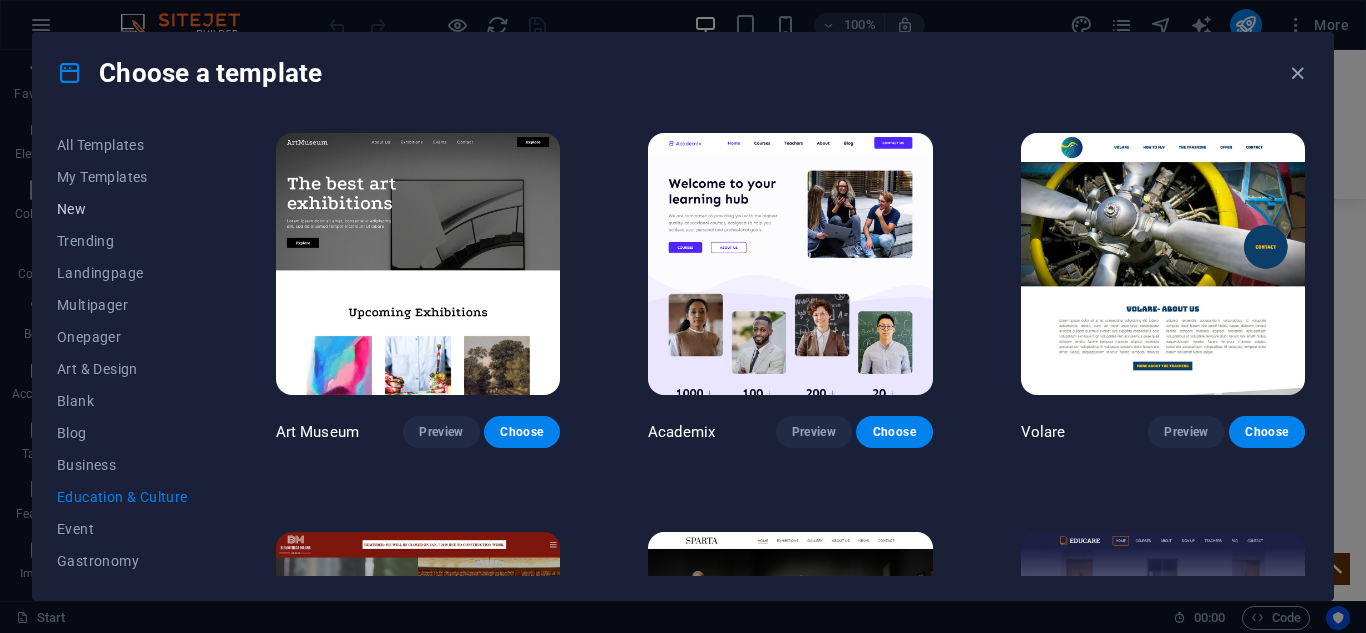 click on "New" at bounding box center (122, 209) 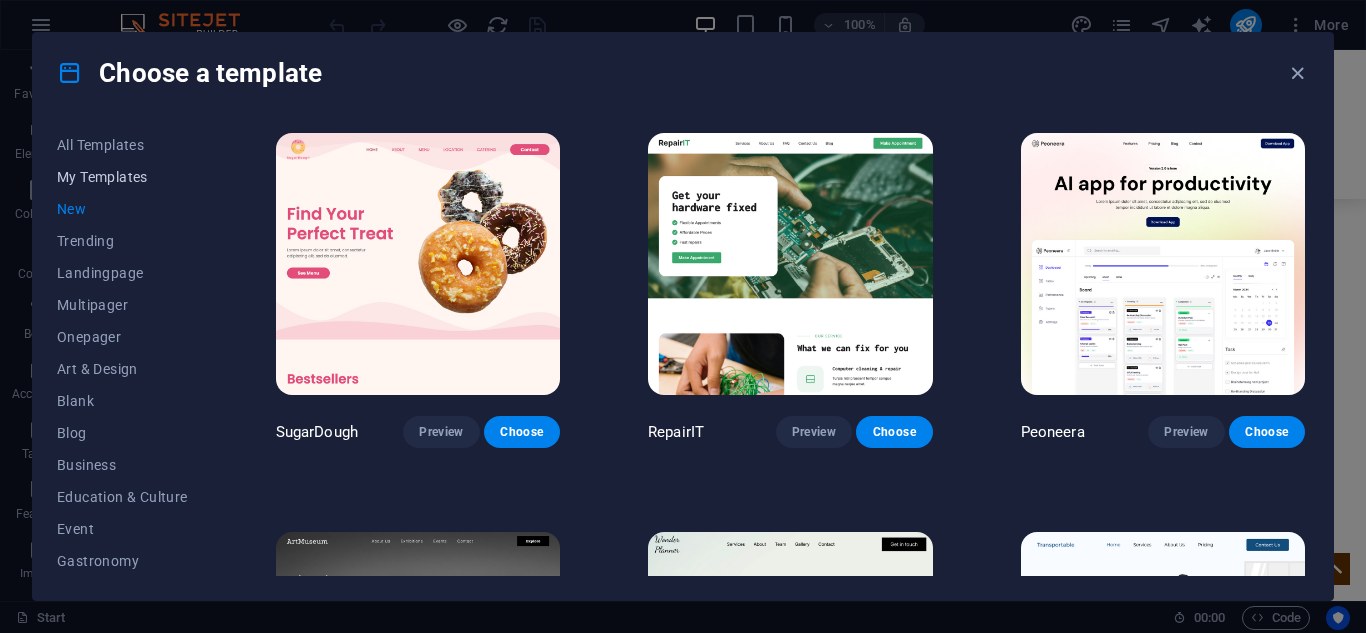 click on "My Templates" at bounding box center [122, 177] 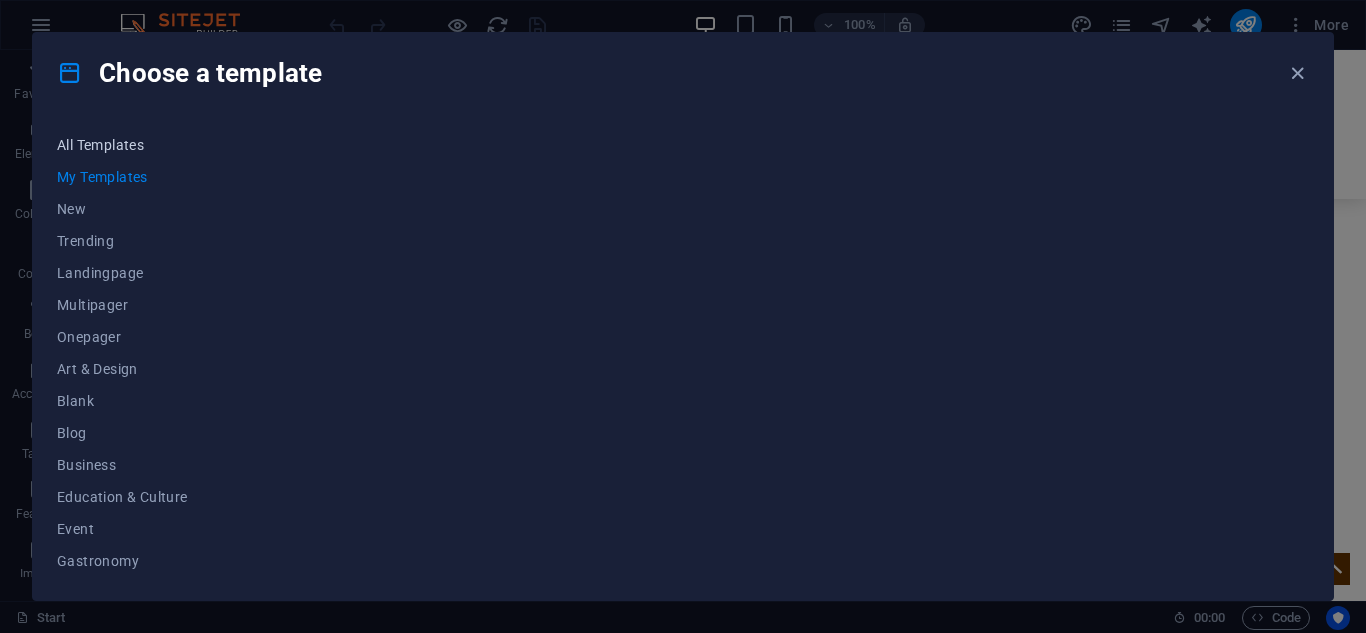 click on "All Templates" at bounding box center (122, 145) 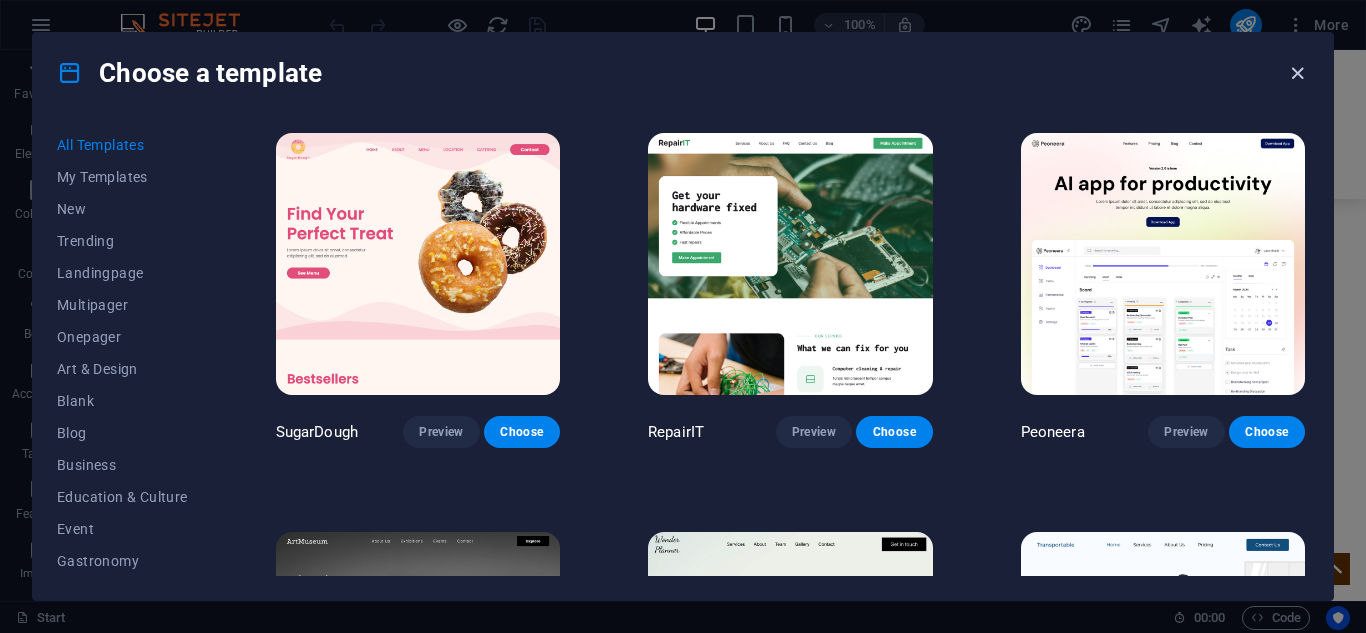 click at bounding box center (1297, 73) 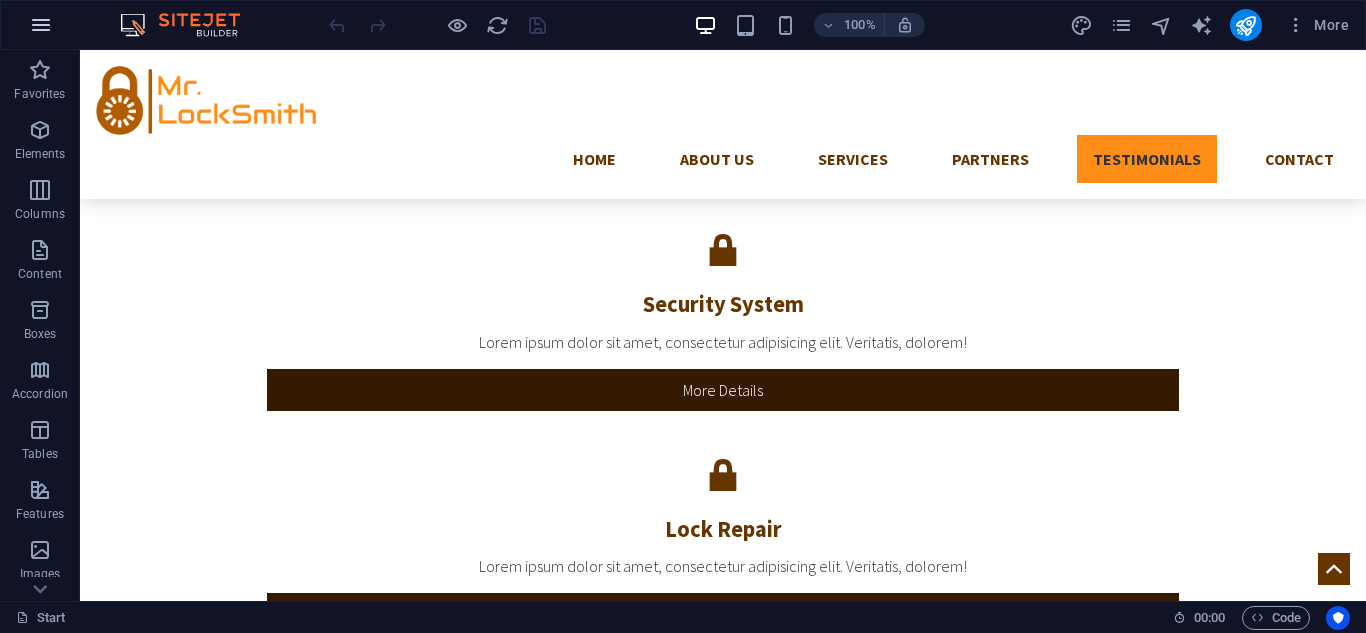 click at bounding box center (41, 25) 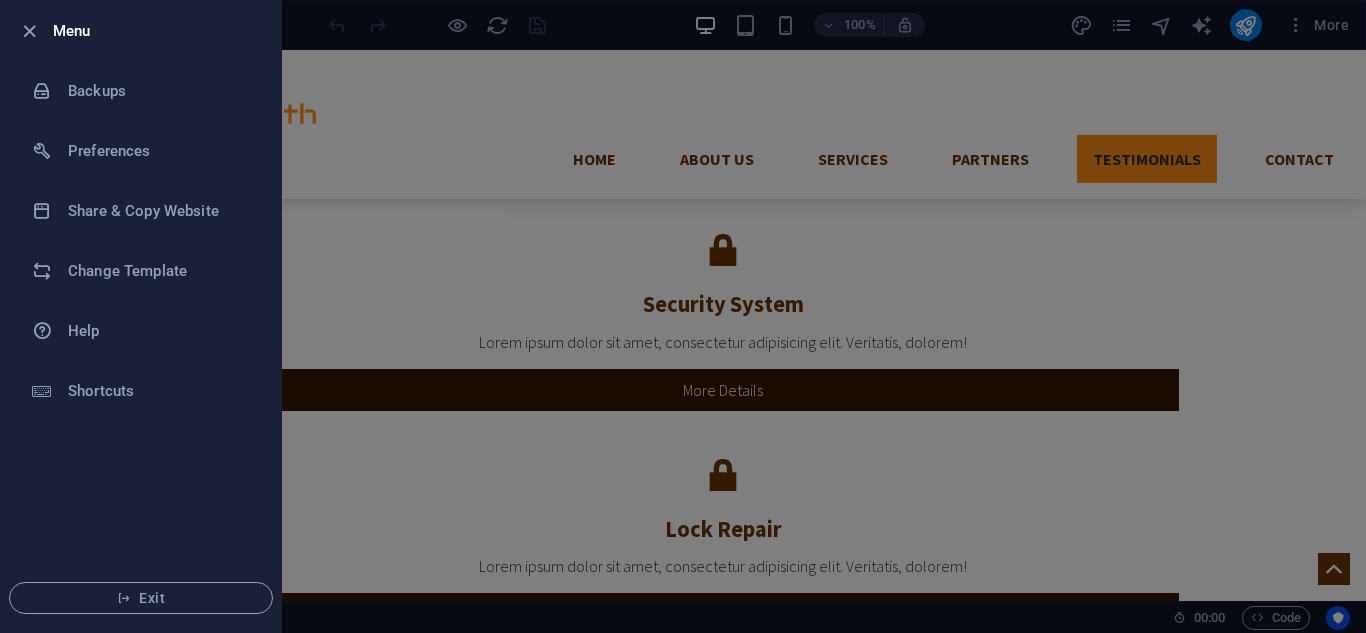 click at bounding box center (683, 316) 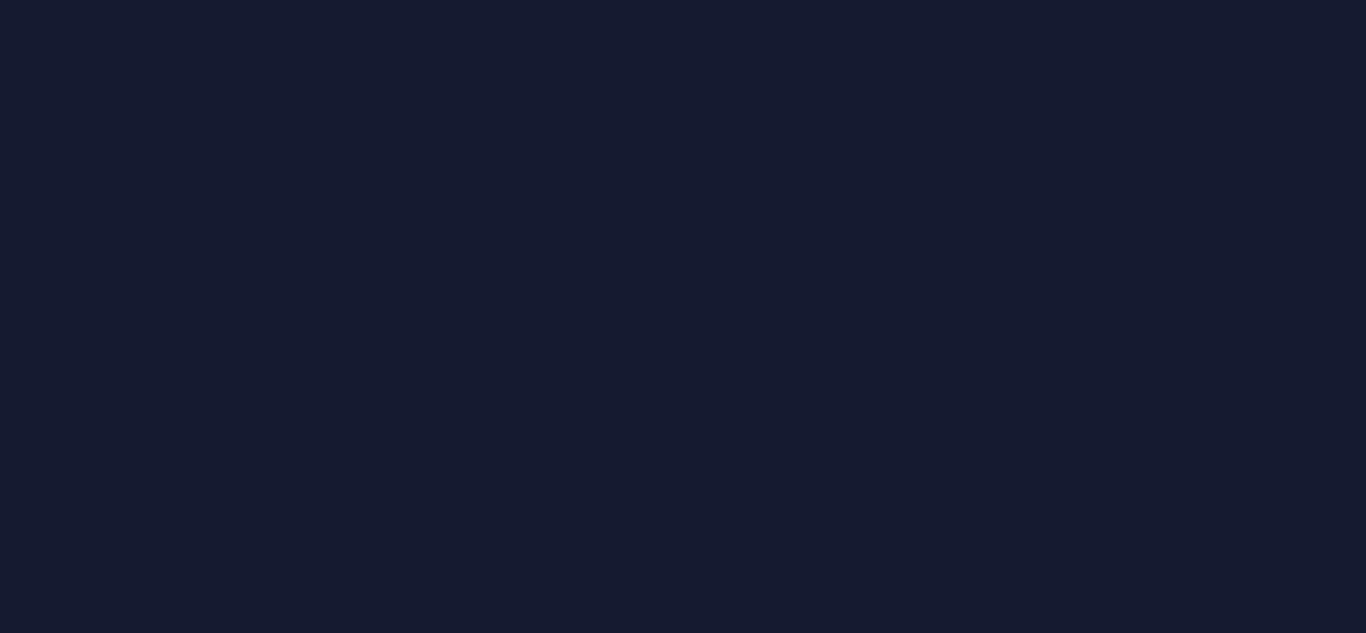 scroll, scrollTop: 0, scrollLeft: 0, axis: both 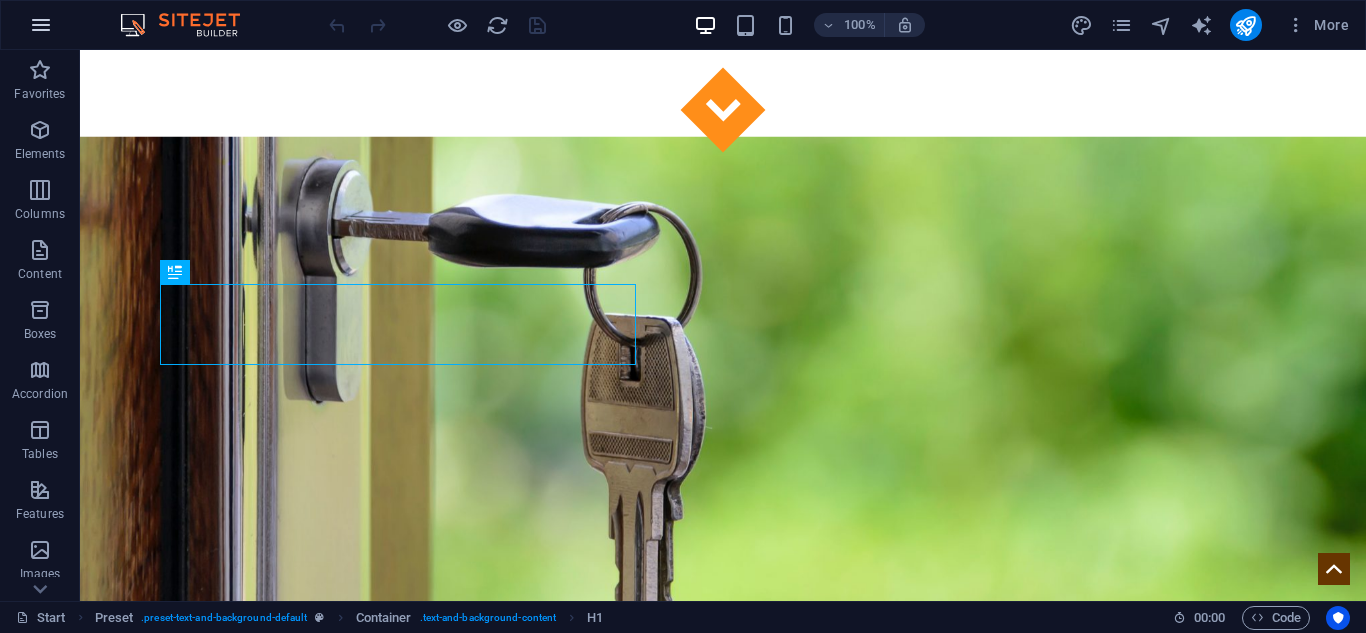 click at bounding box center [41, 25] 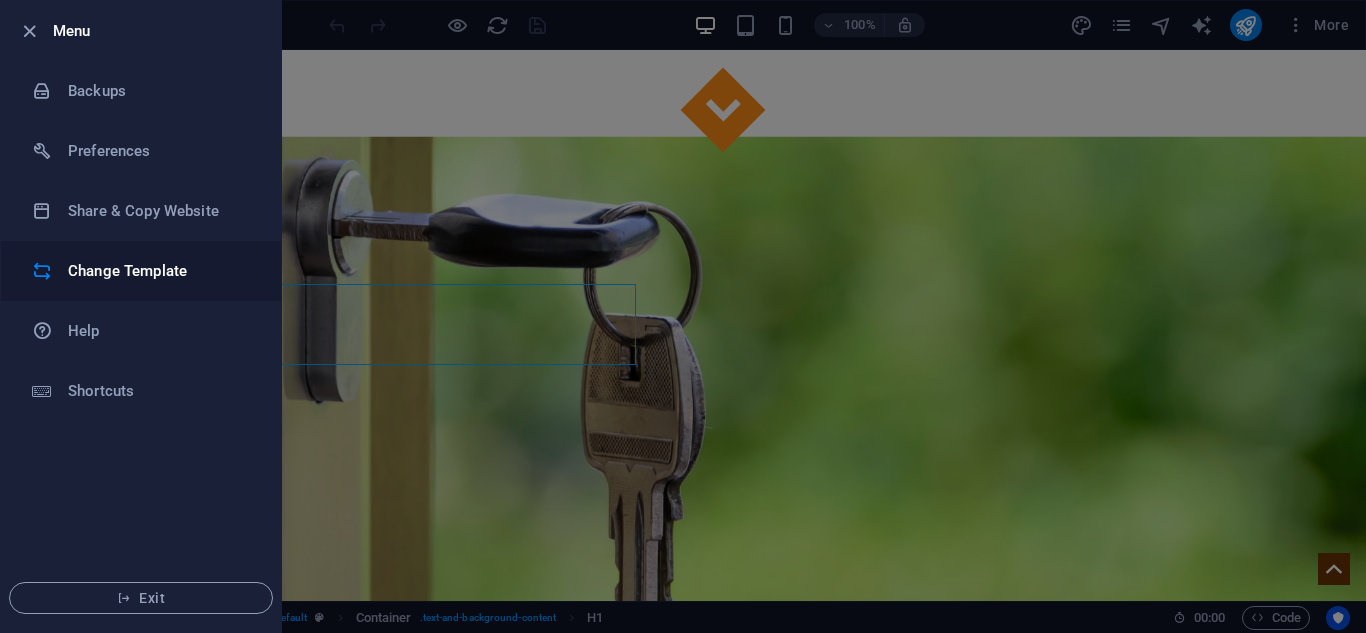 click on "Change Template" at bounding box center (141, 271) 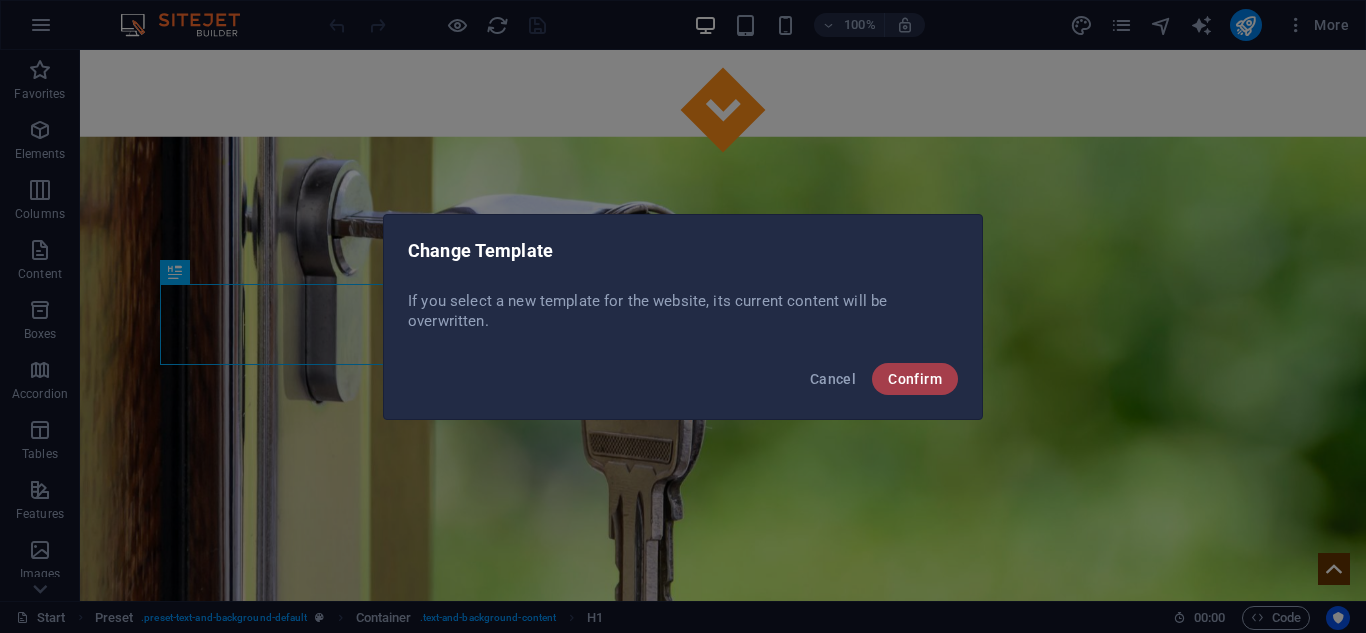 click on "Confirm" at bounding box center (915, 379) 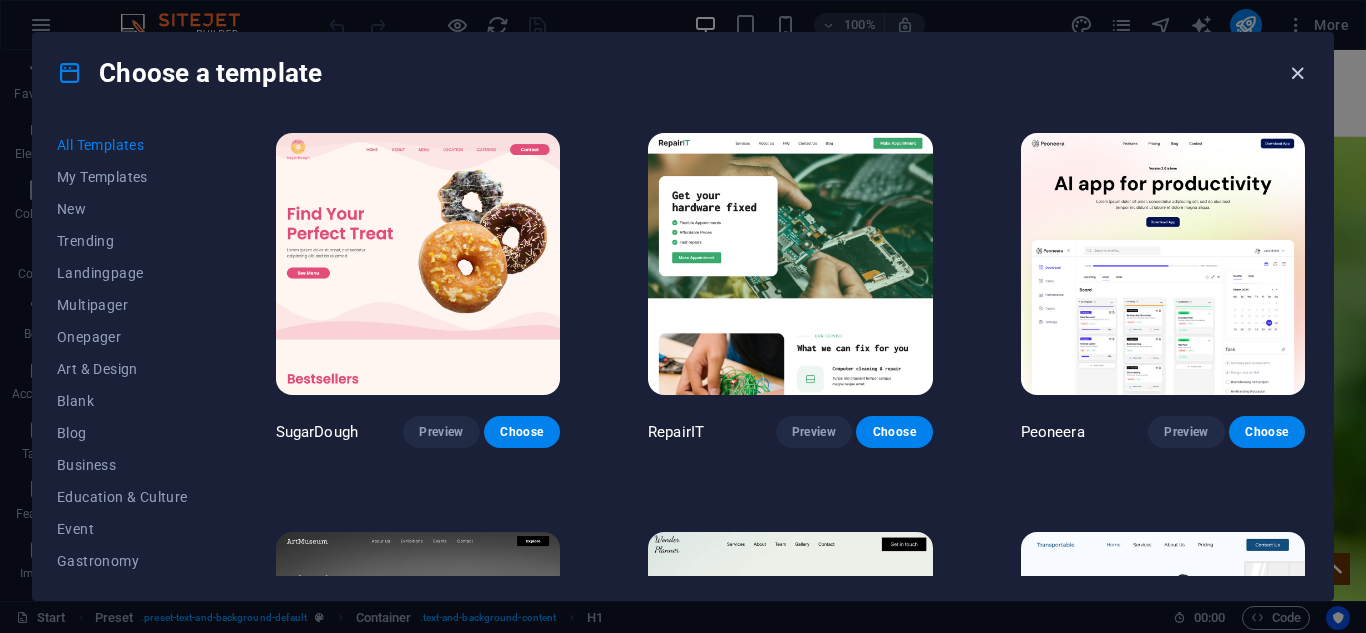 click at bounding box center (1297, 73) 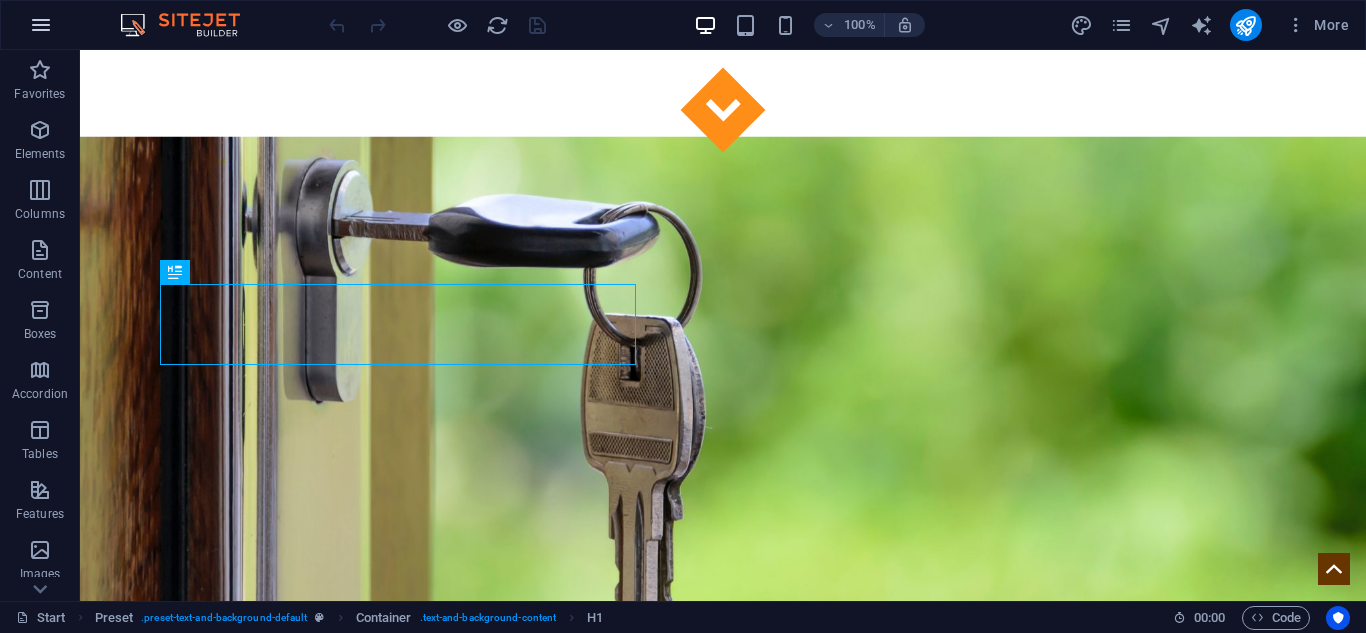 click at bounding box center [41, 25] 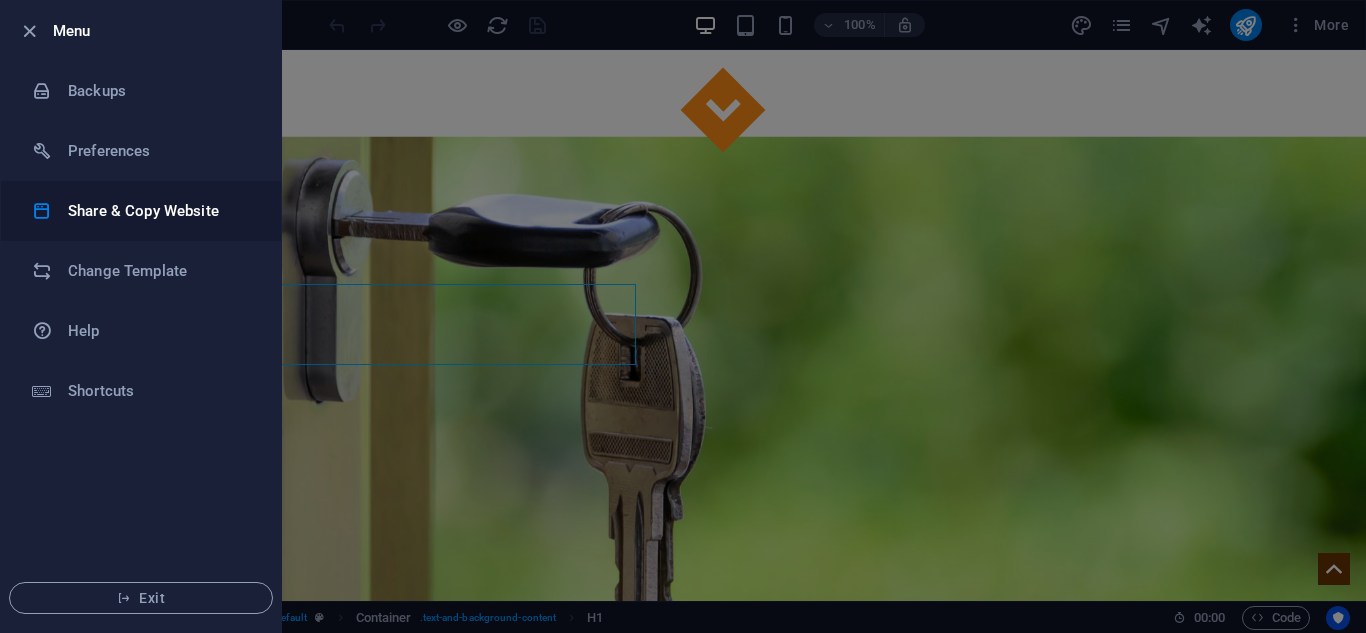 click on "Share & Copy Website" at bounding box center [141, 211] 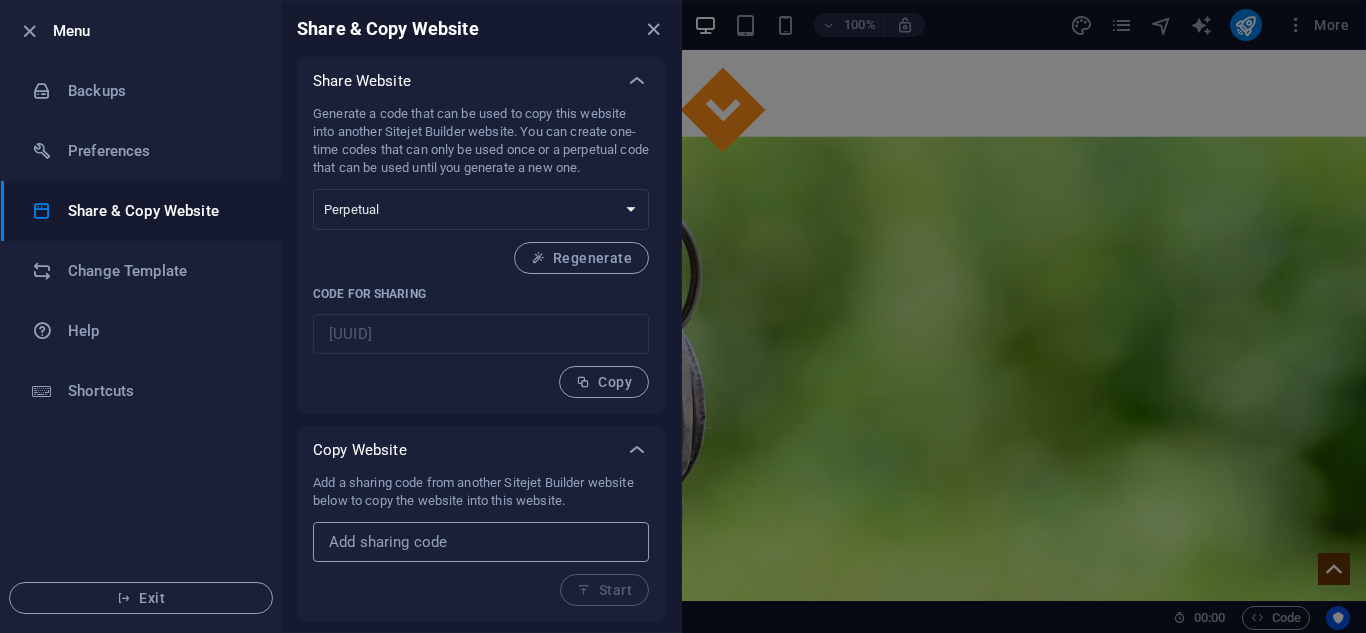 click at bounding box center [481, 542] 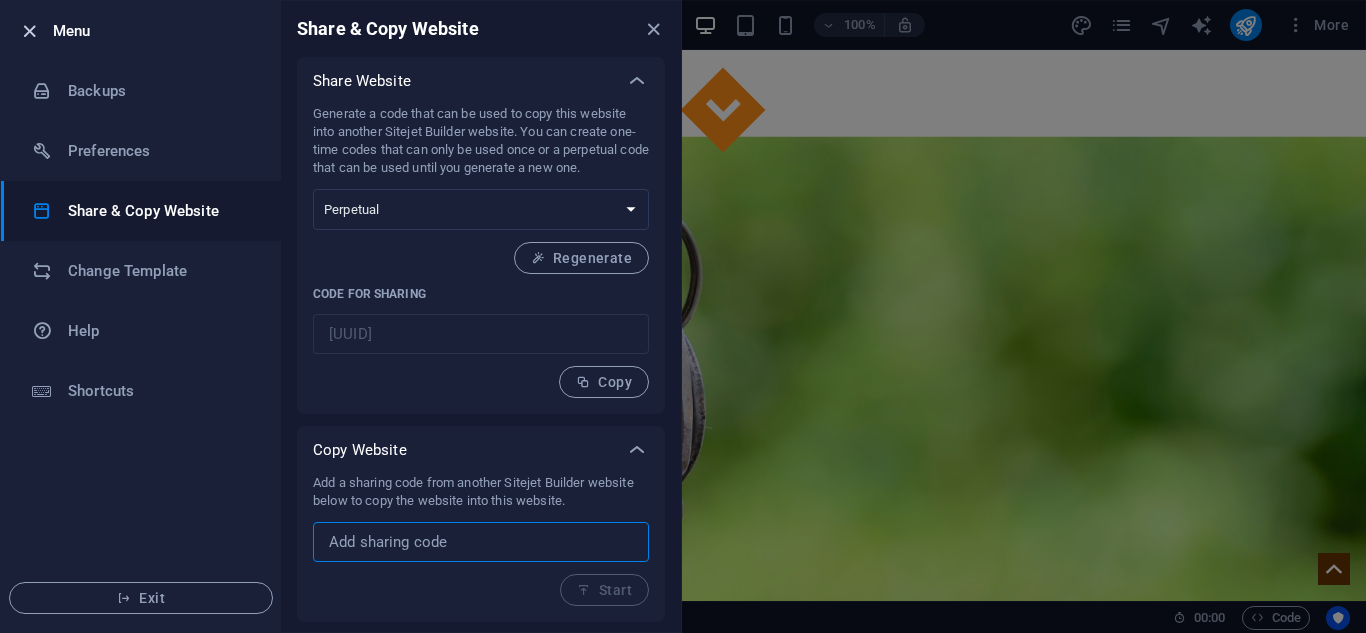 click at bounding box center [29, 31] 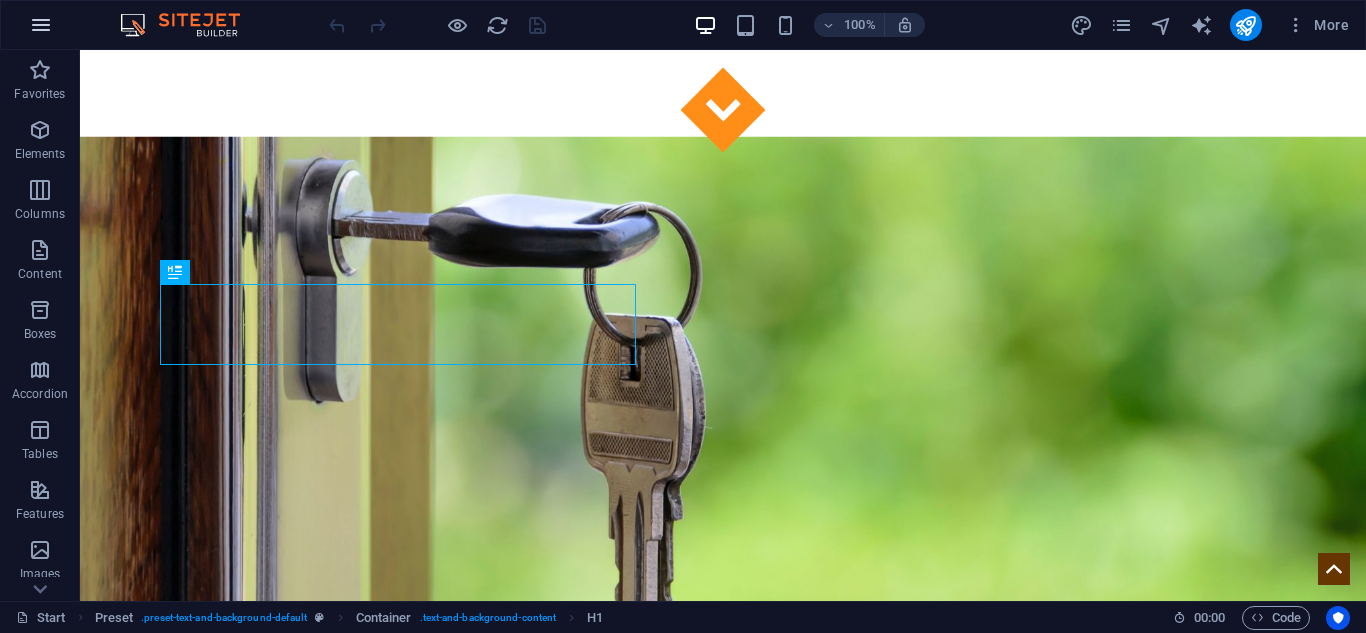 click at bounding box center [41, 25] 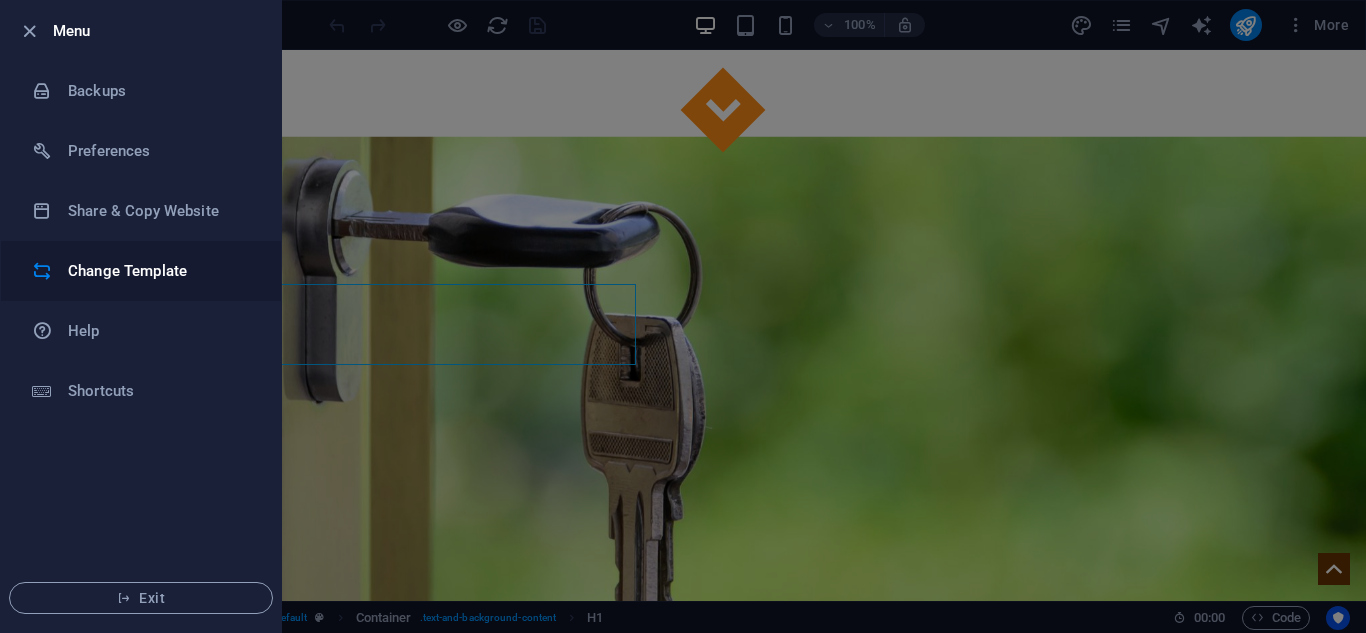 click on "Change Template" at bounding box center [160, 271] 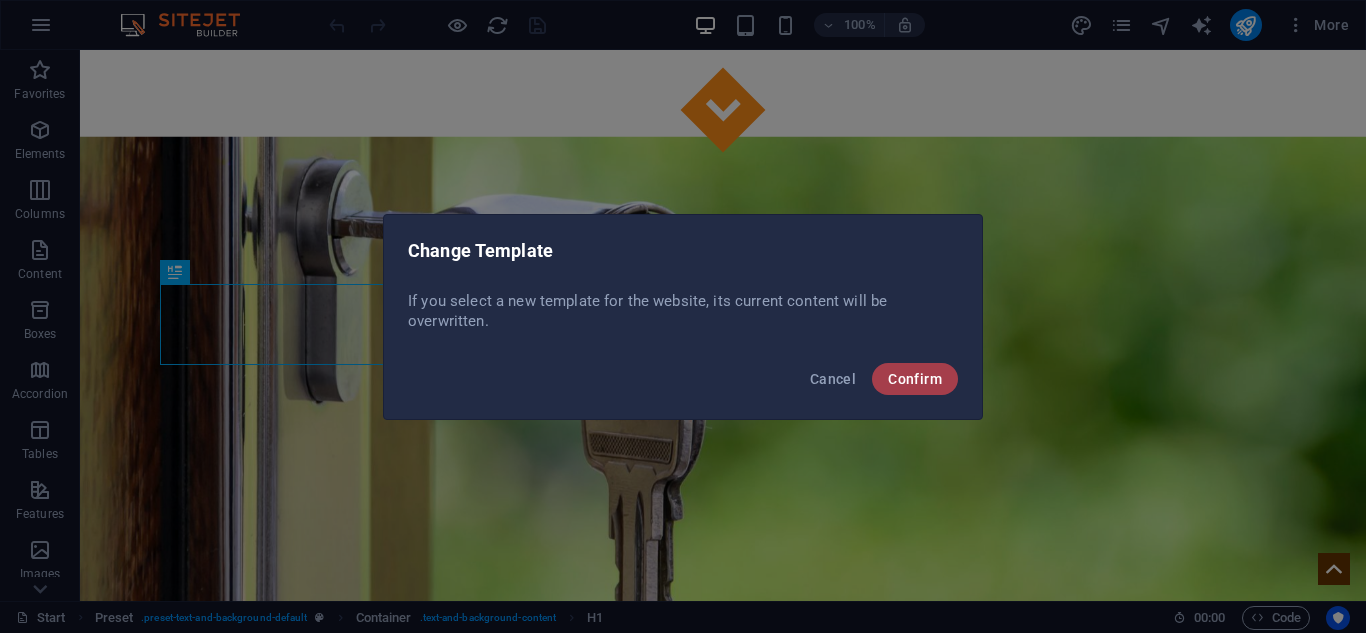 click on "Confirm" at bounding box center [915, 379] 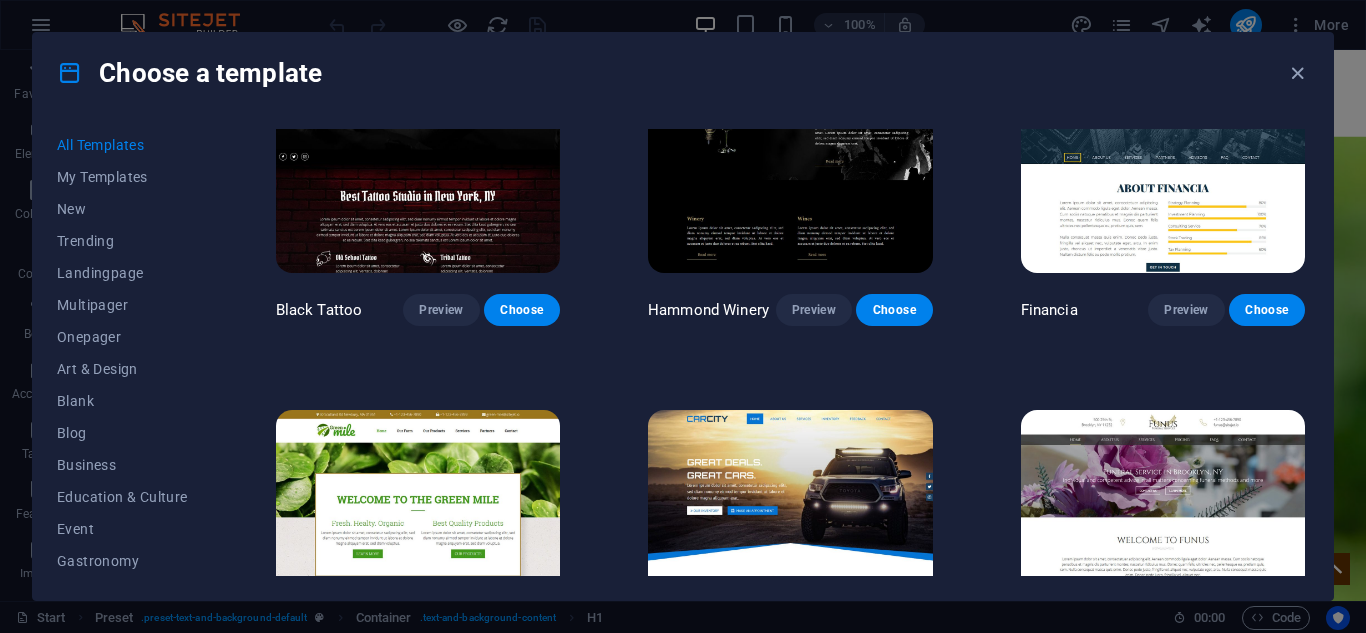 scroll, scrollTop: 11411, scrollLeft: 0, axis: vertical 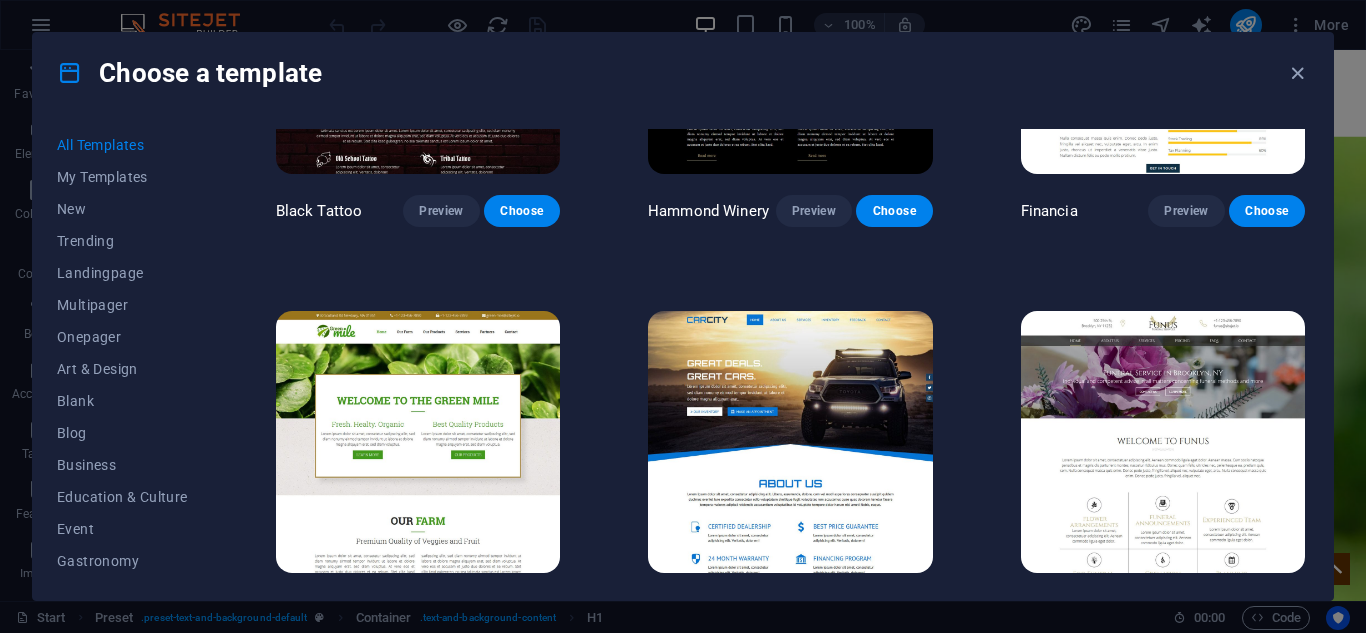 click on "Choose" at bounding box center [522, 610] 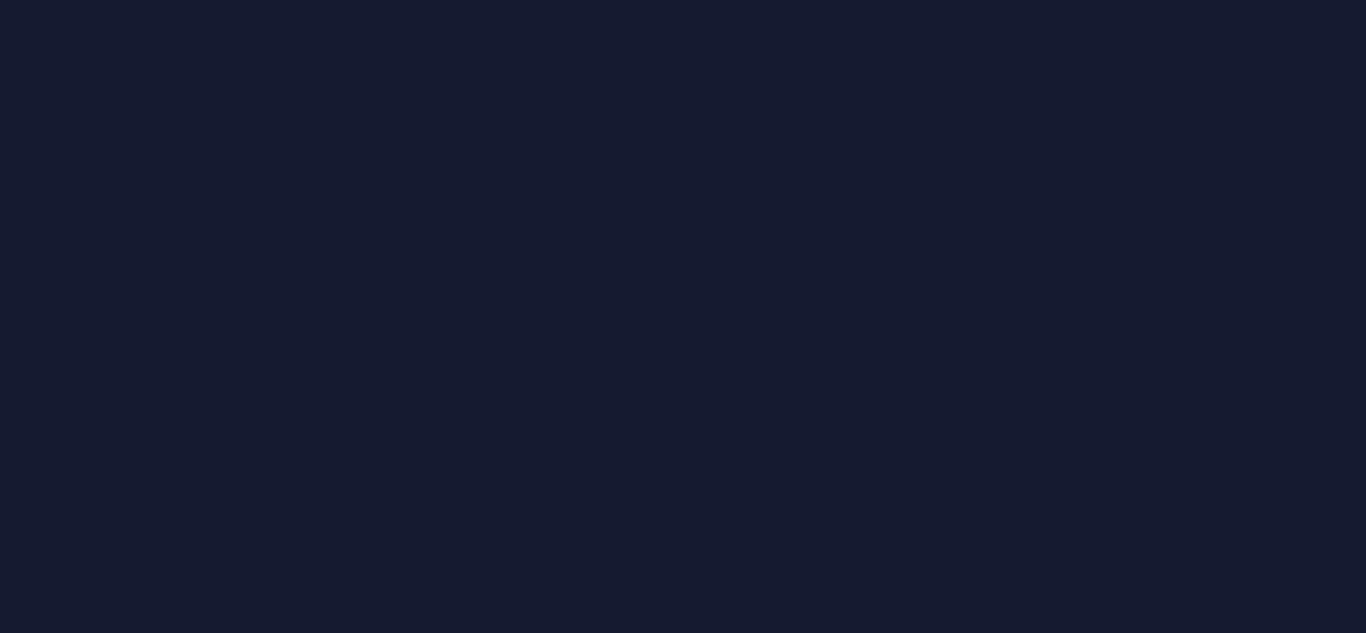 scroll, scrollTop: 0, scrollLeft: 0, axis: both 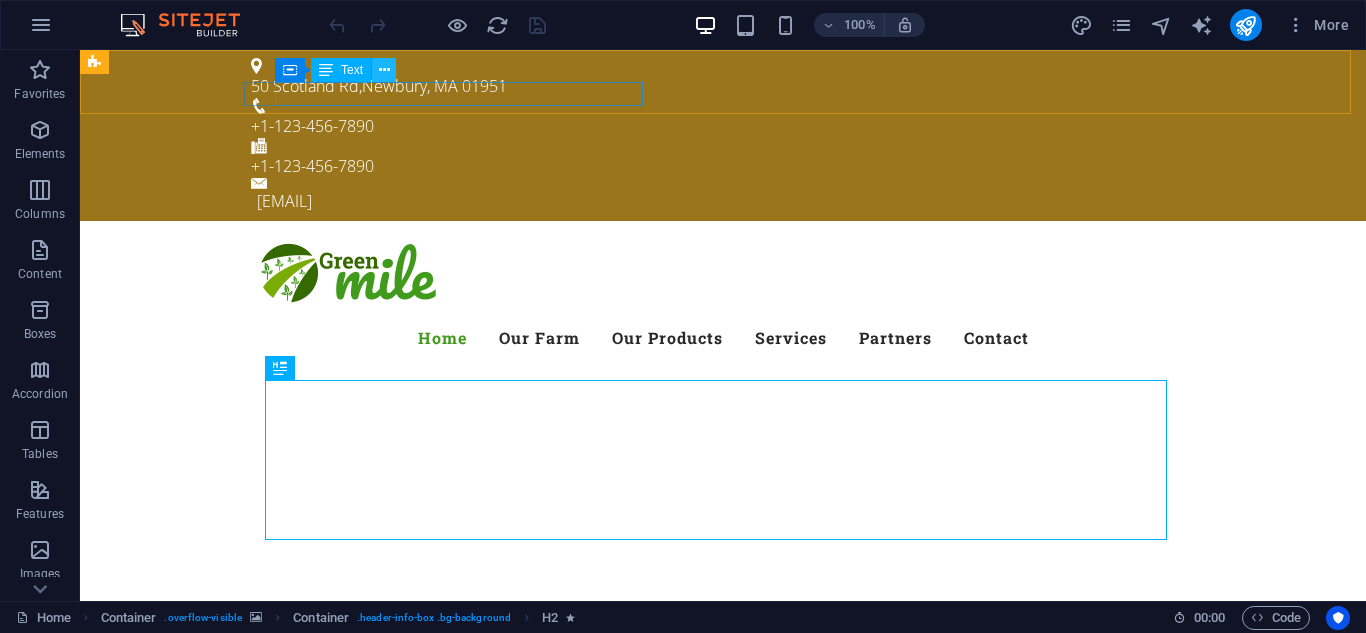 click at bounding box center [384, 70] 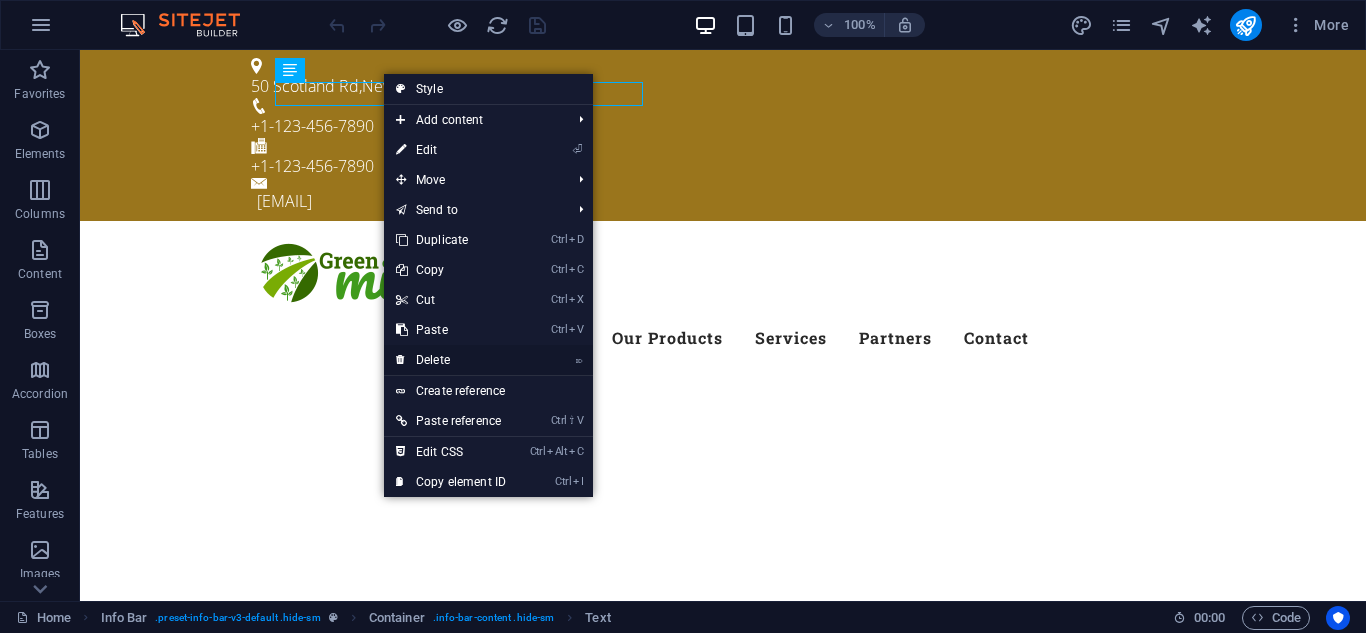 click on "⌦  Delete" at bounding box center [451, 360] 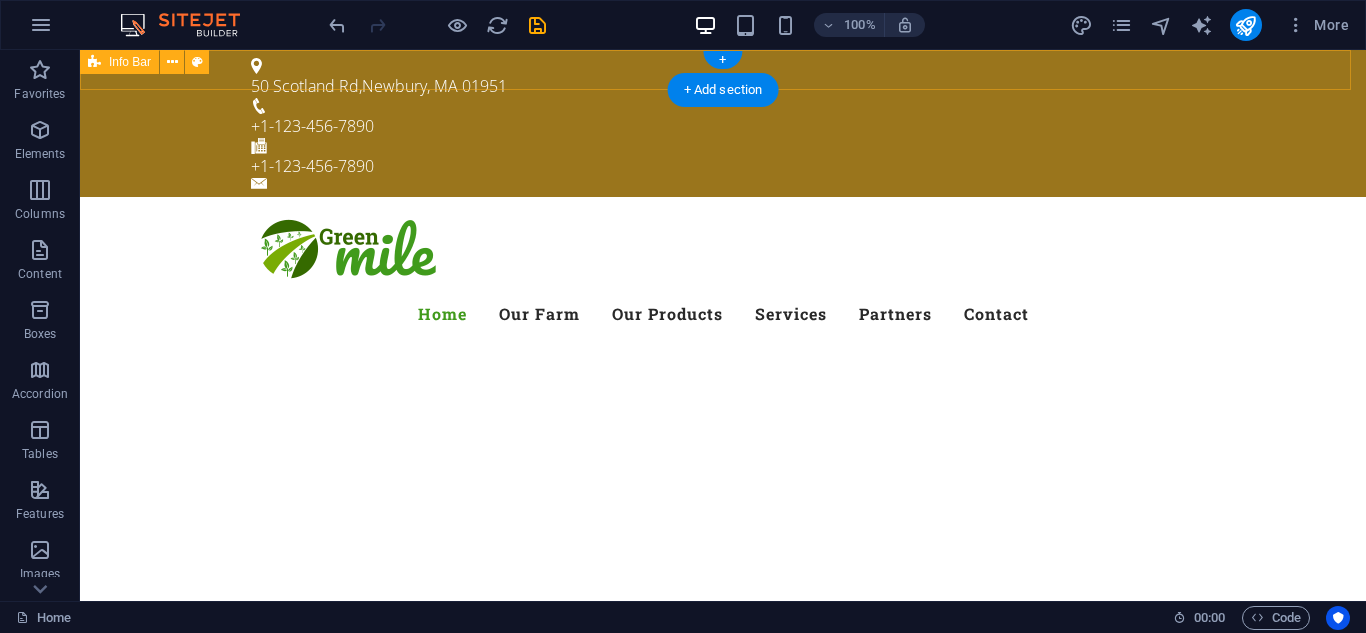 click on "[NUMBER] [STREET], [CITY], [STATE] [POSTAL_CODE] +[PHONE] +[PHONE]" at bounding box center (723, 123) 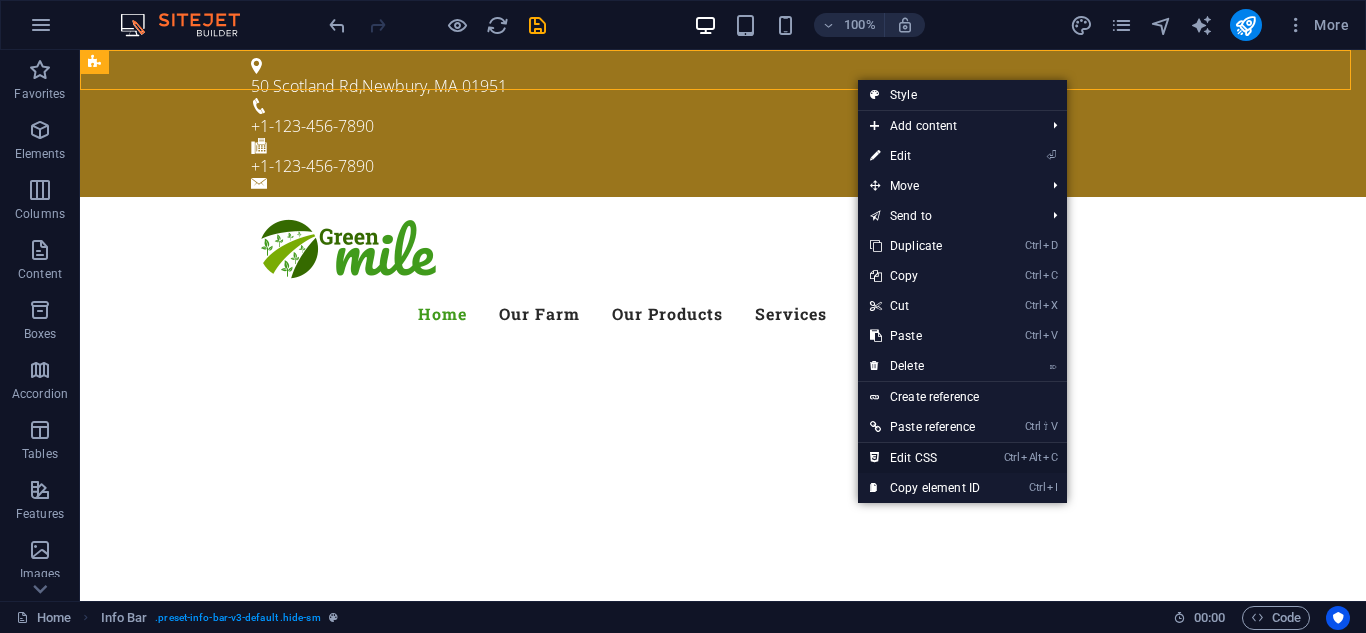 click on "Ctrl Alt C  Edit CSS" at bounding box center [925, 458] 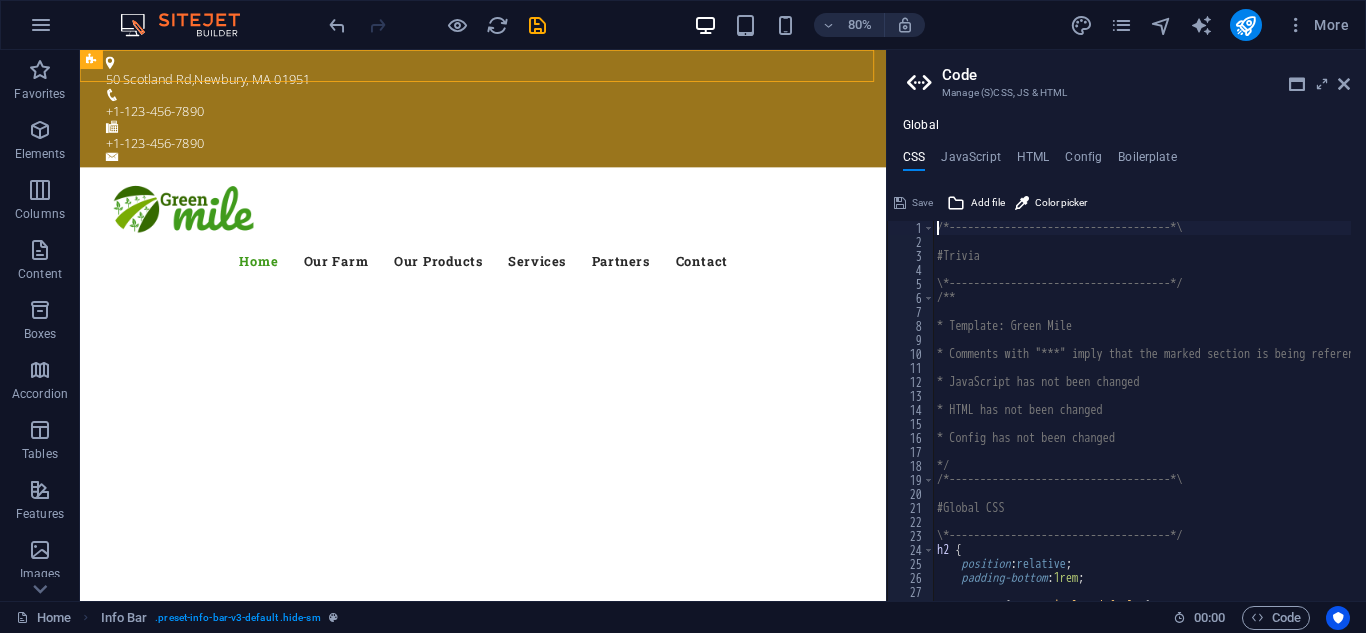 type on "@include info-bar-v3($background: $color-secondary);" 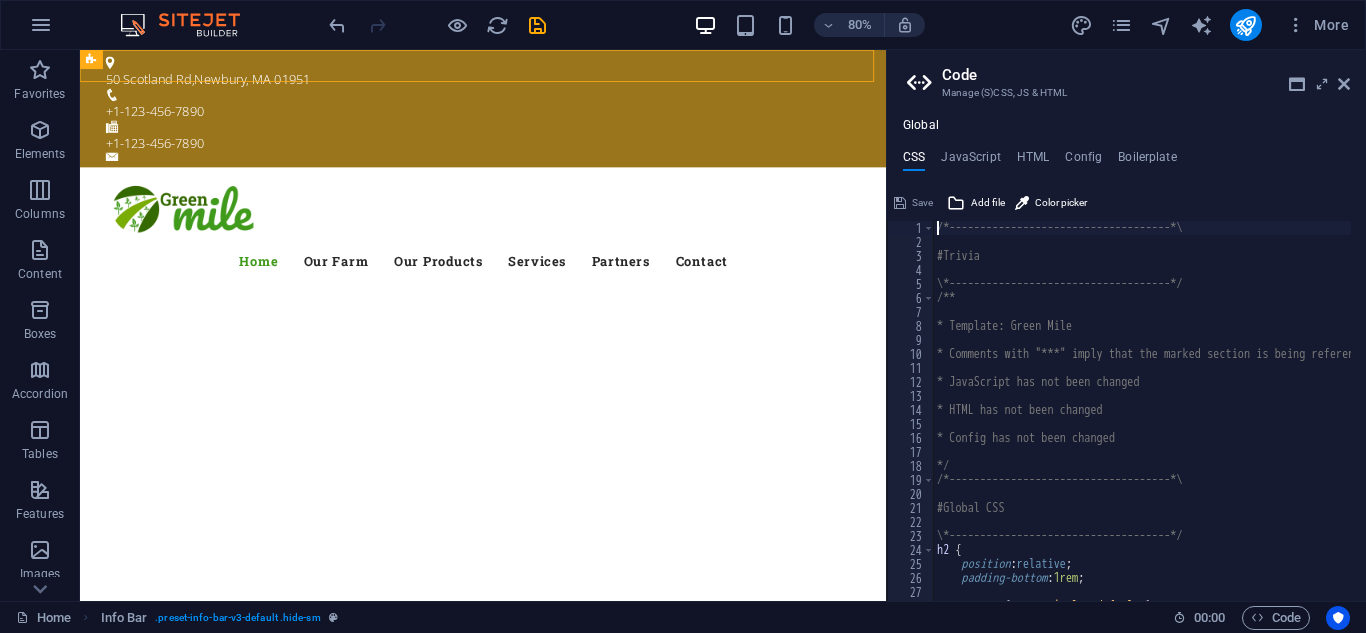scroll, scrollTop: 1204, scrollLeft: 0, axis: vertical 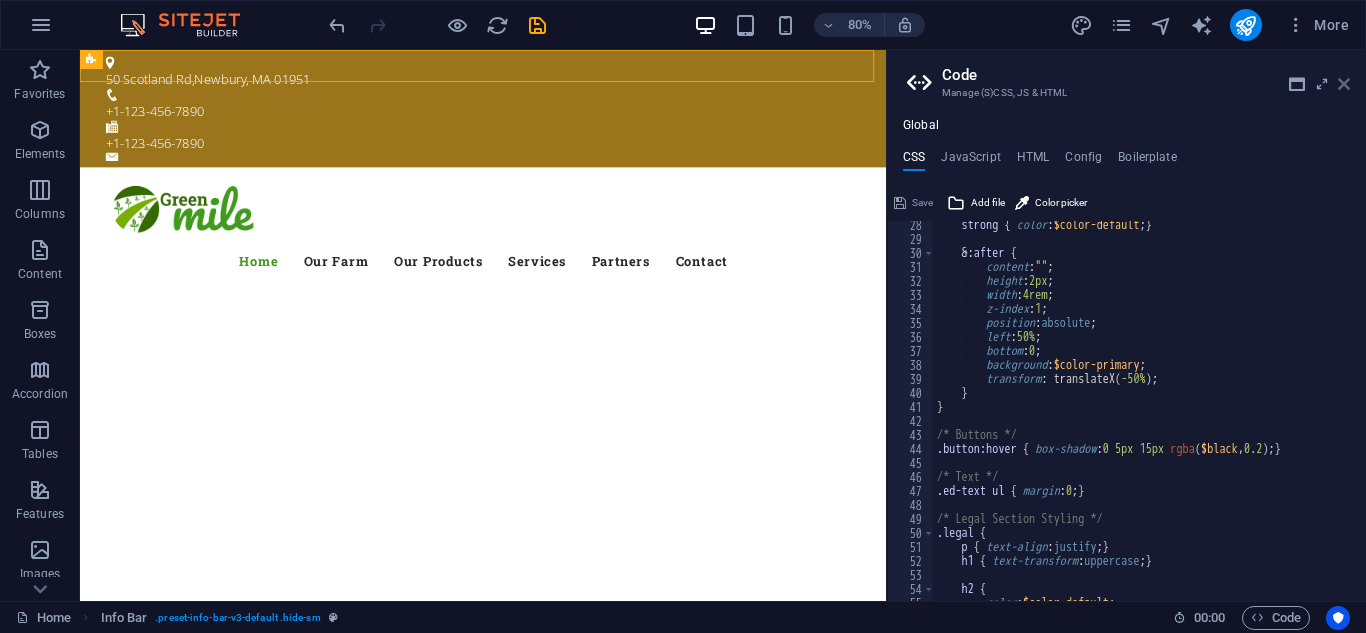 click at bounding box center (1344, 84) 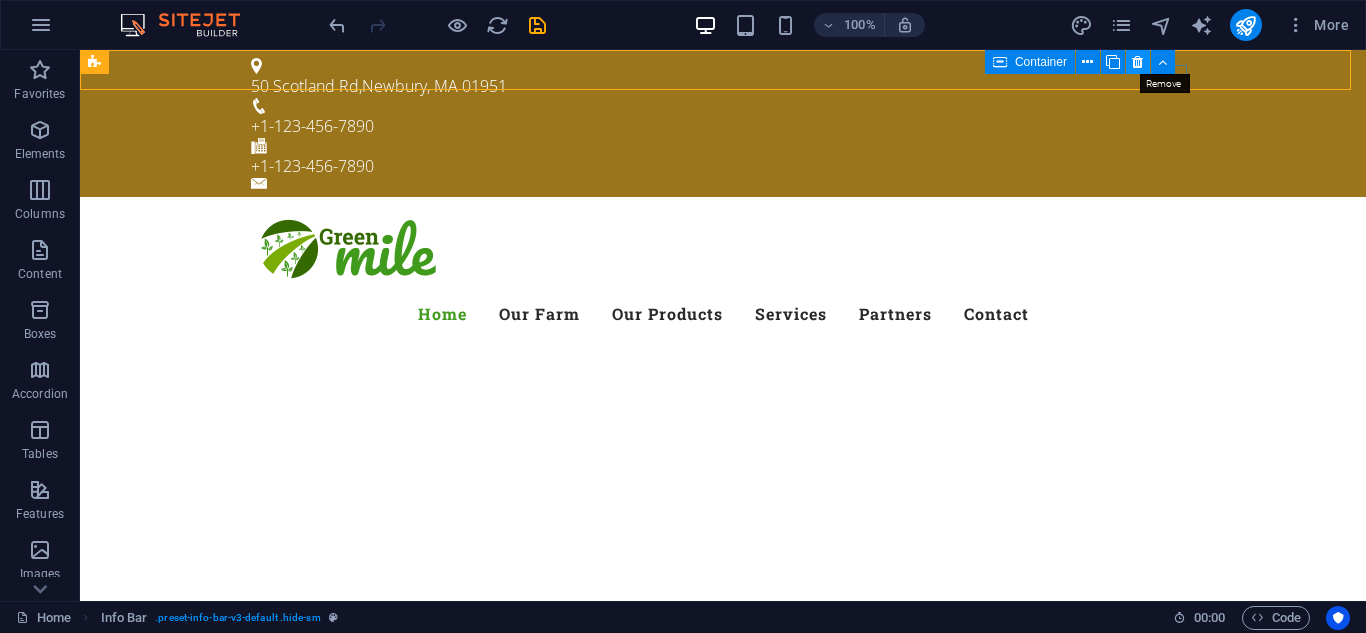 click at bounding box center [1137, 62] 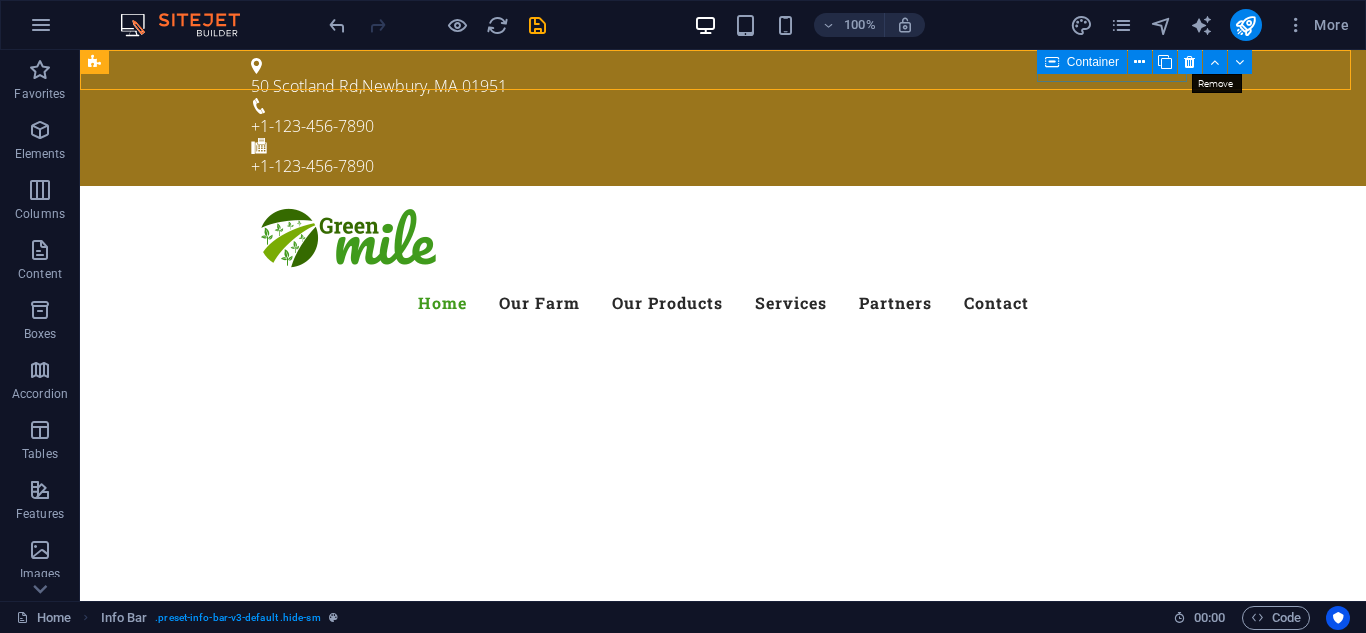 click at bounding box center (1190, 62) 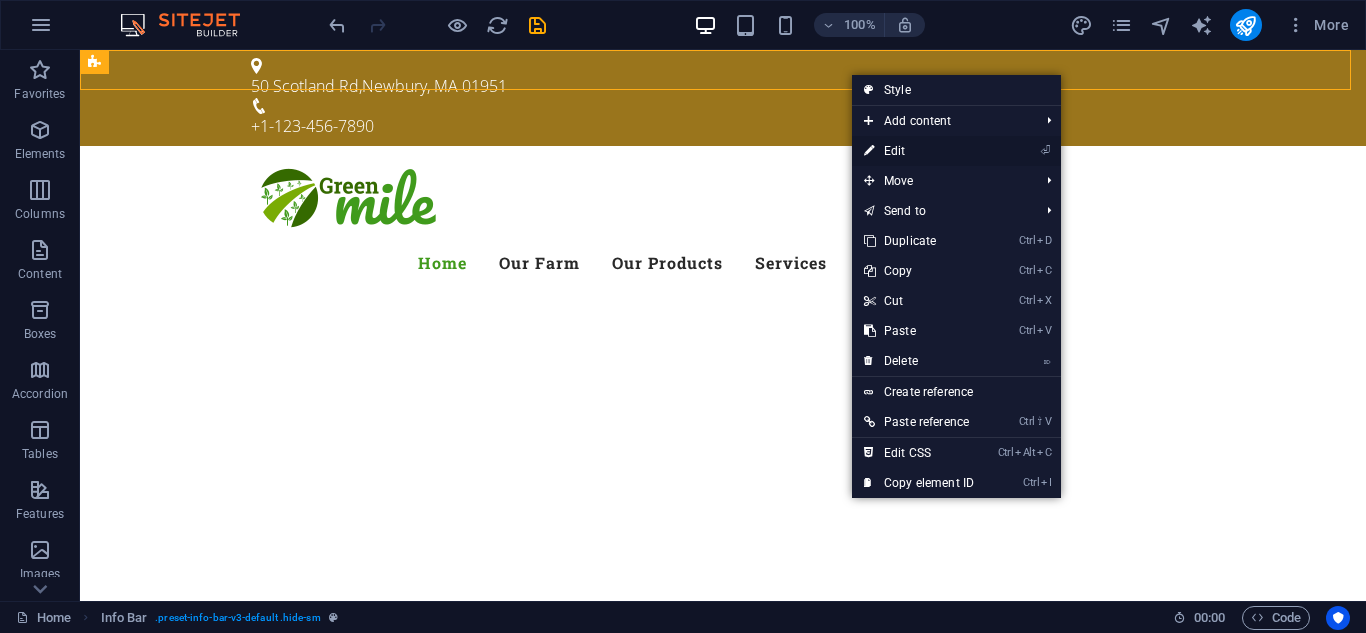 click on "⏎  Edit" at bounding box center [919, 151] 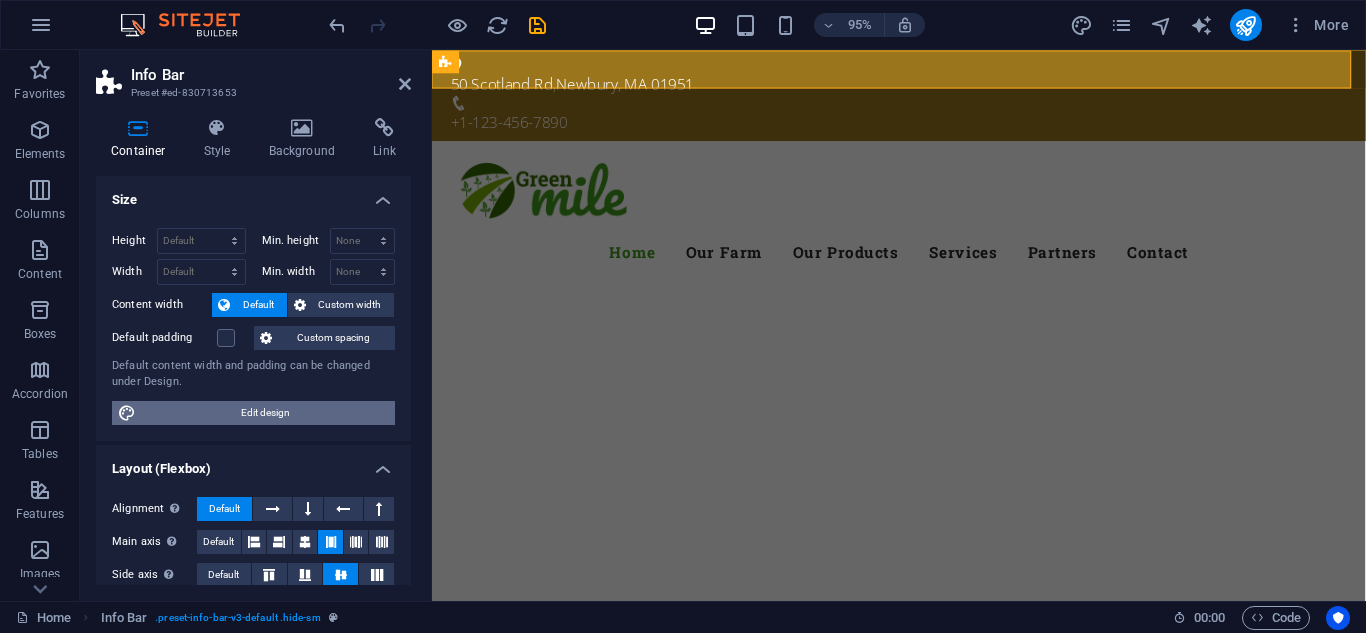click on "Edit design" at bounding box center (265, 413) 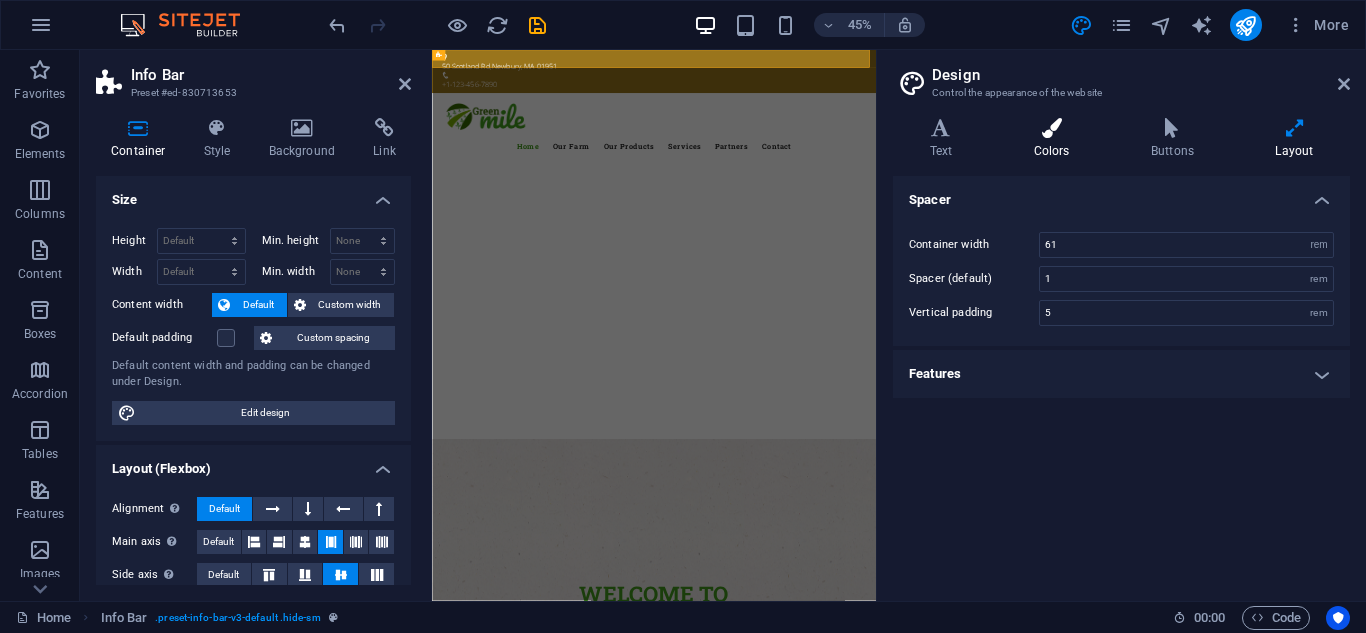 click on "Colors" at bounding box center (1055, 139) 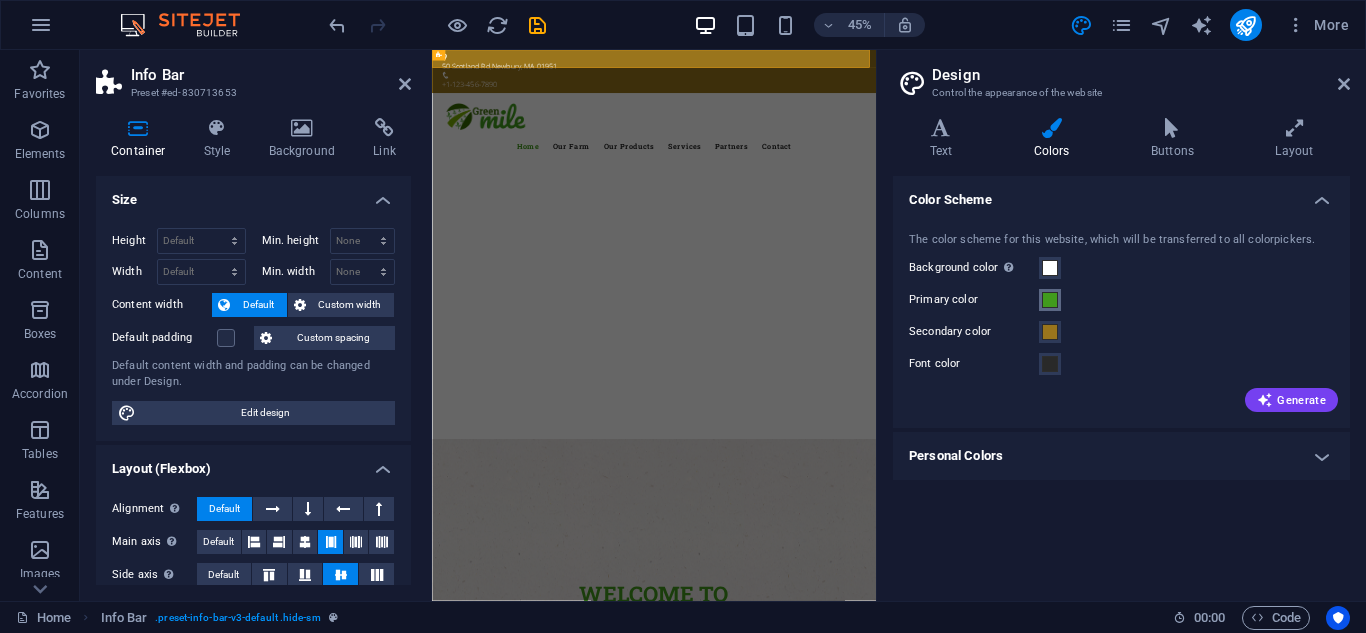 click at bounding box center (1050, 300) 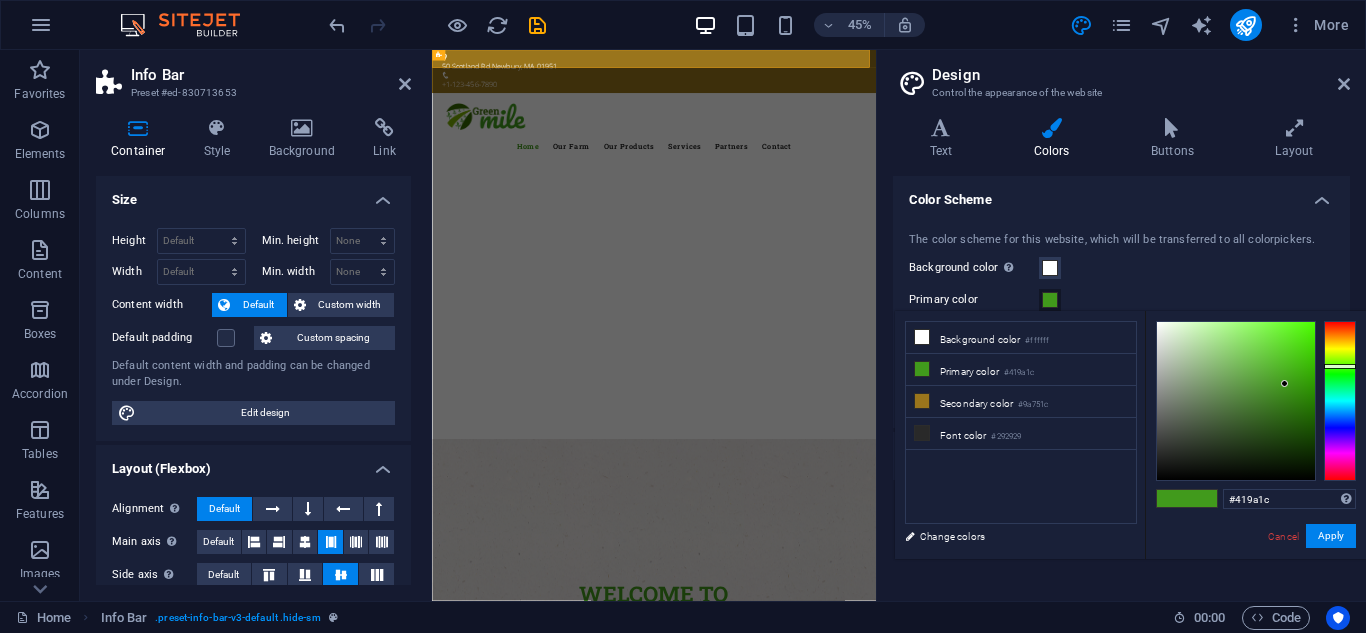 type on "#3cba08" 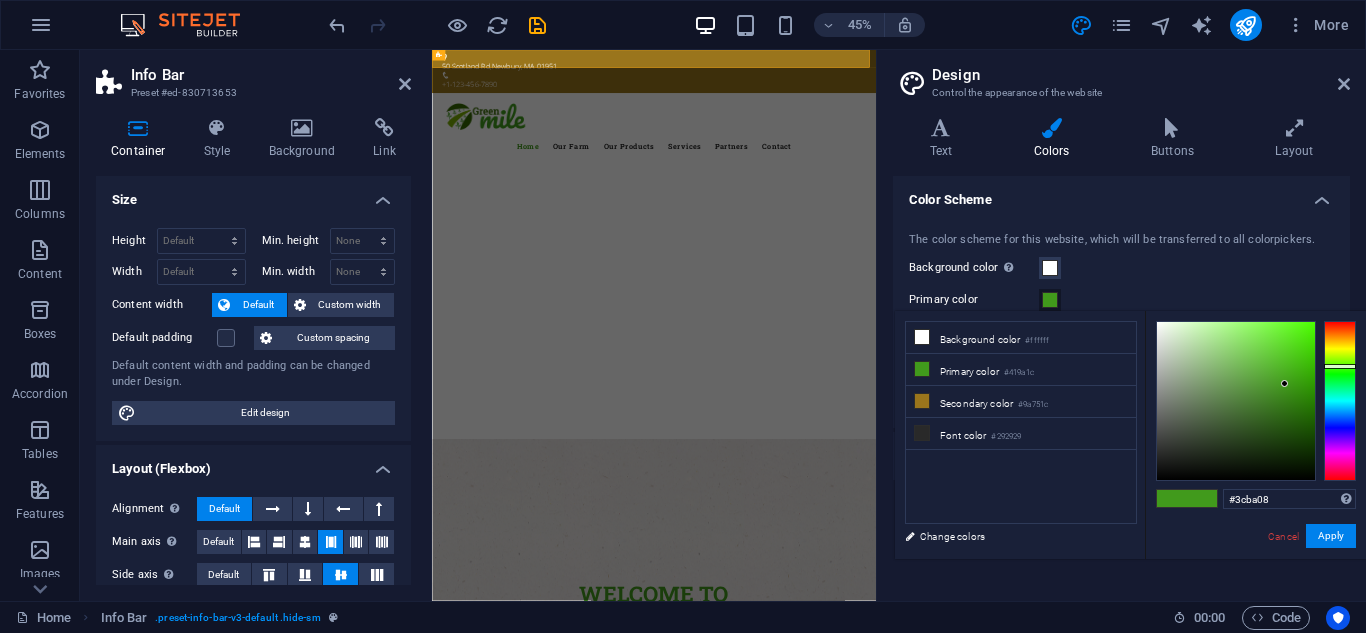 click at bounding box center (1236, 401) 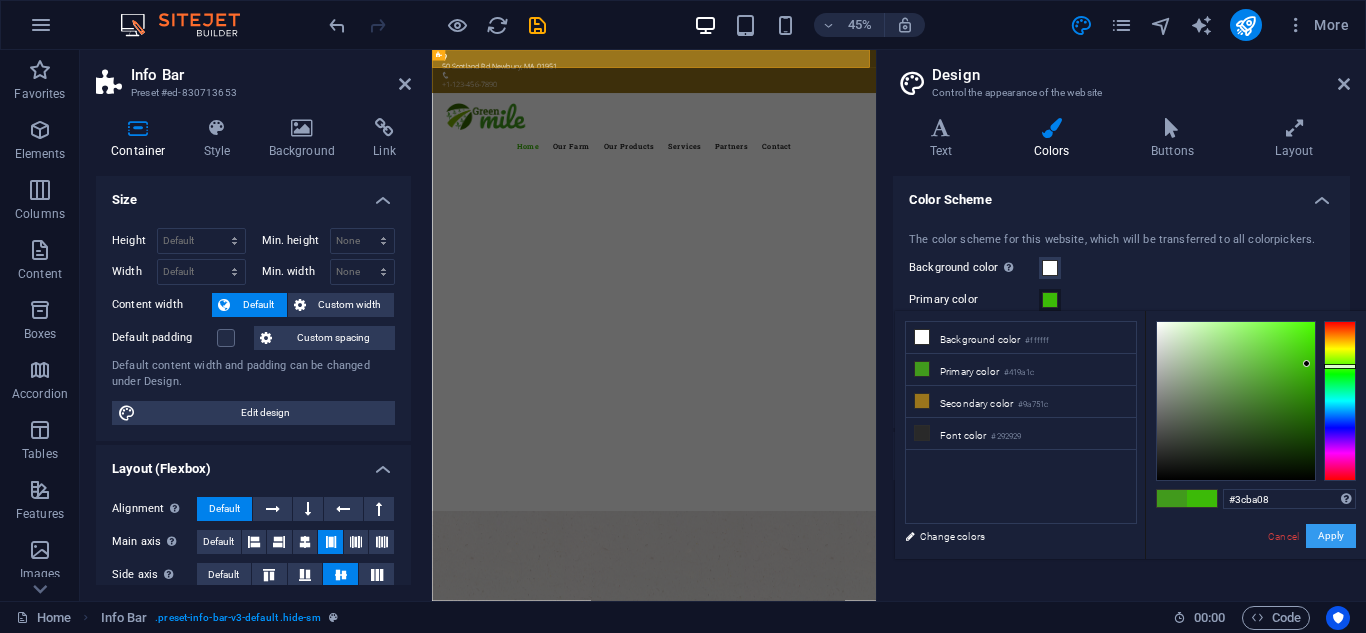 click on "Apply" at bounding box center [1331, 536] 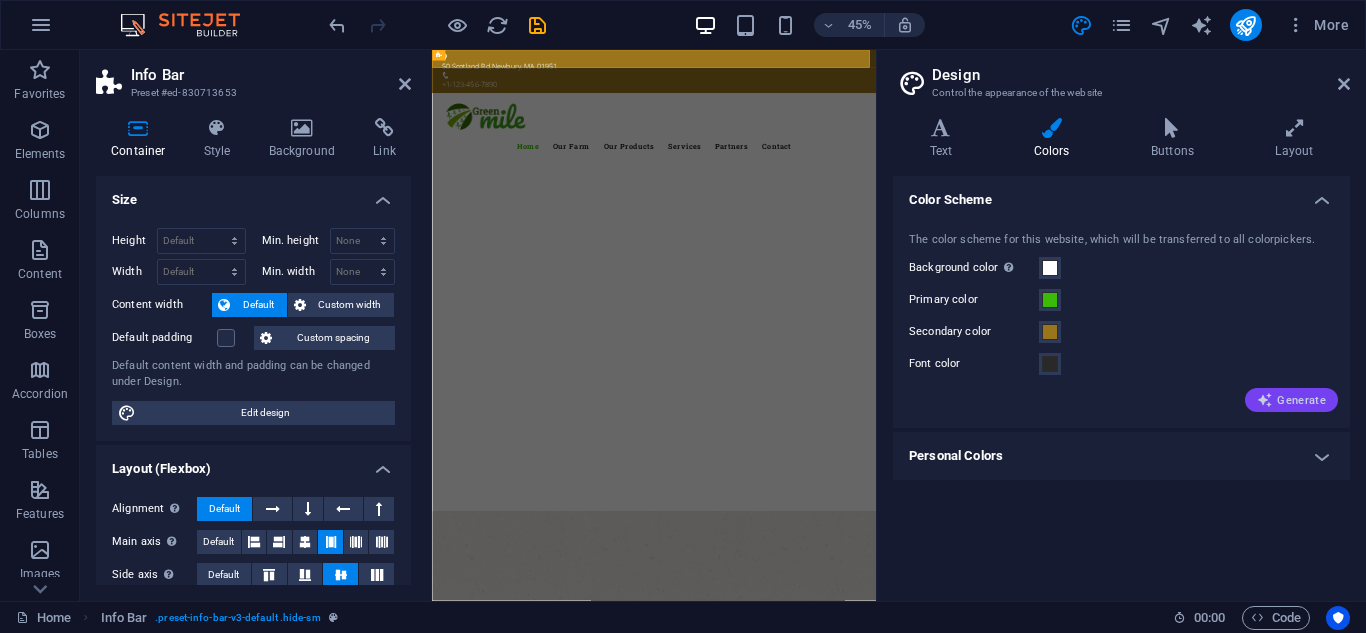 click on "Generate" at bounding box center [1291, 400] 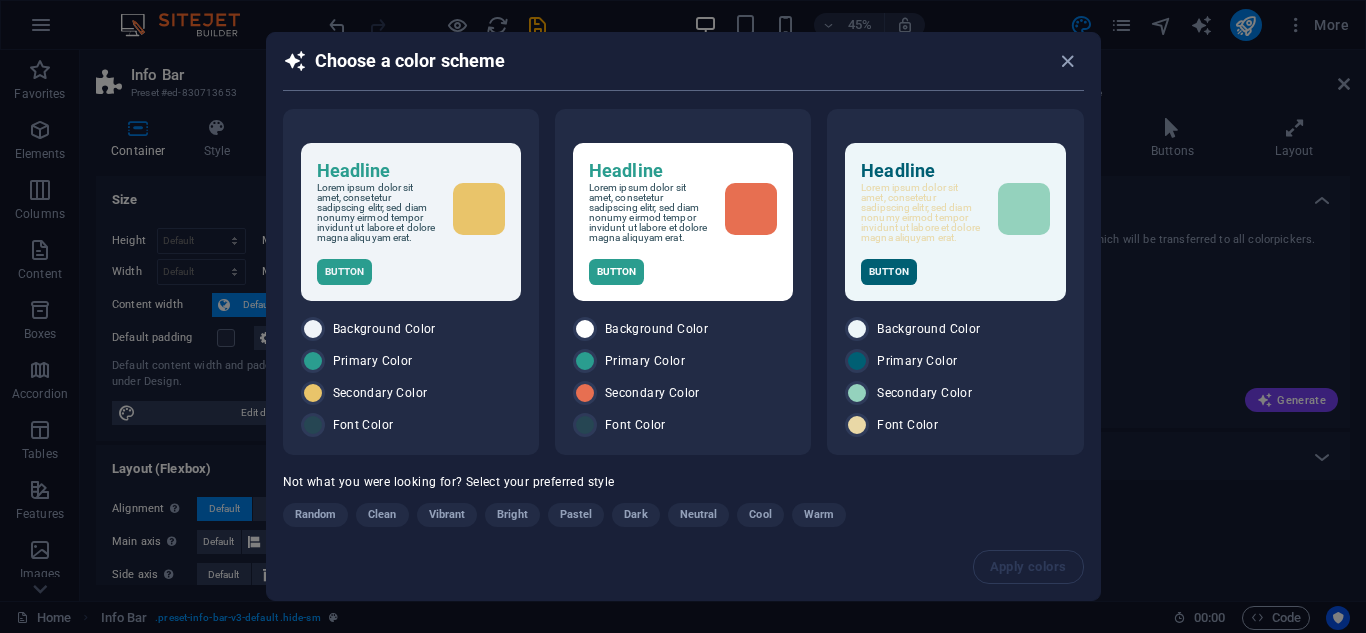 drag, startPoint x: 1107, startPoint y: 242, endPoint x: 1106, endPoint y: 273, distance: 31.016125 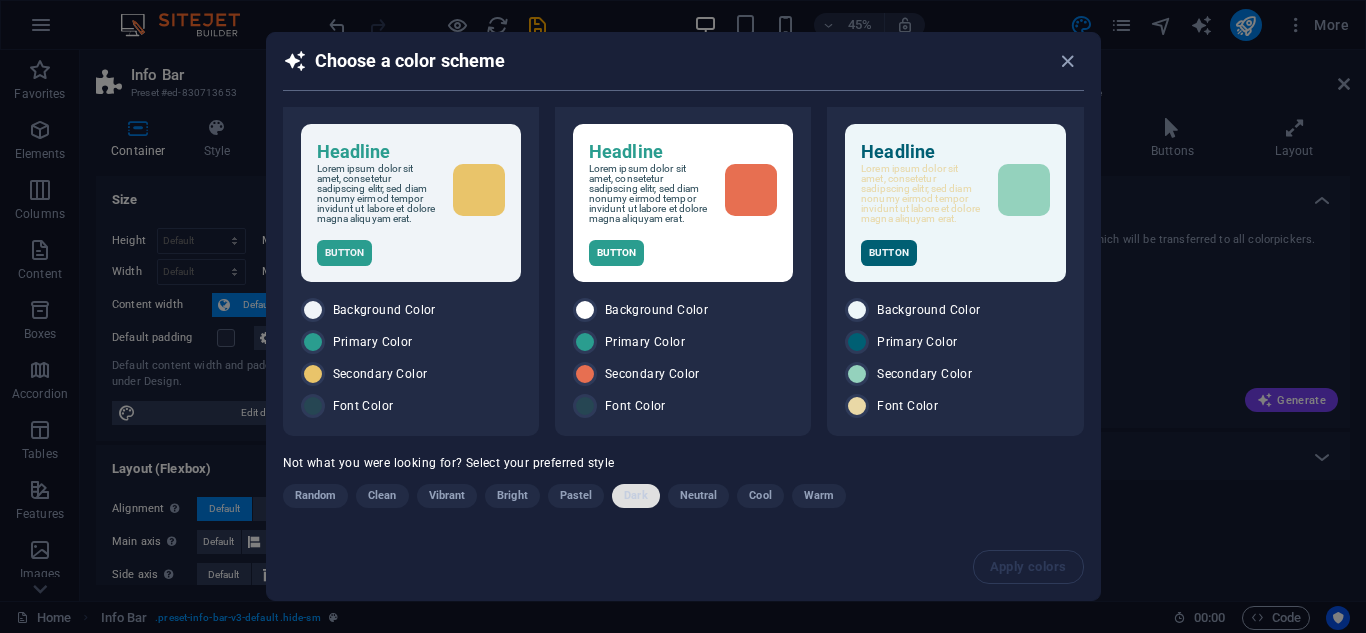 click on "Dark" at bounding box center [635, 496] 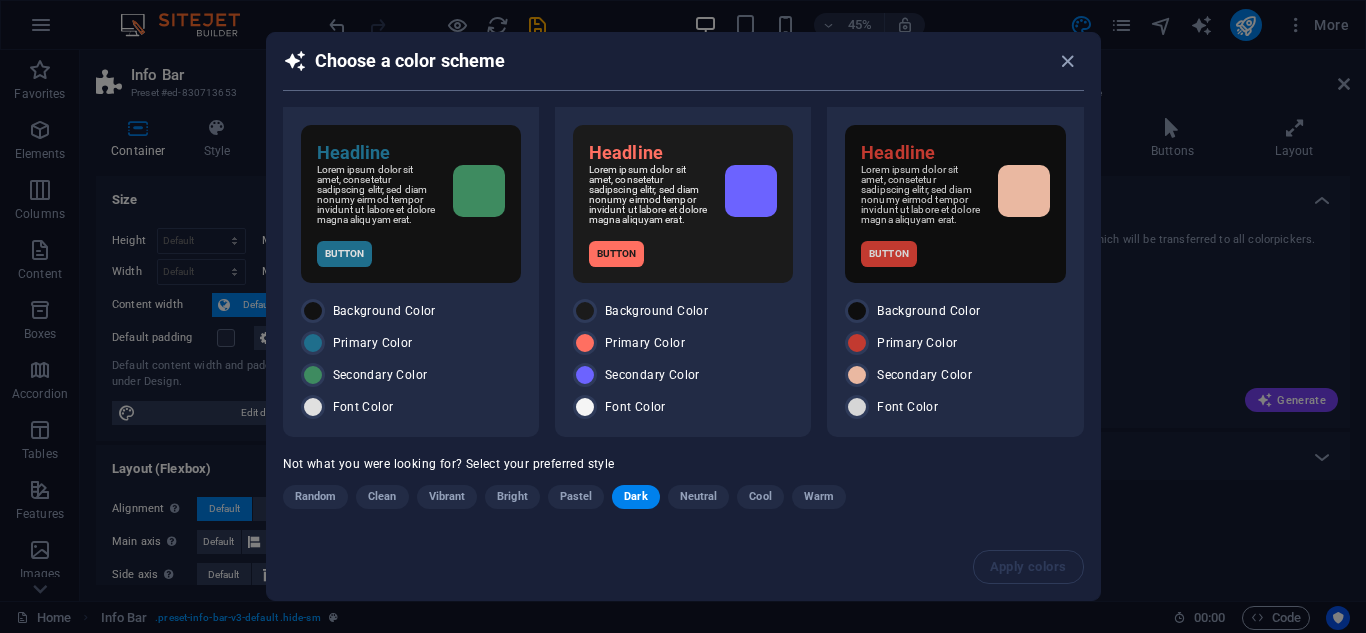 scroll, scrollTop: 29, scrollLeft: 0, axis: vertical 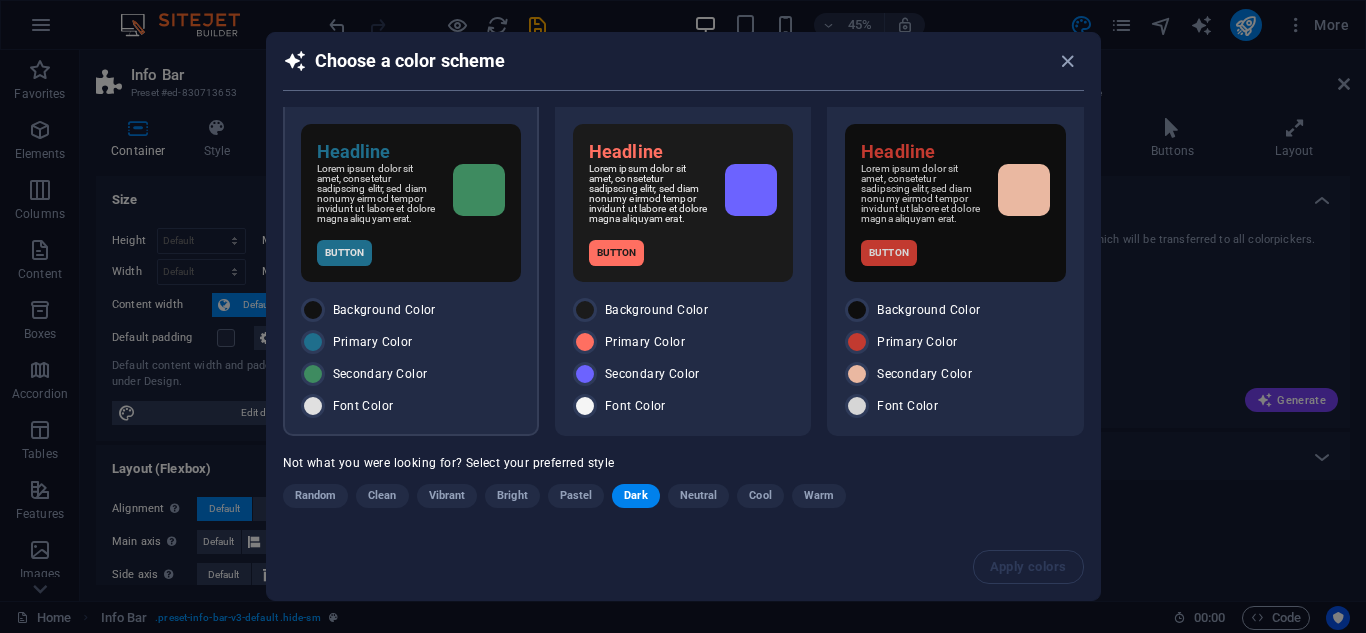 click on "Primary Color" at bounding box center (373, 342) 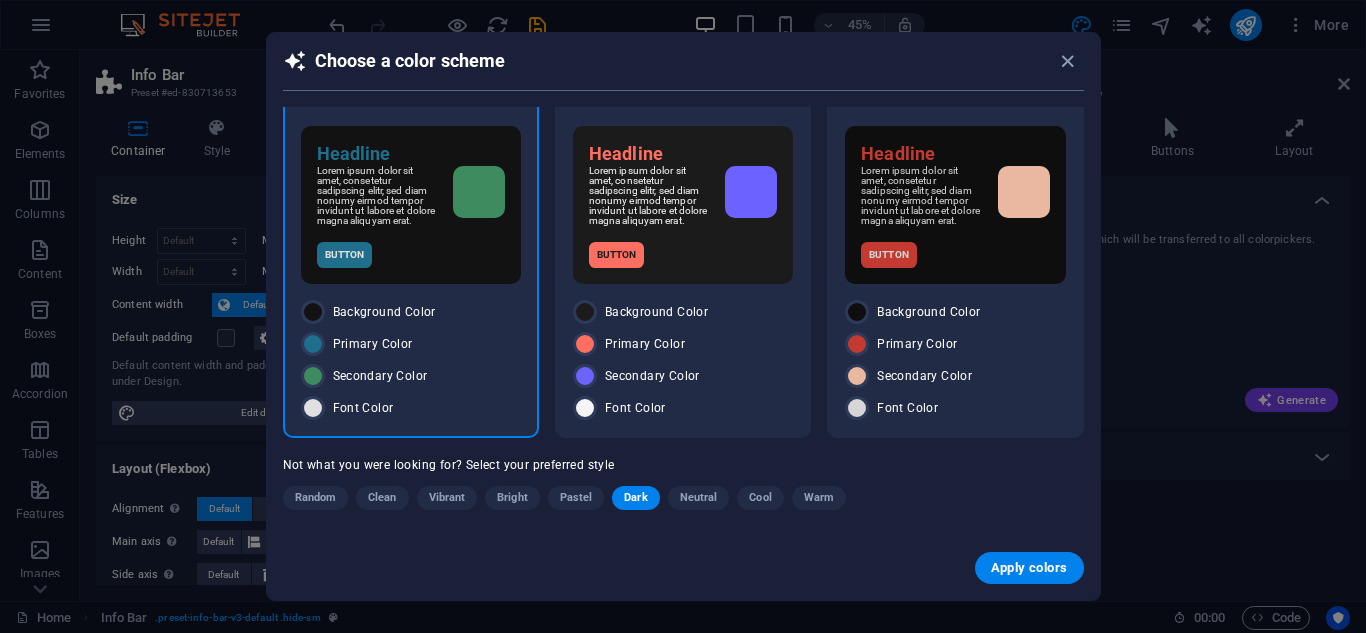 scroll, scrollTop: 27, scrollLeft: 0, axis: vertical 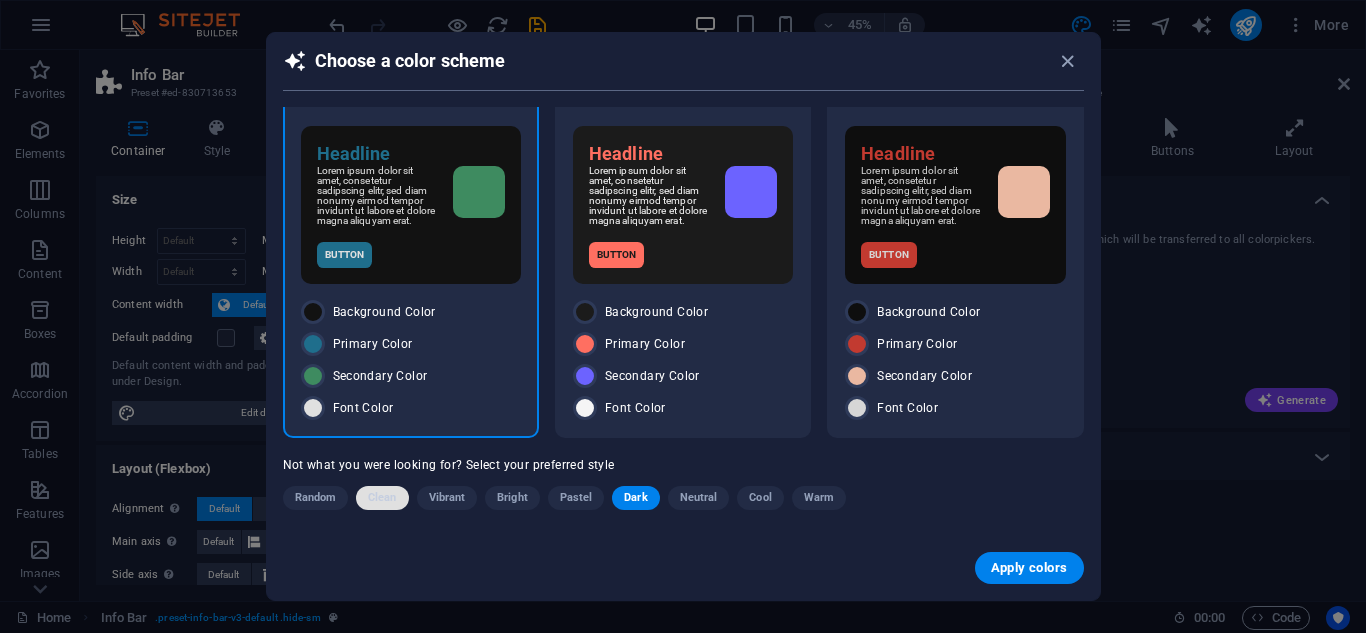 click on "Clean" at bounding box center (382, 498) 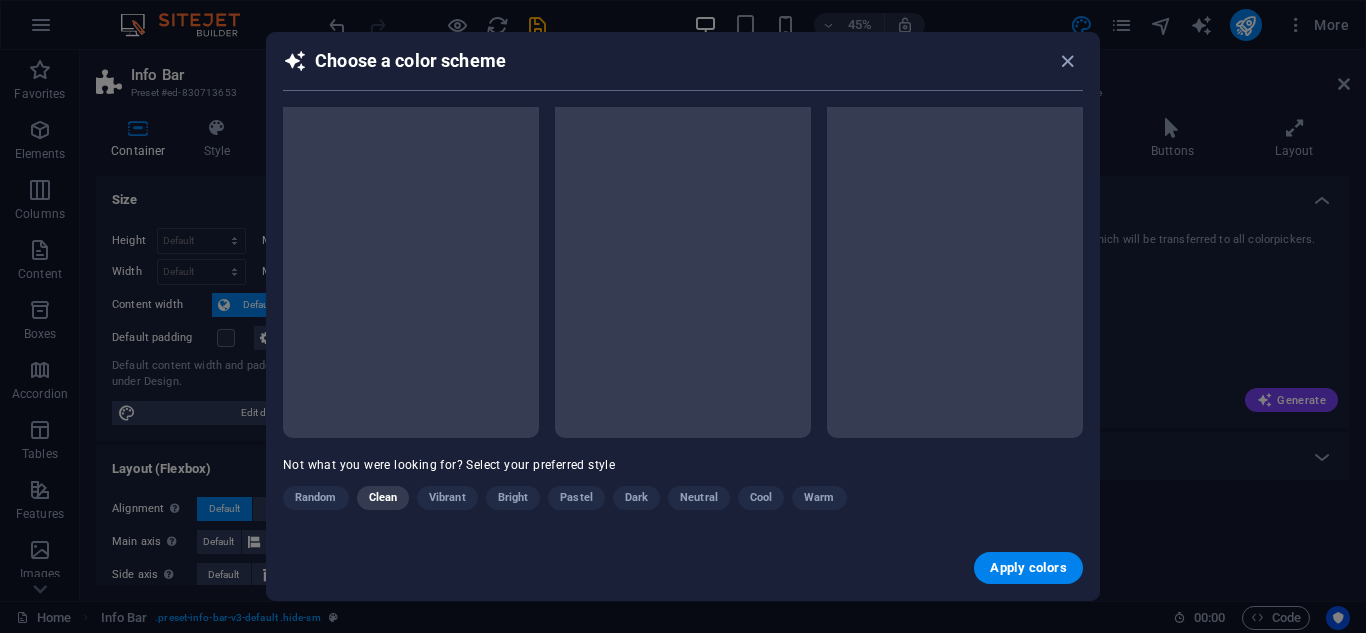 scroll, scrollTop: 27, scrollLeft: 0, axis: vertical 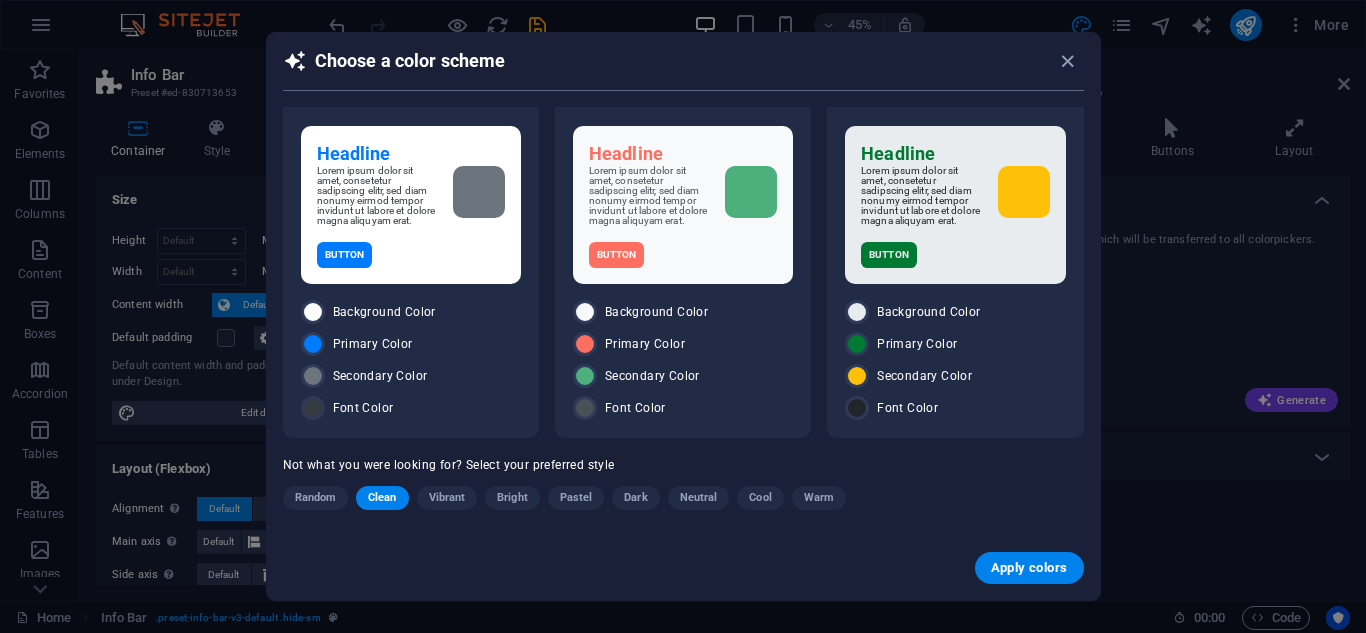 click on "Clean" at bounding box center (382, 498) 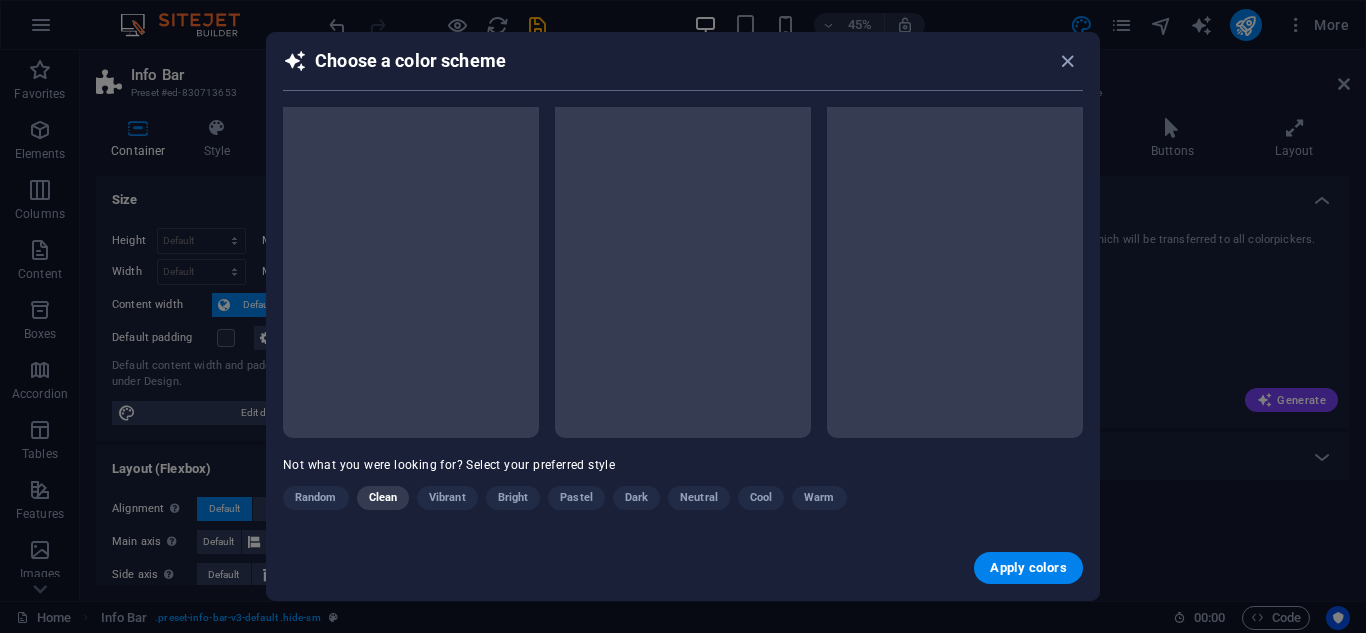 scroll, scrollTop: 27, scrollLeft: 0, axis: vertical 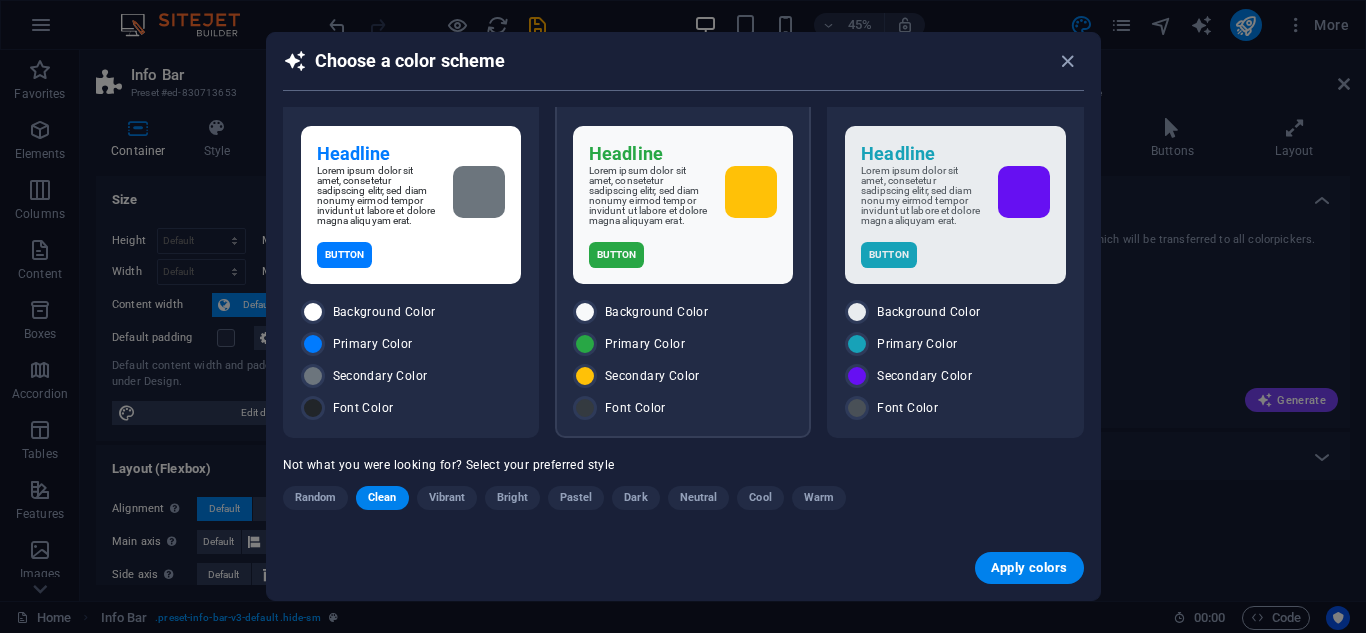 click on "Headline Lorem ipsum dolor sit amet, consetetur sadipscing elitr, sed diam nonumy eirmod tempor invidunt ut labore et dolore magna aliquyam erat. Button" at bounding box center [683, 205] 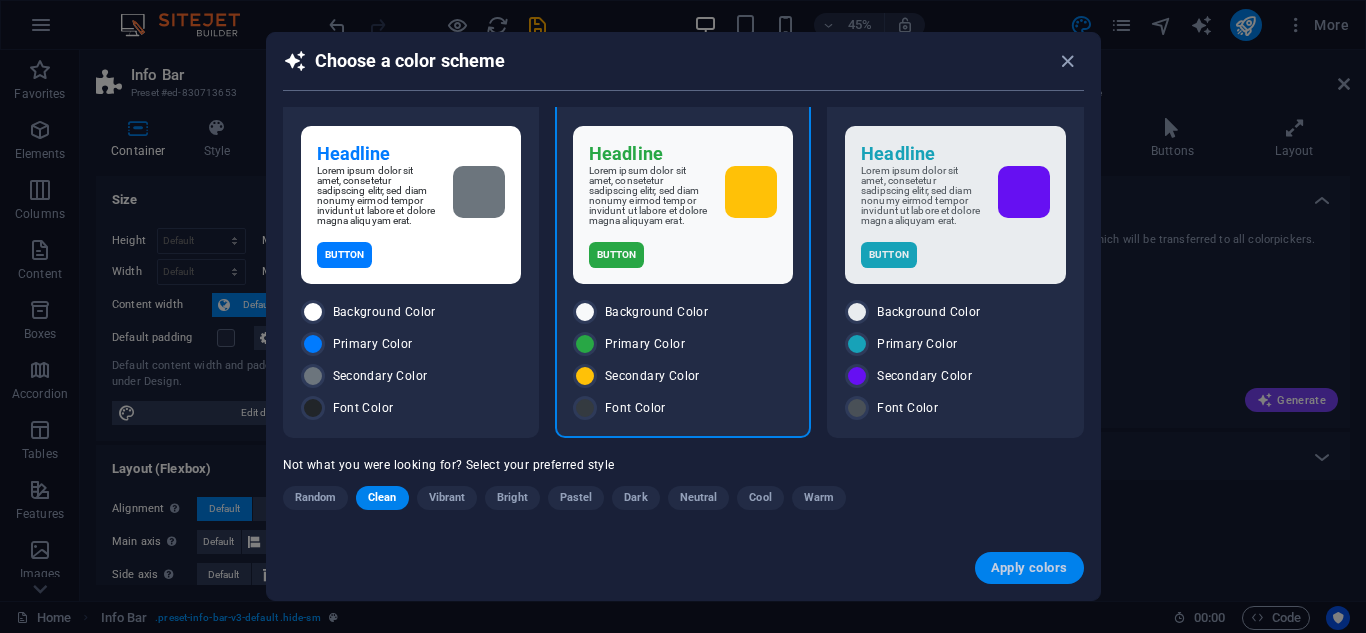 click on "Apply colors" at bounding box center [1029, 568] 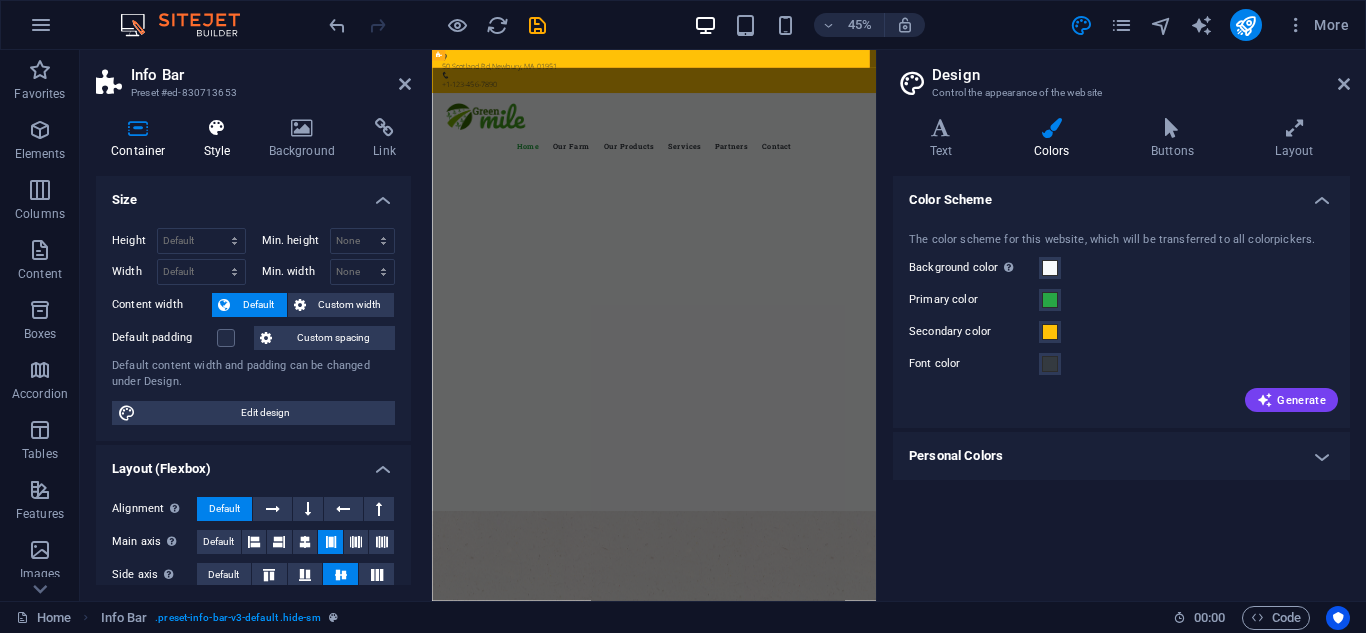 click on "Style" at bounding box center (221, 139) 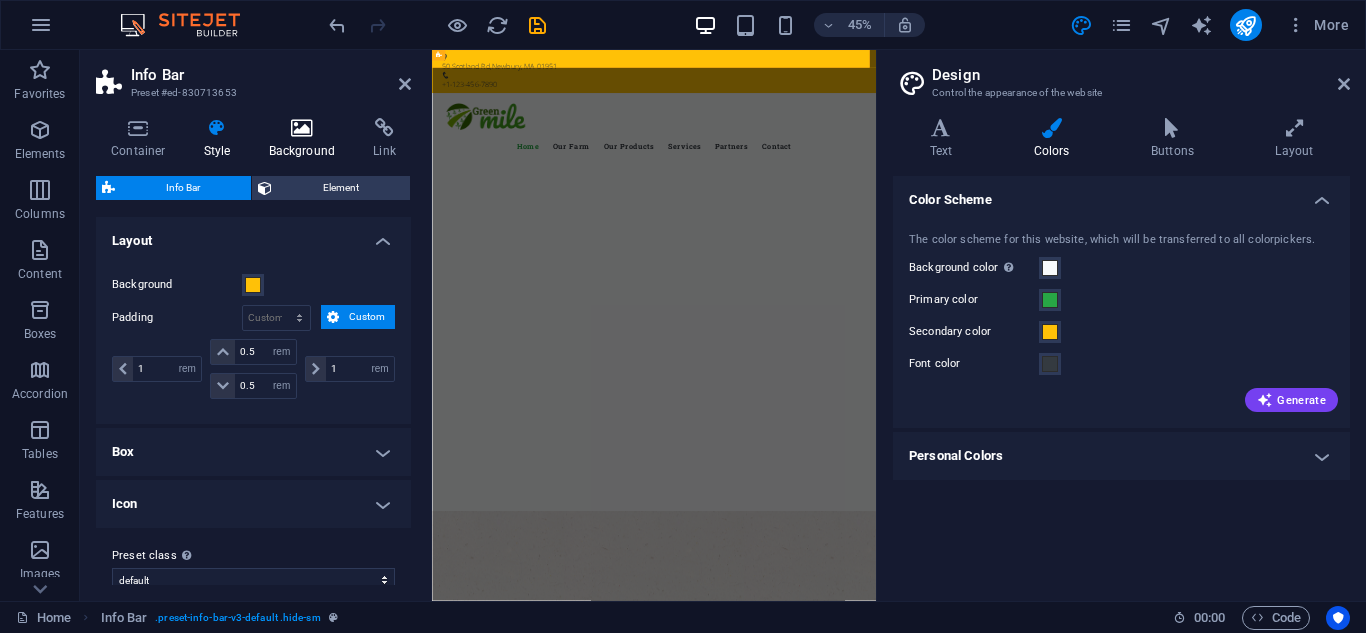 click on "Background" at bounding box center (306, 139) 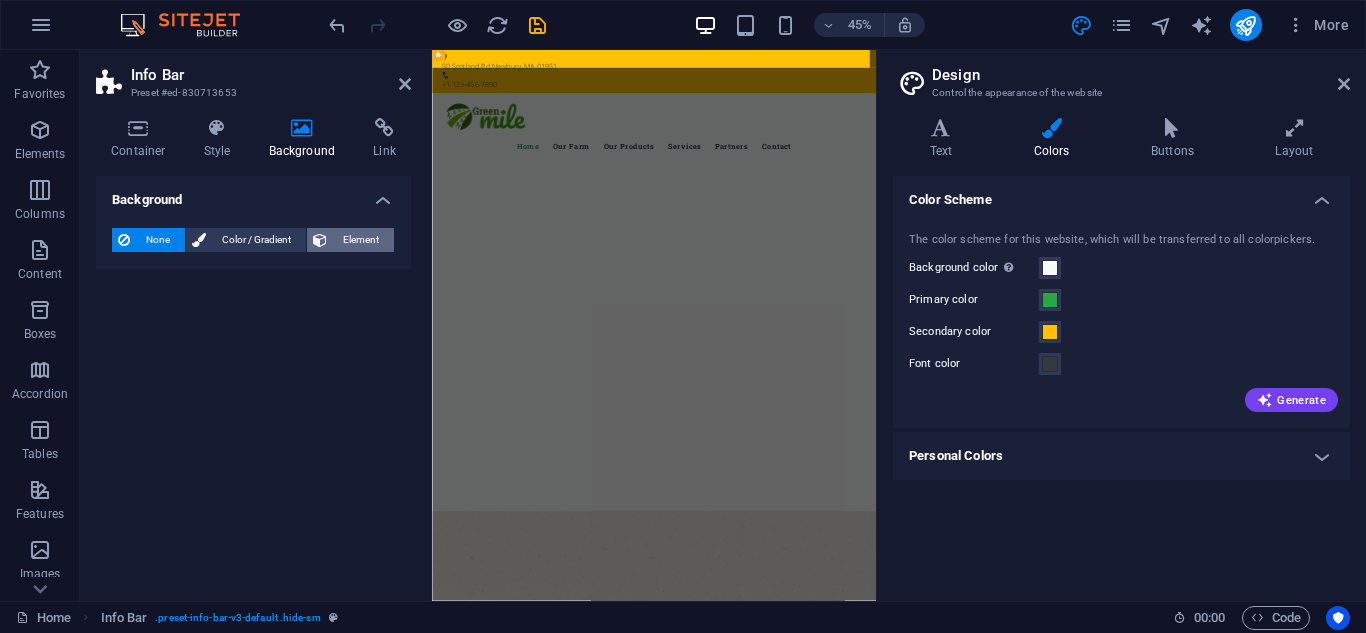 click on "Element" at bounding box center (360, 240) 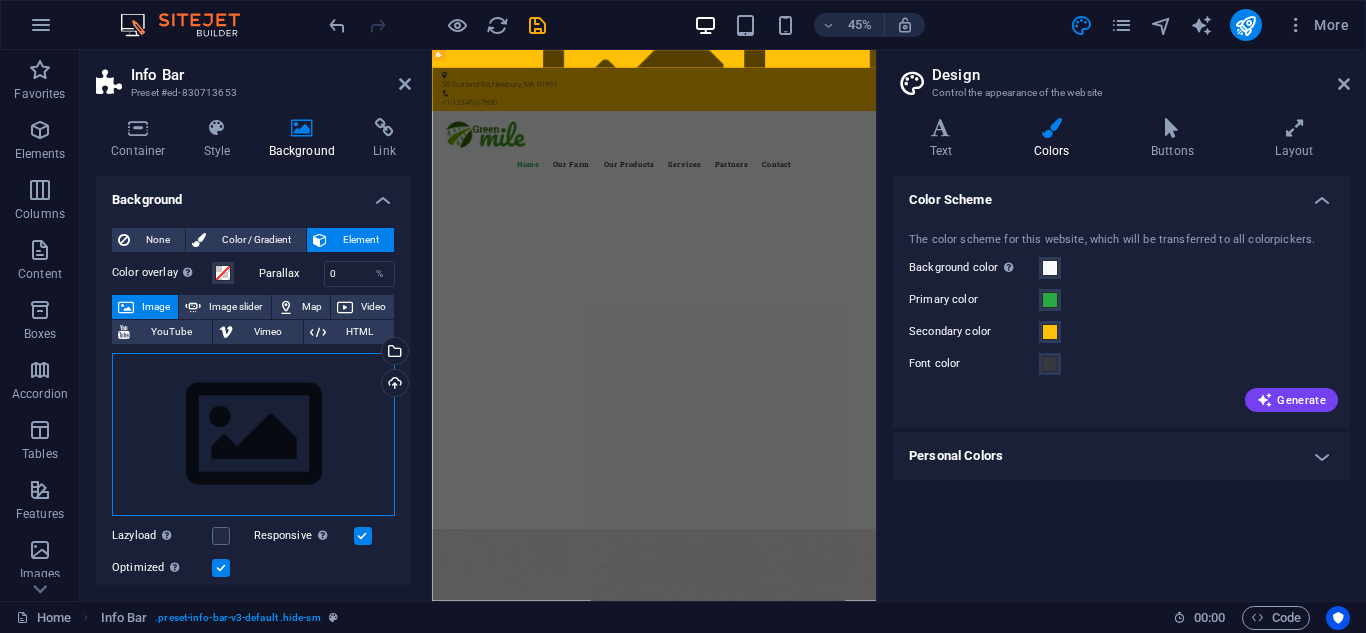 click on "Drag files here, click to choose files or select files from Files or our free stock photos & videos" at bounding box center (253, 435) 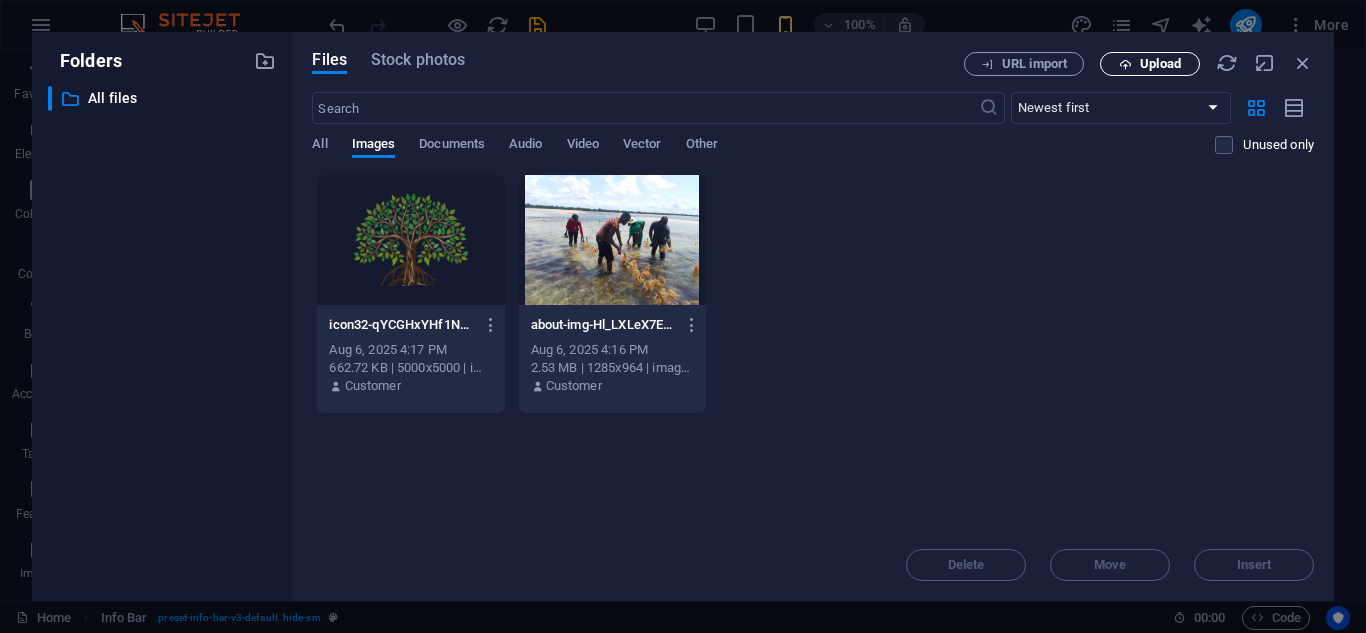 click at bounding box center (1125, 64) 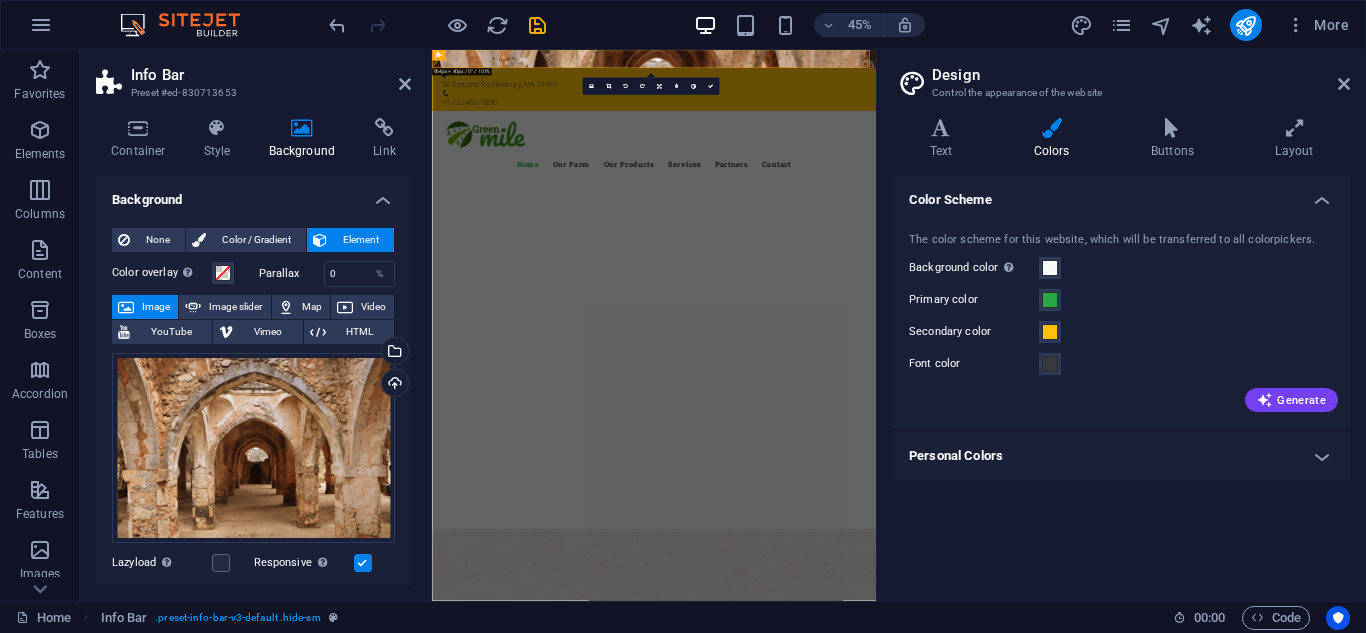 click on "Color Scheme The color scheme for this website, which will be transferred to all colorpickers. Background color Only visible if it is not covered by other backgrounds. Primary color Secondary color Font color Generate Personal Colors Custom color 1 Custom color 2 Custom color 3 Custom color 4 Custom color 5" at bounding box center (1121, 380) 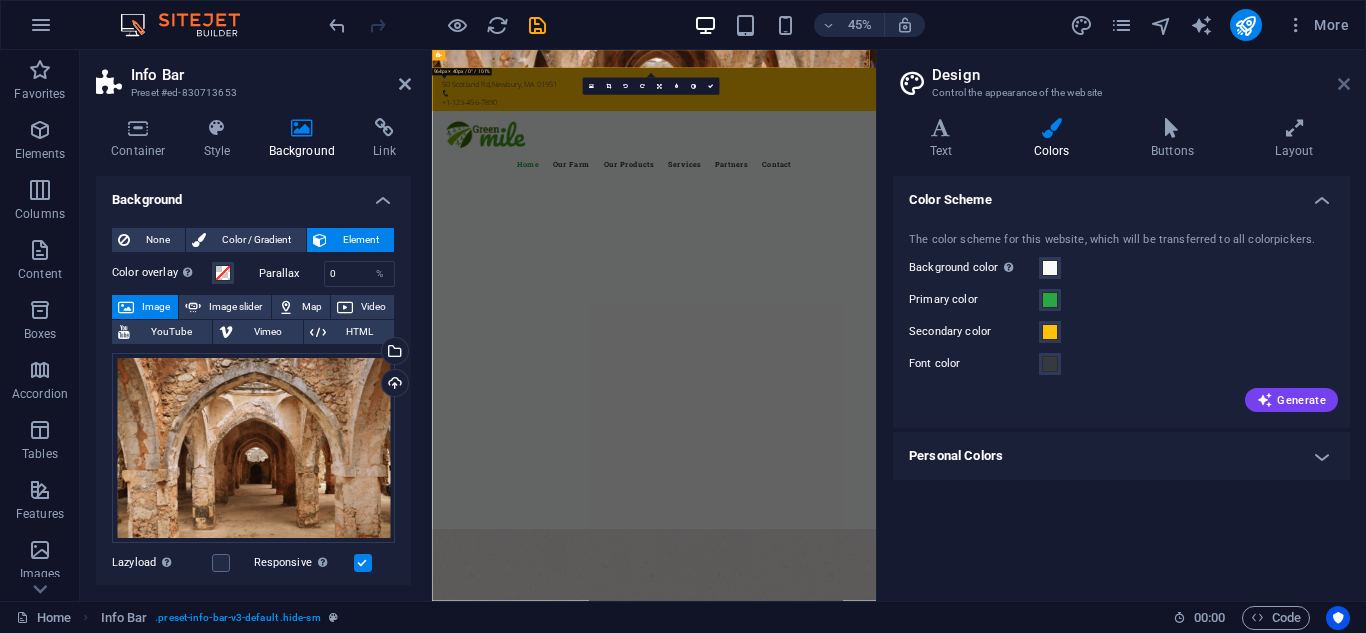 click at bounding box center [1344, 84] 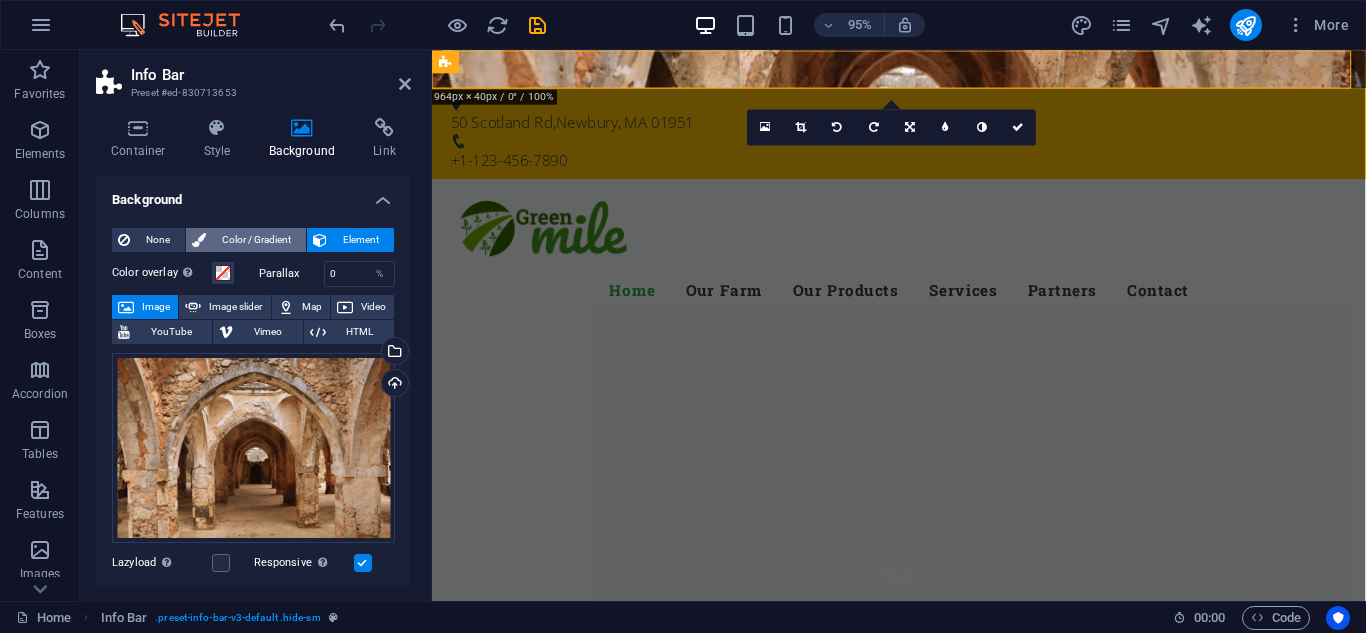 click on "Color / Gradient" at bounding box center (256, 240) 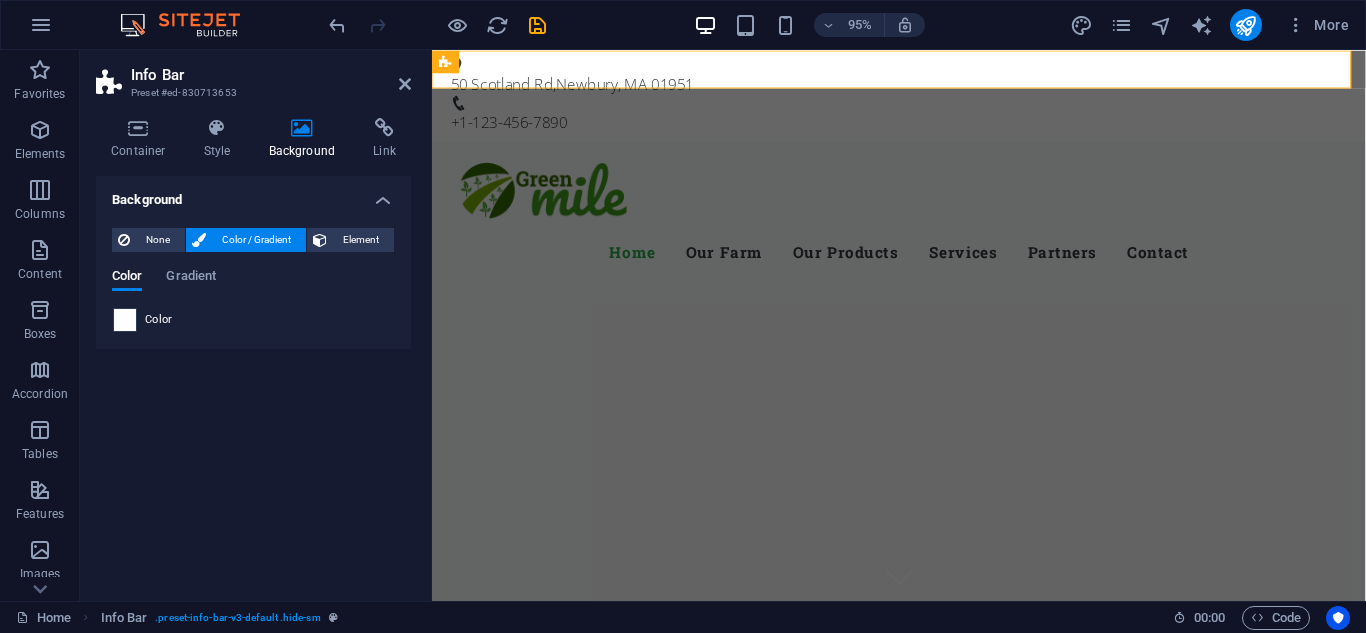 click at bounding box center (125, 320) 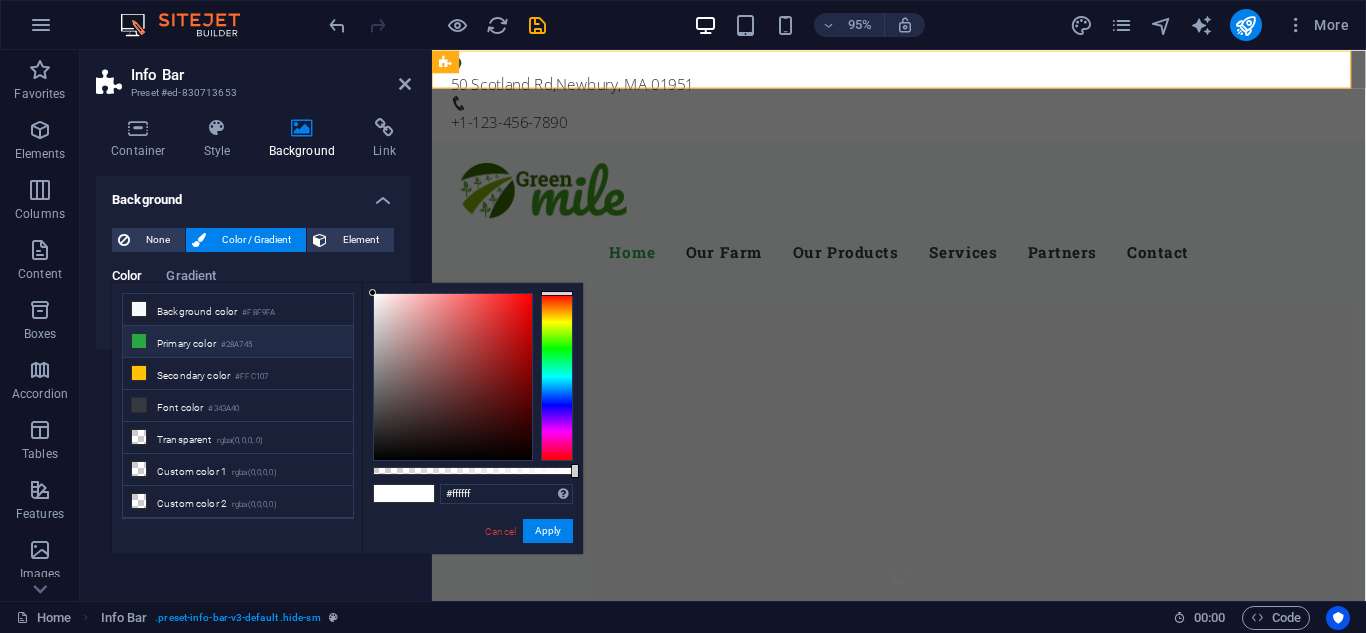 click on "Primary color
#28A745" at bounding box center [238, 342] 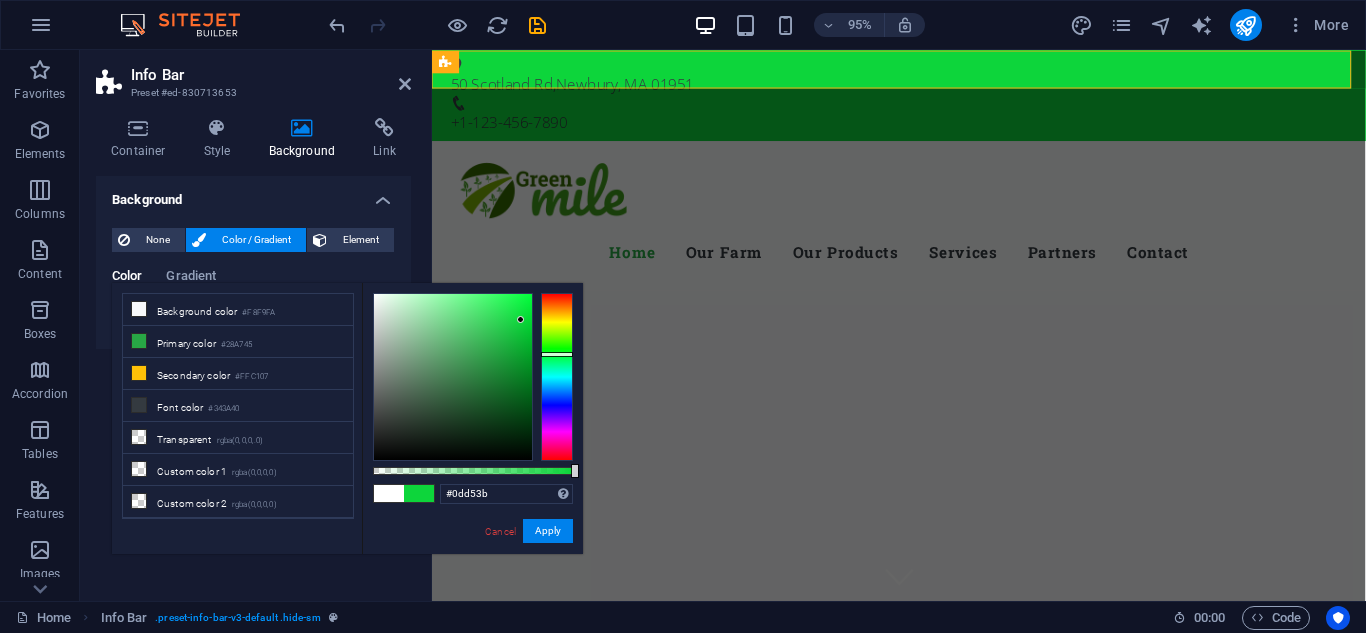 click at bounding box center (453, 377) 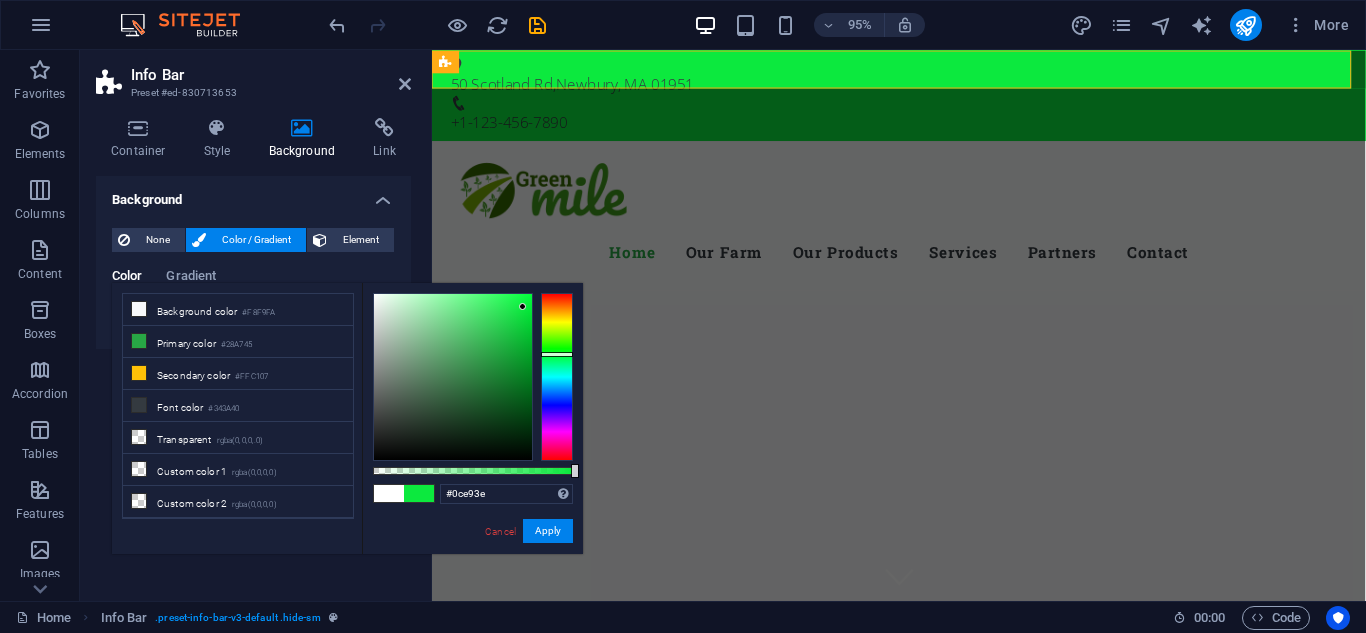 click at bounding box center (453, 377) 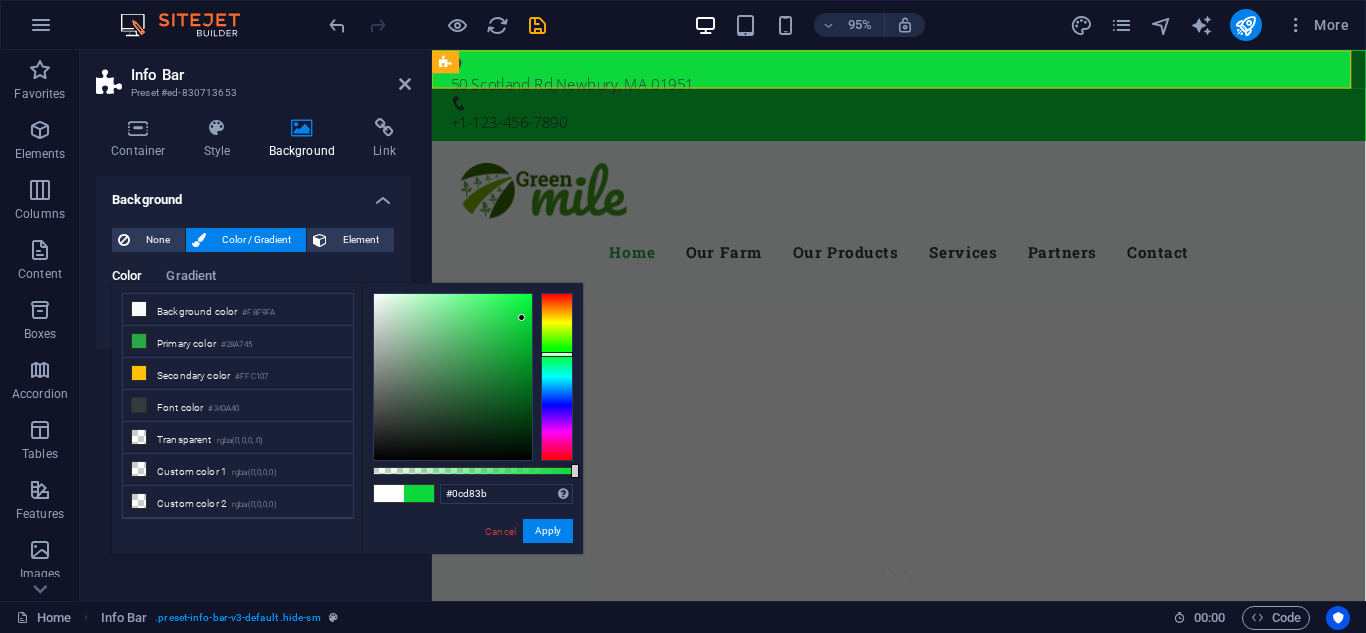 click at bounding box center (453, 377) 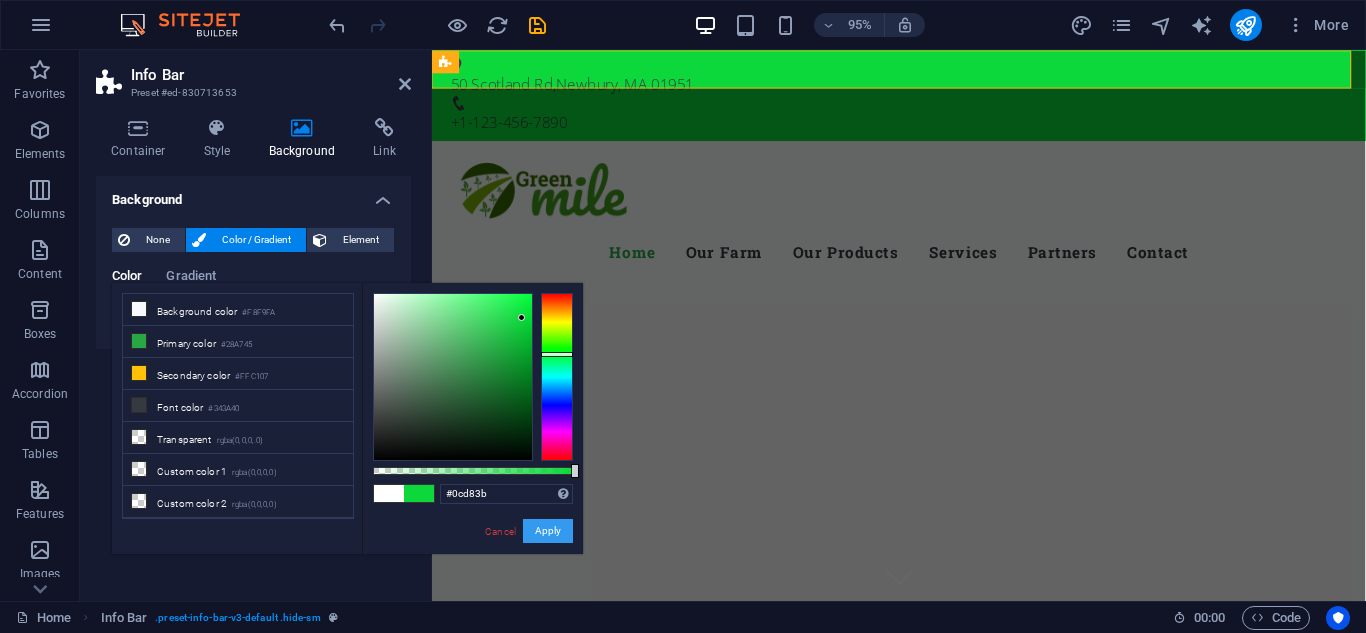 click on "Apply" at bounding box center [548, 531] 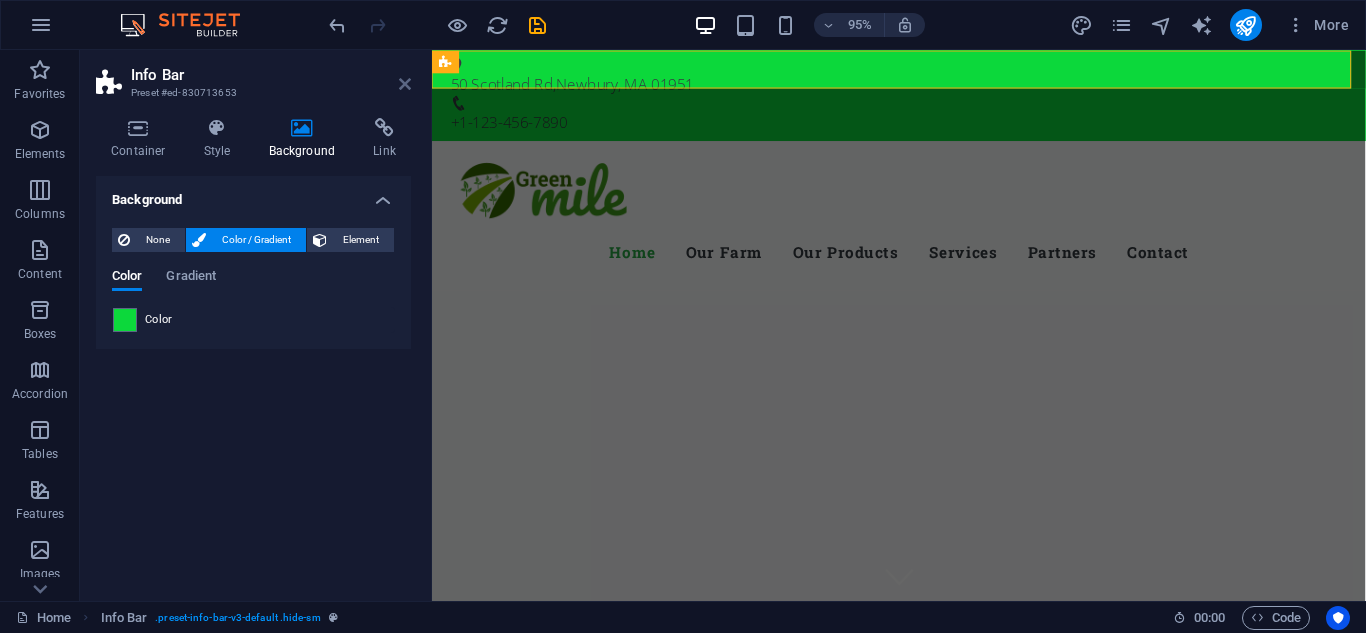 click at bounding box center (405, 84) 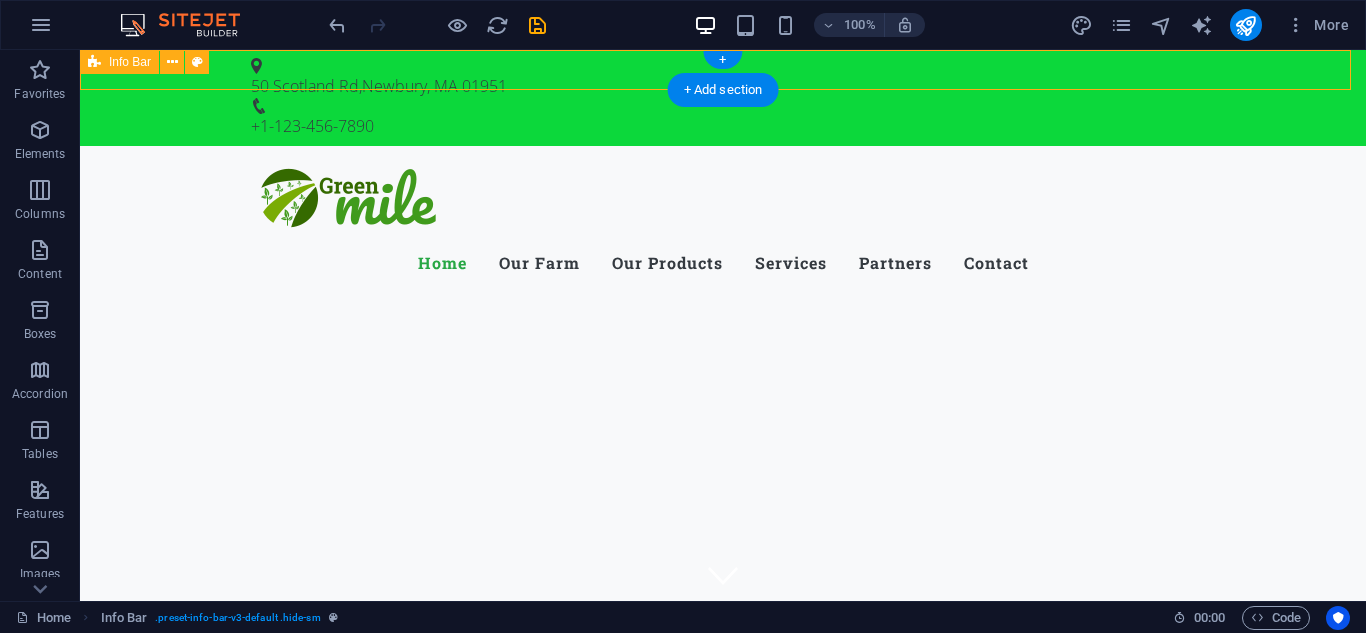 click on "[NUMBER] [STREET], [CITY], [STATE] [POSTAL_CODE] +[PHONE]" at bounding box center (723, 98) 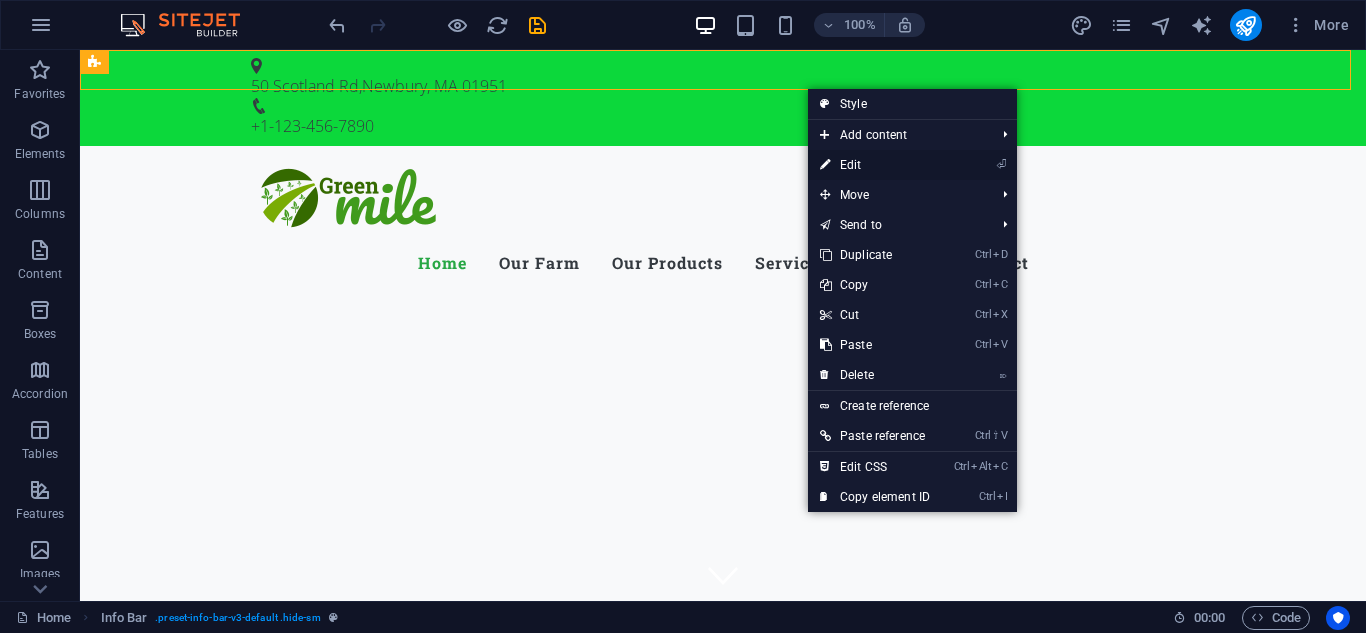 click on "⏎  Edit" at bounding box center [875, 165] 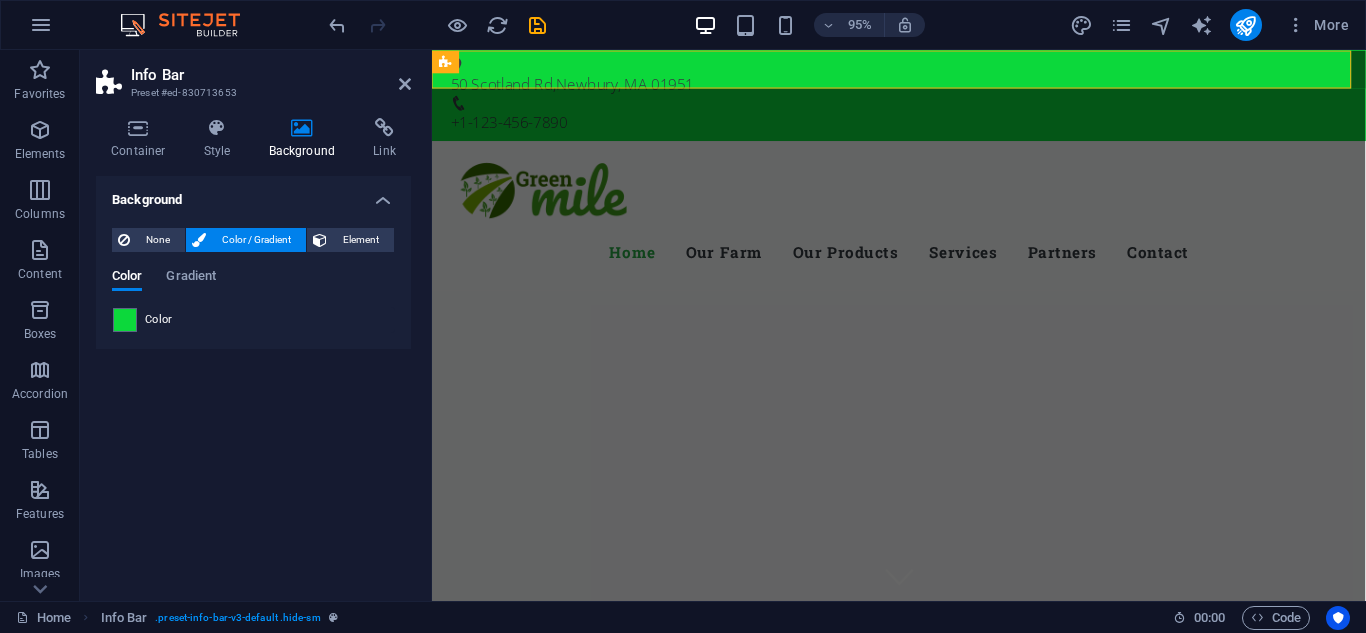 click on "Background" at bounding box center [306, 139] 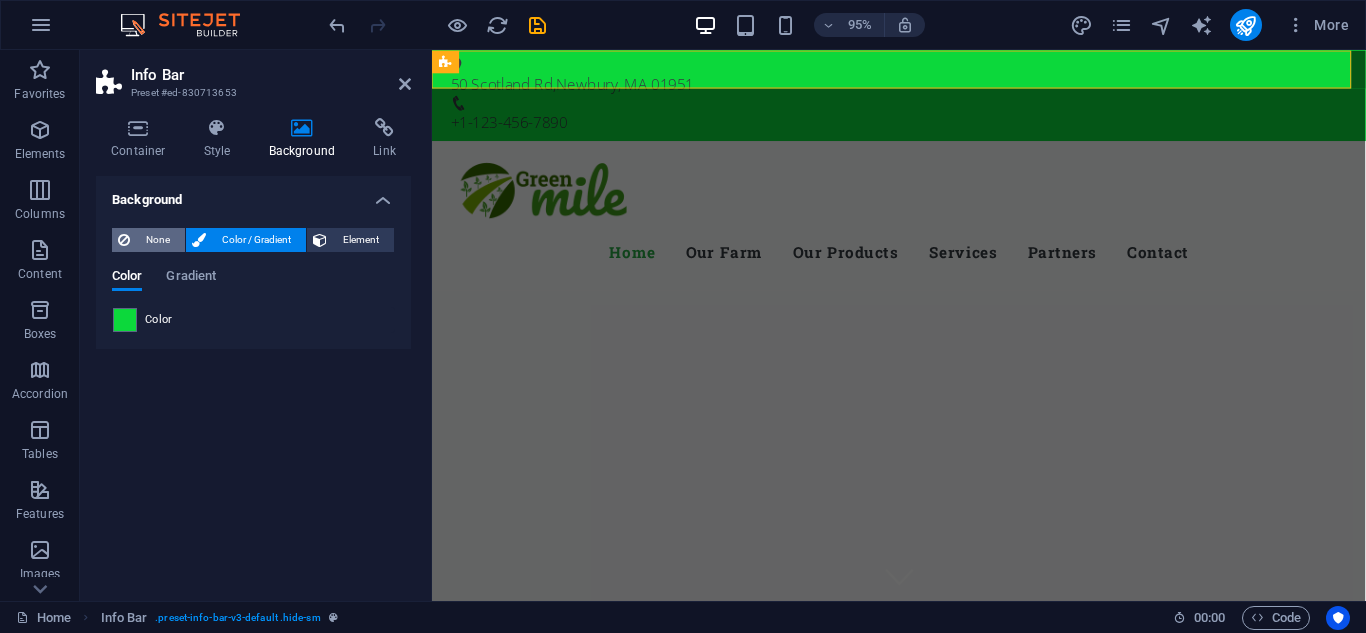 click on "None" at bounding box center (157, 240) 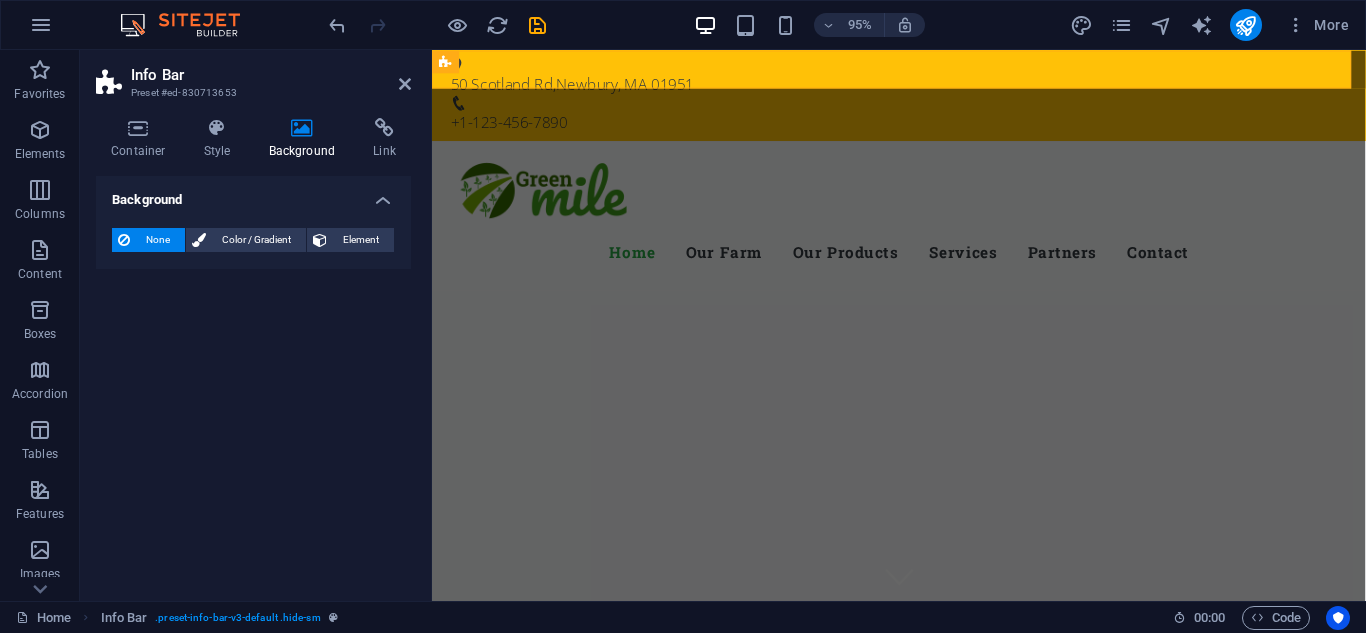 click on "Background" at bounding box center [306, 139] 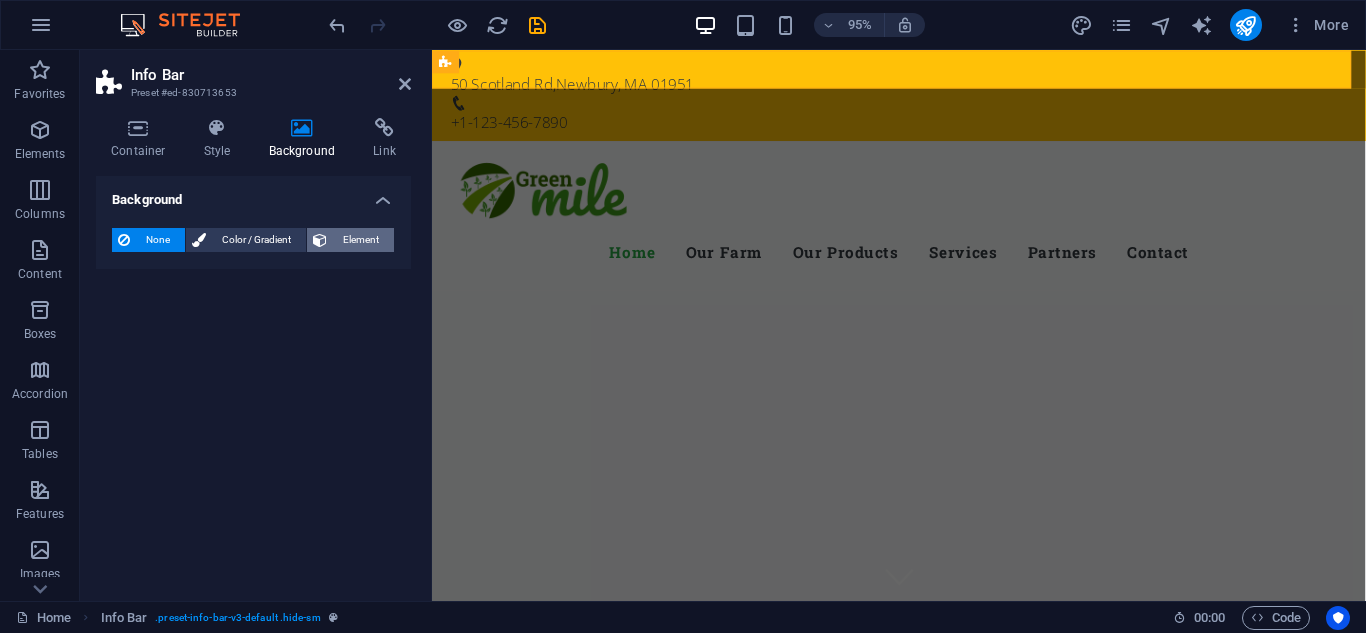 click on "Element" at bounding box center (360, 240) 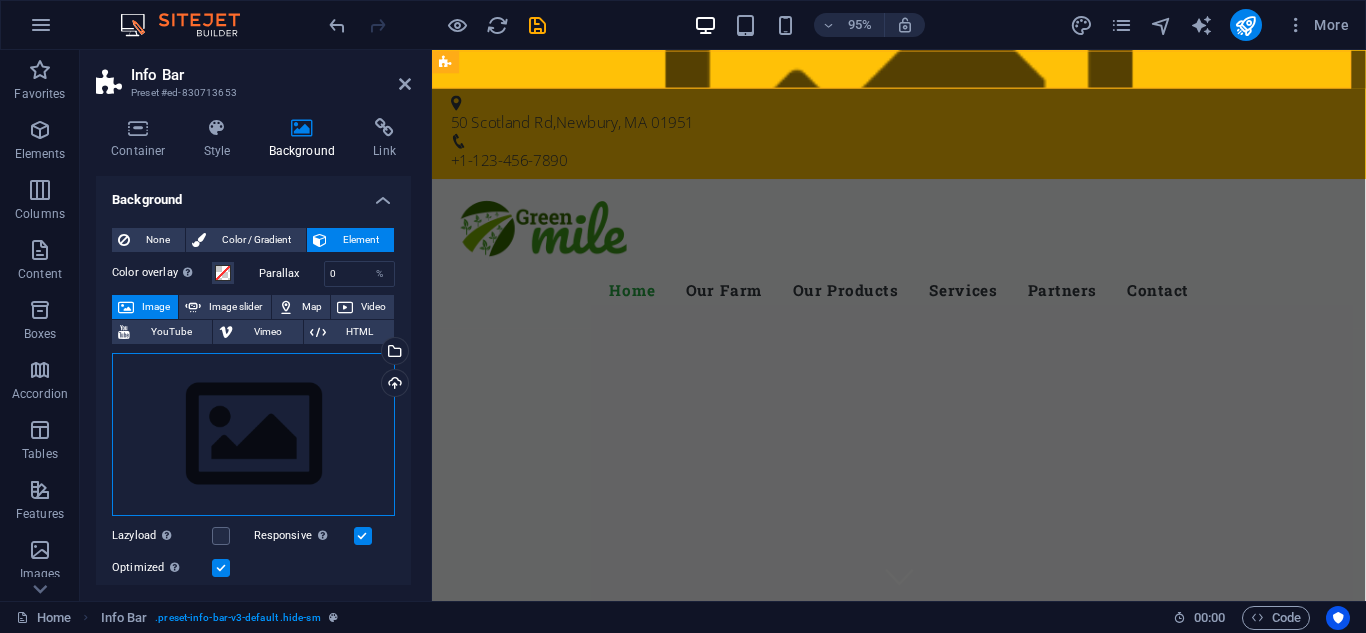 click on "Drag files here, click to choose files or select files from Files or our free stock photos & videos" at bounding box center [253, 435] 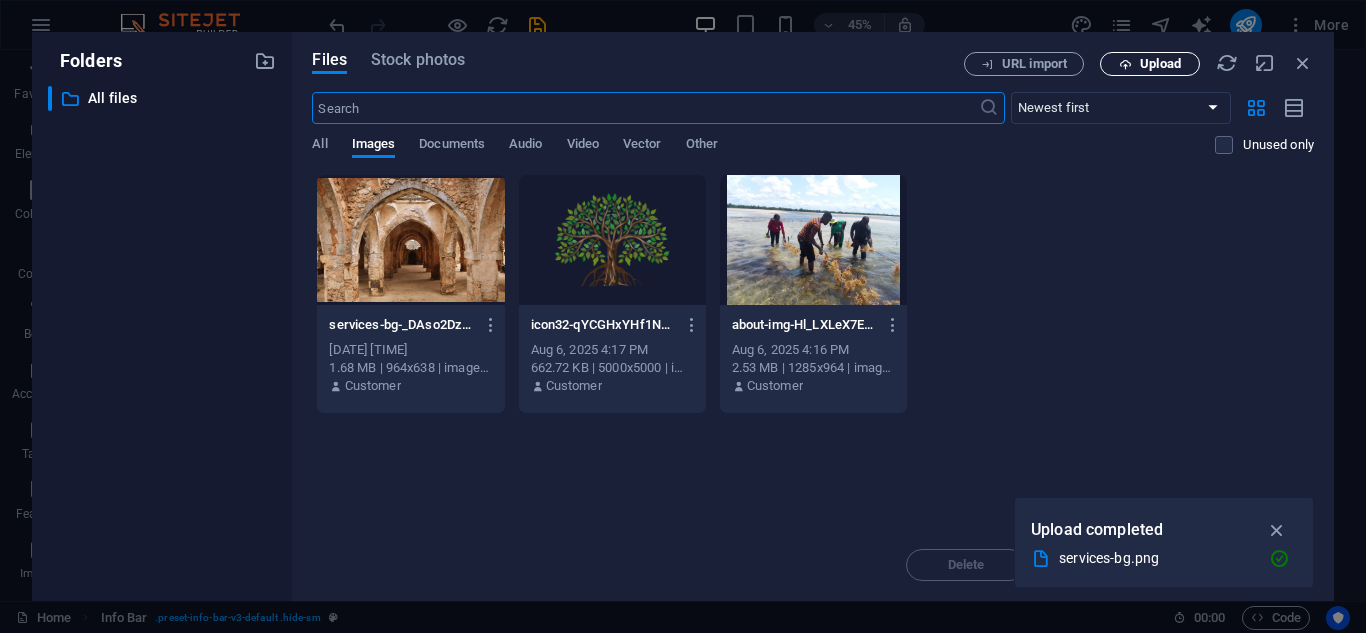 click on "Upload" at bounding box center [1160, 64] 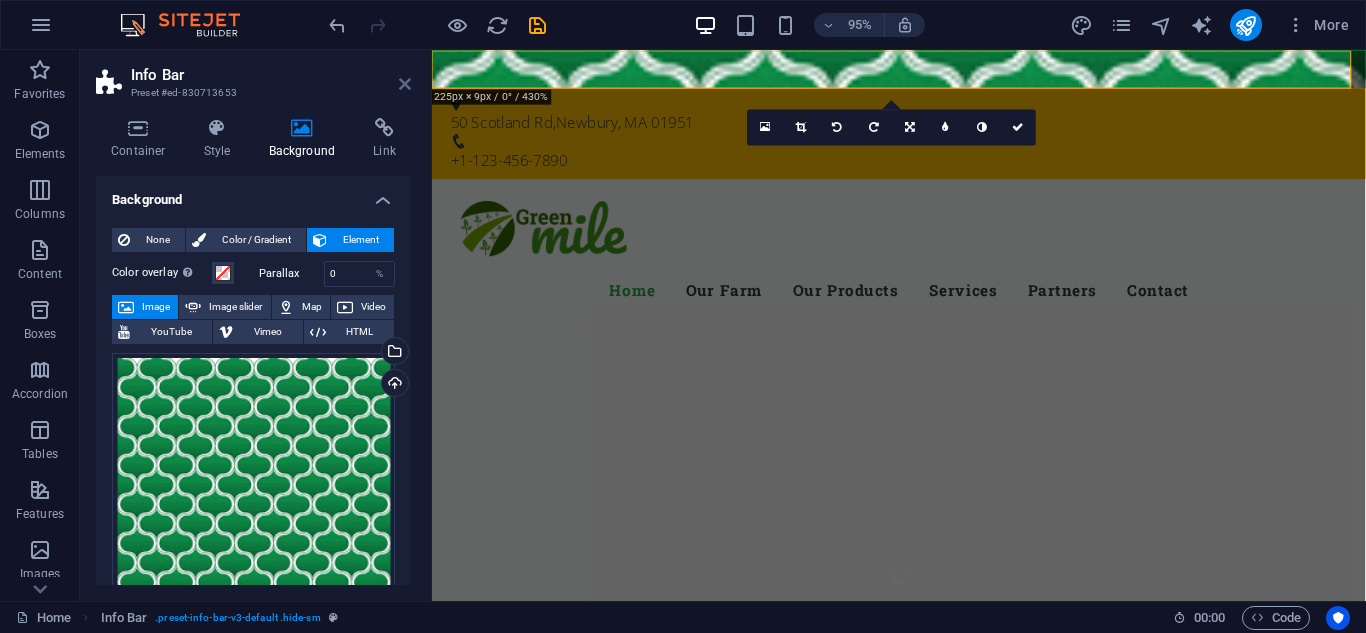 click at bounding box center (405, 84) 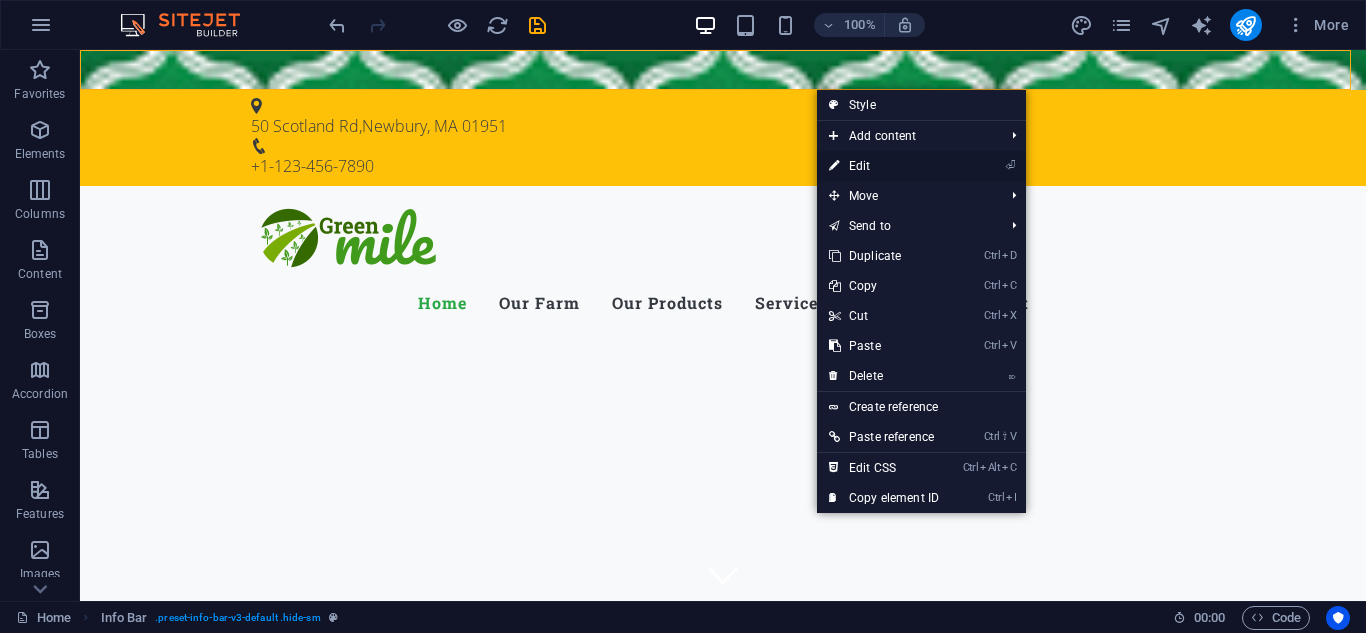 click on "⏎  Edit" at bounding box center [884, 166] 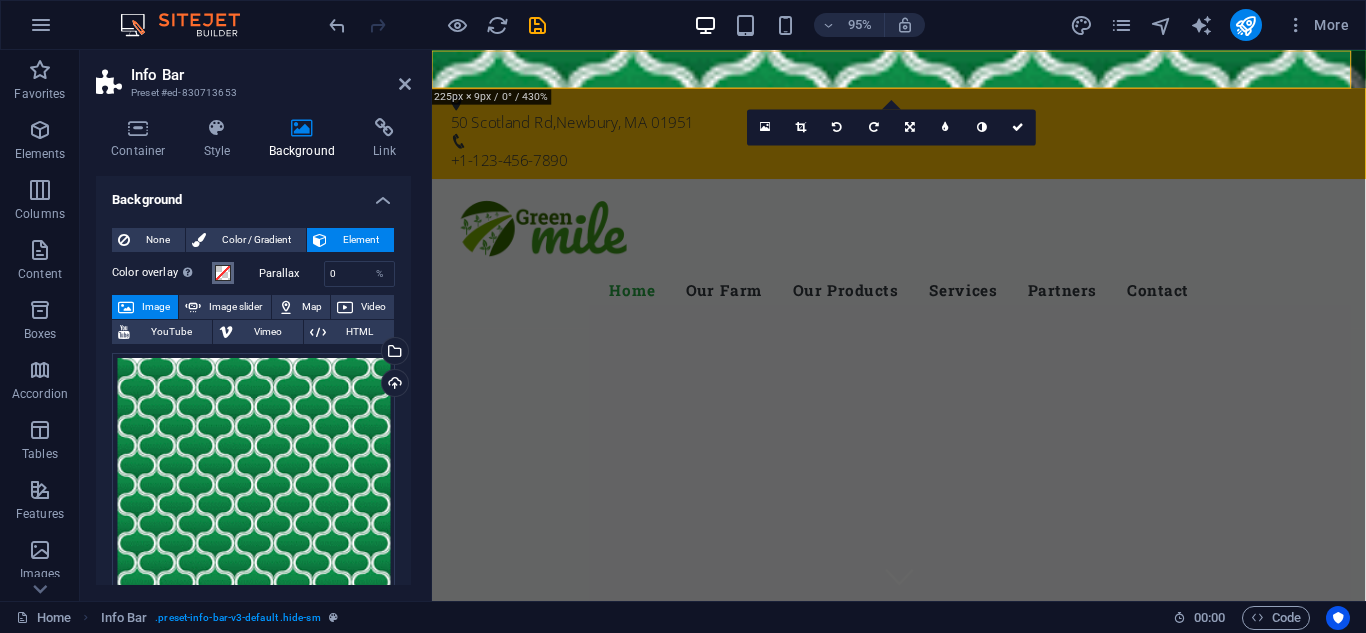 click at bounding box center (223, 273) 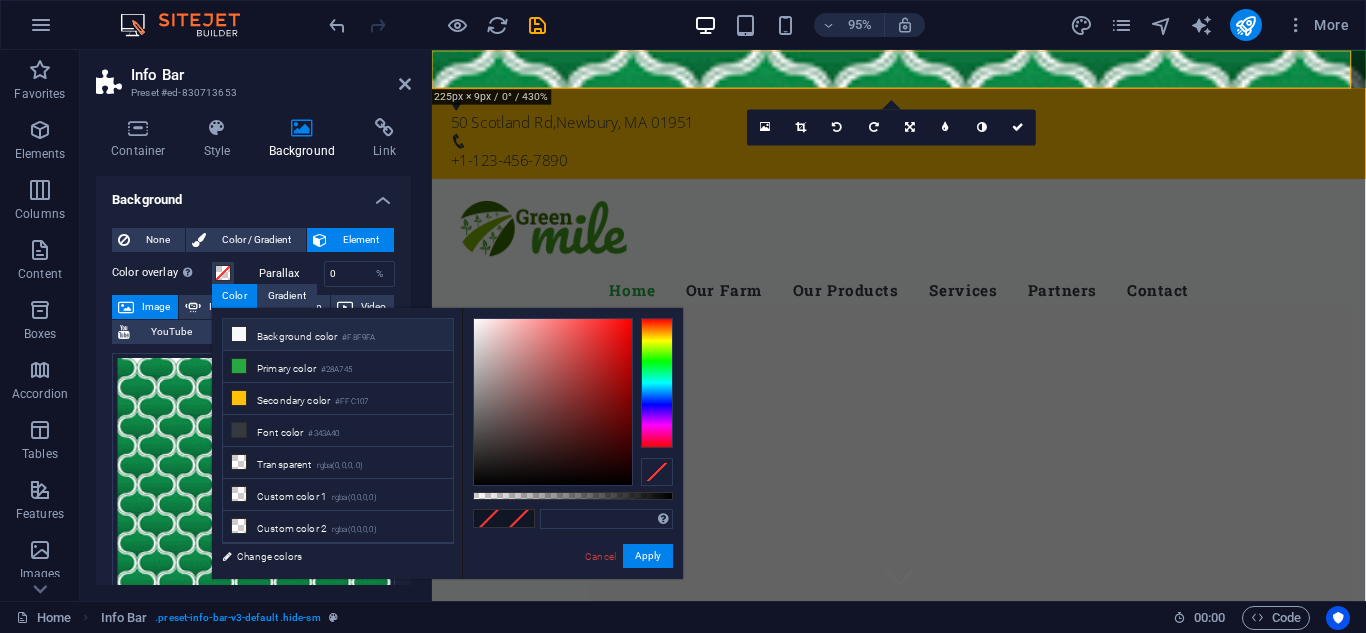 click on "Background color
#F8F9FA" at bounding box center (338, 335) 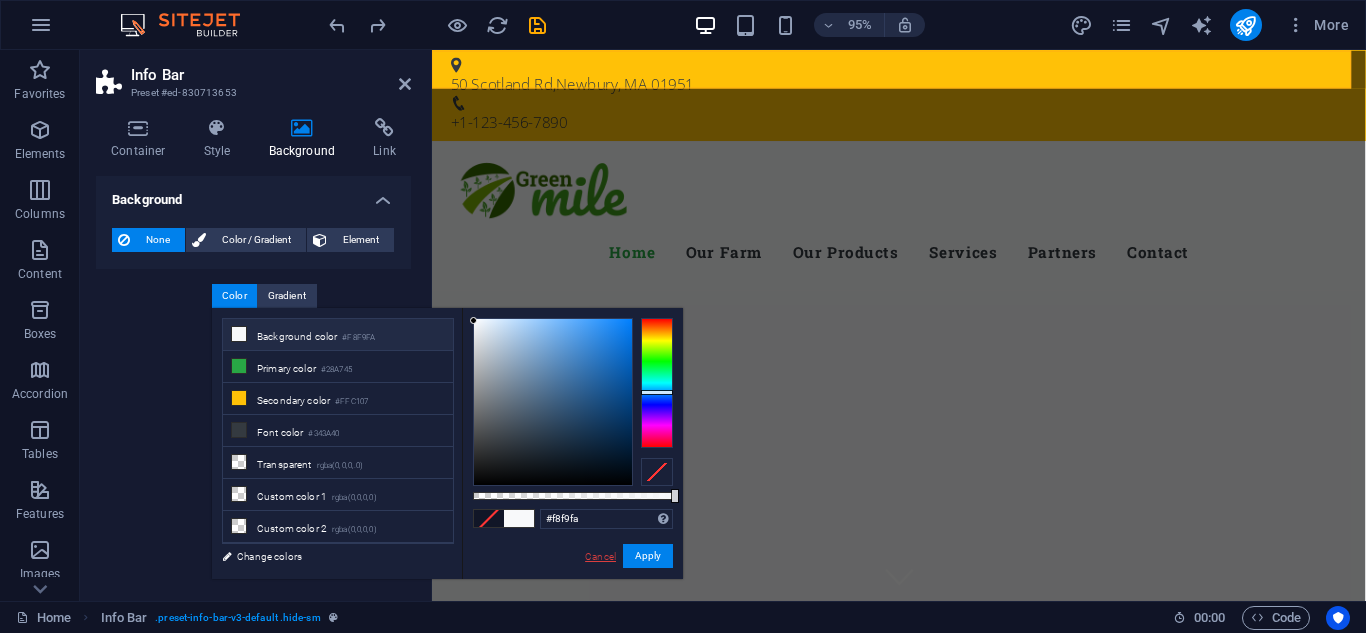 click on "Cancel" at bounding box center (600, 556) 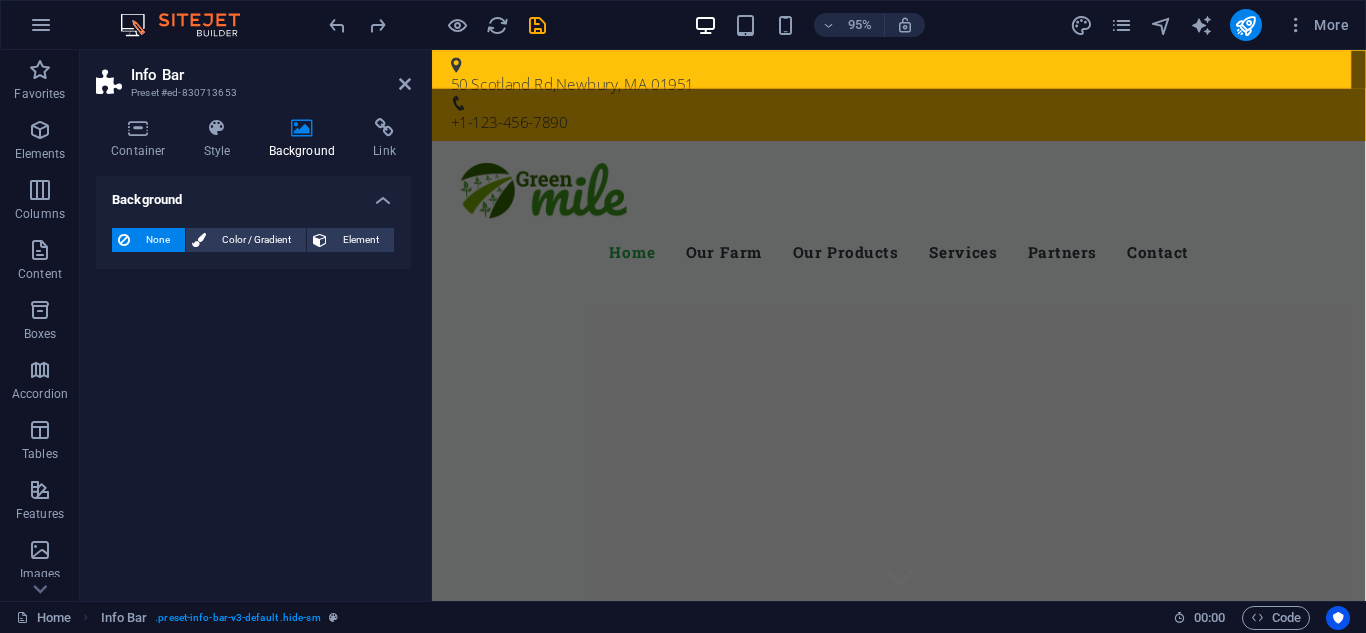 click on "Info Bar Preset #ed-830713653
Container Style Background Link Size Height Default px rem % vh vw Min. height None px rem % vh vw Width Default px rem % em vh vw Min. width None px rem % vh vw Content width Default Custom width Width Default px rem % em vh vw Min. width None px rem % vh vw Default padding Custom spacing Default content width and padding can be changed under Design. Edit design Layout (Flexbox) Alignment Determines the flex direction. Default Main axis Determine how elements should behave along the main axis inside this container (justify content). Default Side axis Control the vertical direction of the element inside of the container (align items). Default Wrap Default On Off Fill Controls the distances and direction of elements on the y-axis across several lines (align content). Default Accessibility ARIA helps assistive technologies (like screen readers) to understand the role, state, and behavior of web elements Role The ARIA role defines the purpose of an element.  None %" at bounding box center (256, 325) 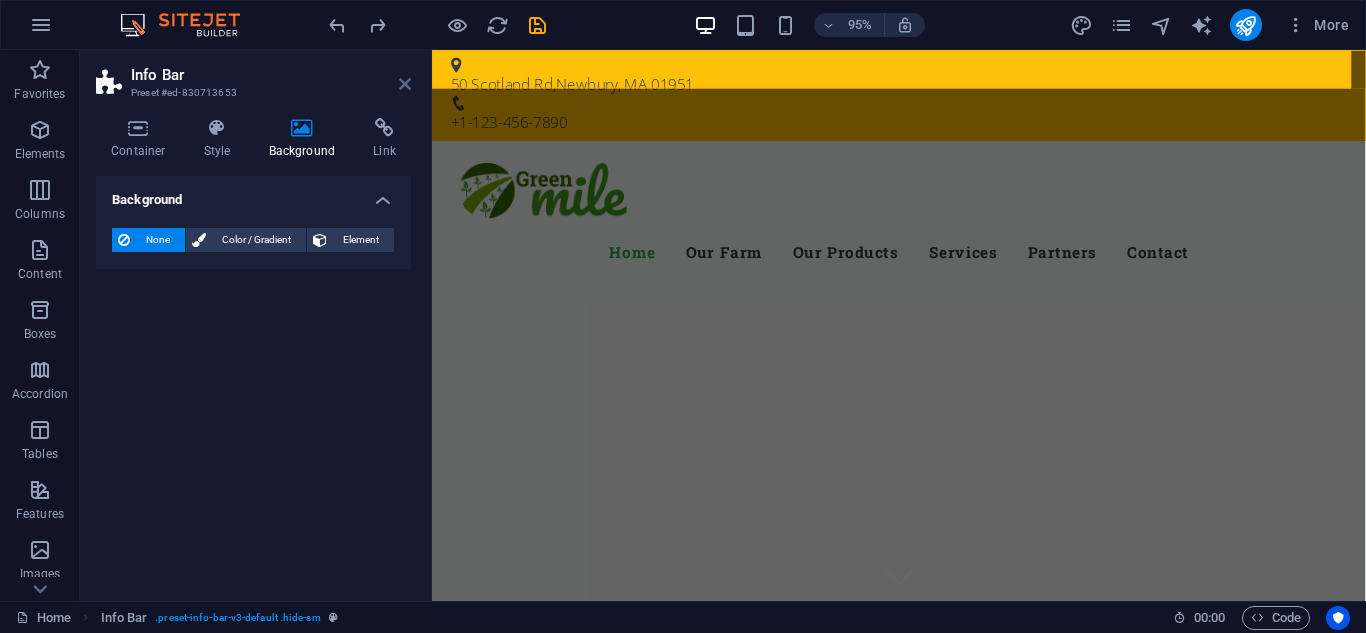 click at bounding box center [405, 84] 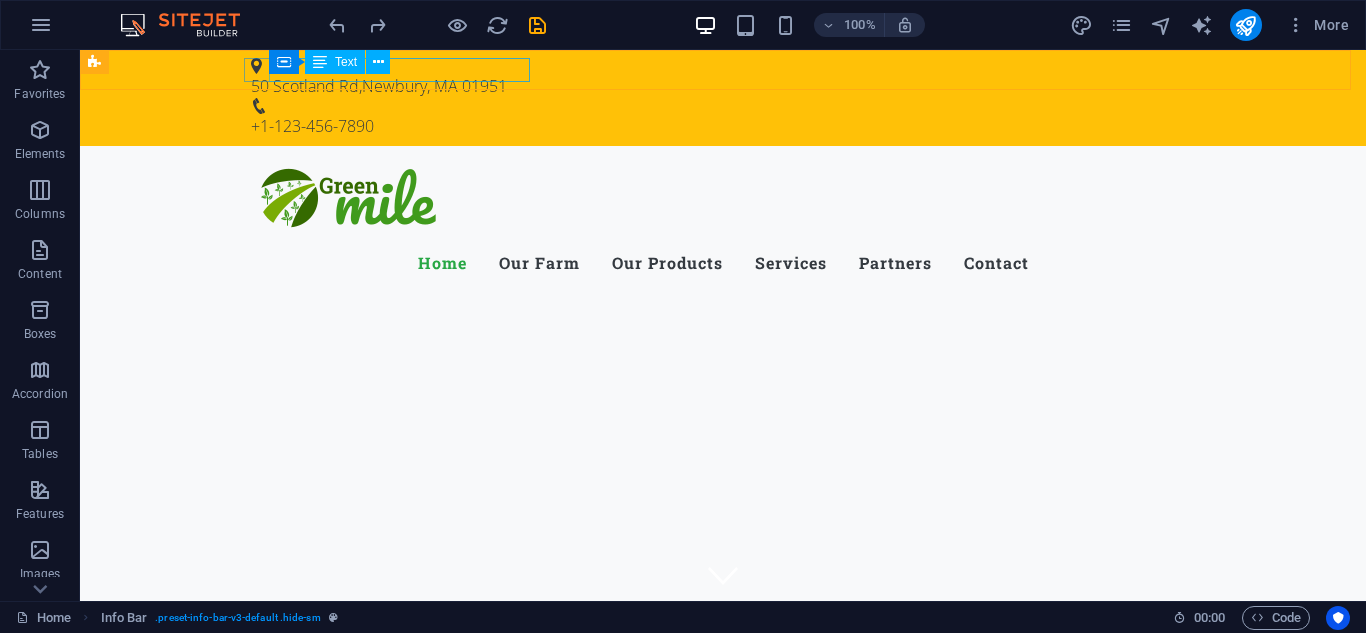 click on "[NUMBER] [STREET], [CITY], [STATE] [POSTAL_CODE]" at bounding box center [715, 86] 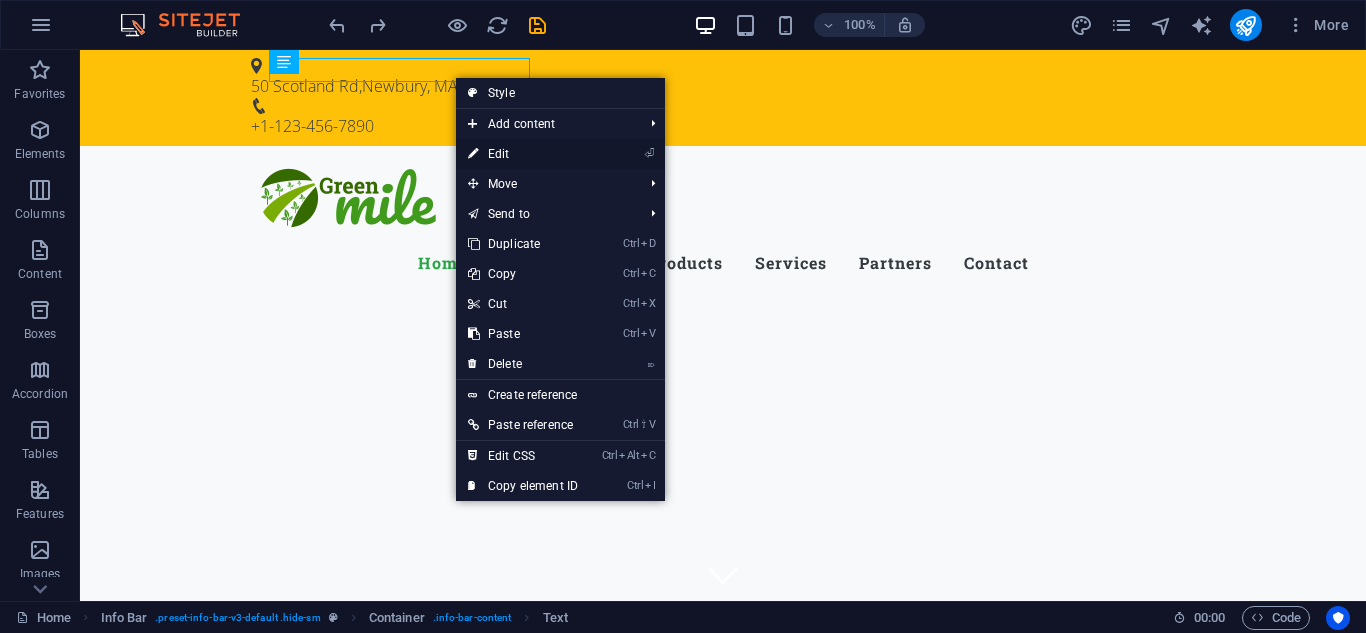 click on "⏎  Edit" at bounding box center [523, 154] 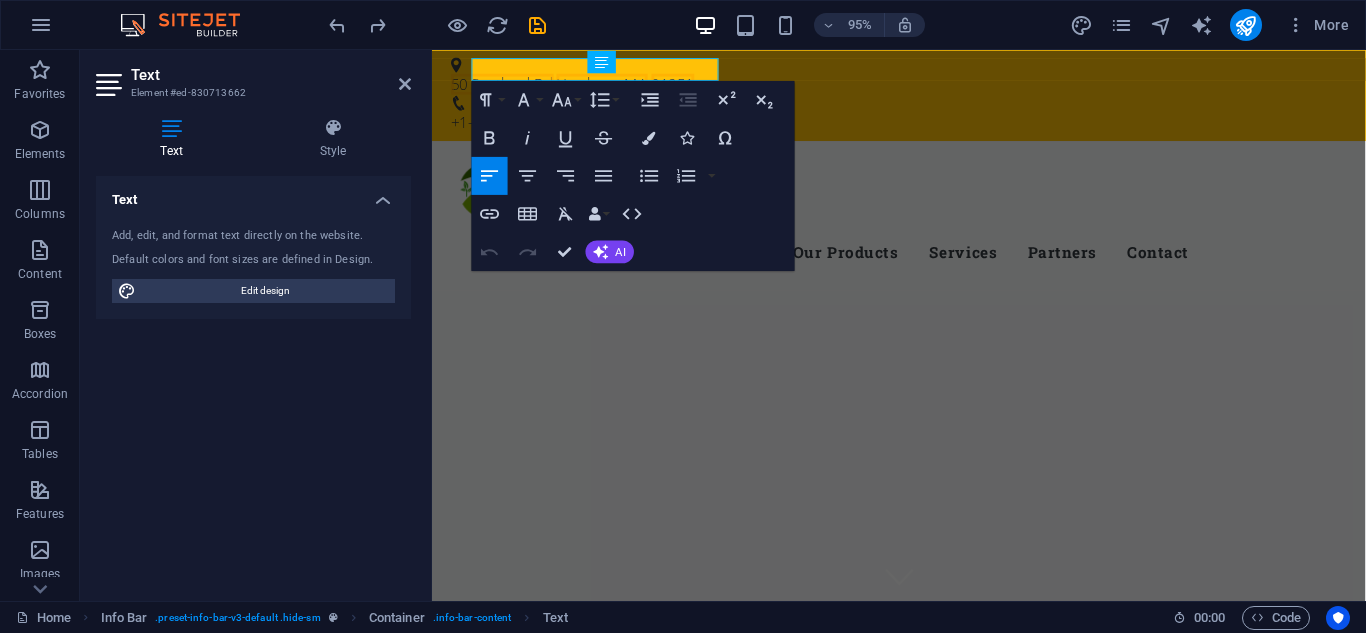 click on "Text" at bounding box center (253, 194) 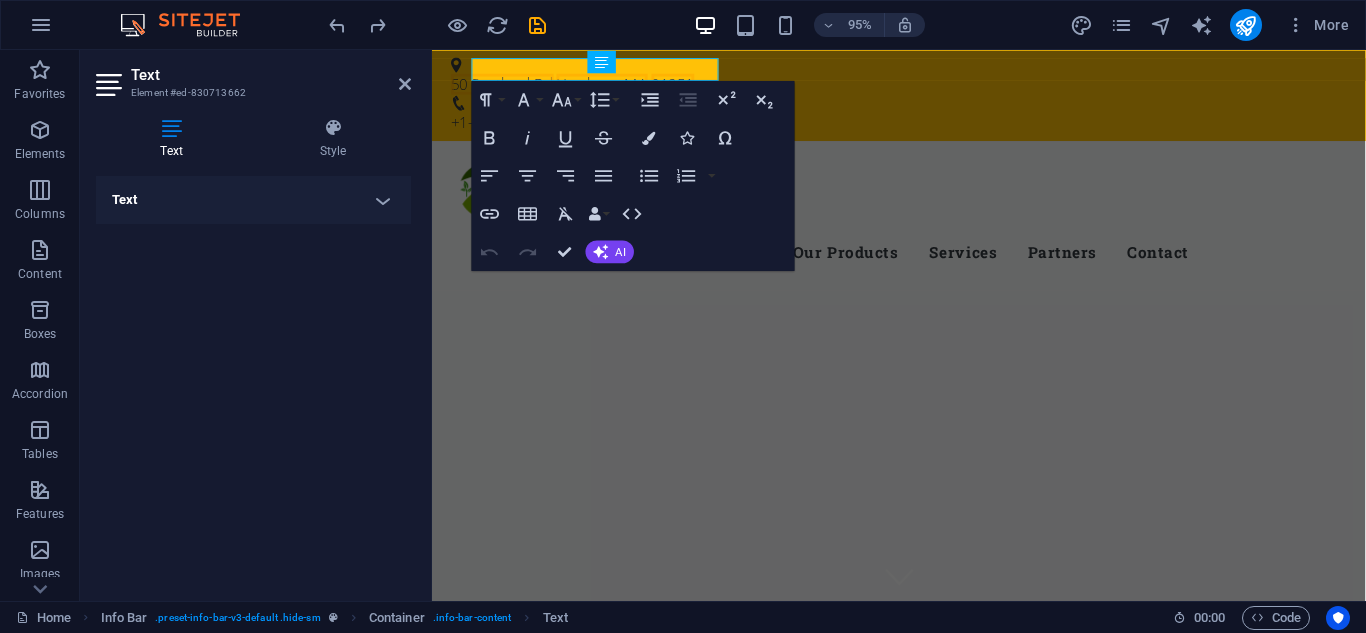 click on "Text" at bounding box center [253, 200] 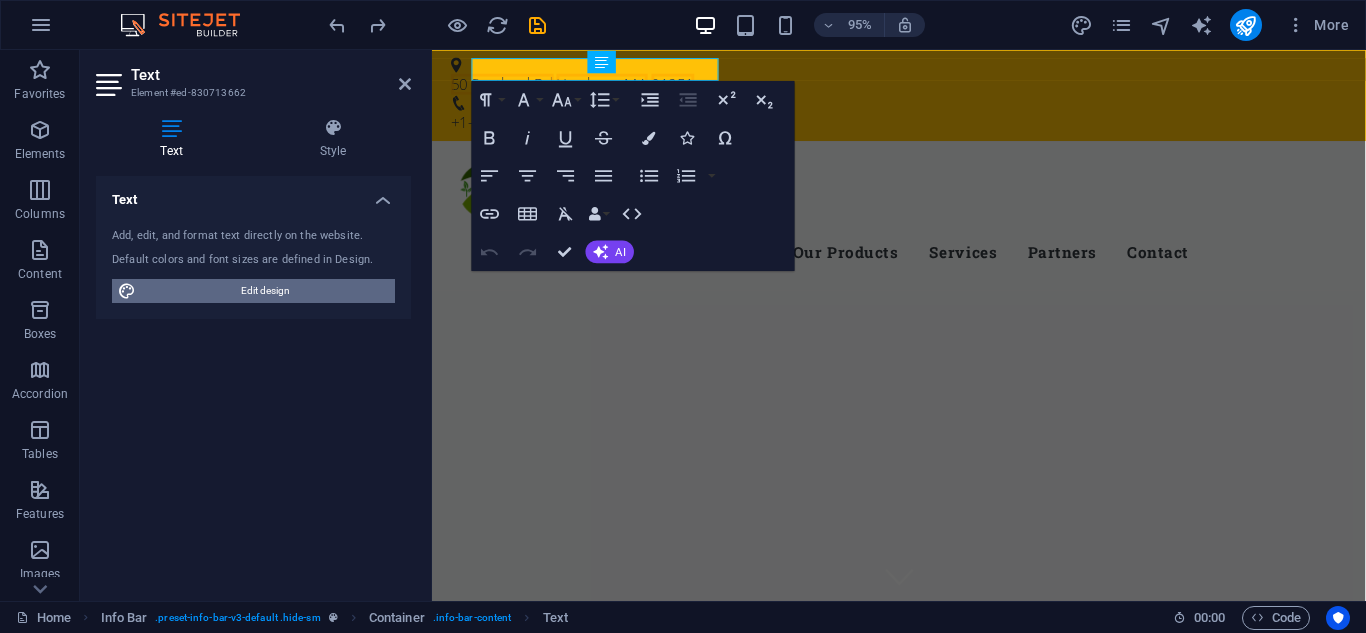 click on "Edit design" at bounding box center (265, 291) 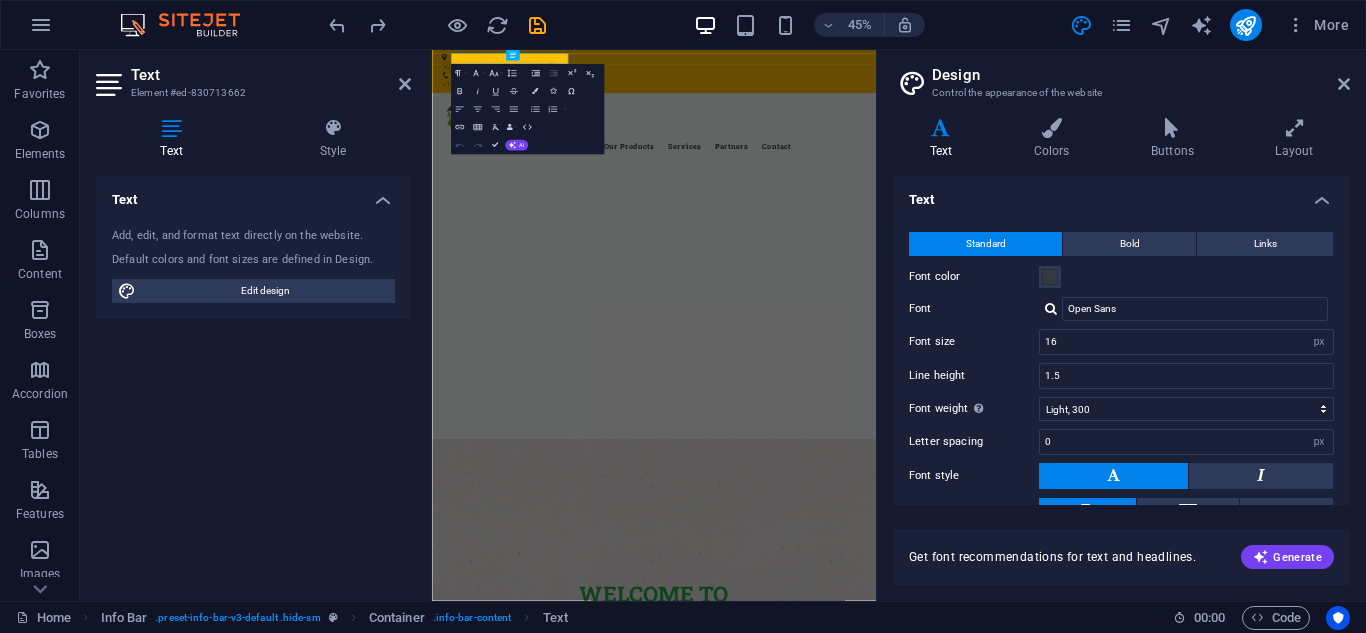 click on "Standard Bold Links Font color Font Open Sans Font size 16 rem px Line height 1.5 Font weight To display the font weight correctly, it may need to be enabled.  Manage Fonts Thin, 100 Extra-light, 200 Light, 300 Regular, 400 Medium, 500 Semi-bold, 600 Bold, 700 Extra-bold, 800 Black, 900 Letter spacing 0 rem px Font style Text transform Tt TT tt Text align Font weight To display the font weight correctly, it may need to be enabled.  Manage Fonts Thin, 100 Extra-light, 200 Light, 300 Regular, 400 Medium, 500 Semi-bold, 600 Bold, 700 Extra-bold, 800 Black, 900 Default Hover / Active Font color Font color Decoration None Decoration None Transition duration 0.3 s Transition function Ease Ease In Ease Out Ease In/Ease Out Linear" at bounding box center [1121, 396] 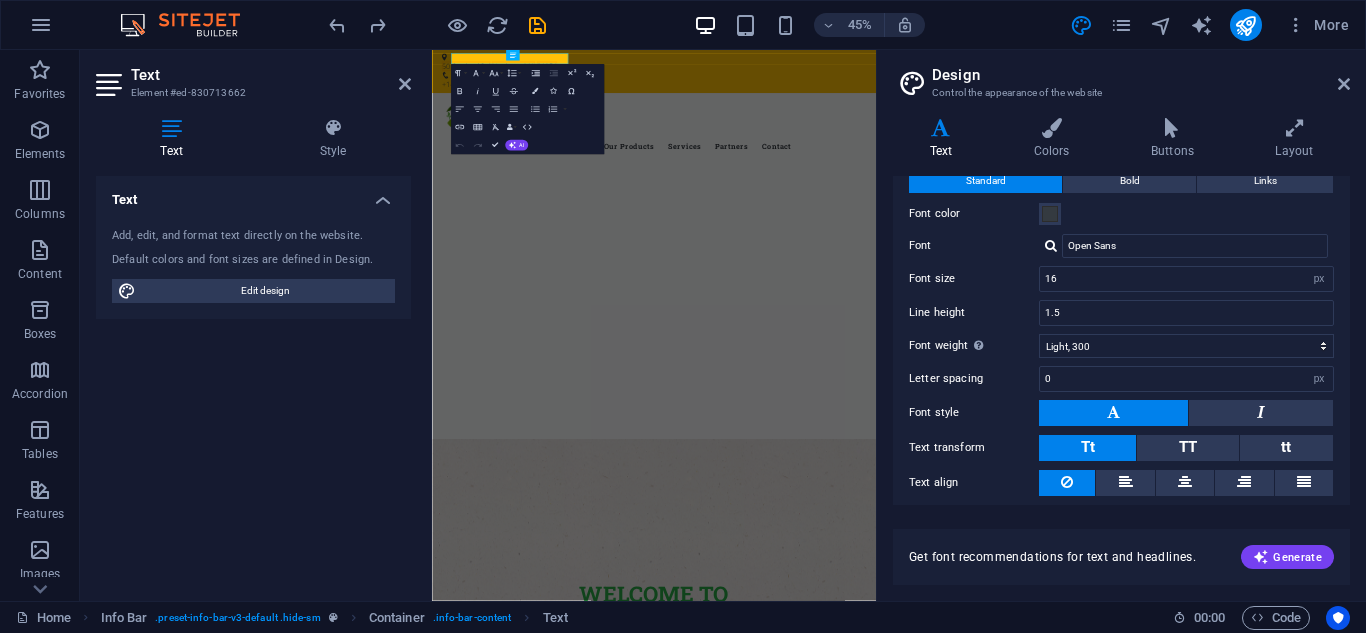 scroll, scrollTop: 0, scrollLeft: 0, axis: both 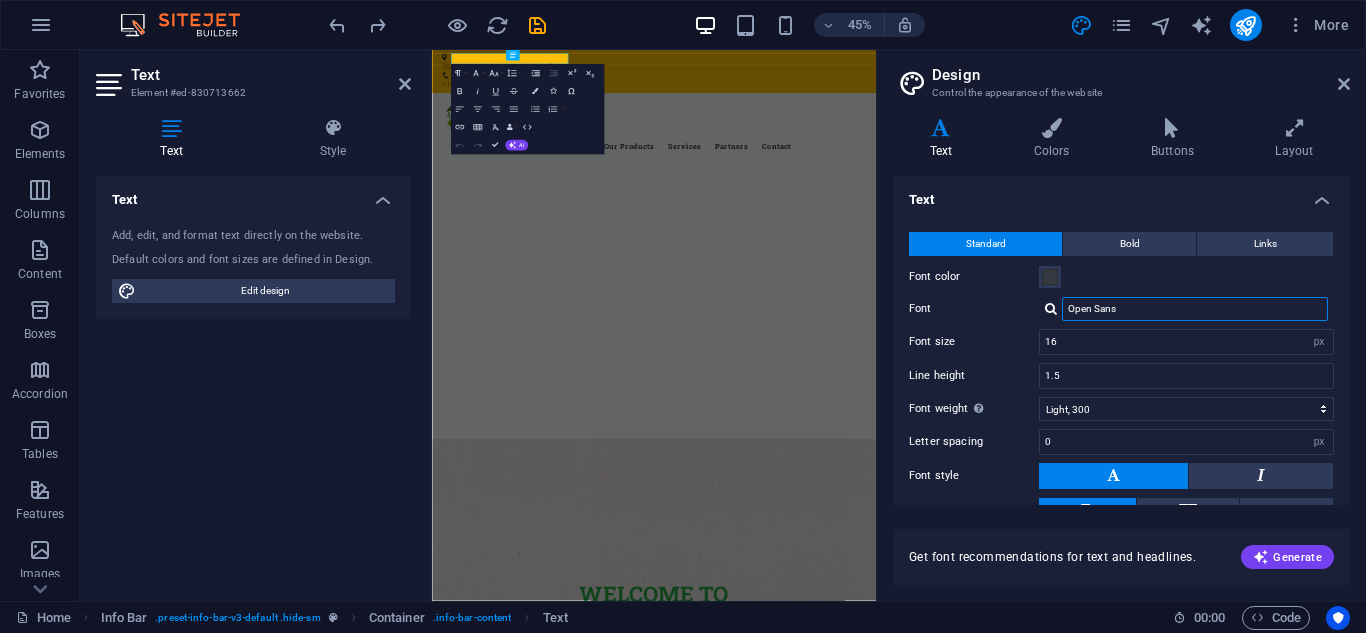 click on "Open Sans" at bounding box center [1195, 309] 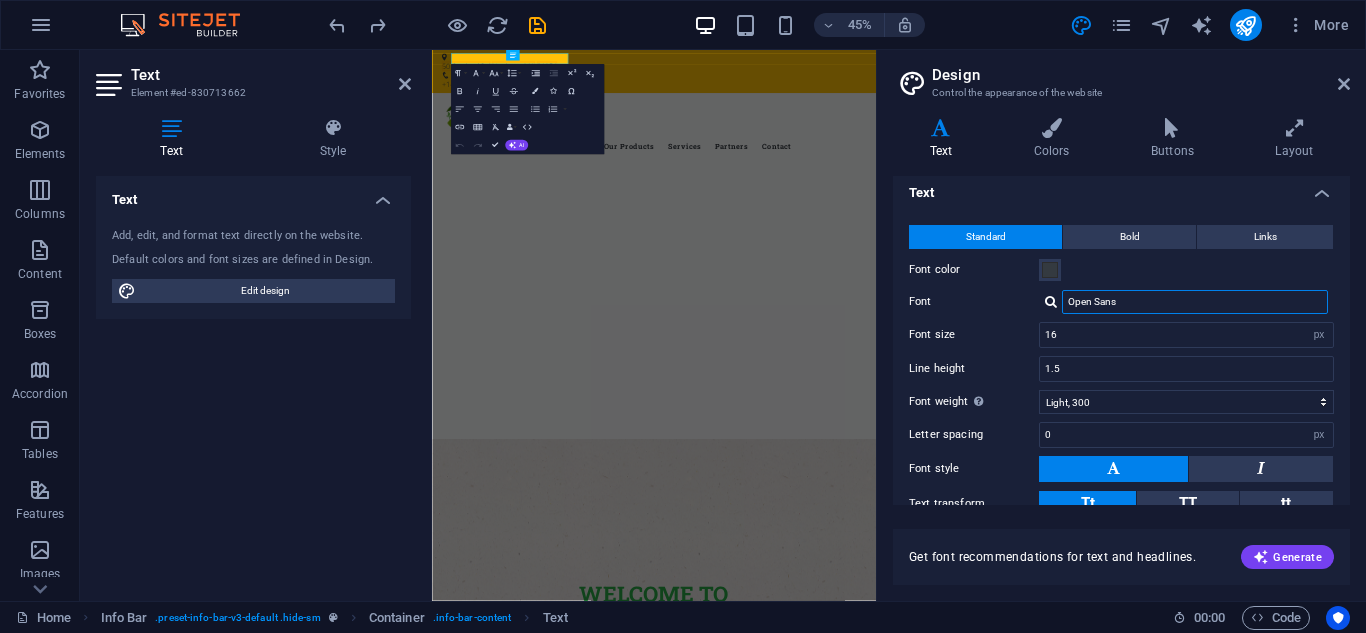 scroll, scrollTop: 0, scrollLeft: 0, axis: both 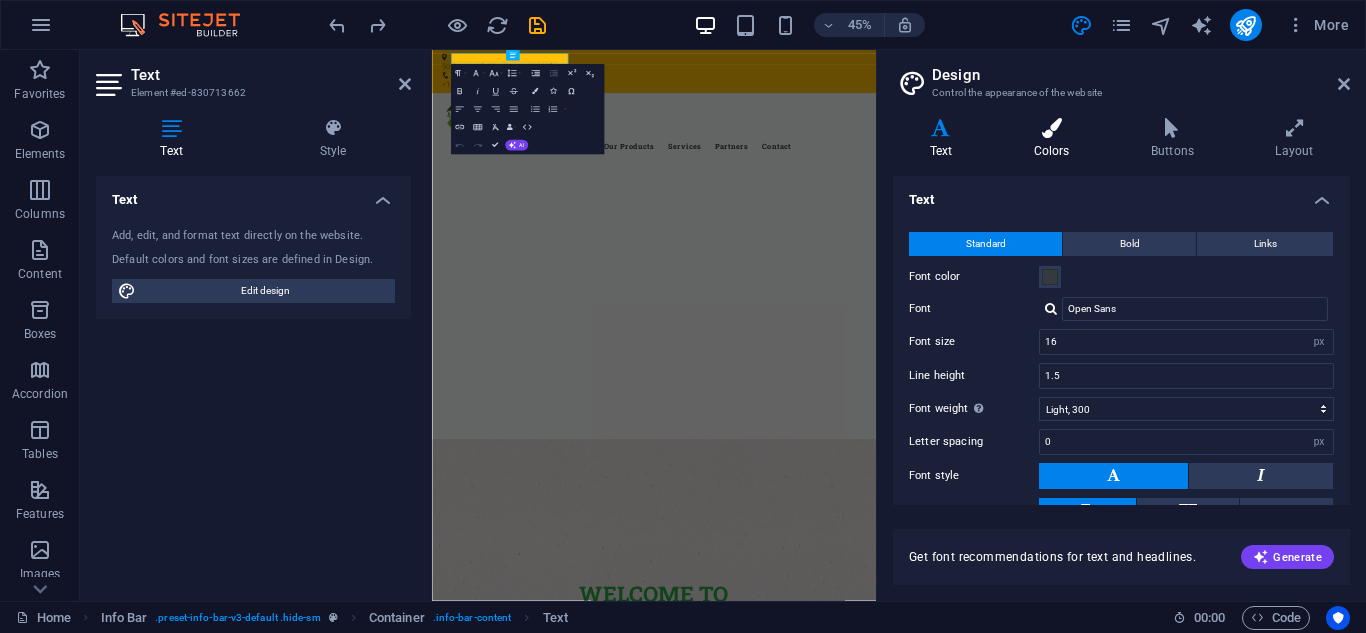 click on "Colors" at bounding box center [1055, 139] 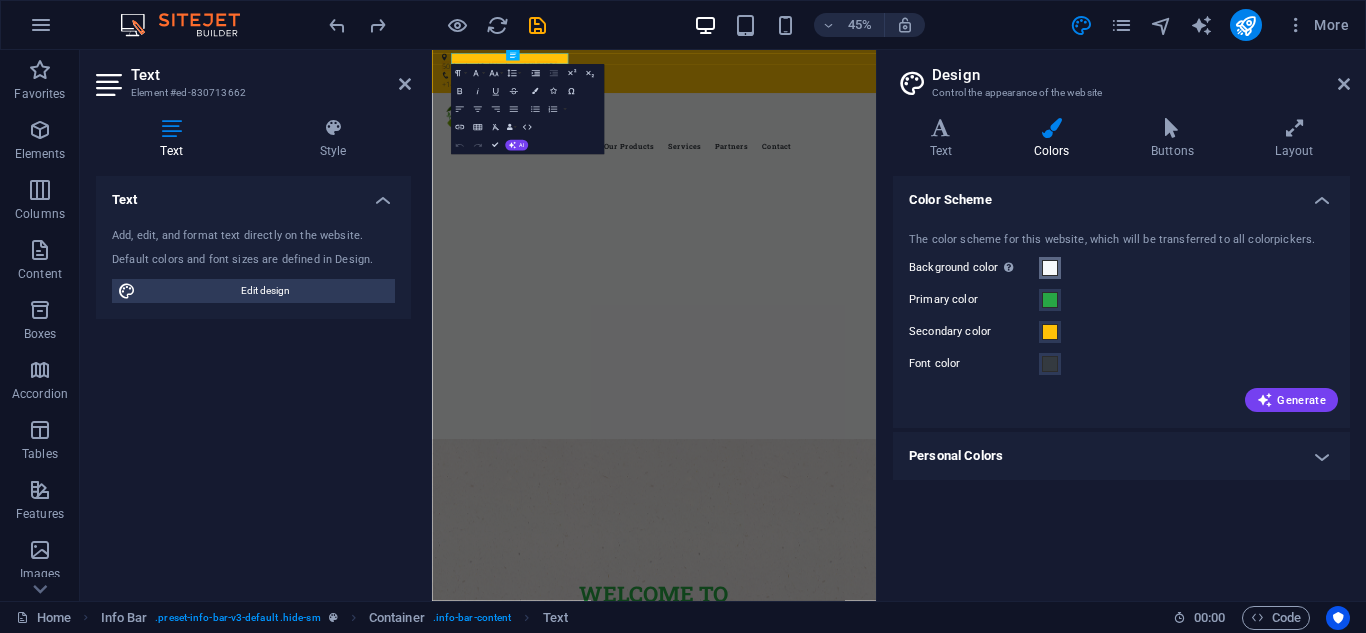 click at bounding box center (1050, 268) 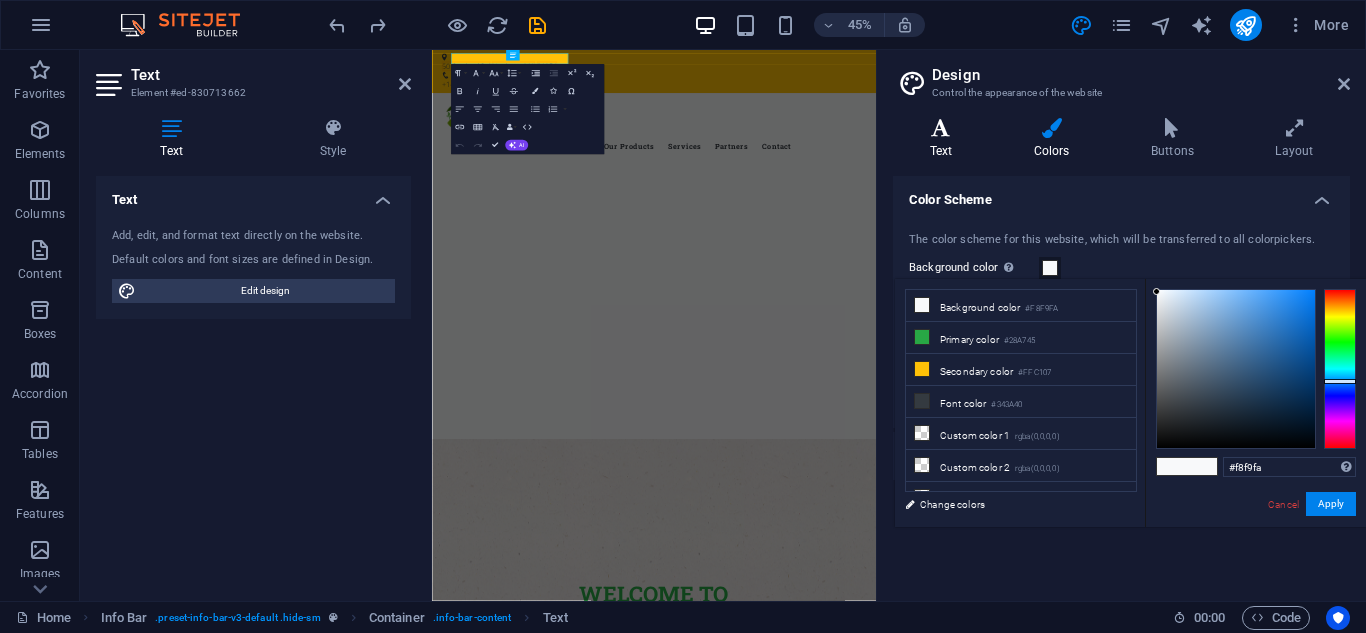click at bounding box center (941, 128) 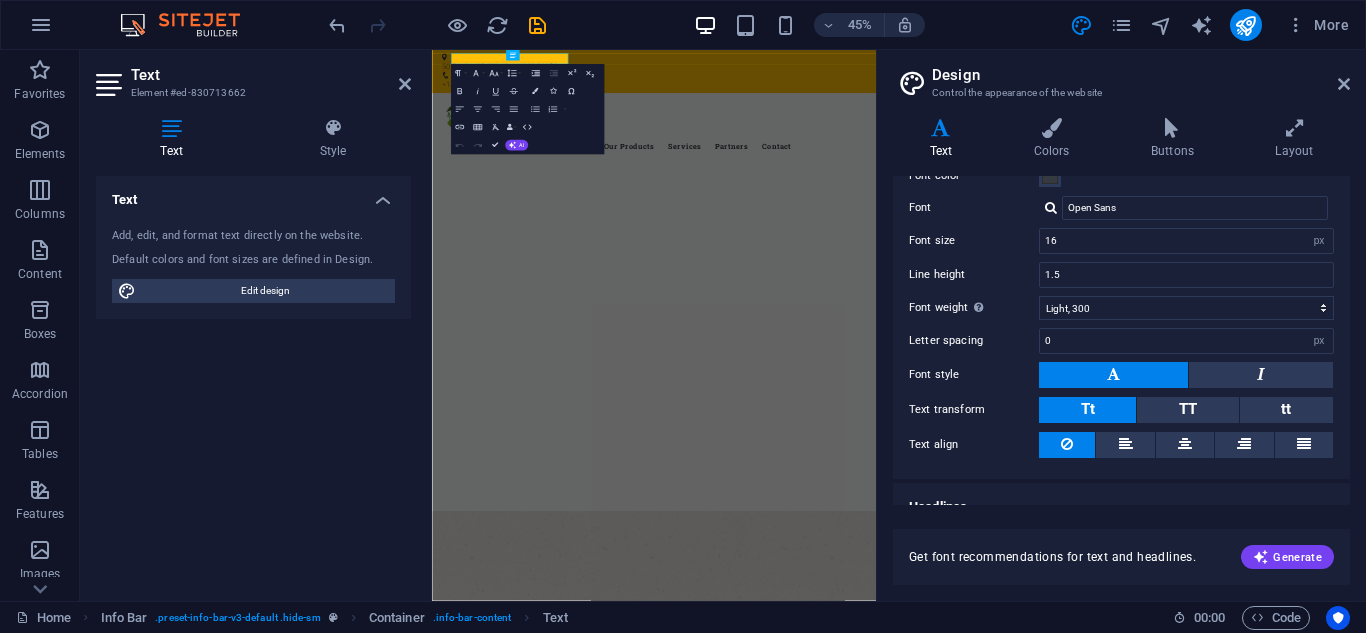 scroll, scrollTop: 127, scrollLeft: 0, axis: vertical 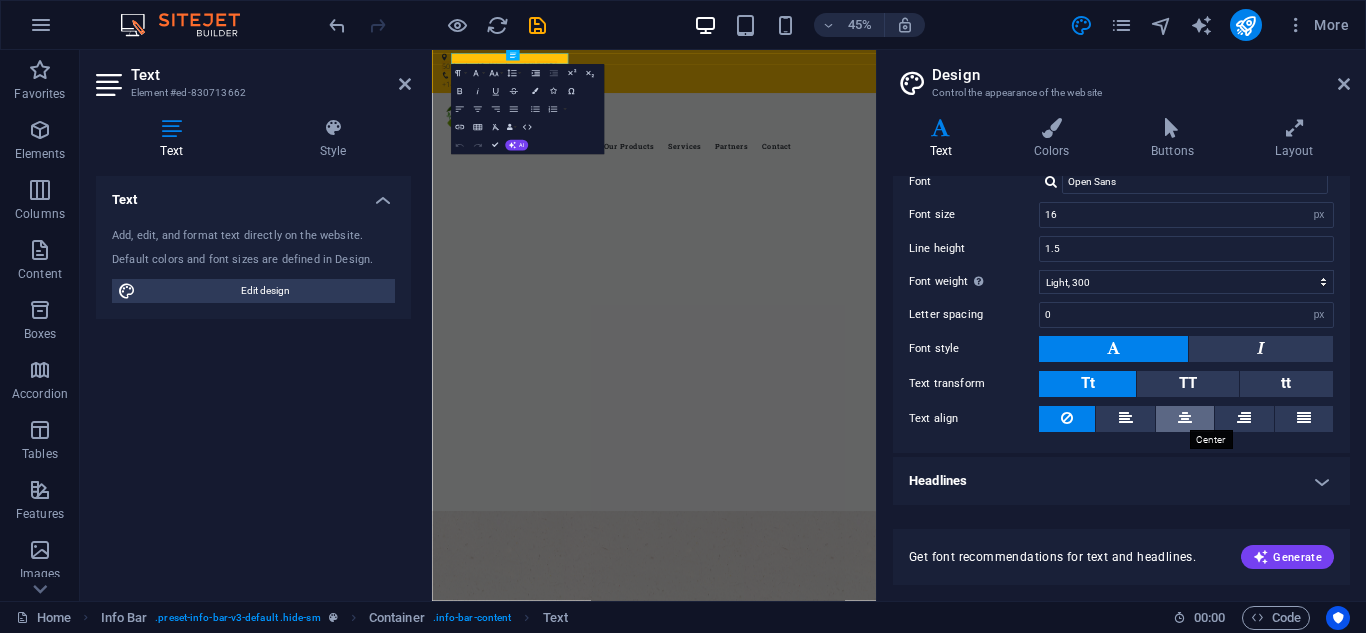 click at bounding box center (1185, 418) 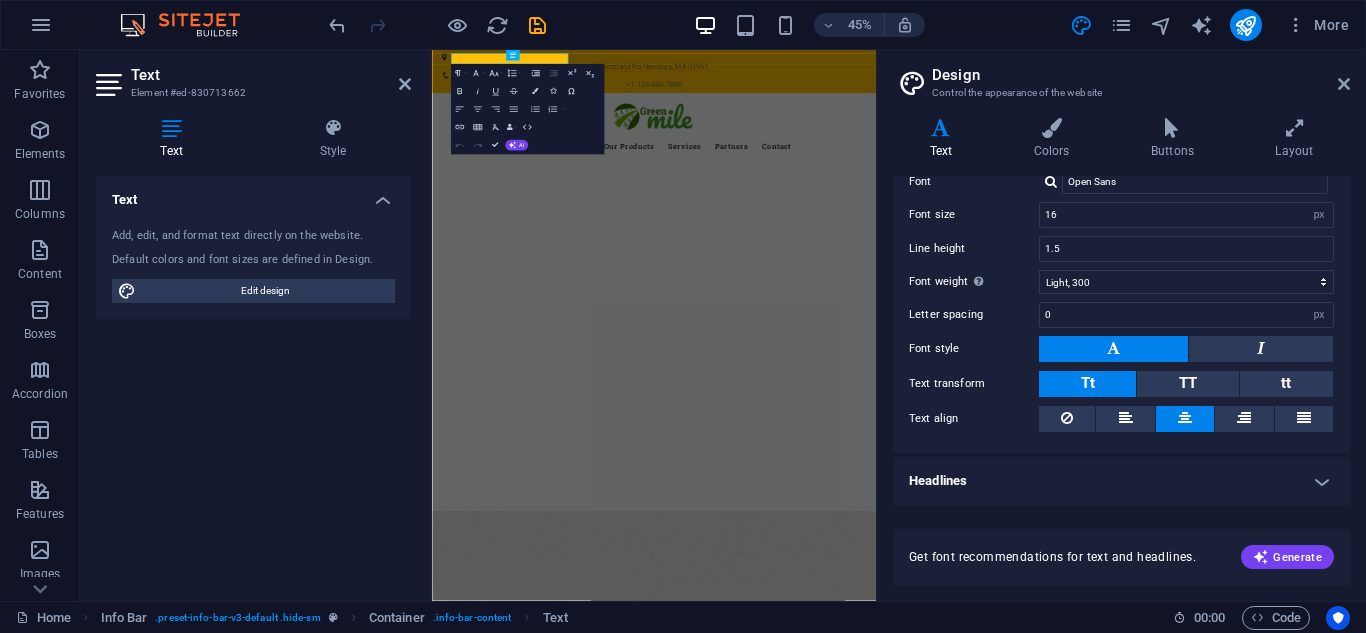 click on "Headlines" at bounding box center [1121, 481] 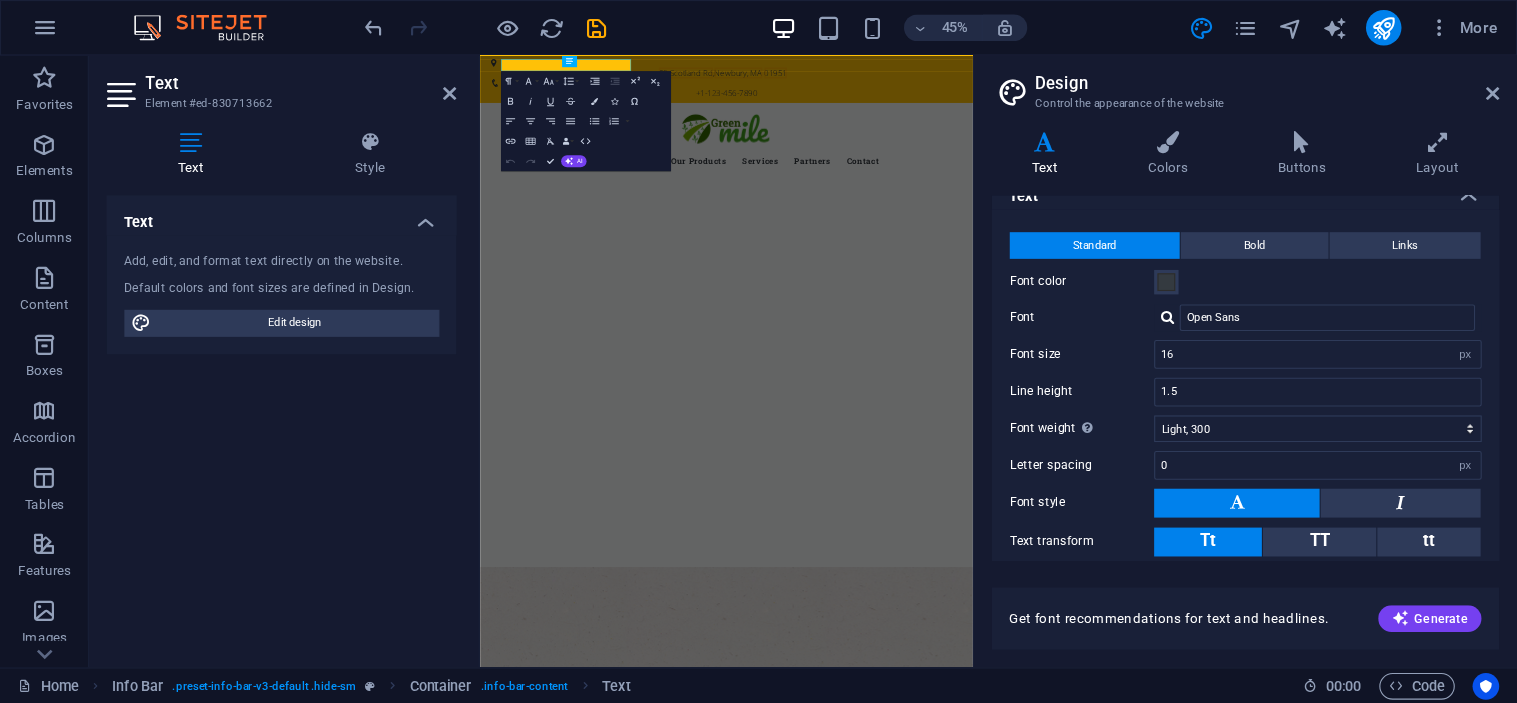 scroll, scrollTop: 0, scrollLeft: 0, axis: both 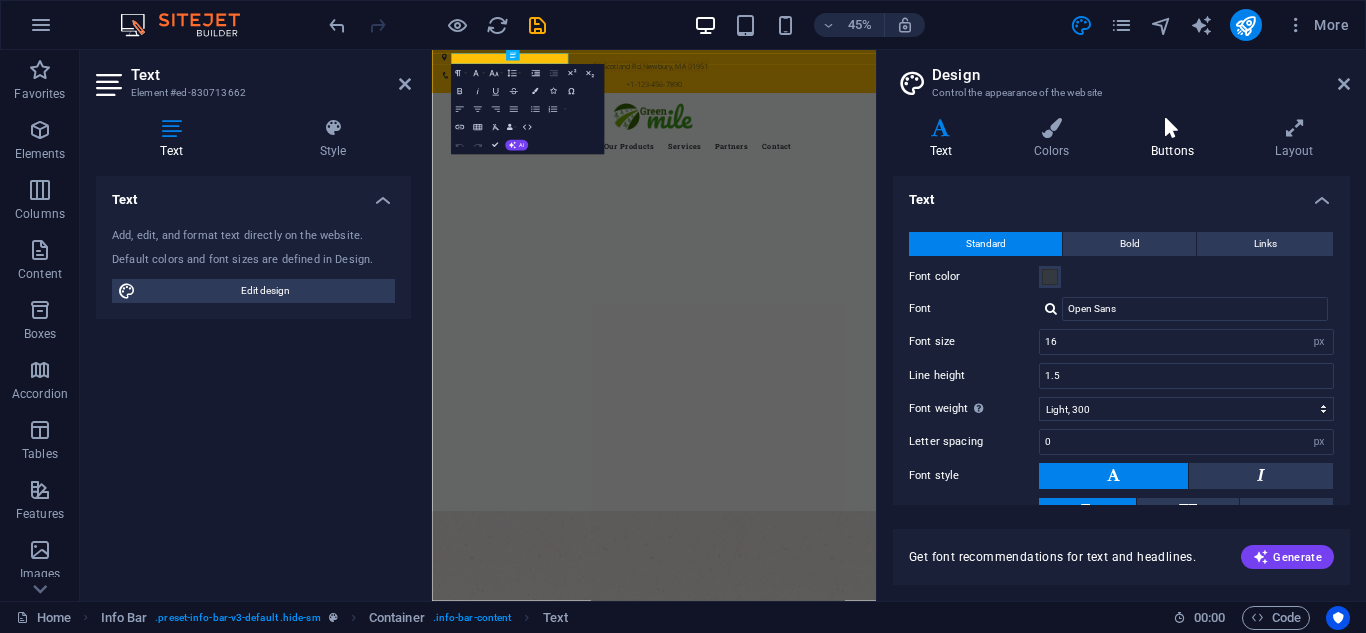 click on "Buttons" at bounding box center [1176, 139] 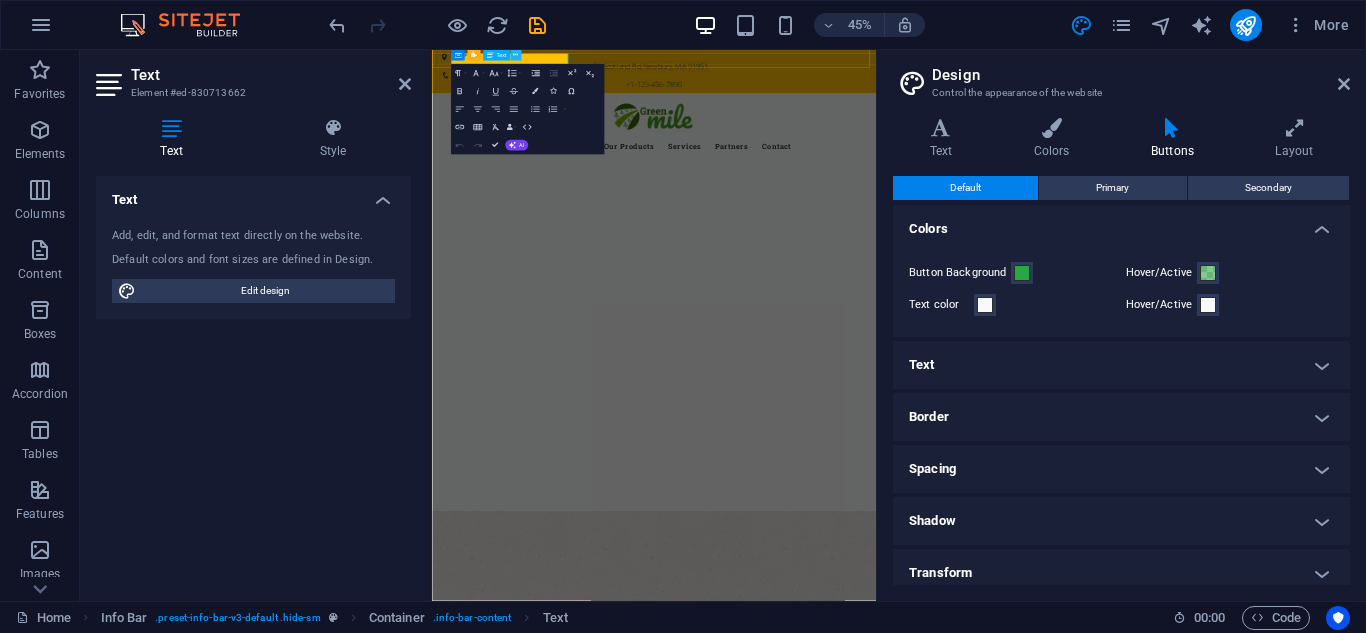 click at bounding box center (515, 55) 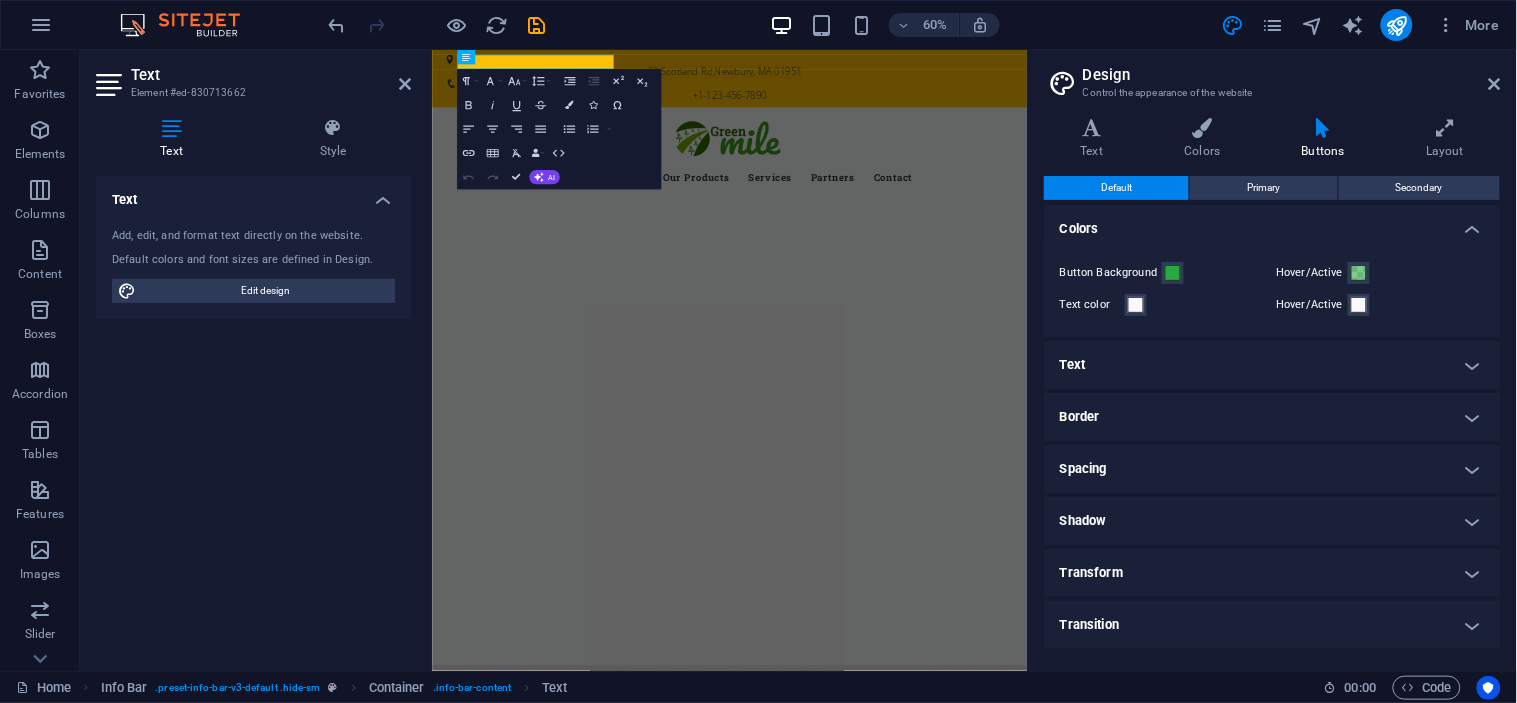 click on "Element #ed-830713662" at bounding box center [251, 93] 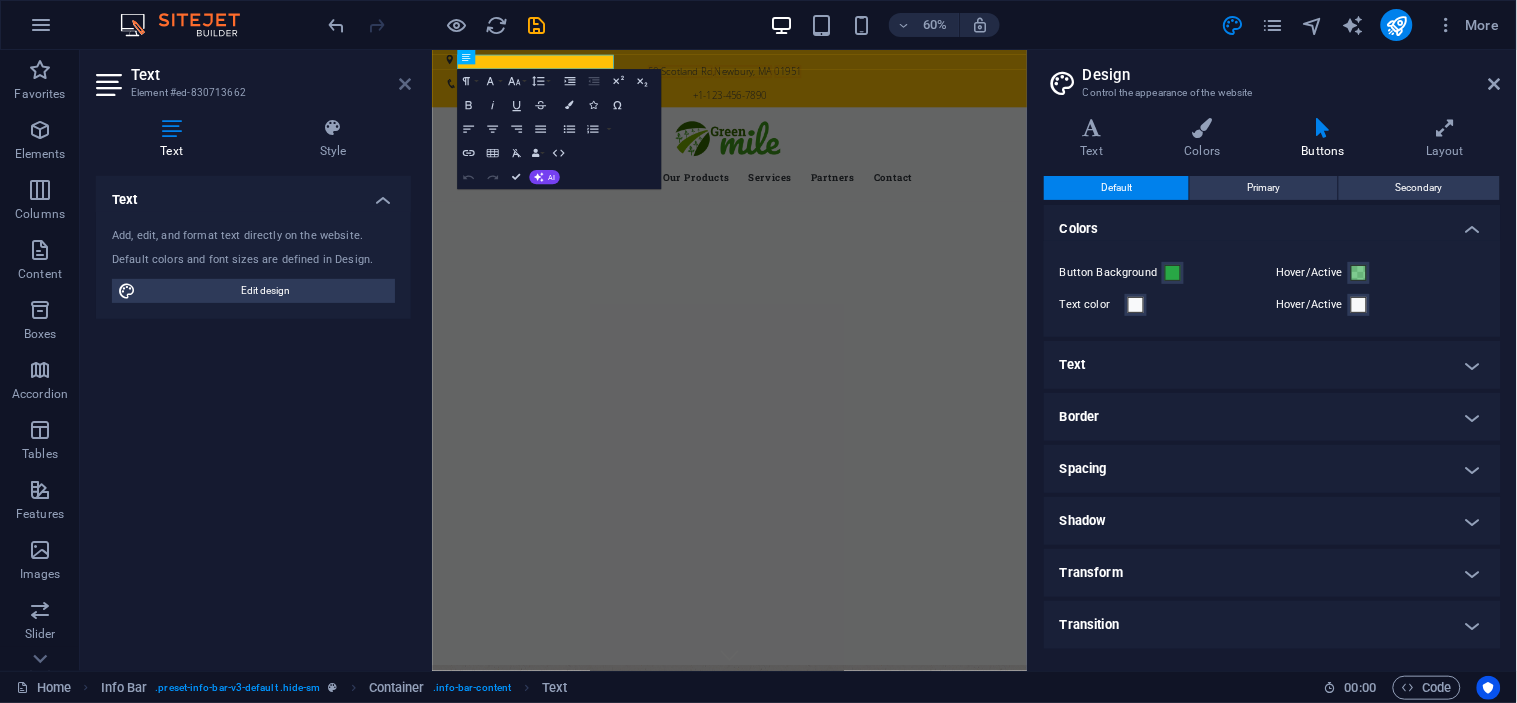 click at bounding box center (405, 84) 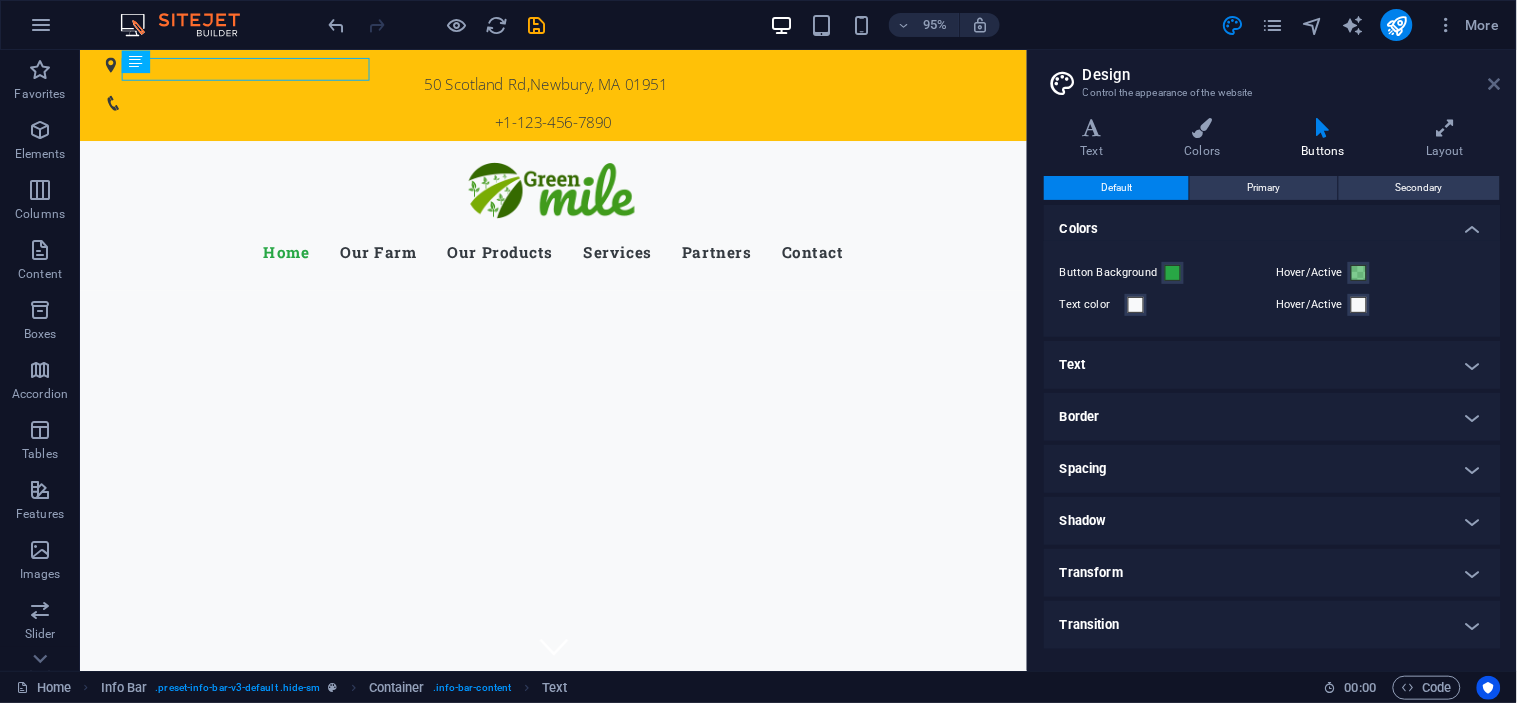 click at bounding box center (1495, 84) 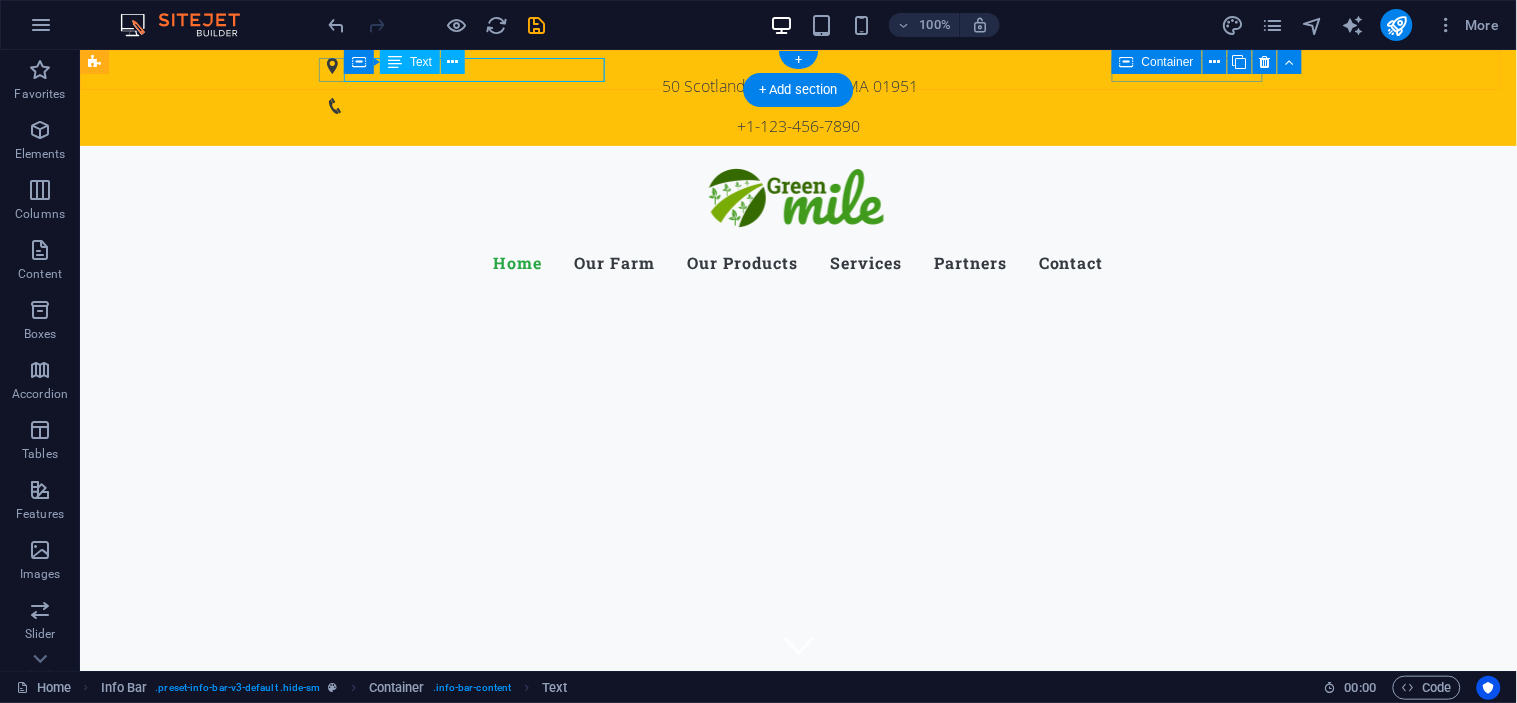 click on "[NUMBER] [STREET], [CITY], [STATE] [POSTAL_CODE]" at bounding box center (790, 85) 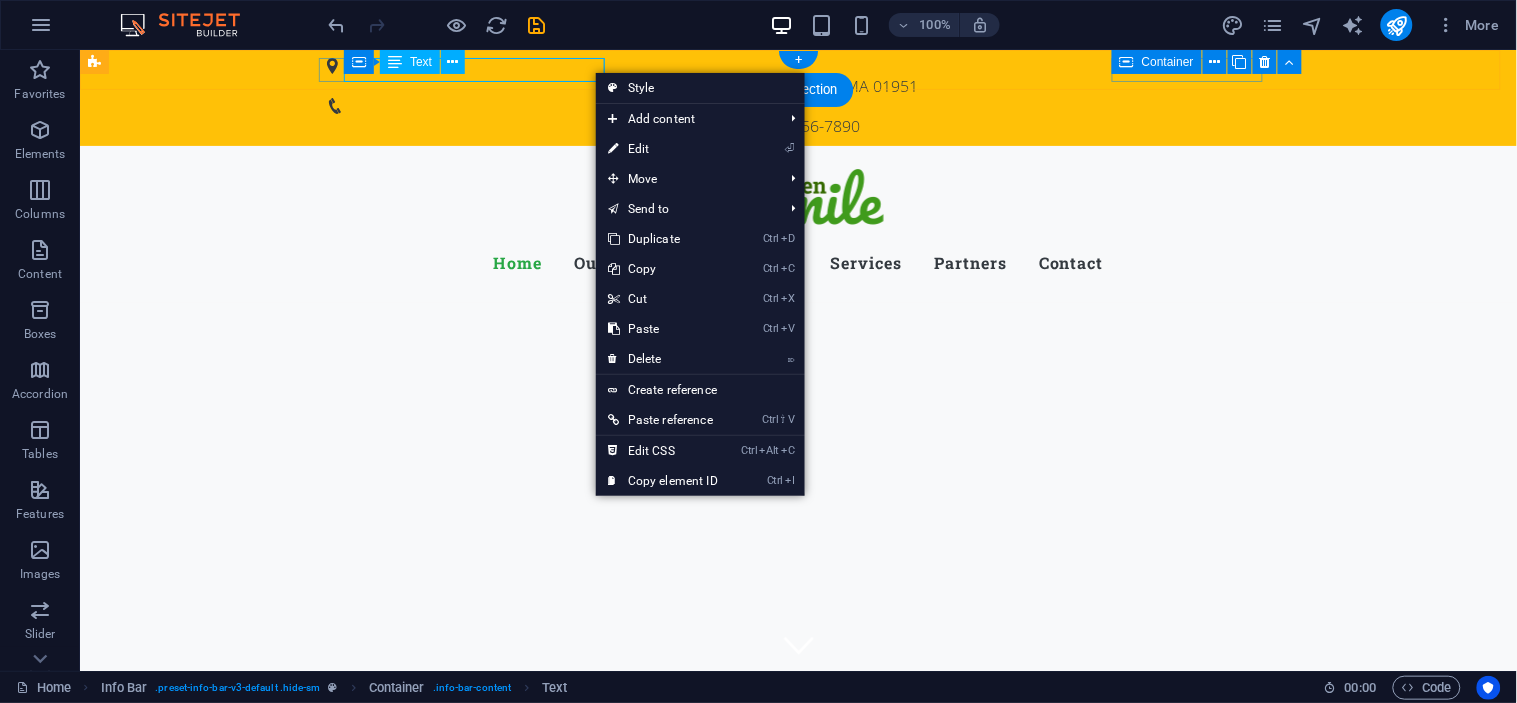 click on "[NUMBER] [STREET], [CITY], [STATE] [POSTAL_CODE]" at bounding box center [790, 85] 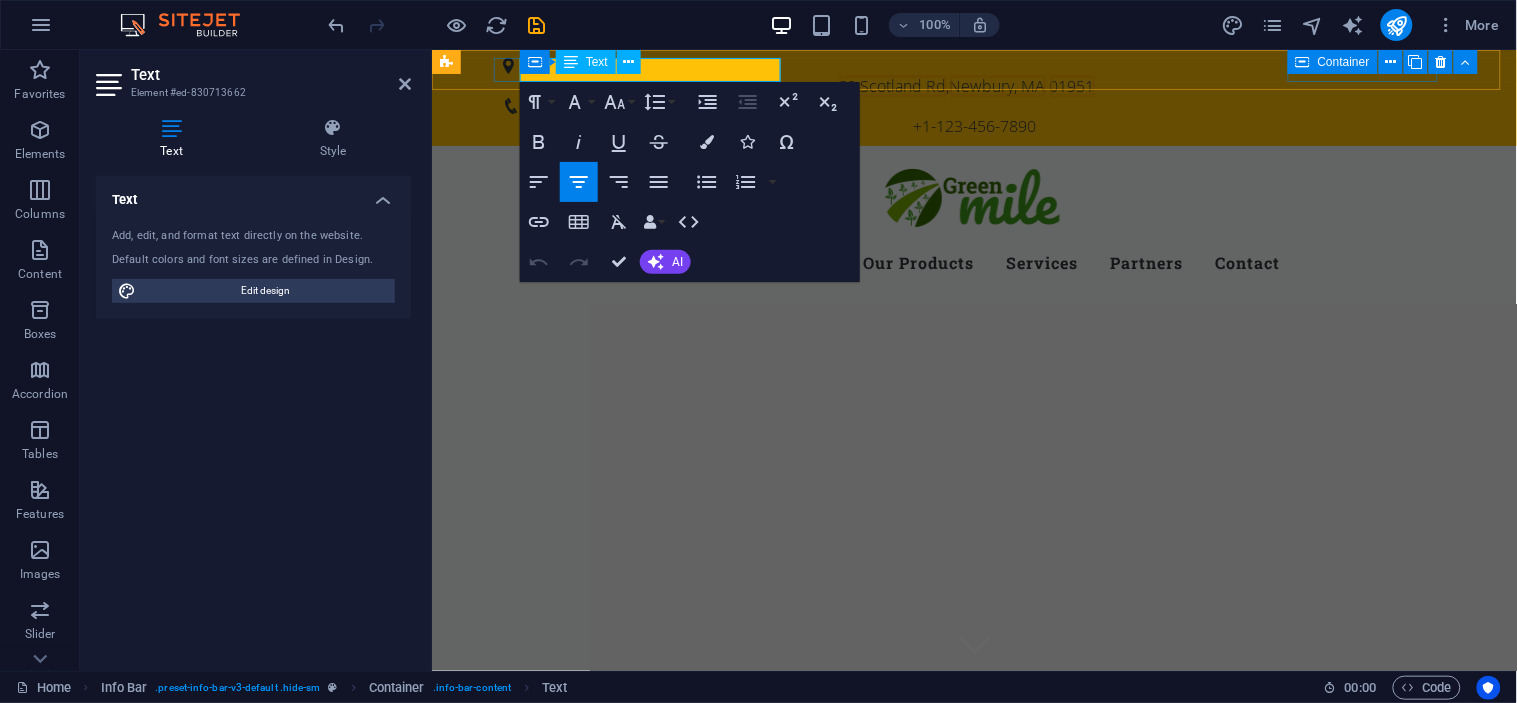 click on "Newbury, MA" at bounding box center [997, 85] 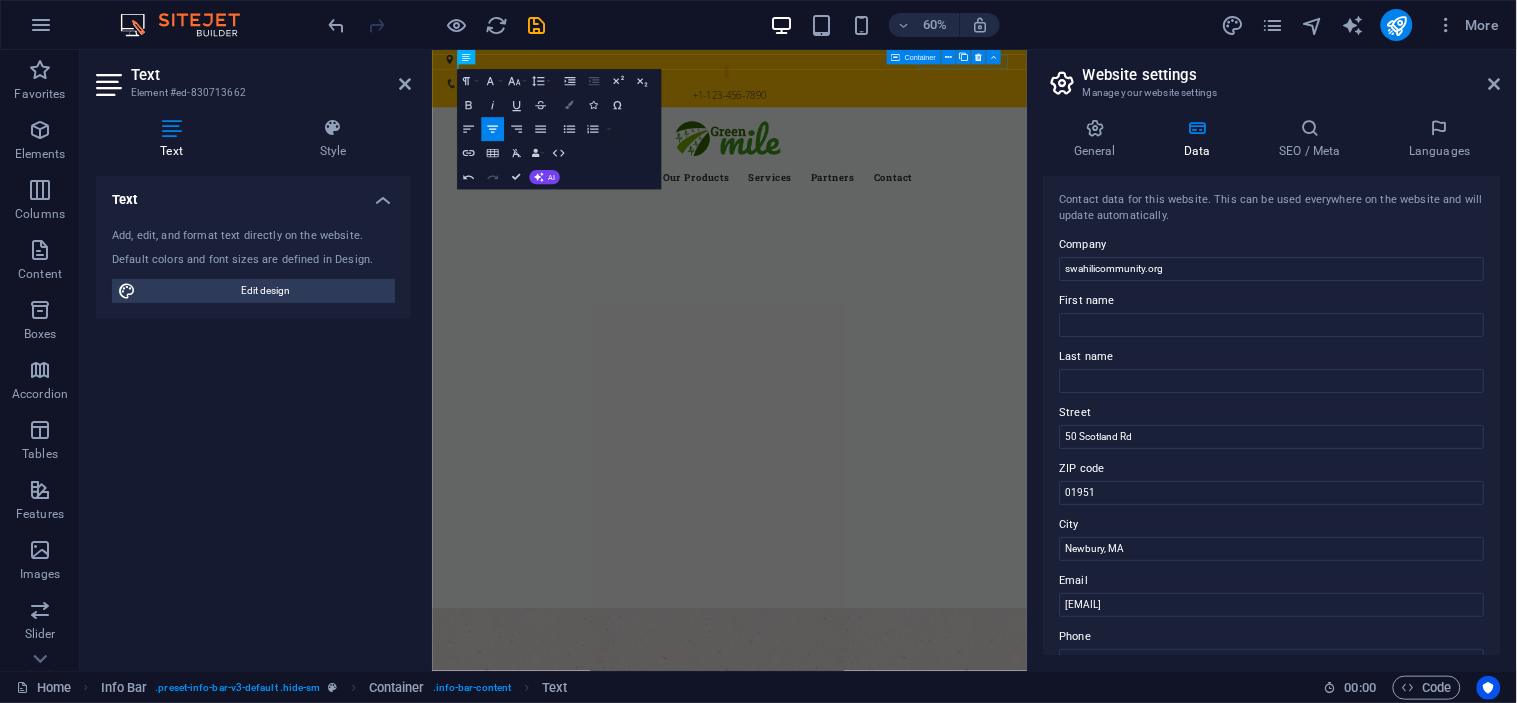 type 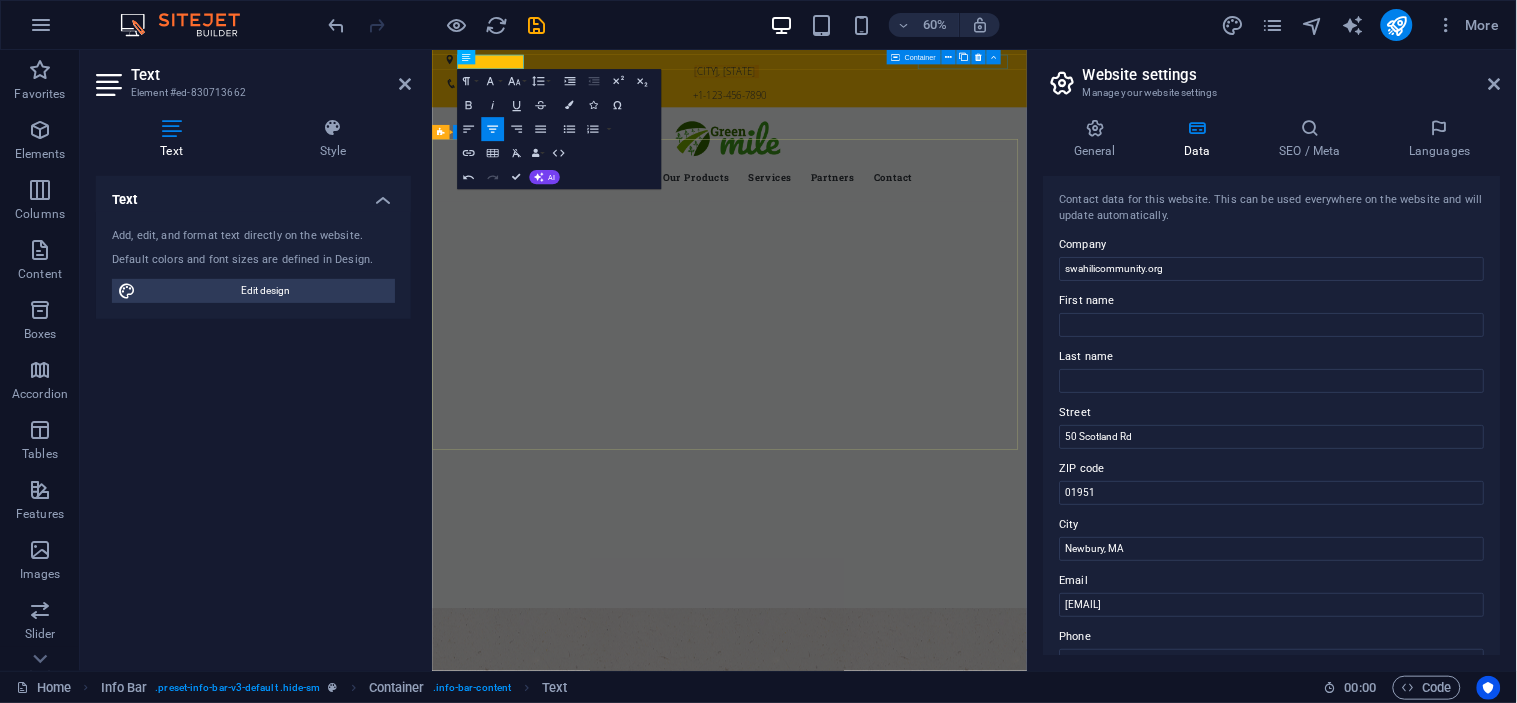 click at bounding box center [927, 900] 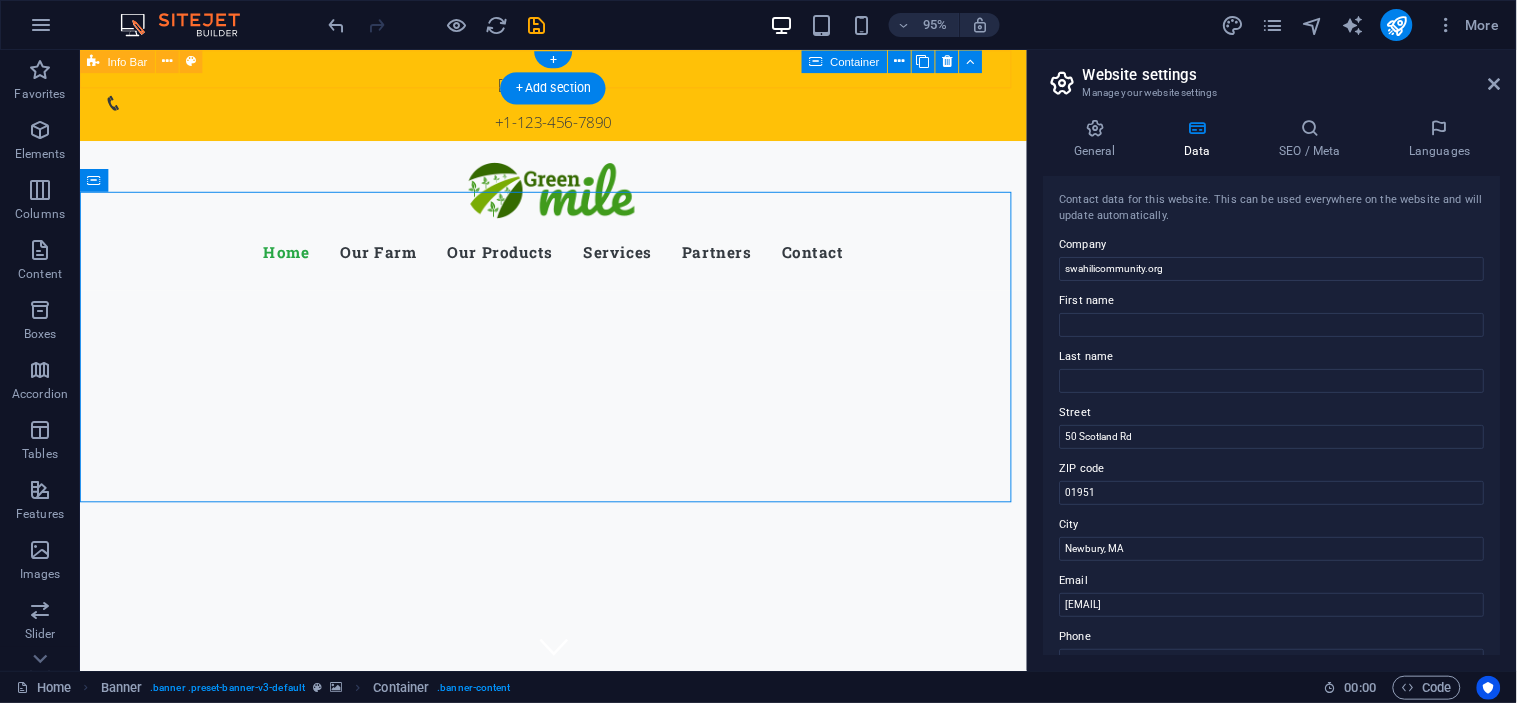 click on "[CITY], [STATE] +[PHONE]" at bounding box center [577, 97] 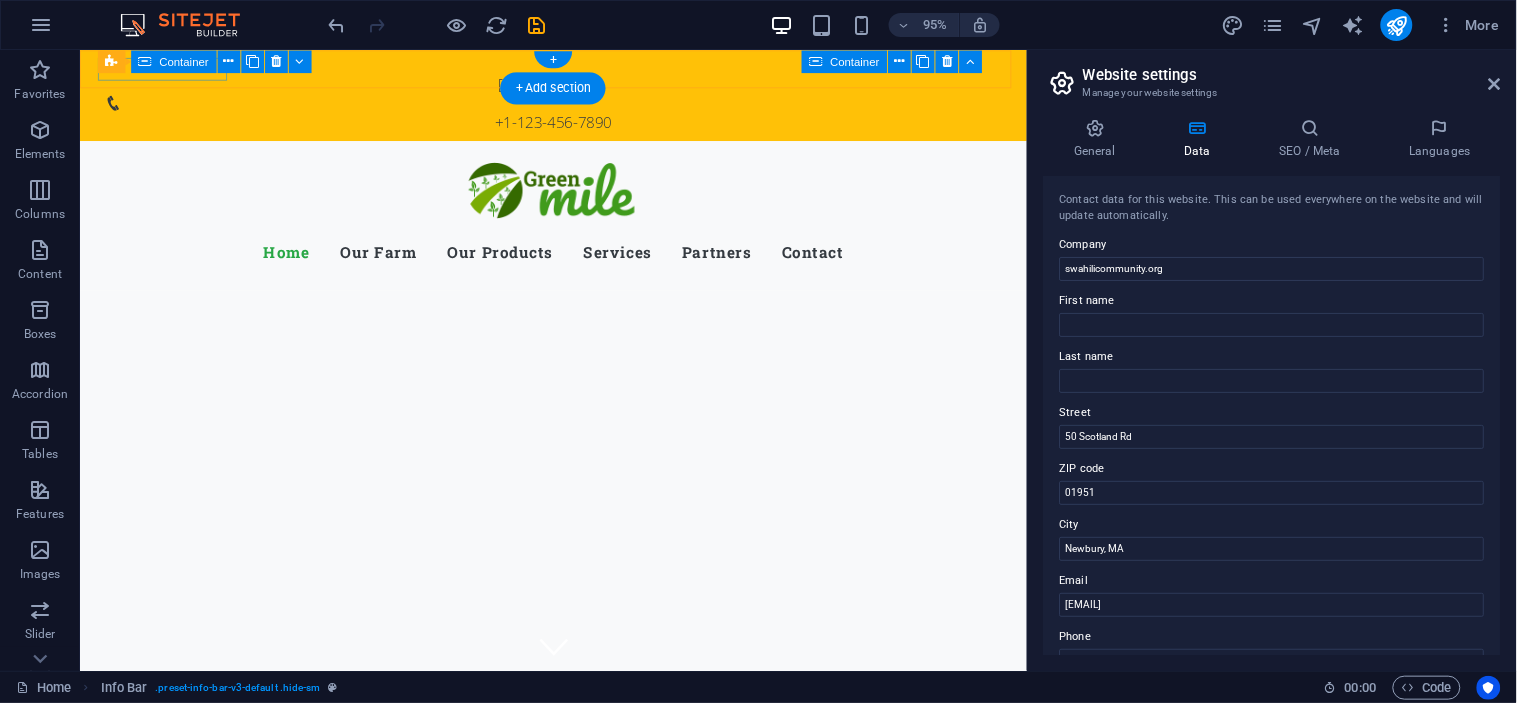 click on "[CITY], [STATE]" at bounding box center (570, 77) 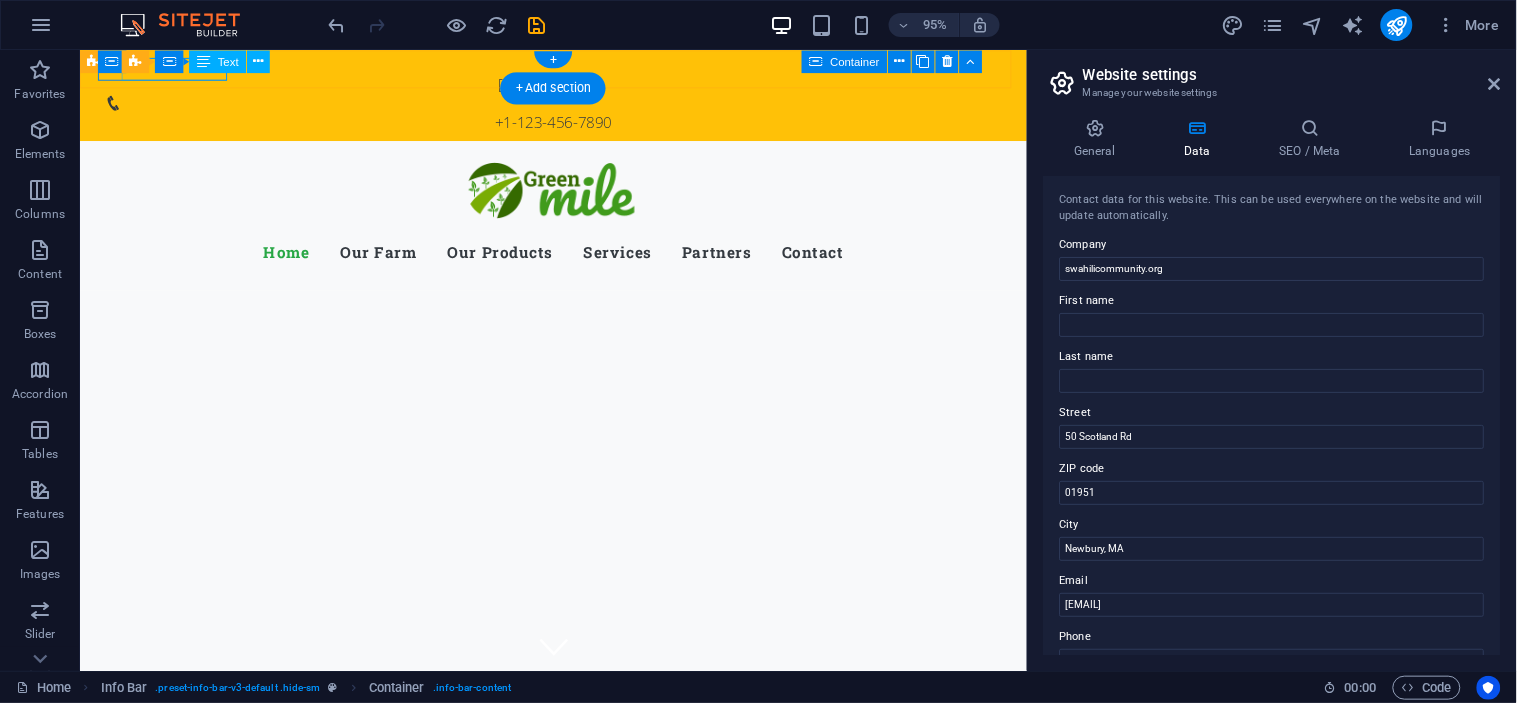 click on "[CITY], [STATE]" at bounding box center [570, 85] 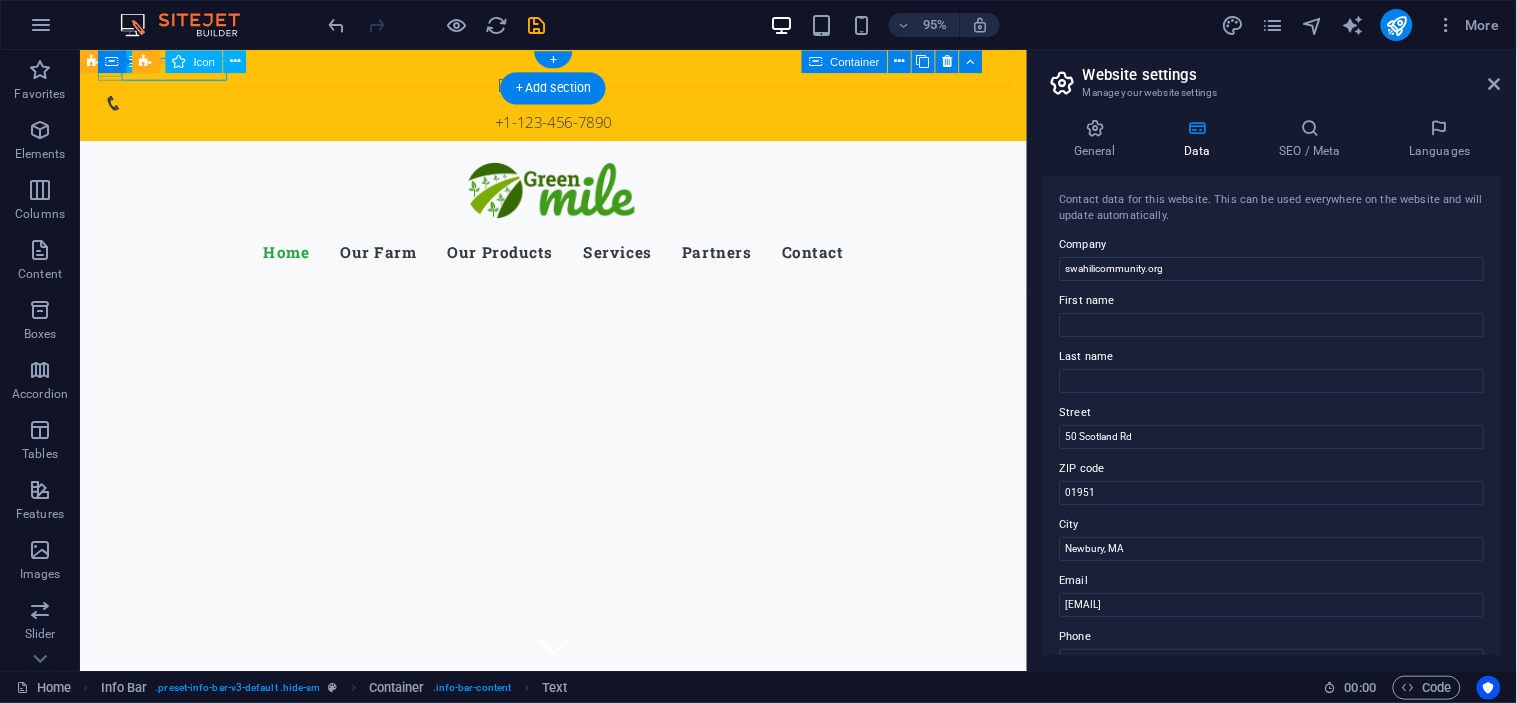 click at bounding box center (570, 65) 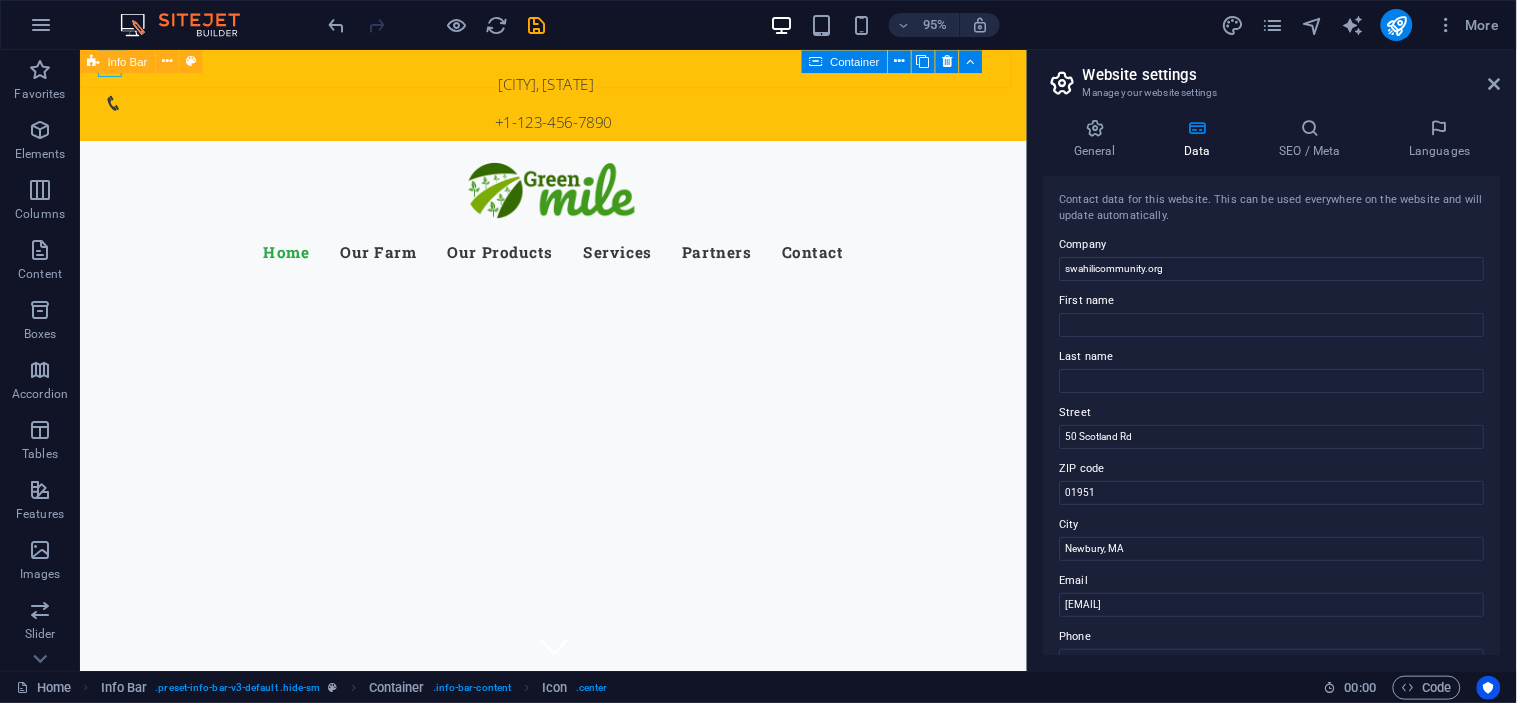 click on "Info Bar" at bounding box center (147, 62) 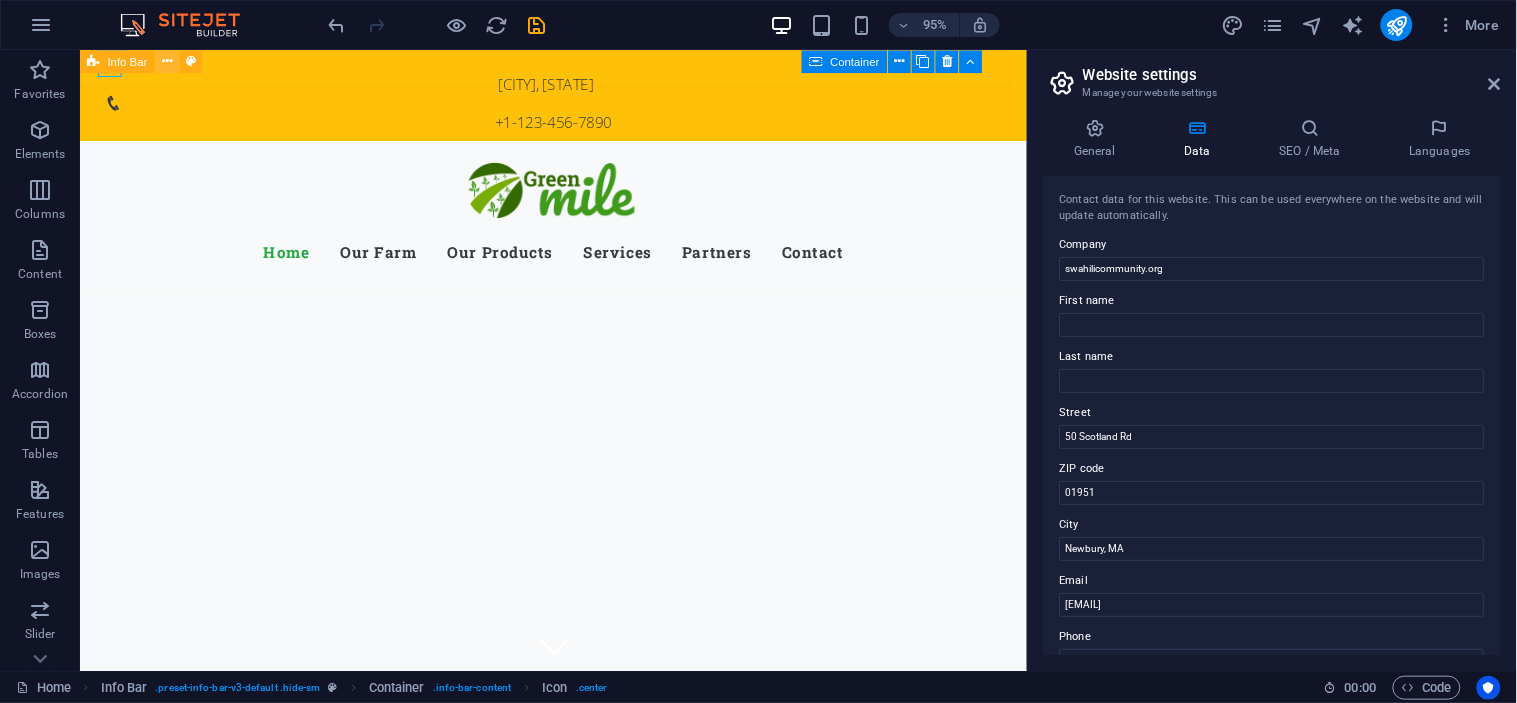 click at bounding box center [167, 61] 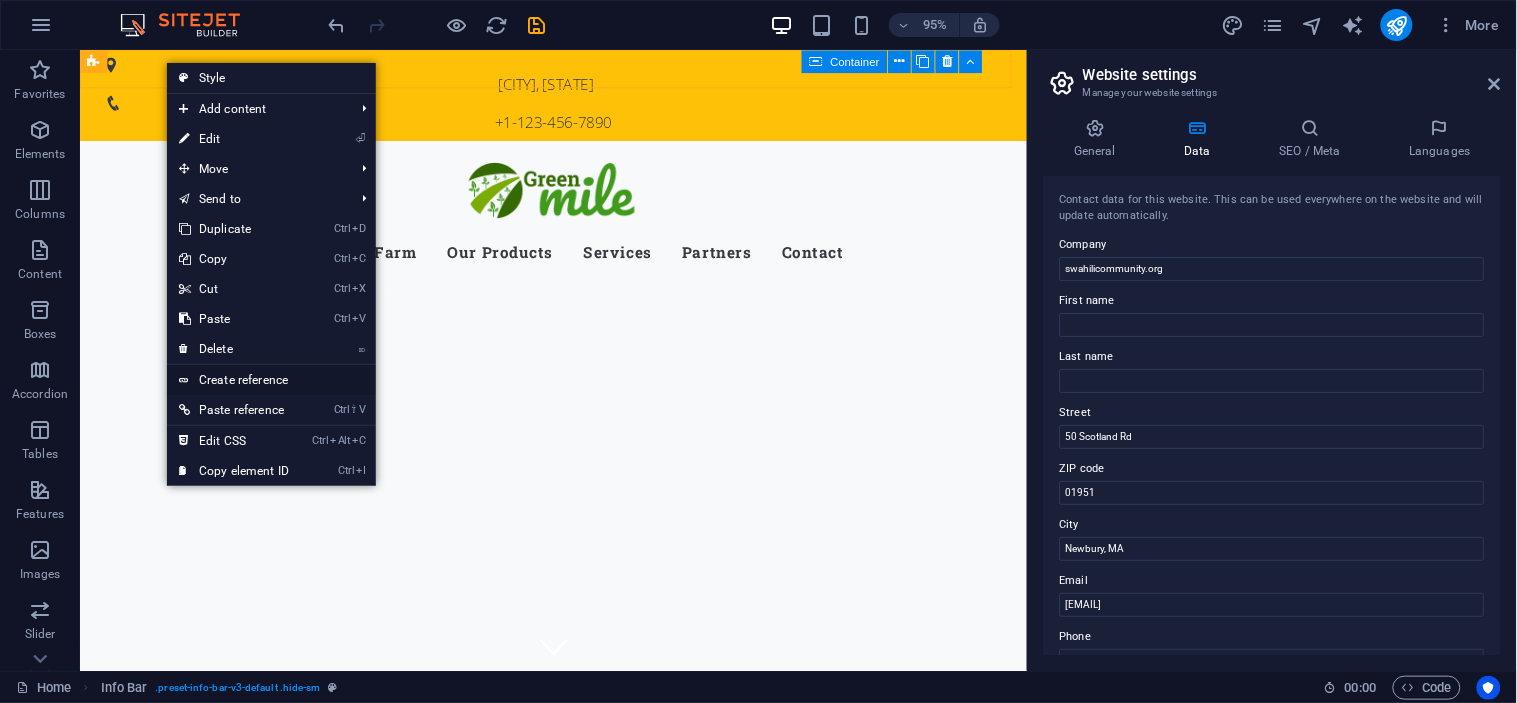 click on "Create reference" at bounding box center [271, 380] 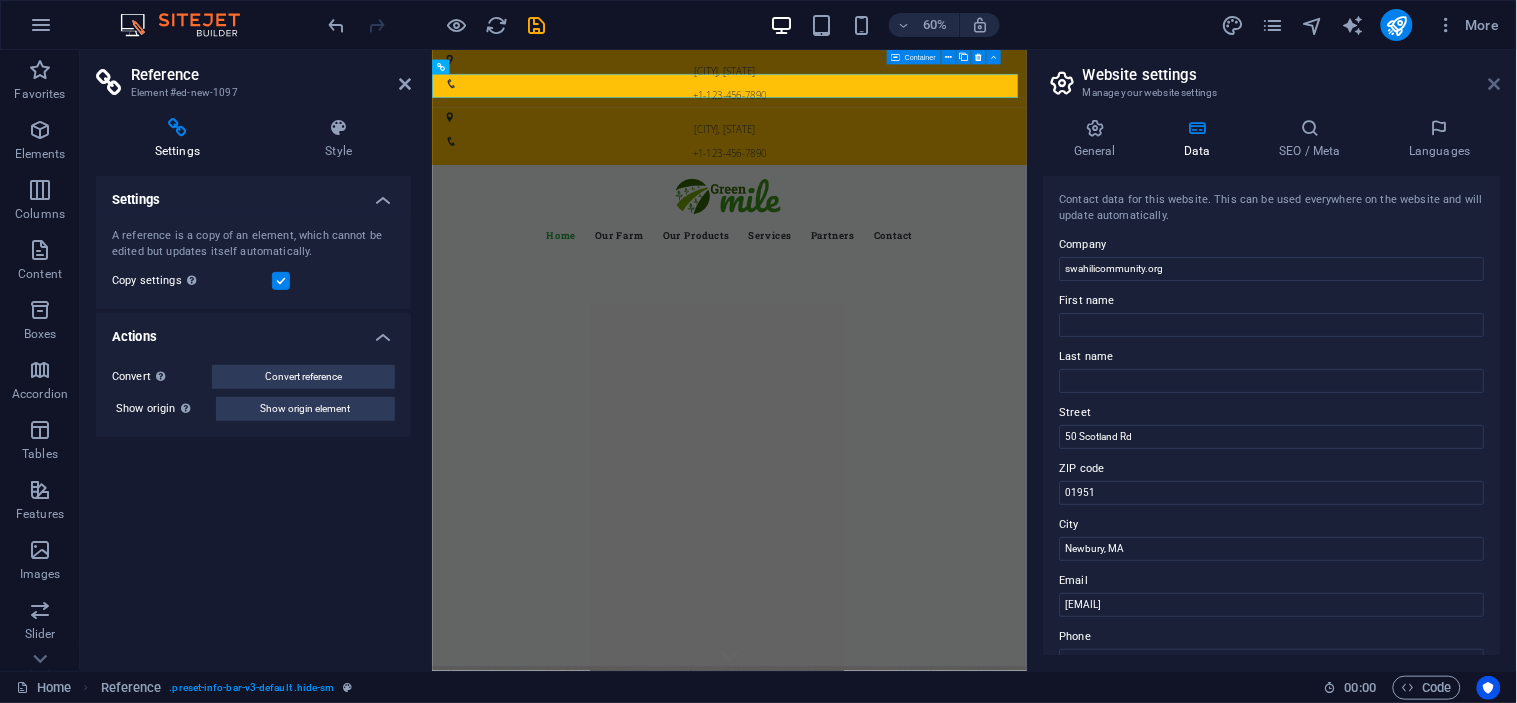 click at bounding box center [1495, 84] 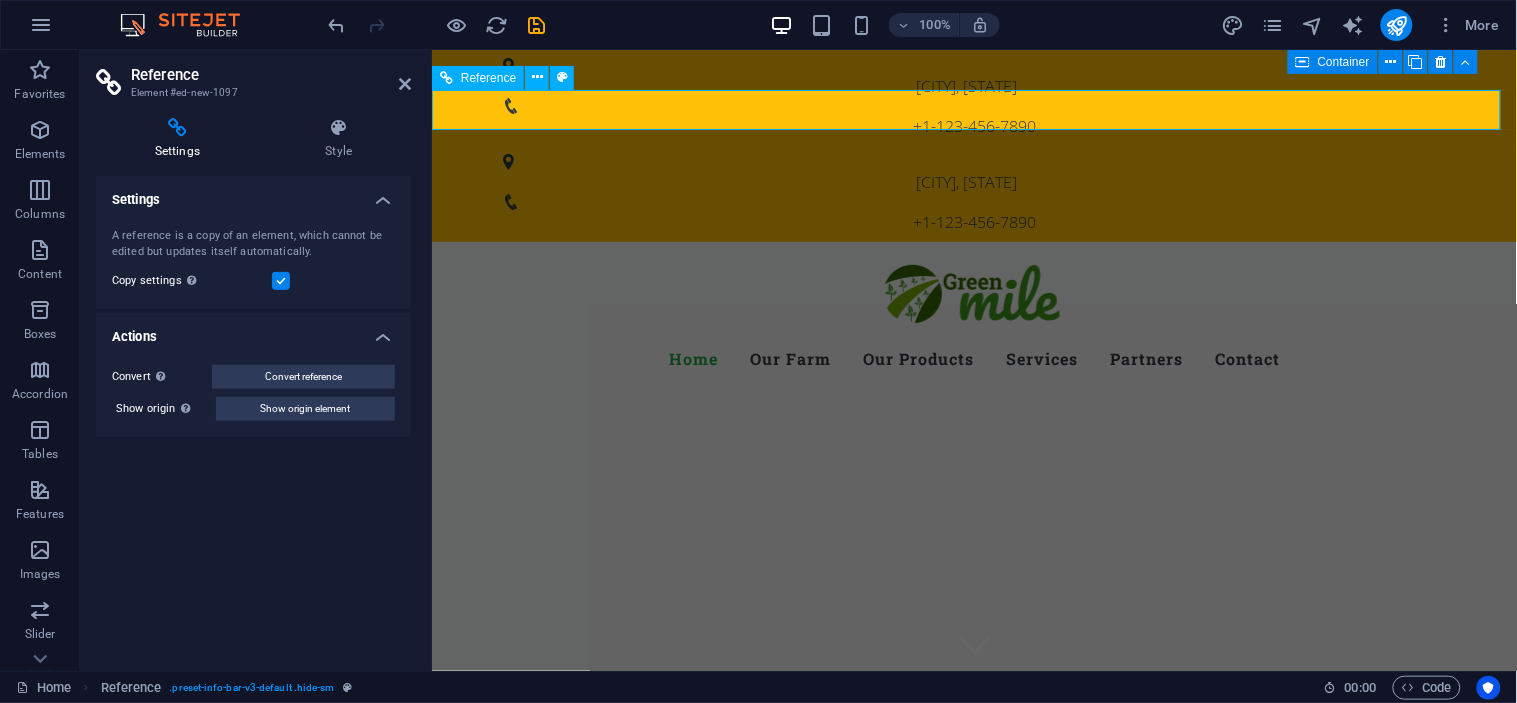 click at bounding box center (966, 161) 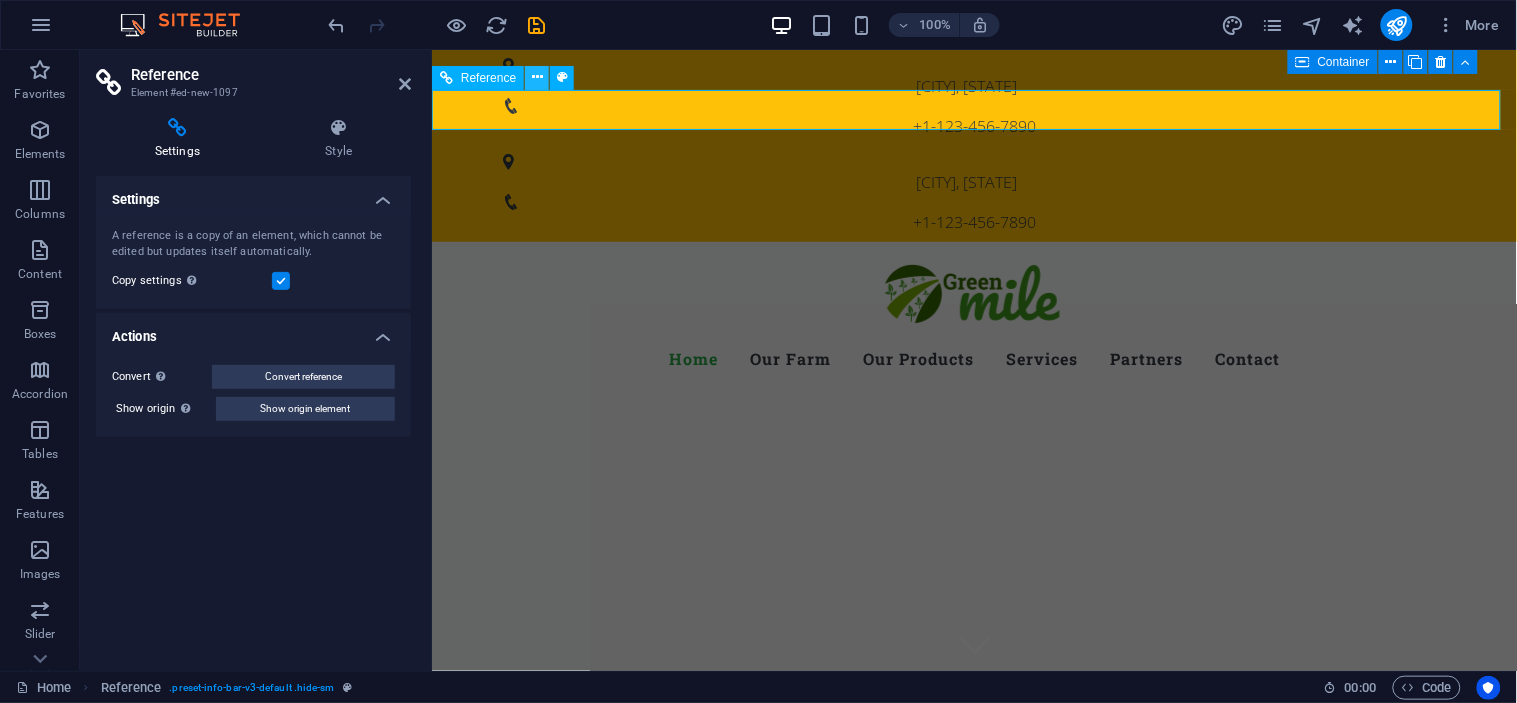 click at bounding box center (537, 77) 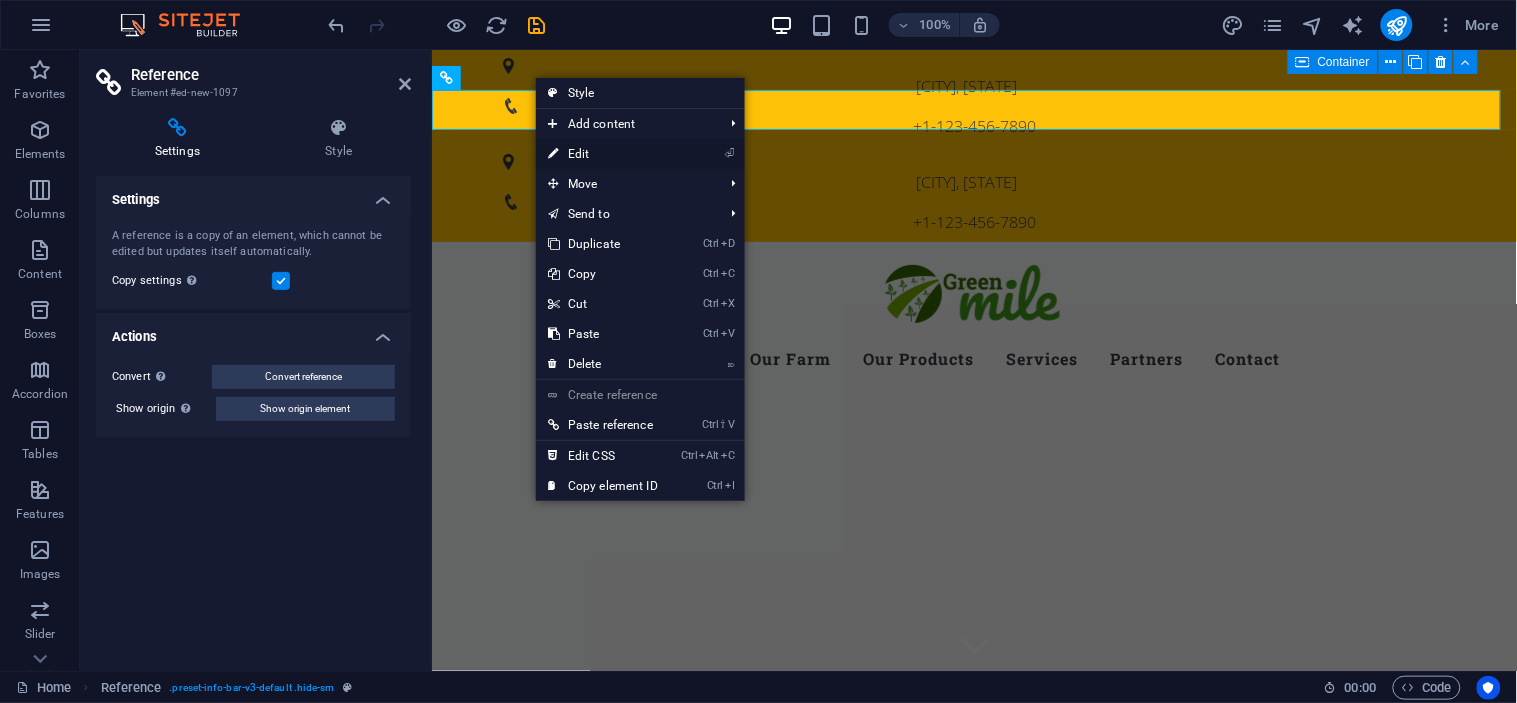 click on "⏎  Edit" at bounding box center [603, 154] 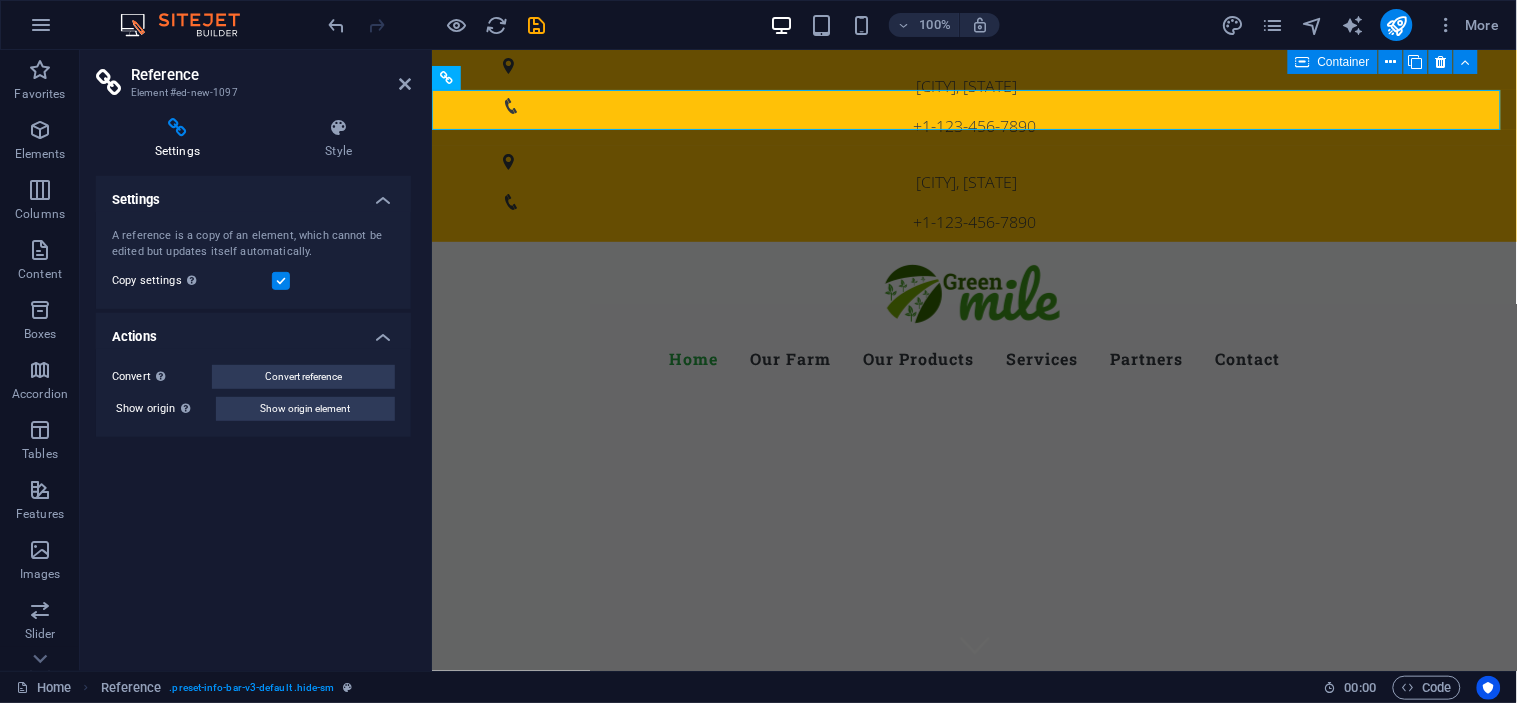 click at bounding box center (177, 128) 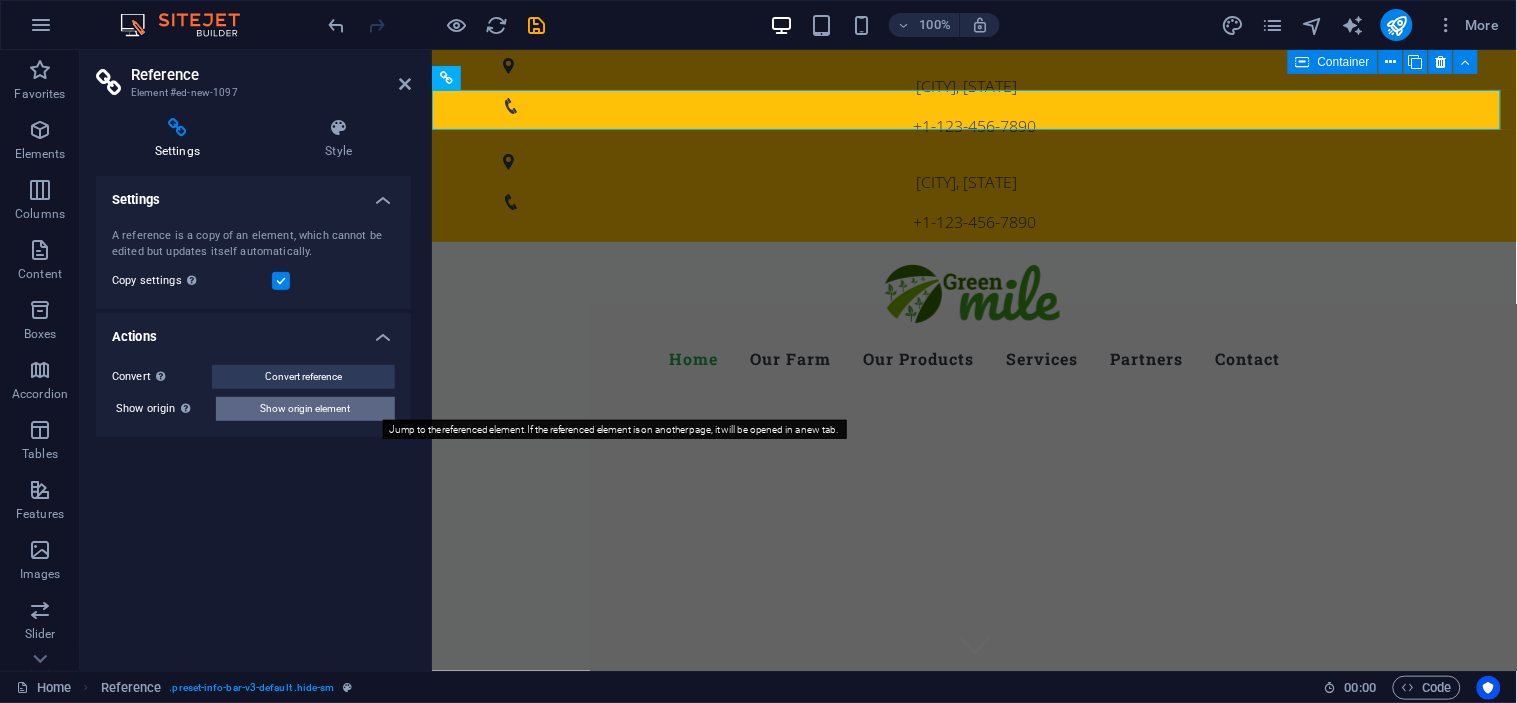 click on "Show origin element" at bounding box center (306, 409) 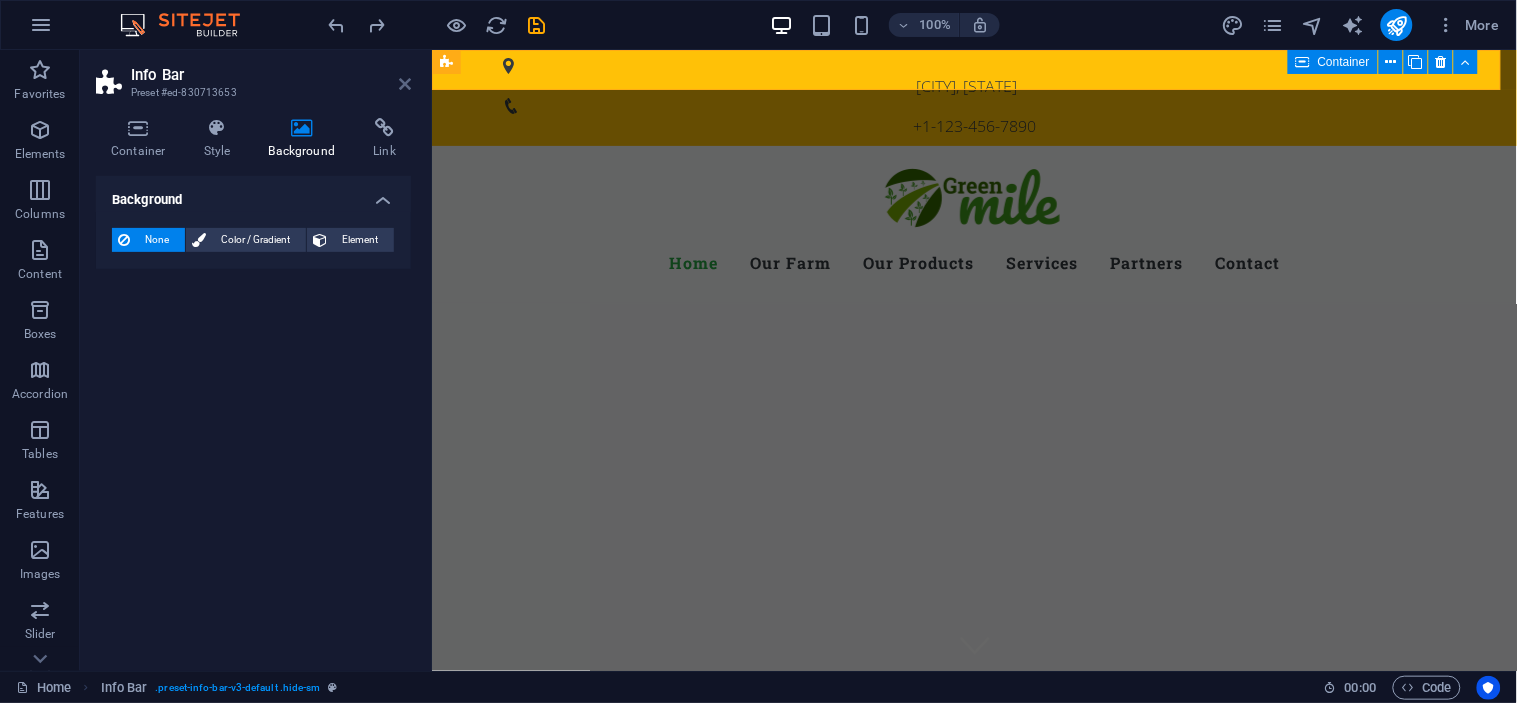 click at bounding box center (405, 84) 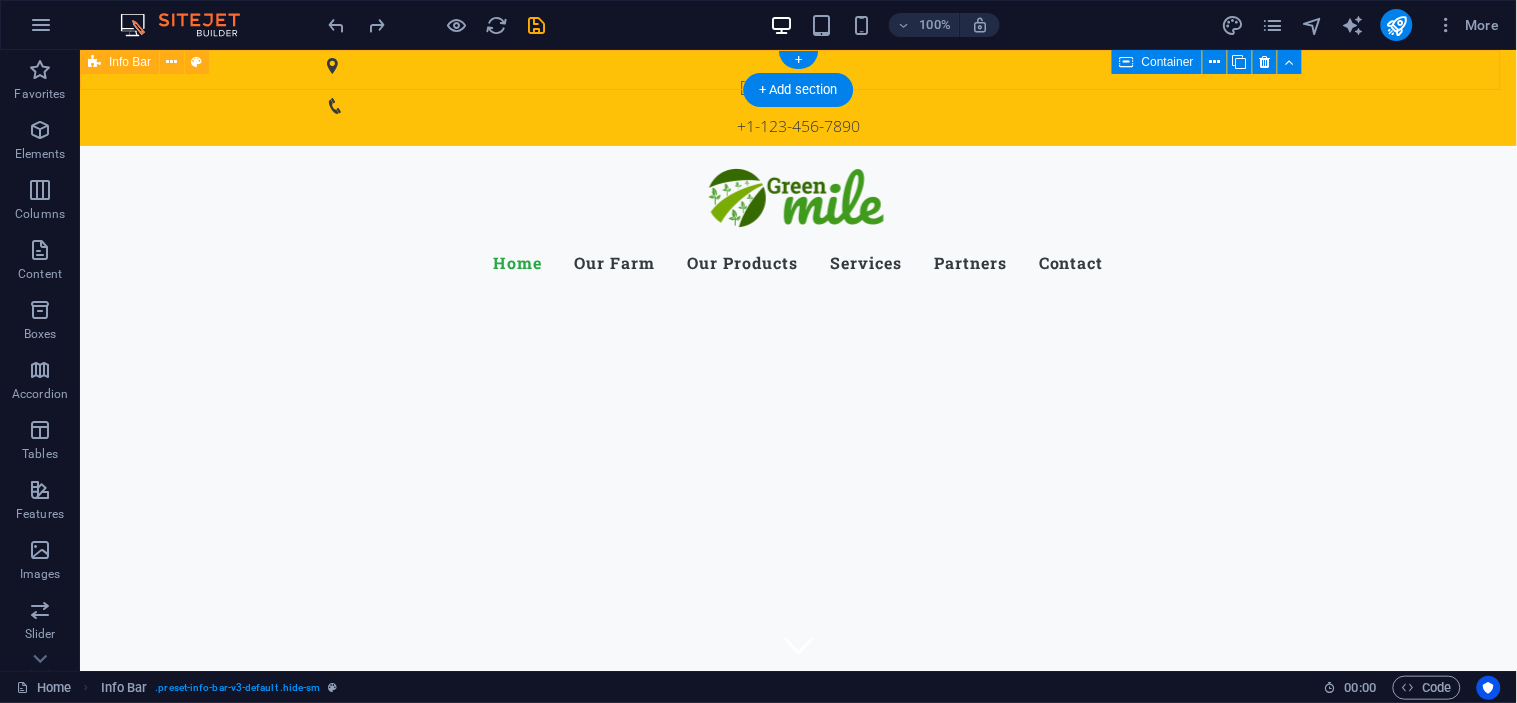 drag, startPoint x: 397, startPoint y: 120, endPoint x: 324, endPoint y: 76, distance: 85.23497 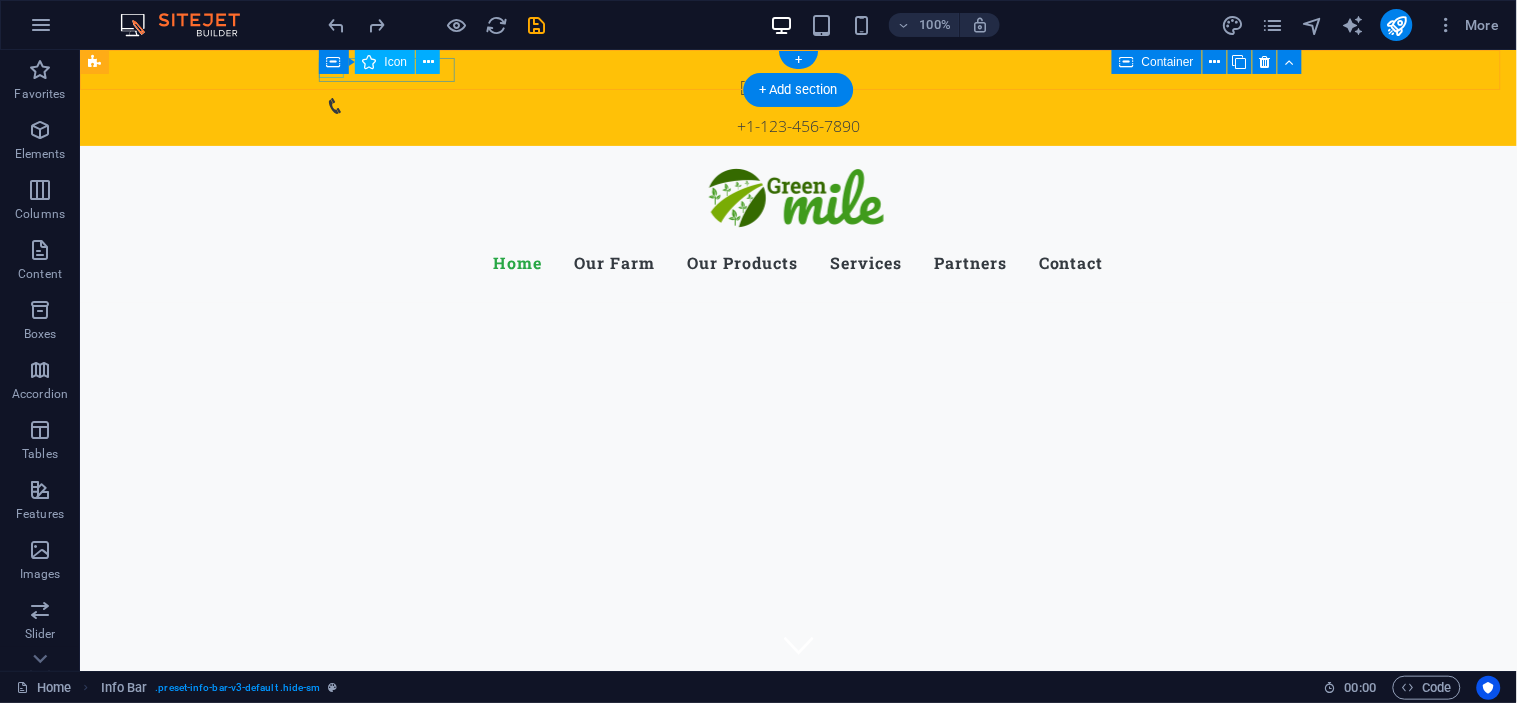 click at bounding box center (790, 65) 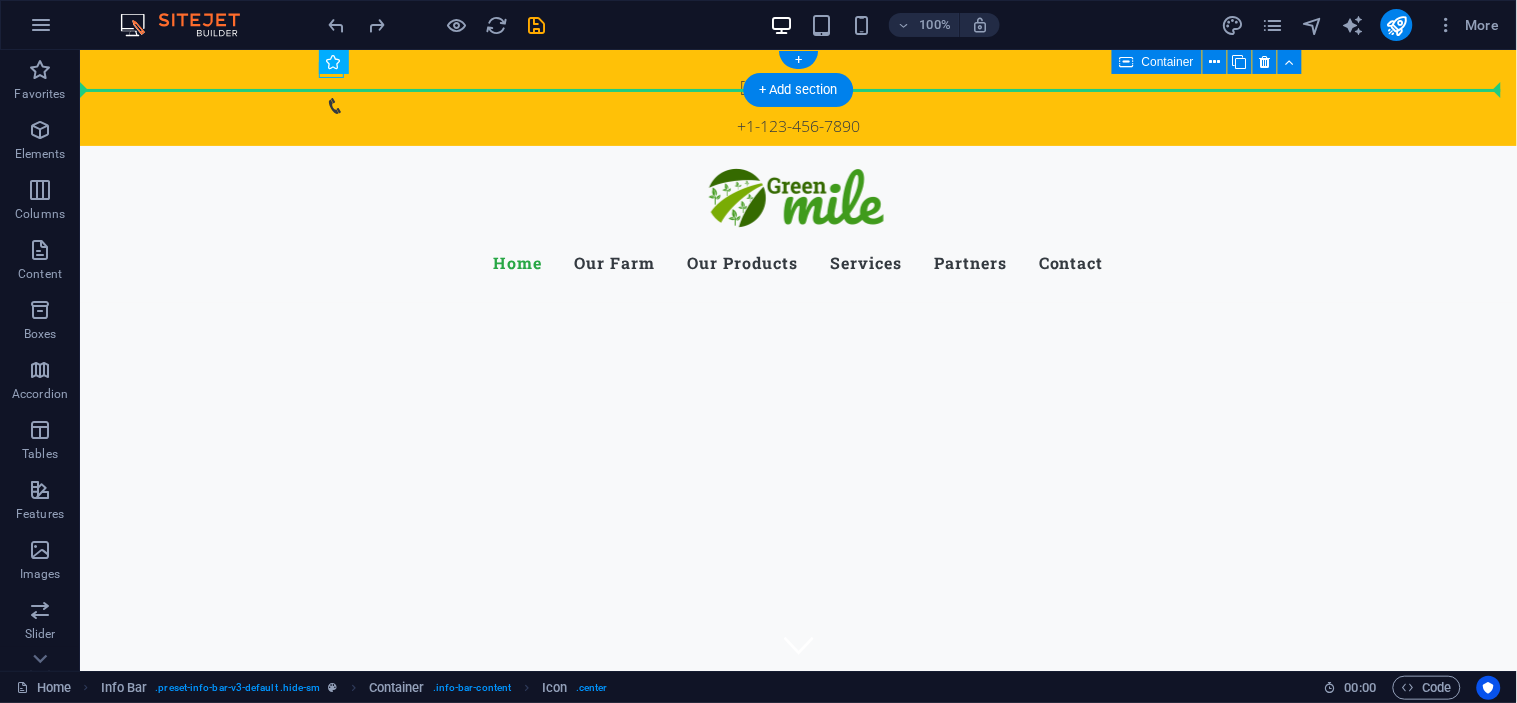 drag, startPoint x: 330, startPoint y: 76, endPoint x: 153, endPoint y: 75, distance: 177.00282 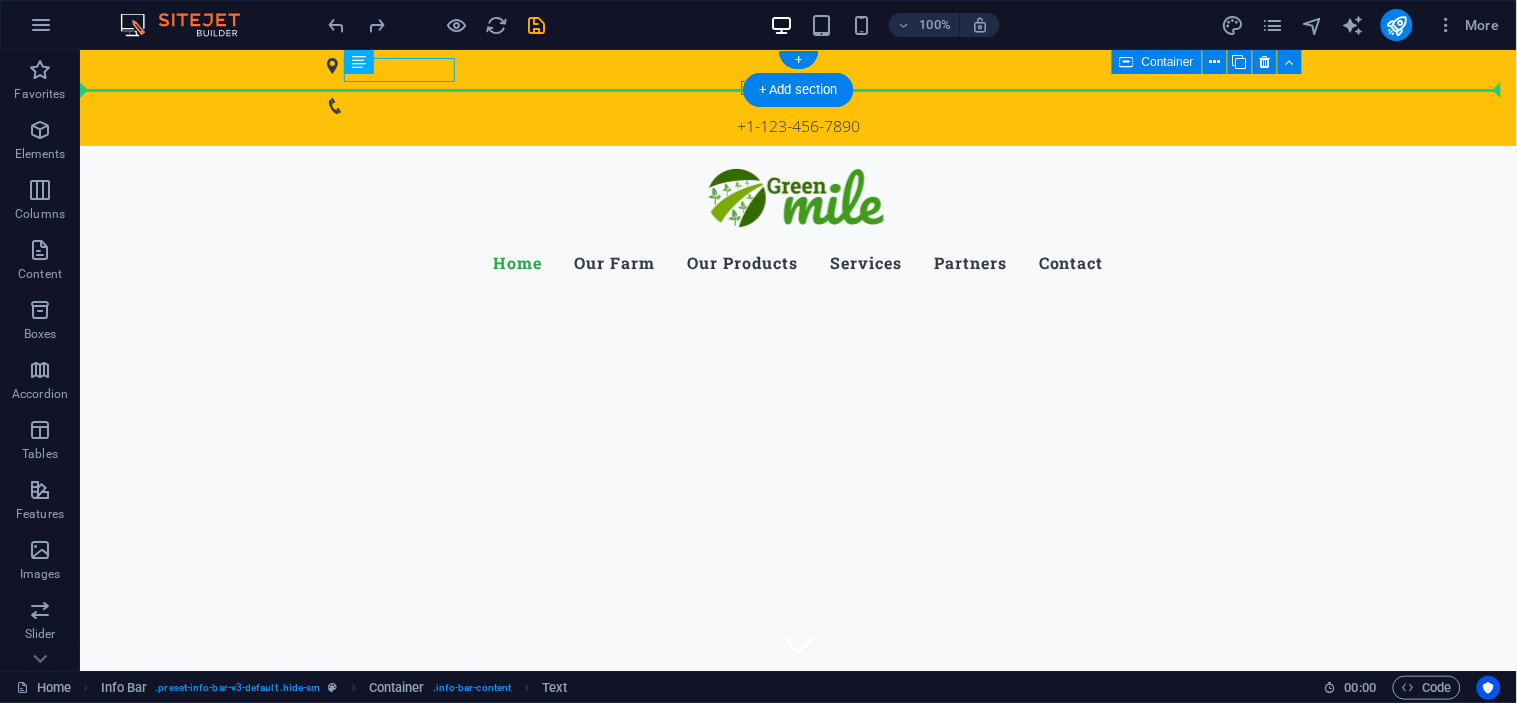 drag, startPoint x: 467, startPoint y: 120, endPoint x: 254, endPoint y: 71, distance: 218.56349 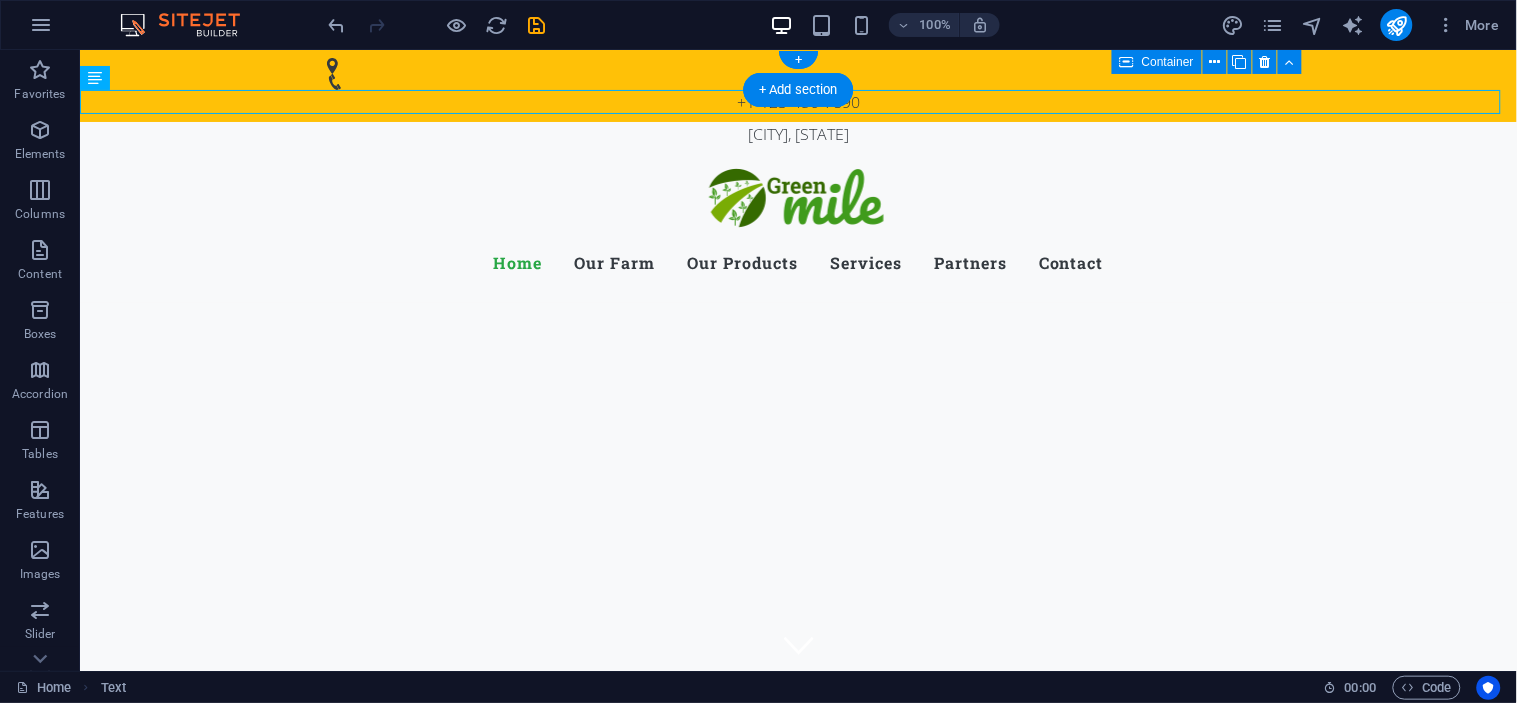 click on "+1-123-456-7890" at bounding box center [797, 85] 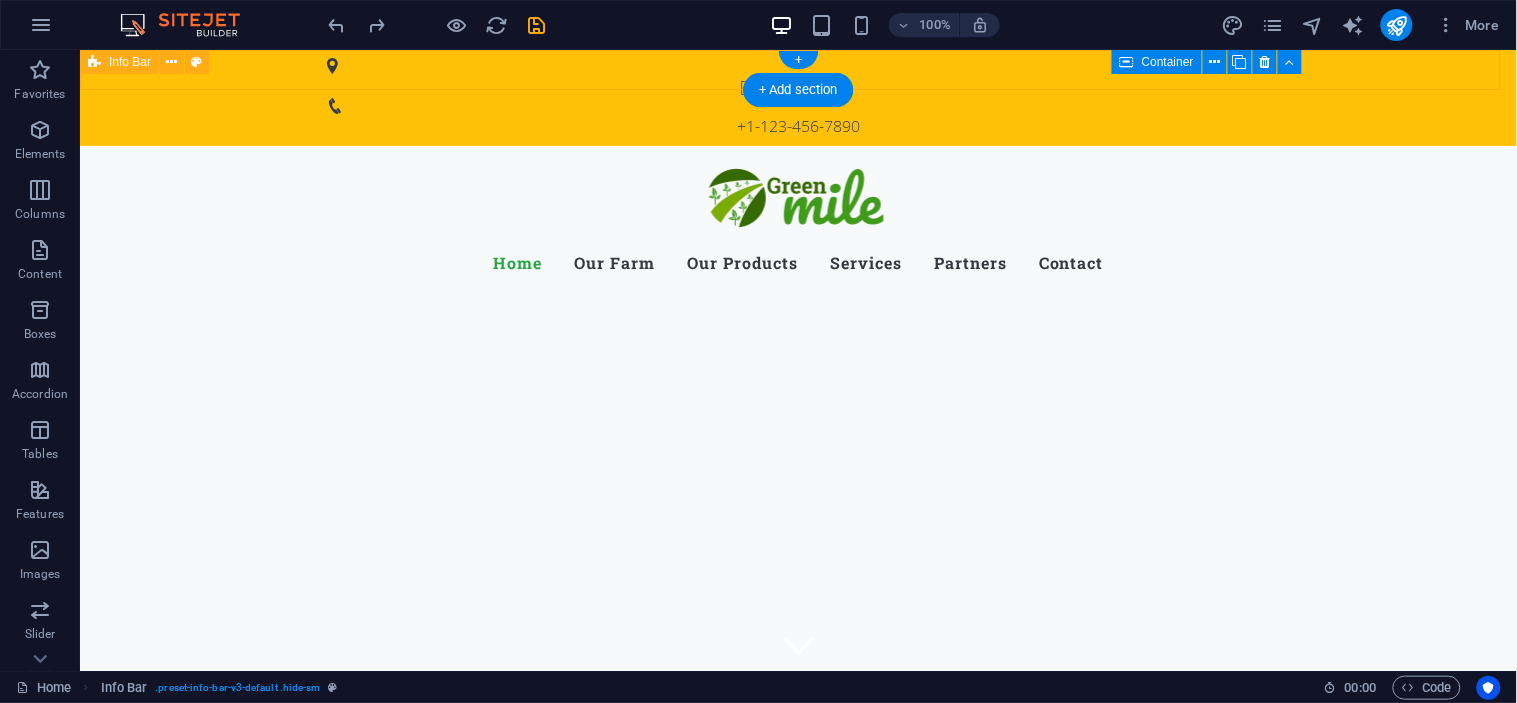 click on "[CITY], [STATE] +[PHONE]" at bounding box center (797, 97) 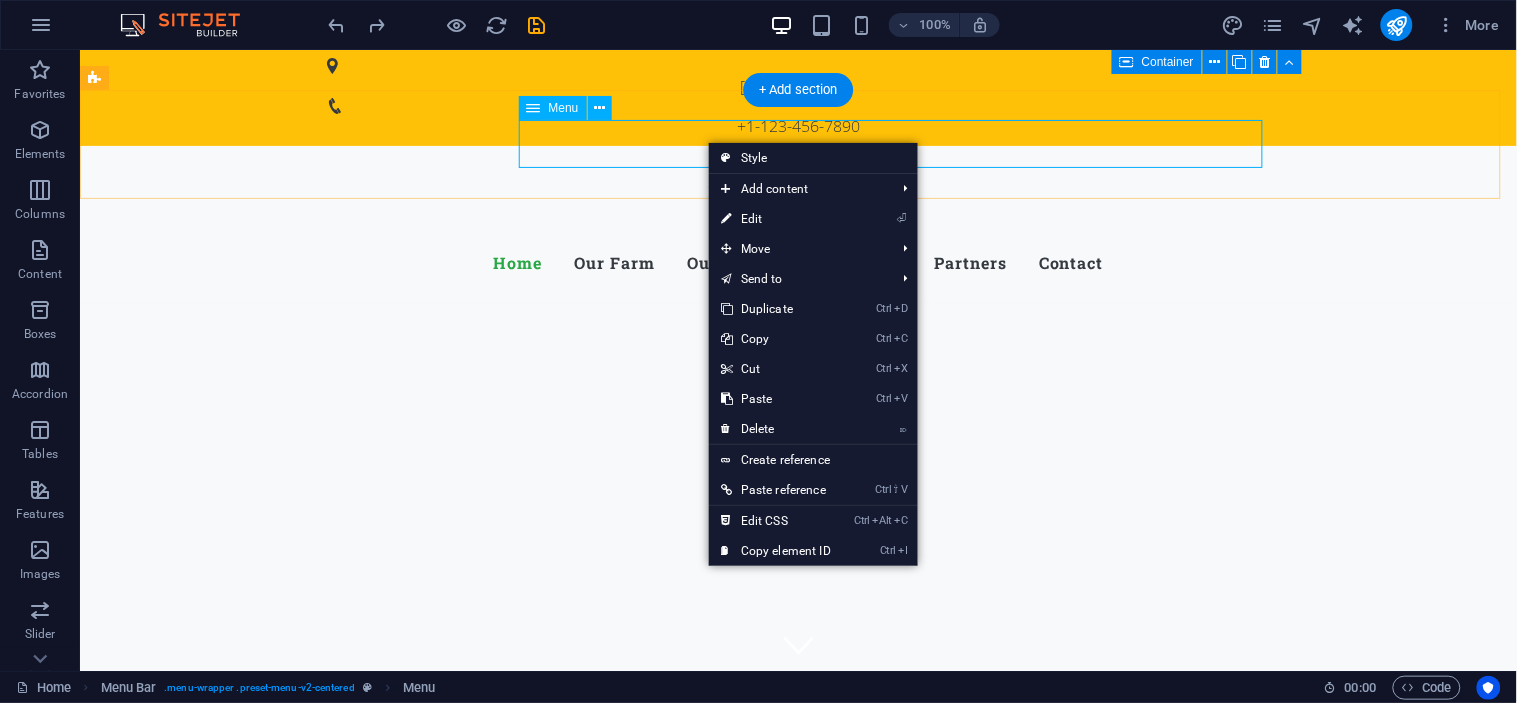 click on "Home Our Farm Our Products Services Partners Contact" at bounding box center [798, 262] 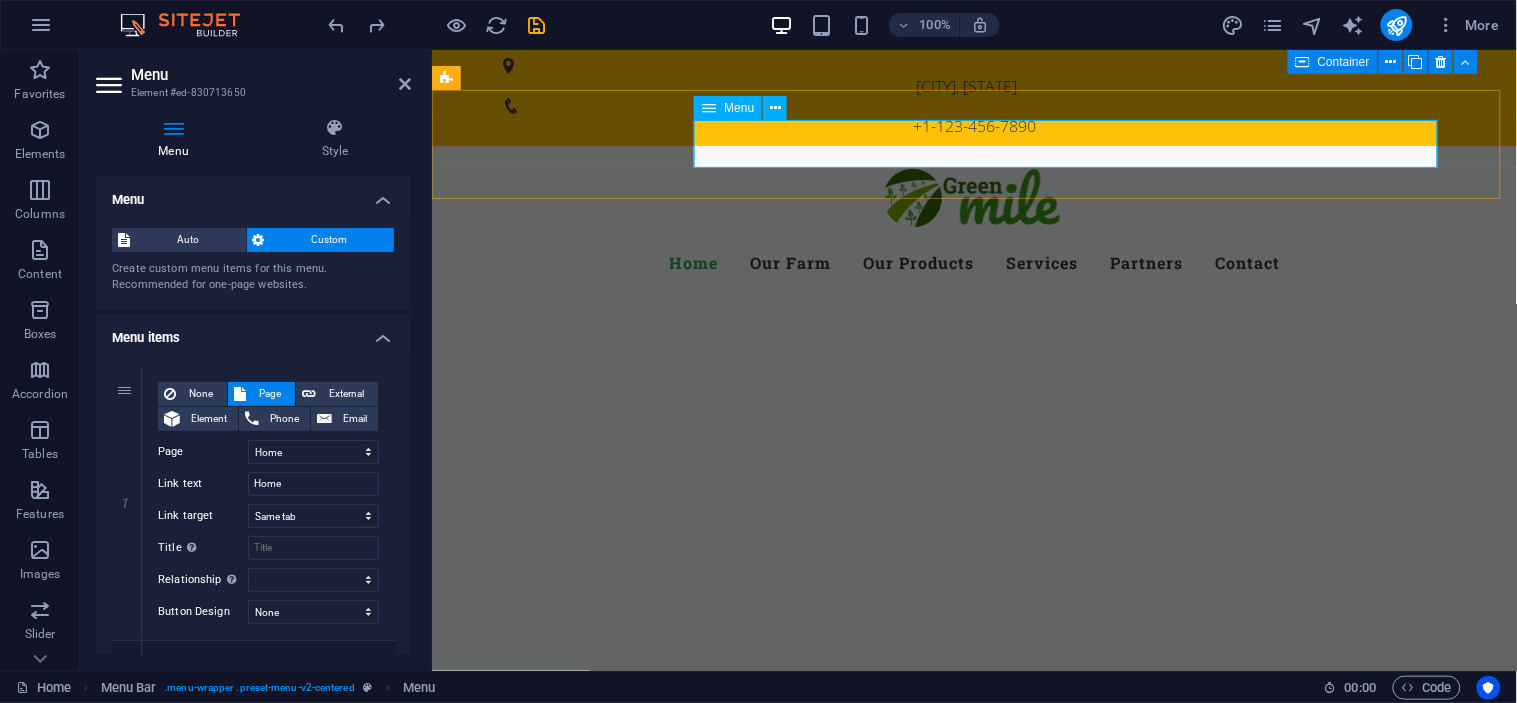 click on "Home Our Farm Our Products Services Partners Contact" at bounding box center (974, 262) 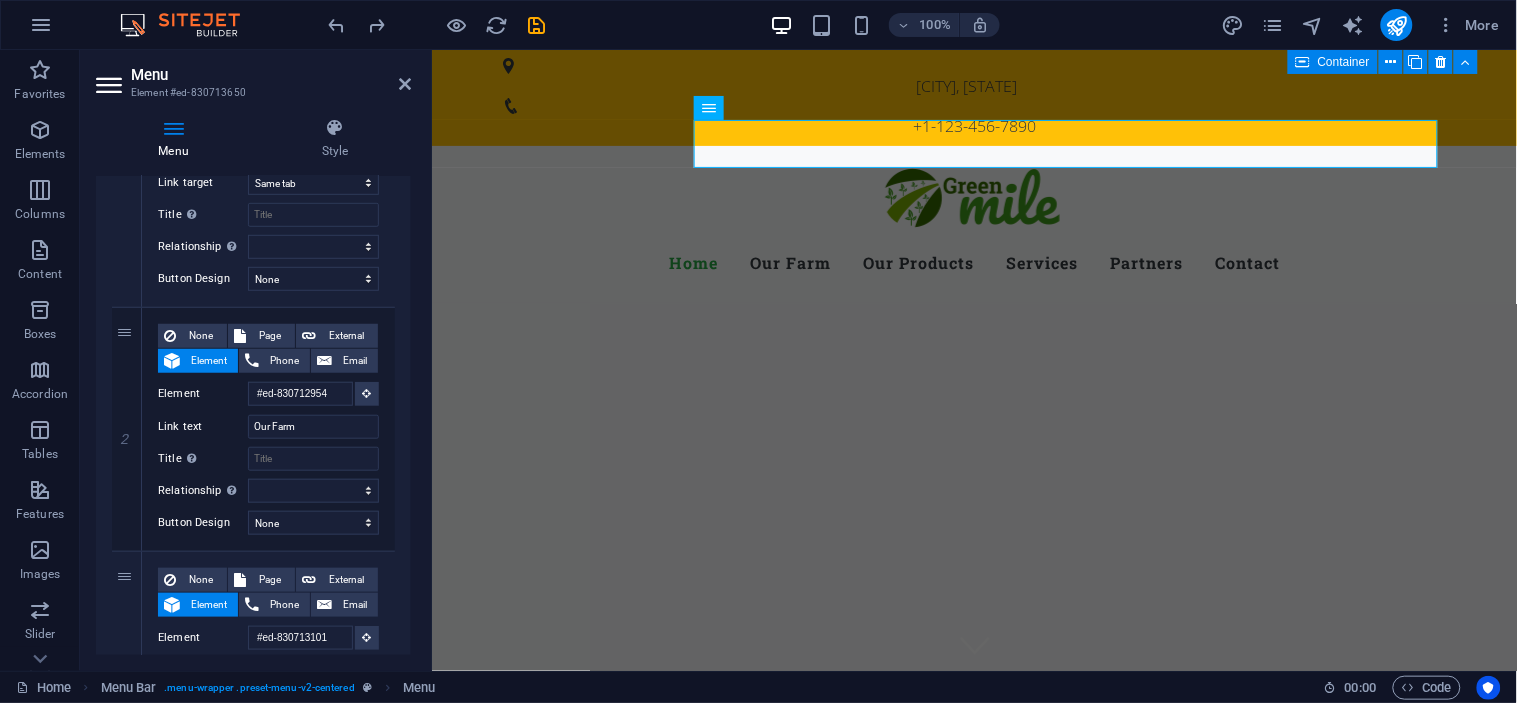 scroll, scrollTop: 326, scrollLeft: 0, axis: vertical 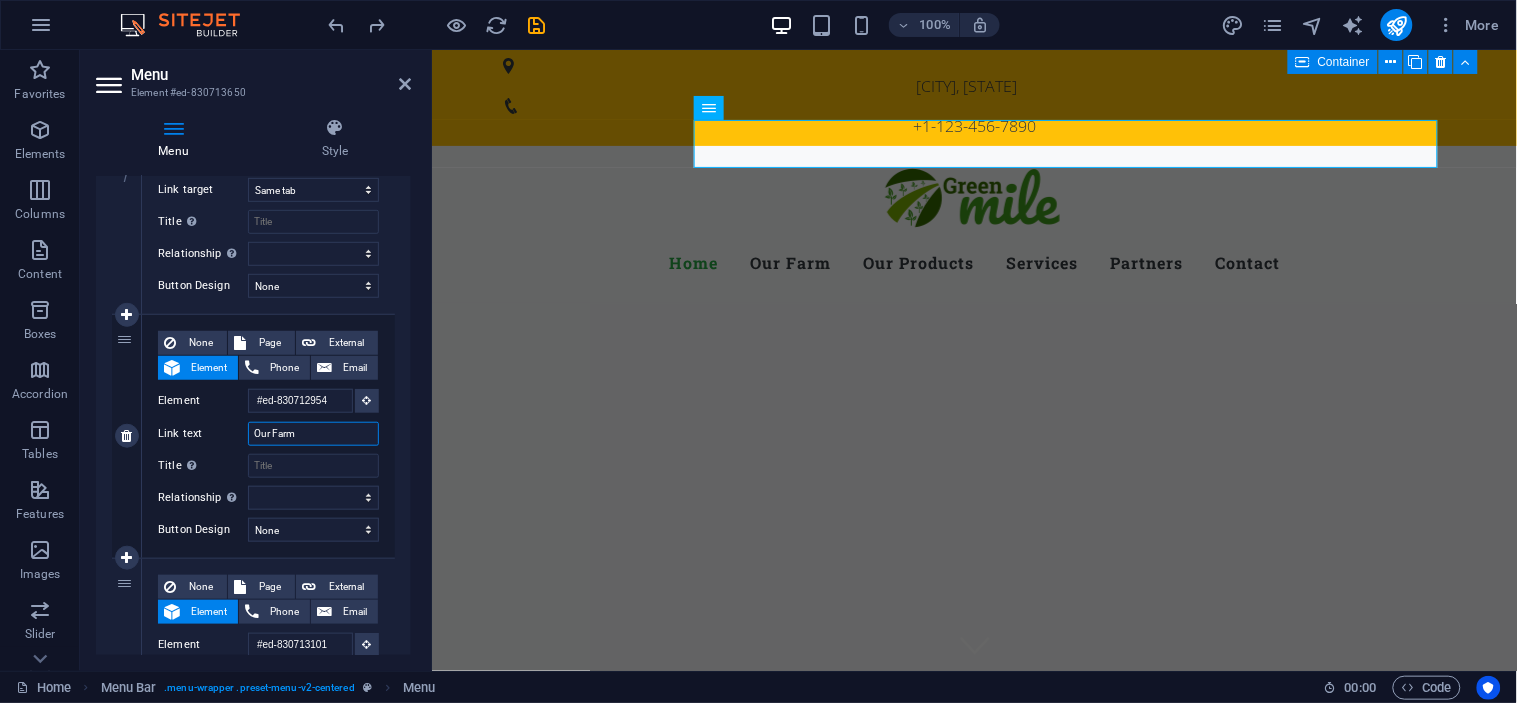 click on "Our Farm" at bounding box center (313, 434) 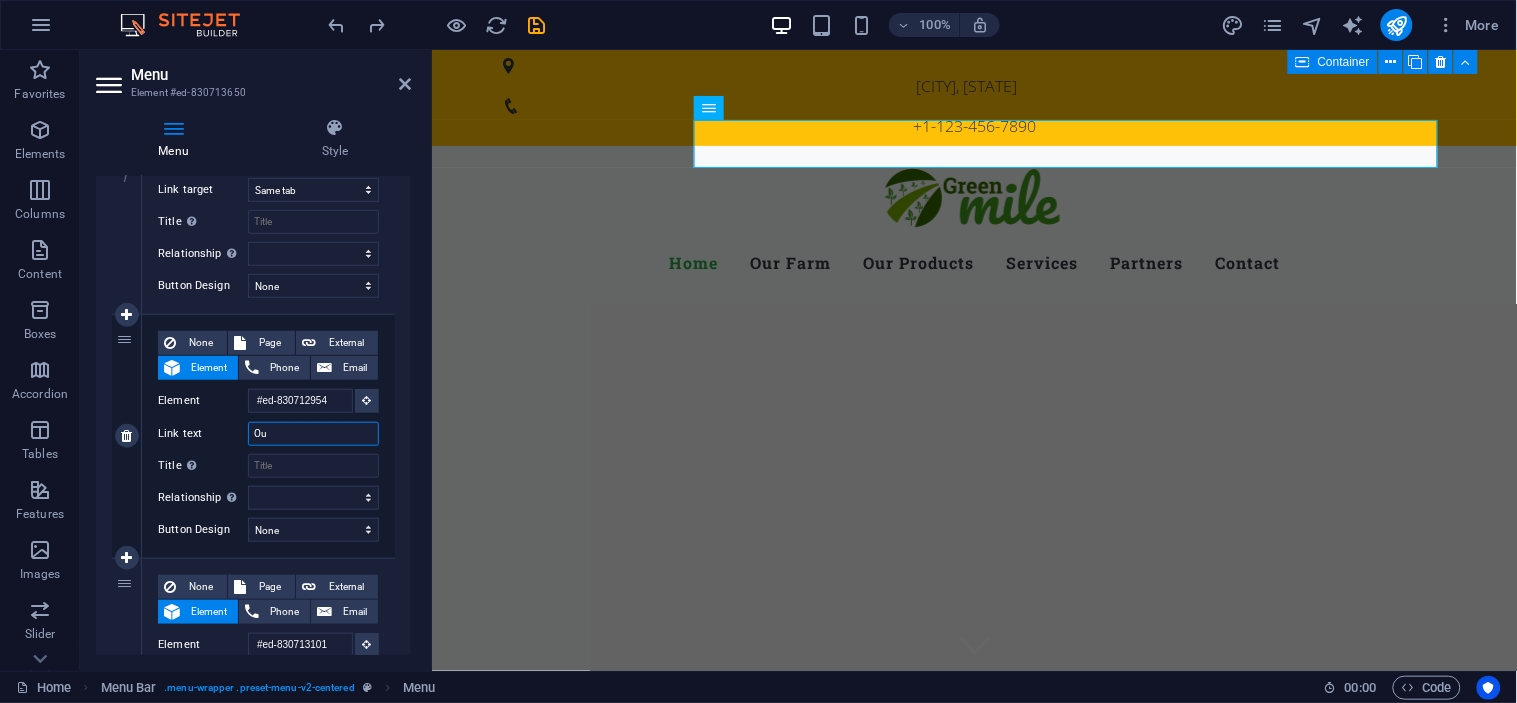type on "O" 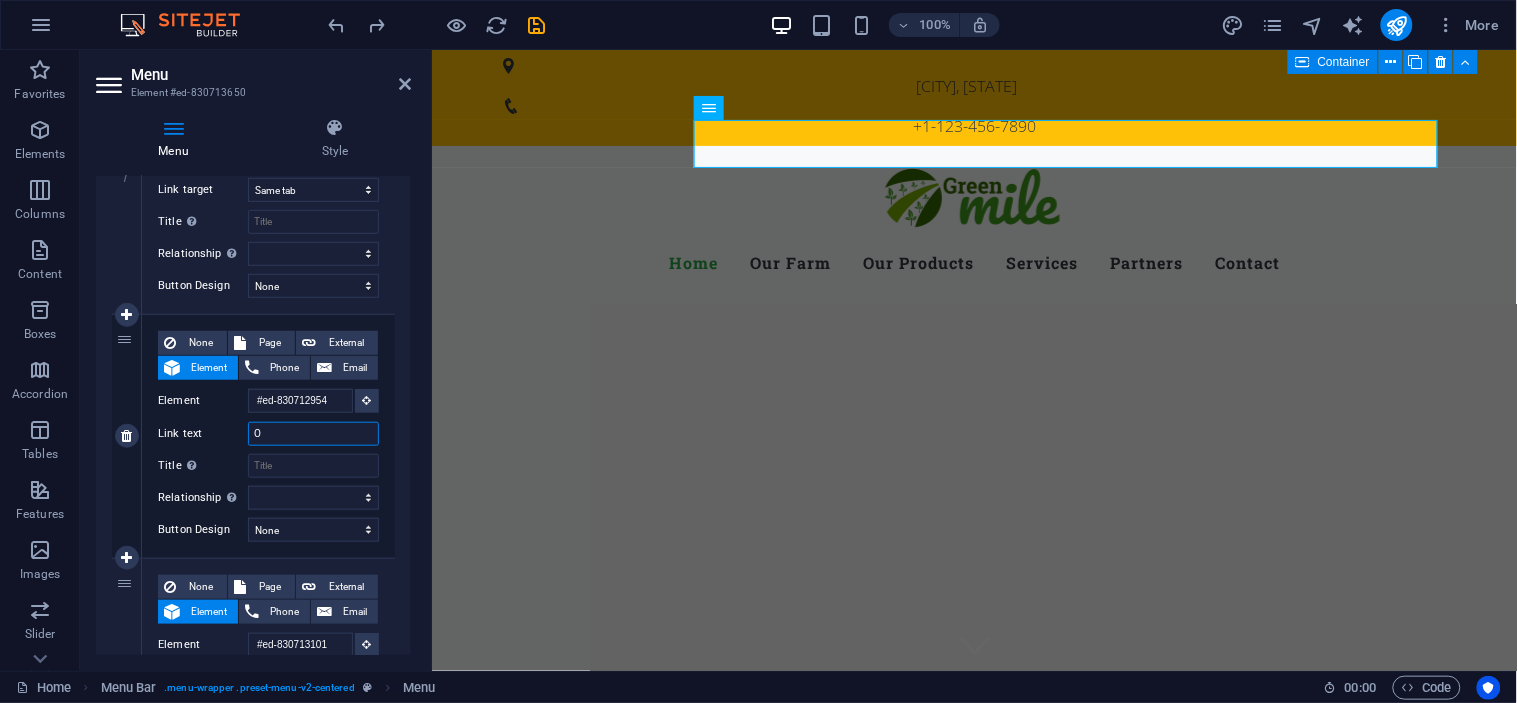 type 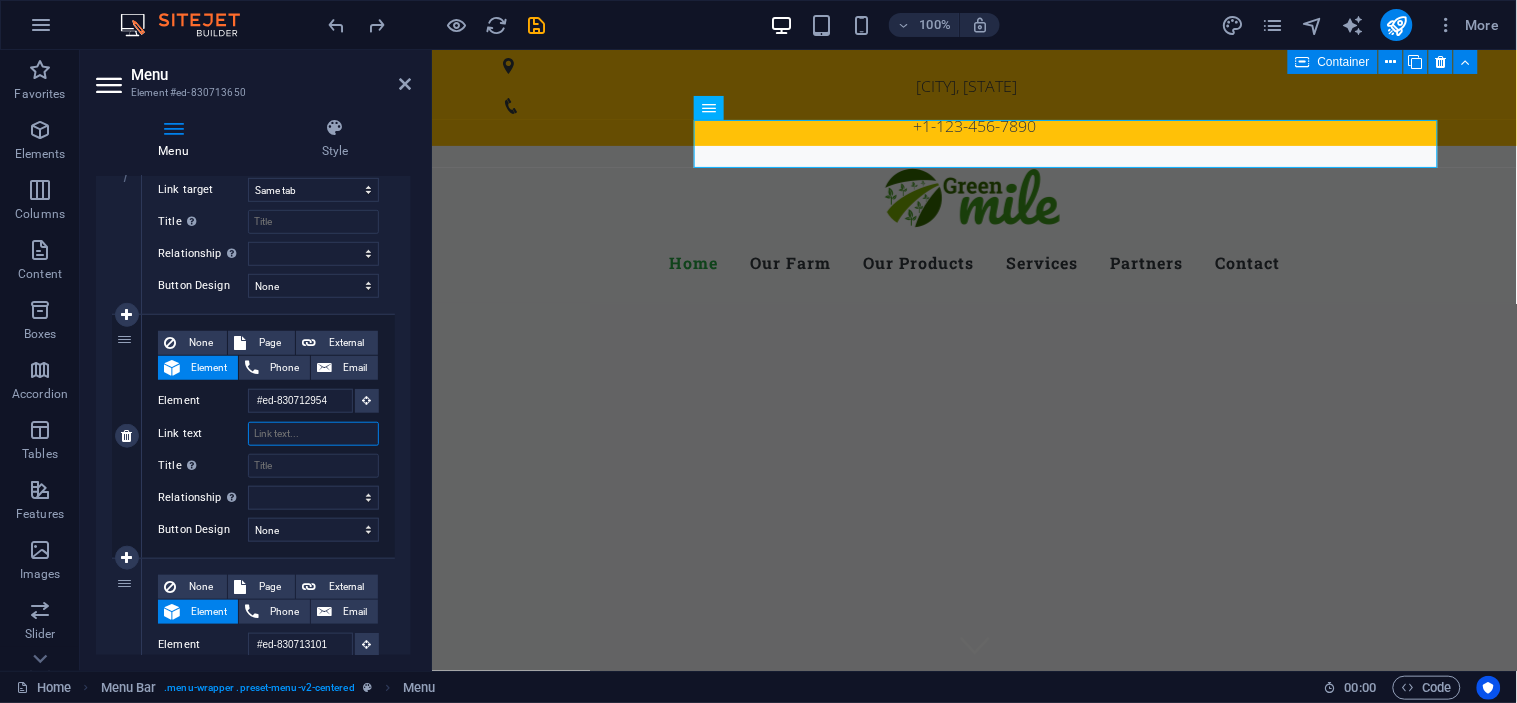 select 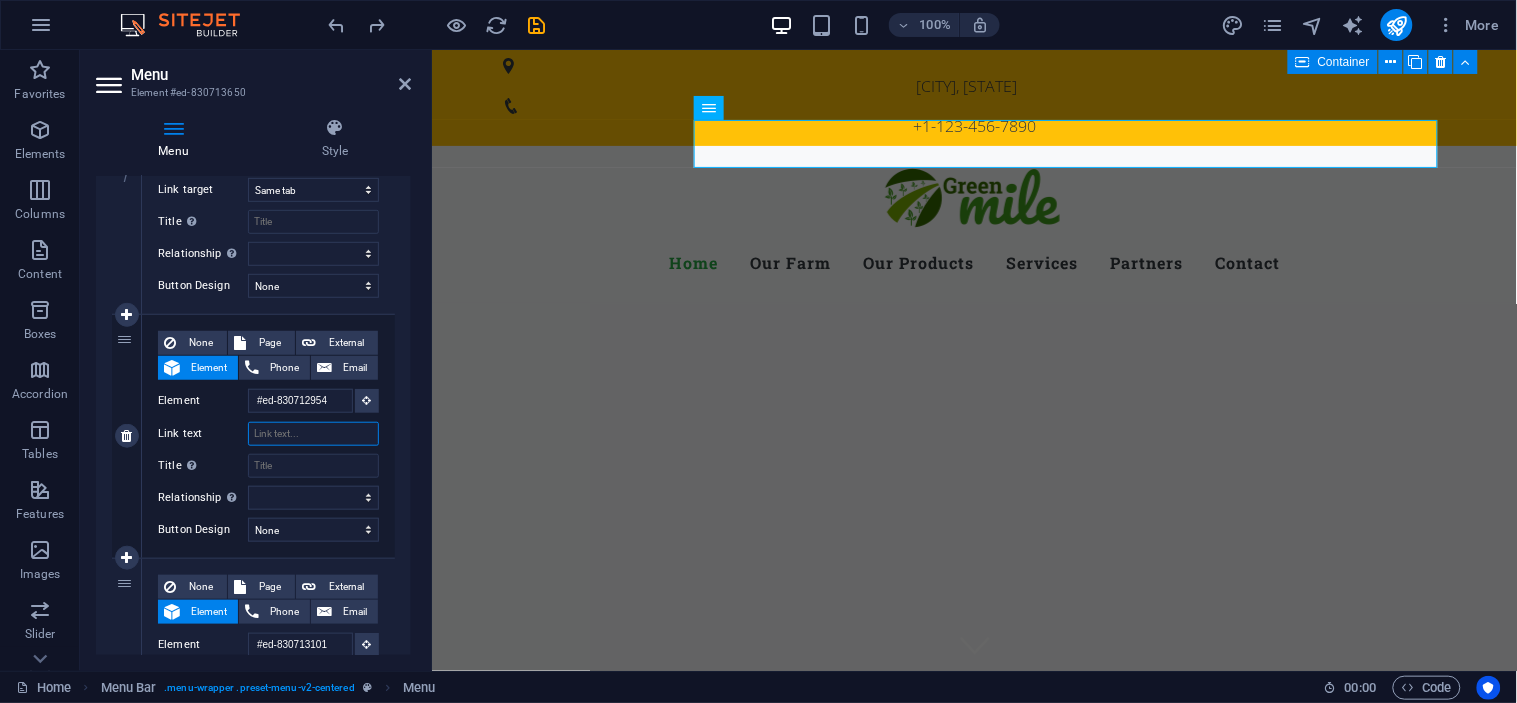 select 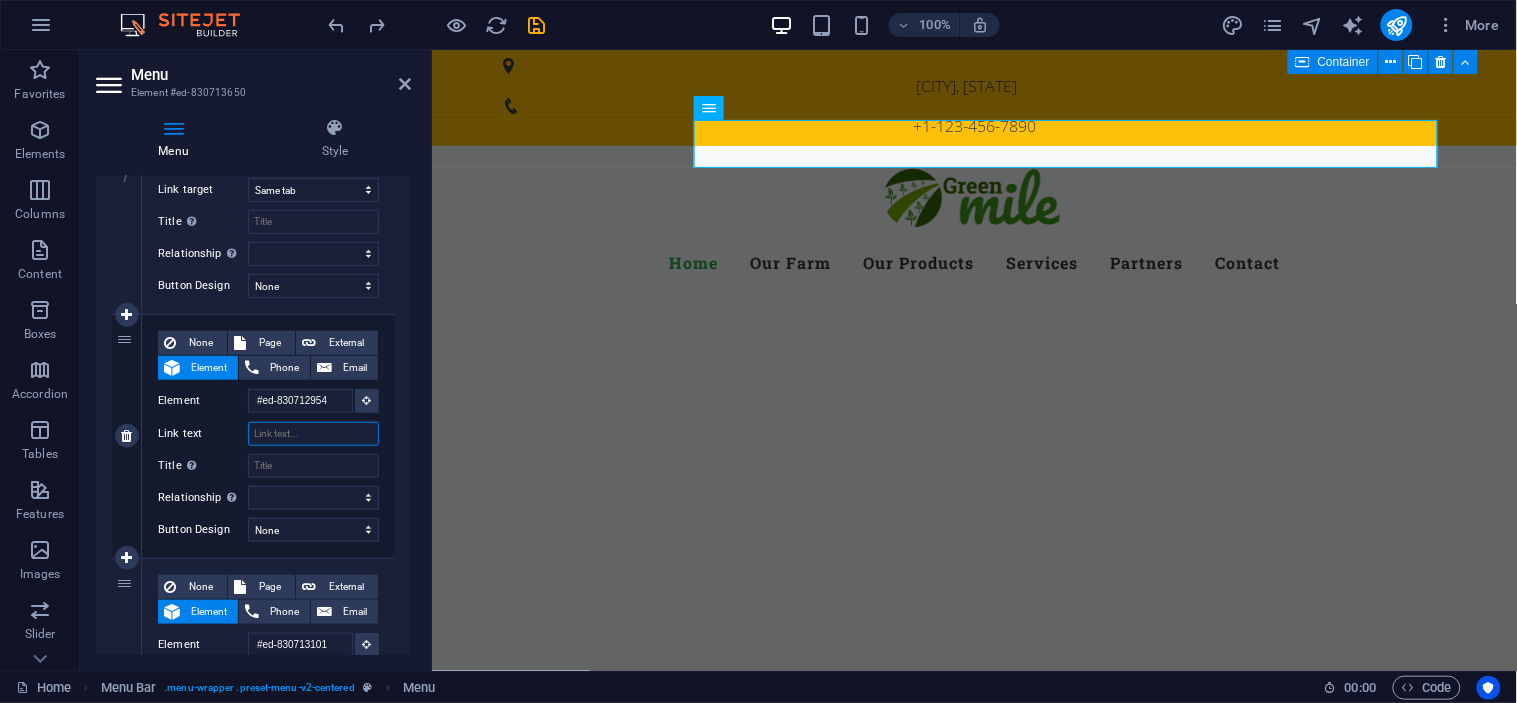 select 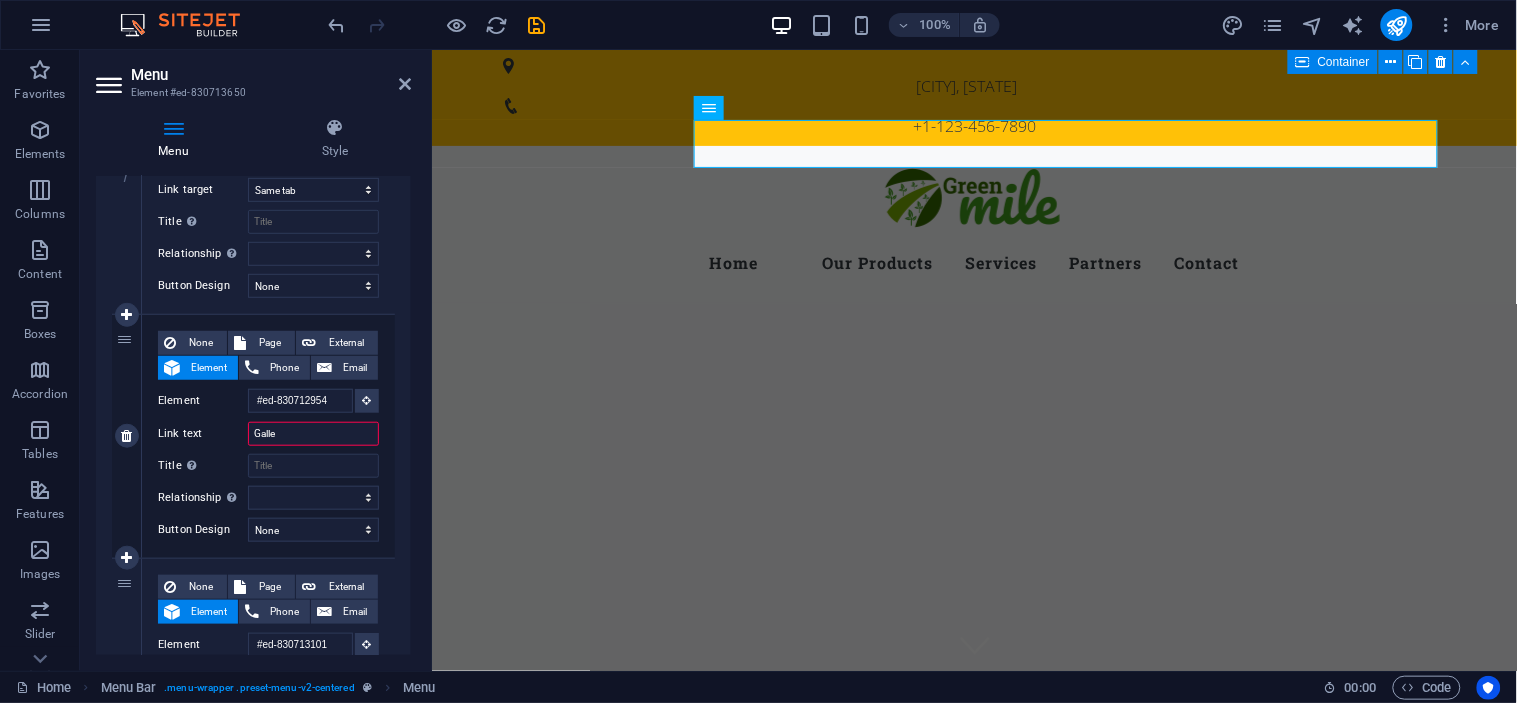 type on "Galler" 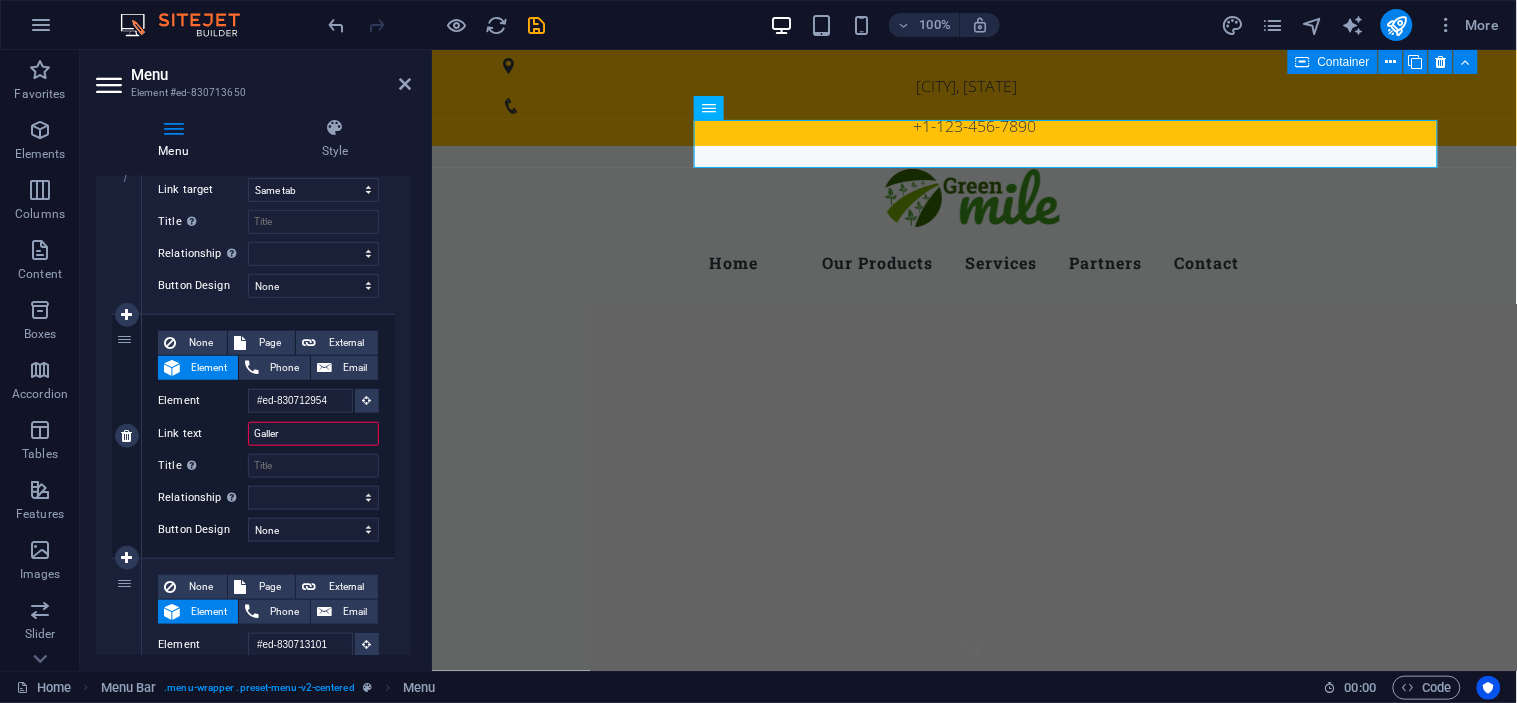 select 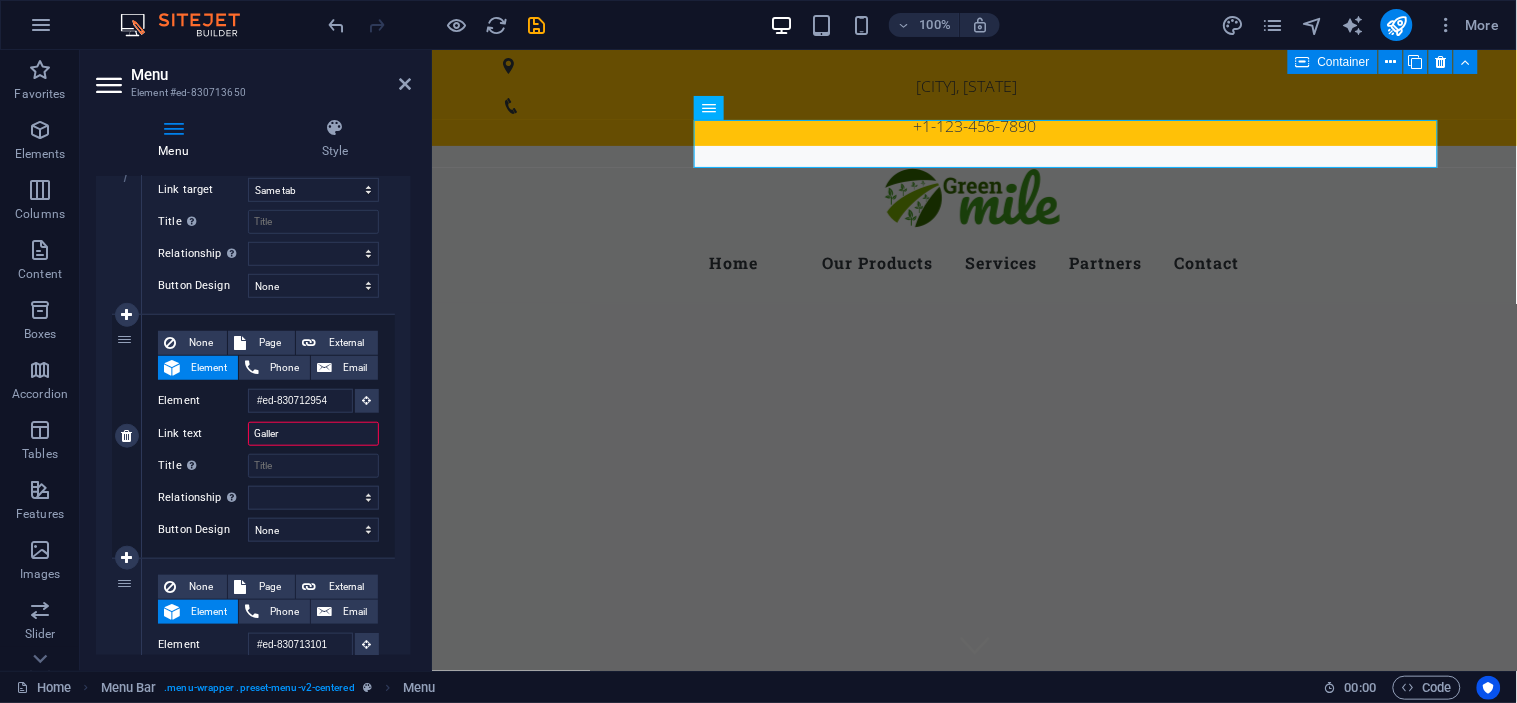 select 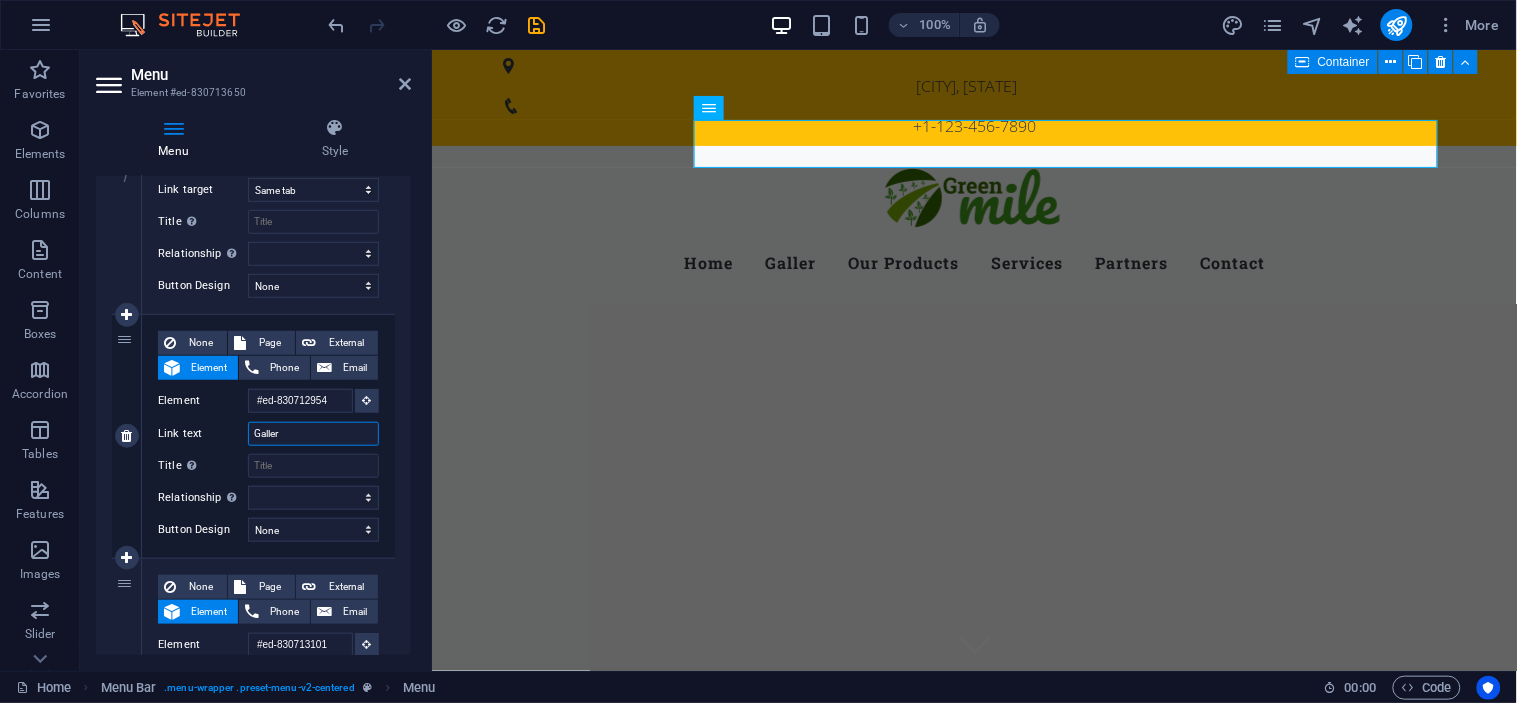 type on "Gallery" 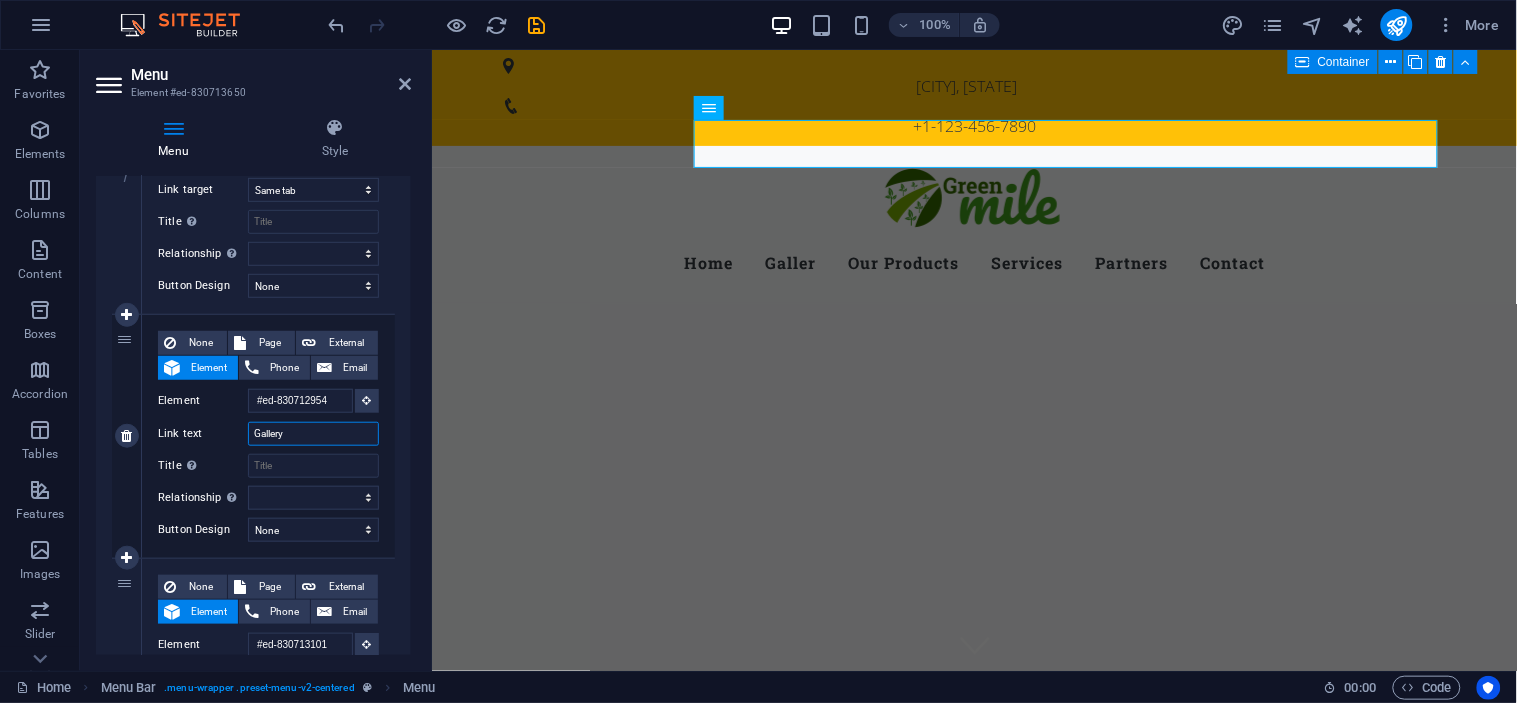 select 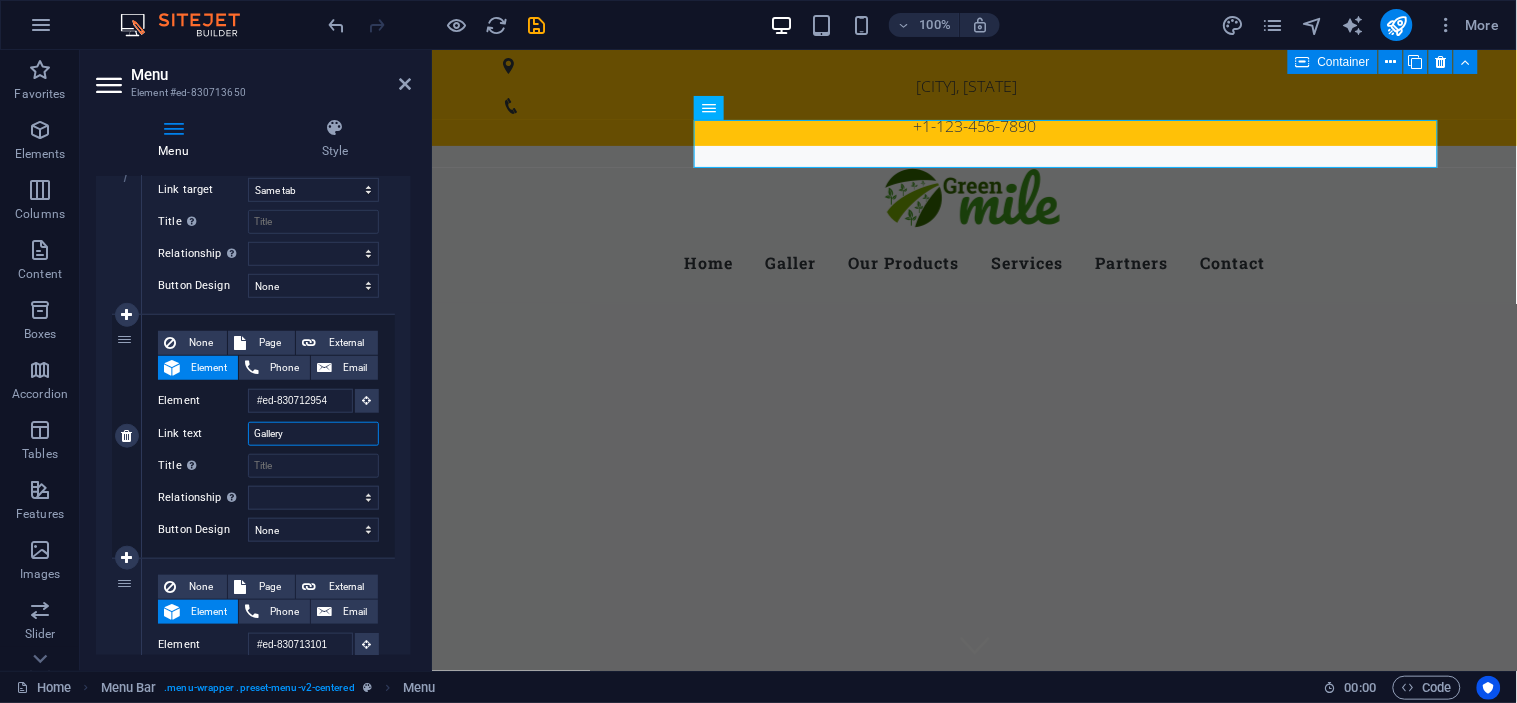 select 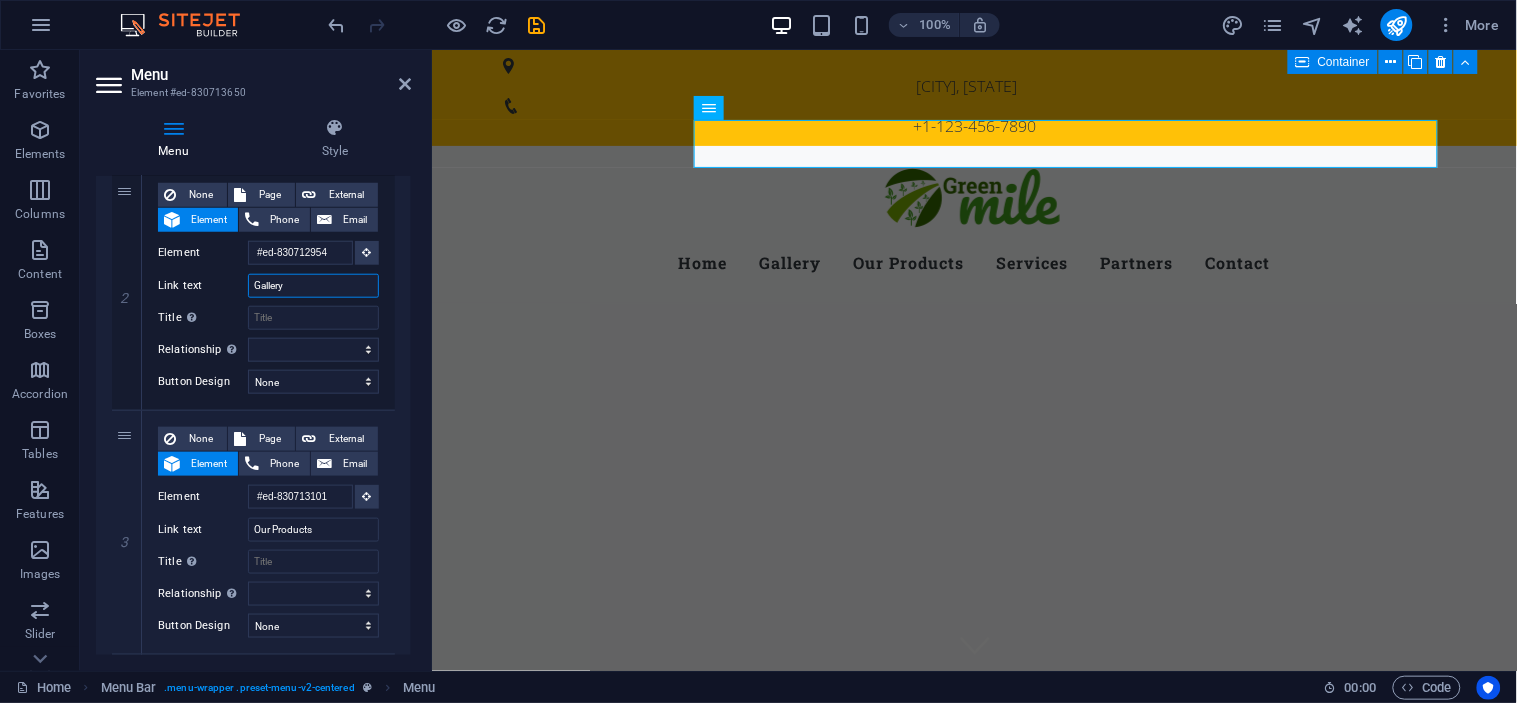 scroll, scrollTop: 503, scrollLeft: 0, axis: vertical 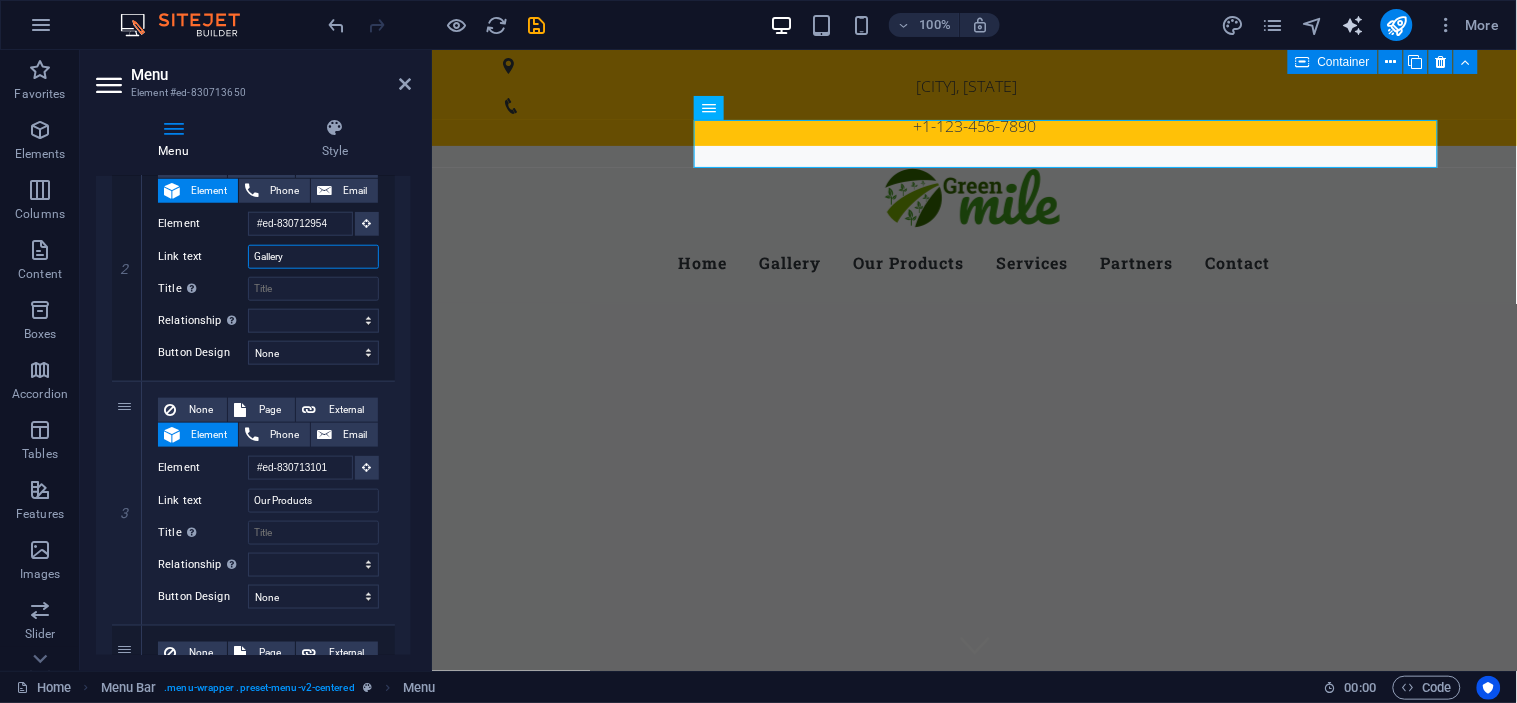 type on "Gallery" 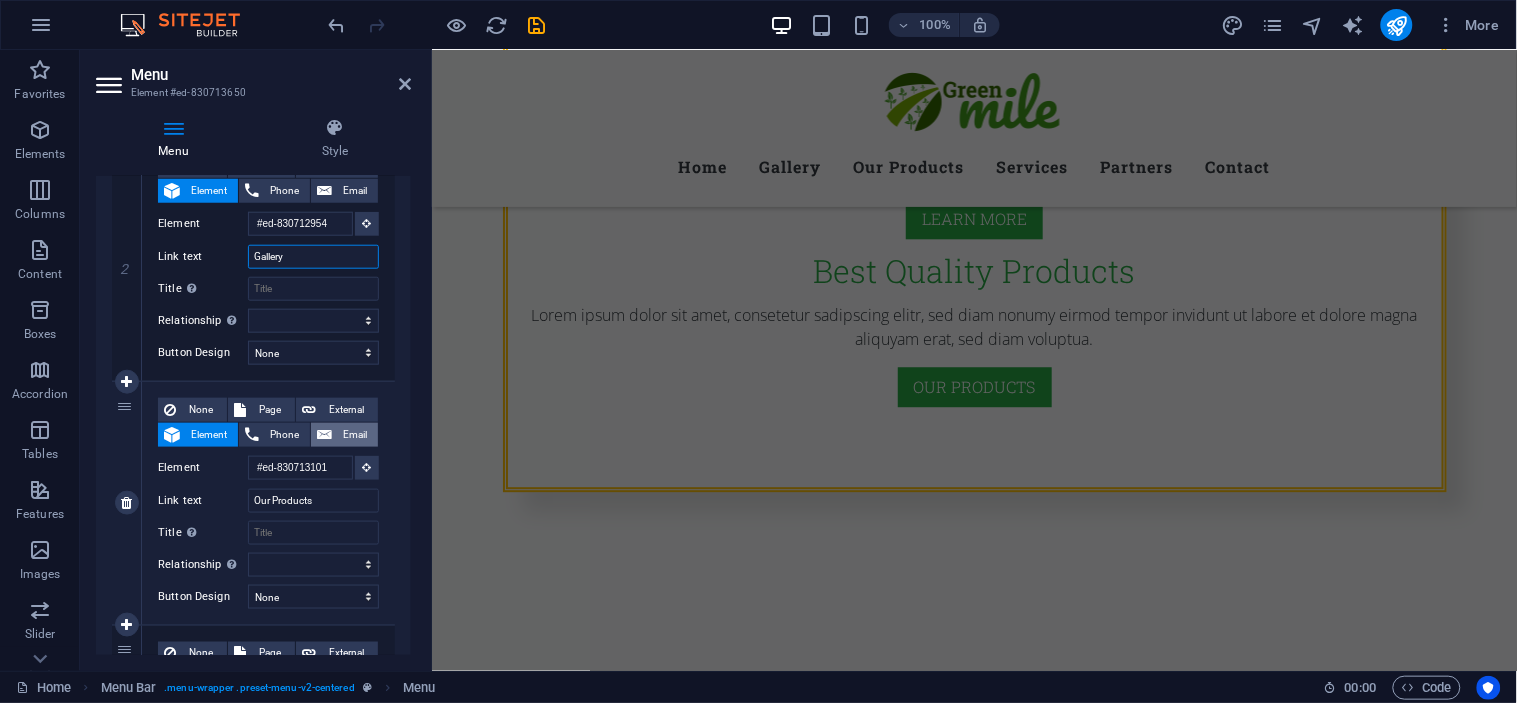 scroll, scrollTop: 0, scrollLeft: 0, axis: both 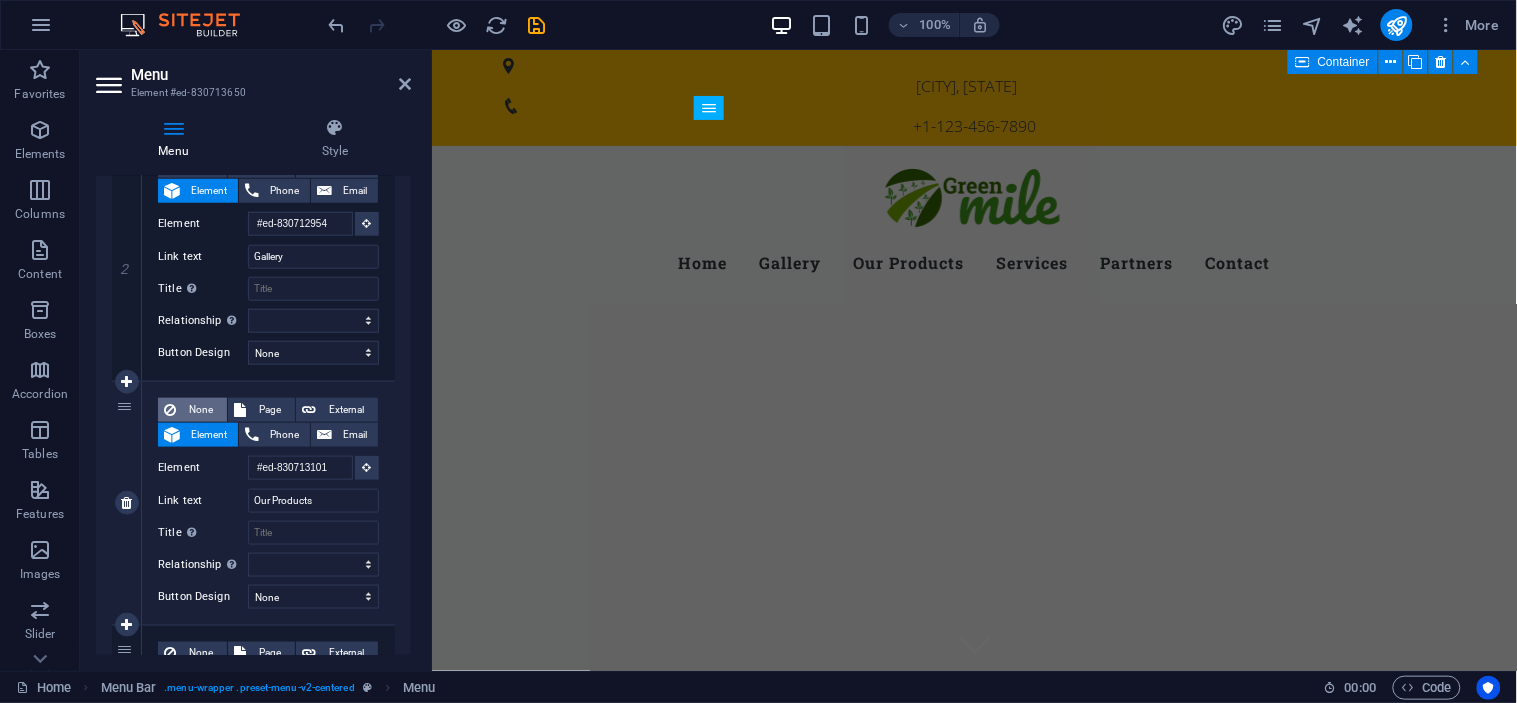 click on "None" at bounding box center [201, 410] 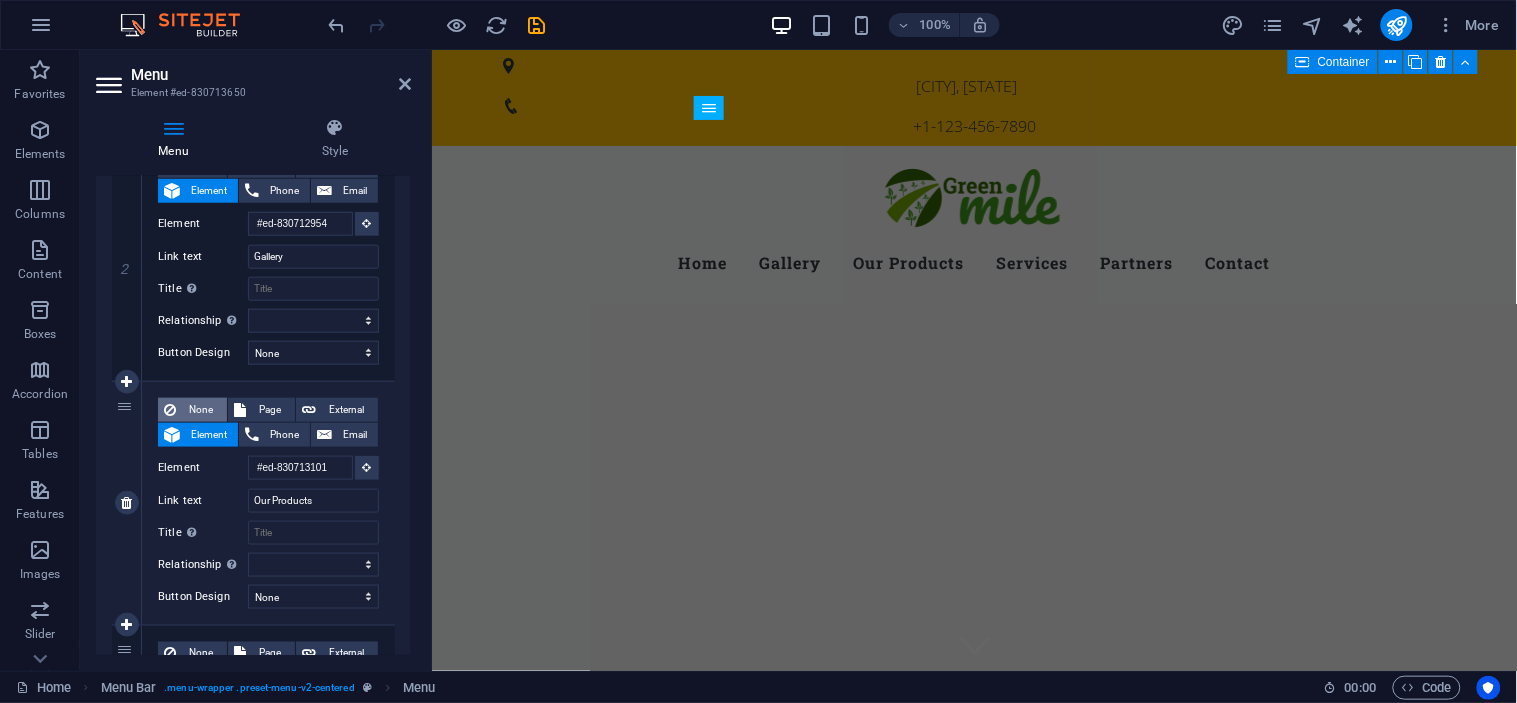 select 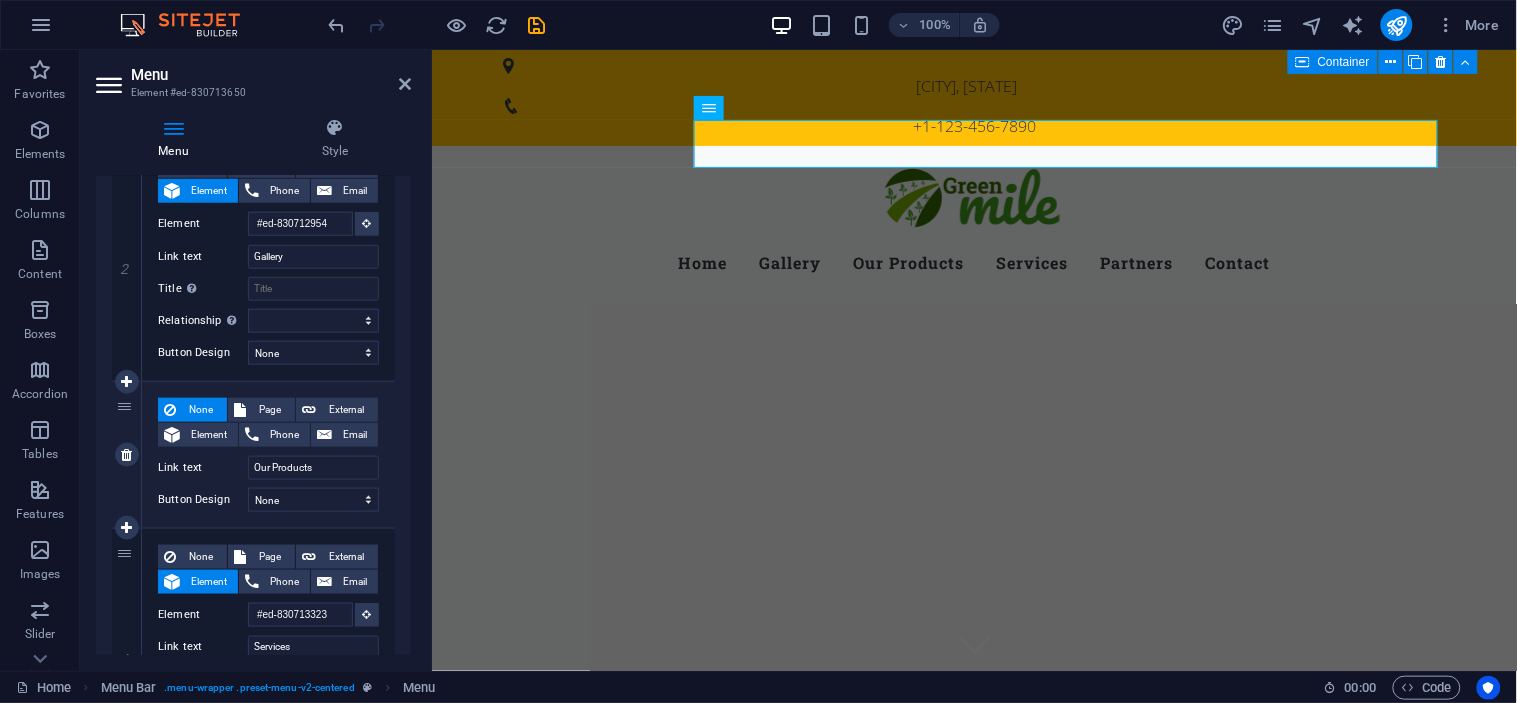 click on "None" at bounding box center [201, 410] 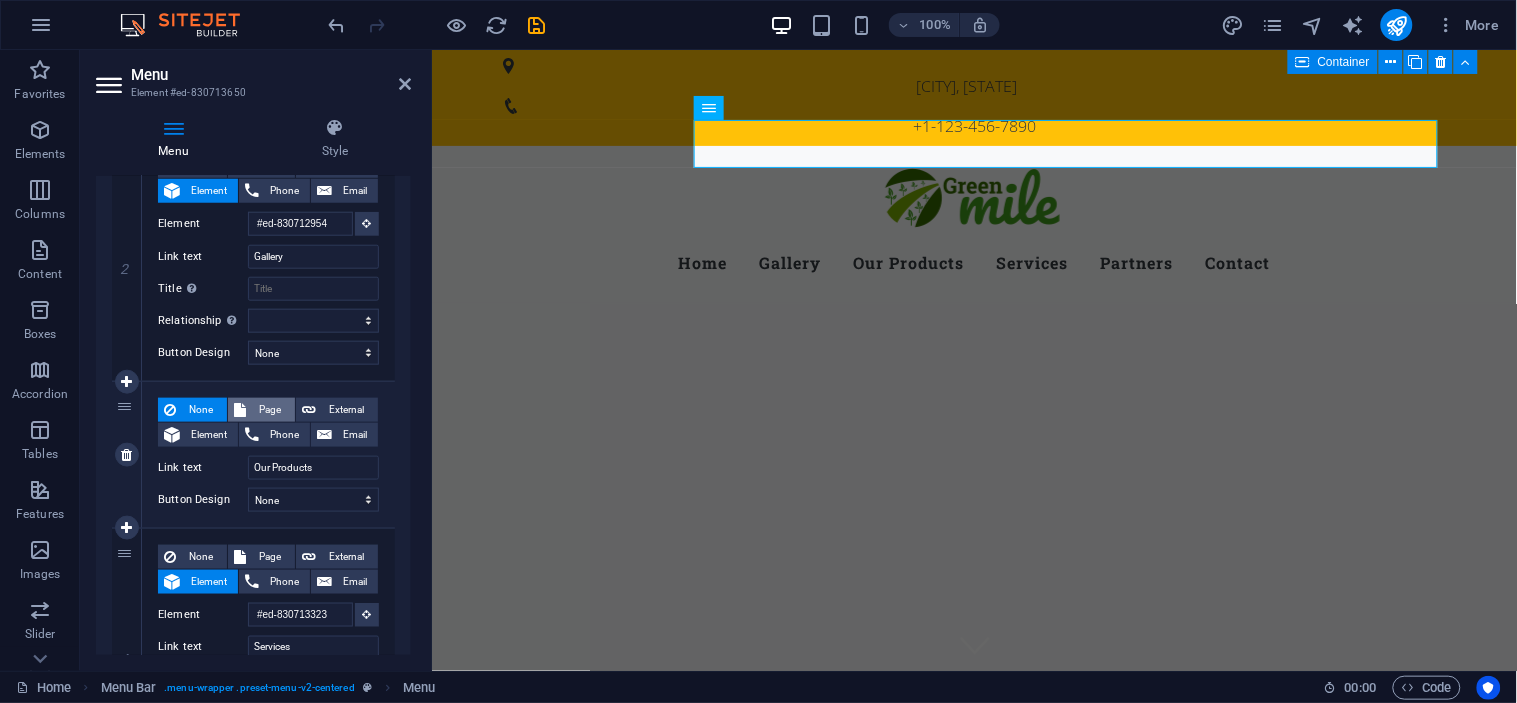 click on "Page" at bounding box center (270, 410) 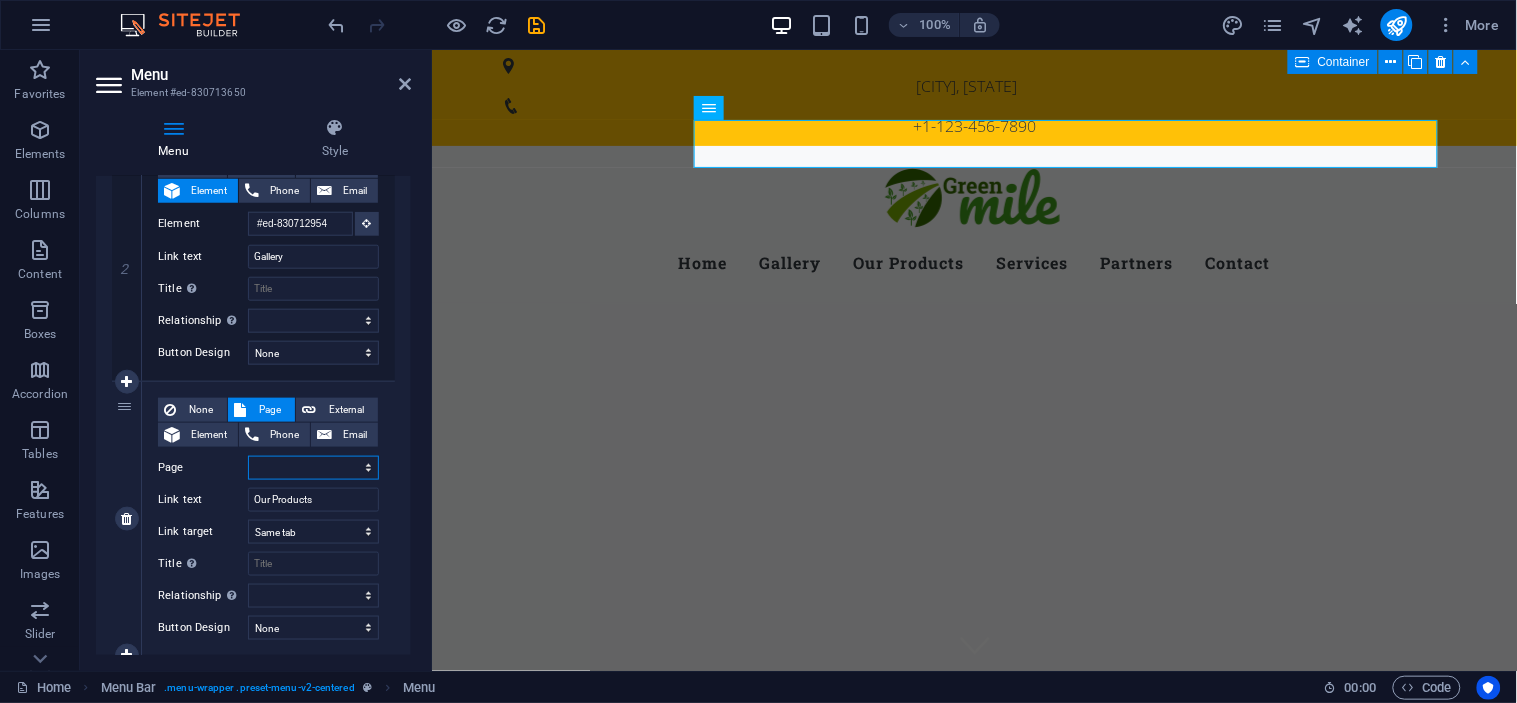 click on "Home Subpage Legal Notice Privacy" at bounding box center (313, 468) 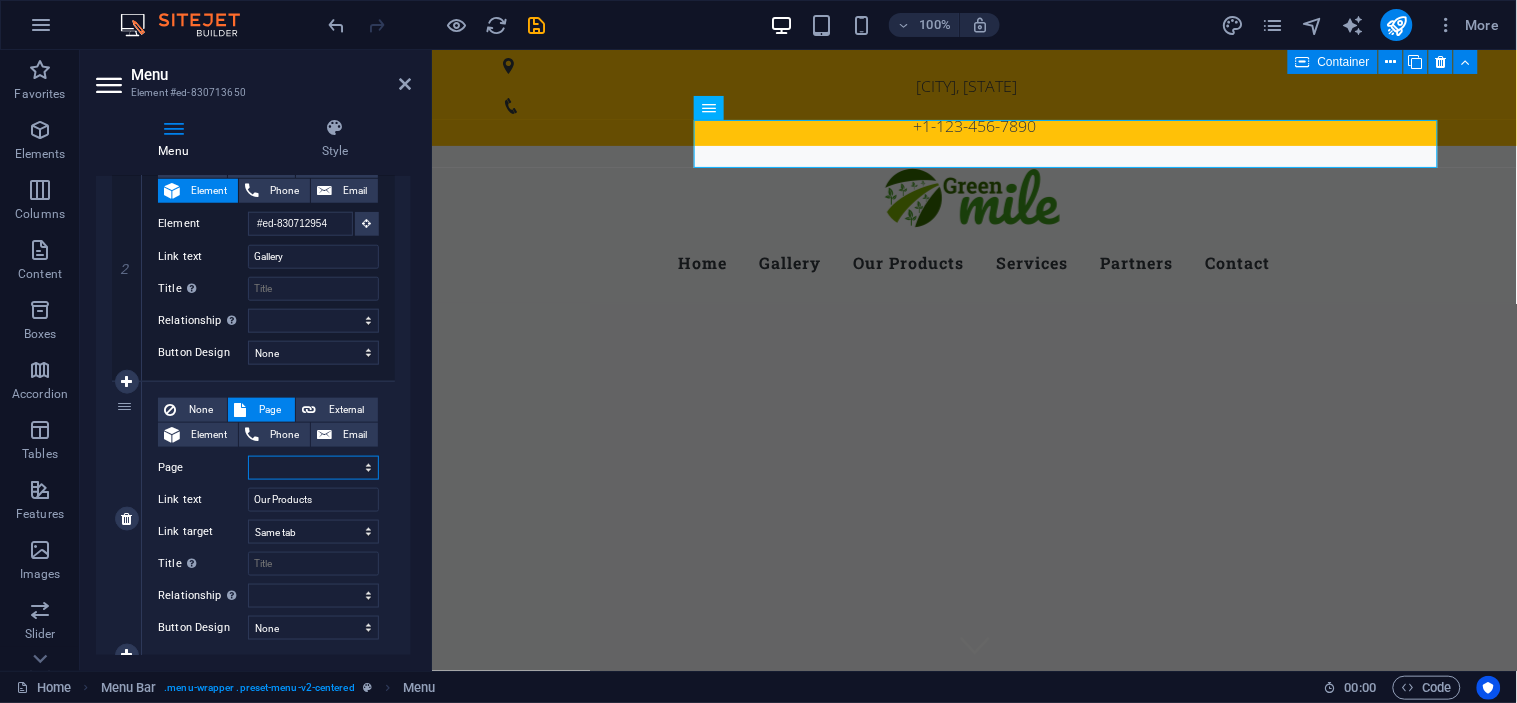 select on "3" 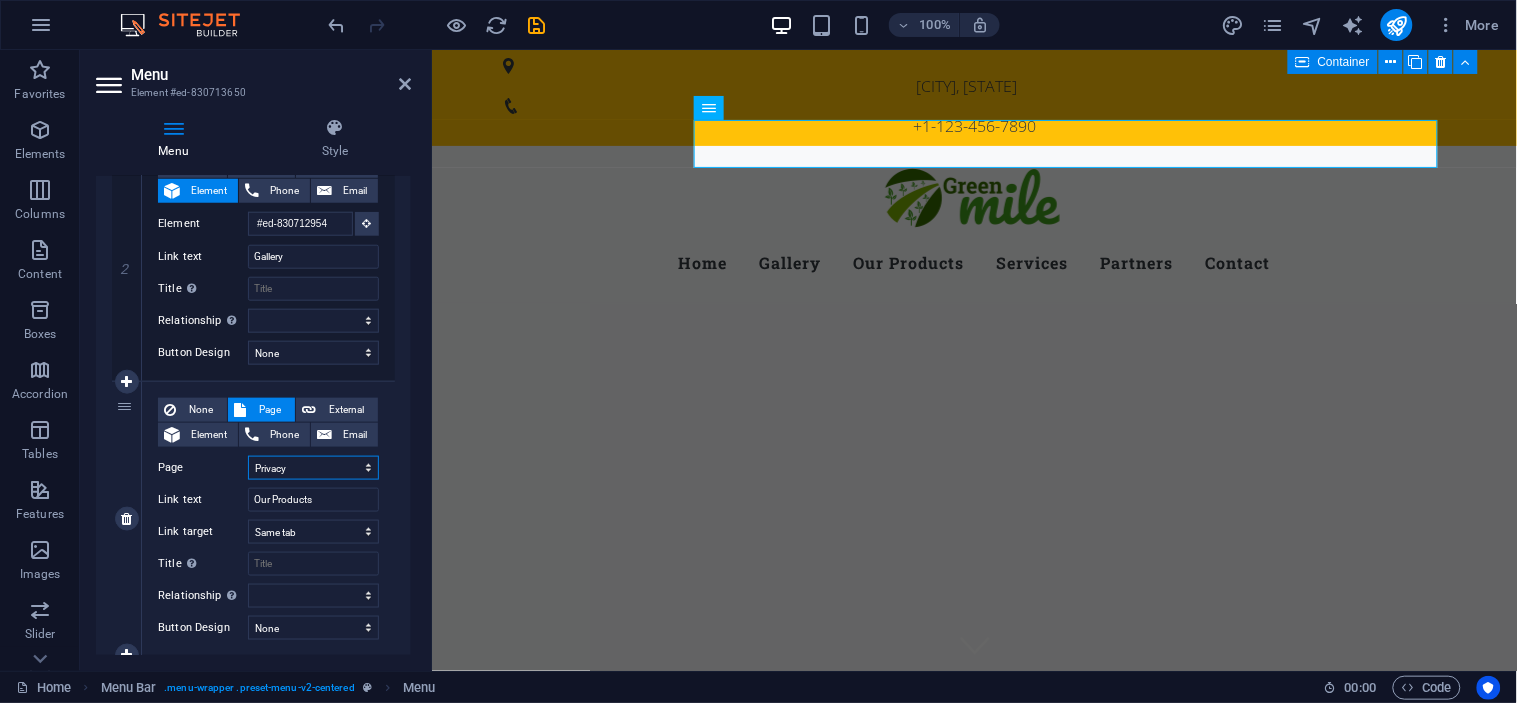 click on "Home Subpage Legal Notice Privacy" at bounding box center [313, 468] 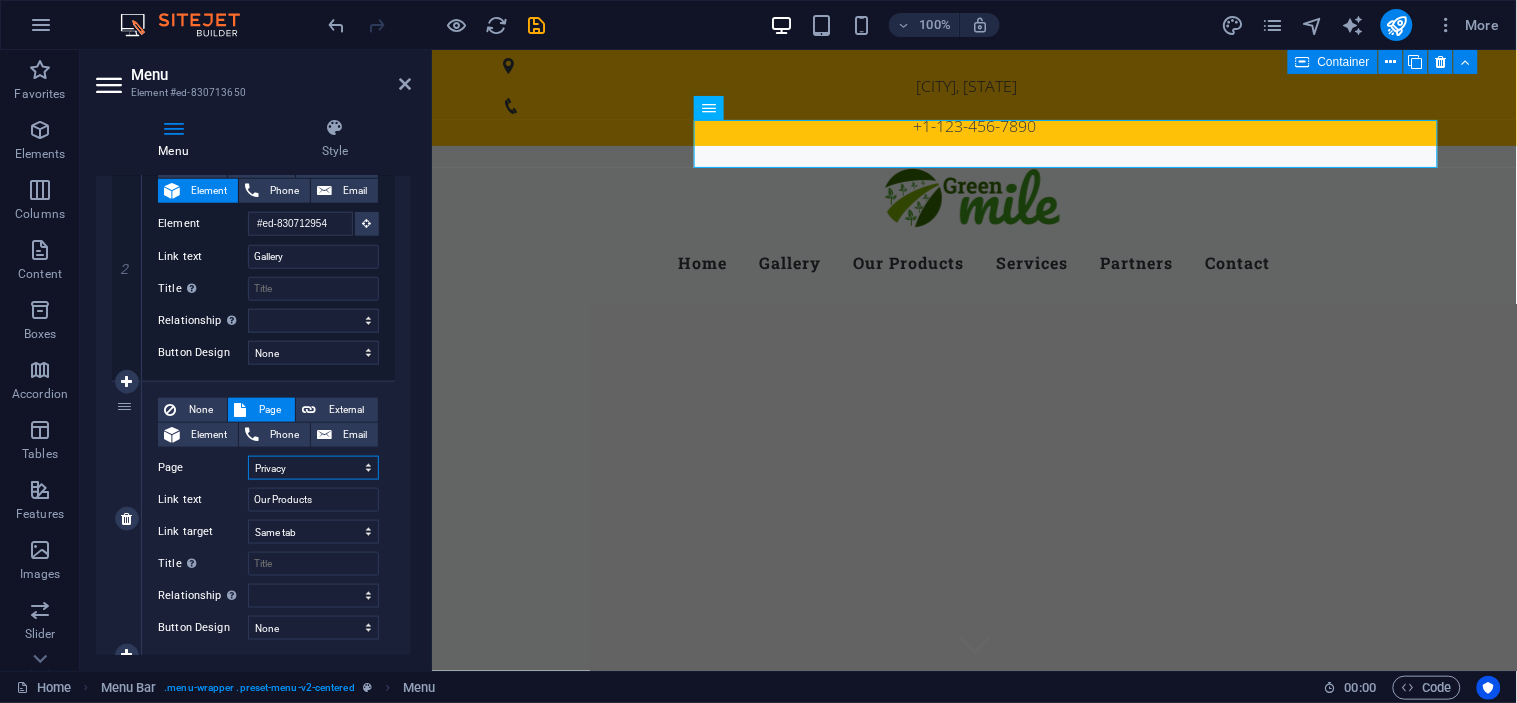 select 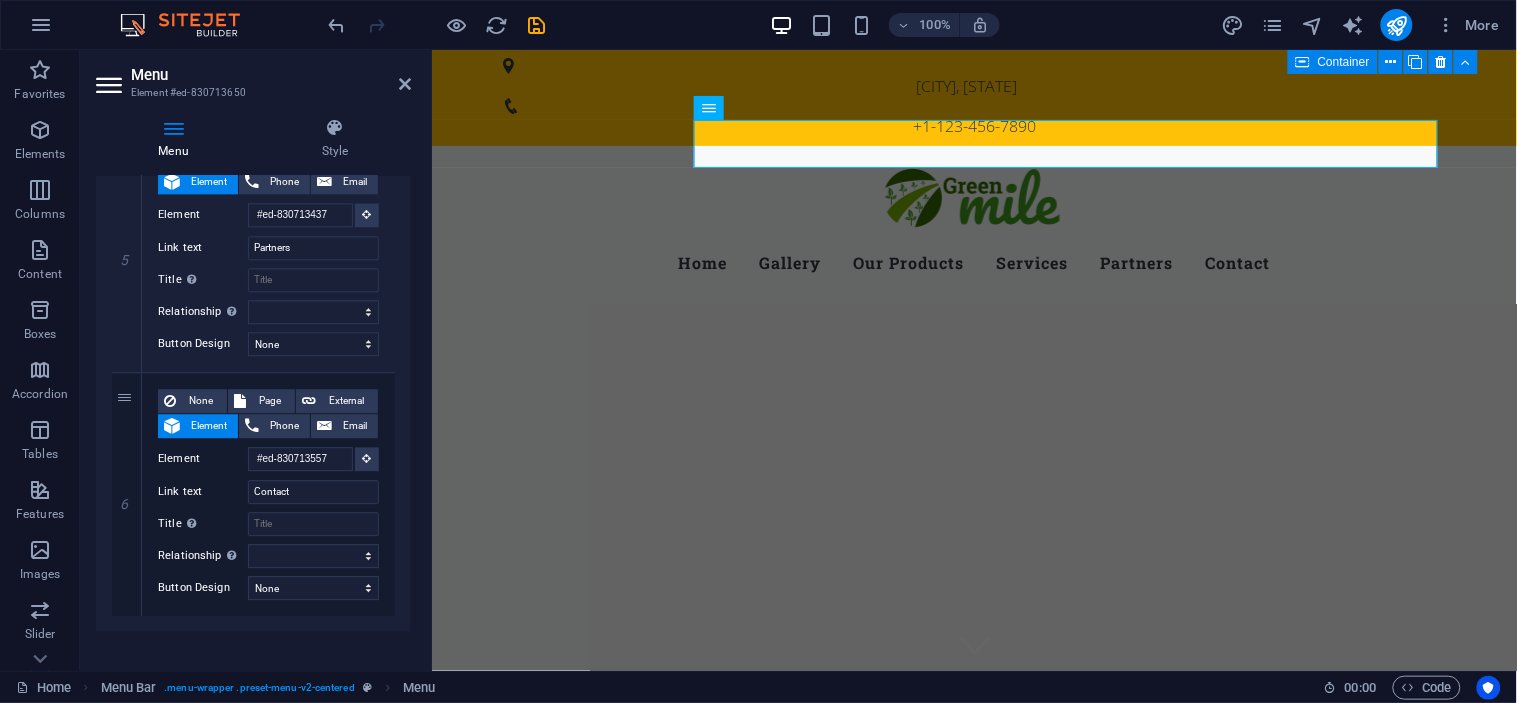 scroll, scrollTop: 1278, scrollLeft: 0, axis: vertical 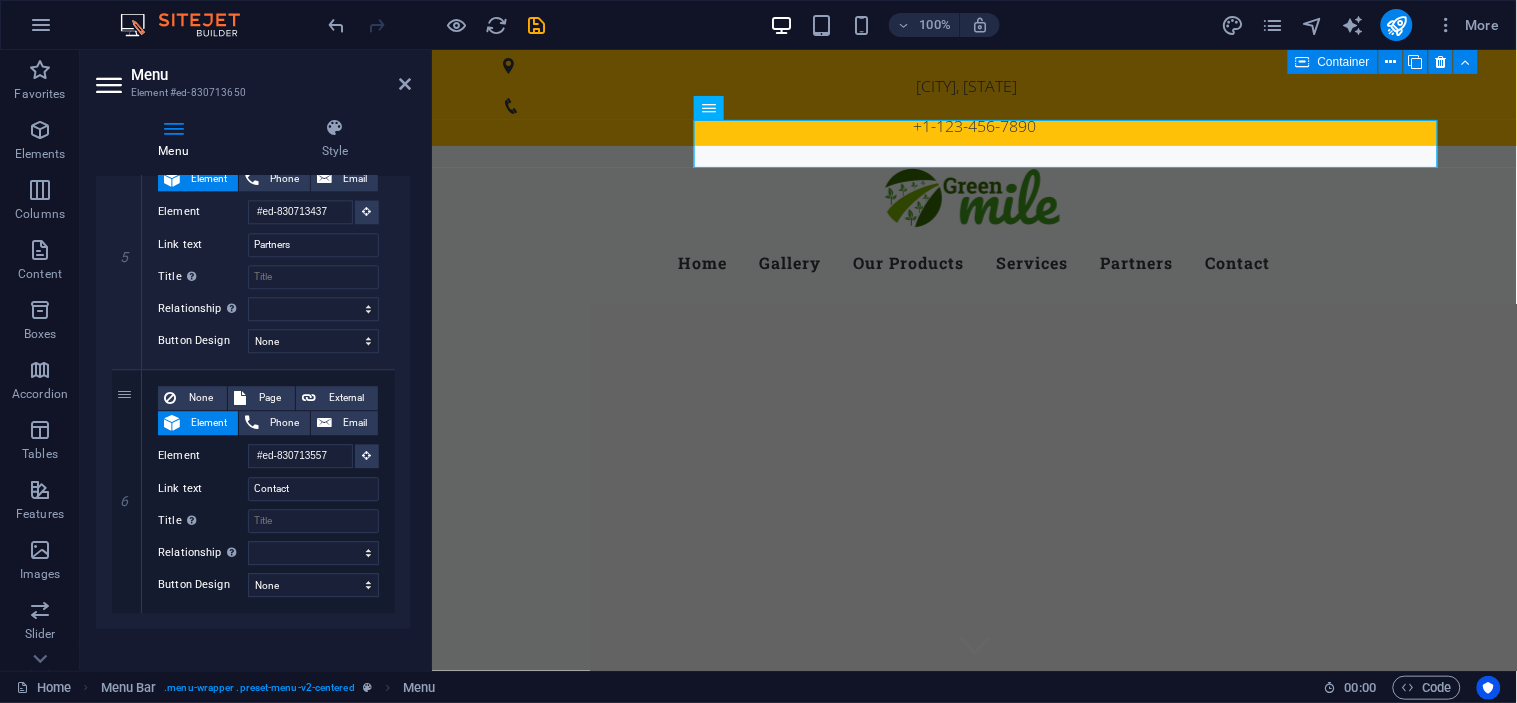 drag, startPoint x: 400, startPoint y: 621, endPoint x: 407, endPoint y: 521, distance: 100.2447 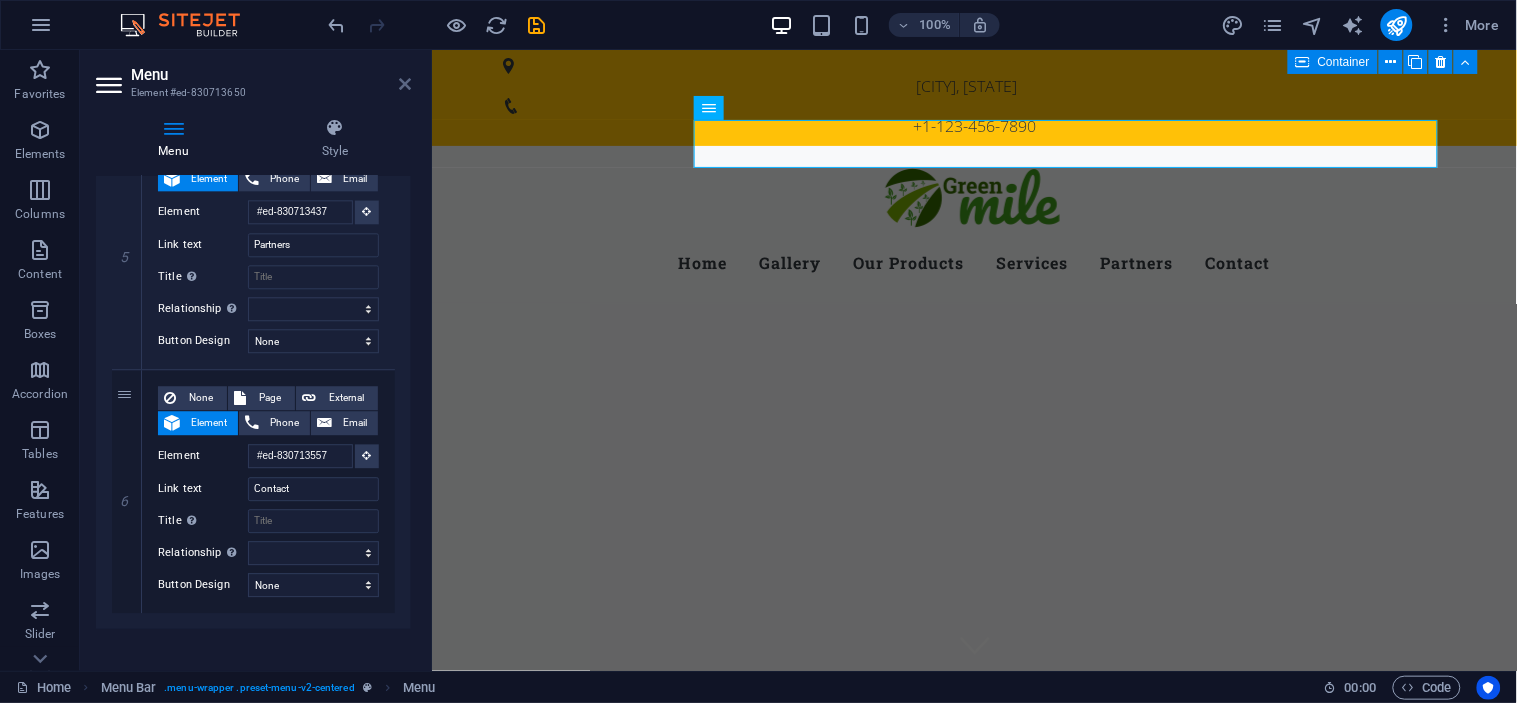 click at bounding box center [405, 84] 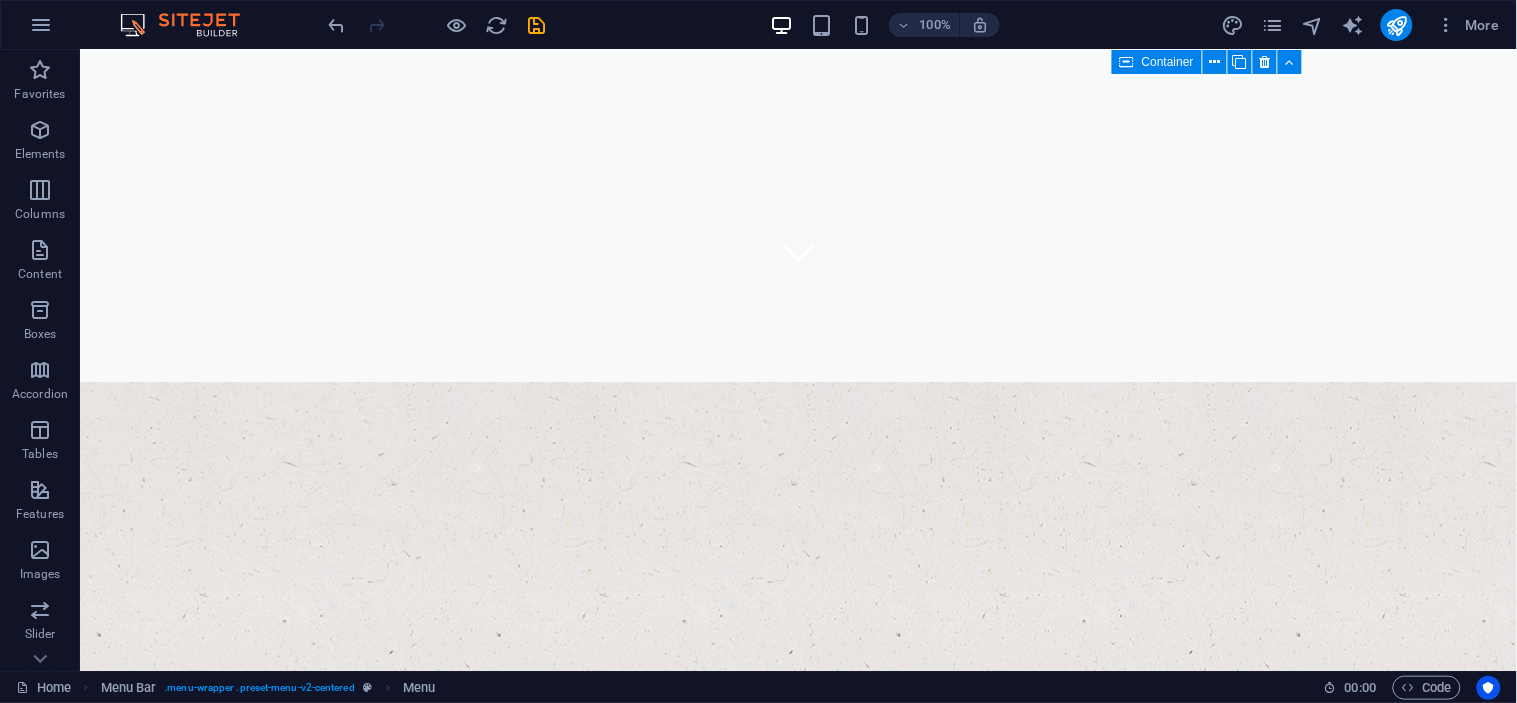 scroll, scrollTop: 436, scrollLeft: 0, axis: vertical 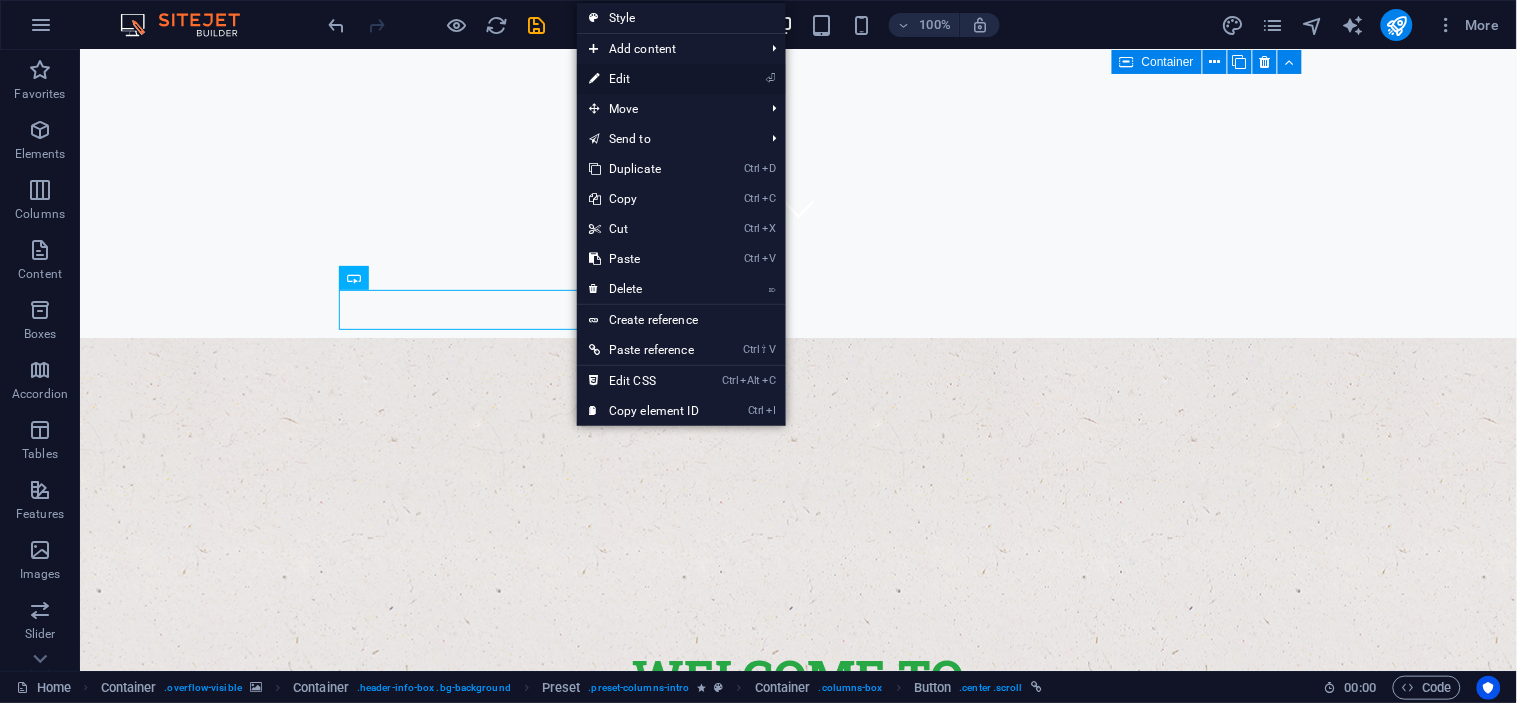 click on "⏎  Edit" at bounding box center [644, 79] 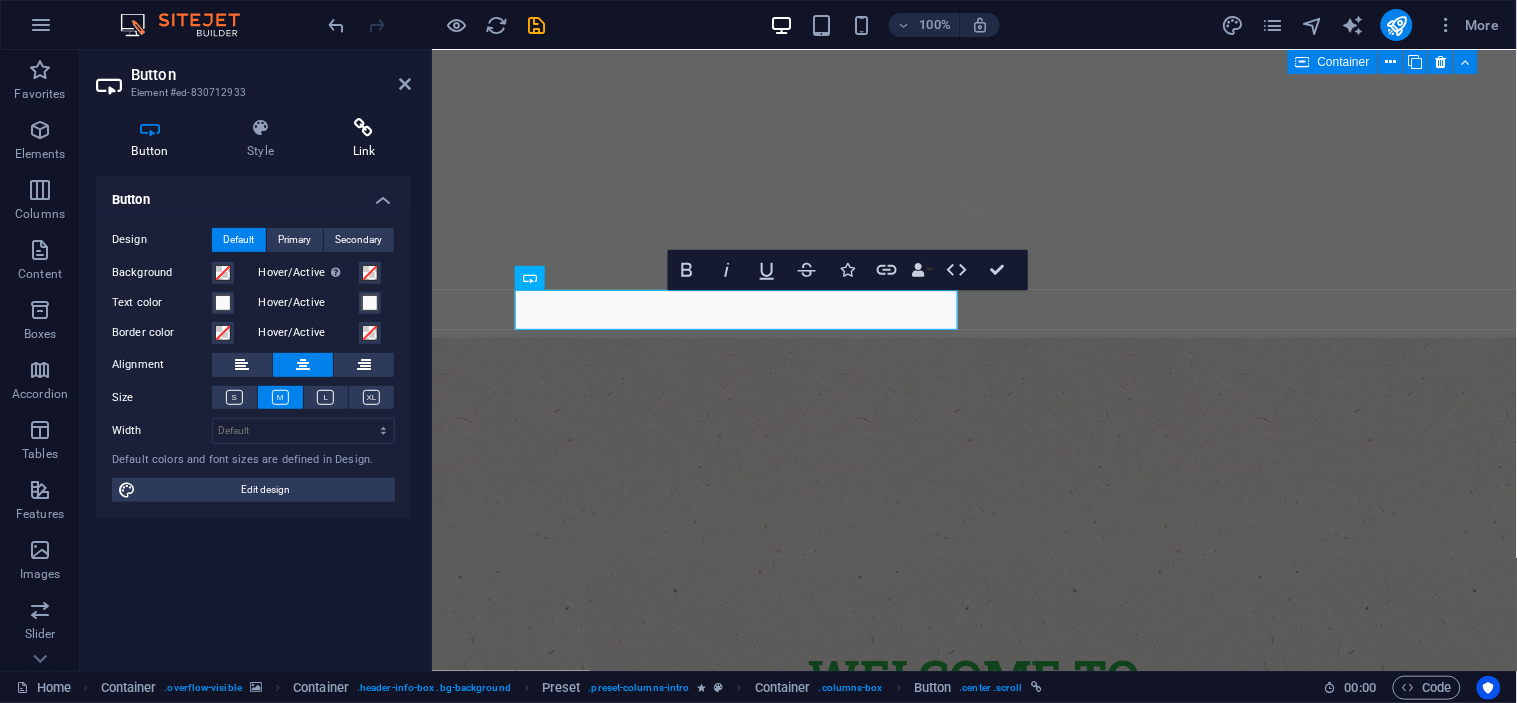 click at bounding box center (364, 128) 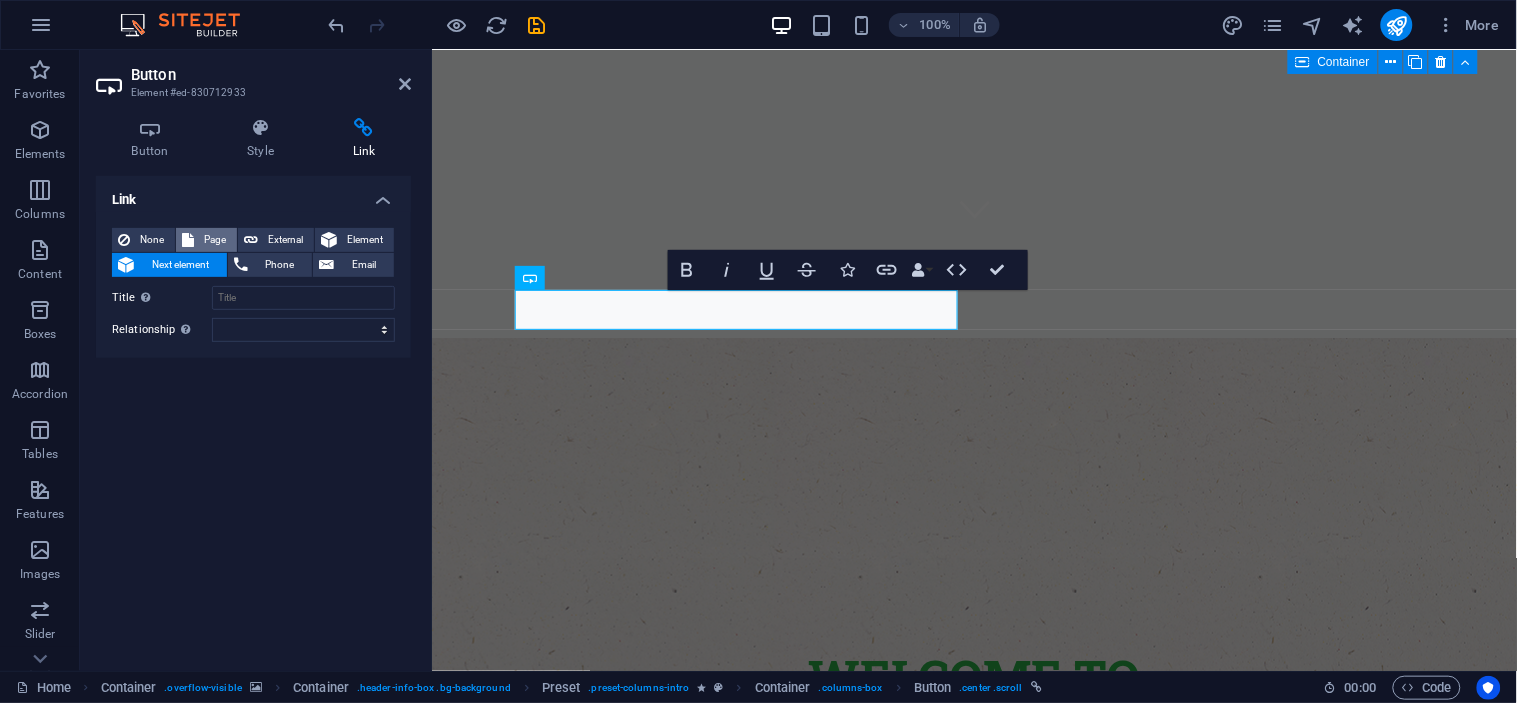 click on "Page" at bounding box center (215, 240) 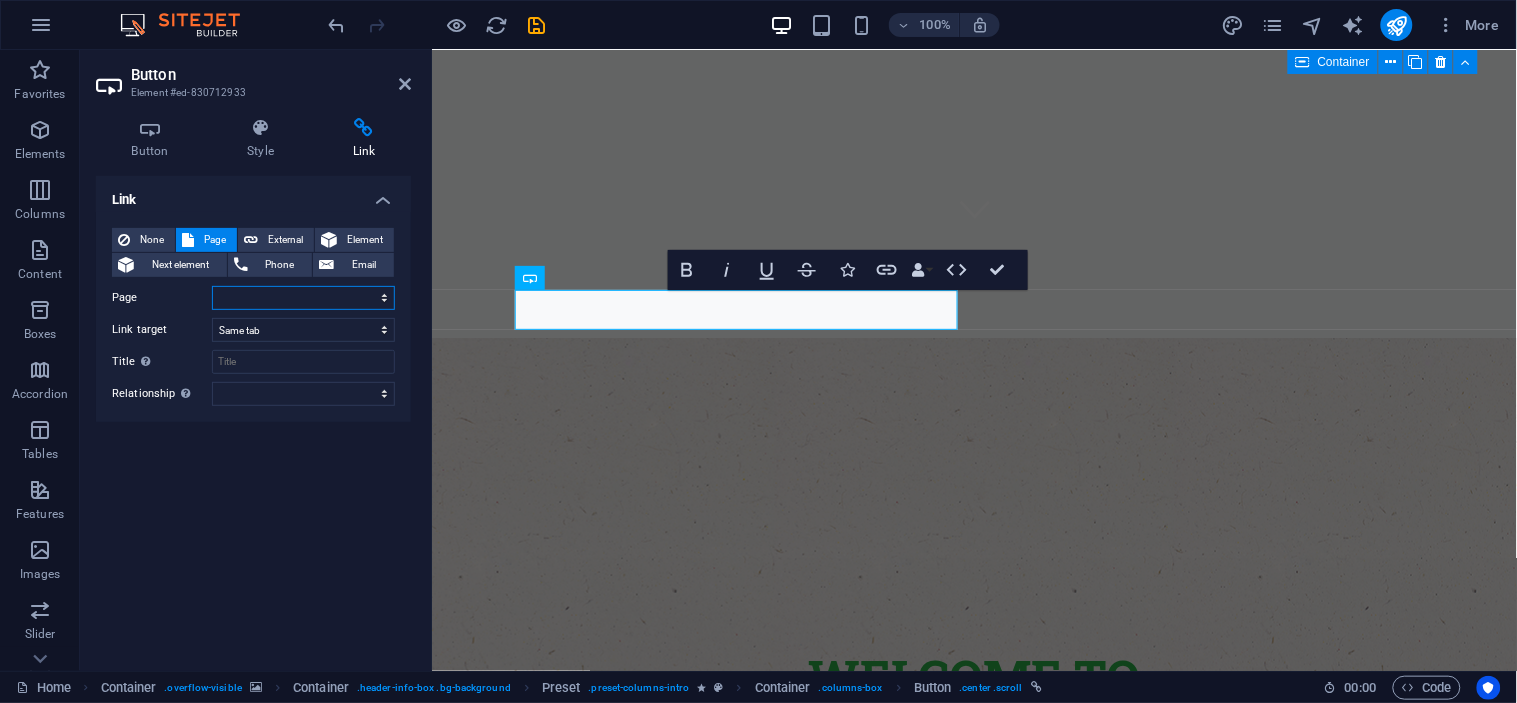 click on "Home Subpage Legal Notice Privacy" at bounding box center (303, 298) 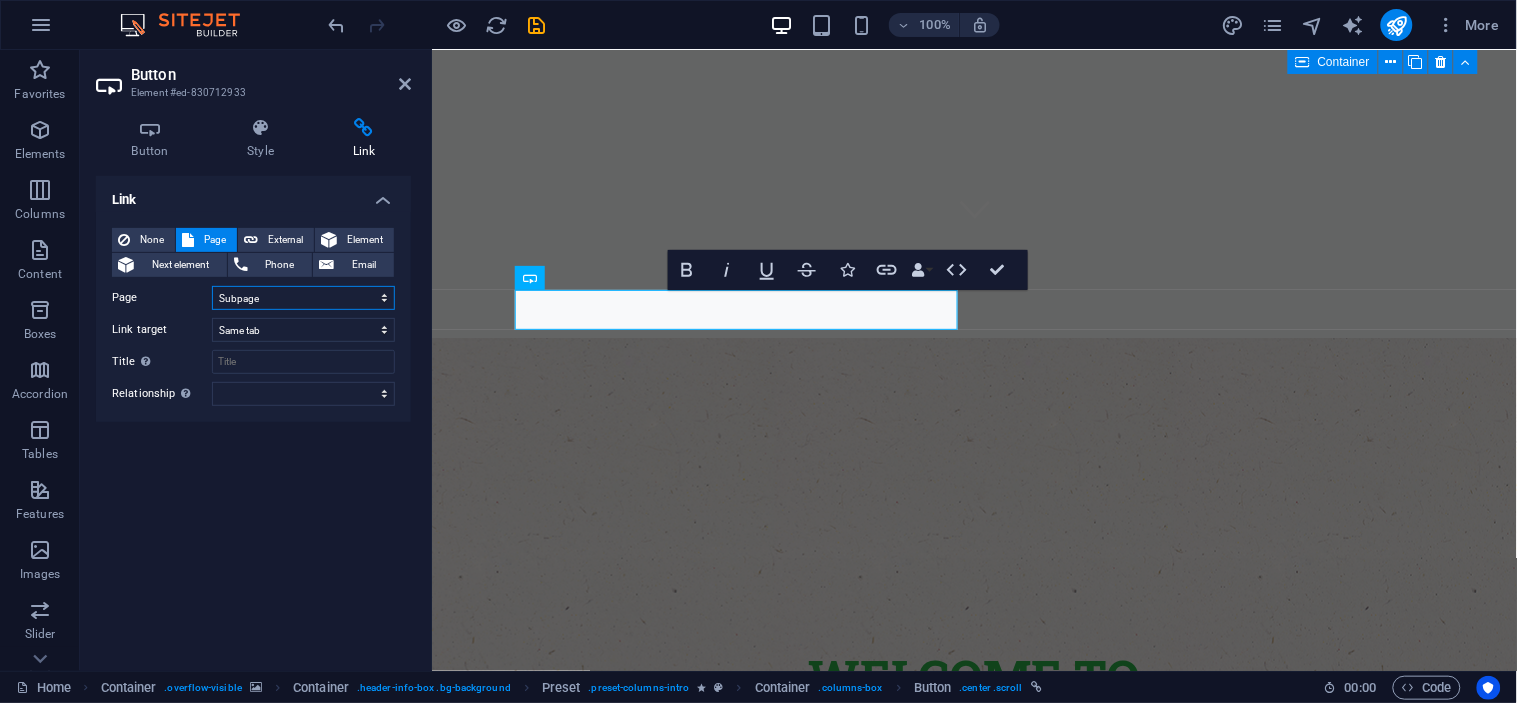 click on "Home Subpage Legal Notice Privacy" at bounding box center [303, 298] 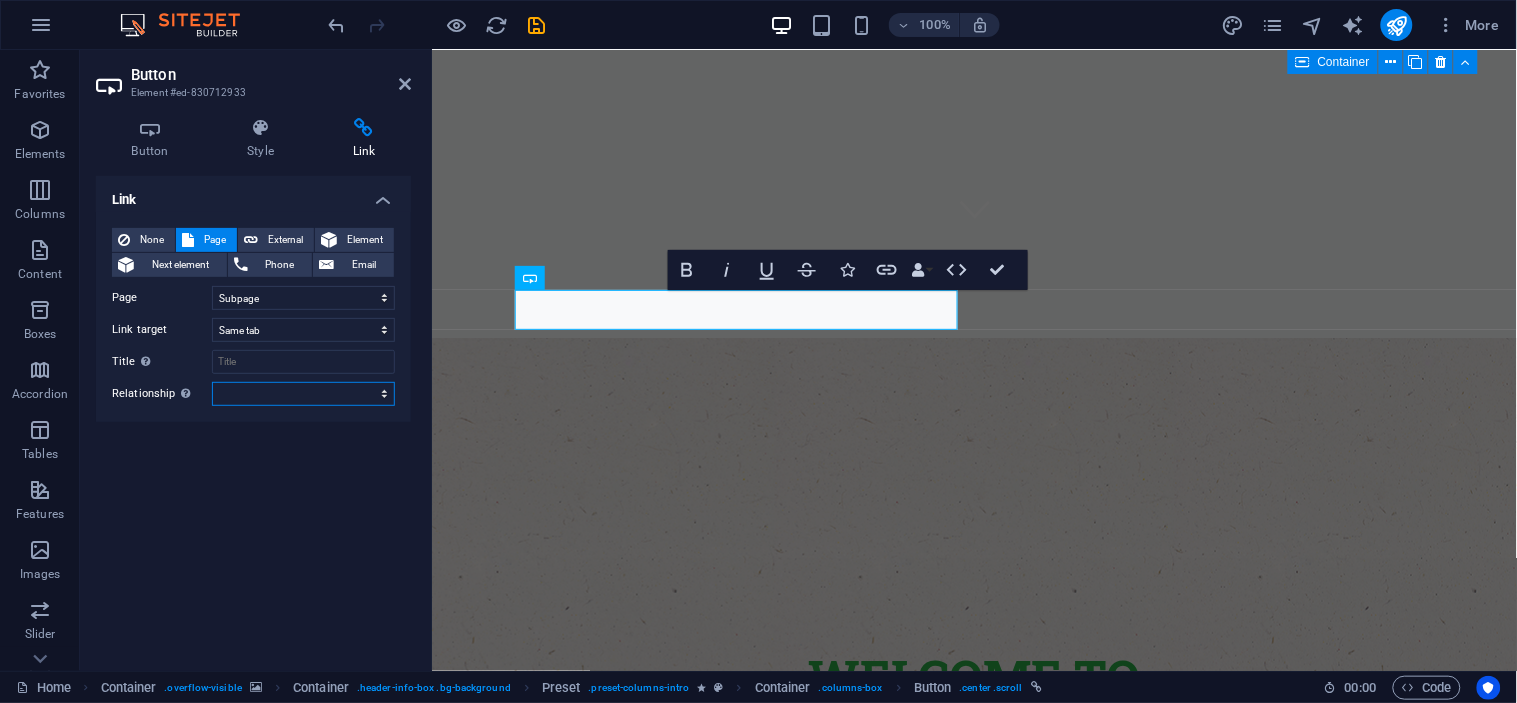 click on "alternate author bookmark external help license next nofollow noreferrer noopener prev search tag" at bounding box center (303, 394) 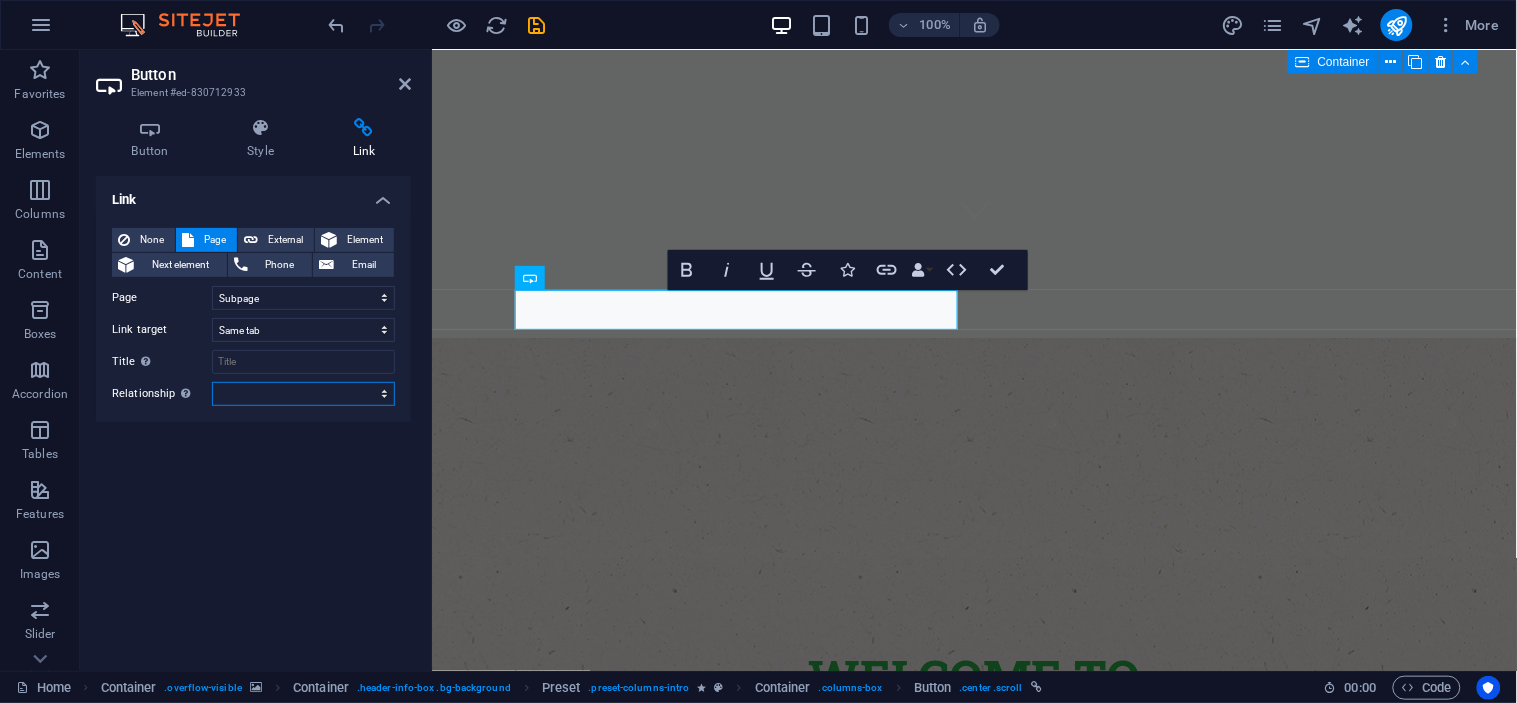 select on "alternate" 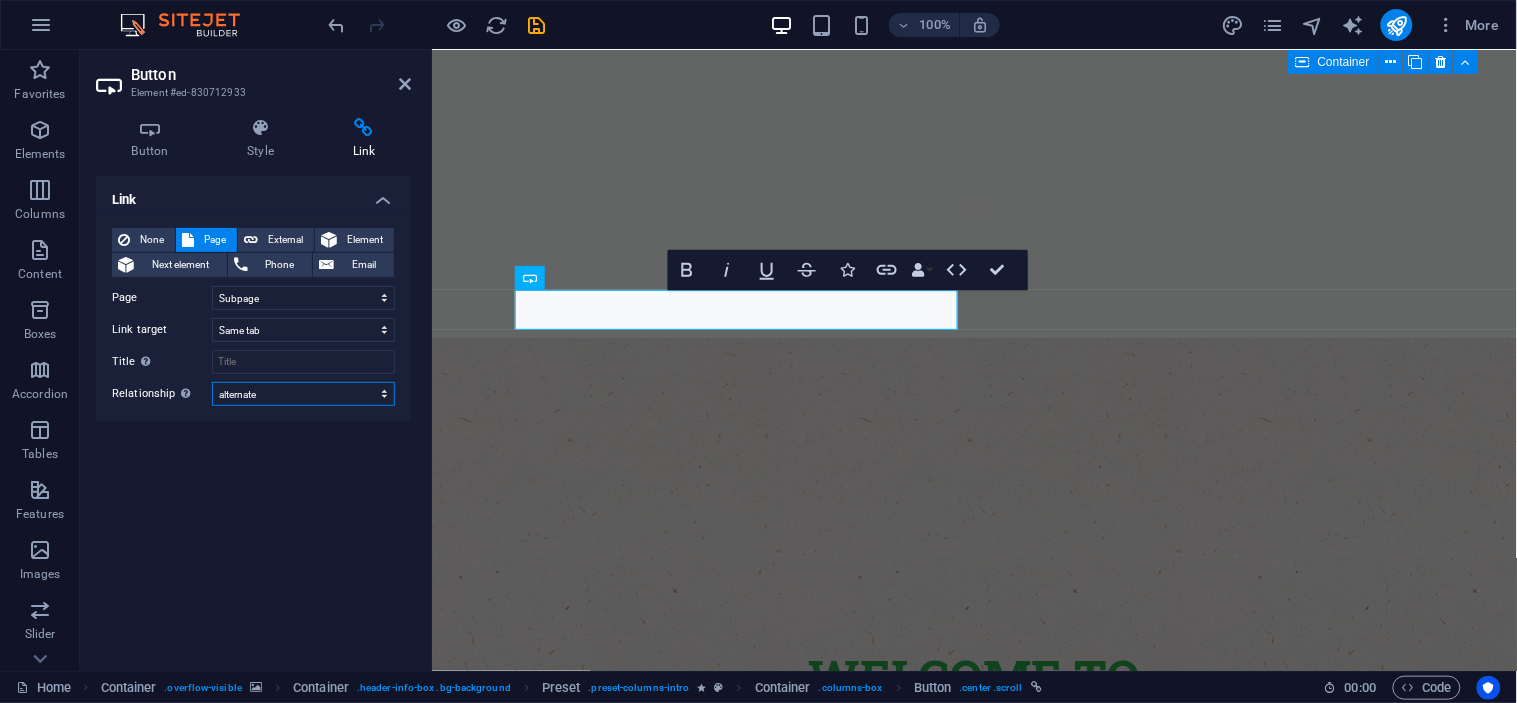 click on "alternate author bookmark external help license next nofollow noreferrer noopener prev search tag" at bounding box center (303, 394) 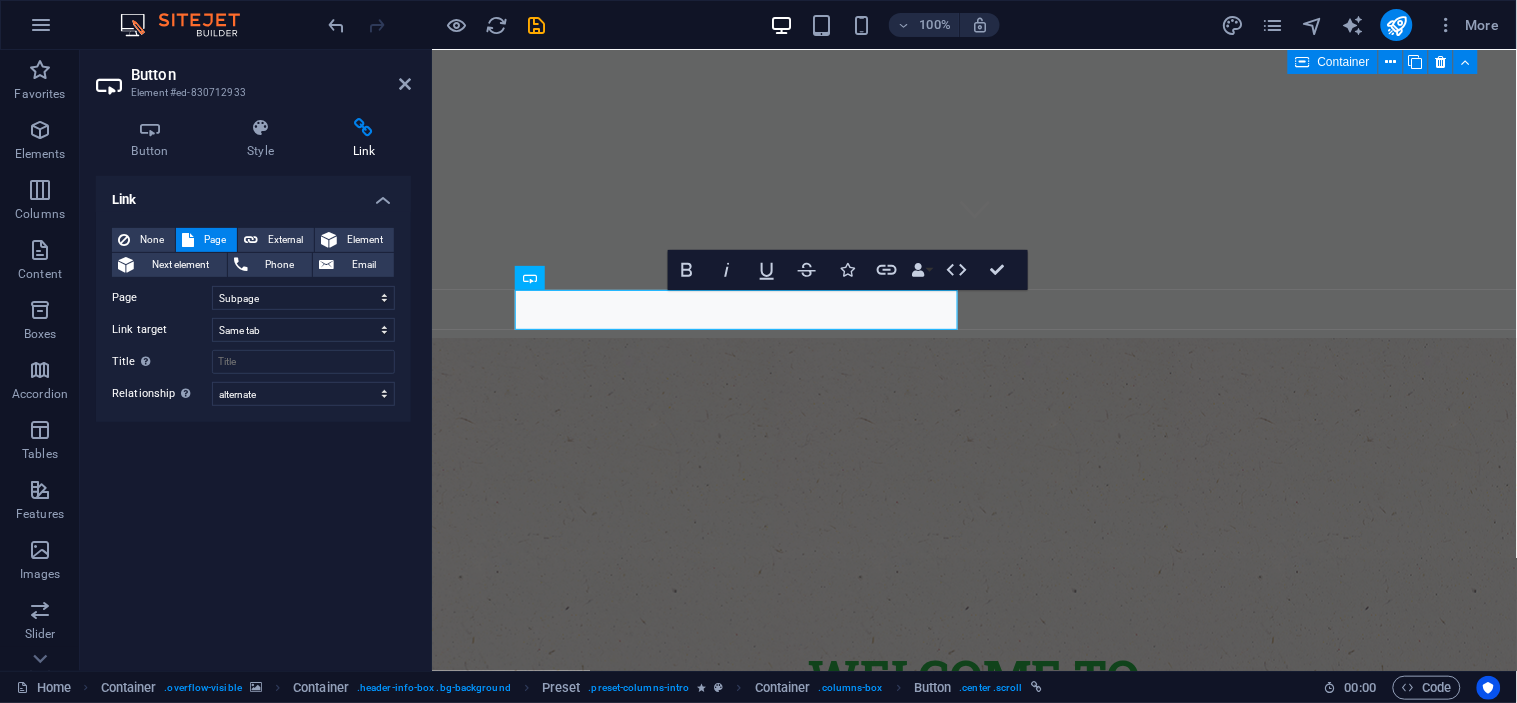 click at bounding box center [364, 128] 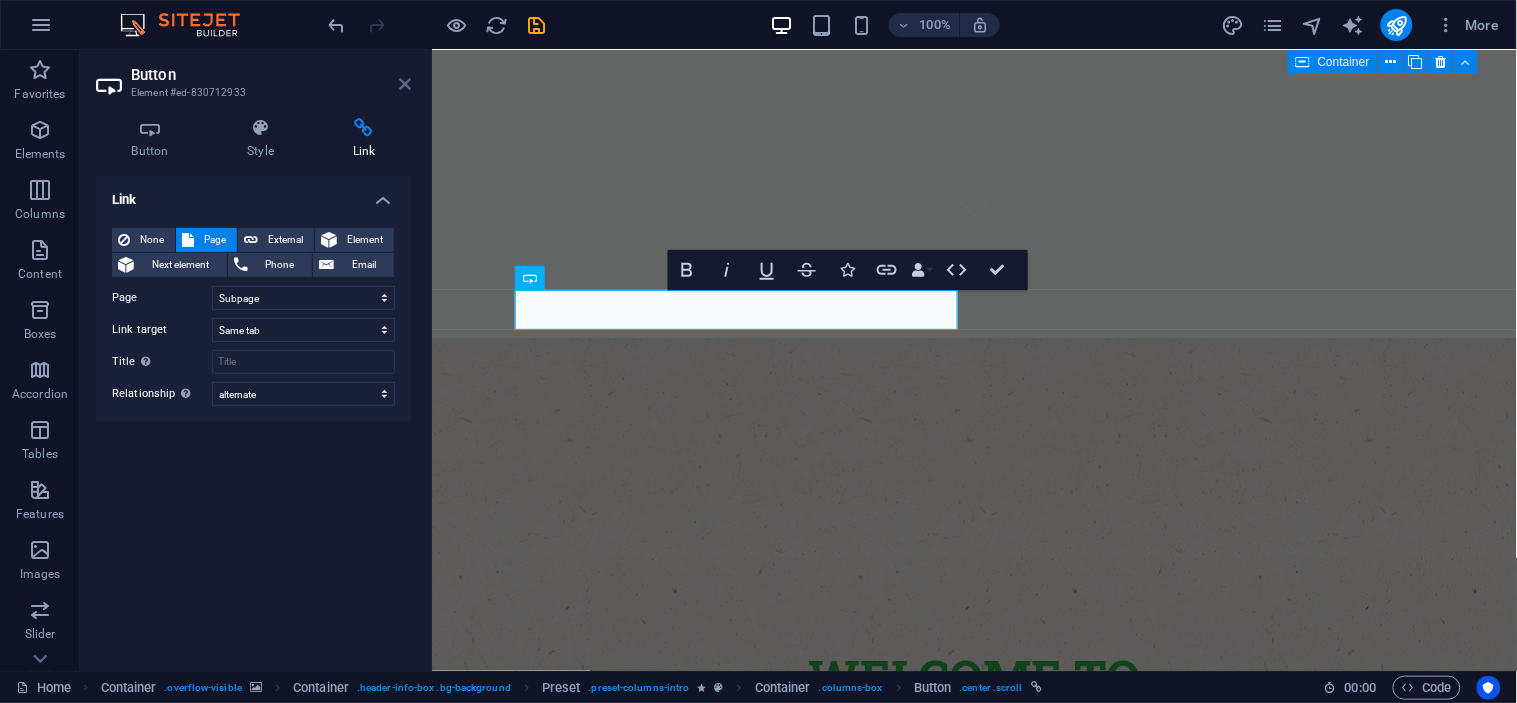 click at bounding box center [405, 84] 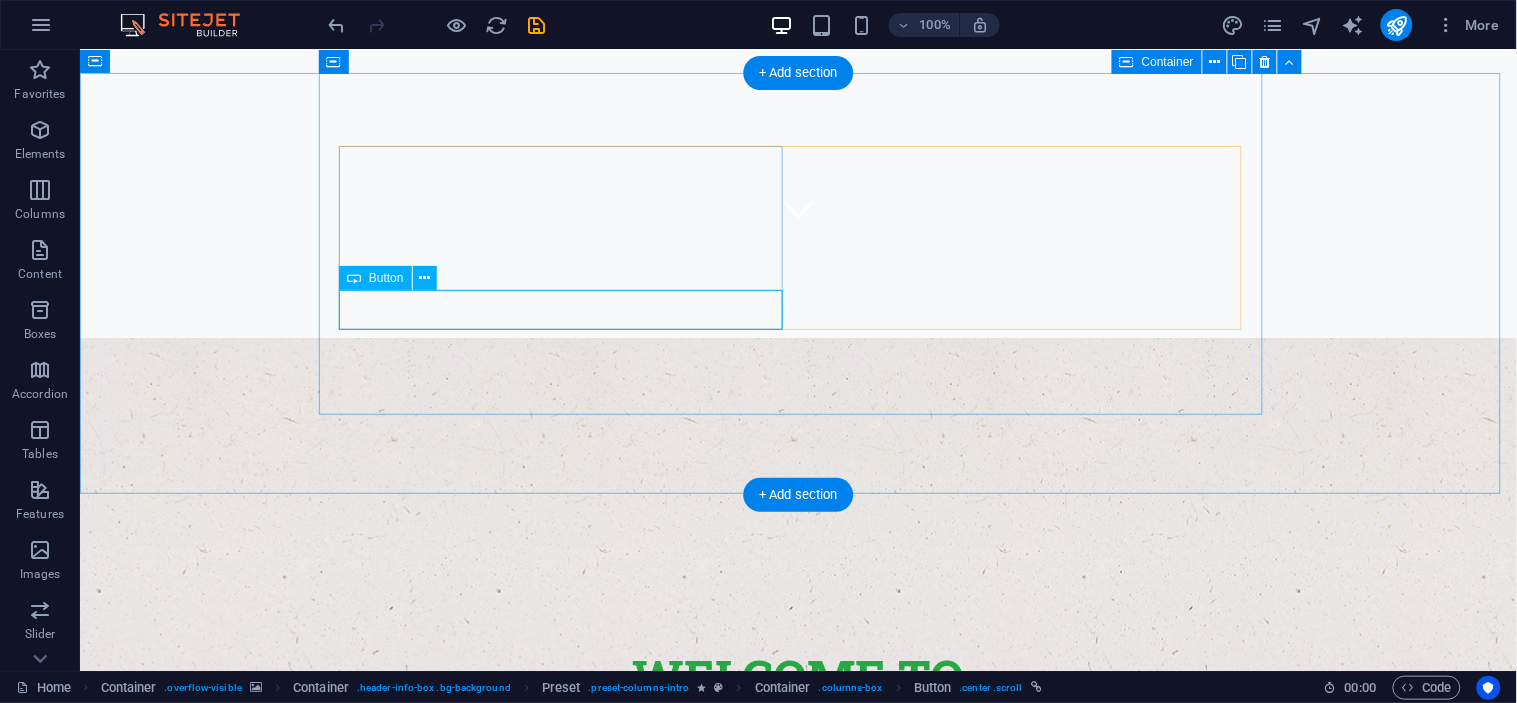 click on "learn more" at bounding box center [798, 973] 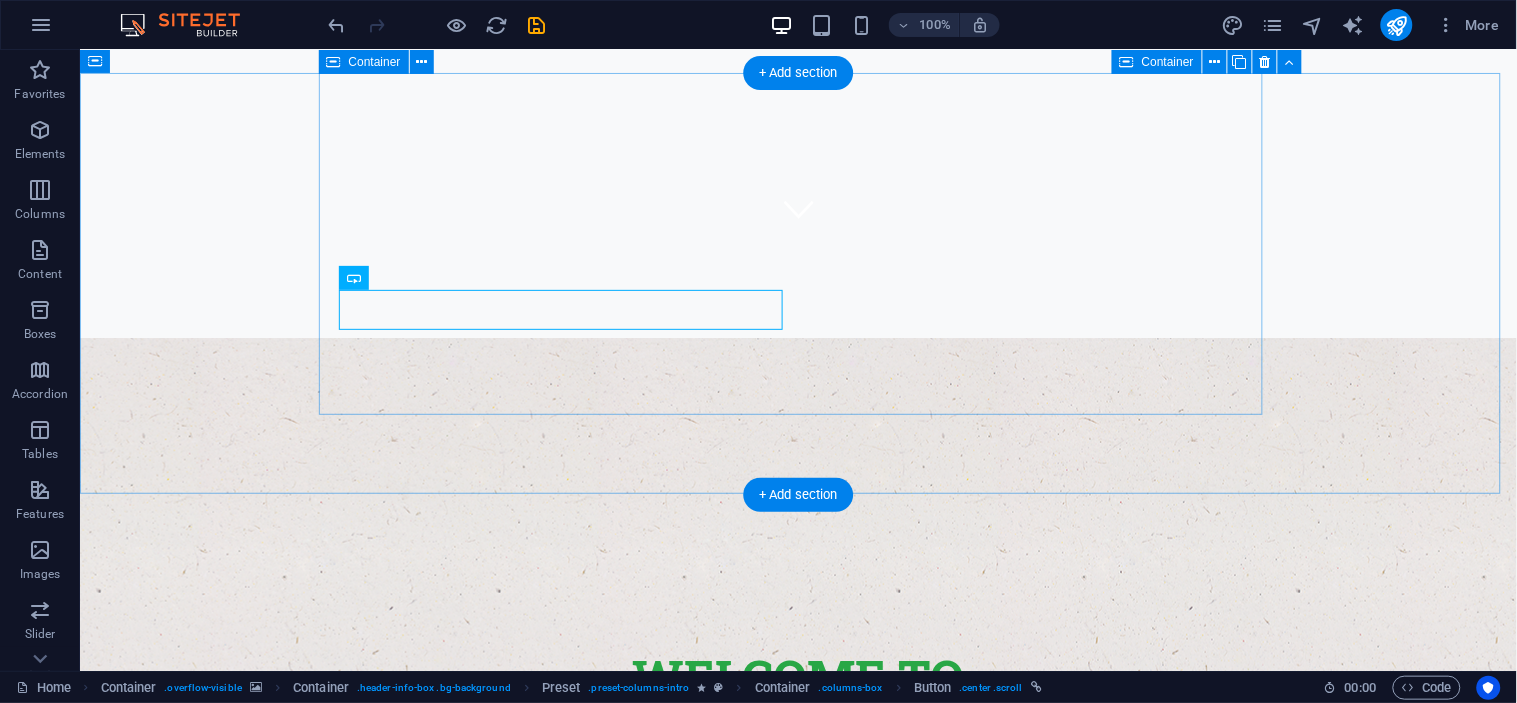 click on "Welcome to the  swahilicommunity.org Fresh. Healty. Organic Lorem ipsum dolor sit amet, consetetur sadipscing elitr, sed diam nonumy eirmod tempor invidunt ut labore et dolore magna aliquyam erat, sed diam voluptua. learn more Best Quality Products Lorem ipsum dolor sit amet, consetetur sadipscing elitr, sed diam nonumy eirmod tempor invidunt ut labore et dolore magna aliquyam erat, sed diam voluptua.  our Products" at bounding box center [798, 901] 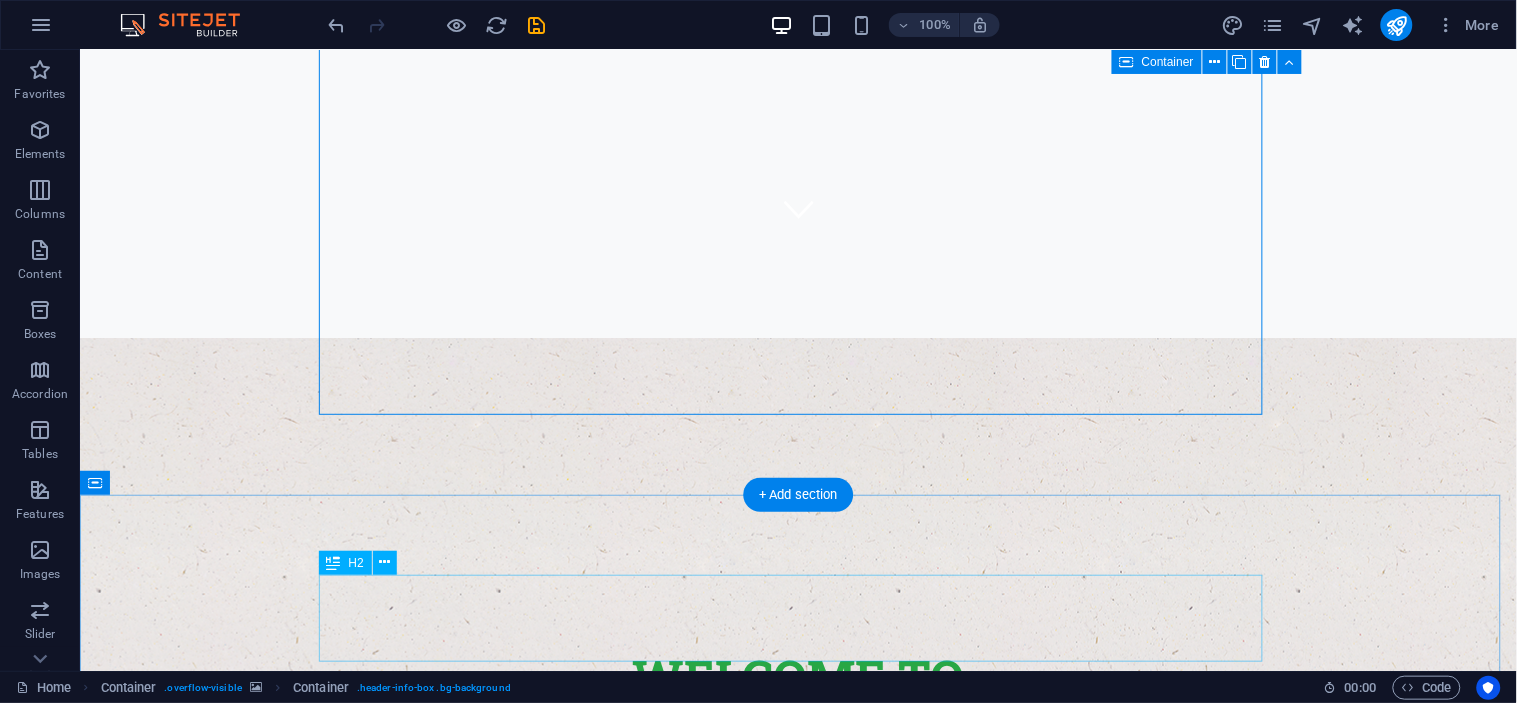 click on "Our  Farm" at bounding box center (798, 1450) 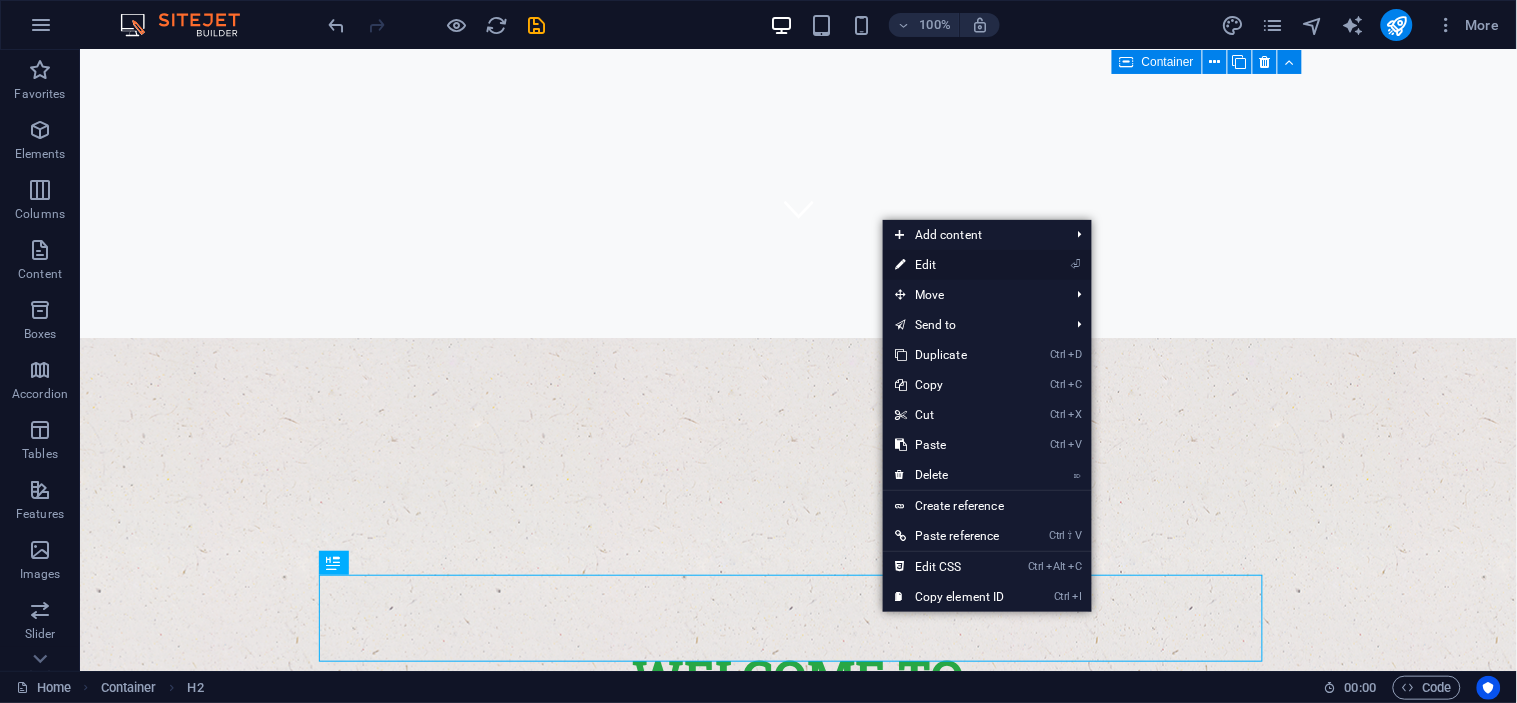 click on "⏎  Edit" at bounding box center [950, 265] 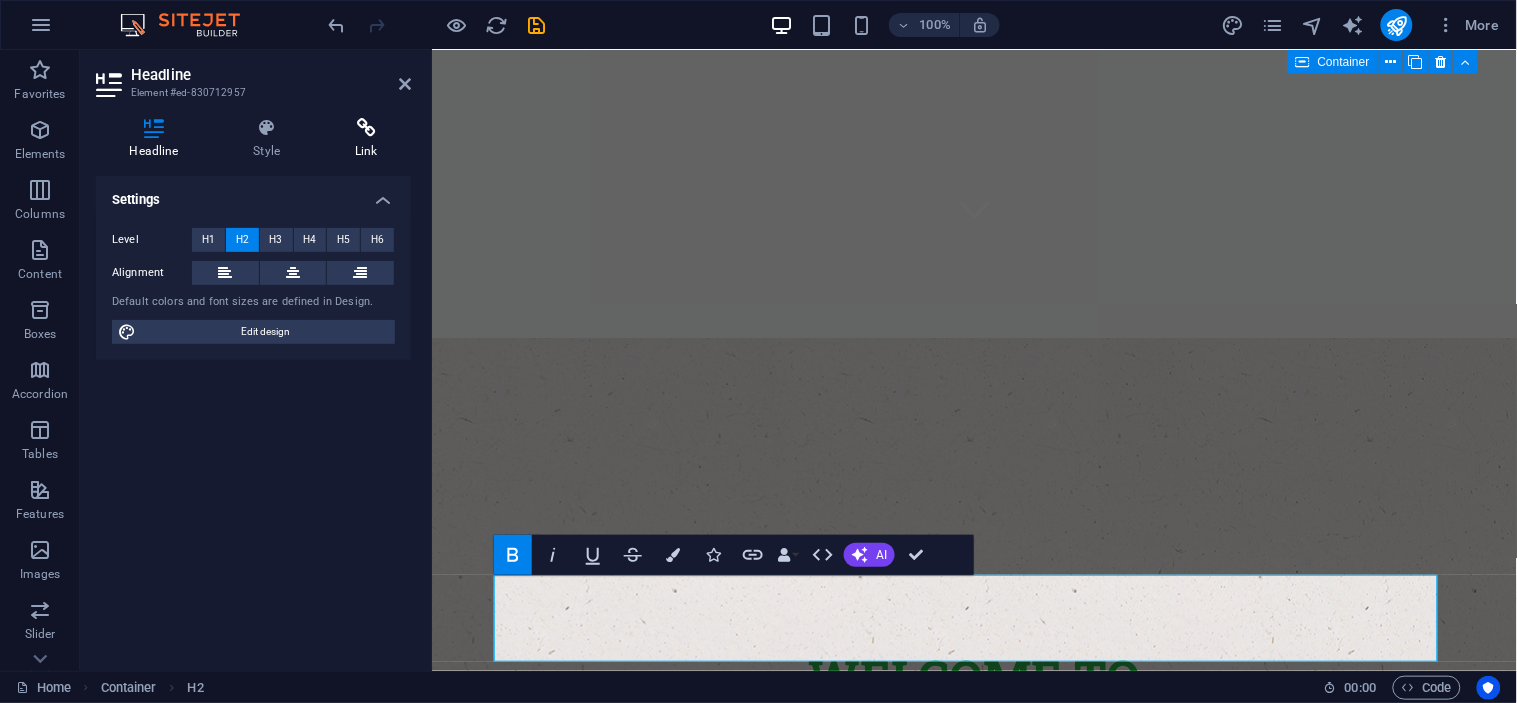 click on "Link" at bounding box center (366, 139) 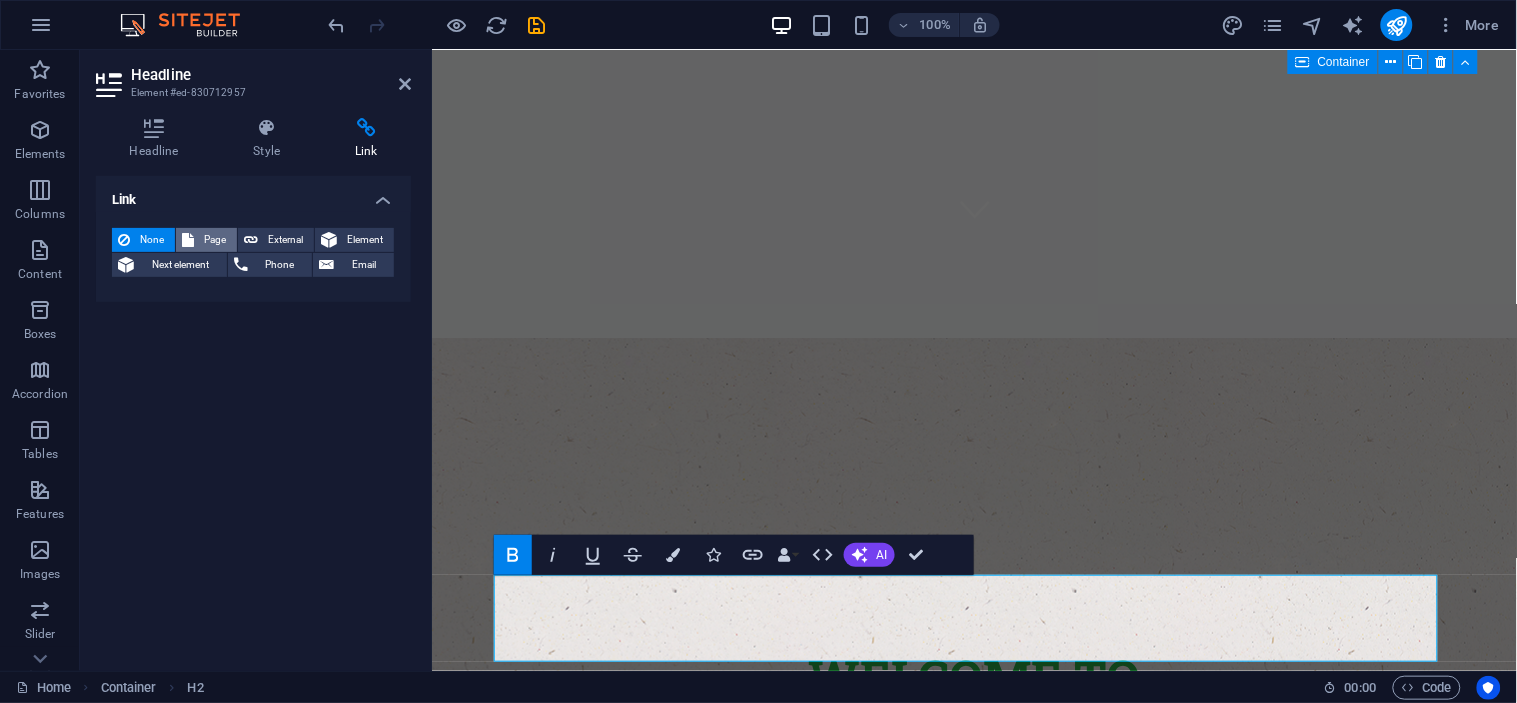 click on "Page" at bounding box center (215, 240) 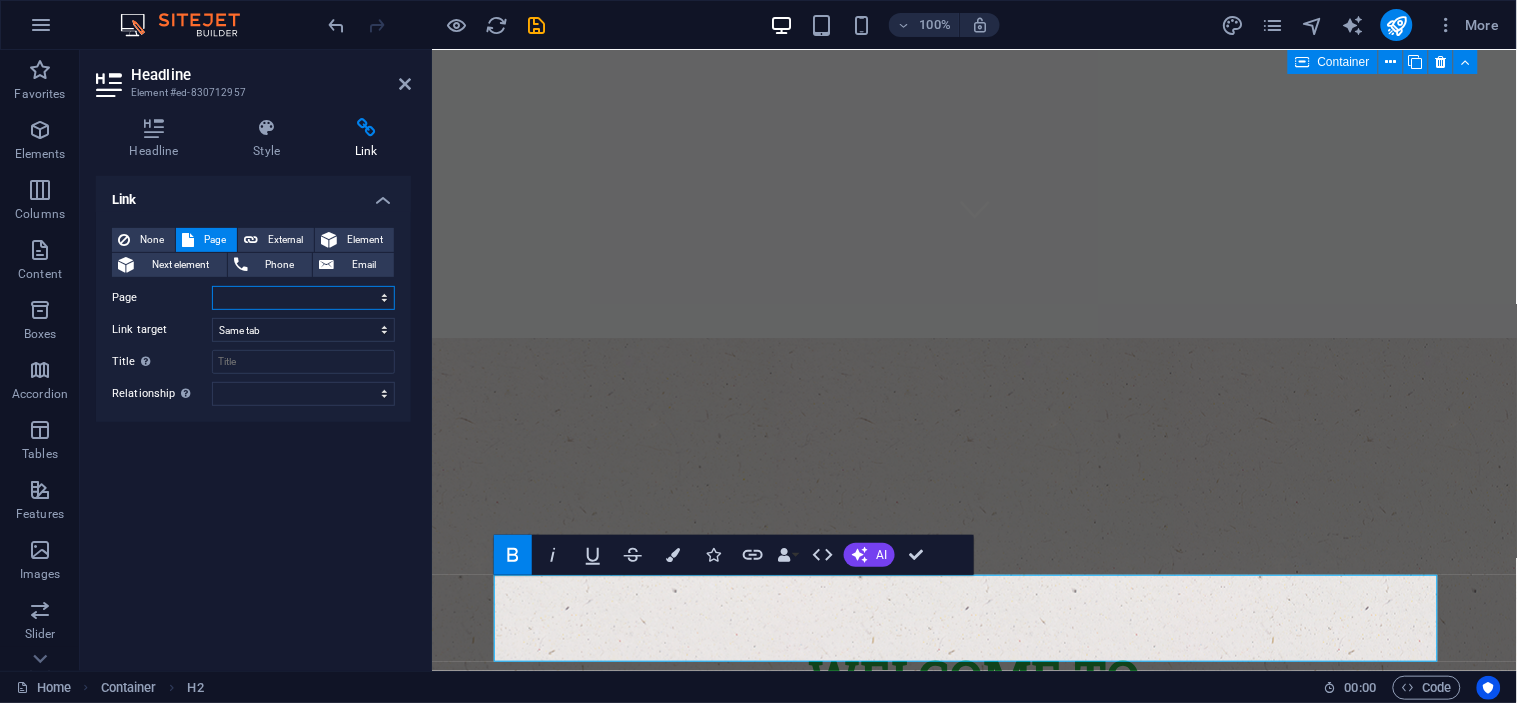 click on "Home Subpage Legal Notice Privacy" at bounding box center (303, 298) 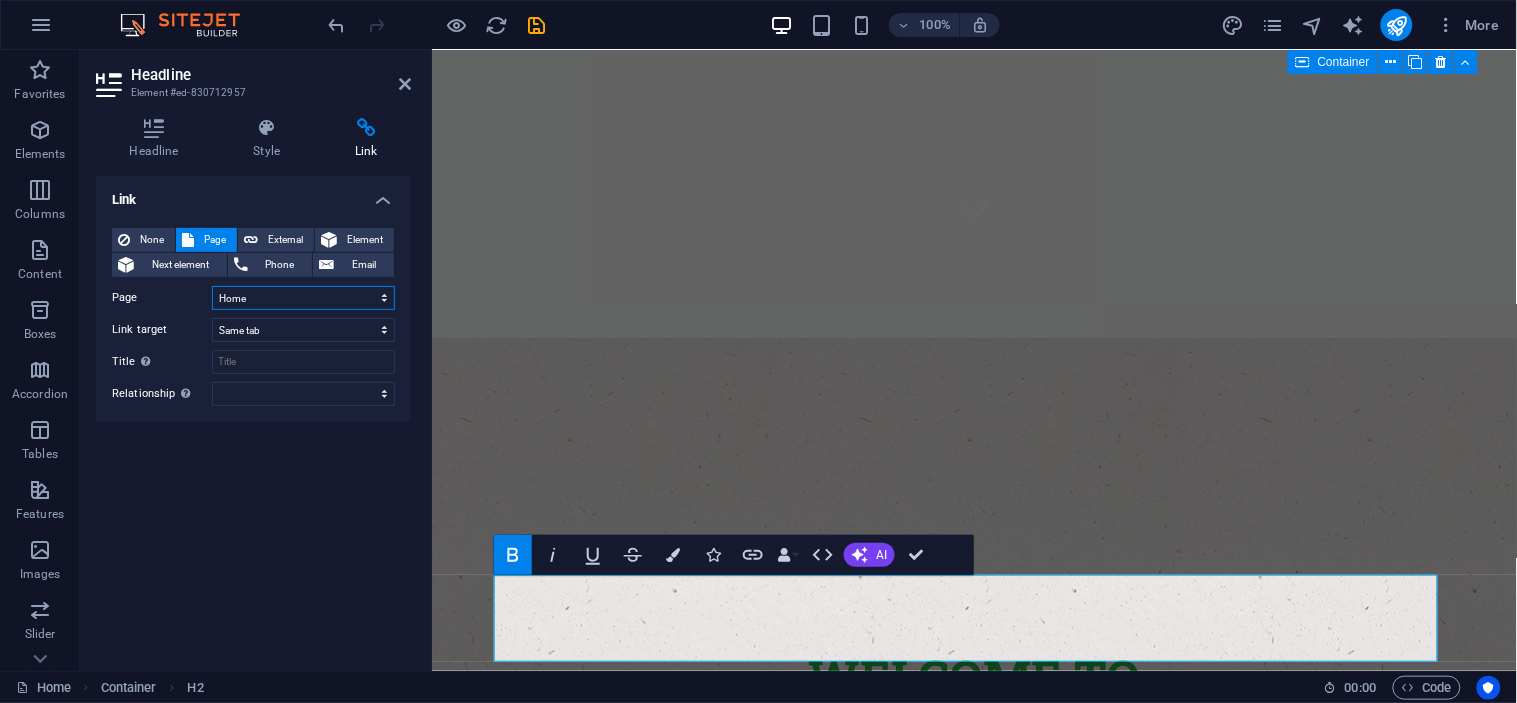 click on "Home Subpage Legal Notice Privacy" at bounding box center (303, 298) 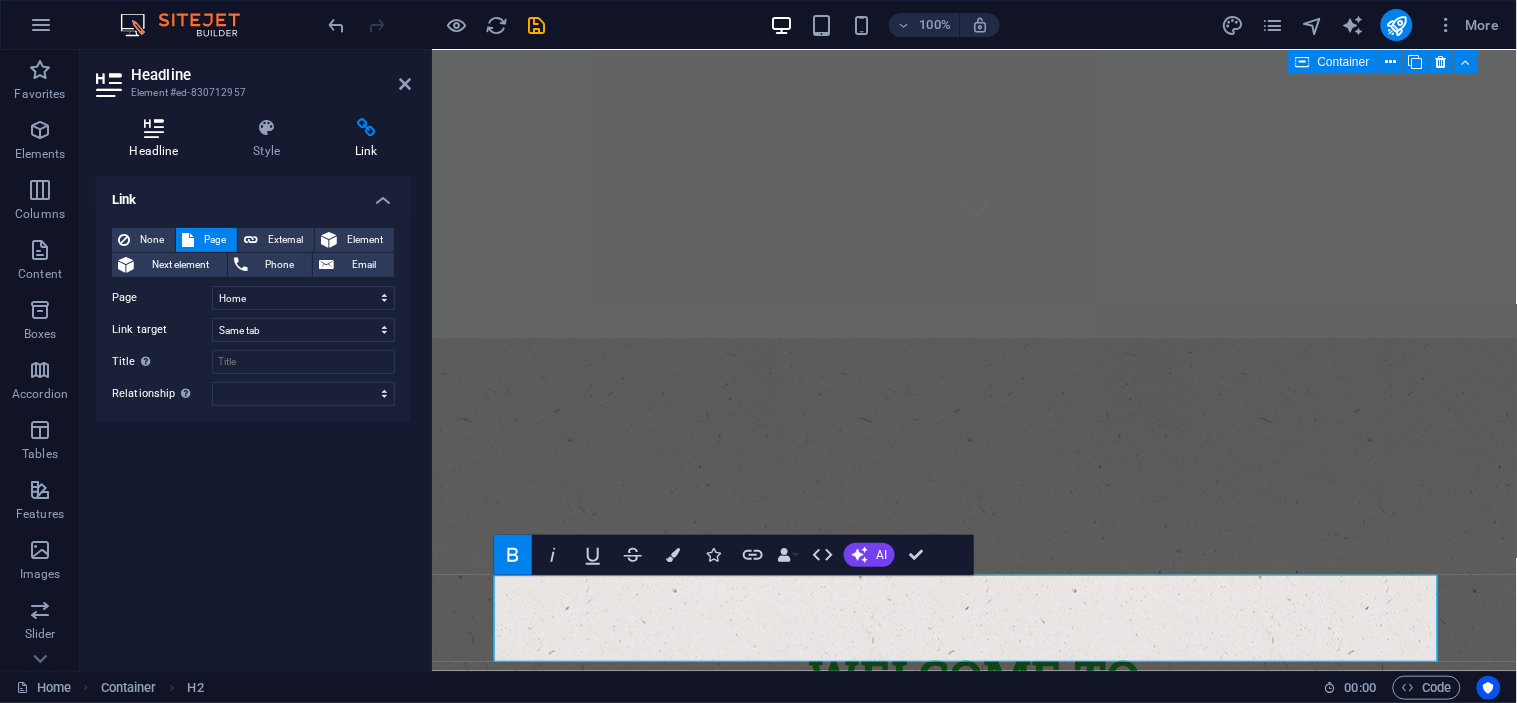 click on "Headline" at bounding box center (158, 139) 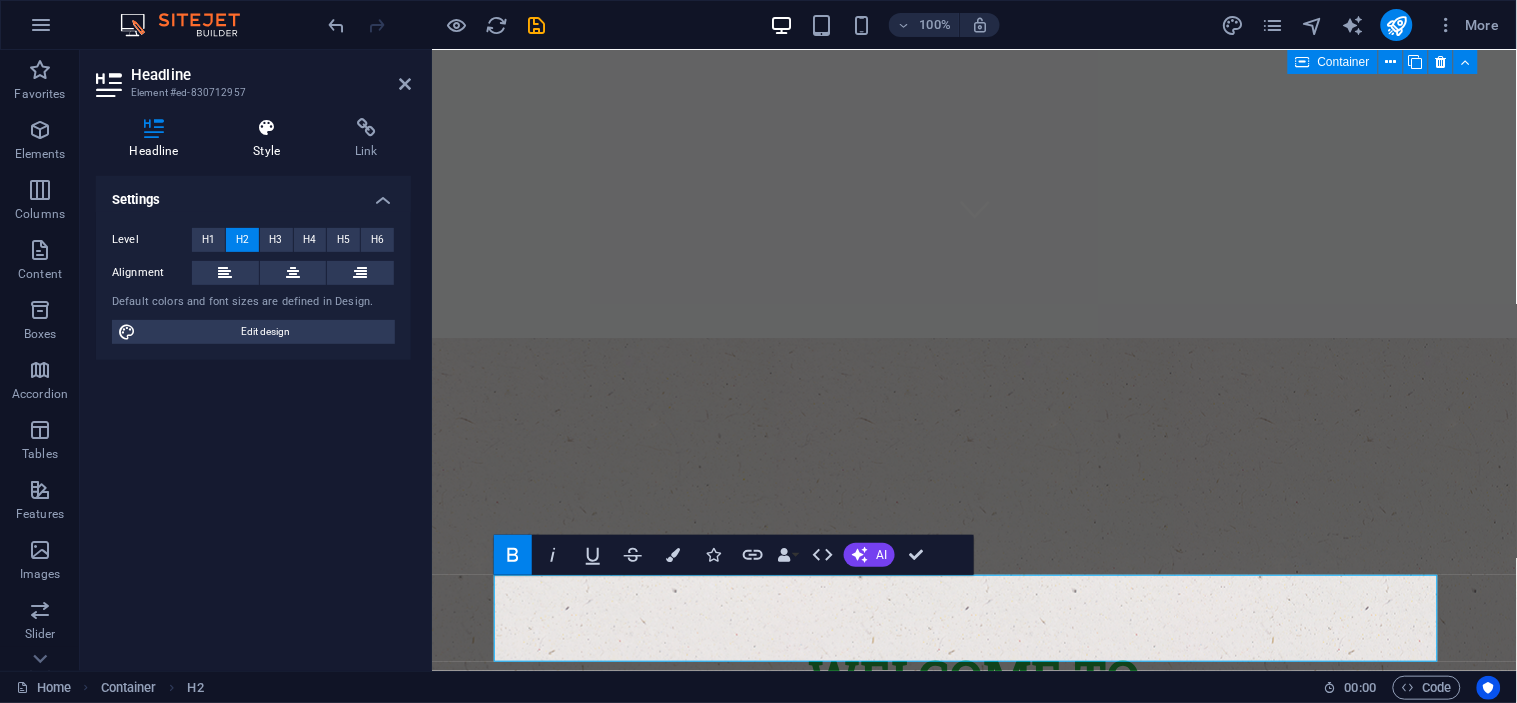 click on "Style" at bounding box center (271, 139) 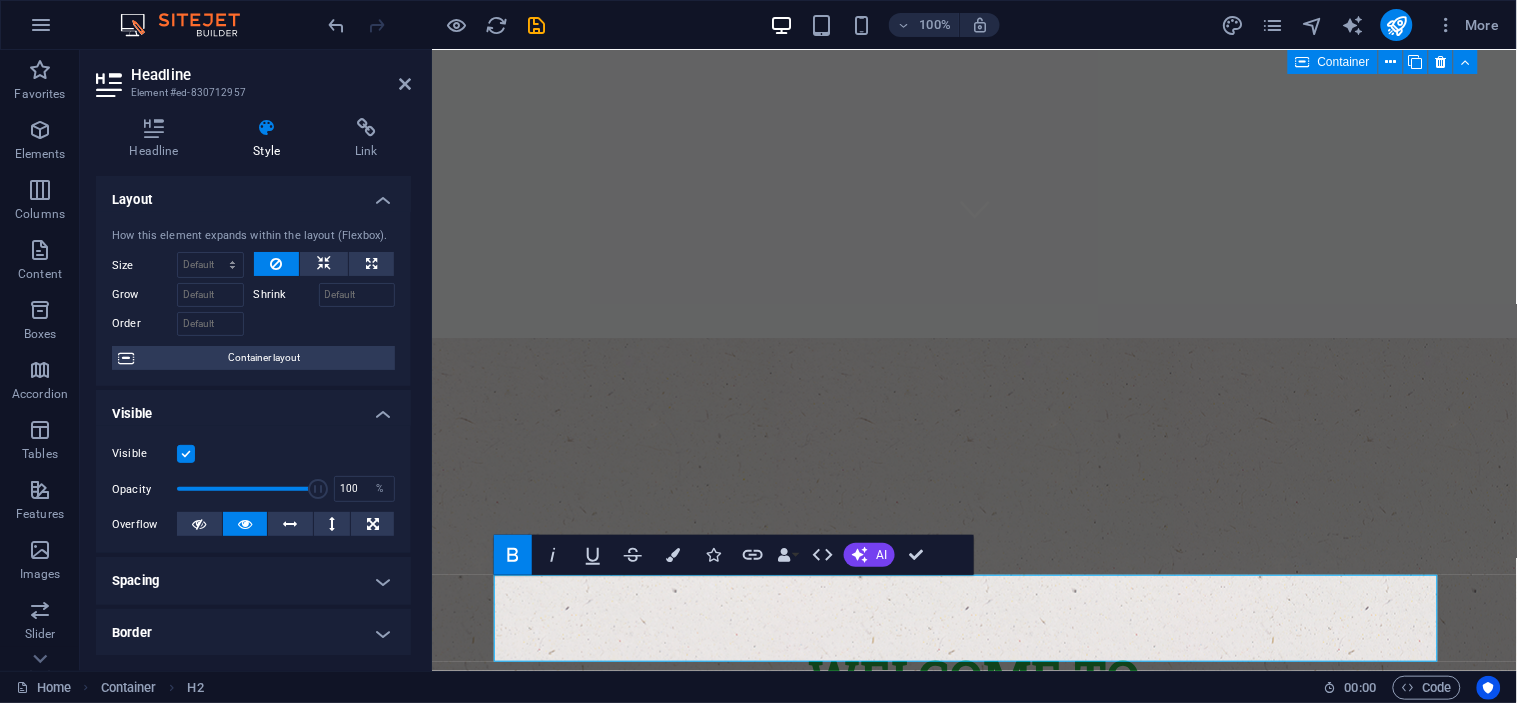 drag, startPoint x: 406, startPoint y: 420, endPoint x: 404, endPoint y: 487, distance: 67.02985 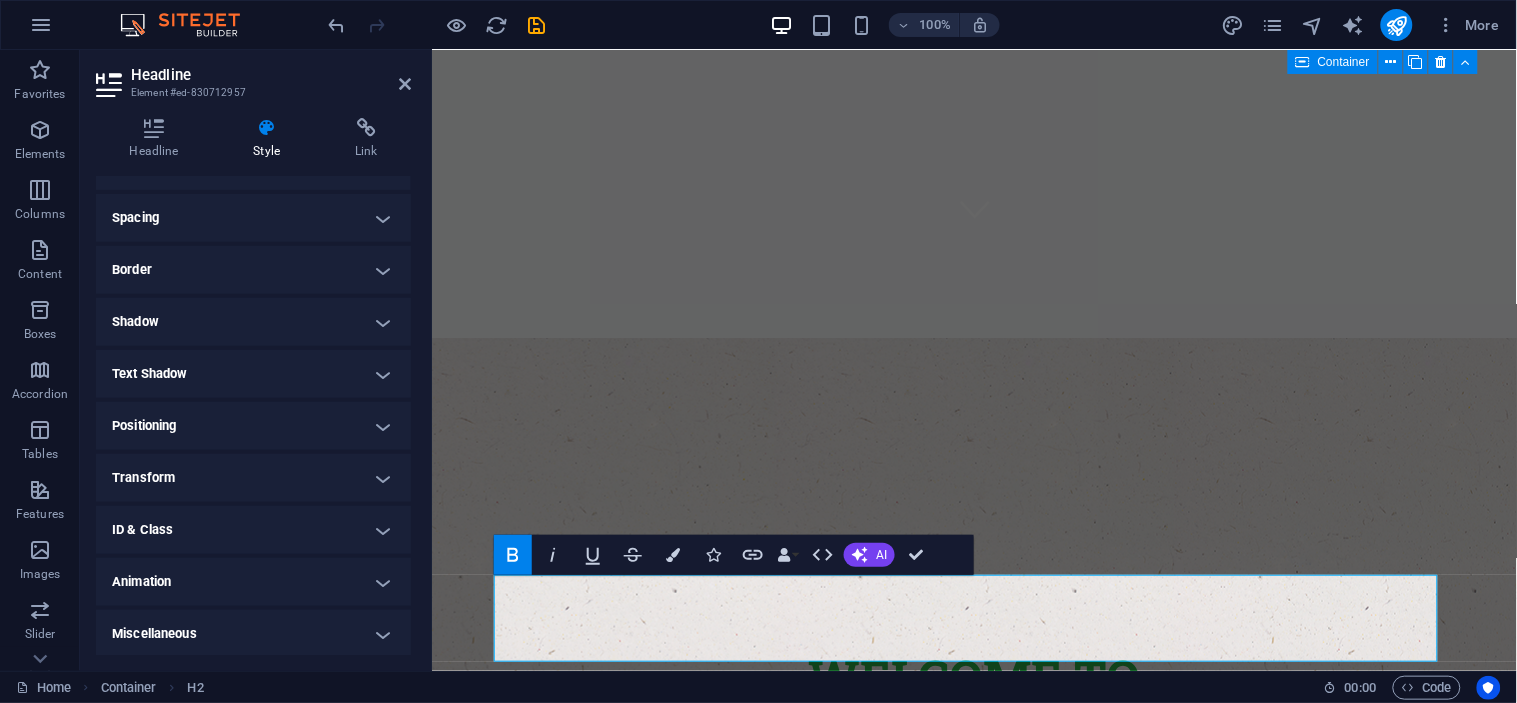 scroll, scrollTop: 365, scrollLeft: 0, axis: vertical 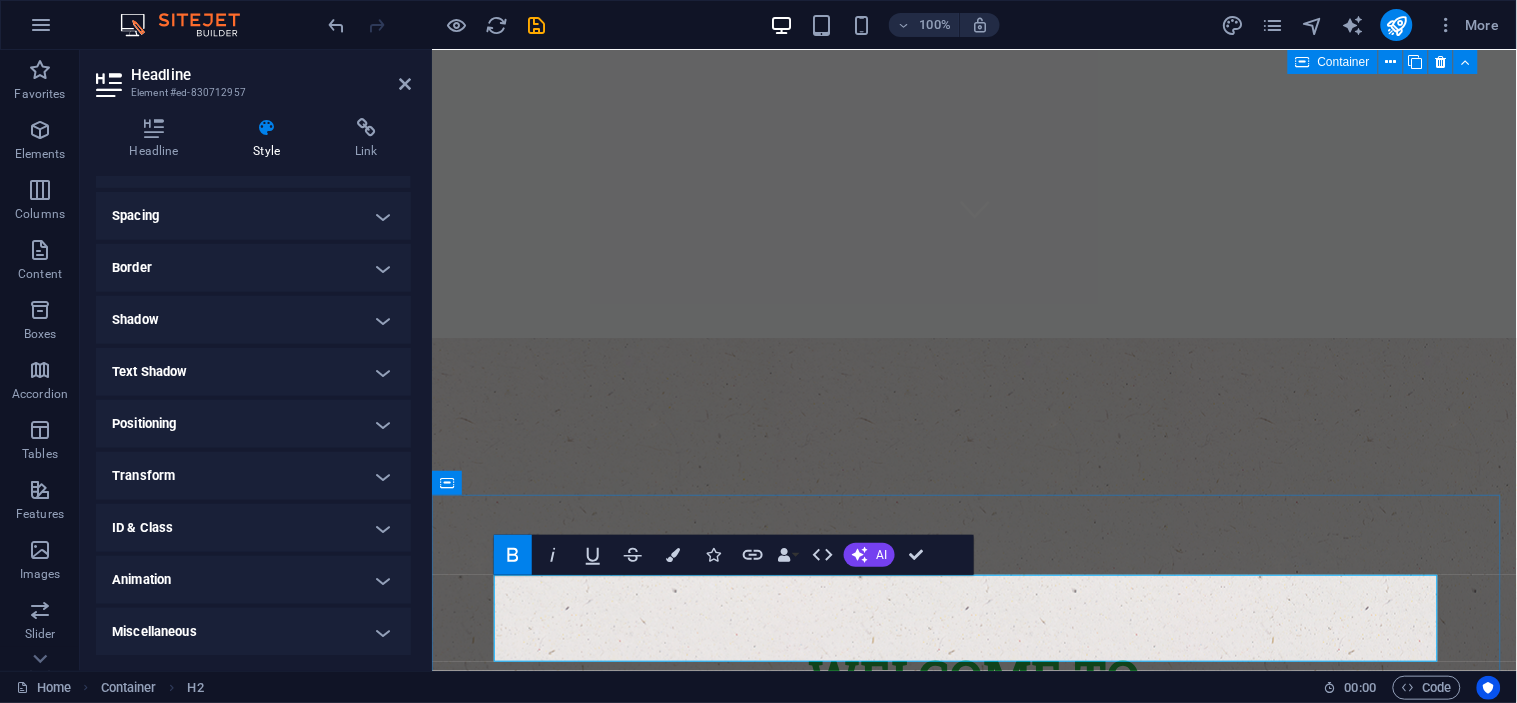 click on "Our" at bounding box center (903, 1441) 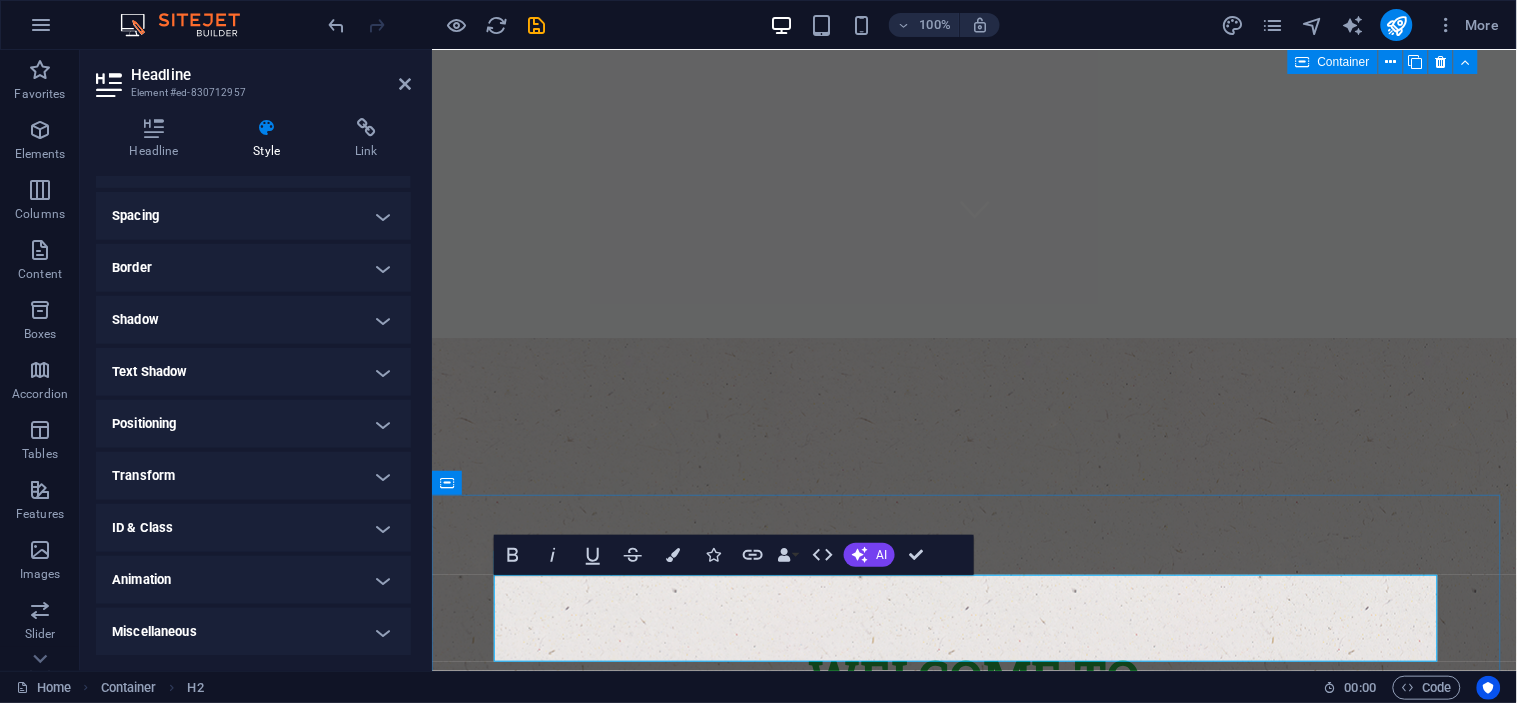type 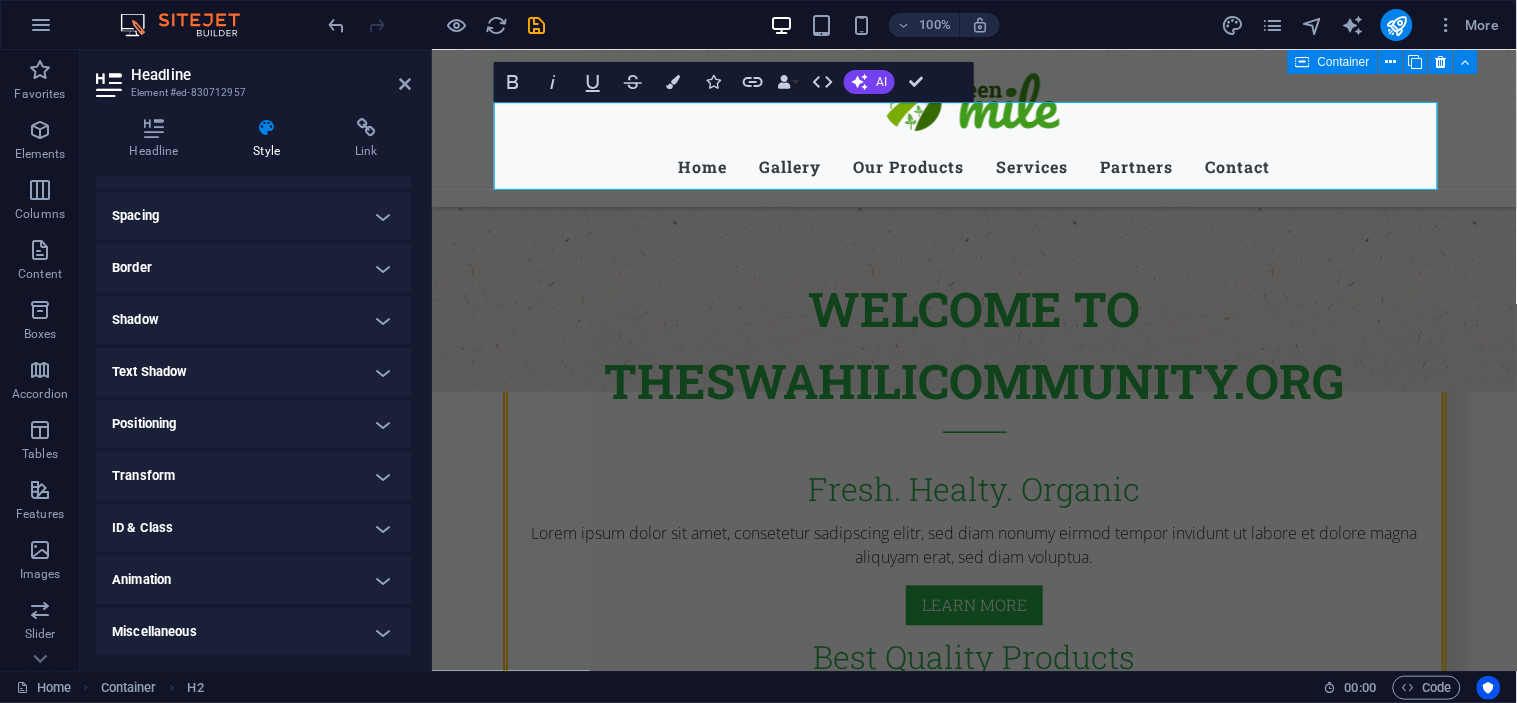 scroll, scrollTop: 822, scrollLeft: 0, axis: vertical 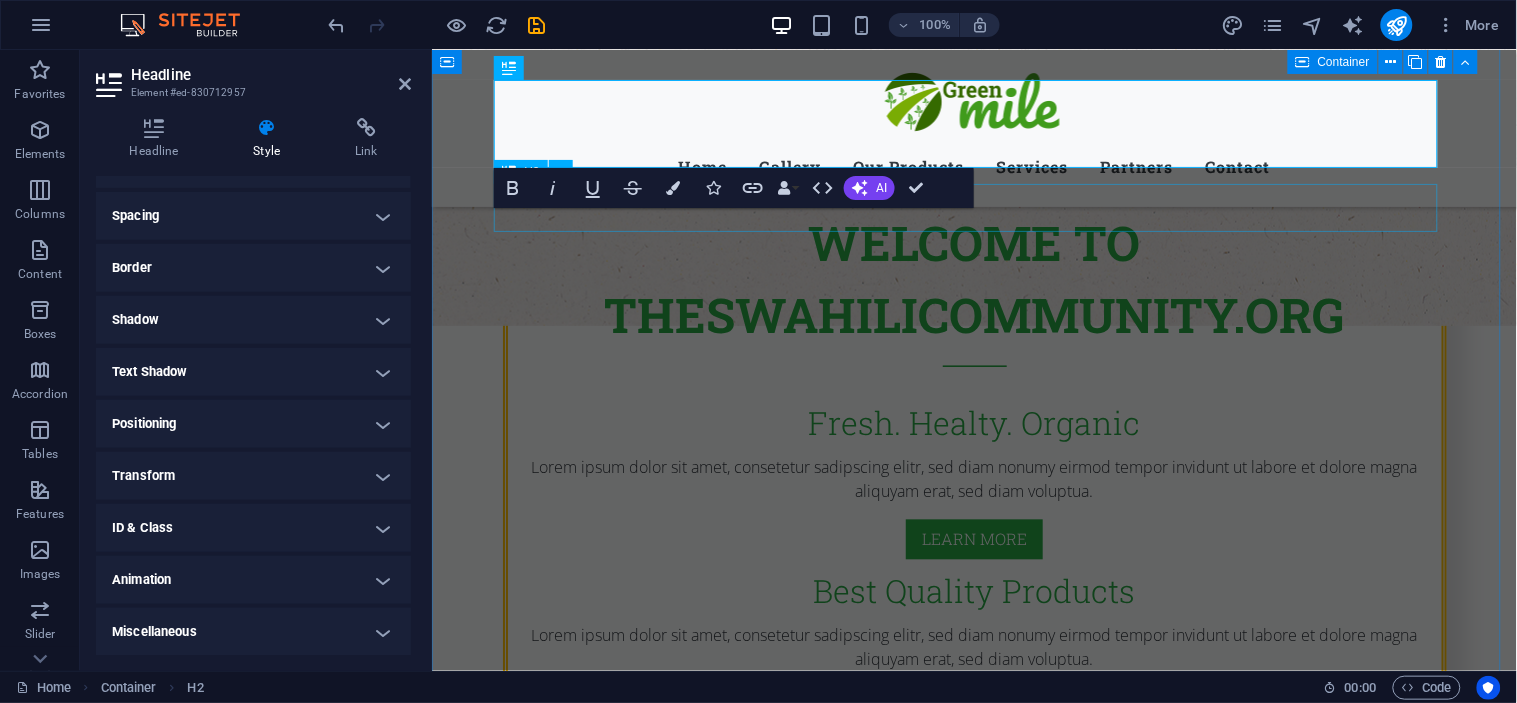 click on "Premium Quality of Veggies and Fruit" at bounding box center [974, 1100] 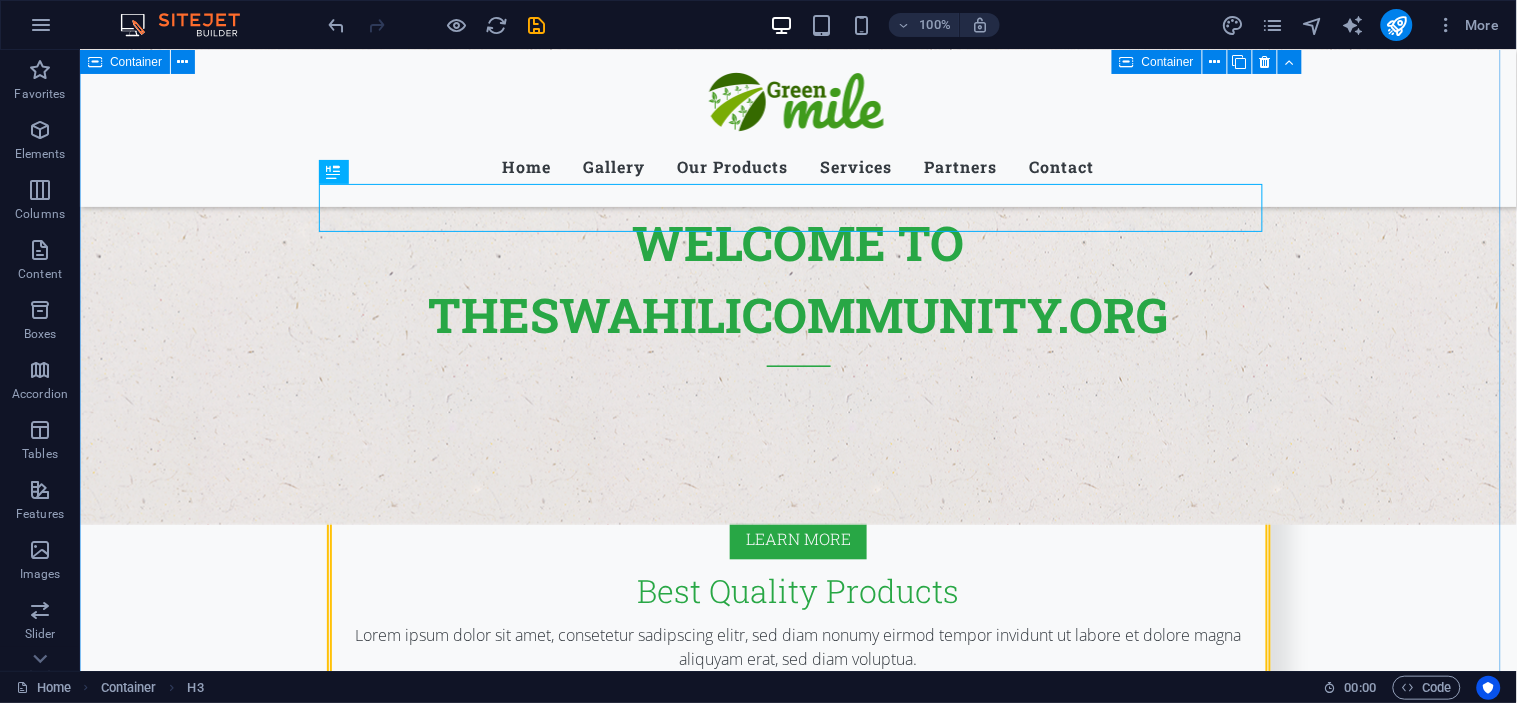 click on "Our  galley Premium Quality of Veggies and Fruit Lorem ipsum dolor sit amet, consetetur sadipscing elitr, sed diam nonumy eirmod tempor invidunt ut labore et dolore magna aliquyam erat, sed diam voluptua. At vero eos et accusam et justo duo dolores et ea rebum. Stet clita kasd gubergren, no sea takimata sanctus est Lorem ipsum dolor sit amet. Lorem ipsum dolor sit amet, consetetur sadipscing elitr, sed diam nonumy eirmod tempor invidunt ut labore et dolore magna aliquyam erat, sed diam voluptua.  At vero eos et accusam et justo duo dolores et ea rebum. Stet clita kasd gubergren, no sea takimata sanctus est Lorem ipsum dolor sit amet. Lorem ipsum dolor sit amet, consetetur sadipscing elitr, sed diam nonumy eirmod tempor invidunt ut labore et dolore magna aliquyam erat, sed diam voluptua. At vero eos et accusam et justo duo dolores et ea rebum. Stet clita kasd gubergren, no sea takimata sanctus est Lorem ipsum dolor sit amet.    Premium Quality Fresh Vegetables Best Farmers Organic Agriculture" at bounding box center [797, 1622] 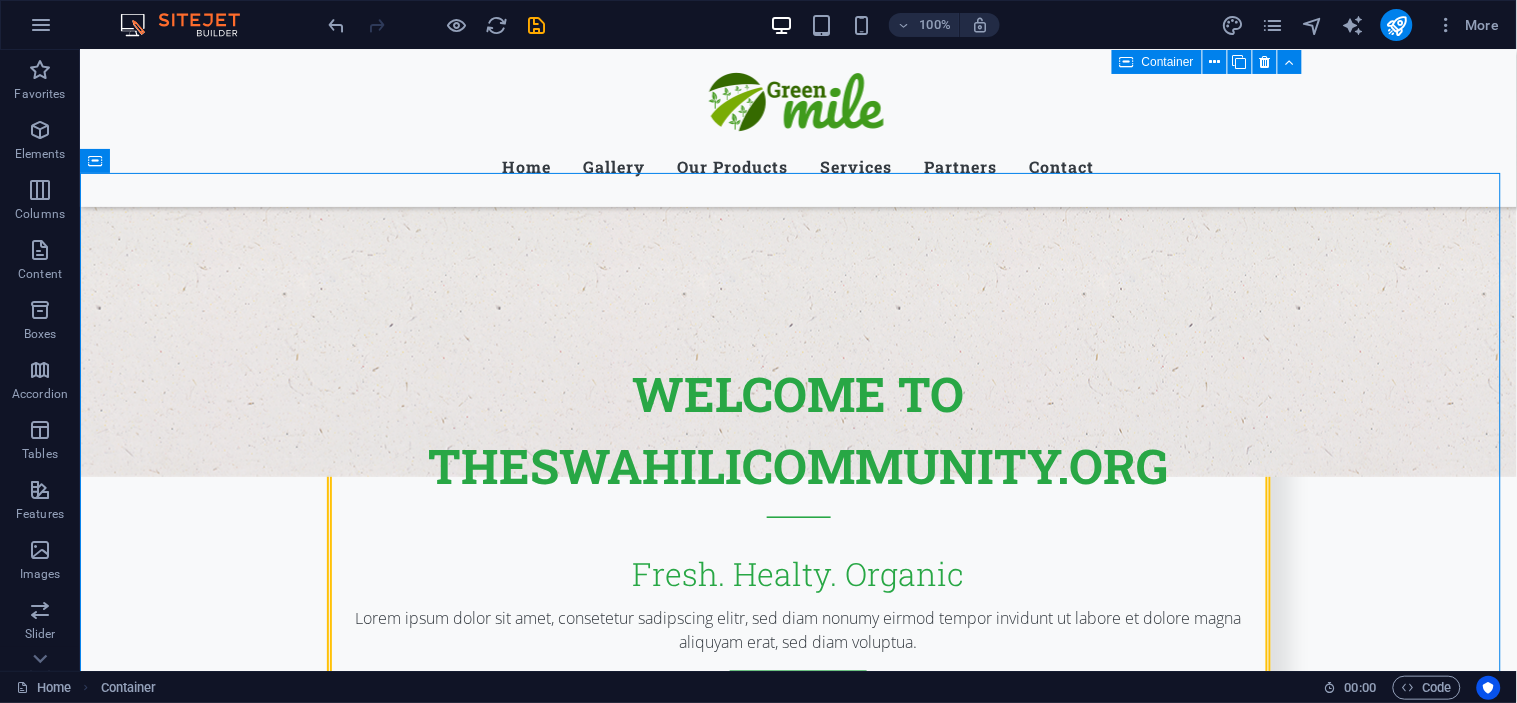 scroll, scrollTop: 648, scrollLeft: 0, axis: vertical 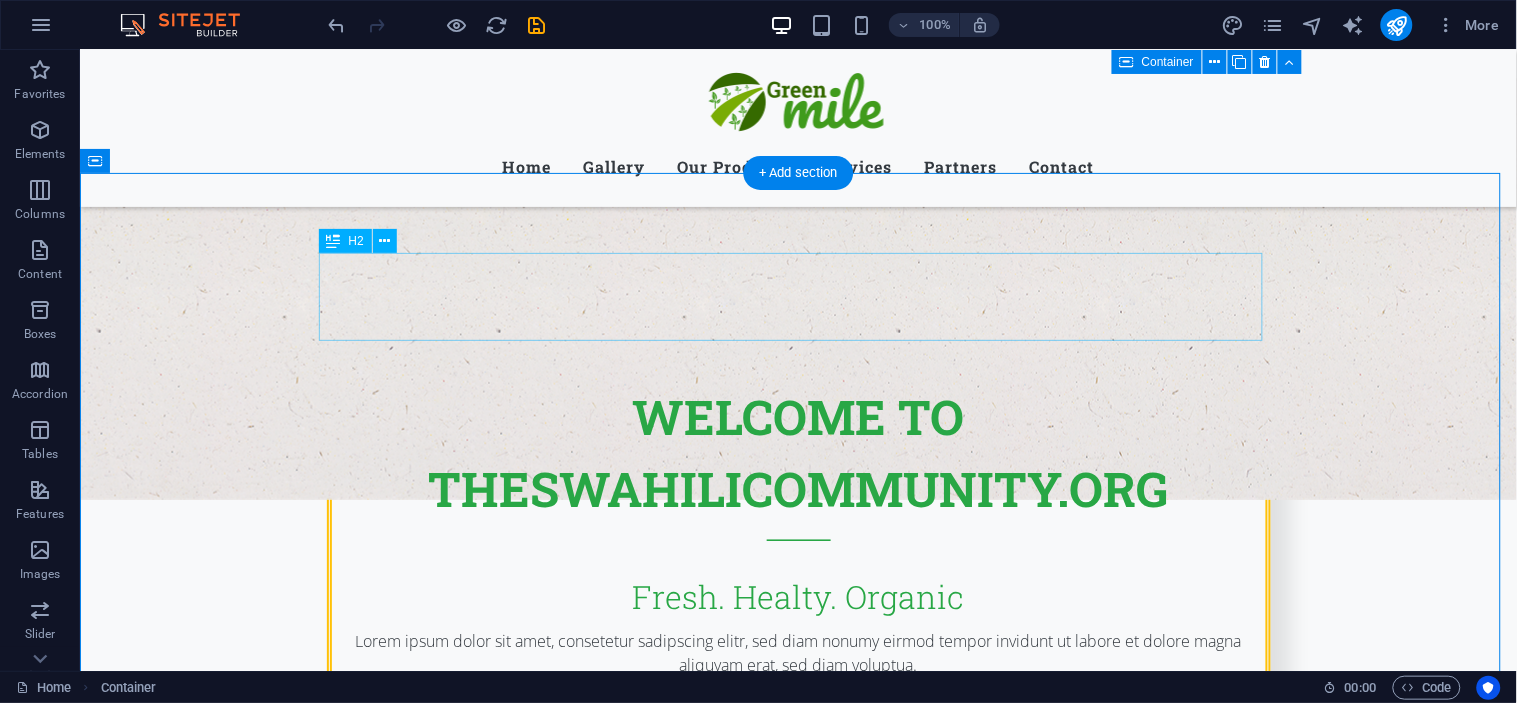click on "Our  galley" at bounding box center [798, 1190] 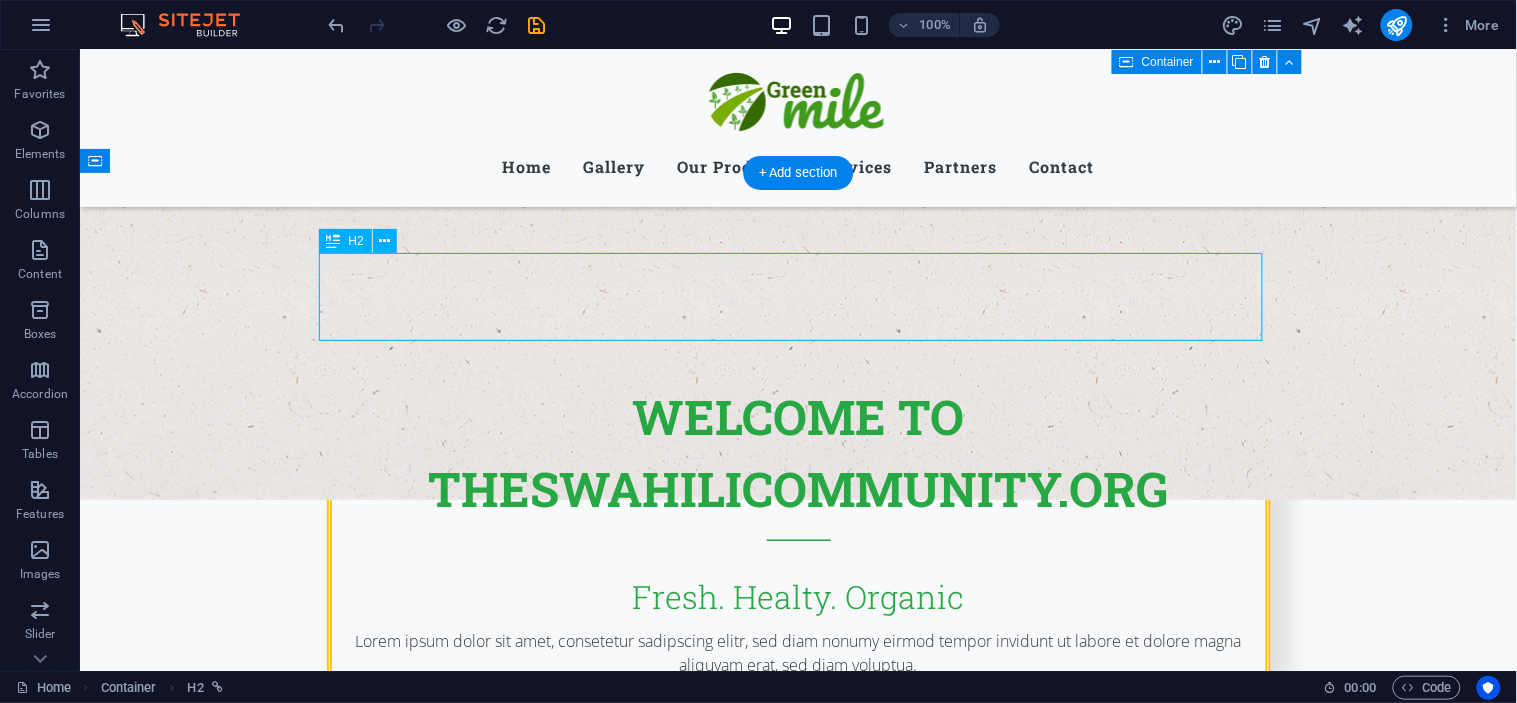 click on "Our  galley" at bounding box center [798, 1190] 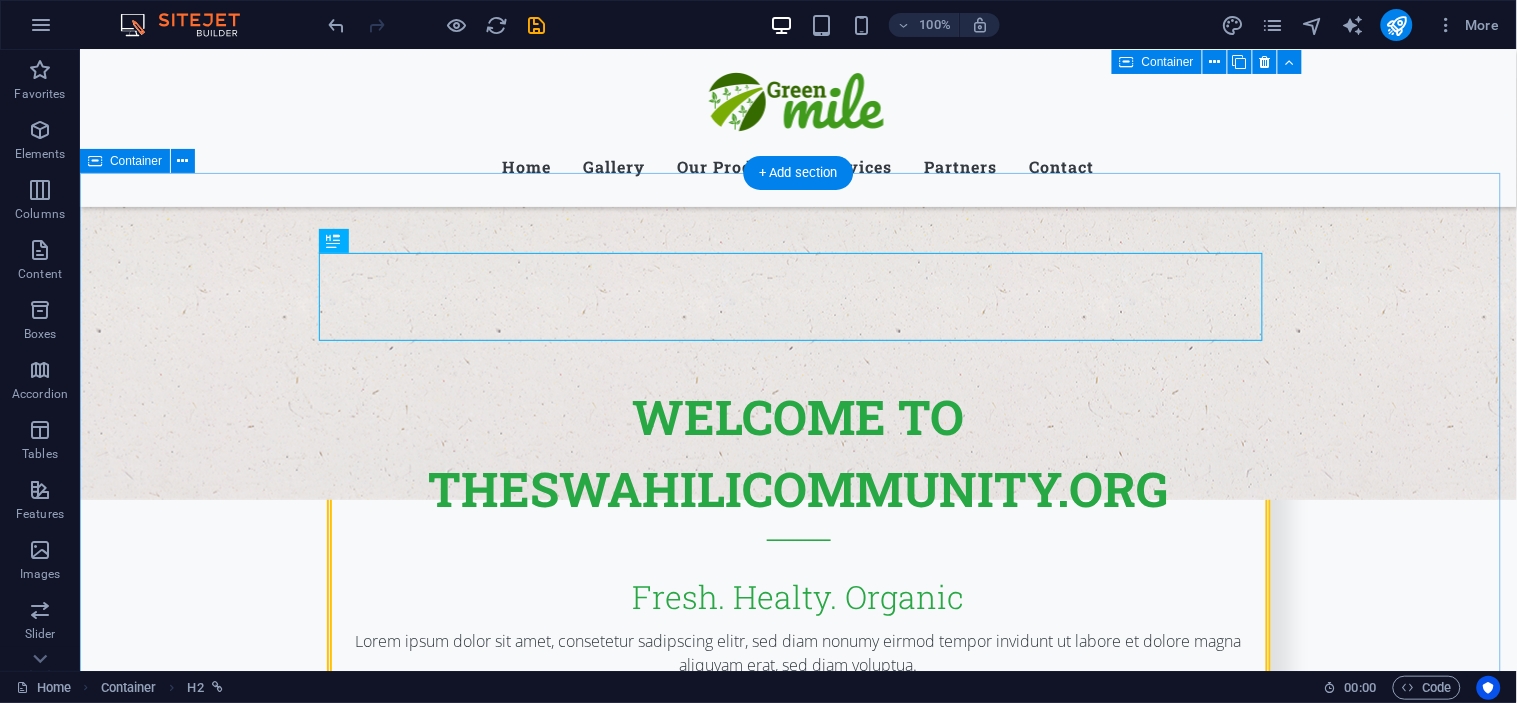 click on "Our  galley Premium Quality of Veggies and Fruit Lorem ipsum dolor sit amet, consetetur sadipscing elitr, sed diam nonumy eirmod tempor invidunt ut labore et dolore magna aliquyam erat, sed diam voluptua. At vero eos et accusam et justo duo dolores et ea rebum. Stet clita kasd gubergren, no sea takimata sanctus est Lorem ipsum dolor sit amet. Lorem ipsum dolor sit amet, consetetur sadipscing elitr, sed diam nonumy eirmod tempor invidunt ut labore et dolore magna aliquyam erat, sed diam voluptua.  At vero eos et accusam et justo duo dolores et ea rebum. Stet clita kasd gubergren, no sea takimata sanctus est Lorem ipsum dolor sit amet. Lorem ipsum dolor sit amet, consetetur sadipscing elitr, sed diam nonumy eirmod tempor invidunt ut labore et dolore magna aliquyam erat, sed diam voluptua. At vero eos et accusam et justo duo dolores et ea rebum. Stet clita kasd gubergren, no sea takimata sanctus est Lorem ipsum dolor sit amet.    Premium Quality Fresh Vegetables Best Farmers Organic Agriculture" at bounding box center [797, 1796] 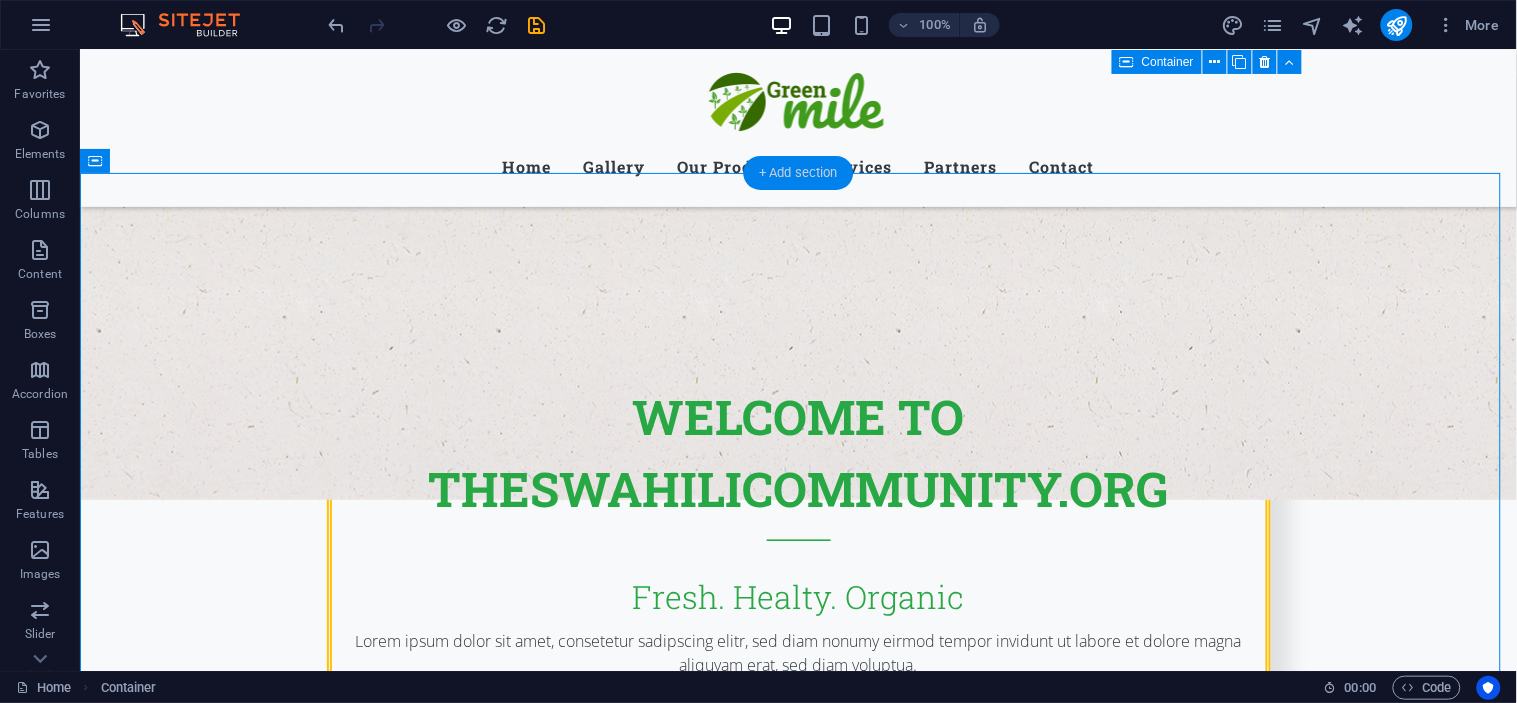 click on "+ Add section" at bounding box center (798, 173) 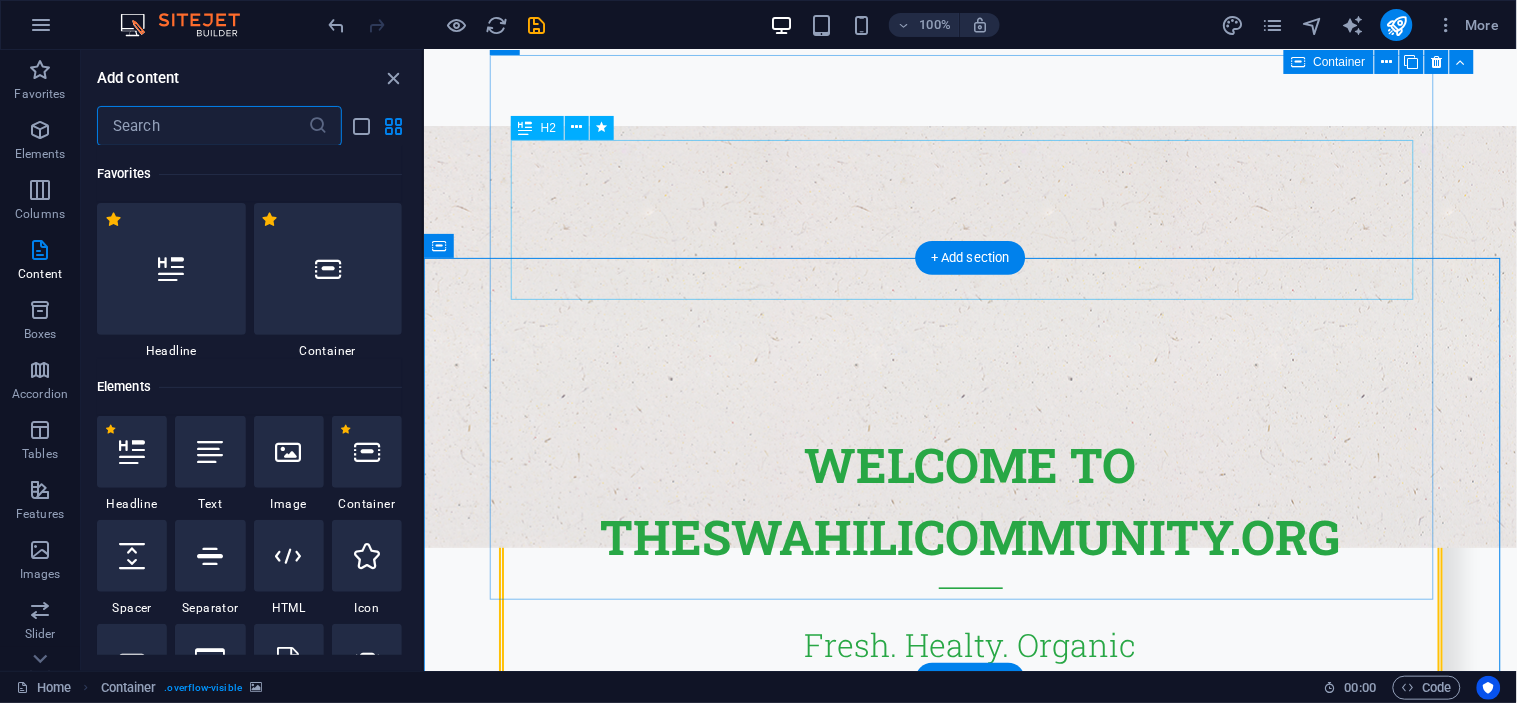 scroll, scrollTop: 251, scrollLeft: 0, axis: vertical 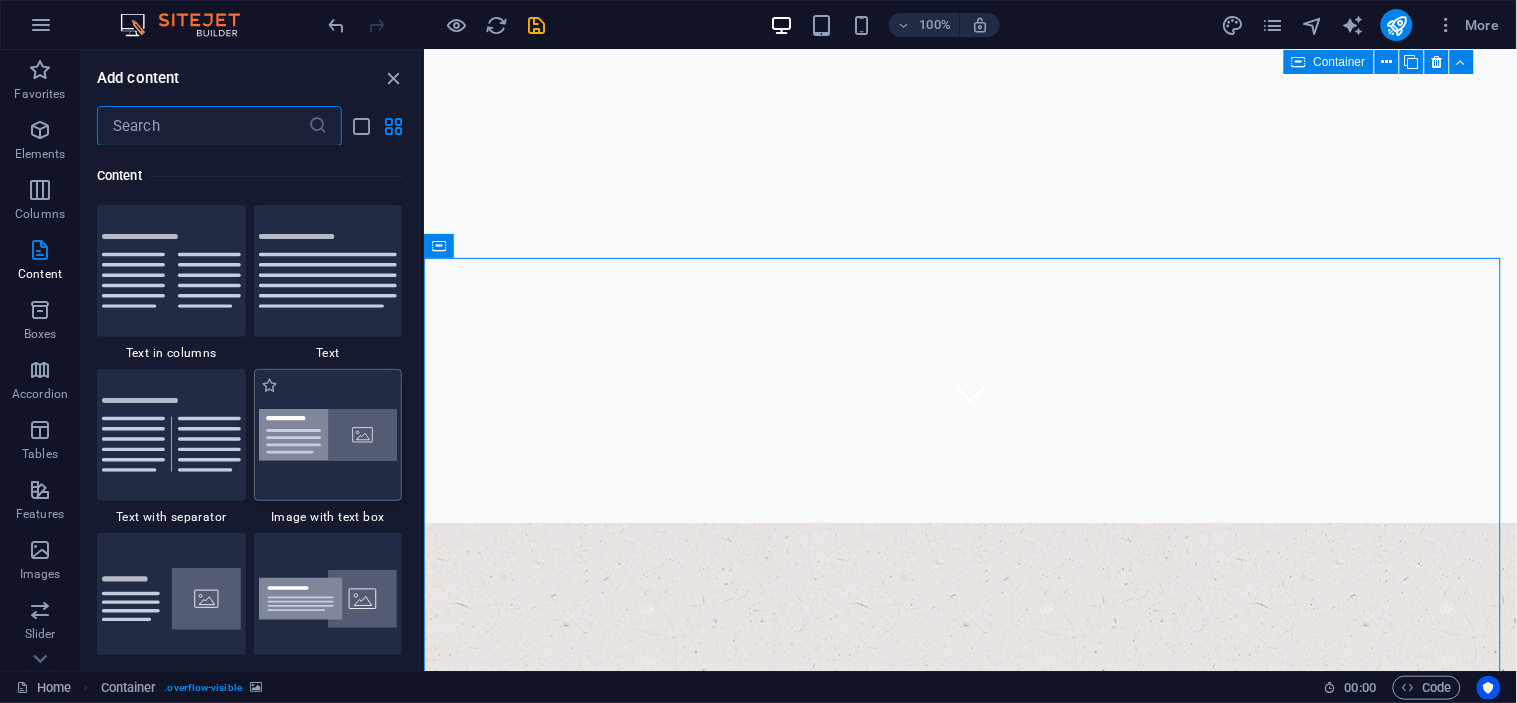 click at bounding box center (328, 435) 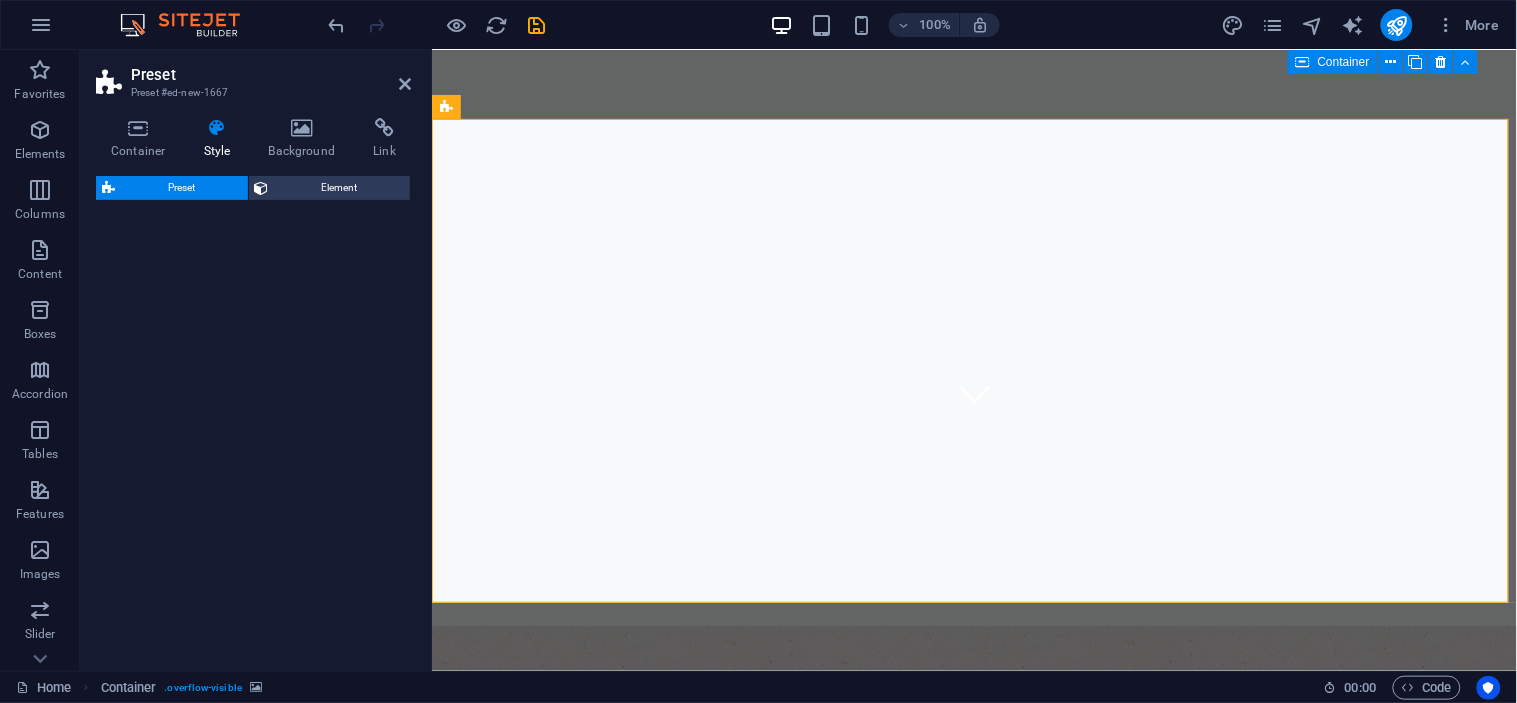 select on "rem" 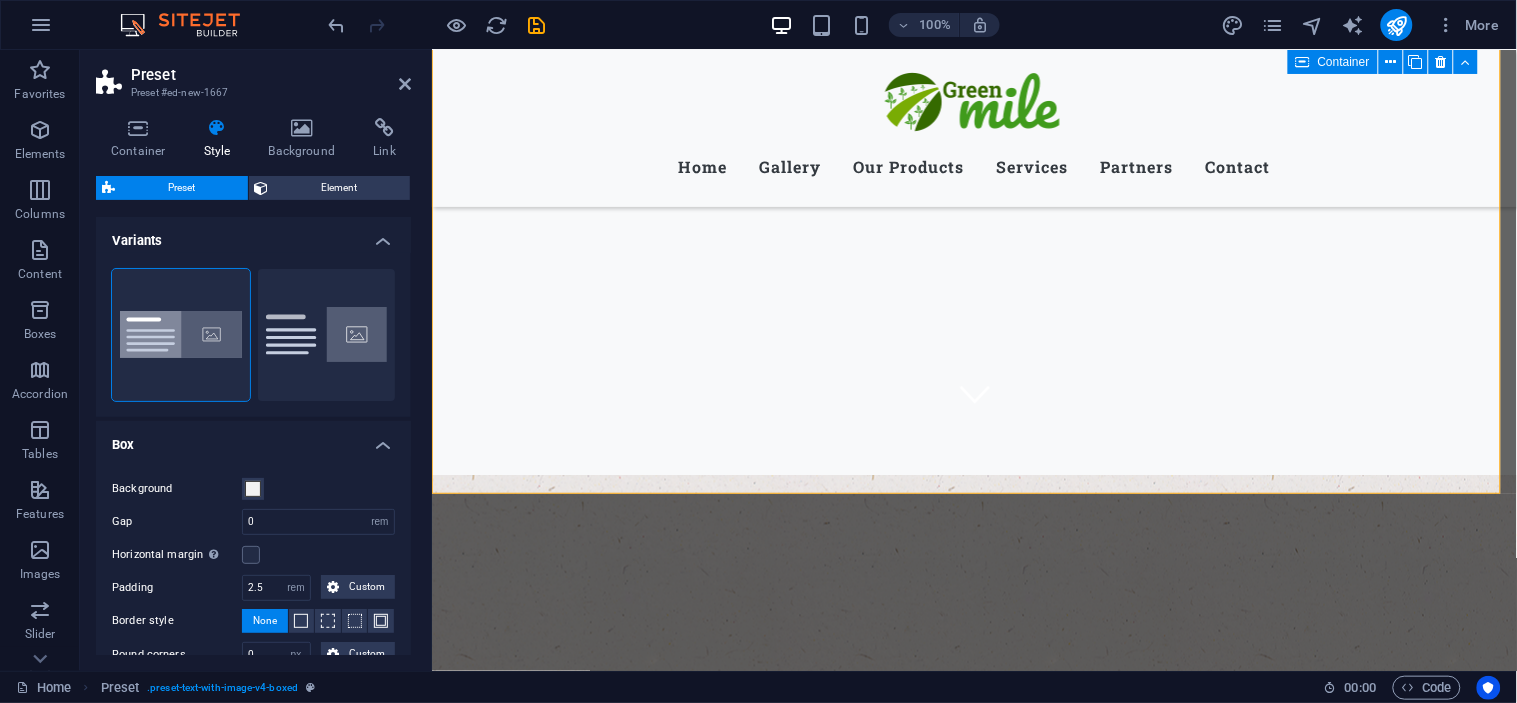 scroll, scrollTop: 812, scrollLeft: 0, axis: vertical 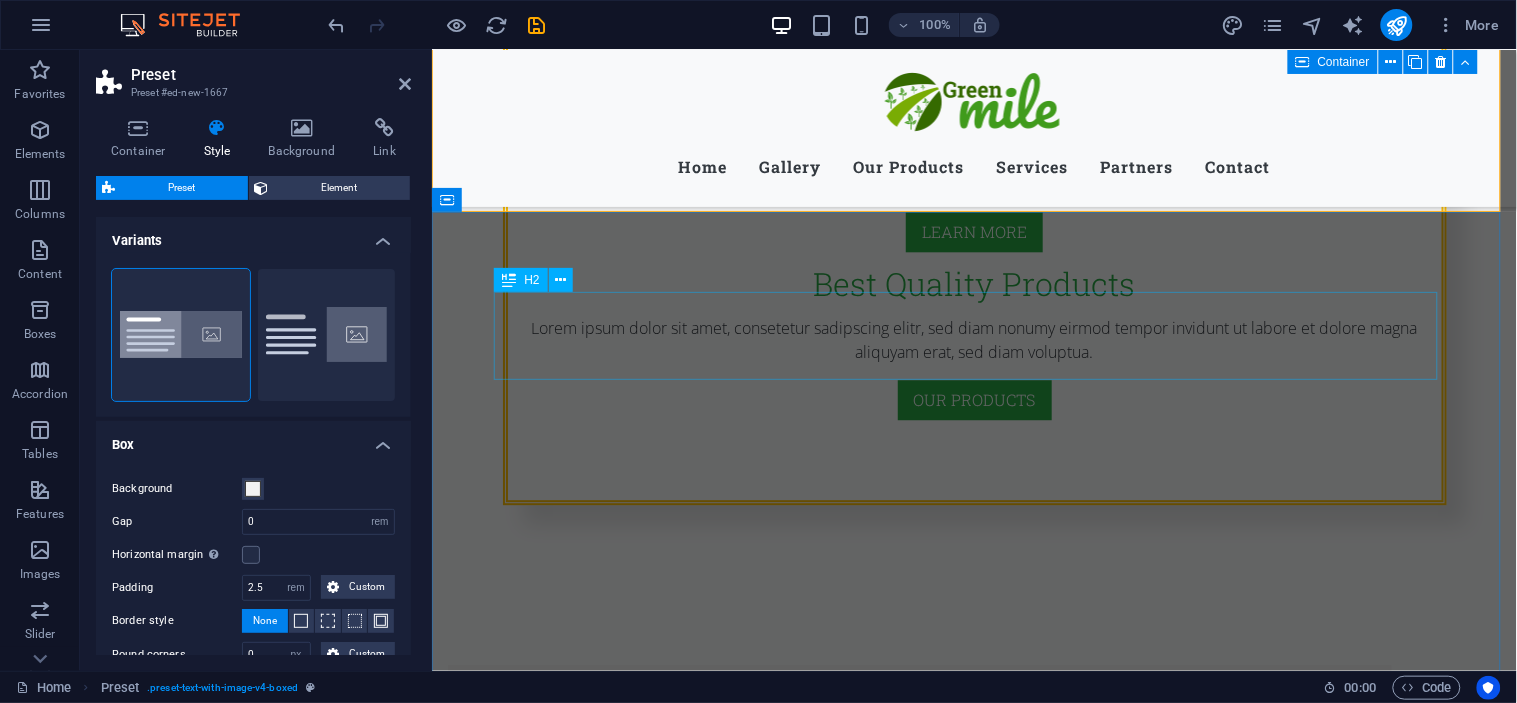 click on "Our  galley" at bounding box center [974, 1634] 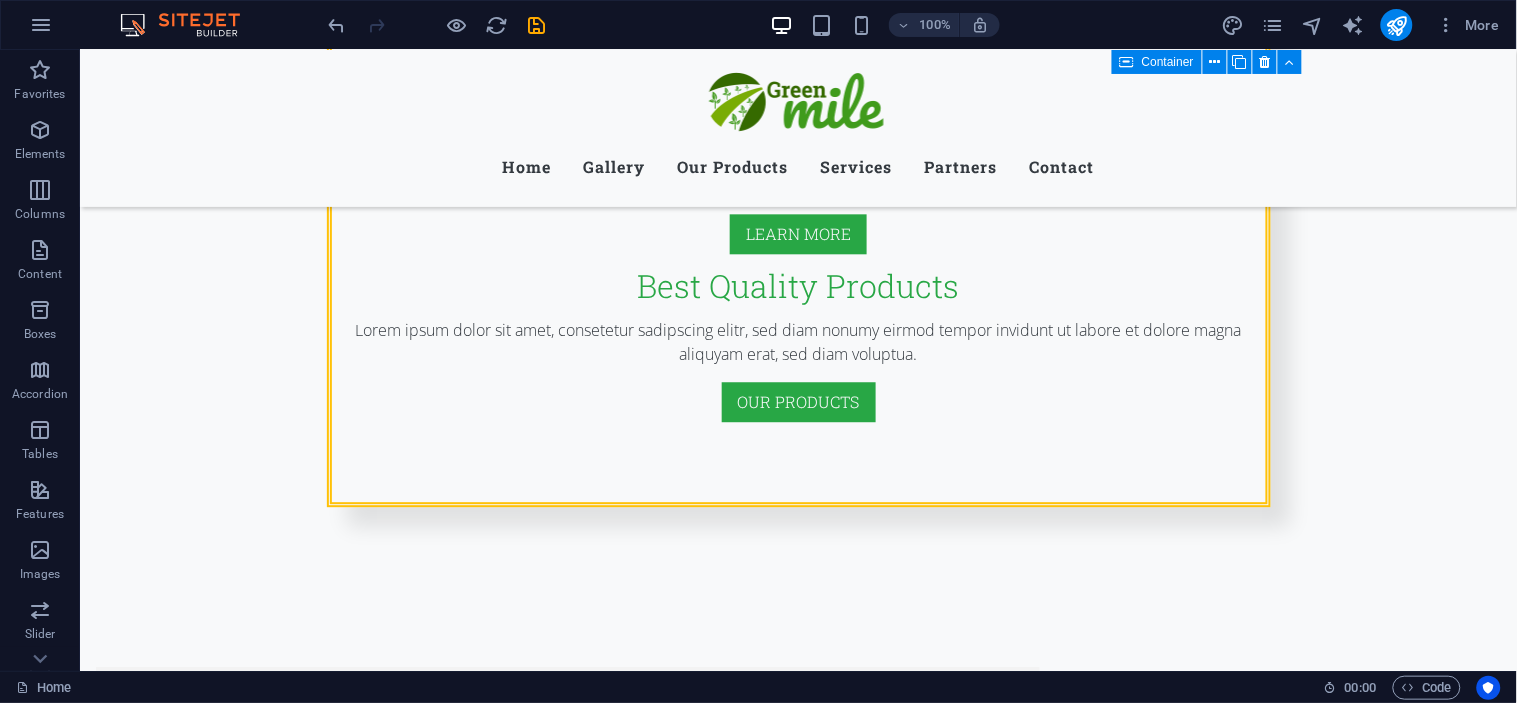 scroll, scrollTop: 1130, scrollLeft: 0, axis: vertical 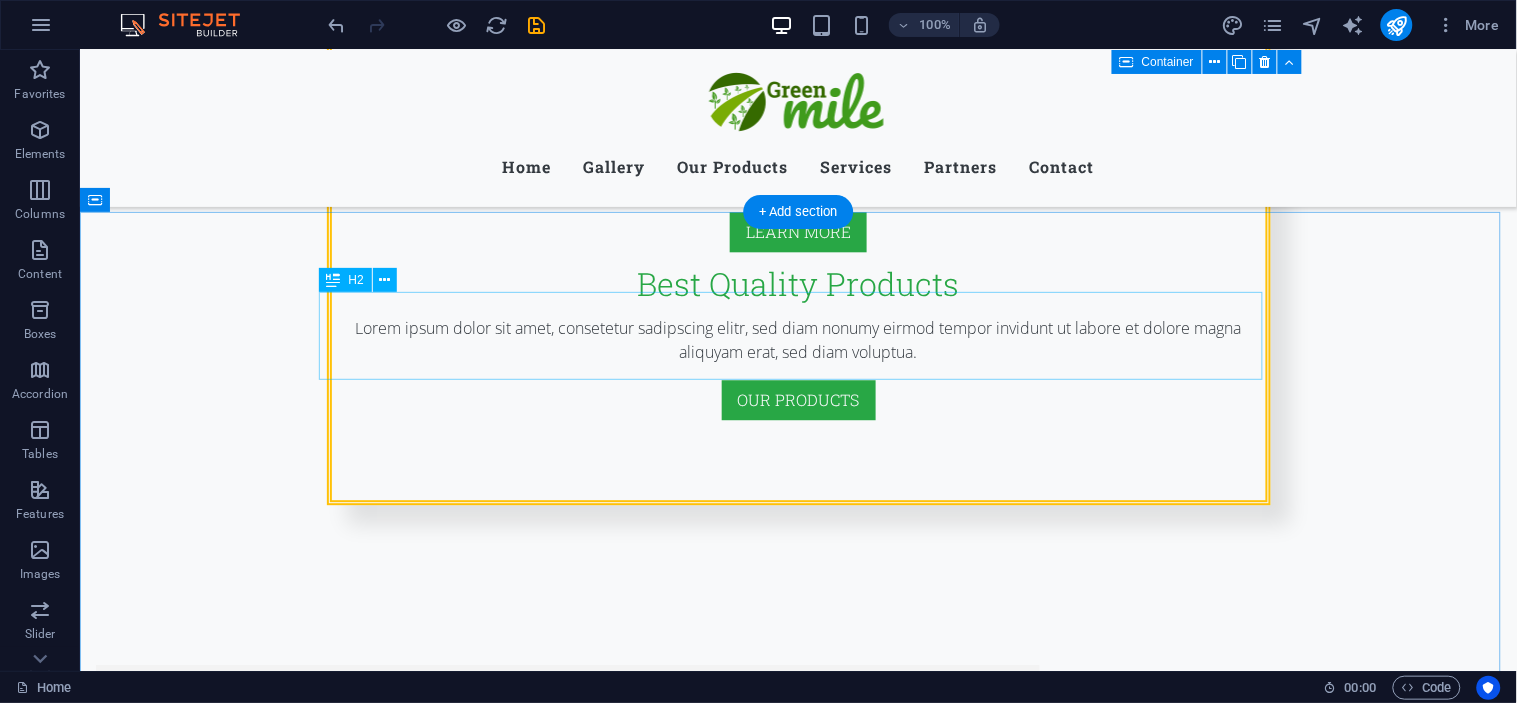 click on "Our  galley" at bounding box center [798, 1634] 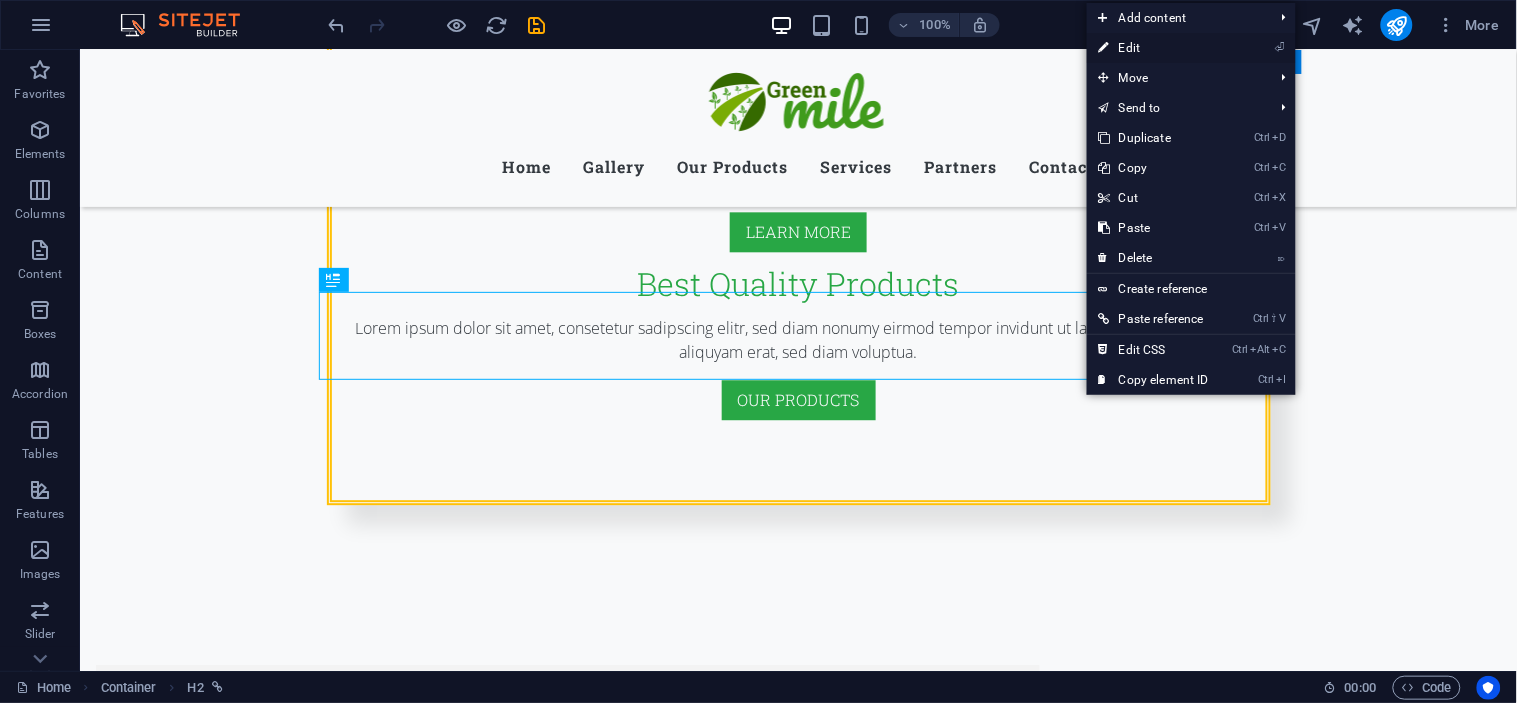 click on "⏎  Edit" at bounding box center [1154, 48] 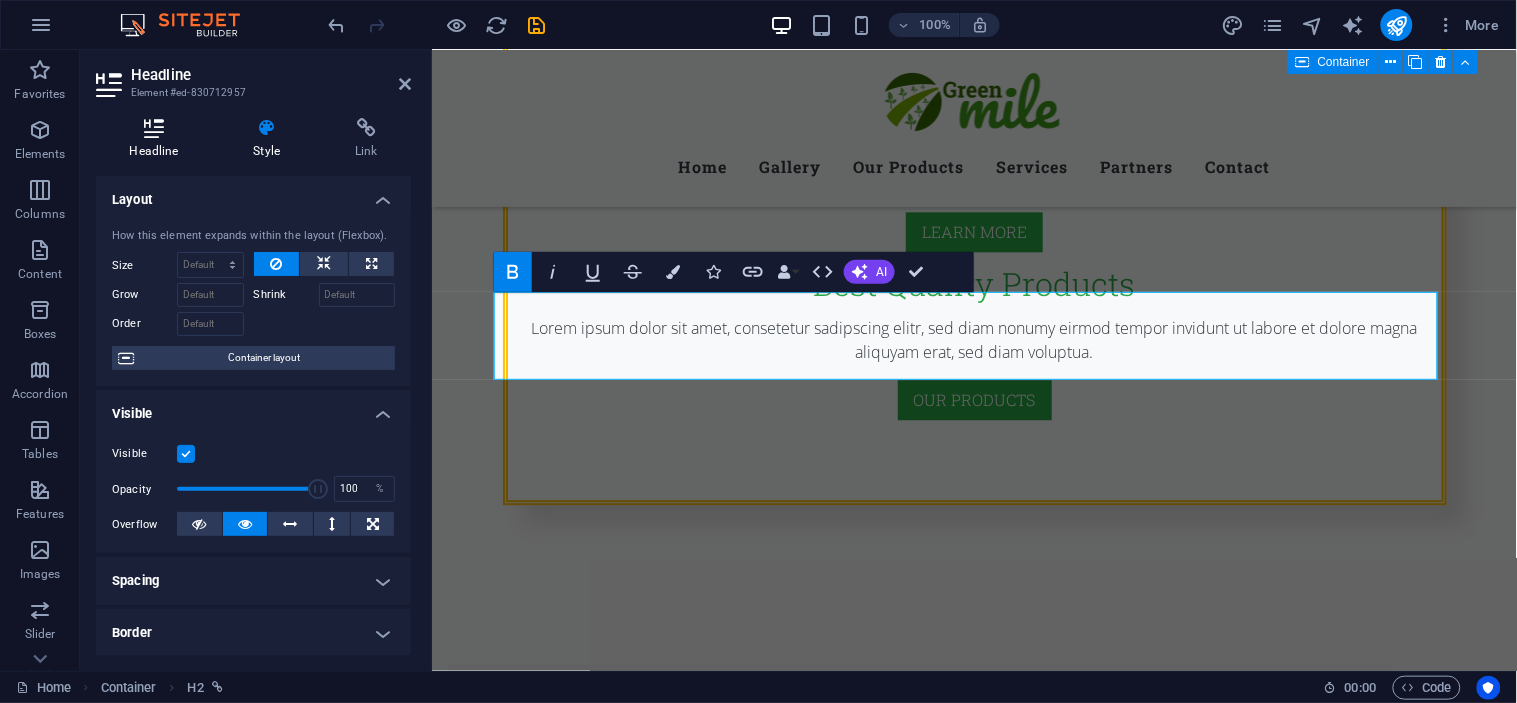 click on "Headline" at bounding box center (158, 139) 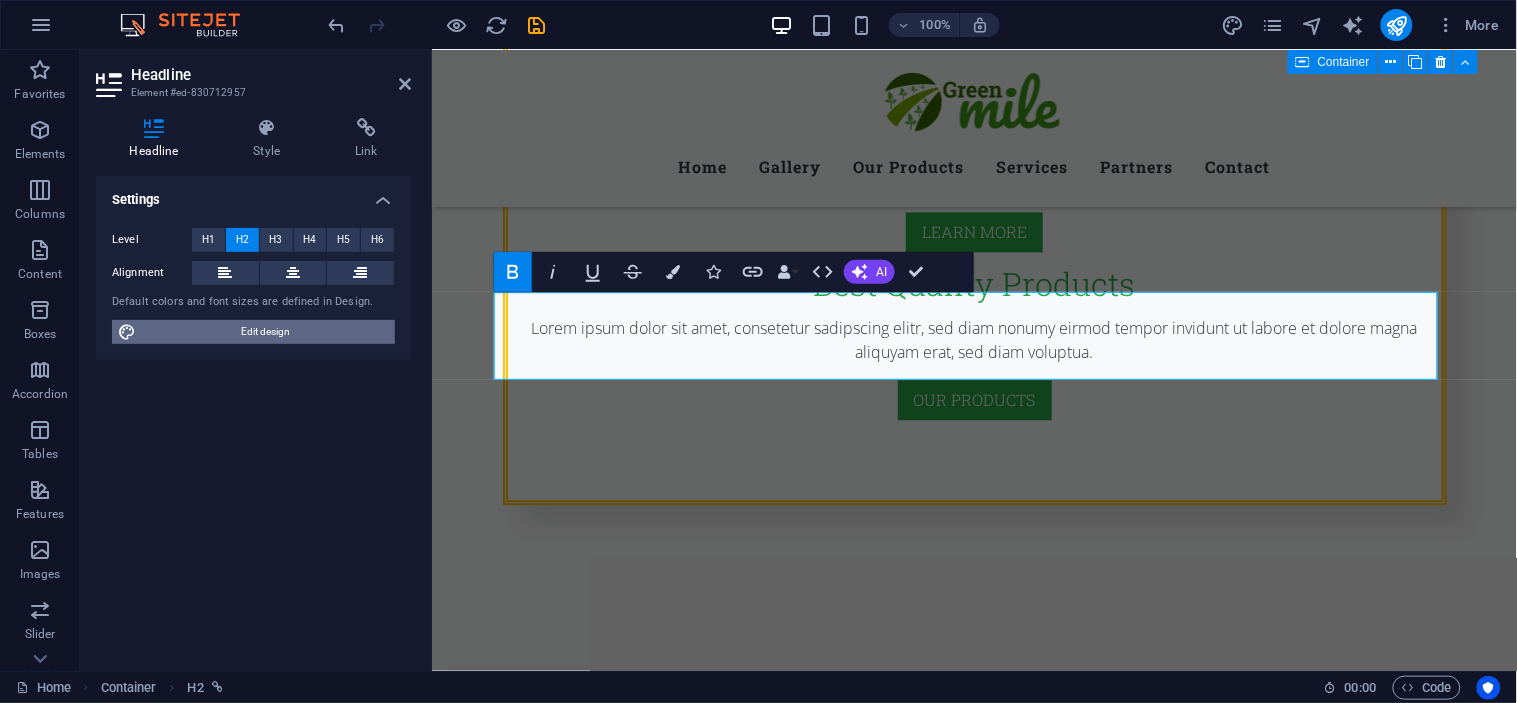 click on "Edit design" at bounding box center (265, 332) 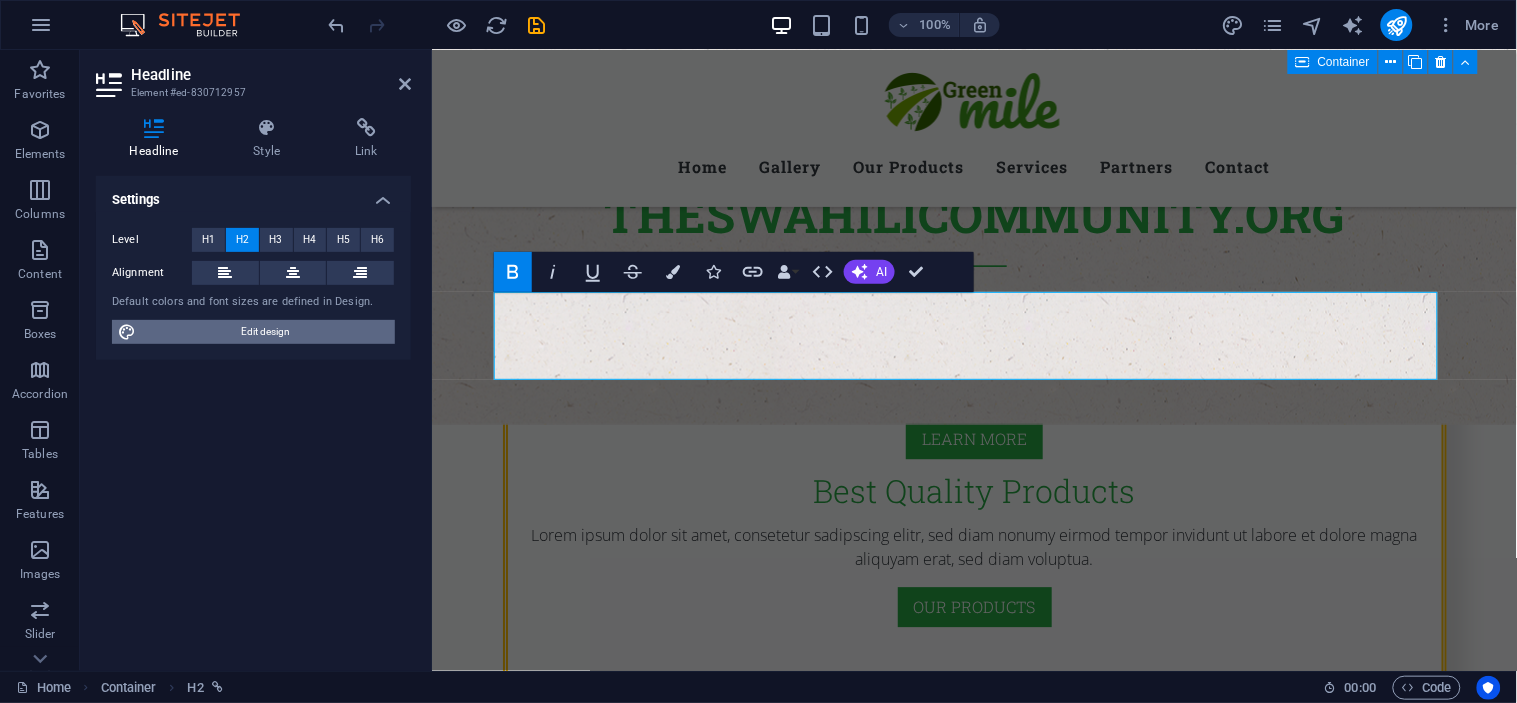 select on "px" 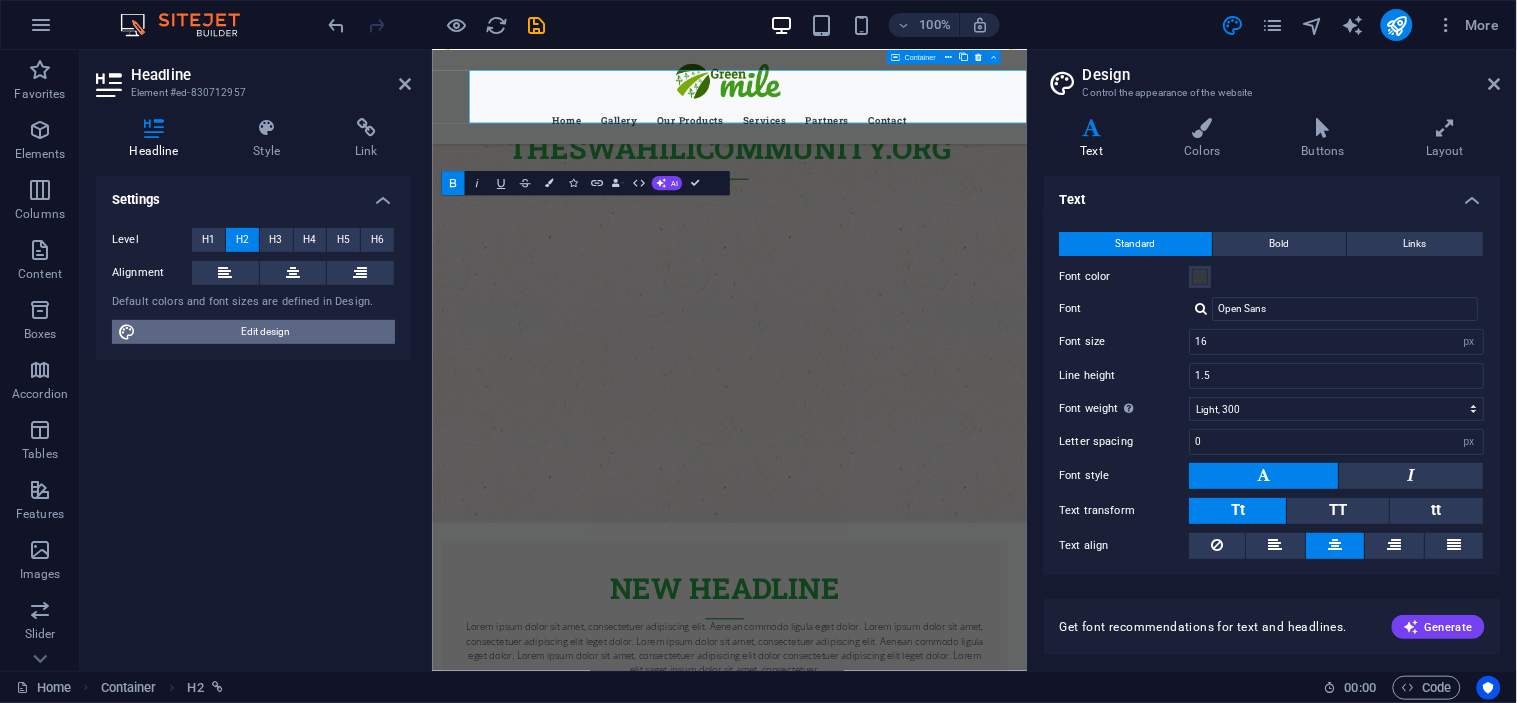 scroll, scrollTop: 1337, scrollLeft: 0, axis: vertical 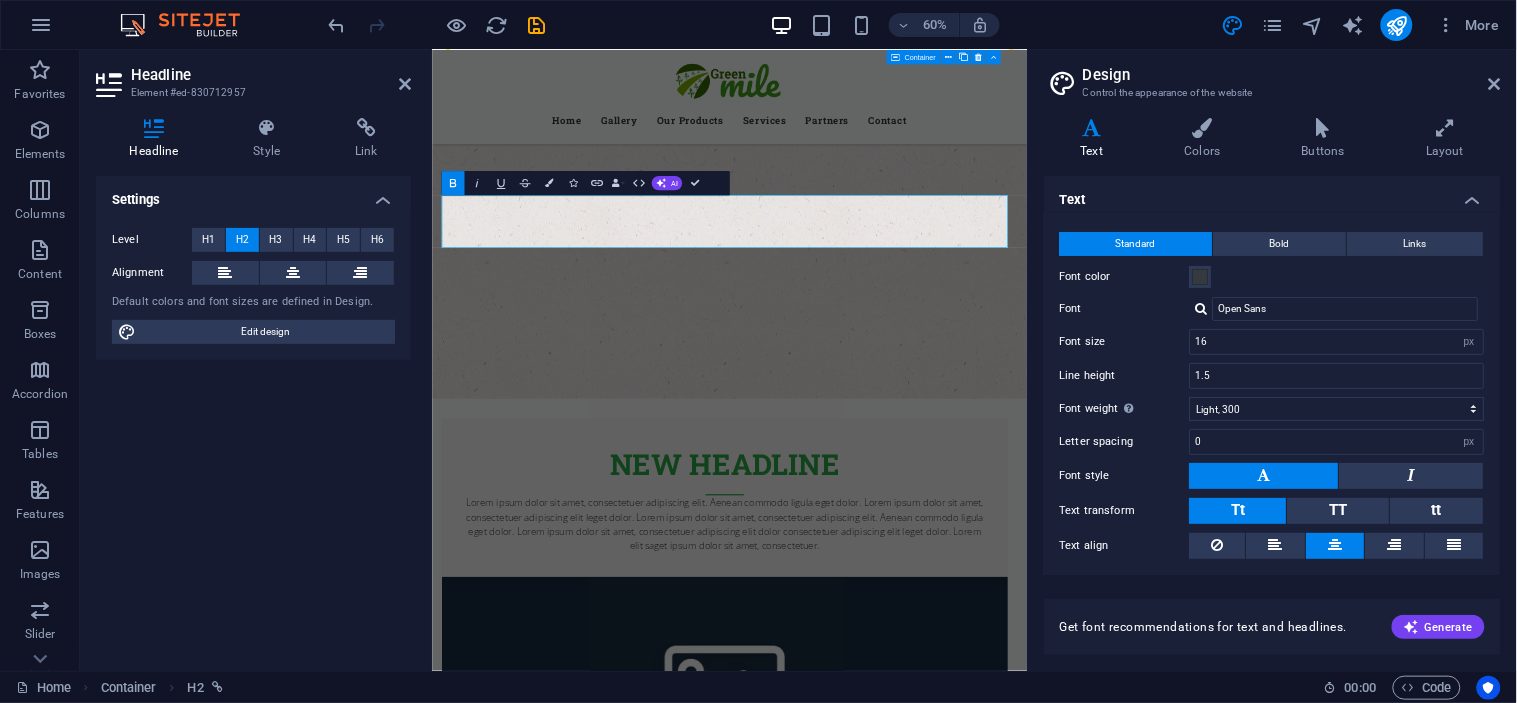 drag, startPoint x: 1502, startPoint y: 236, endPoint x: 1516, endPoint y: 288, distance: 53.851646 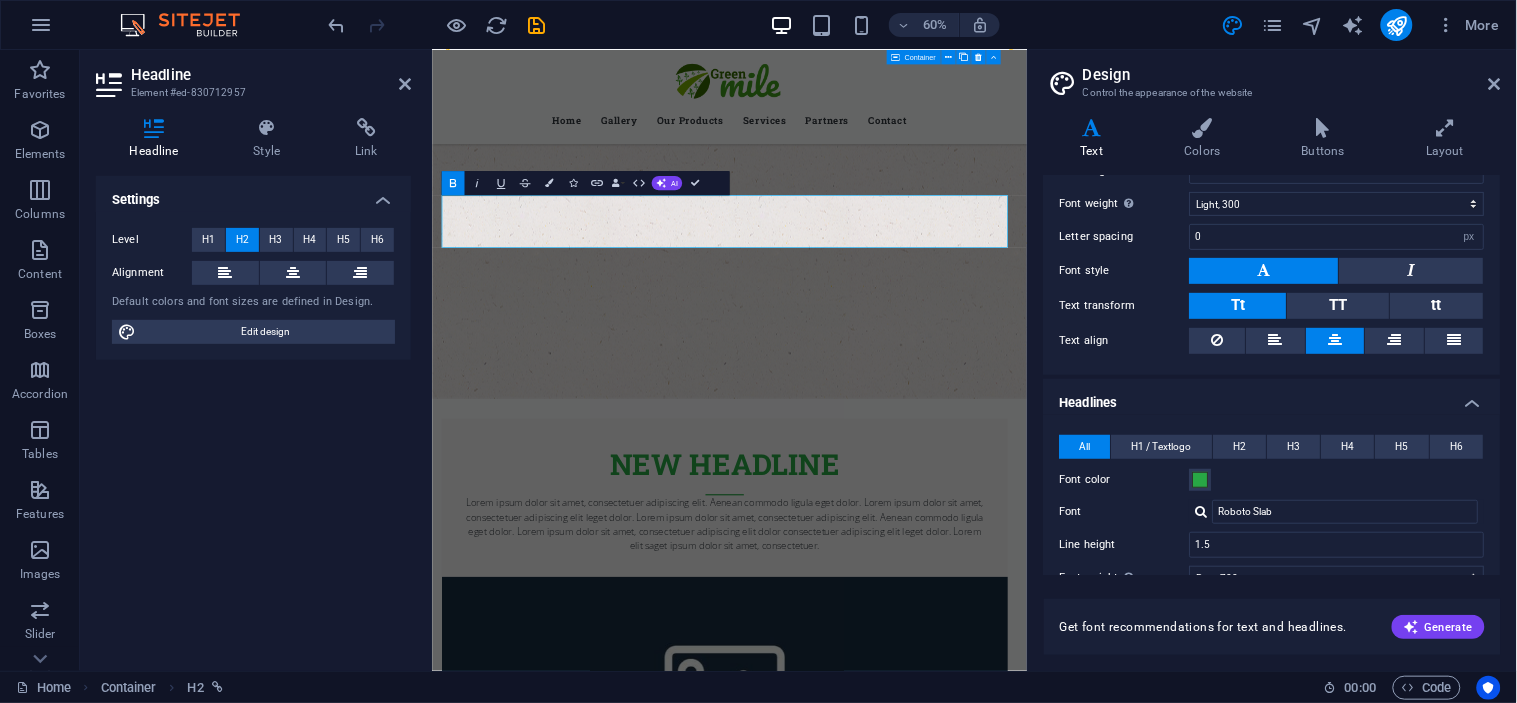 scroll, scrollTop: 0, scrollLeft: 0, axis: both 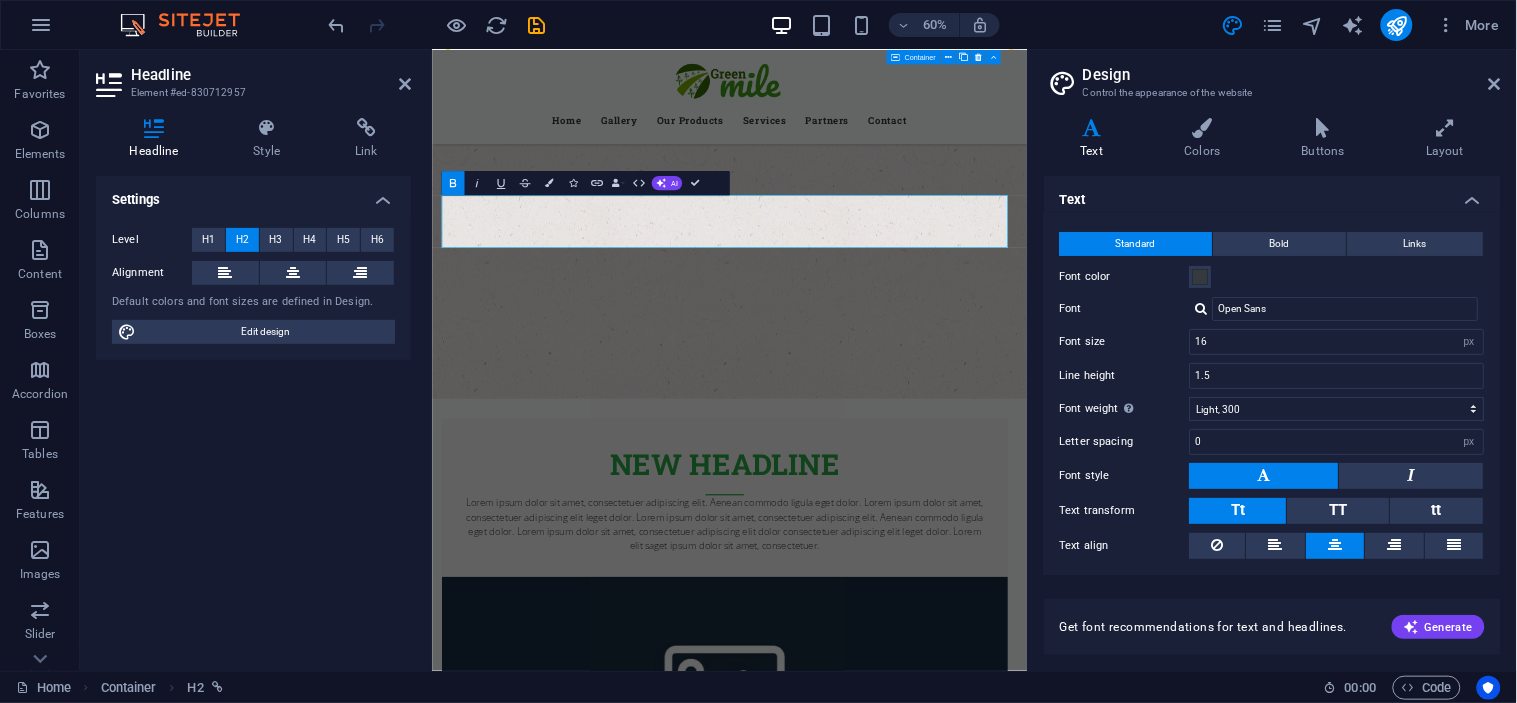 click on "Design Control the appearance of the website Variants  Text  Colors  Buttons  Layout Text Standard Bold Links Font color Font Open Sans Font size 16 rem px Line height 1.5 Font weight To display the font weight correctly, it may need to be enabled.  Manage Fonts Thin, 100 Extra-light, 200 Light, 300 Regular, 400 Medium, 500 Semi-bold, 600 Bold, 700 Extra-bold, 800 Black, 900 Letter spacing 0 rem px Font style Text transform Tt TT tt Text align Font weight To display the font weight correctly, it may need to be enabled.  Manage Fonts Thin, 100 Extra-light, 200 Light, 300 Regular, 400 Medium, 500 Semi-bold, 600 Bold, 700 Extra-bold, 800 Black, 900 Default Hover / Active Font color Font color Decoration None Decoration None Transition duration 0.3 s Transition function Ease Ease In Ease Out Ease In/Ease Out Linear Headlines All H1 / Textlogo H2 H3 H4 H5 H6 Font color Font Roboto Slab Line height 1.5 Font weight To display the font weight correctly, it may need to be enabled.  Manage Fonts Thin, 100 Light, 300 0" at bounding box center [1272, 360] 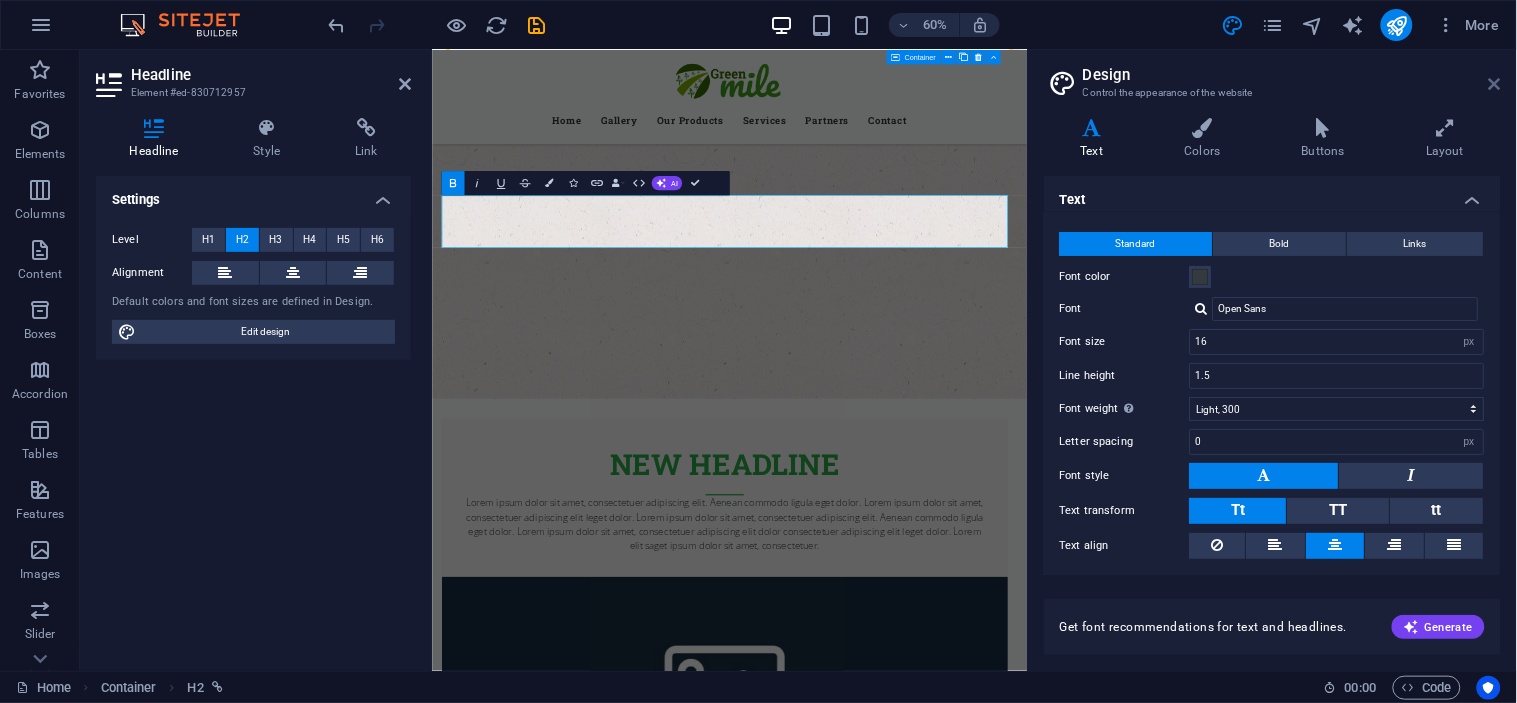 click at bounding box center [1495, 84] 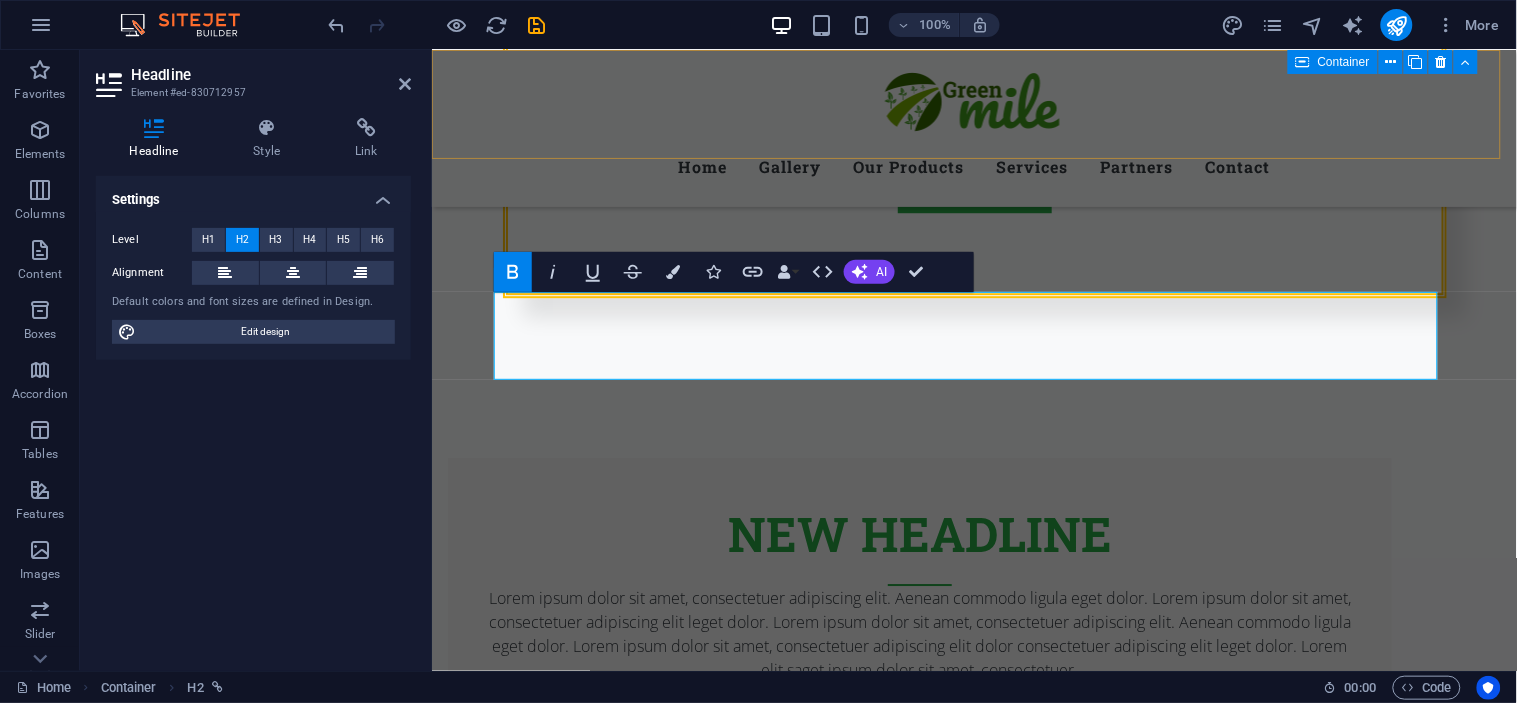 scroll, scrollTop: 1130, scrollLeft: 0, axis: vertical 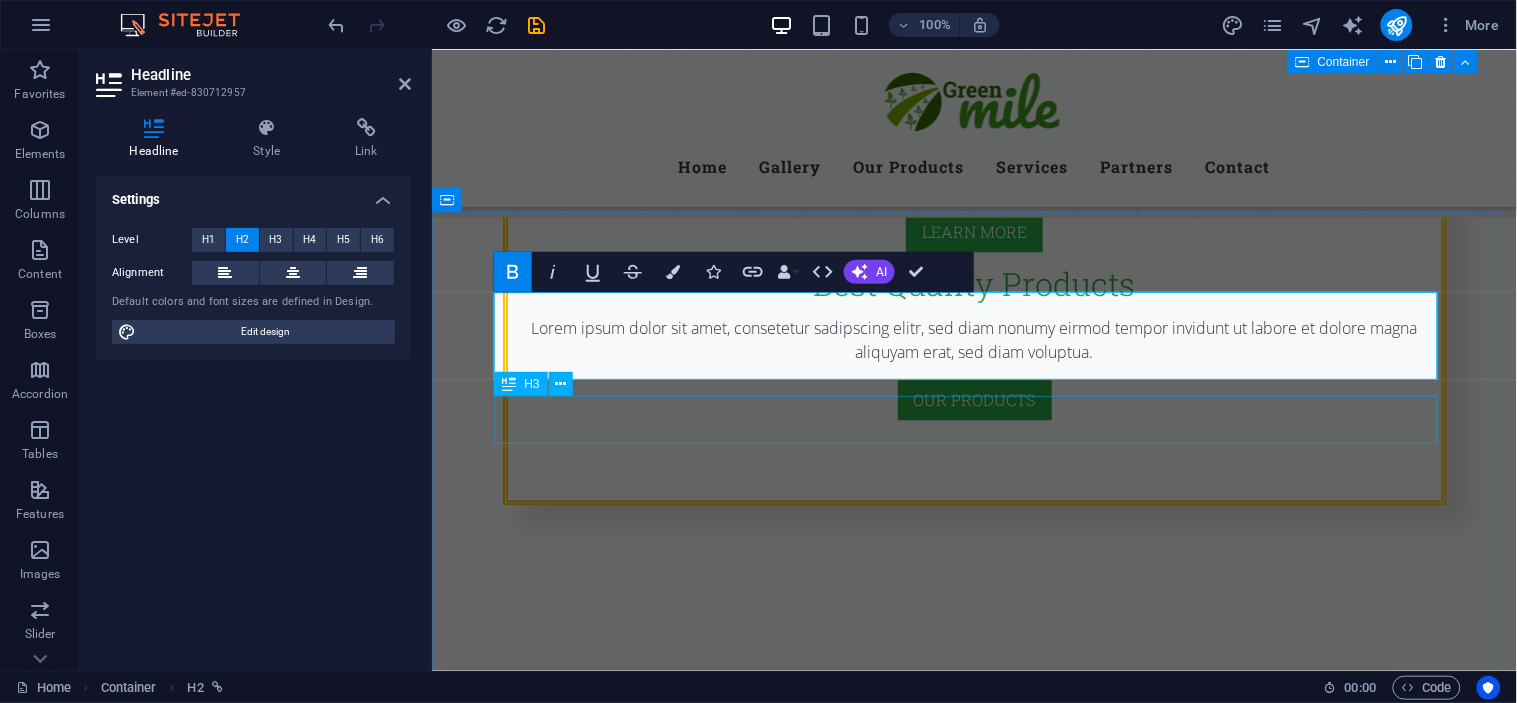 click on "Premium Quality of Veggies and Fruit" at bounding box center (974, 1718) 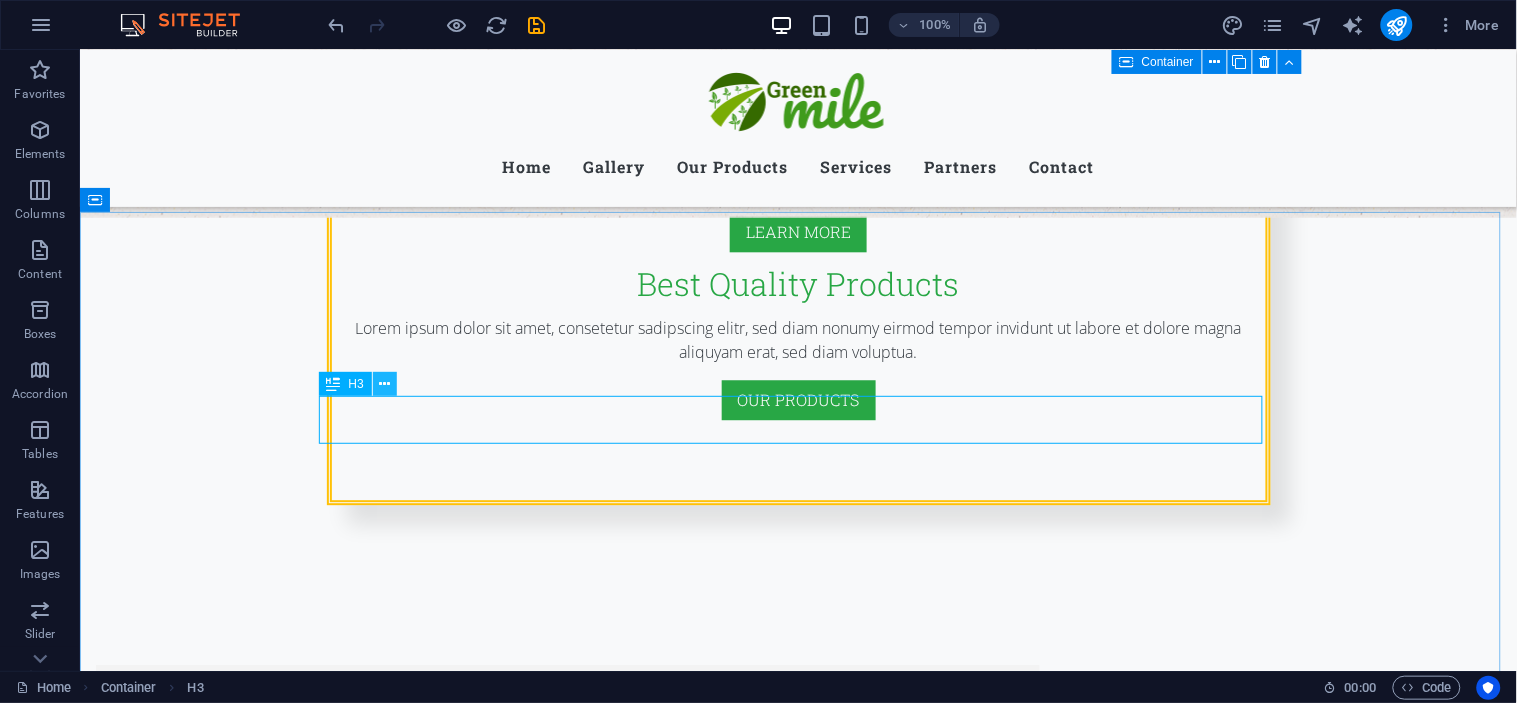 click at bounding box center (384, 384) 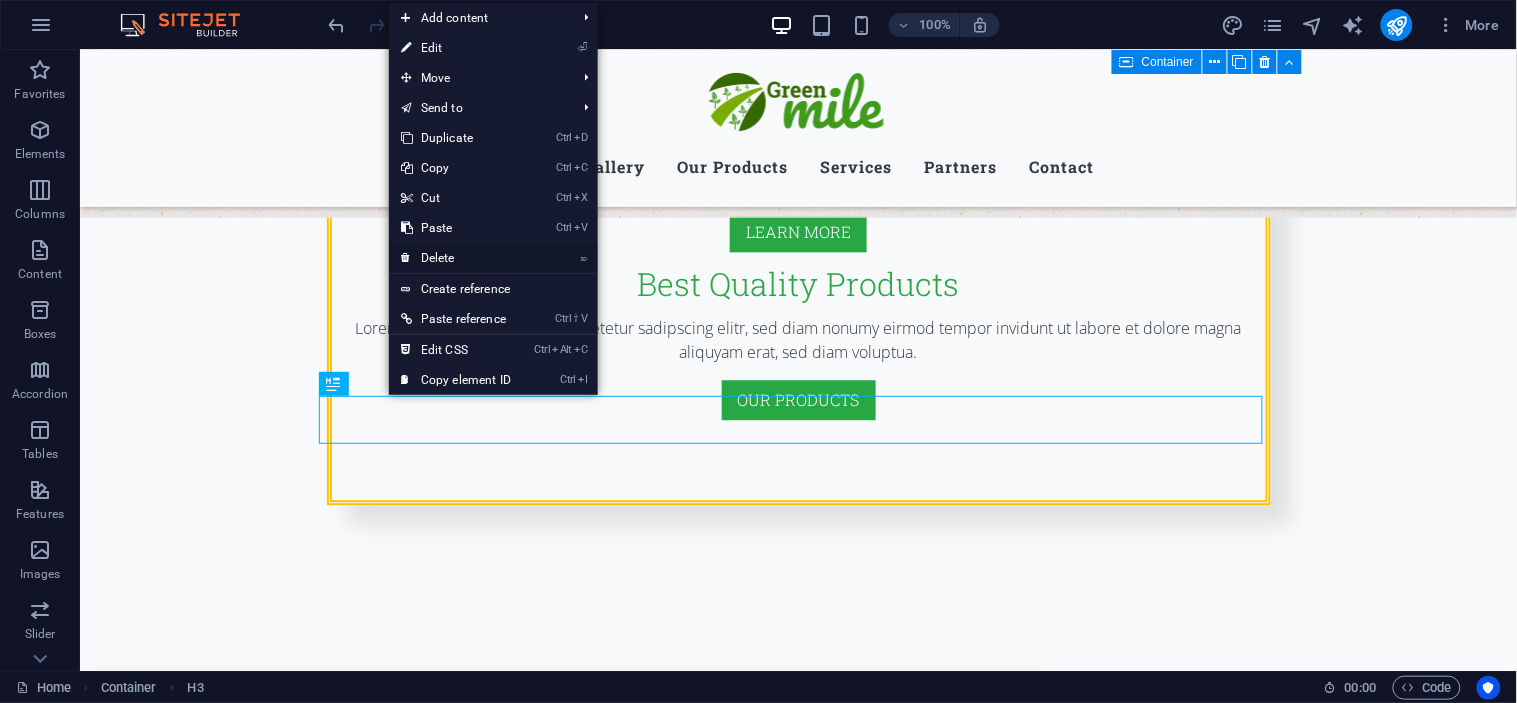 click on "⌦  Delete" at bounding box center [456, 258] 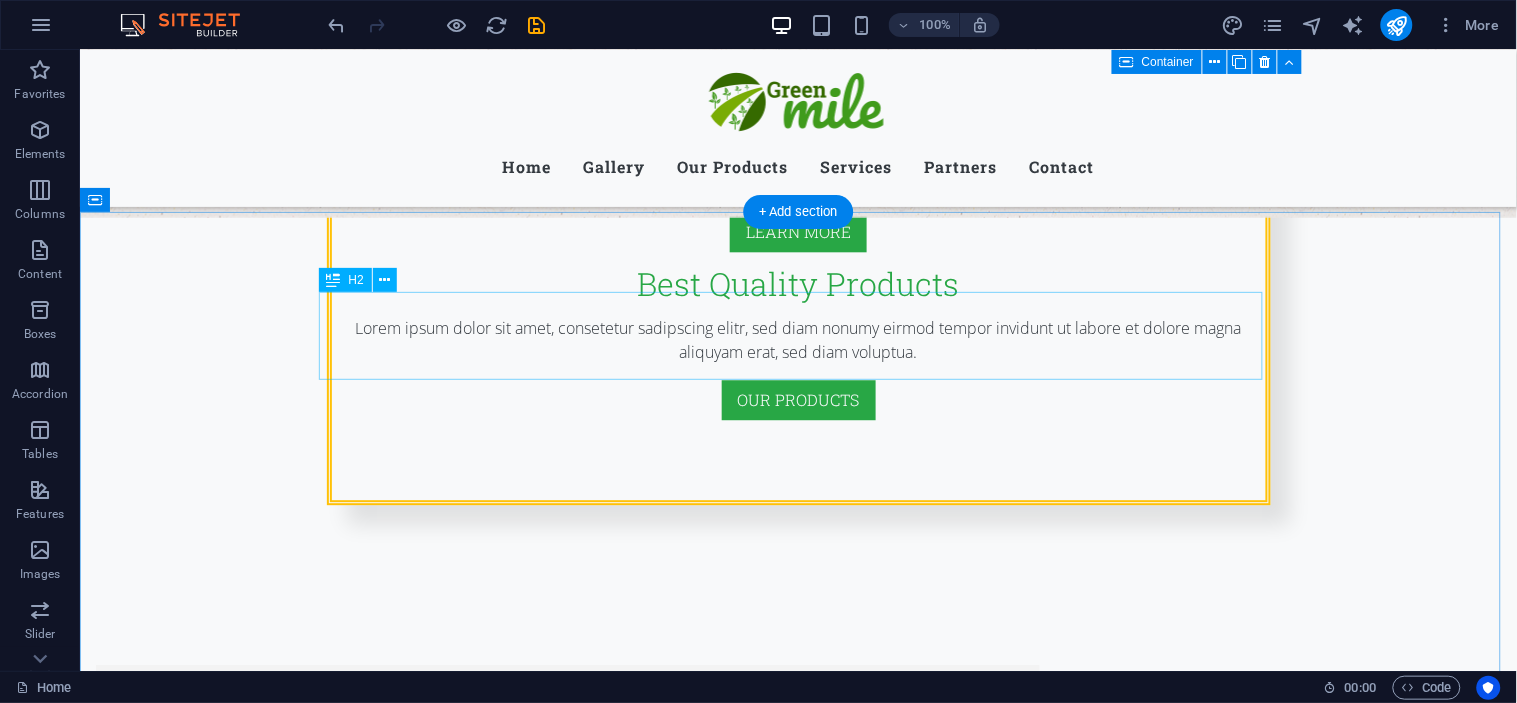 click on "Our  galley" at bounding box center [798, 1634] 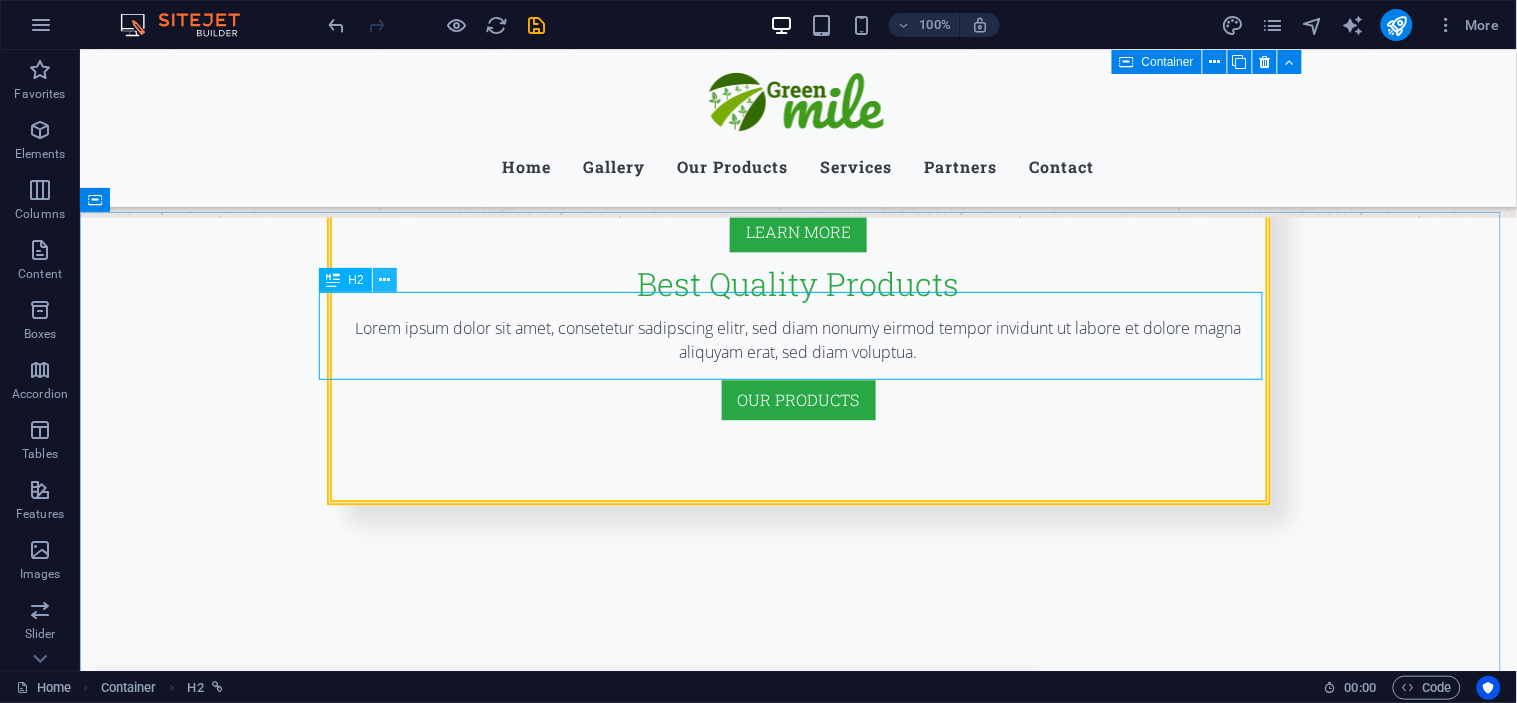 click at bounding box center [384, 280] 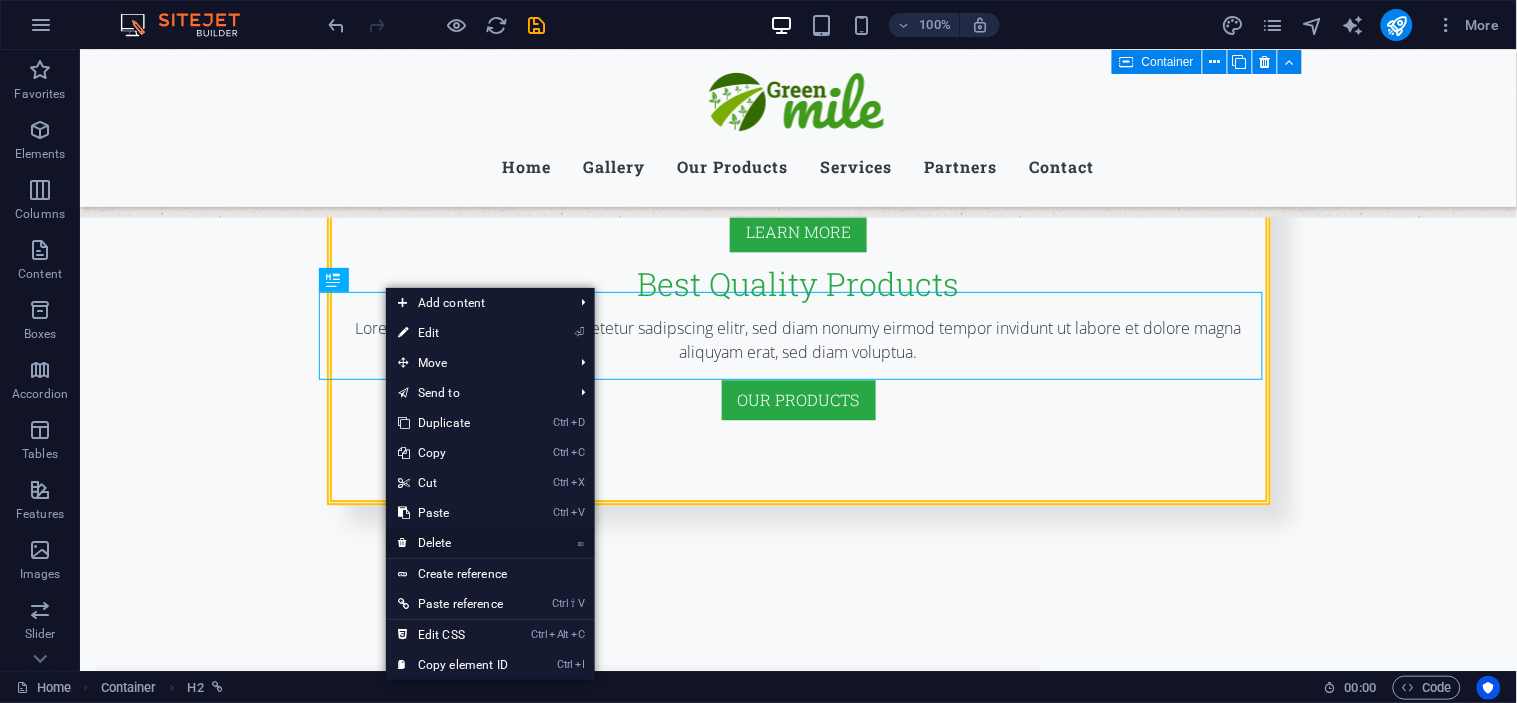 click on "⌦  Delete" at bounding box center [453, 543] 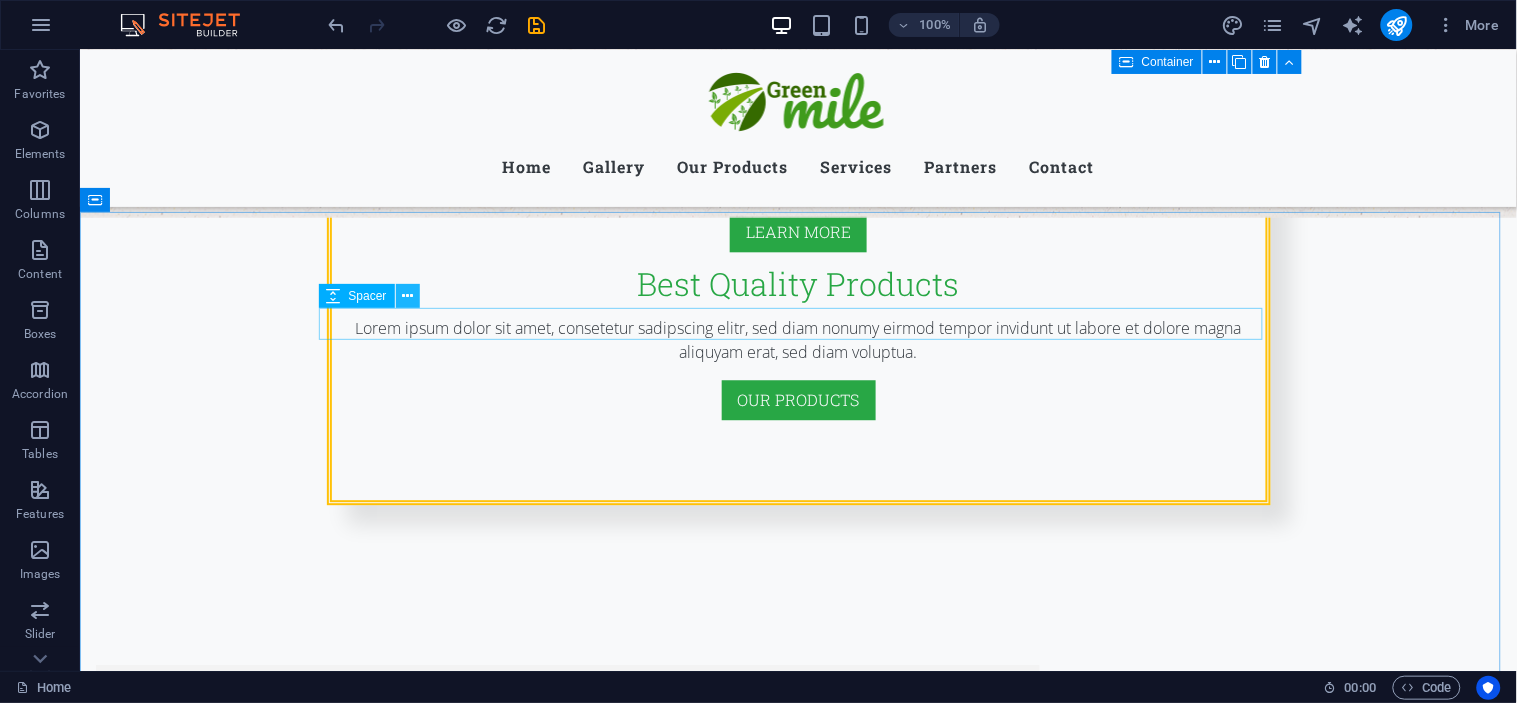 click at bounding box center [407, 296] 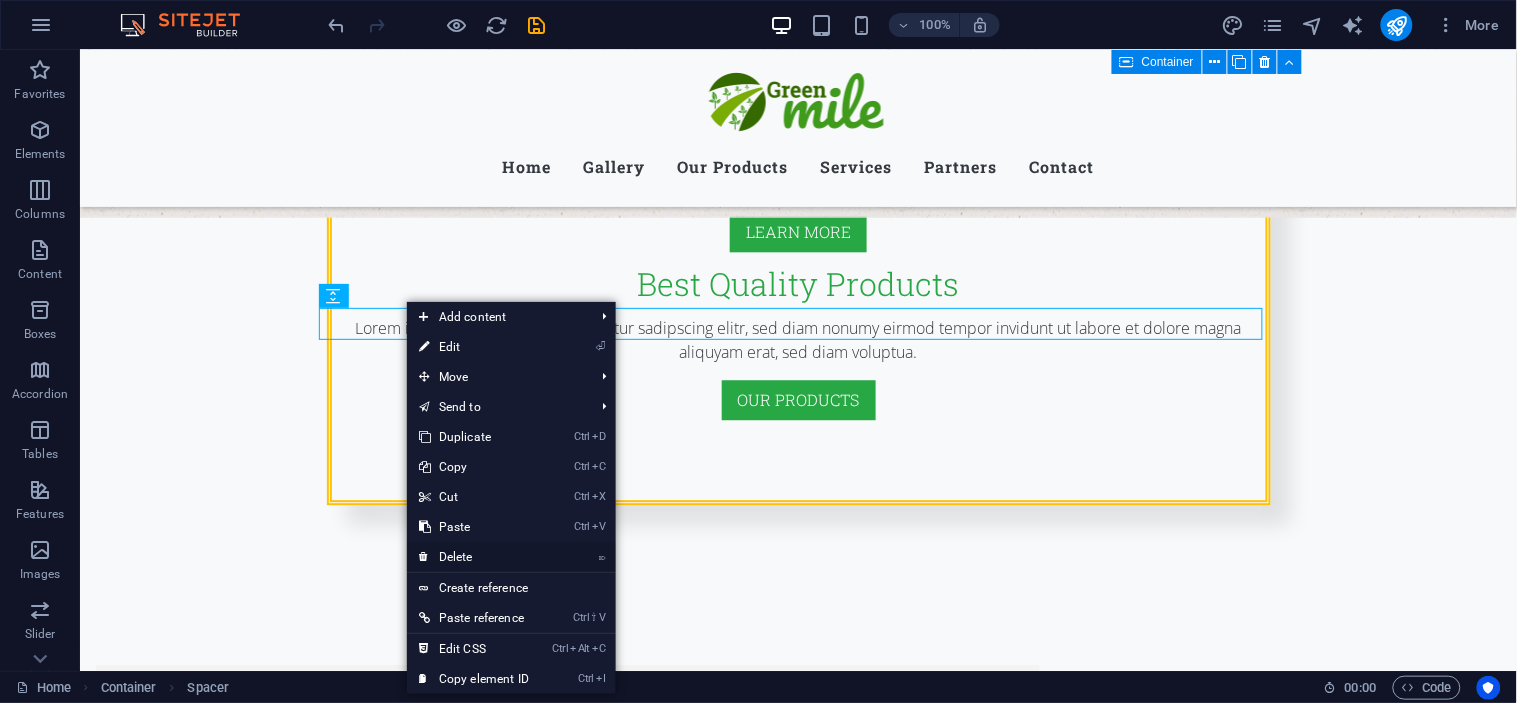 click on "⌦  Delete" at bounding box center [474, 557] 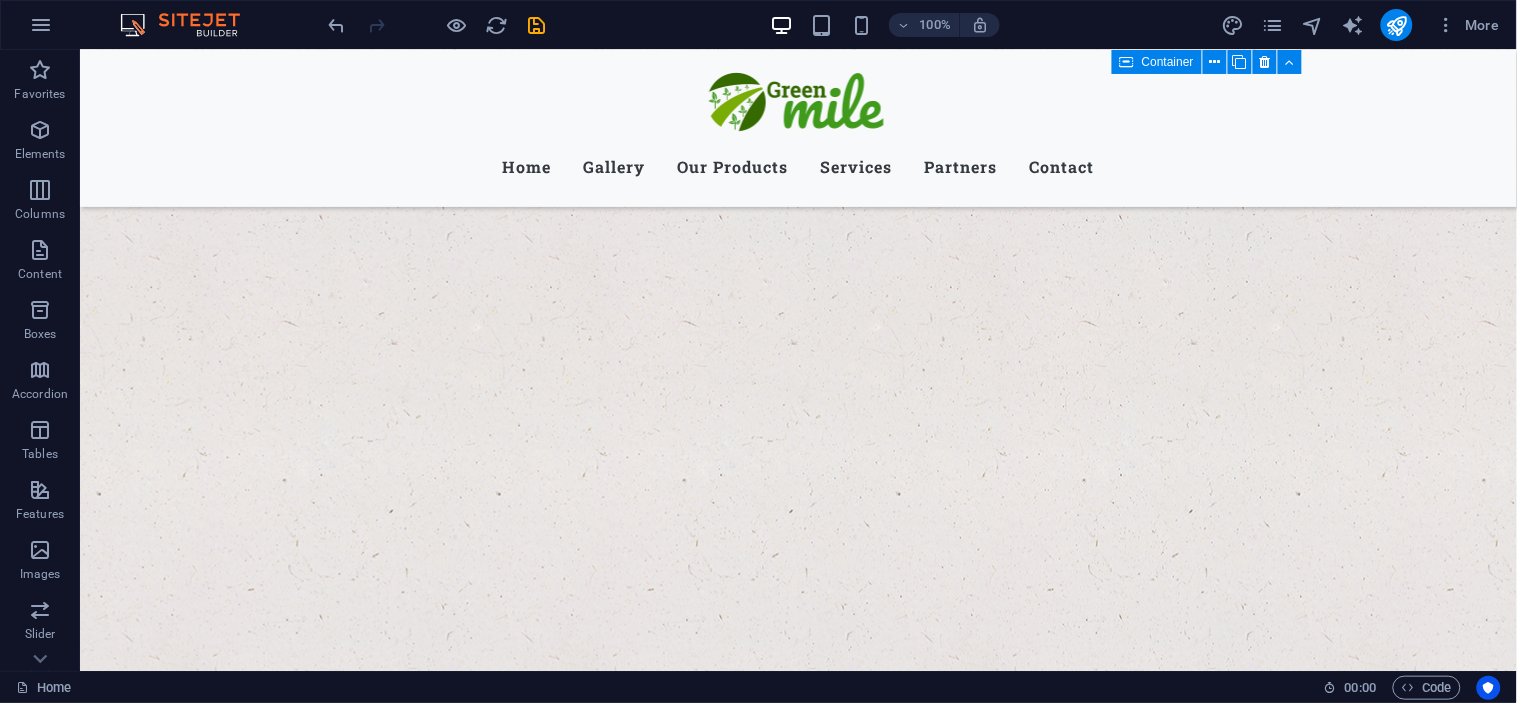 scroll, scrollTop: 4192, scrollLeft: 0, axis: vertical 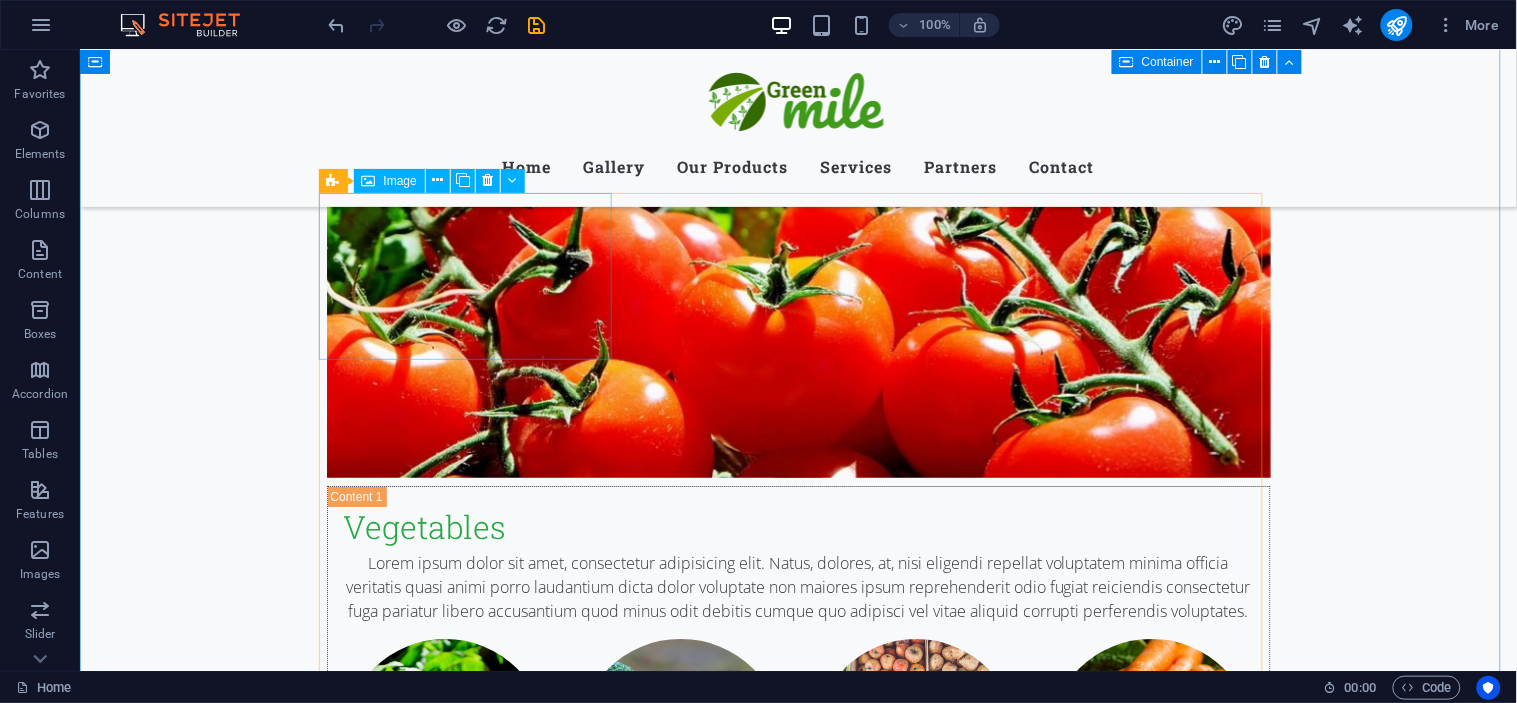 click at bounding box center [472, 9477] 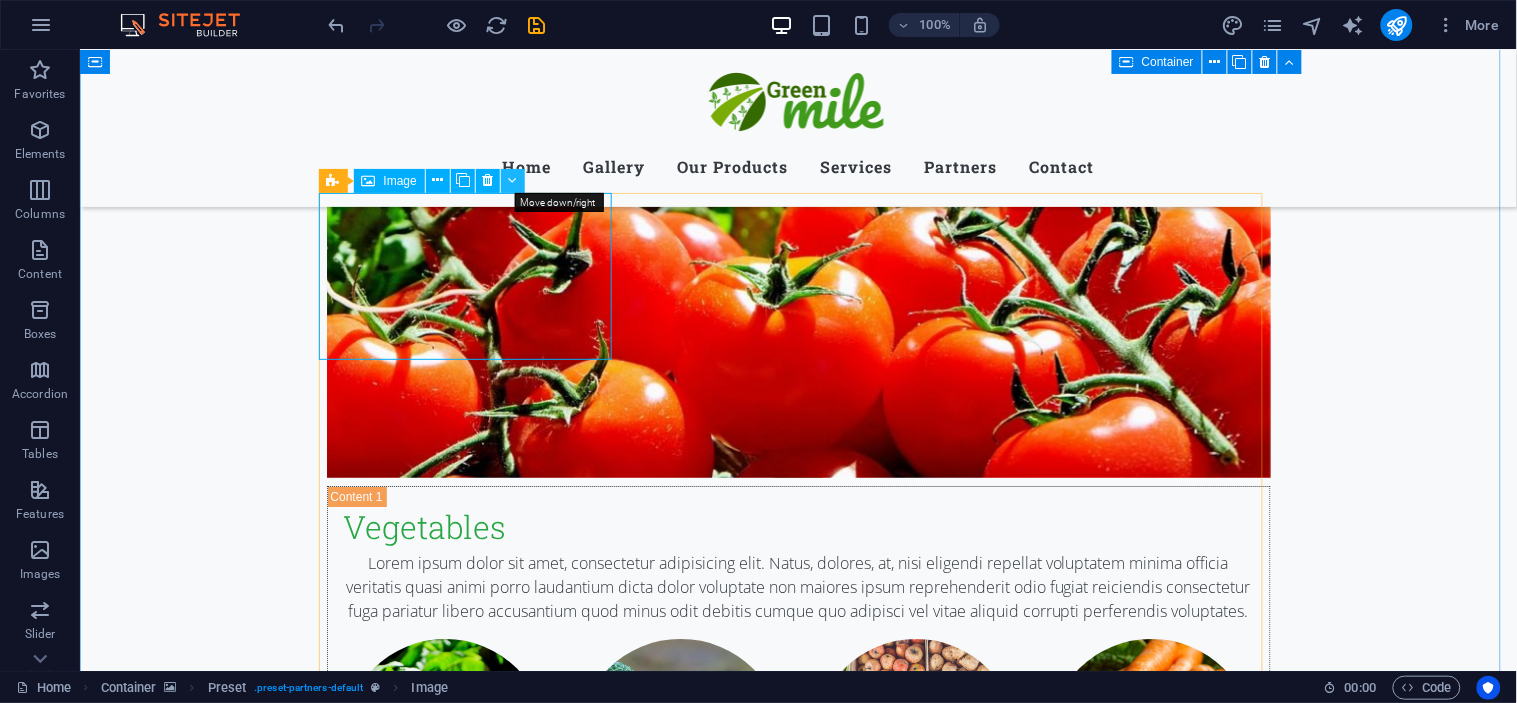 click at bounding box center (512, 180) 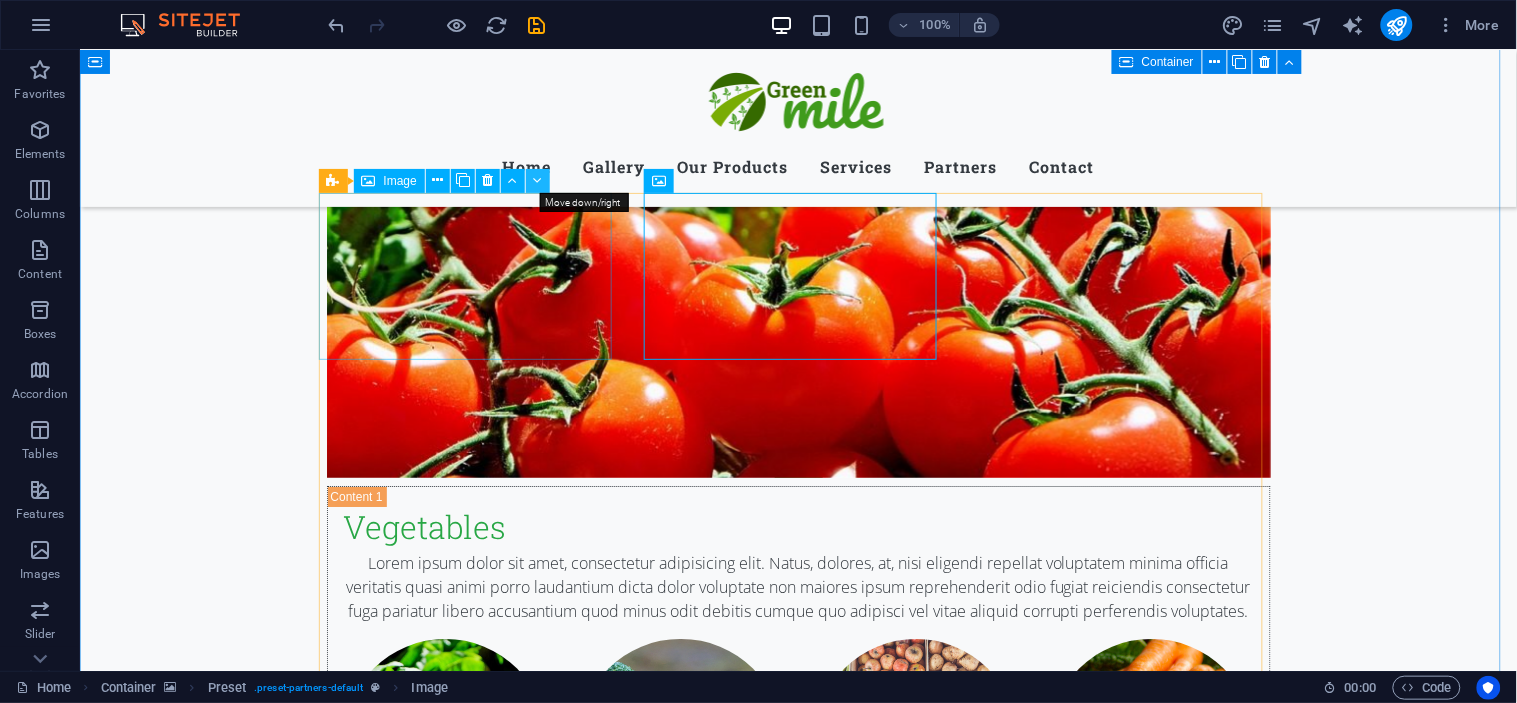 click at bounding box center (537, 180) 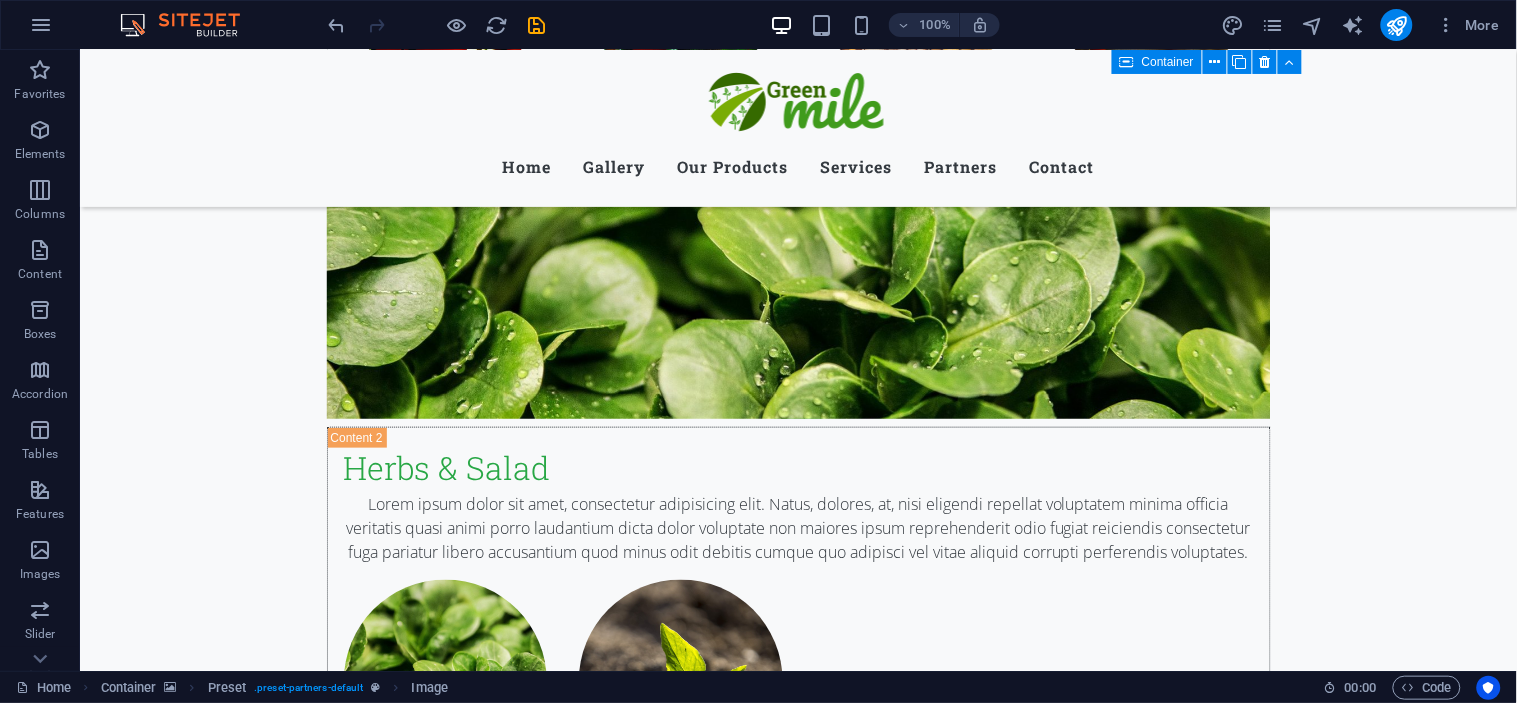 scroll, scrollTop: 10256, scrollLeft: 0, axis: vertical 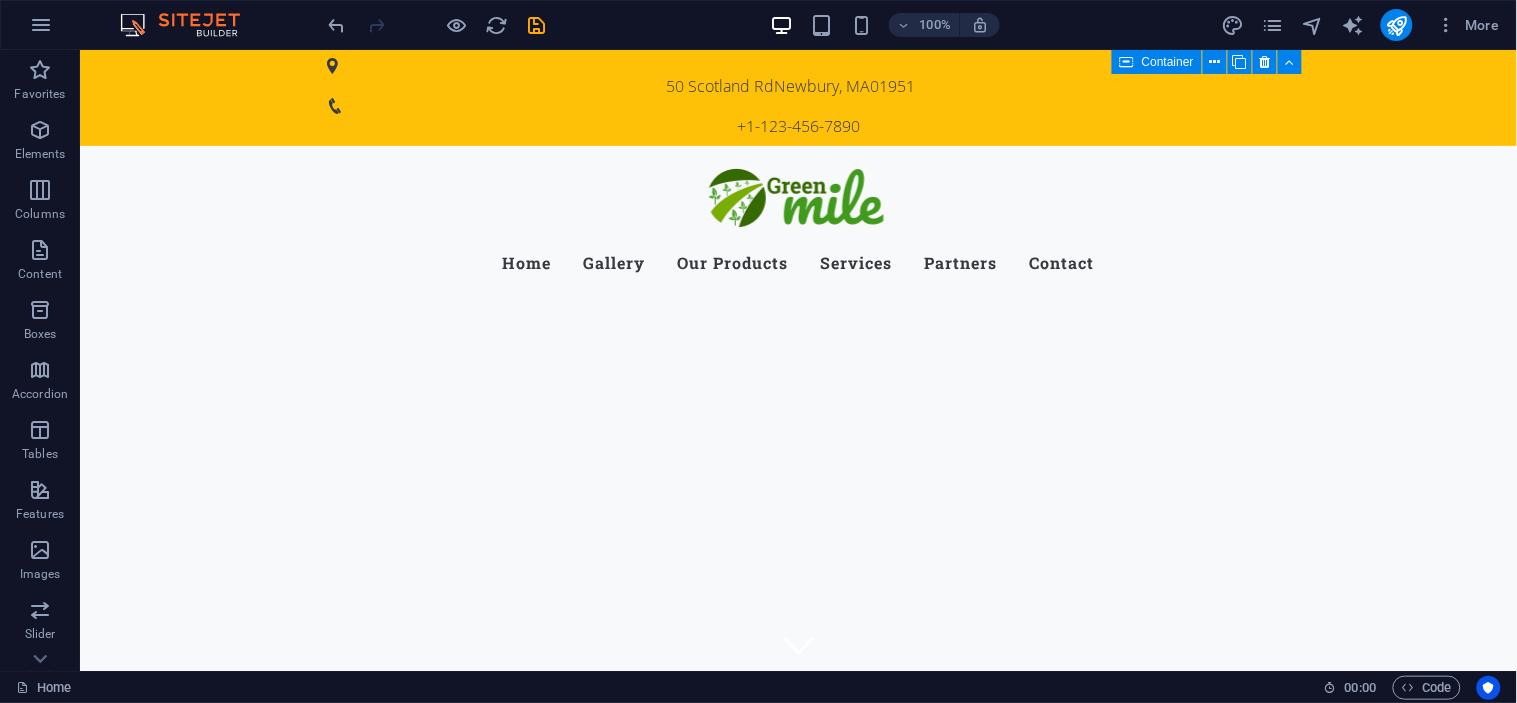 drag, startPoint x: 1515, startPoint y: 590, endPoint x: 1507, endPoint y: 99, distance: 491.06516 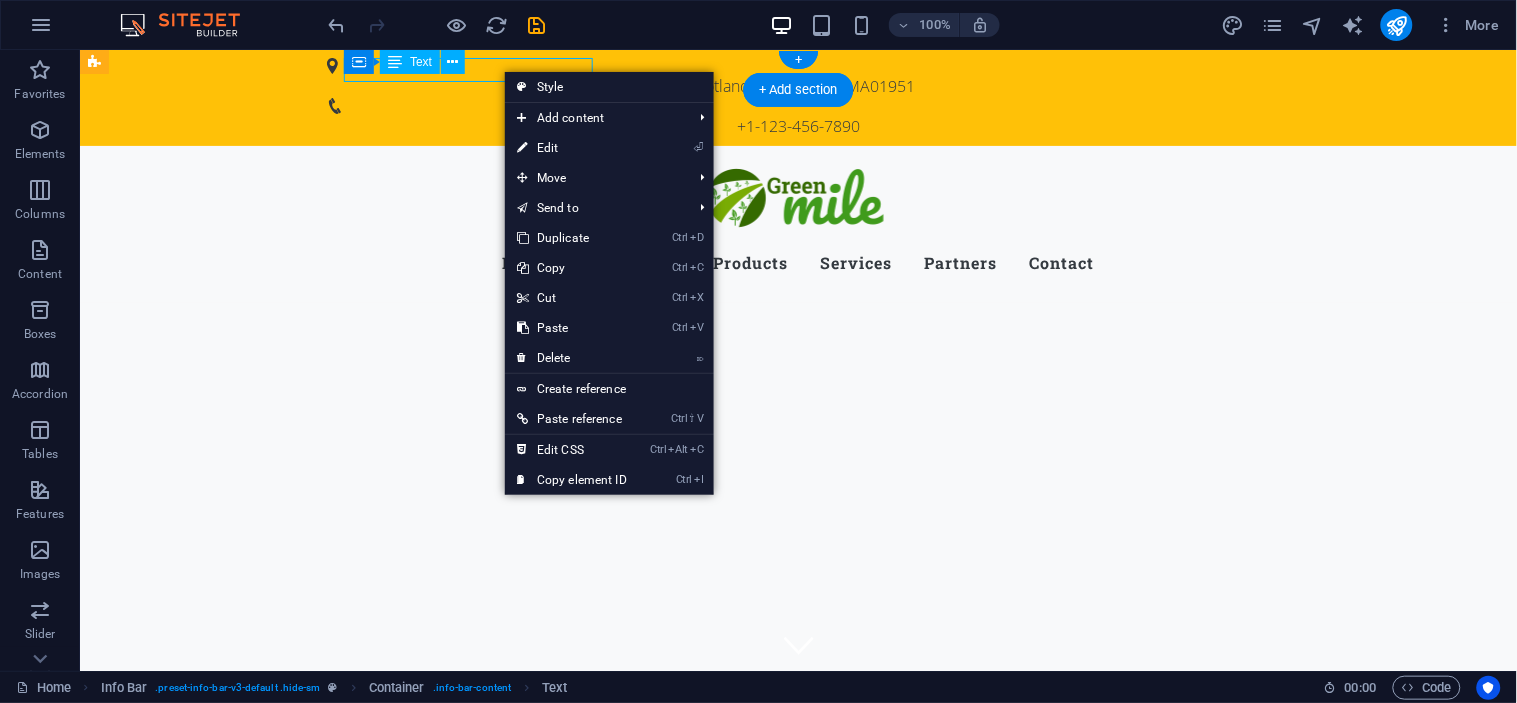 click on "[NUMBER] [STREET], [CITY], [STATE] [POSTAL_CODE]" at bounding box center (790, 85) 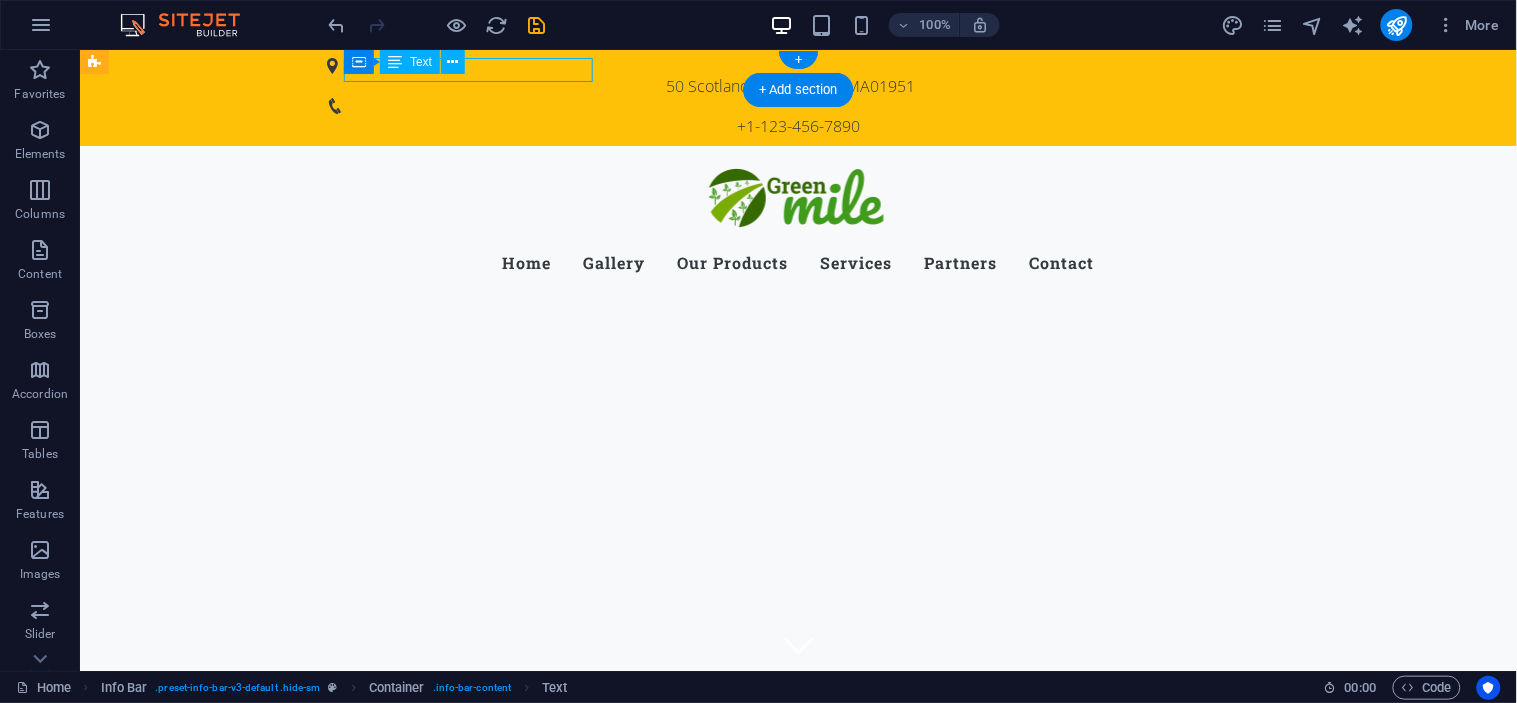 click on "[NUMBER] [STREET], [CITY], [STATE] [POSTAL_CODE]" at bounding box center [790, 85] 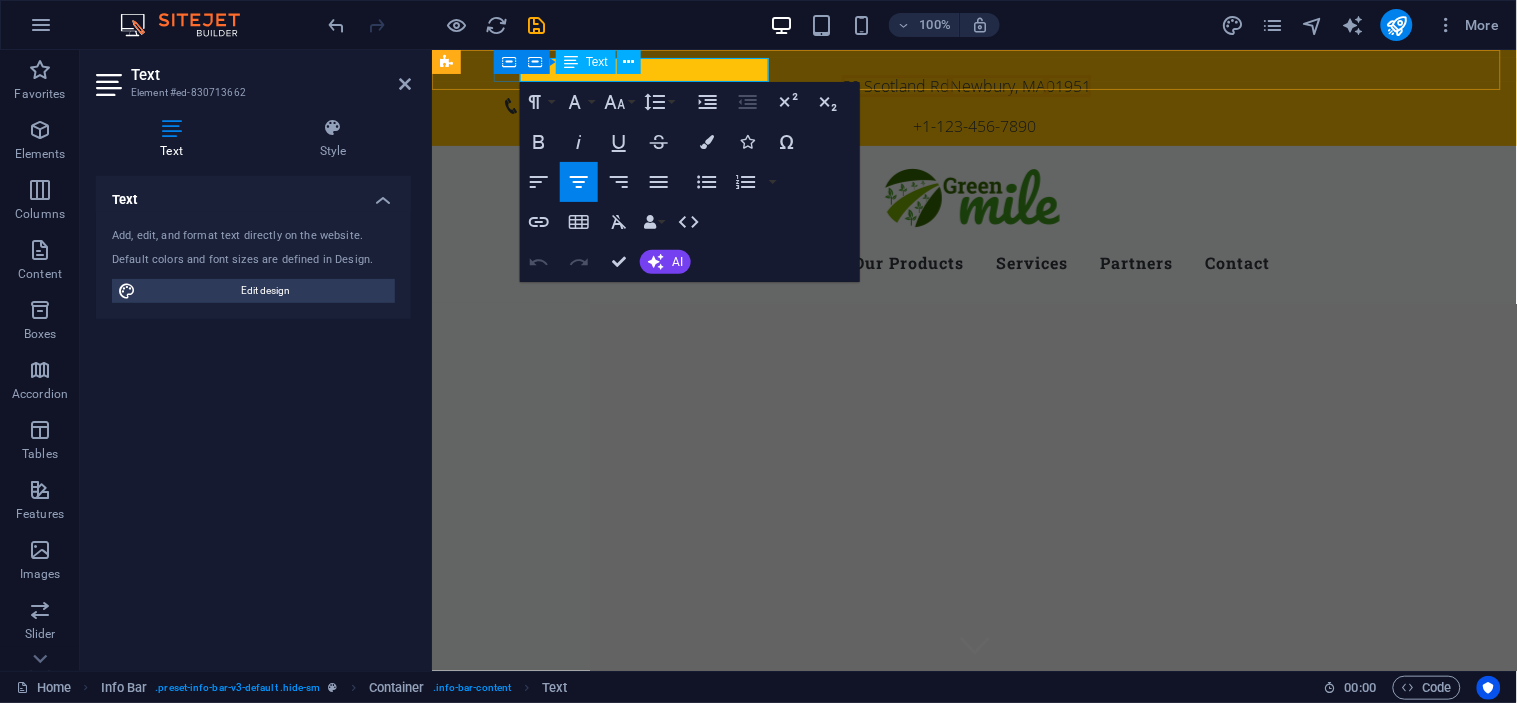 click on "Newbury, MA" at bounding box center (997, 85) 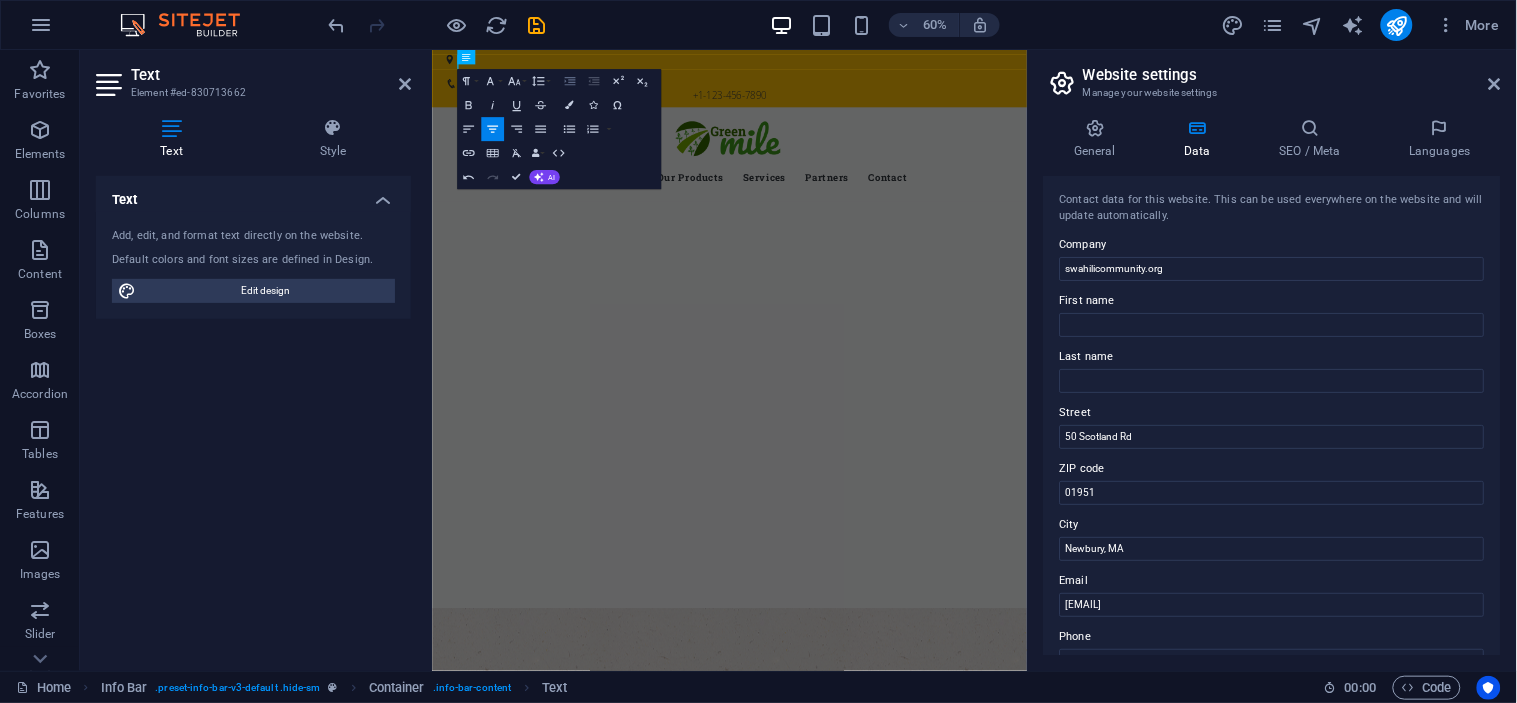 type 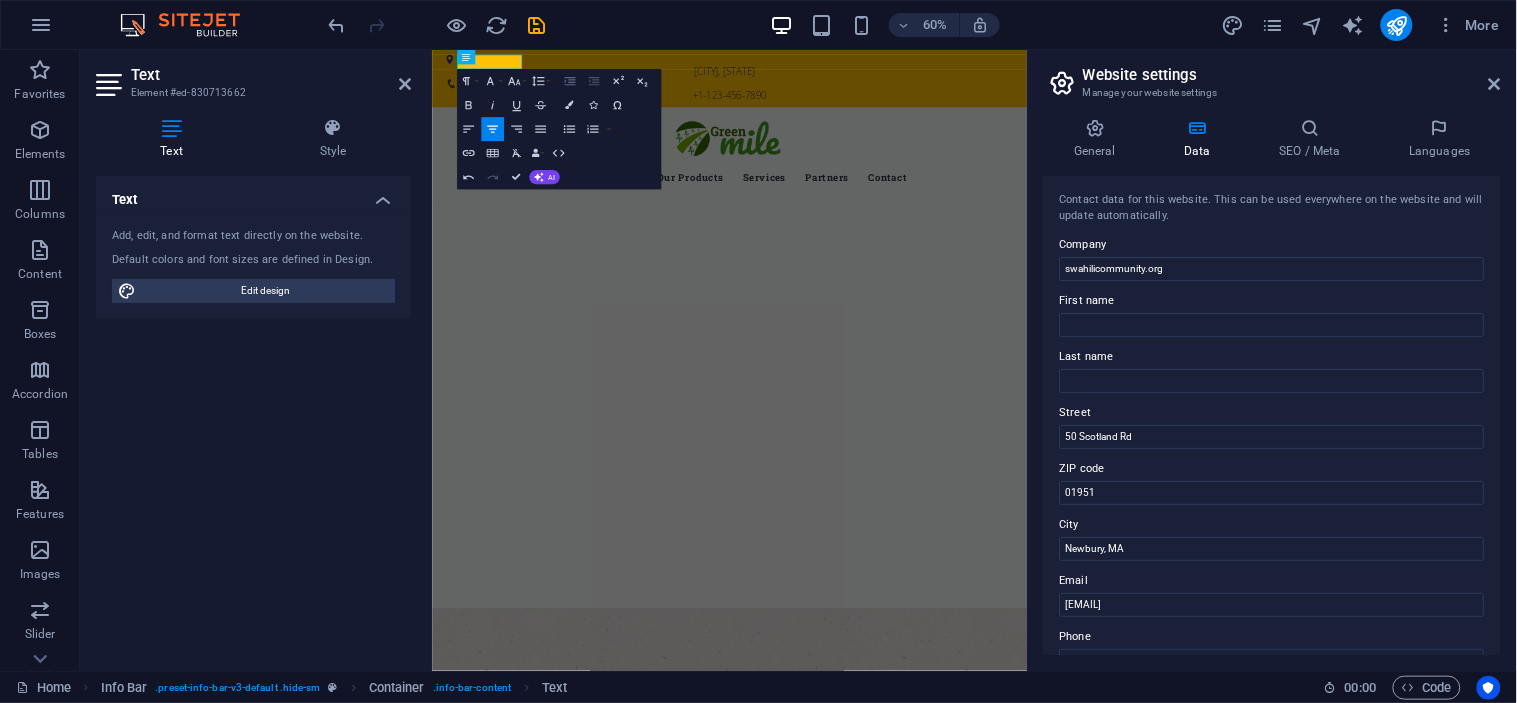 click on "Increase Indent" at bounding box center (570, 81) 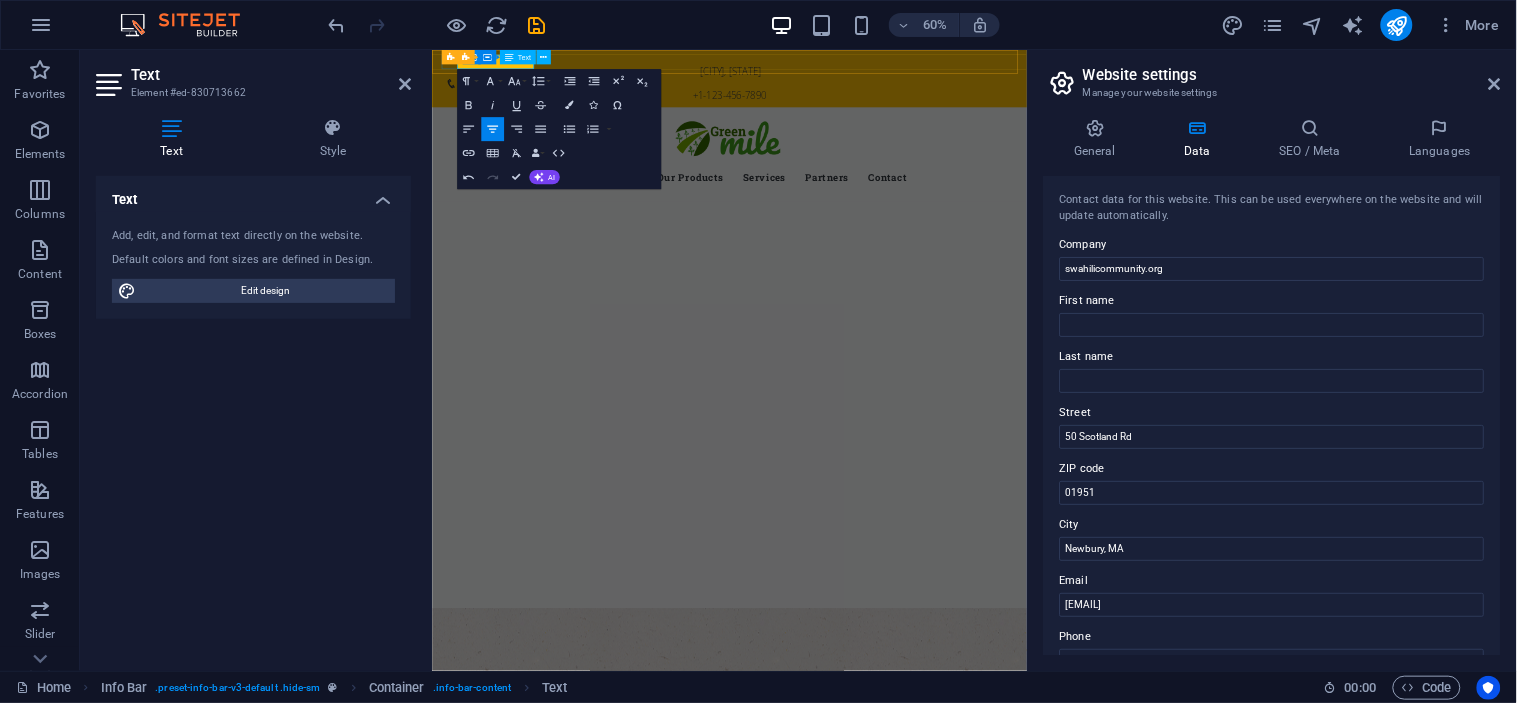 click on "[CITY], [STATE]" at bounding box center (929, 85) 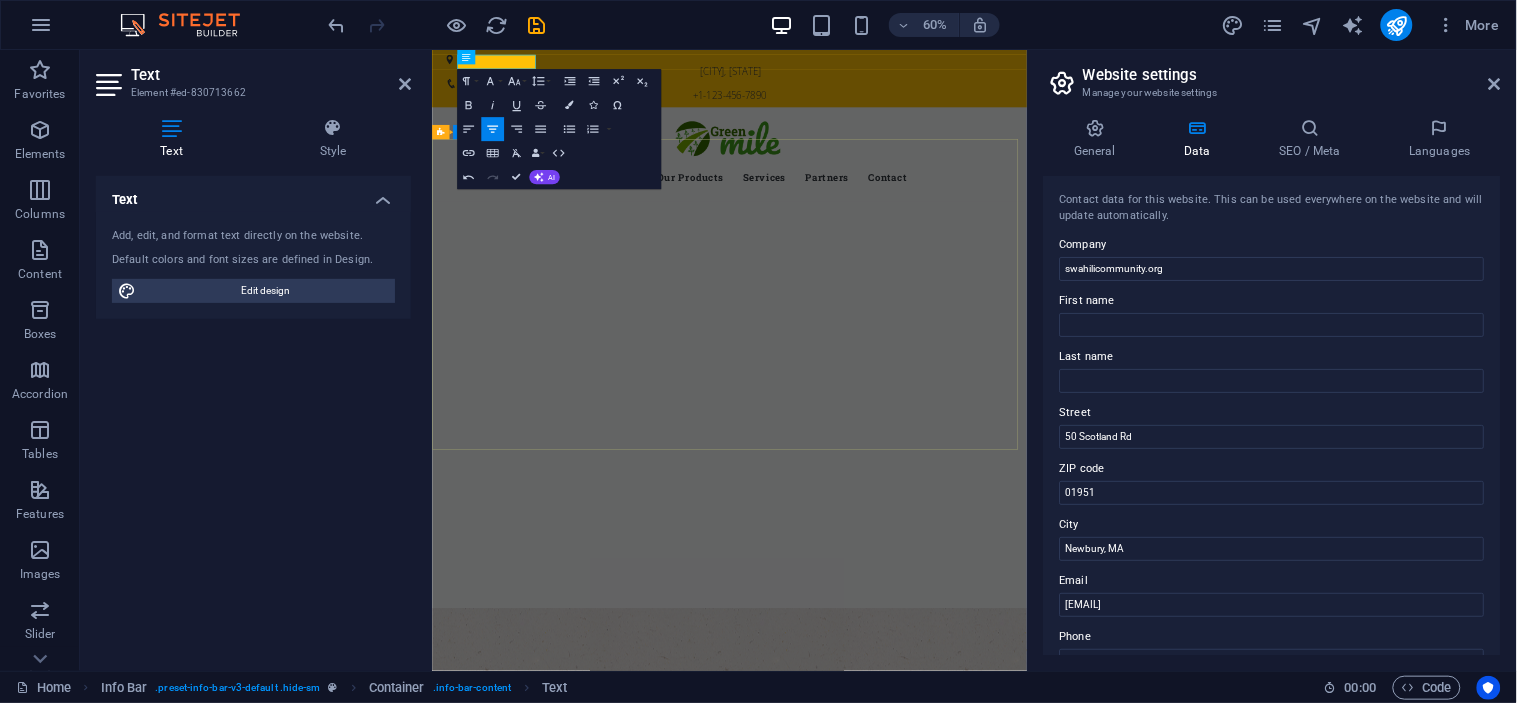 click at bounding box center (927, 900) 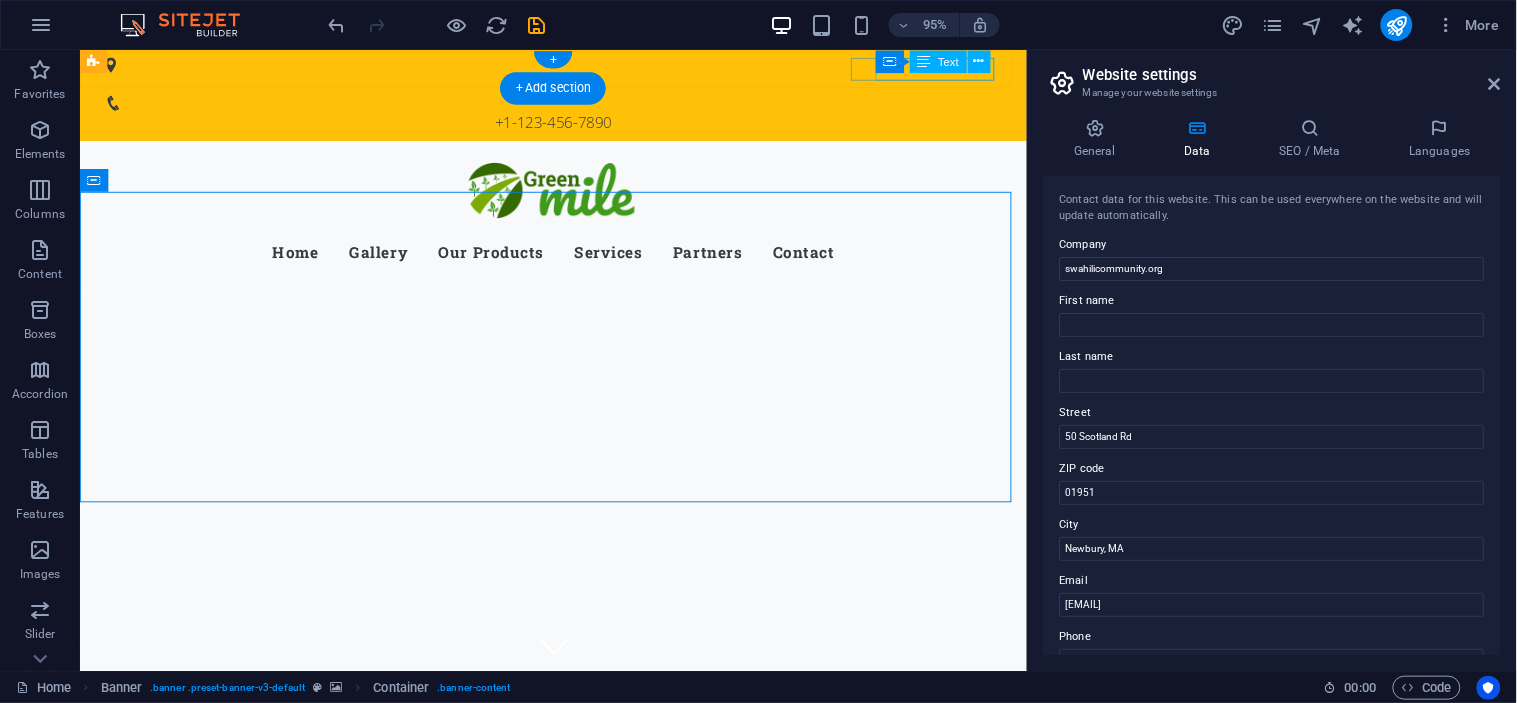 click on "+1-123-456-7890" at bounding box center (578, 125) 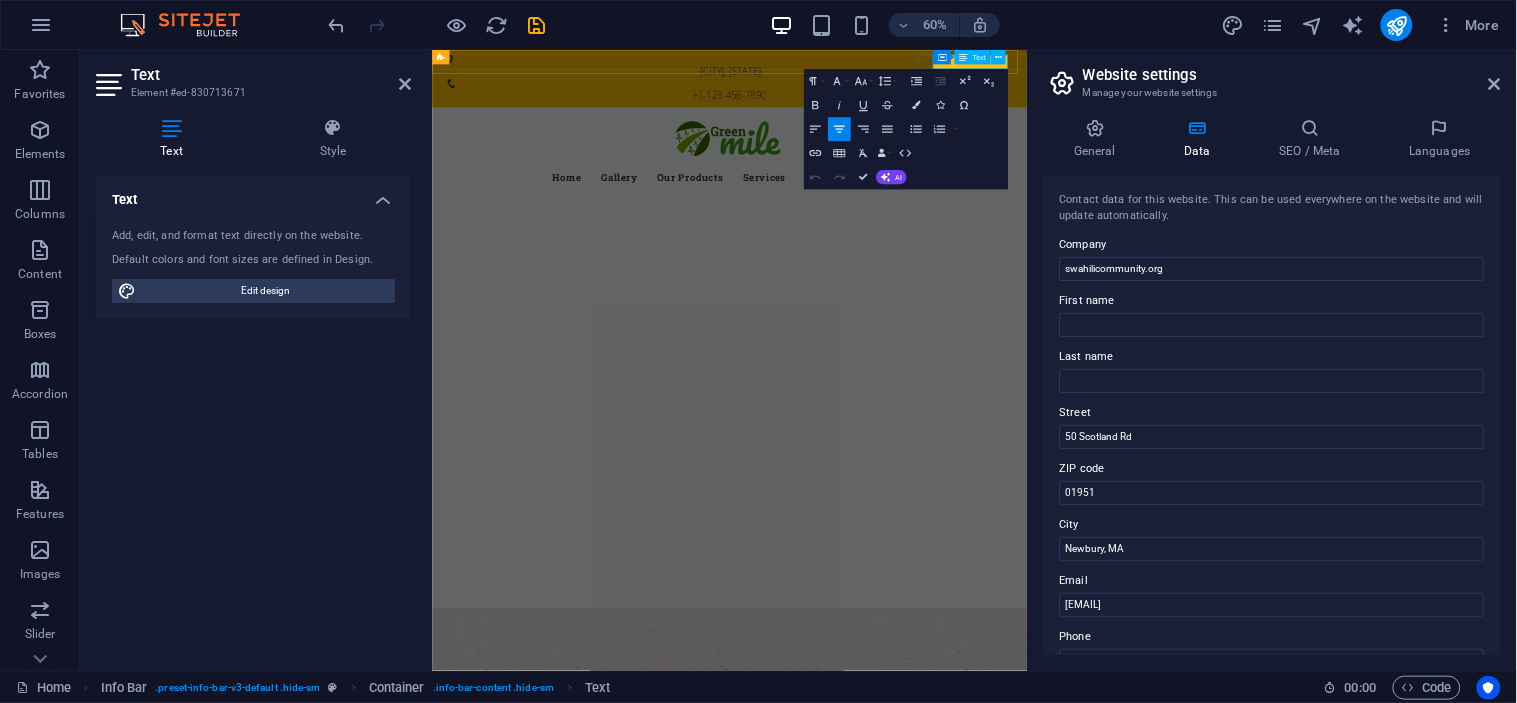 click on "+1-123-456-7890" at bounding box center (927, 125) 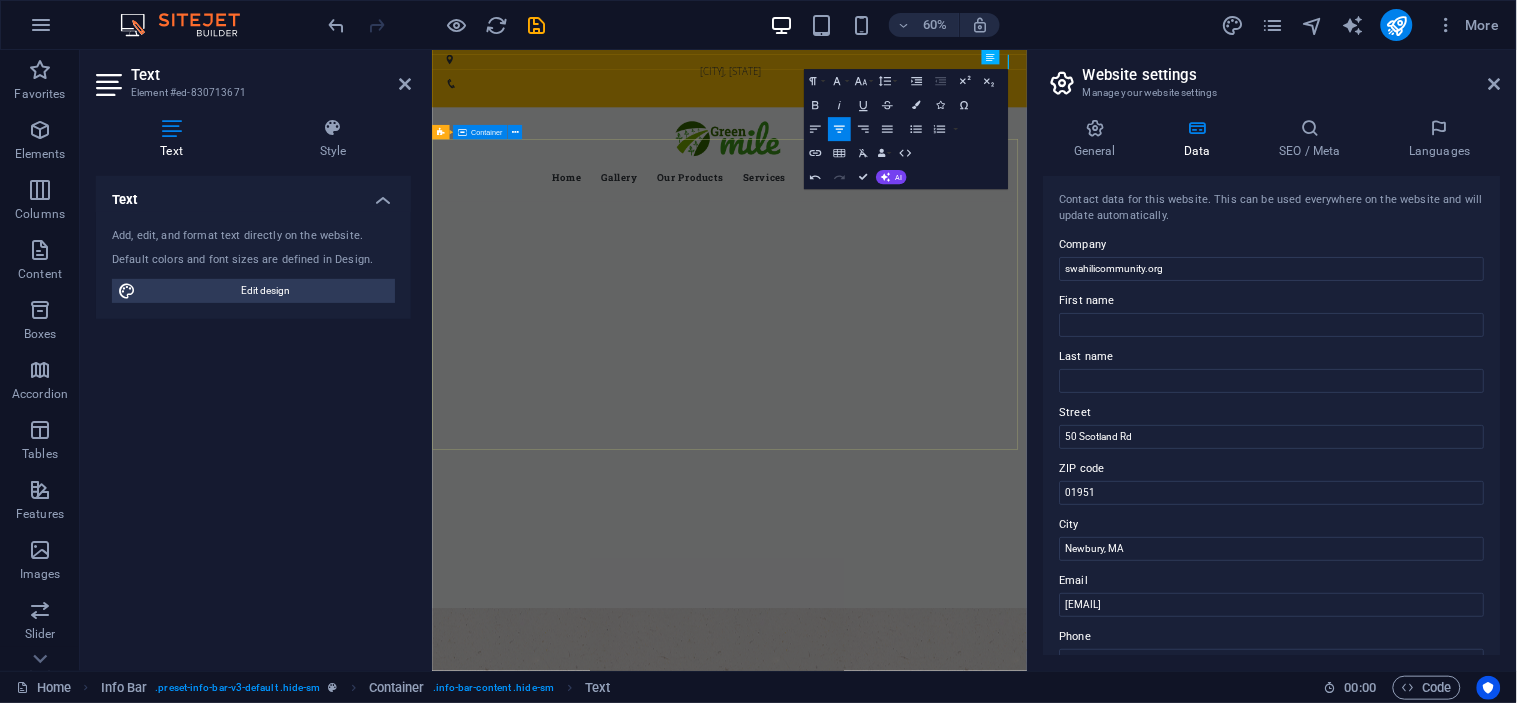 type 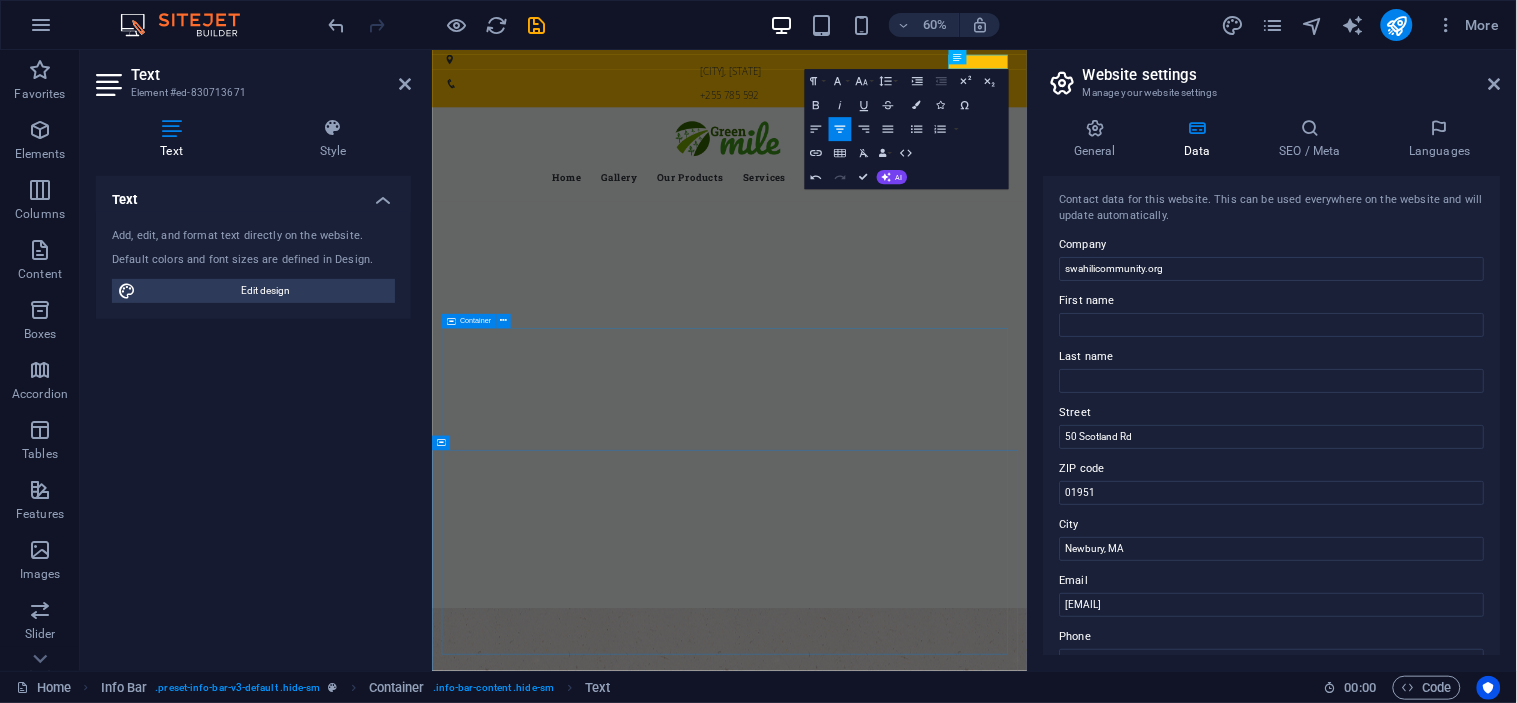 click on "Welcome to the  swahilicommunity.org Fresh. Healty. Organic Lorem ipsum dolor sit amet, consetetur sadipscing elitr, sed diam nonumy eirmod tempor invidunt ut labore et dolore magna aliquyam erat, sed diam voluptua. learn more Best Quality Products Lorem ipsum dolor sit amet, consetetur sadipscing elitr, sed diam nonumy eirmod tempor invidunt ut labore et dolore magna aliquyam erat, sed diam voluptua.  our Products" at bounding box center [927, 1544] 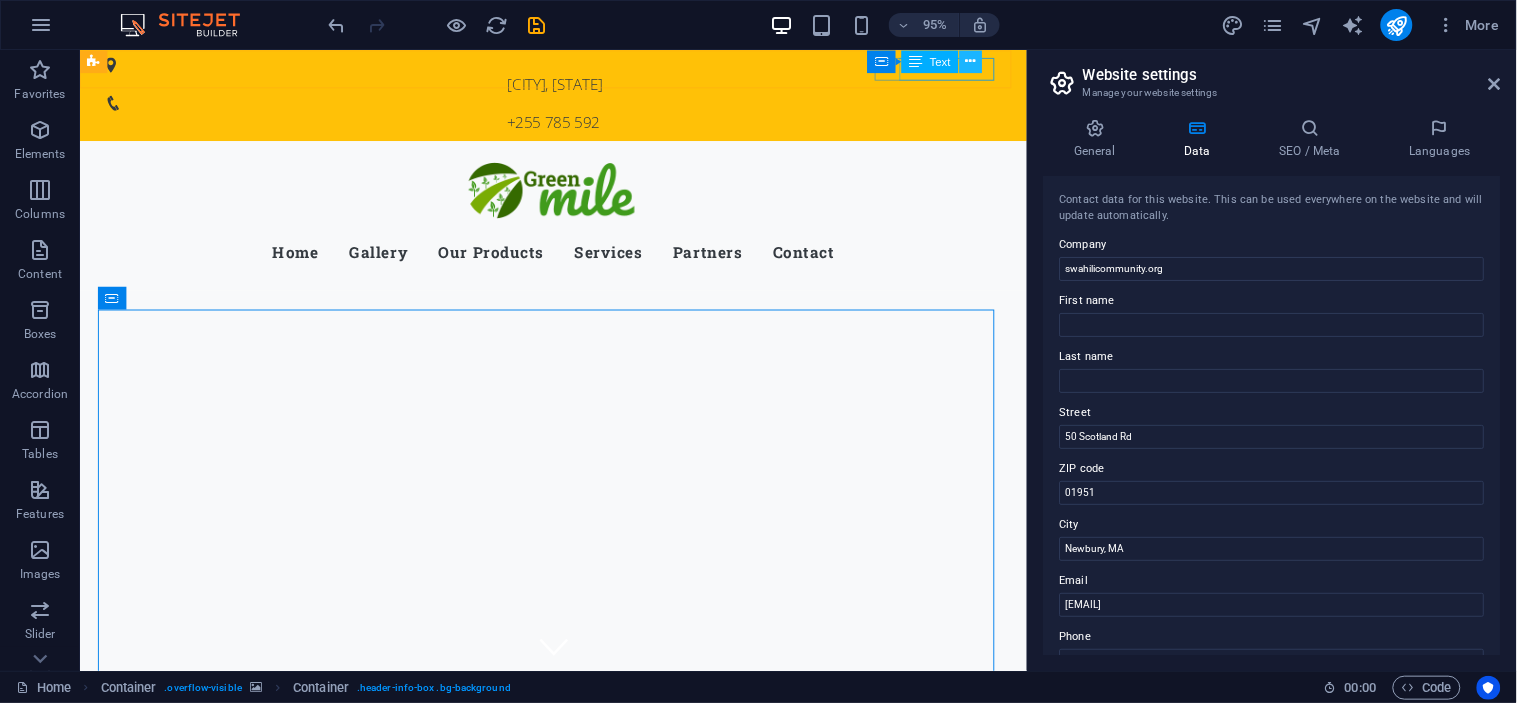 click at bounding box center [971, 61] 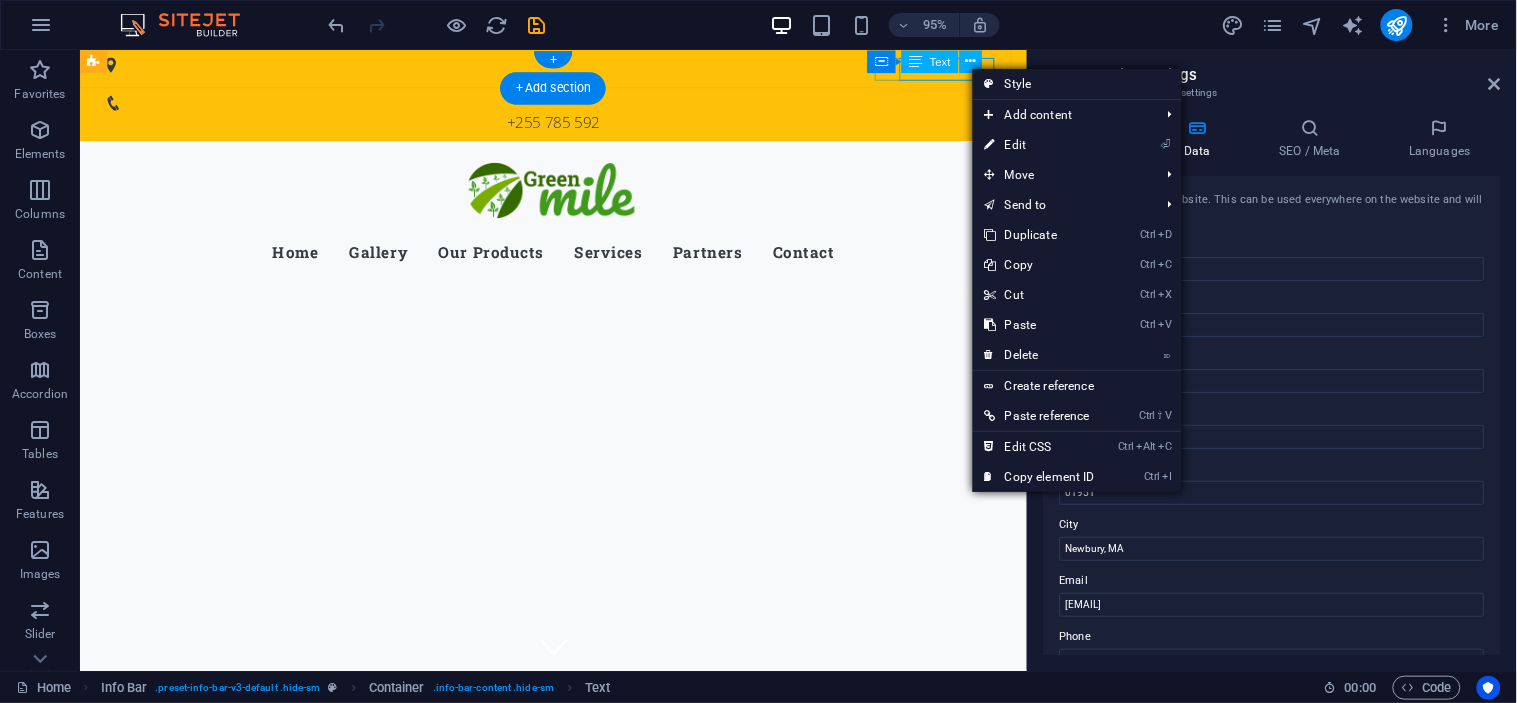 click on "+255 785 592" at bounding box center [578, 125] 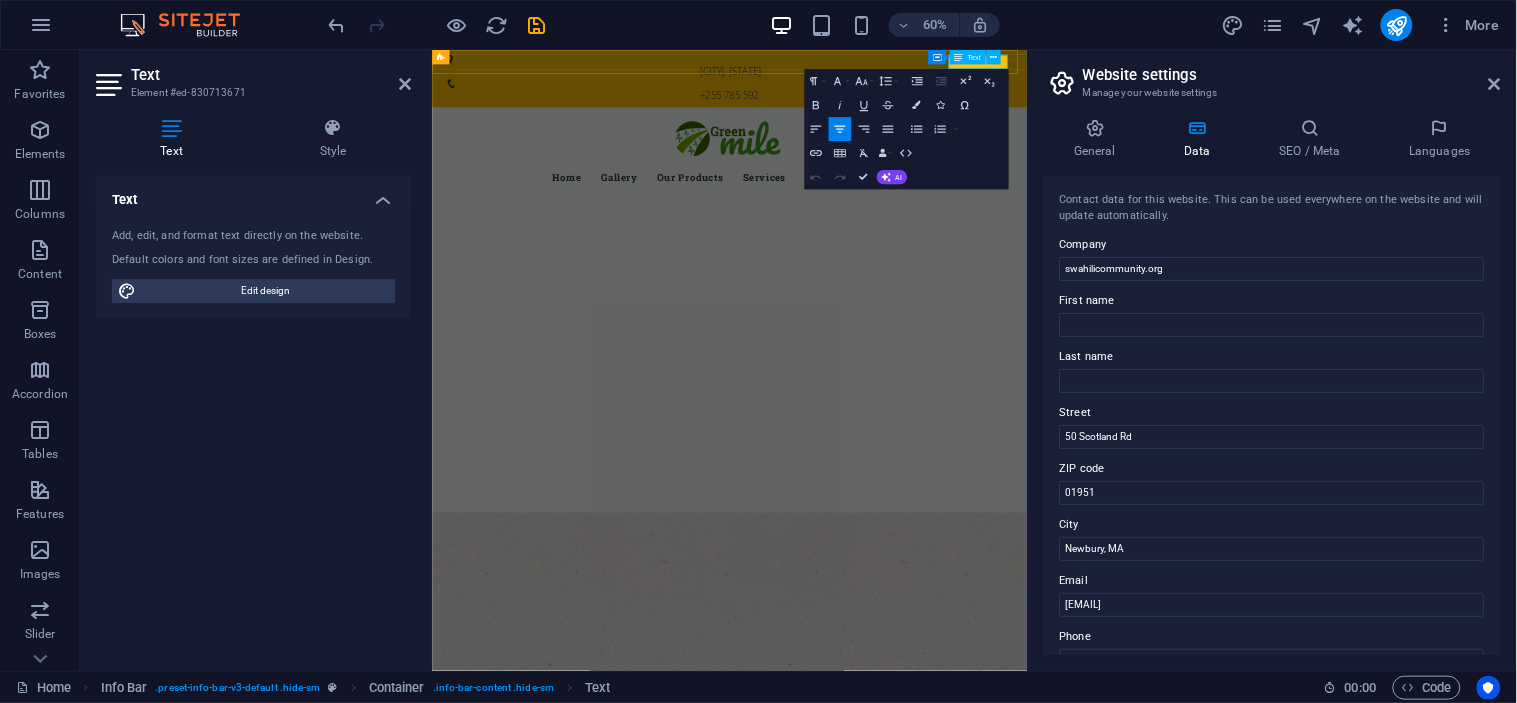click on "+255 785 592" at bounding box center [927, 125] 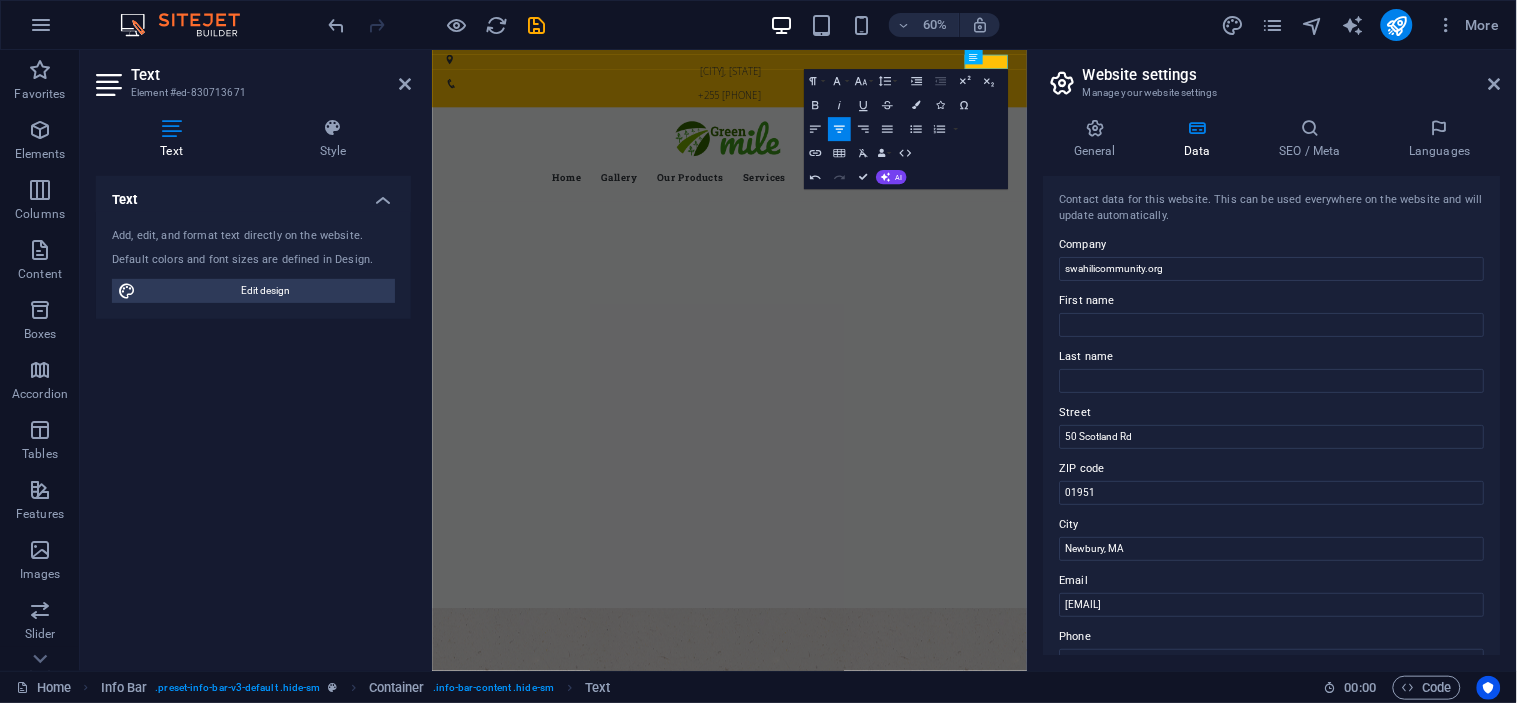 type 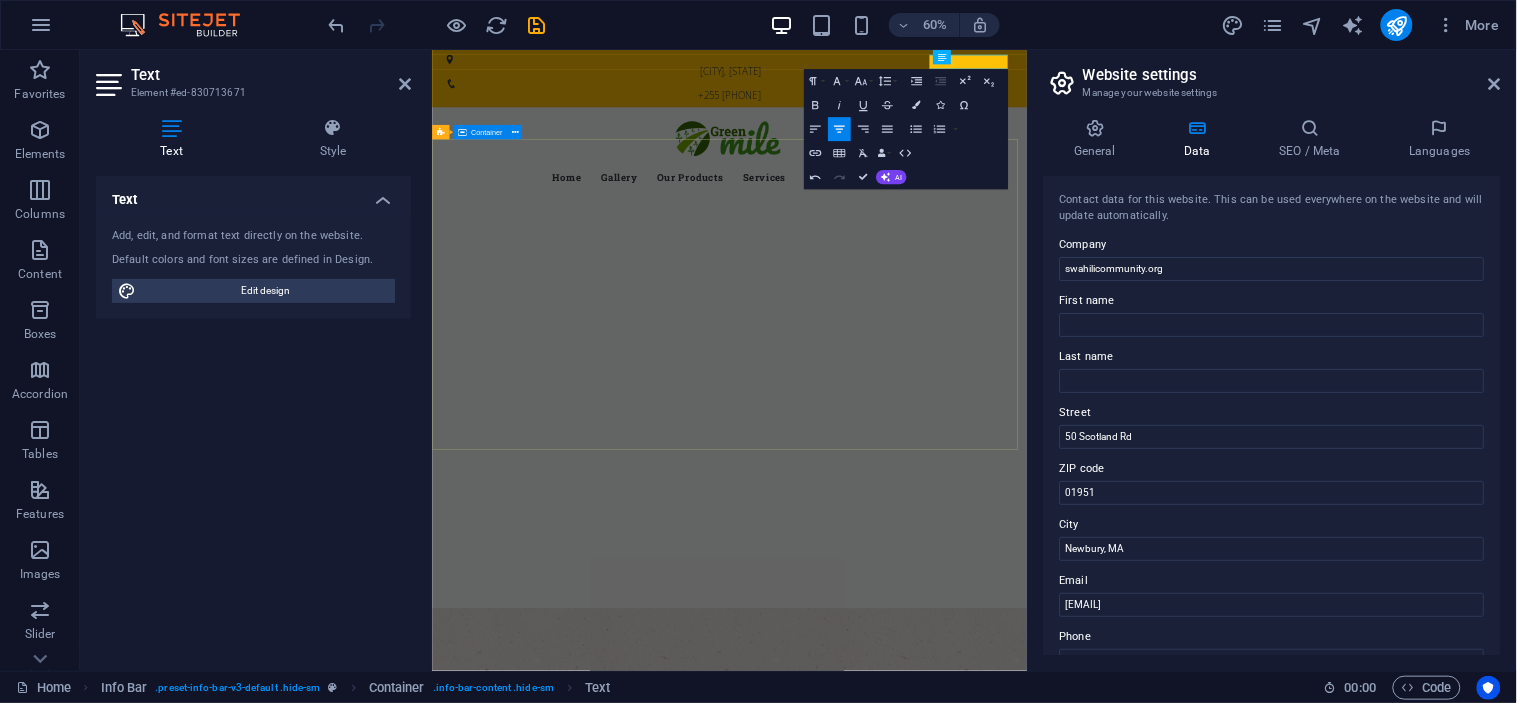 click at bounding box center (927, 900) 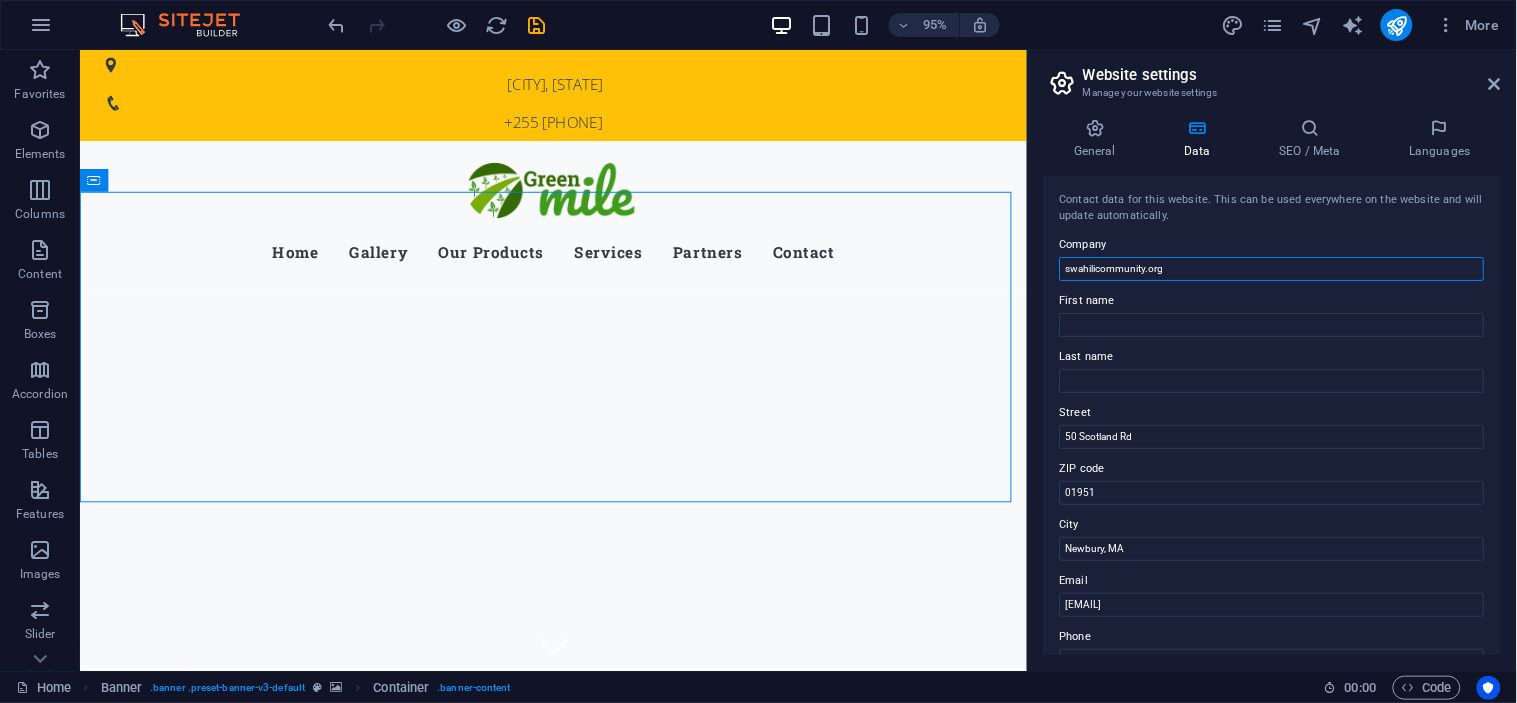 click on "swahilicommunity.org" at bounding box center [1272, 269] 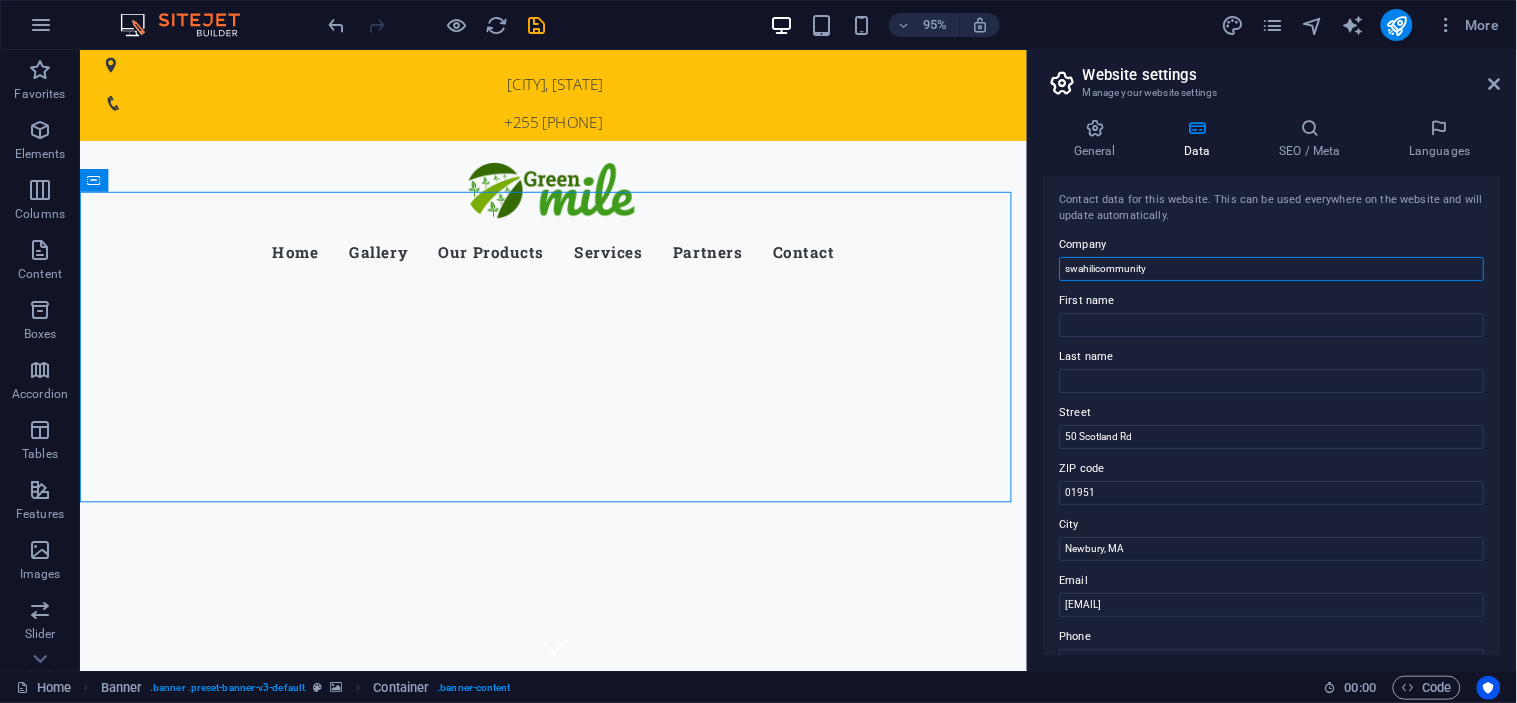click on "swahilicommunity" at bounding box center [1272, 269] 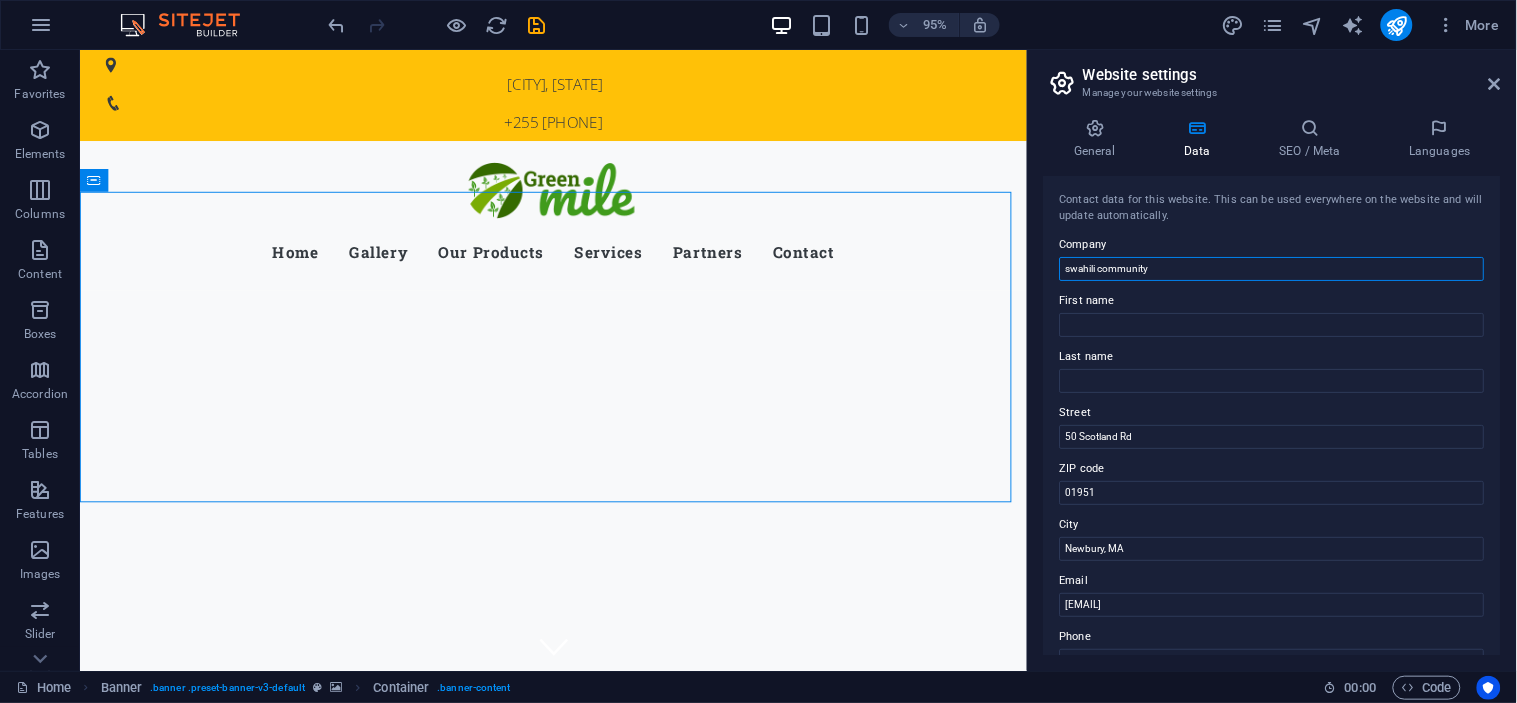click on "swahili community" at bounding box center [1272, 269] 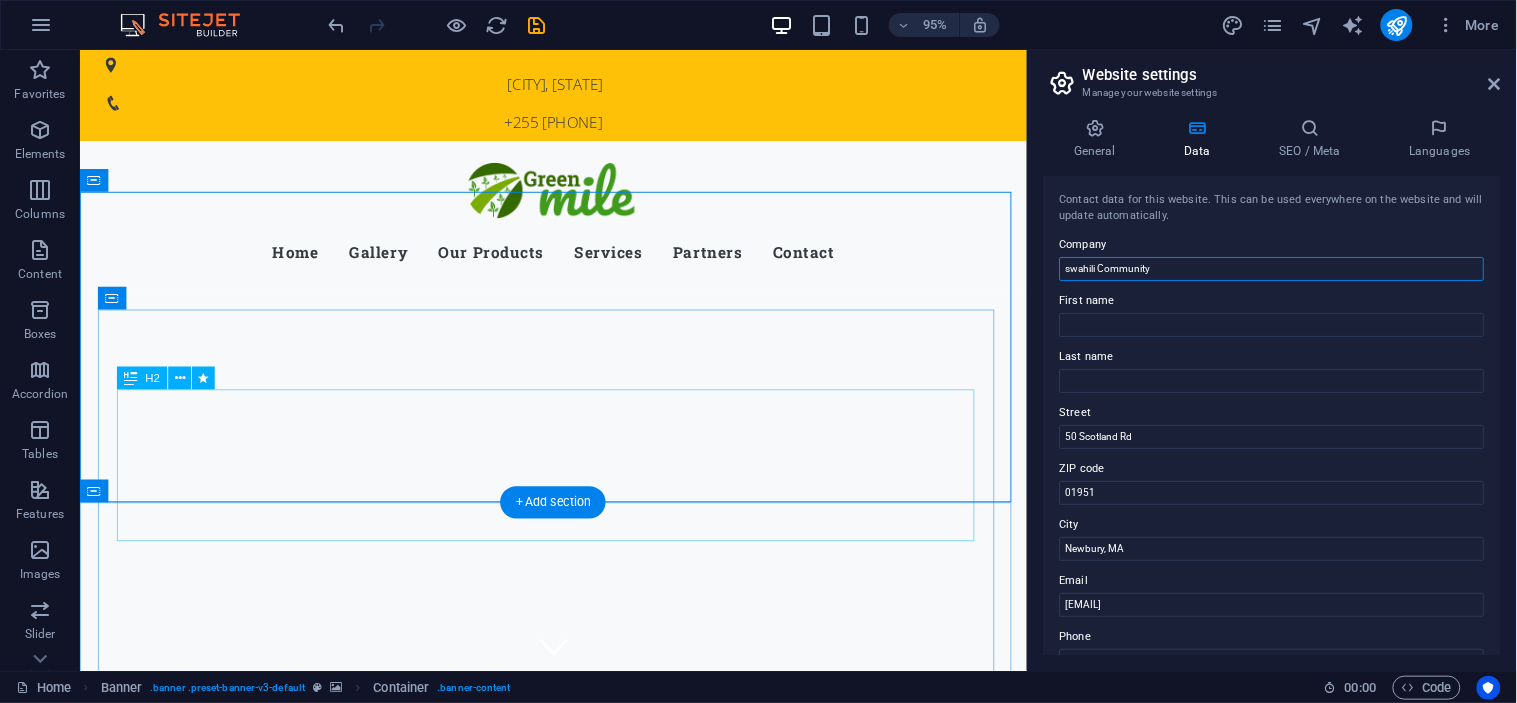 type on "swahili Community" 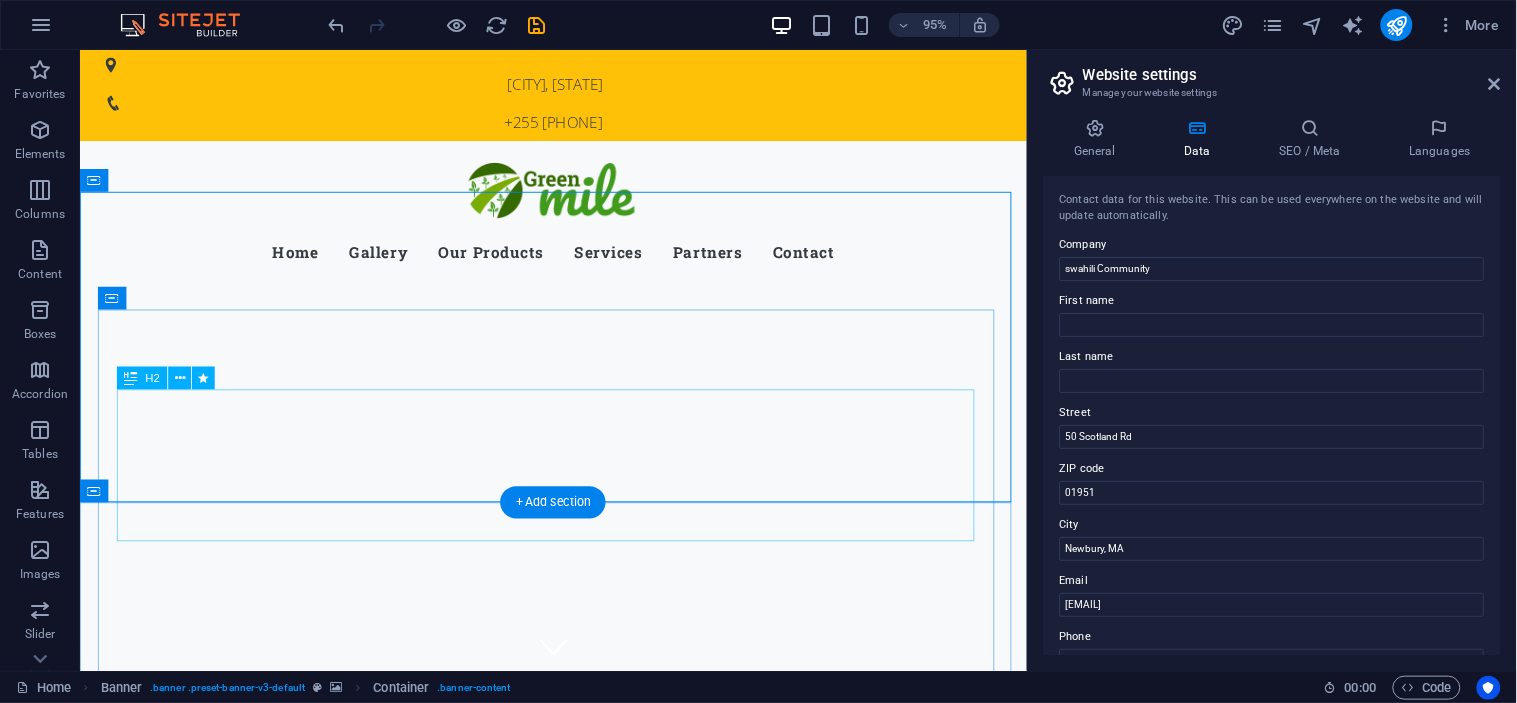 click on "Welcome to the  swahili Community" at bounding box center [578, 1173] 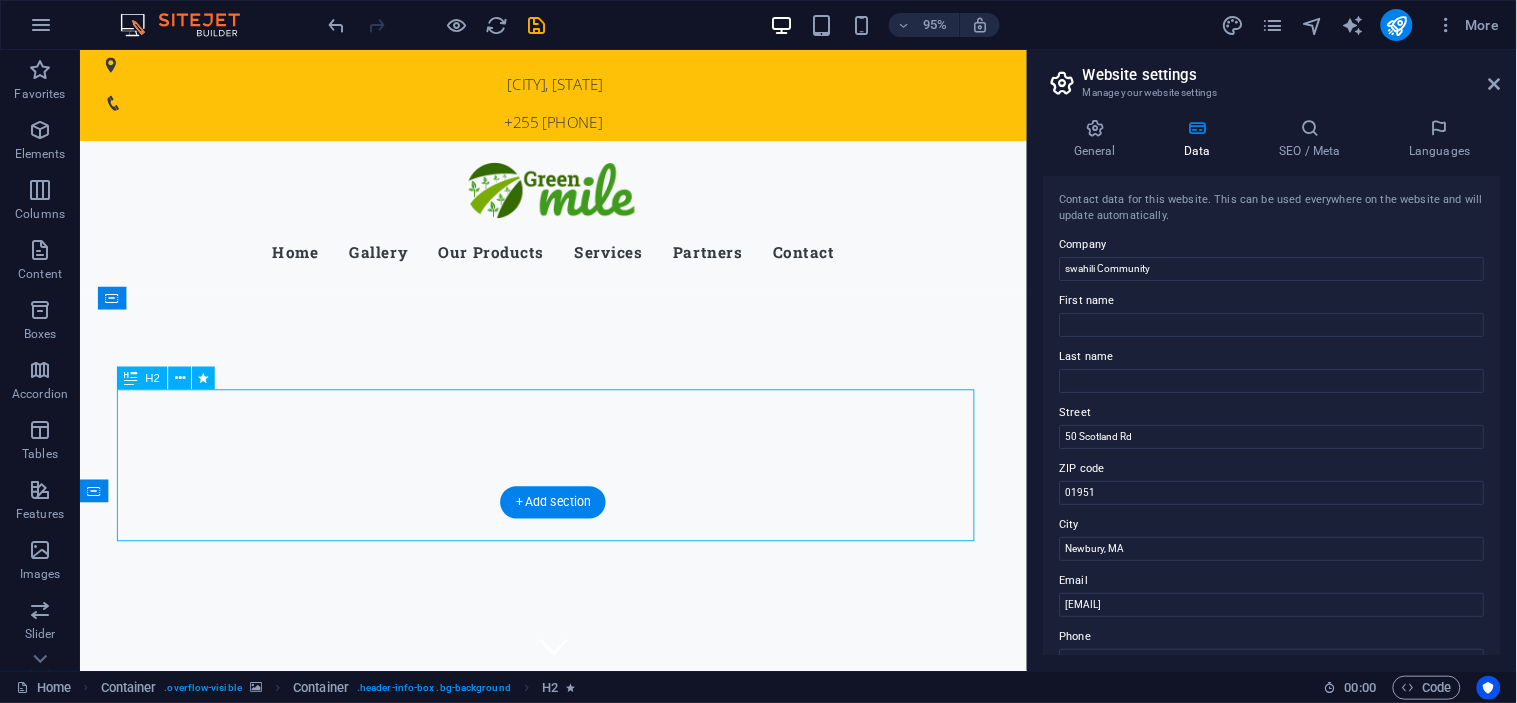 click on "Welcome to the  swahili Community" at bounding box center [578, 1173] 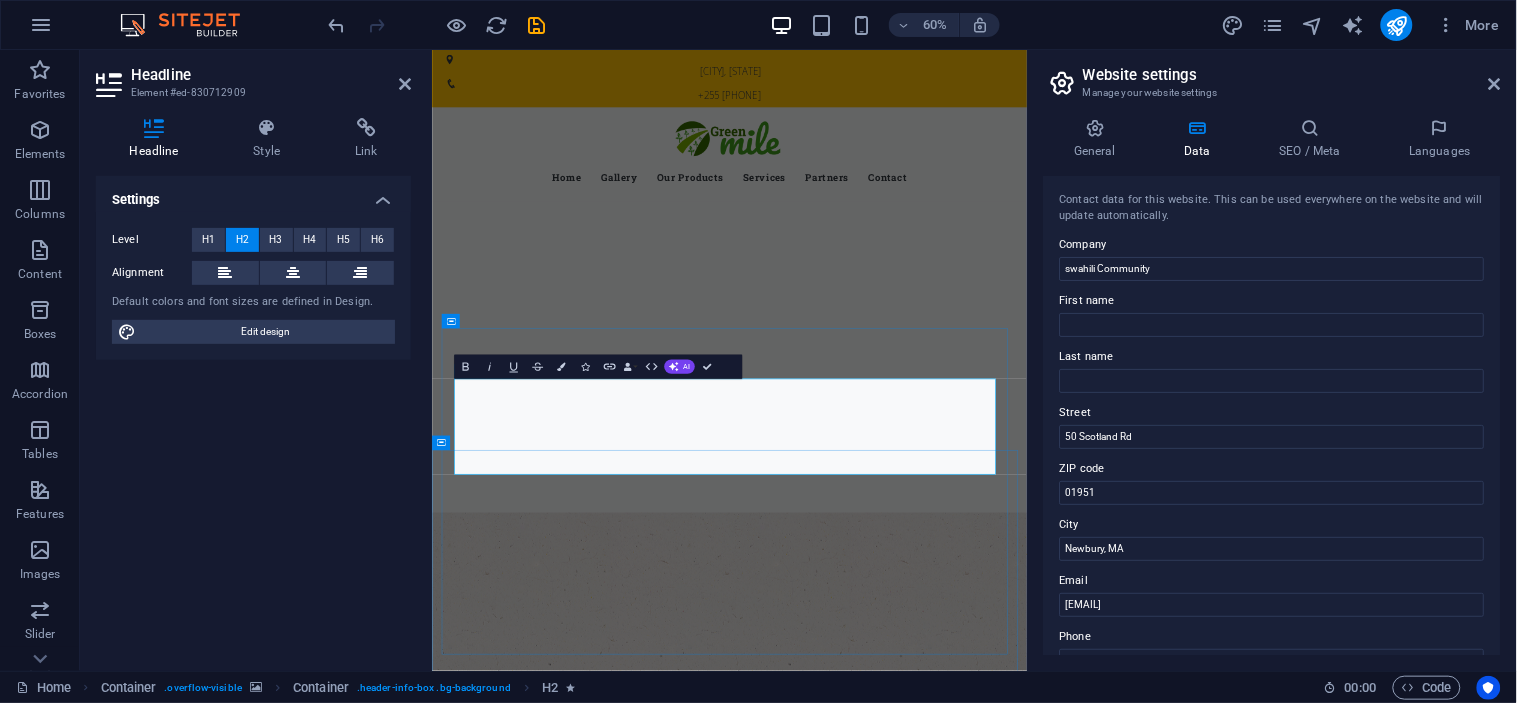 click on "Welcome to the  swahili Community" at bounding box center (927, 1203) 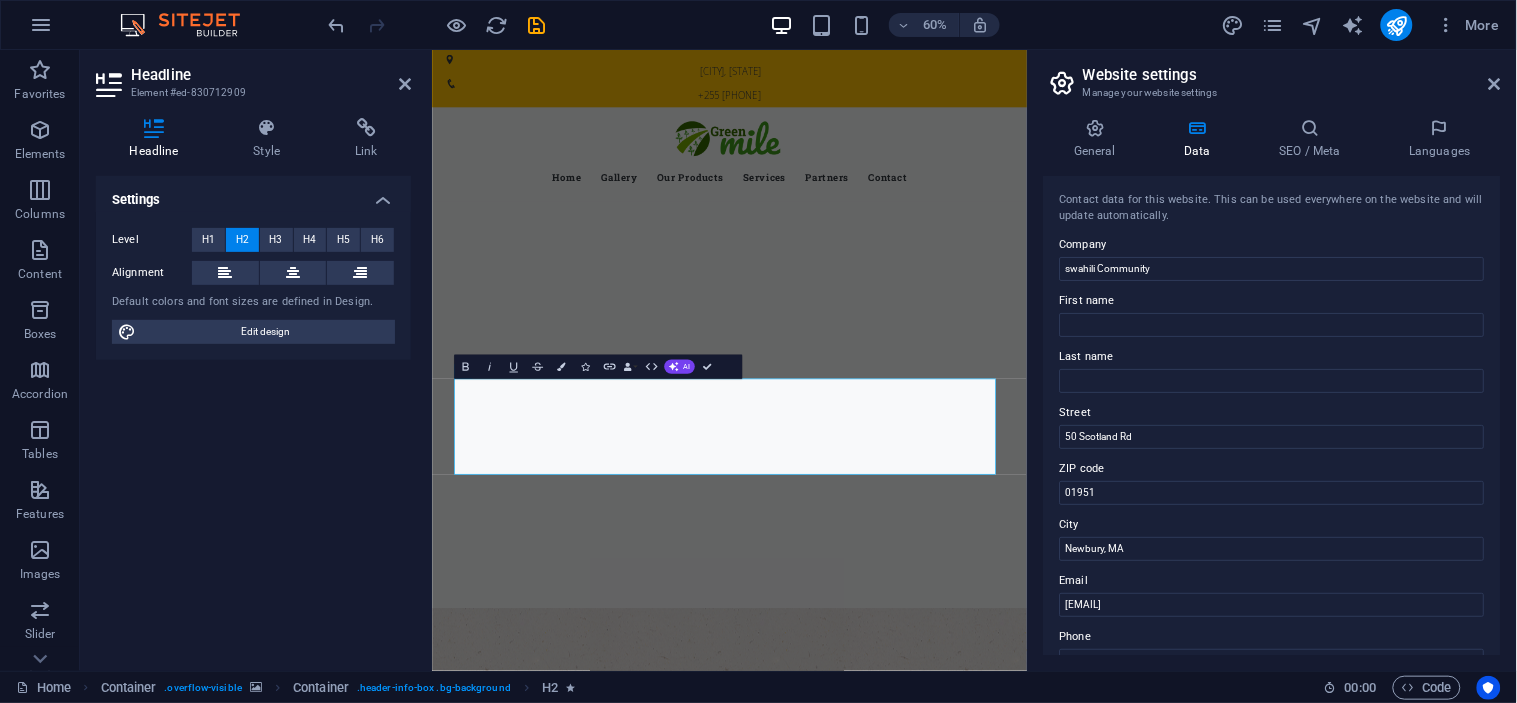 click on "General  Data  SEO / Meta  Languages Website name swahilicommunity.org Logo Drag files here, click to choose files or select files from Files or our free stock photos & videos Select files from the file manager, stock photos, or upload file(s) Upload Favicon Set the favicon of your website here. A favicon is a small icon shown in the browser tab next to your website title. It helps visitors identify your website. Drag files here, click to choose files or select files from Files or our free stock photos & videos Select files from the file manager, stock photos, or upload file(s) Upload Preview Image (Open Graph) This image will be shown when the website is shared on social networks Drag files here, click to choose files or select files from Files or our free stock photos & videos Select files from the file manager, stock photos, or upload file(s) Upload Contact data for this website. This can be used everywhere on the website and will update automatically. Company swahili Community [FIRST] [LAST] [STREET]" at bounding box center [1272, 386] 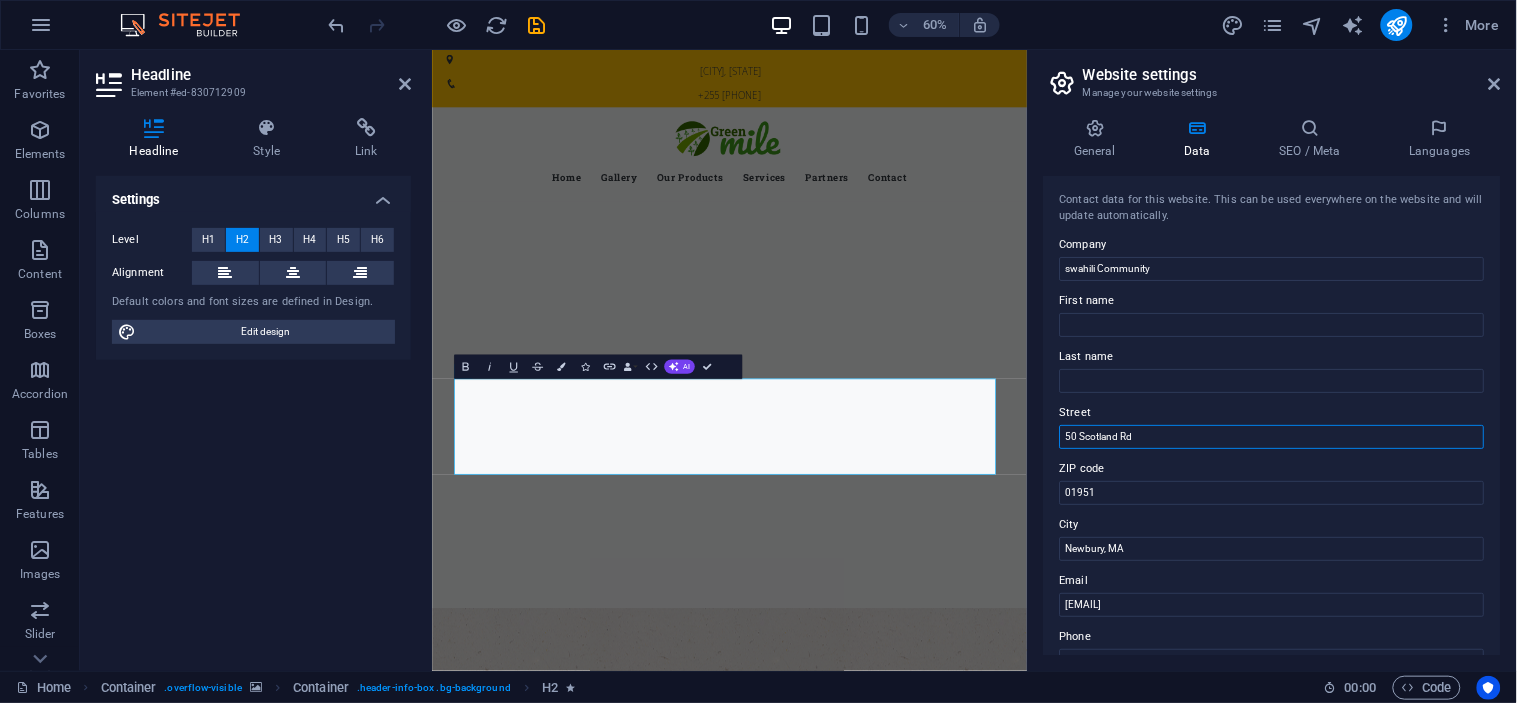 click on "50 Scotland Rd" at bounding box center [1272, 437] 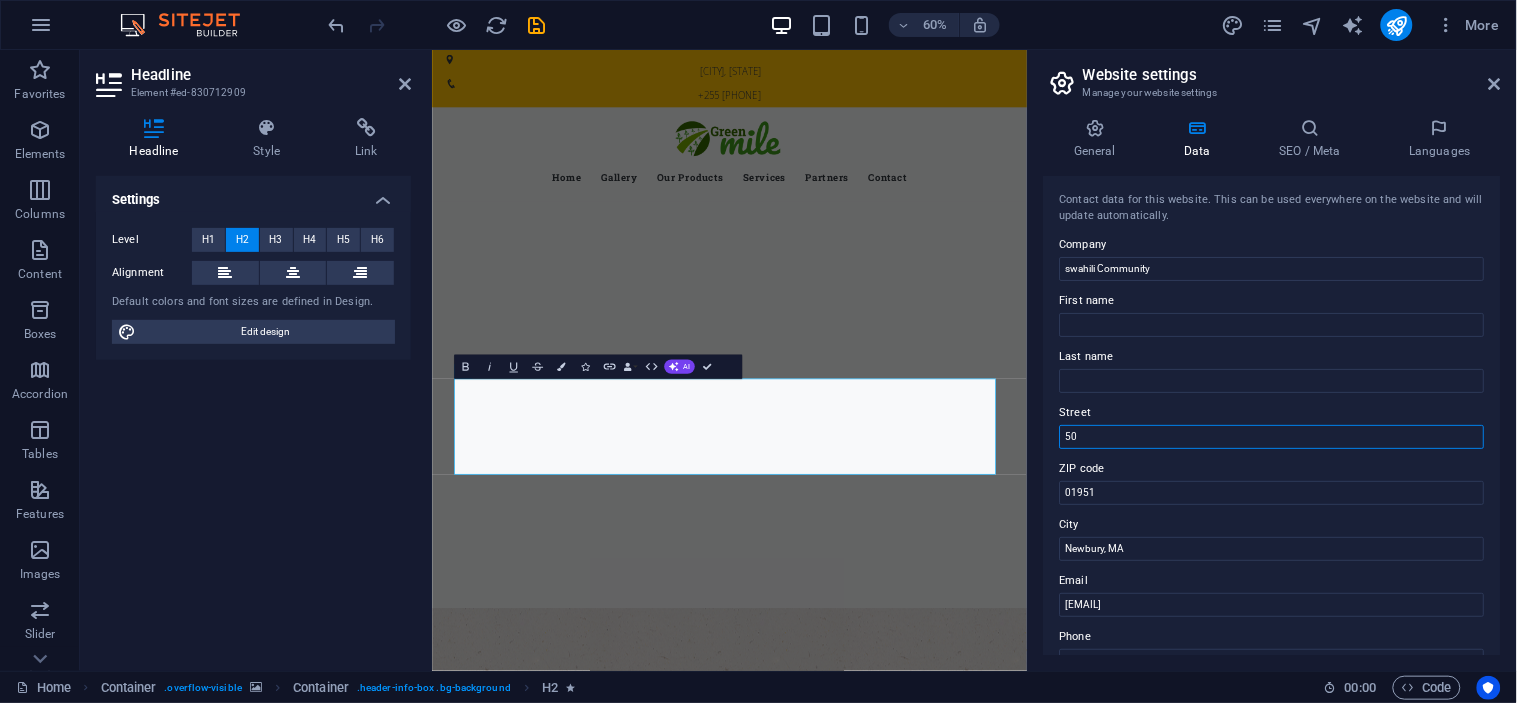 type on "5" 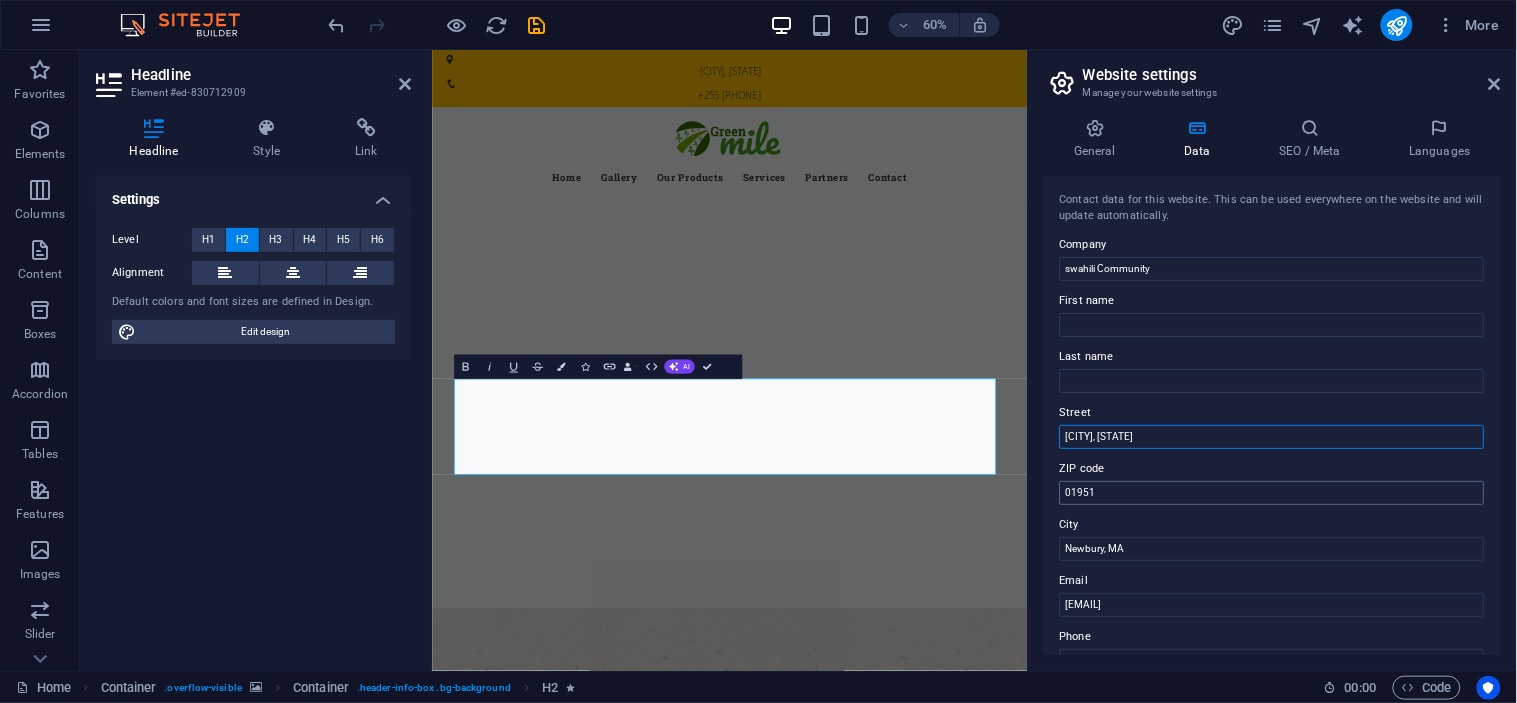 type on "[CITY], [STATE]" 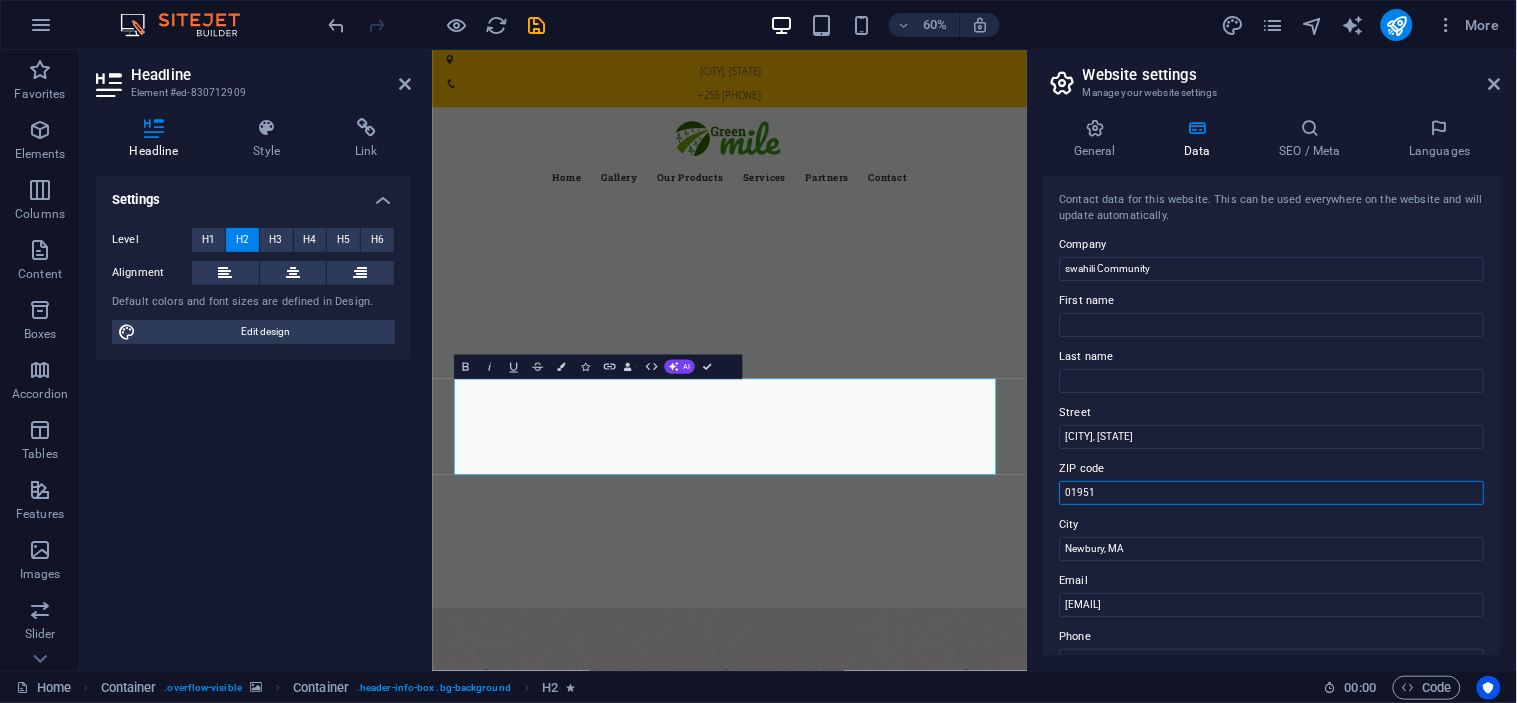 click on "01951" at bounding box center [1272, 493] 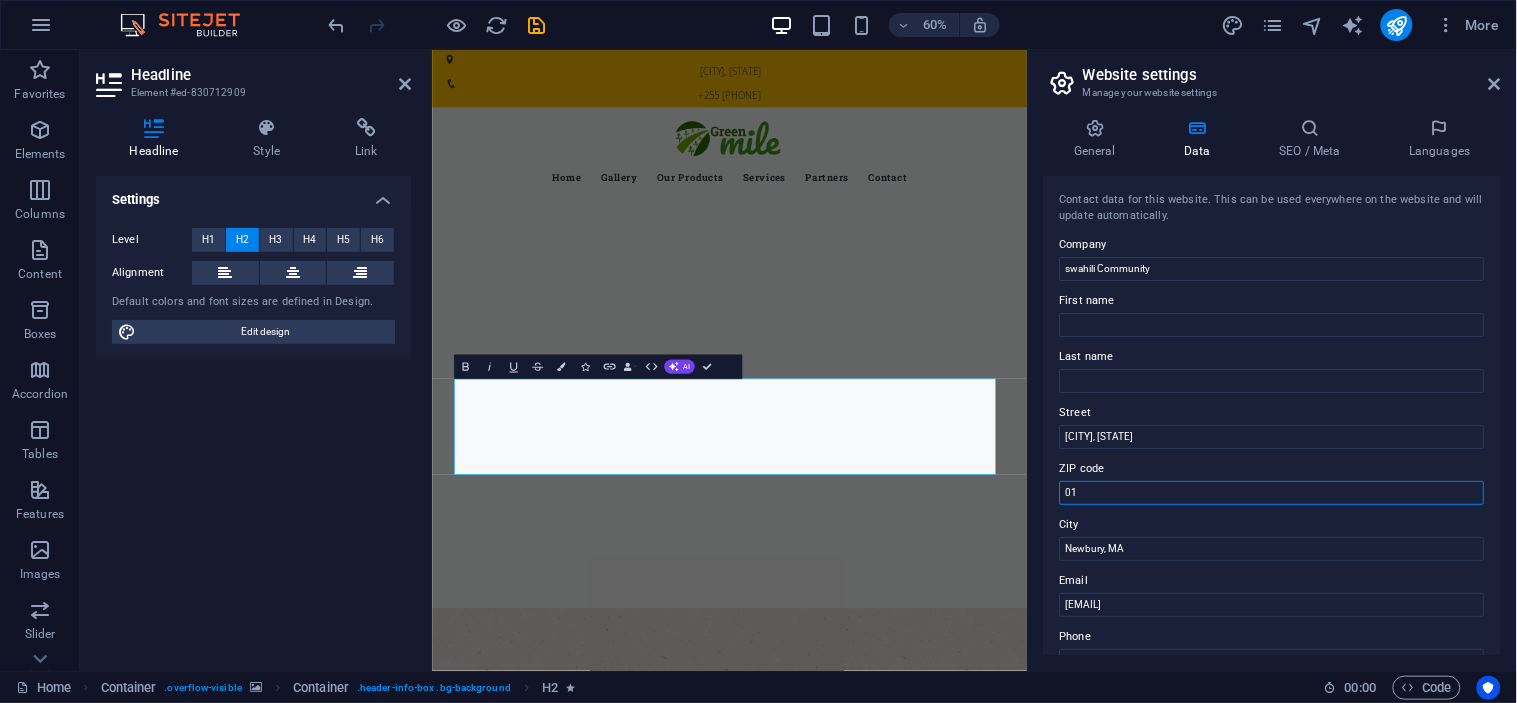 type on "0" 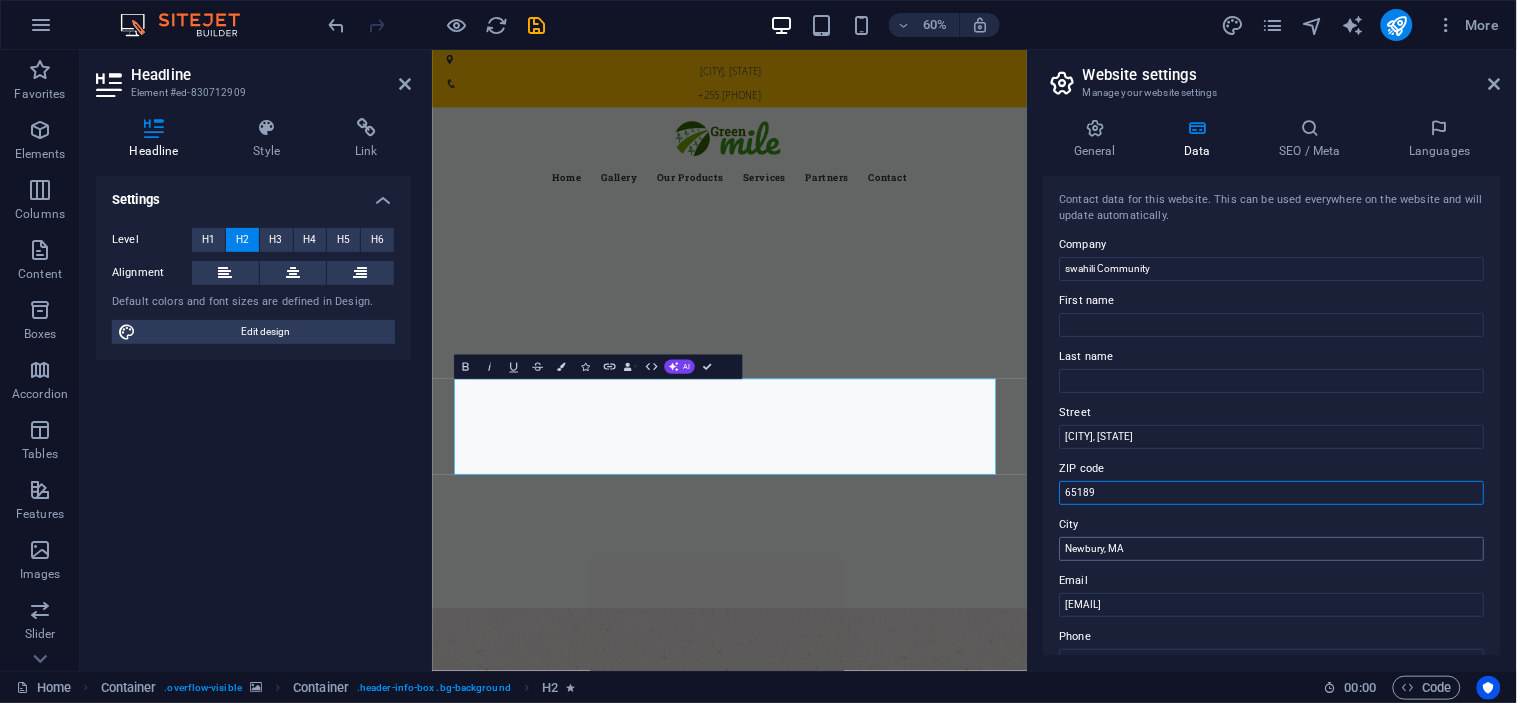 type on "65189" 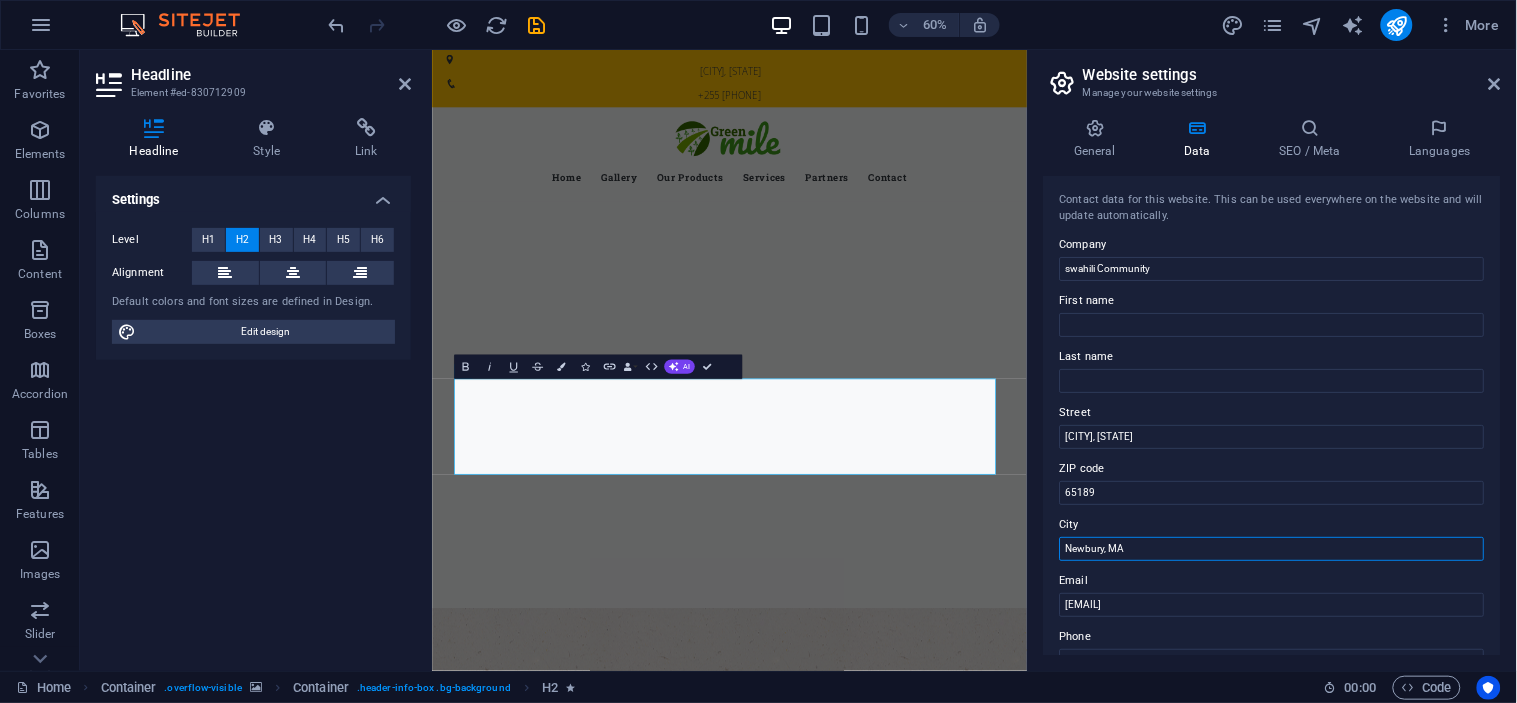 click on "Newbury, MA" at bounding box center (1272, 549) 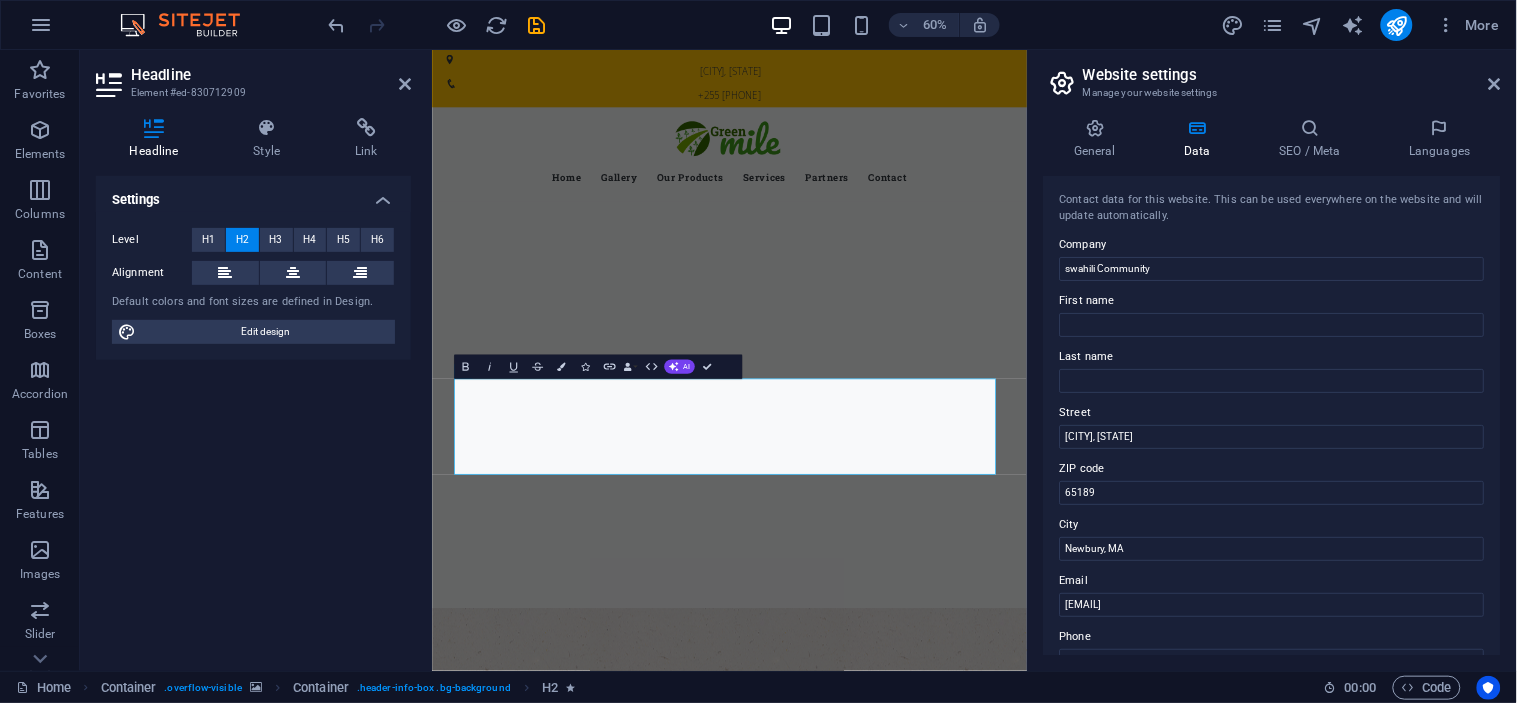 click on "Website settings Manage your website settings  General  Data  SEO / Meta  Languages Website name swahilicommunity.org Logo Drag files here, click to choose files or select files from Files or our free stock photos & videos Select files from the file manager, stock photos, or upload file(s) Upload Favicon Set the favicon of your website here. A favicon is a small icon shown in the browser tab next to your website title. It helps visitors identify your website. Drag files here, click to choose files or select files from Files or our free stock photos & videos Select files from the file manager, stock photos, or upload file(s) Upload Preview Image (Open Graph) This image will be shown when the website is shared on social networks Drag files here, click to choose files or select files from Files or our free stock photos & videos Select files from the file manager, stock photos, or upload file(s) Upload Contact data for this website. This can be used everywhere on the website and will update automatically. Company" at bounding box center [1272, 360] 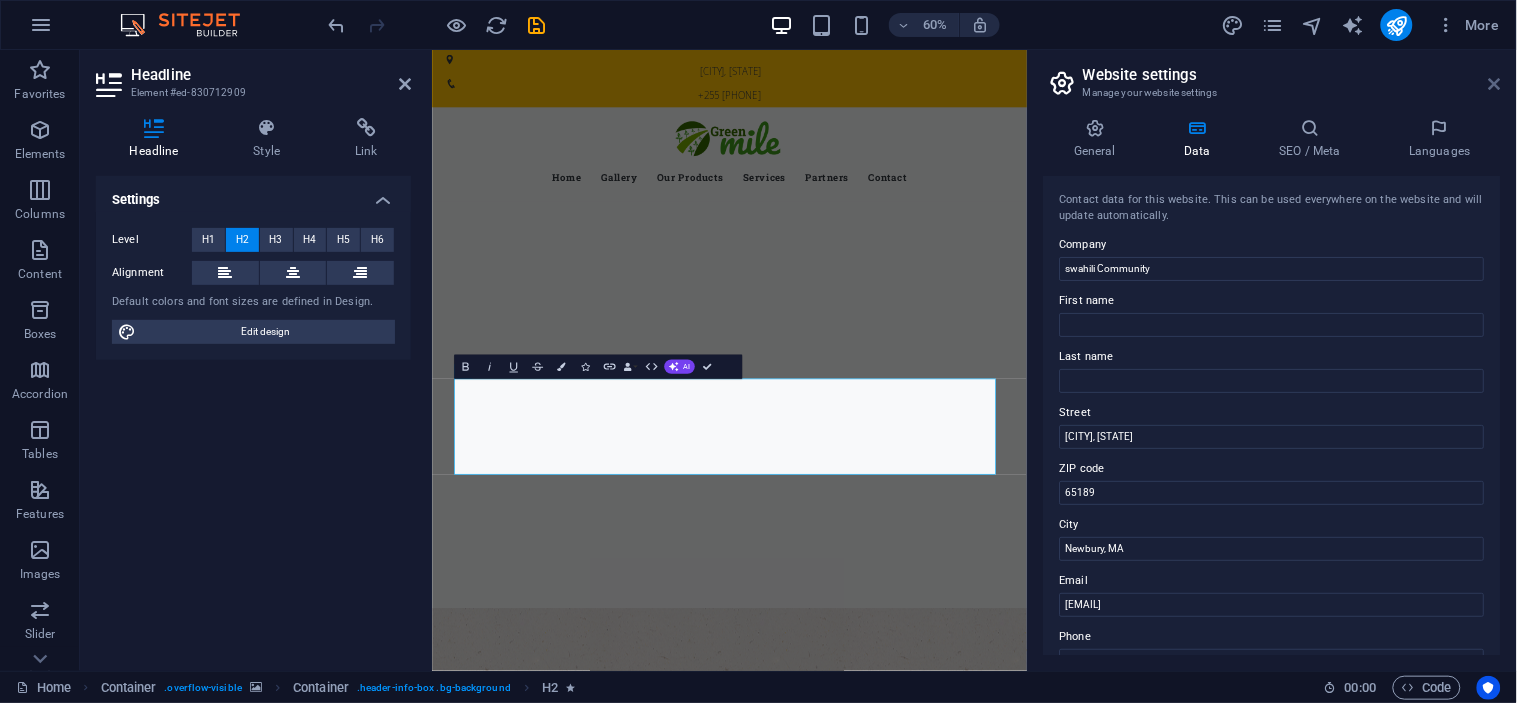 click at bounding box center (1495, 84) 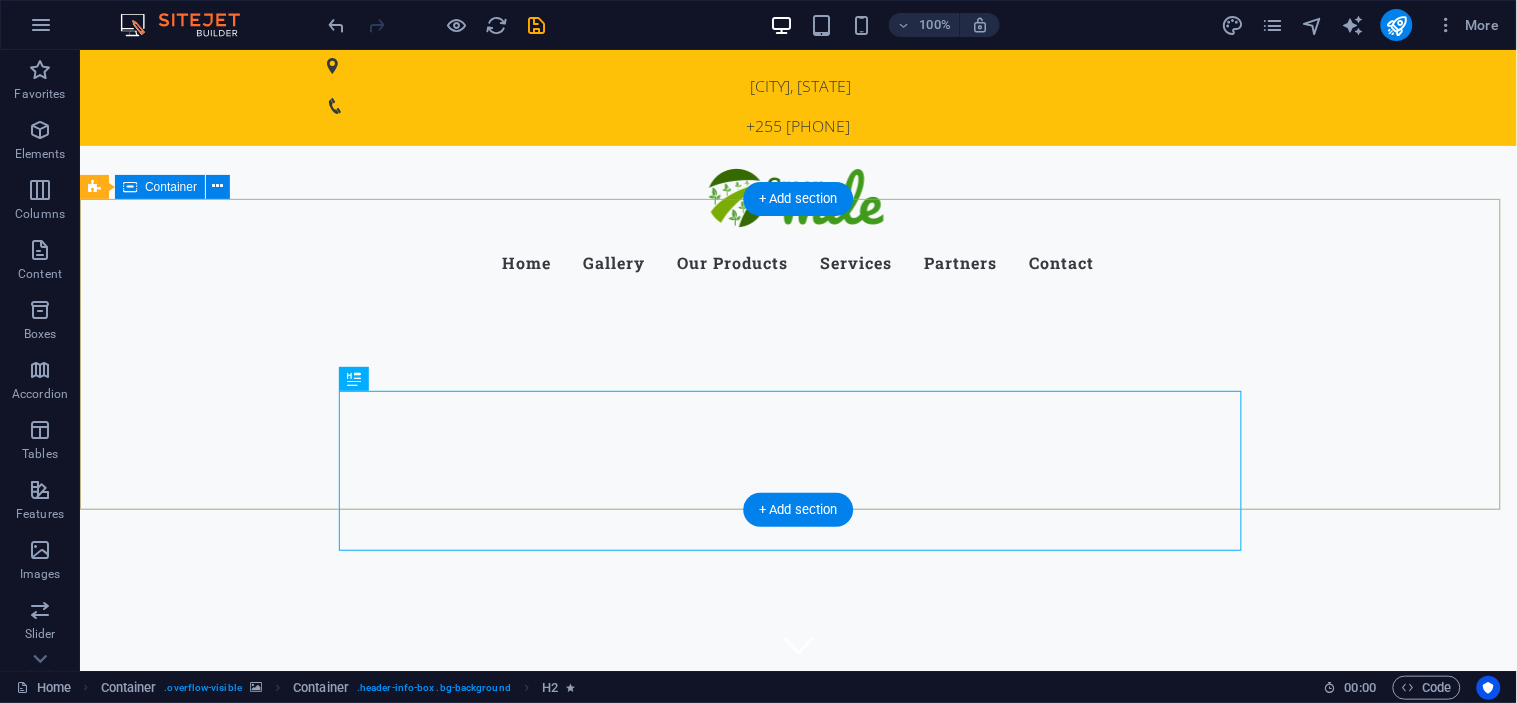 click at bounding box center (797, 693) 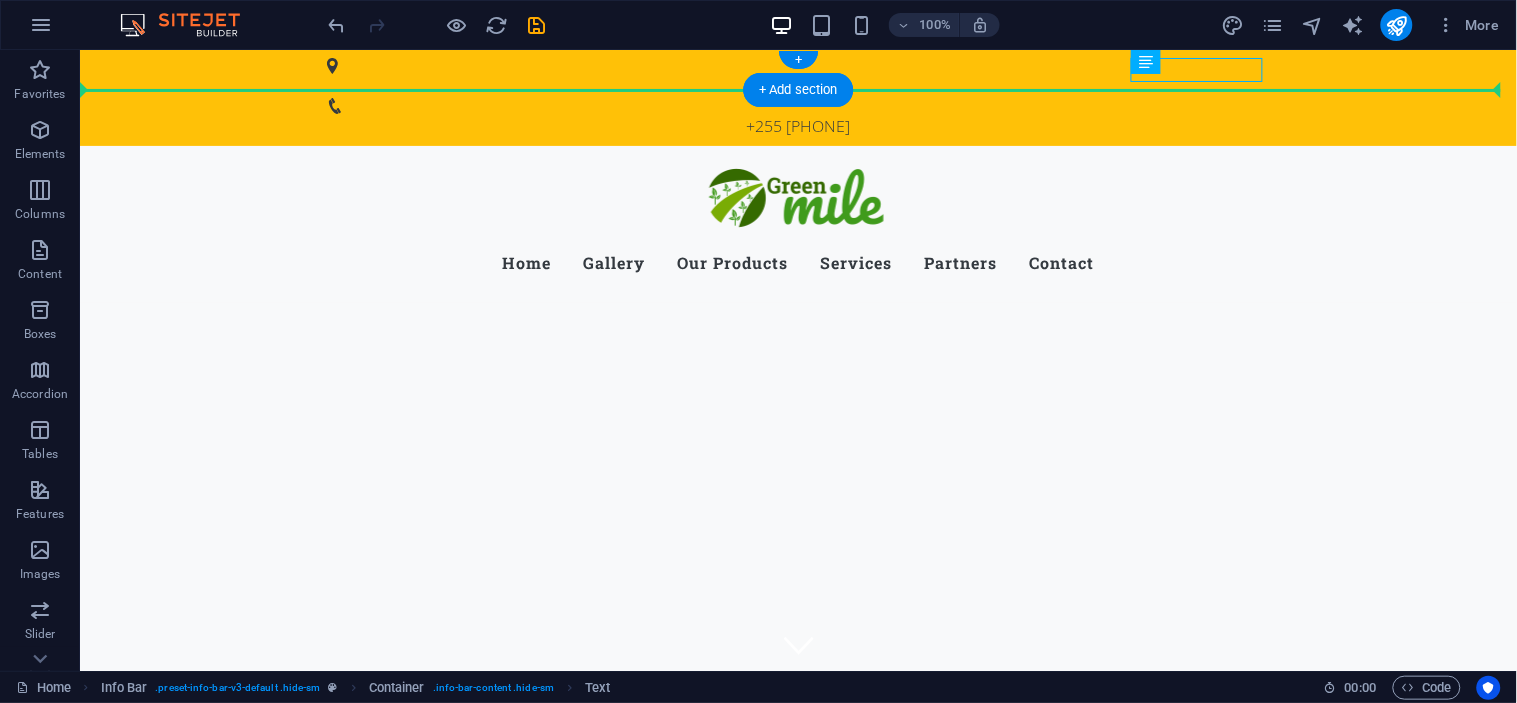 drag, startPoint x: 1301, startPoint y: 122, endPoint x: 1332, endPoint y: 77, distance: 54.644306 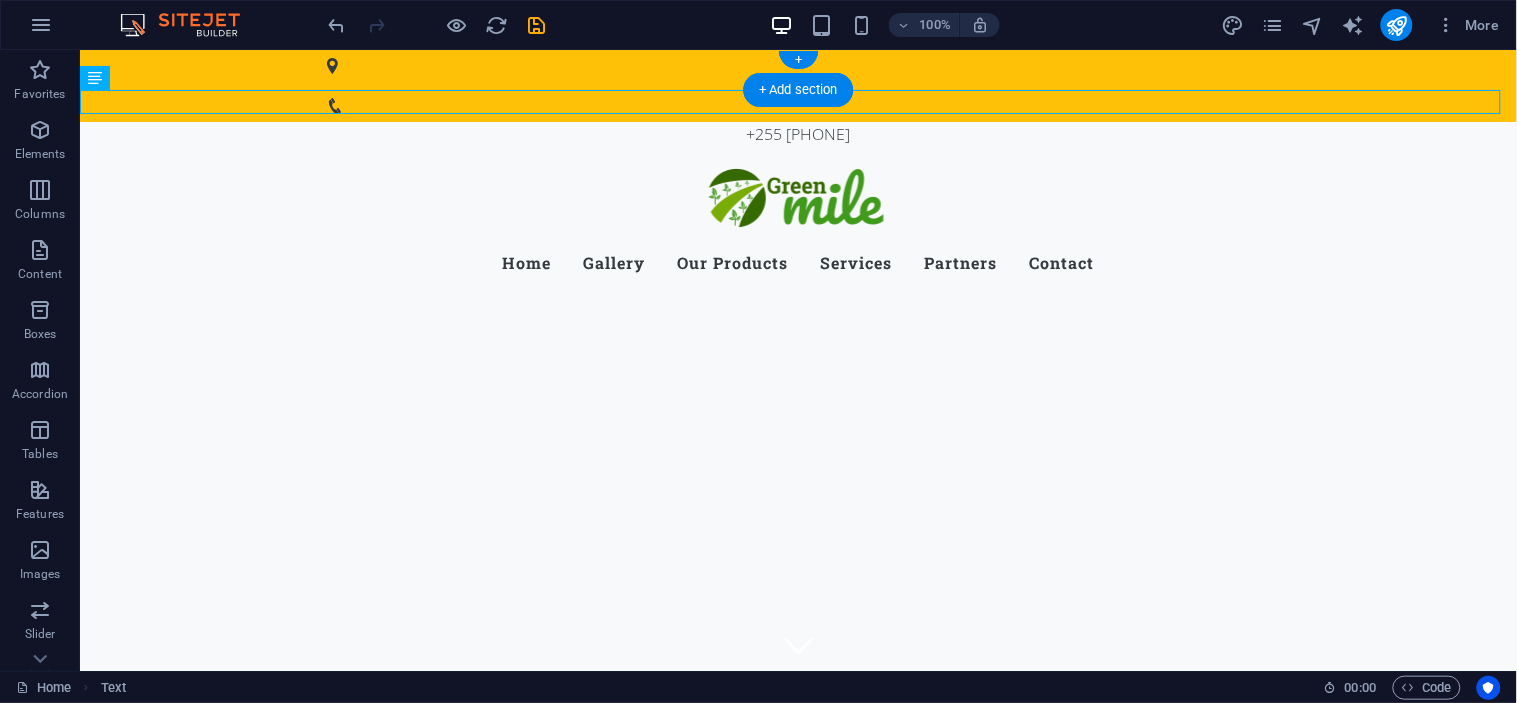 click on "[CITY], [STATE]" at bounding box center (797, 85) 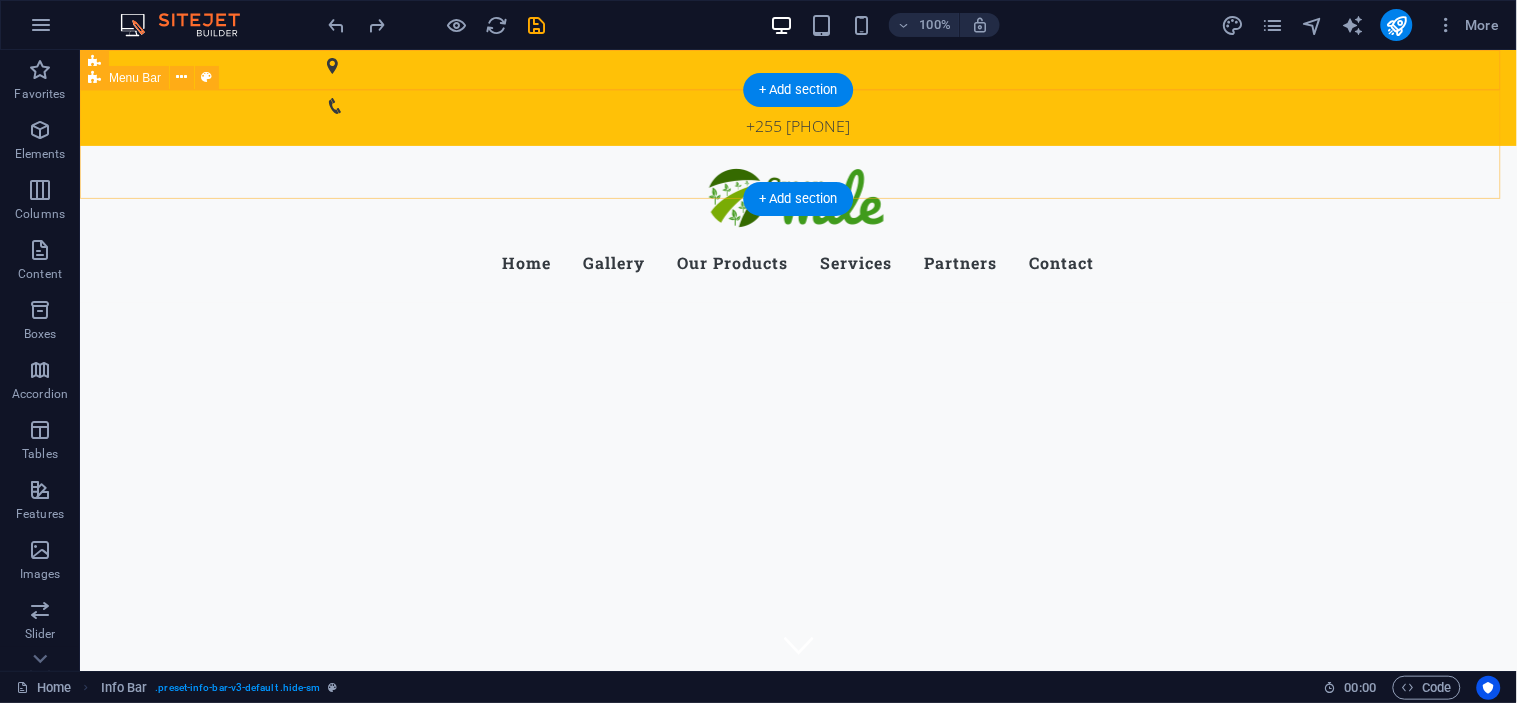 click on "Menu Home Gallery Our Products Services Partners Contact" at bounding box center [797, 223] 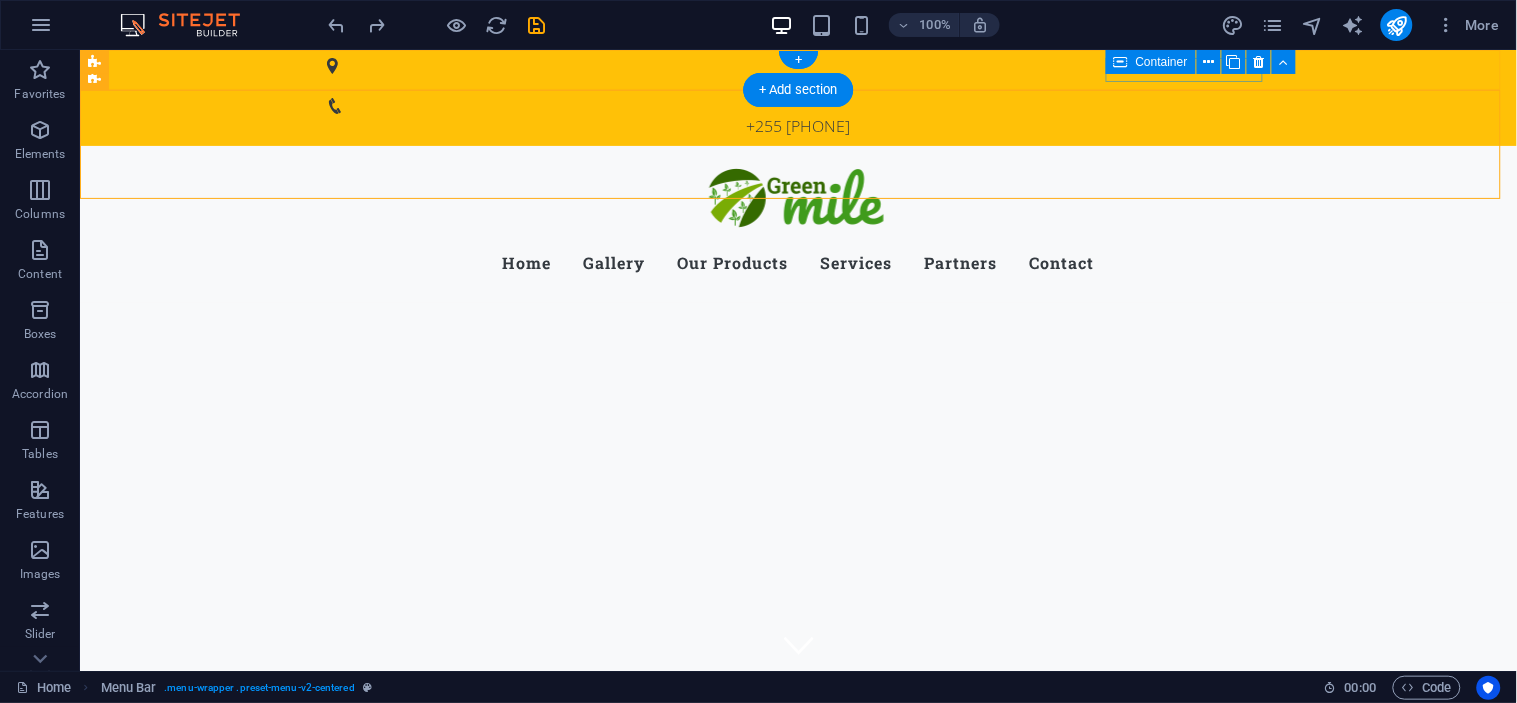 click on "+255 [PHONE]" at bounding box center [798, 117] 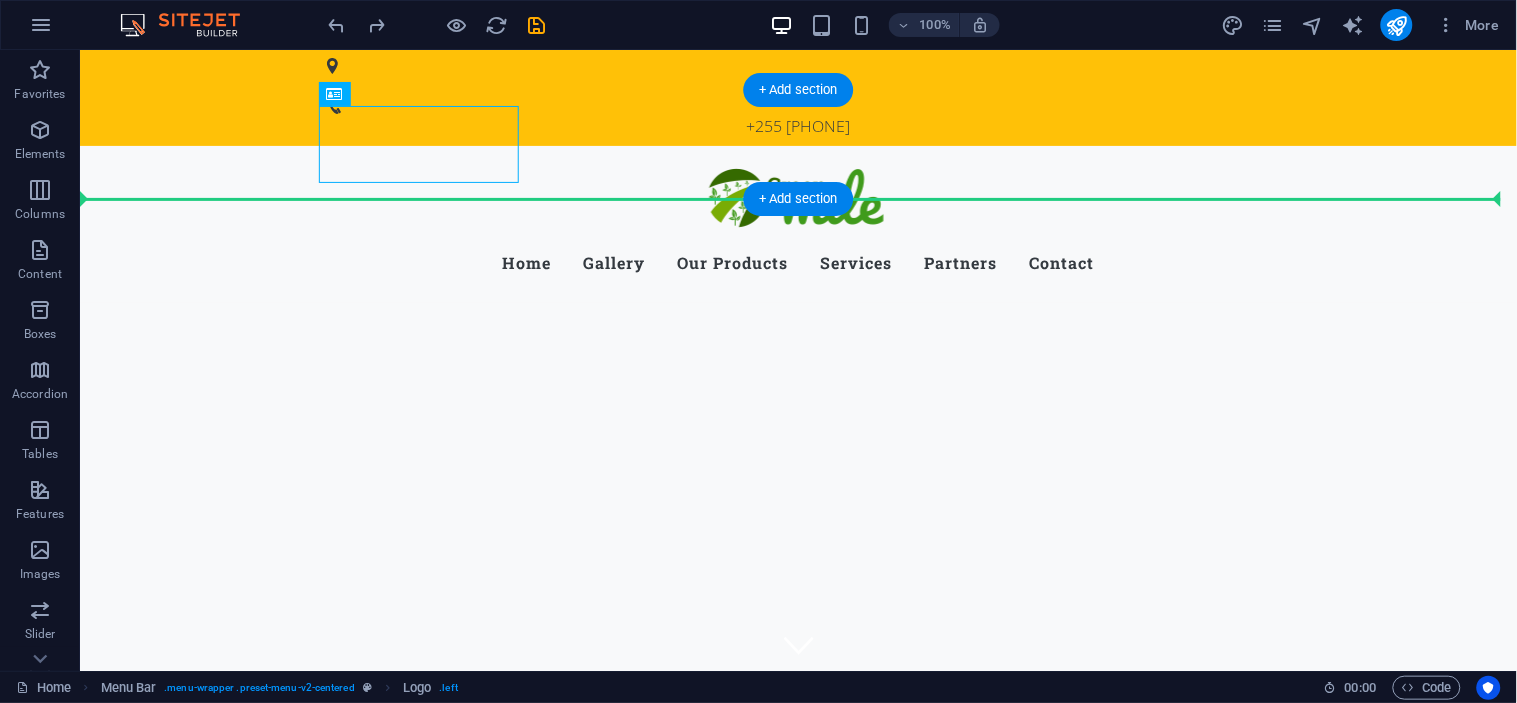 drag, startPoint x: 393, startPoint y: 179, endPoint x: 229, endPoint y: 163, distance: 164.77864 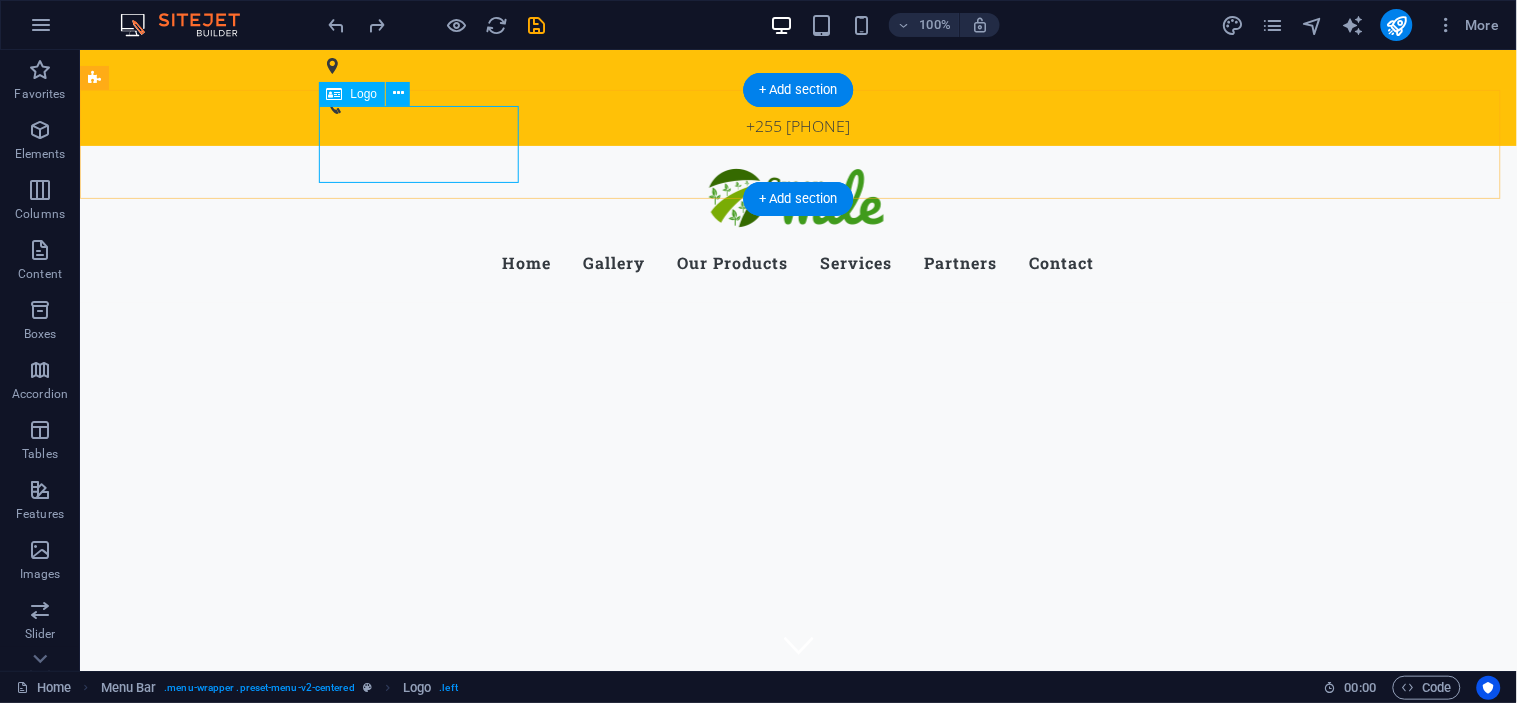 click at bounding box center (798, 199) 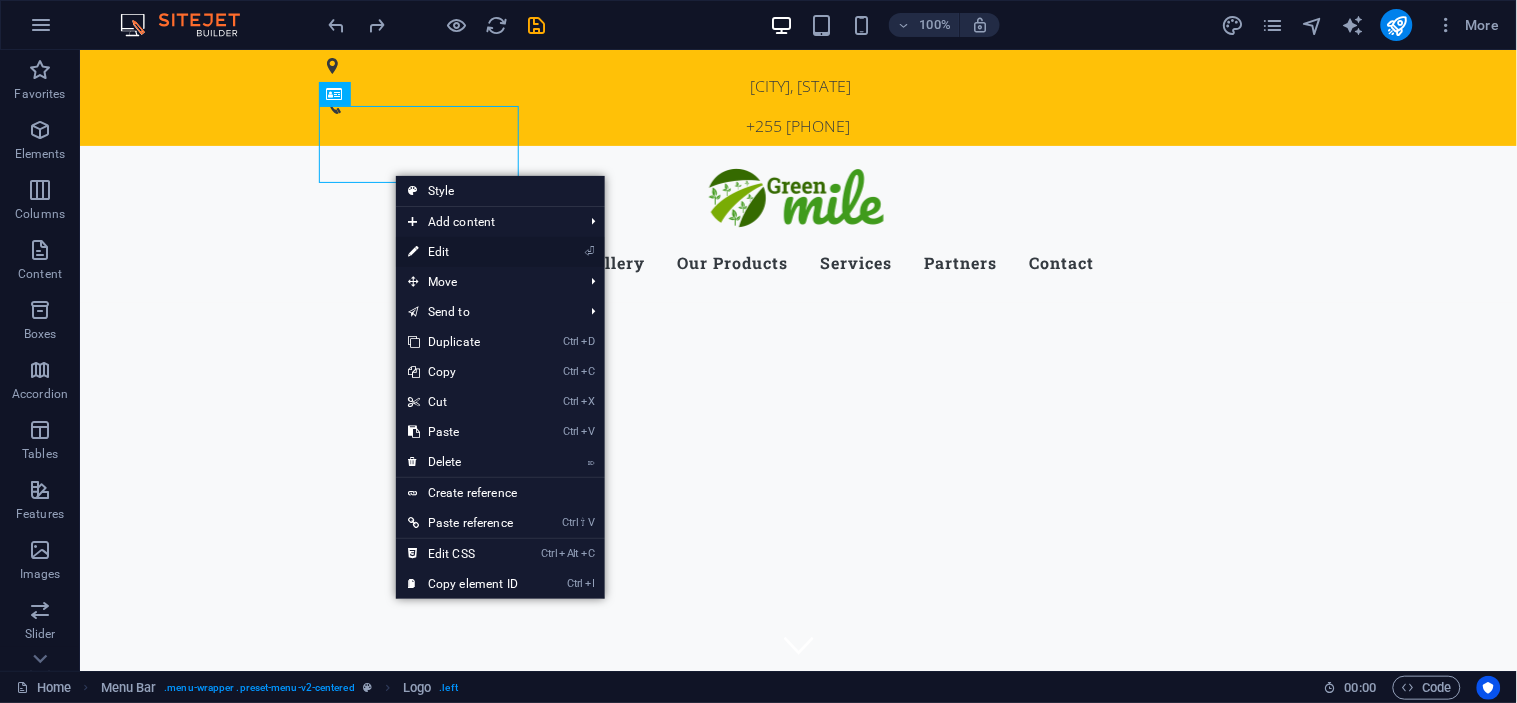 click on "⏎  Edit" at bounding box center (463, 252) 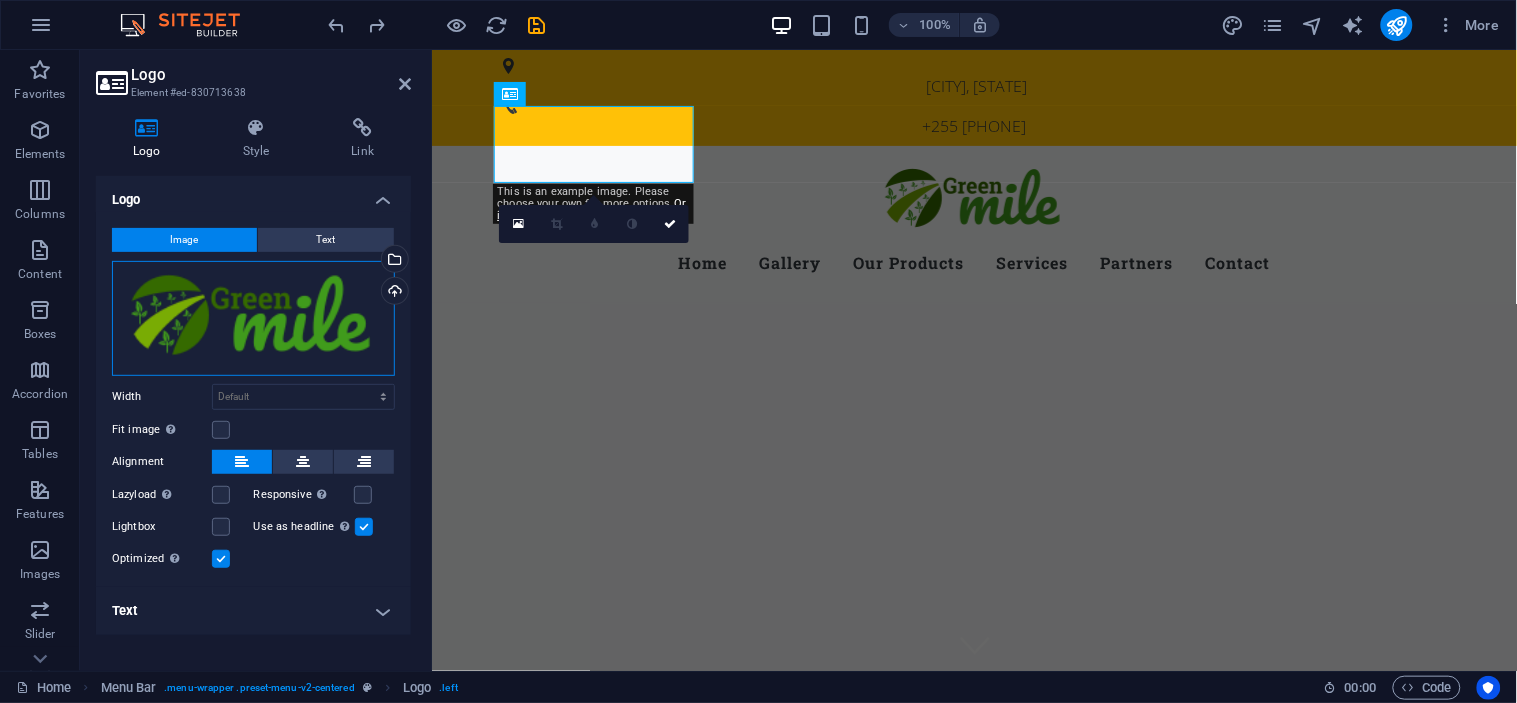 click on "Drag files here, click to choose files or select files from Files or our free stock photos & videos" at bounding box center (253, 318) 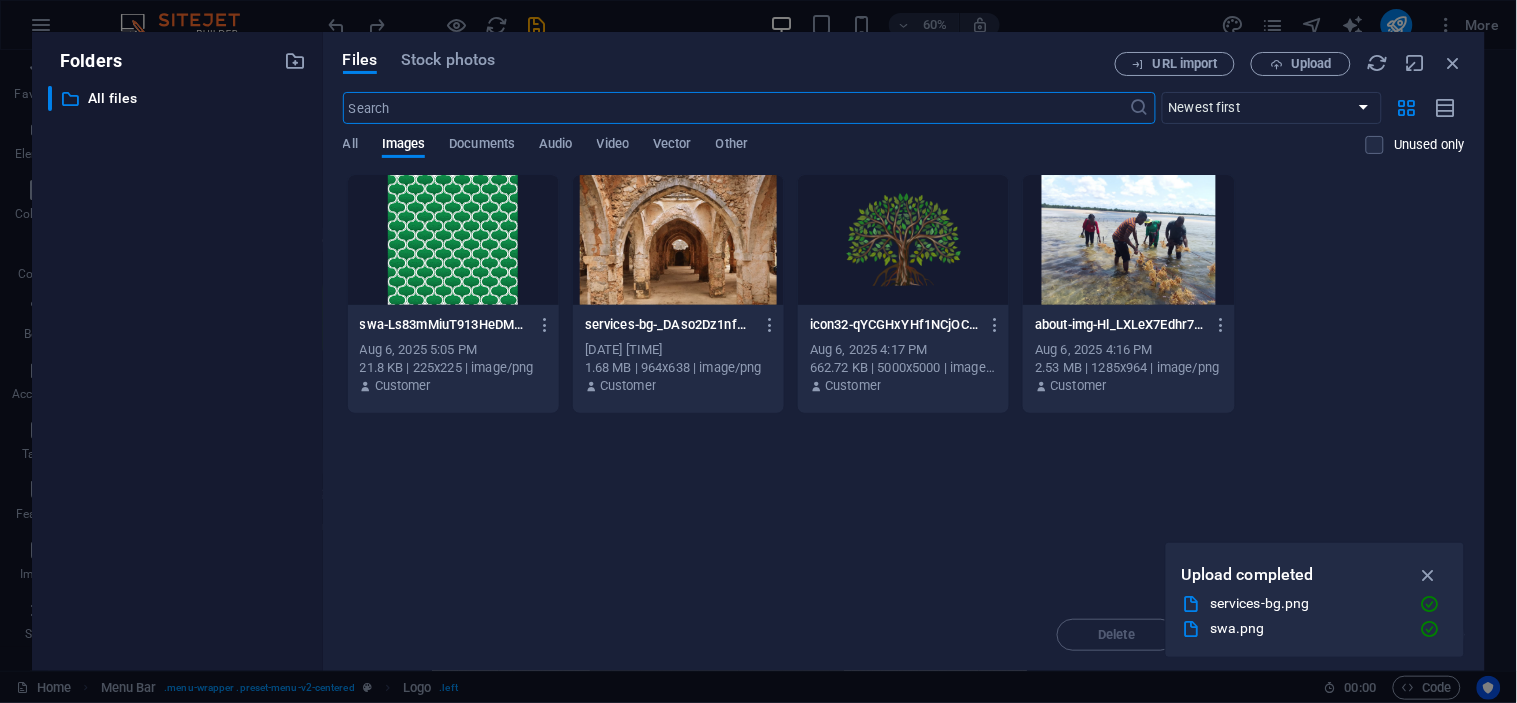 click at bounding box center (903, 240) 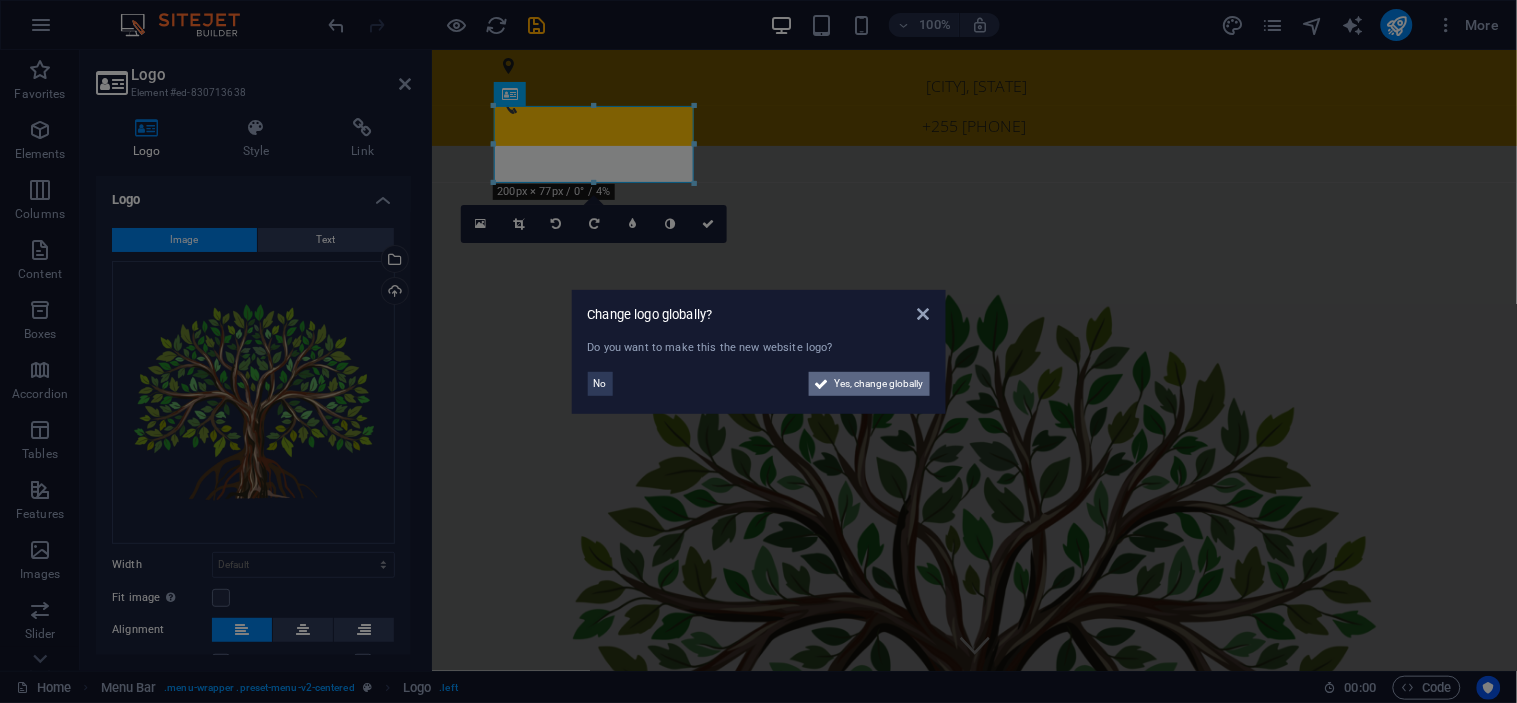 click on "Yes, change globally" at bounding box center (879, 384) 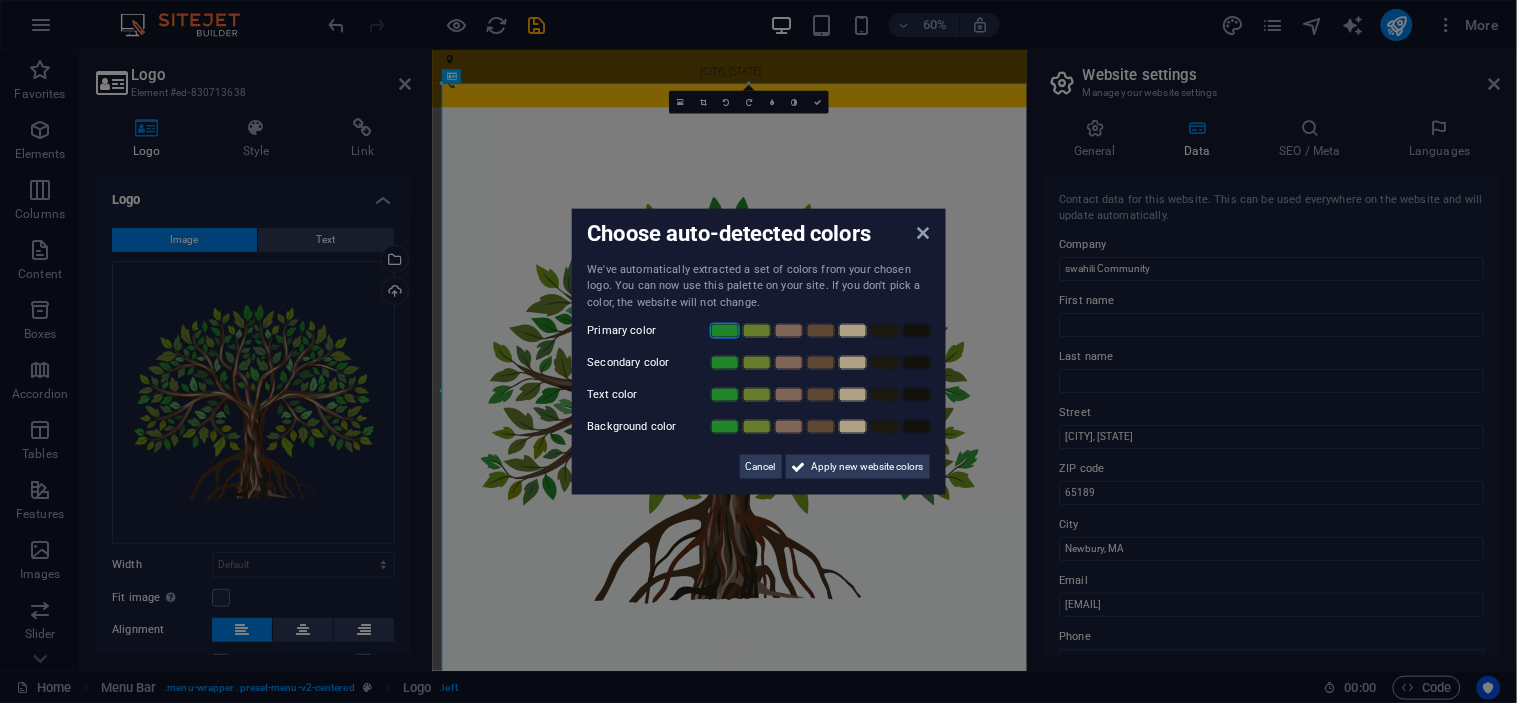 click at bounding box center (725, 331) 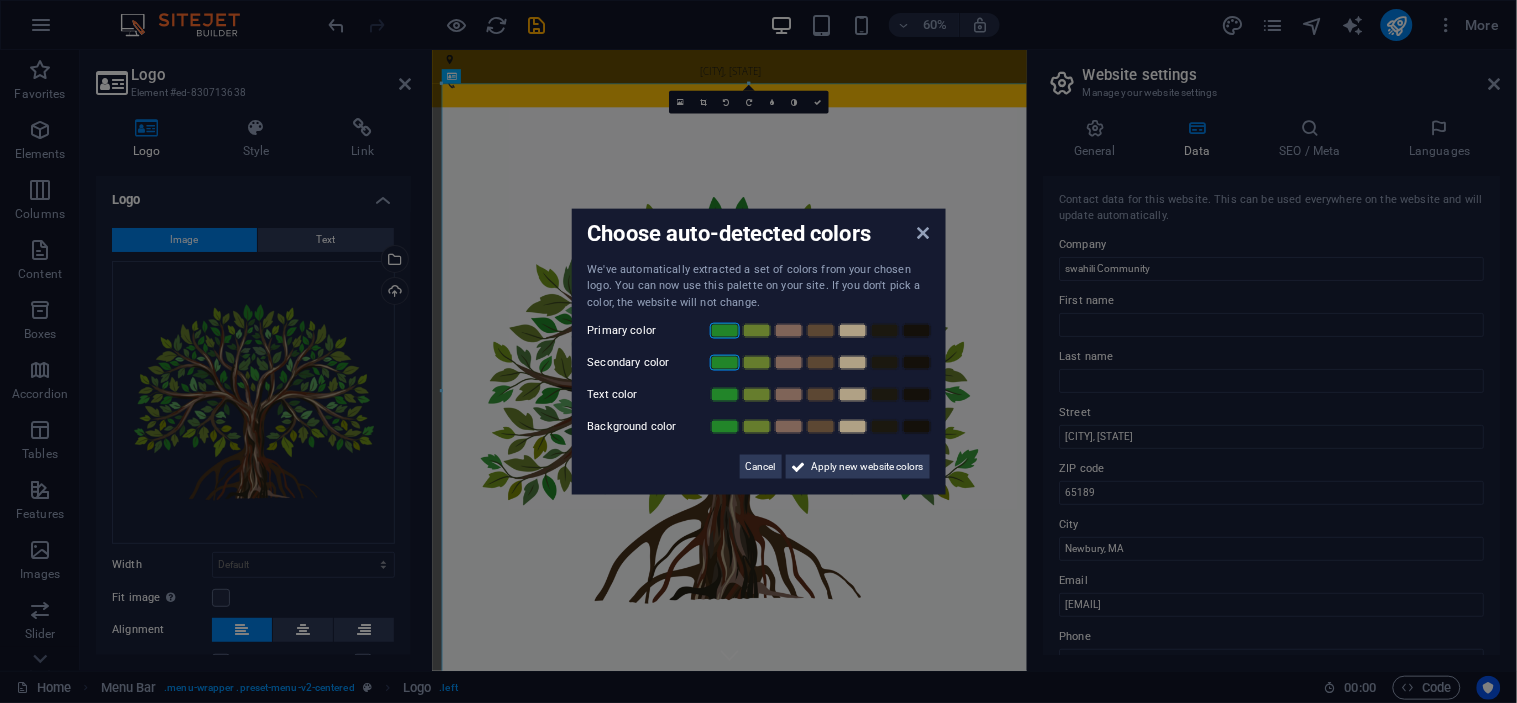 click at bounding box center (725, 363) 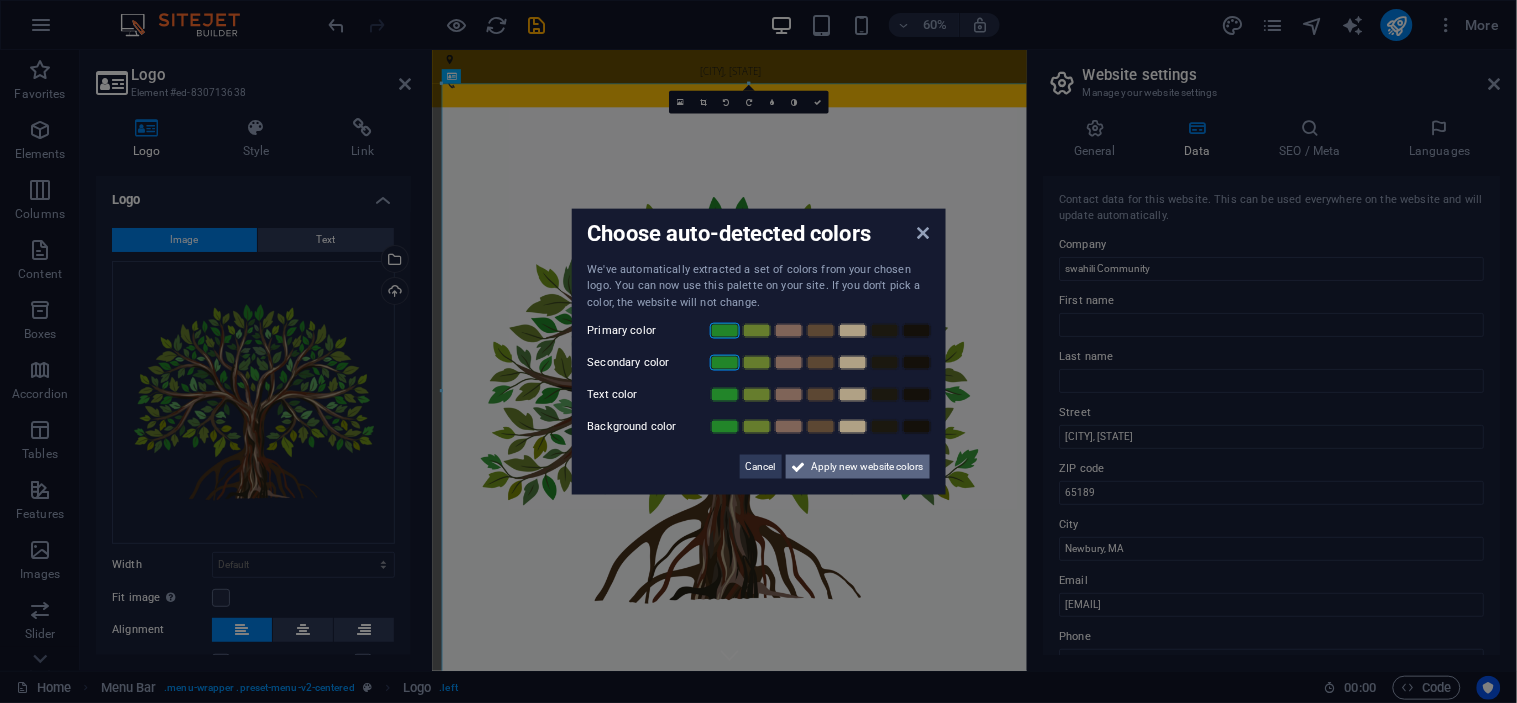 click at bounding box center [799, 467] 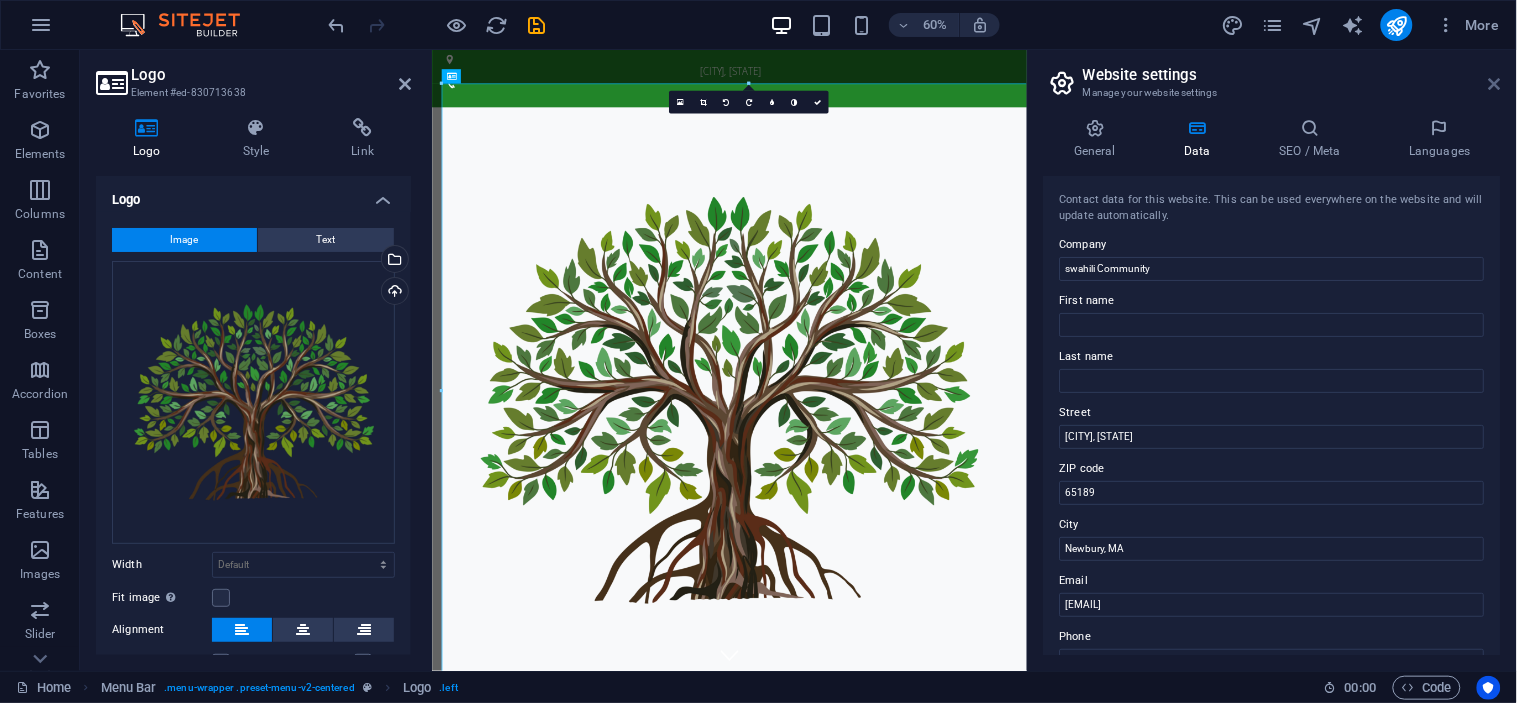 click at bounding box center [1495, 84] 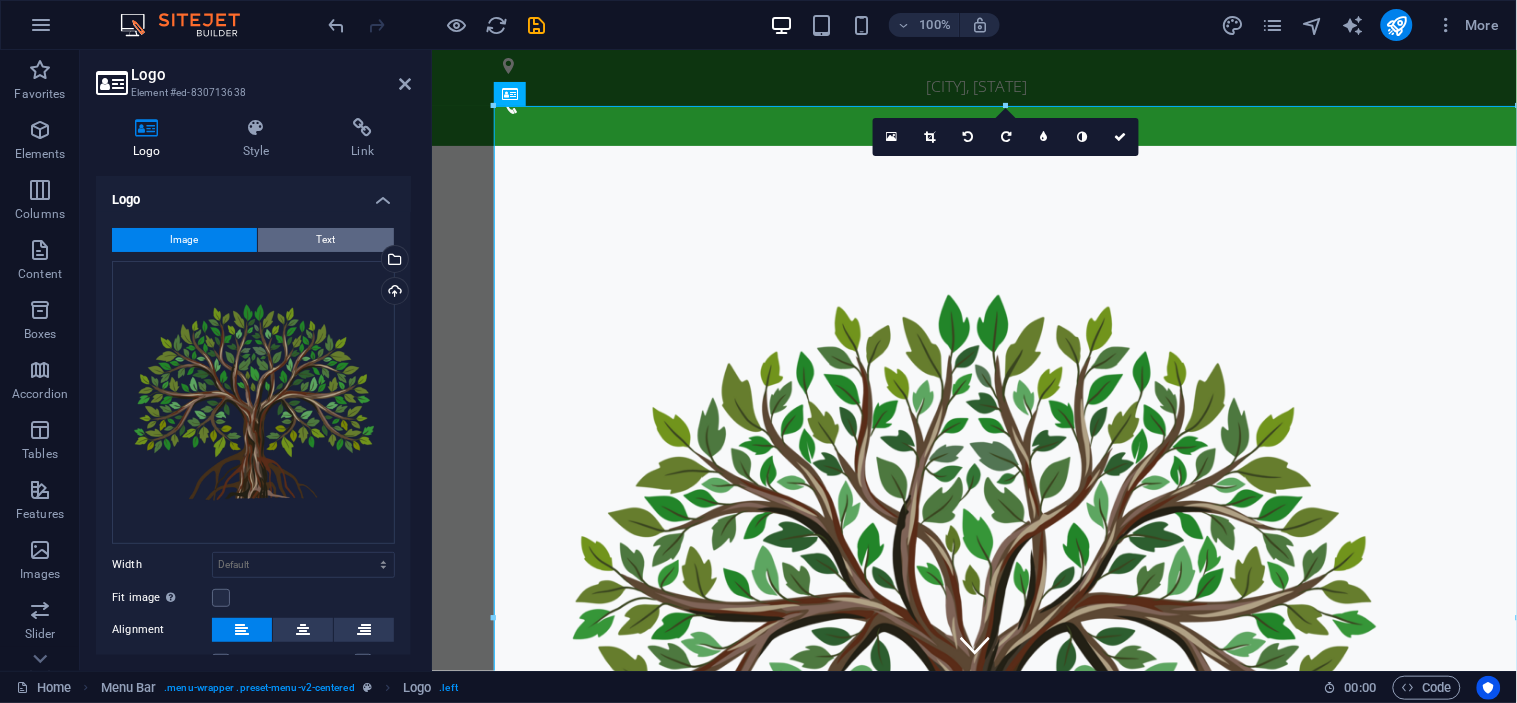 click on "Text" at bounding box center (326, 240) 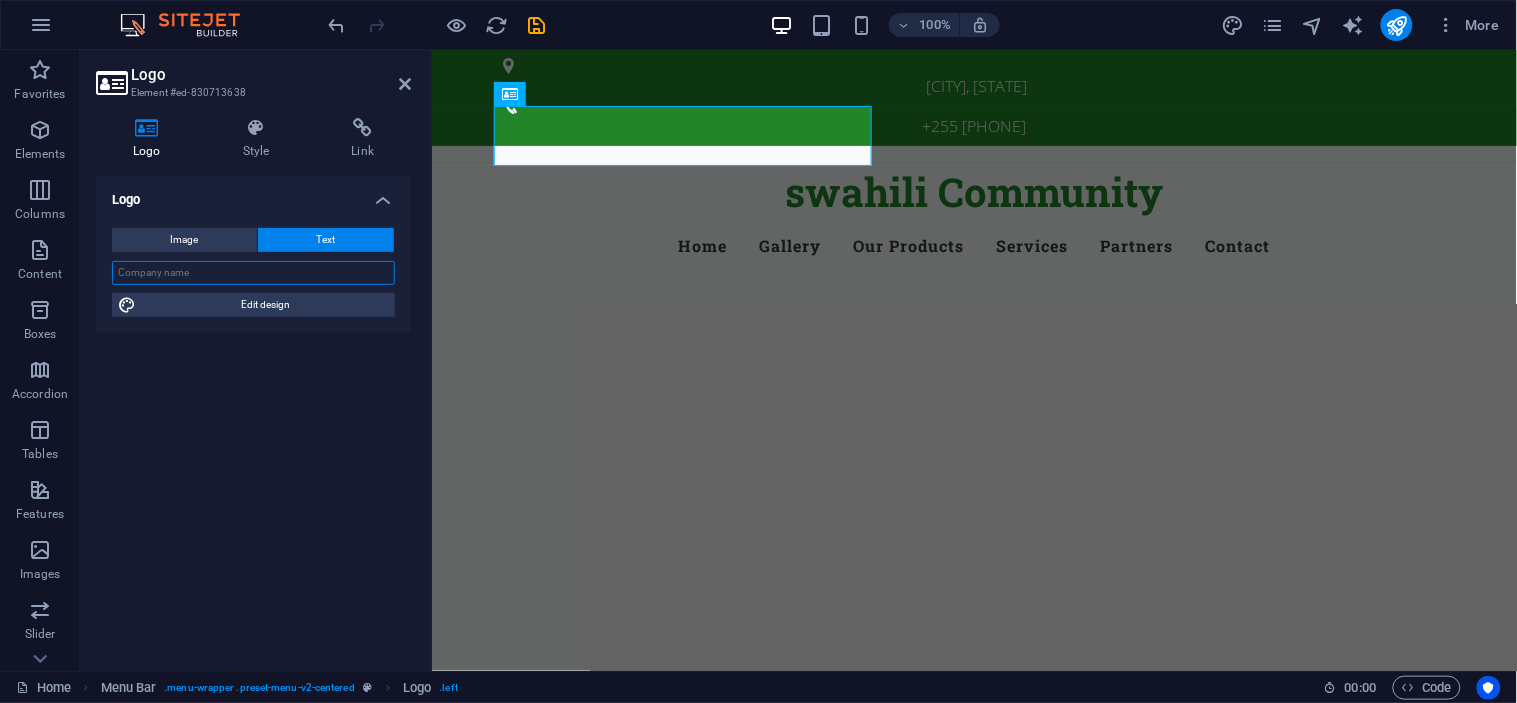 click at bounding box center (253, 273) 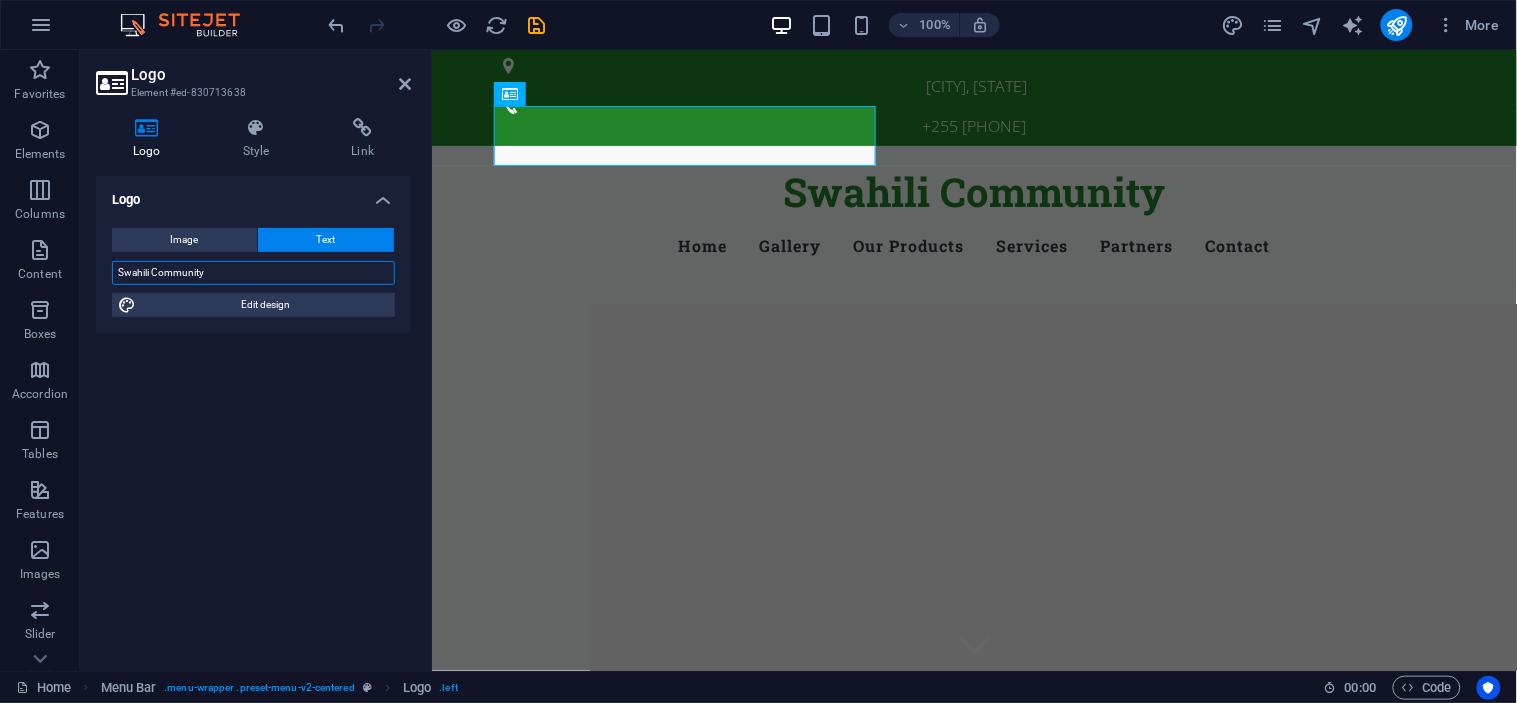 type on "Swahili Community" 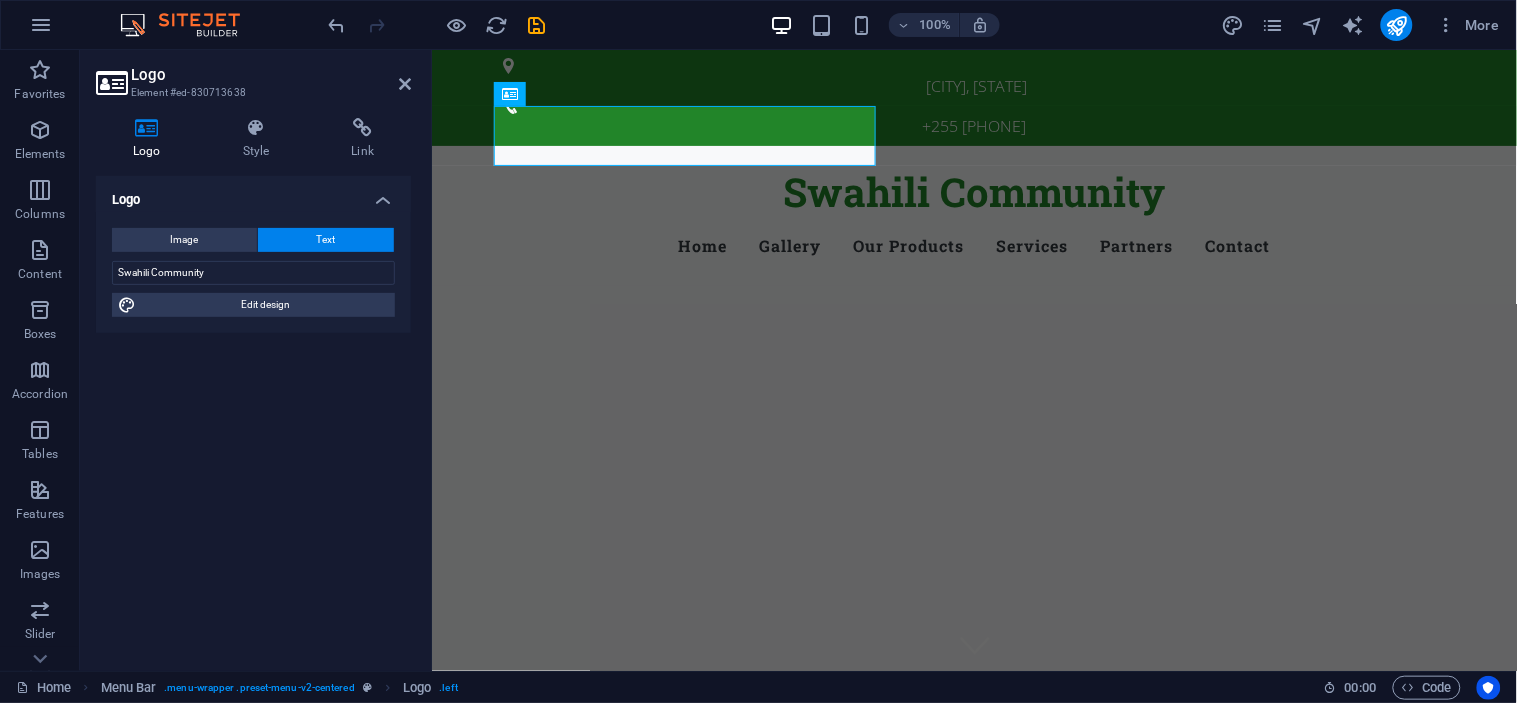 click on "Logo Image Text Drag files here, click to choose files or select files from Files or our free stock photos & videos Select files from the file manager, stock photos, or upload file(s) Upload Width Default auto px rem % em vh vw Fit image Automatically fit image to a fixed width and height Height Default auto px Alignment Lazyload Loading images after the page loads improves page speed. Responsive Automatically load retina image and smartphone optimized sizes. Lightbox Use as headline The image will be wrapped in an H1 headline tag. Useful for giving alternative text the weight of an H1 headline, e.g. for the logo. Leave unchecked if uncertain. Optimized Images are compressed to improve page speed. Position Direction Custom X offset 50 px rem % vh vw Y offset 50 px rem % vh vw Swahili Community Edit design Text Float No float Image left Image right Determine how text should behave around the image. Text Alternative text Green mile farm Image caption Paragraph Format Normal Heading 1 Heading 2 Heading 3 Code 8" at bounding box center (253, 415) 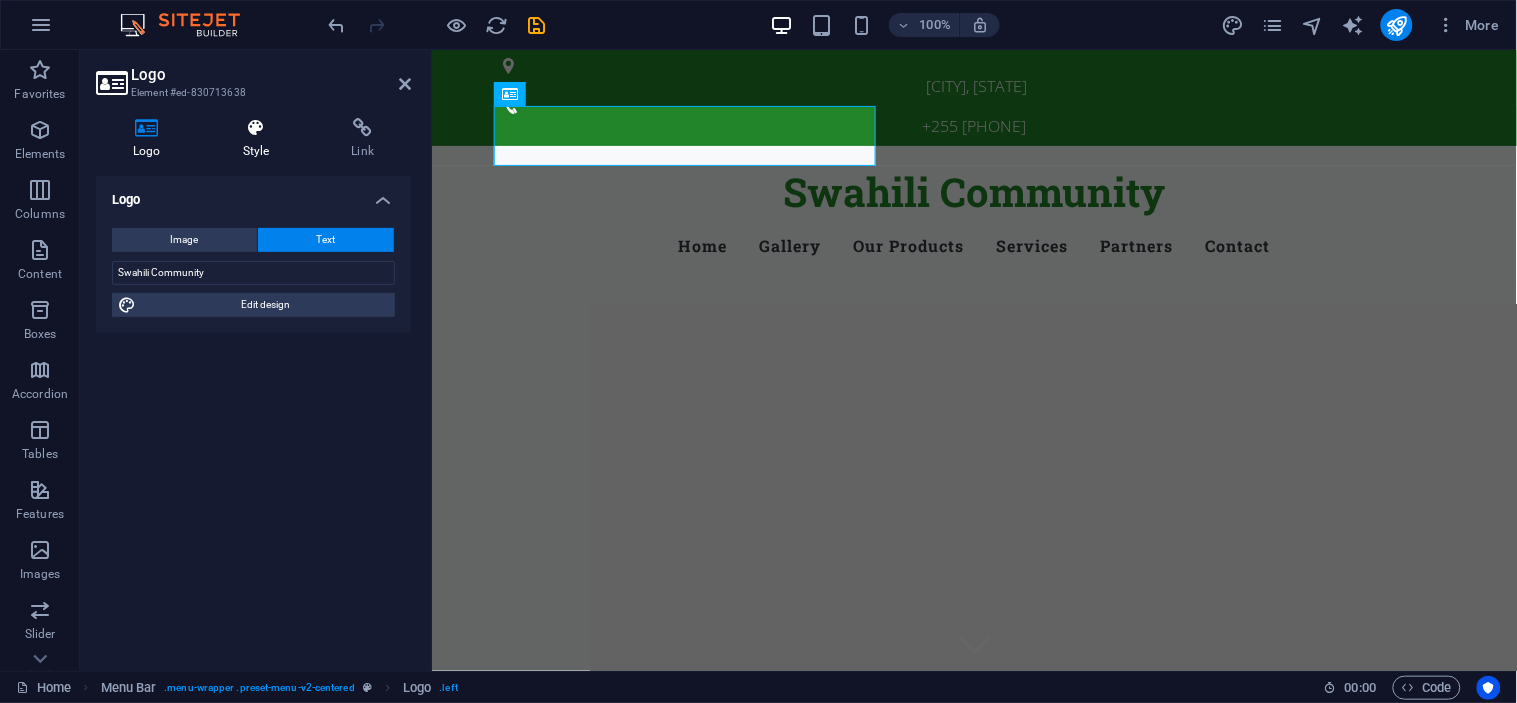 click on "Style" at bounding box center [260, 139] 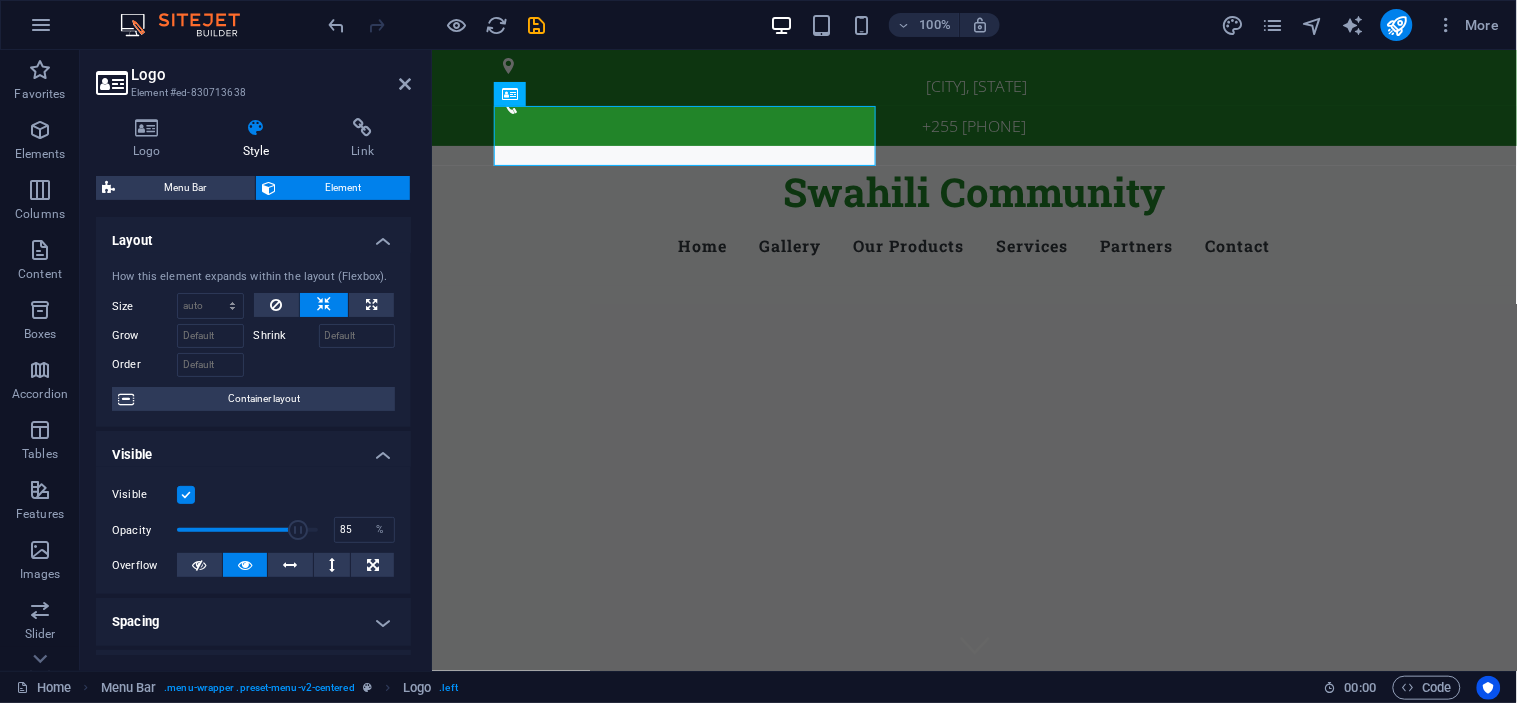 type on "84" 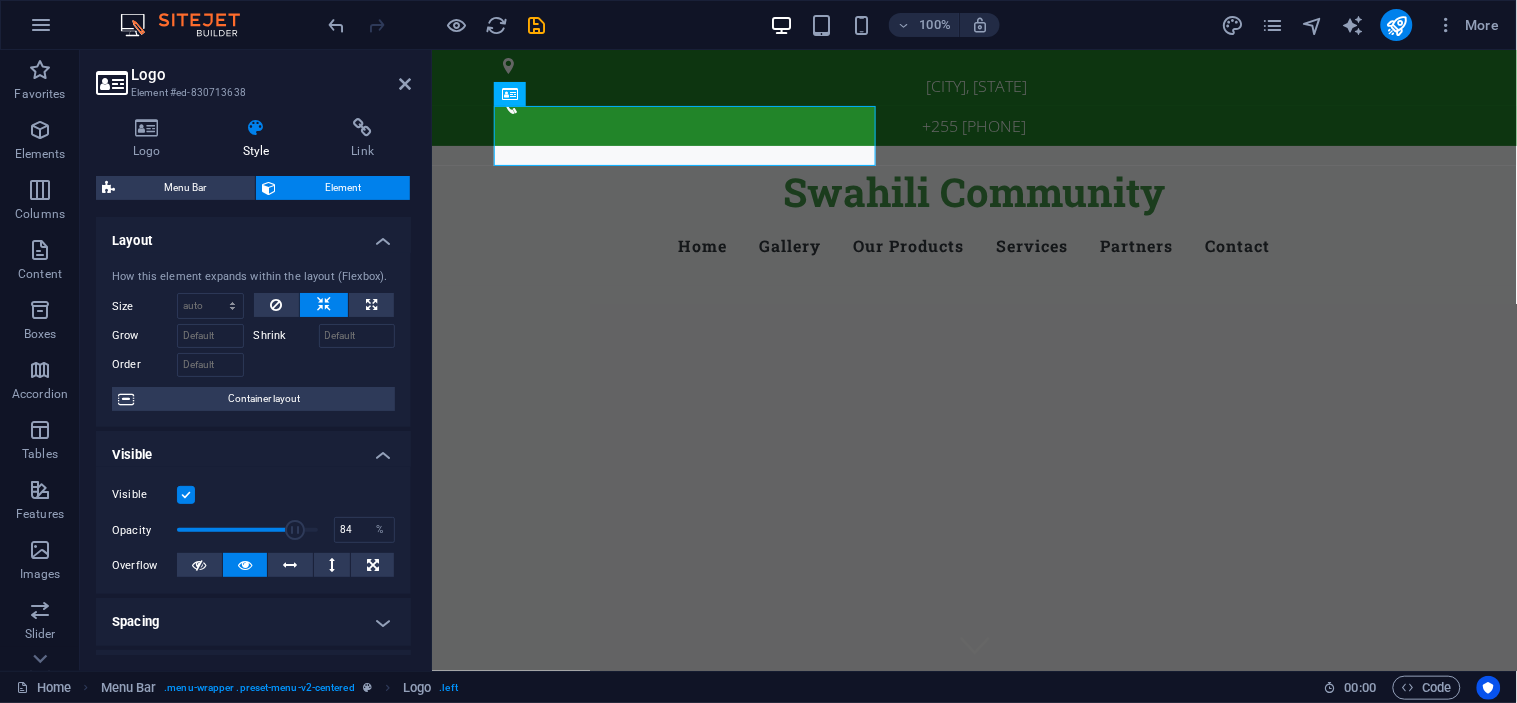 drag, startPoint x: 310, startPoint y: 530, endPoint x: 292, endPoint y: 530, distance: 18 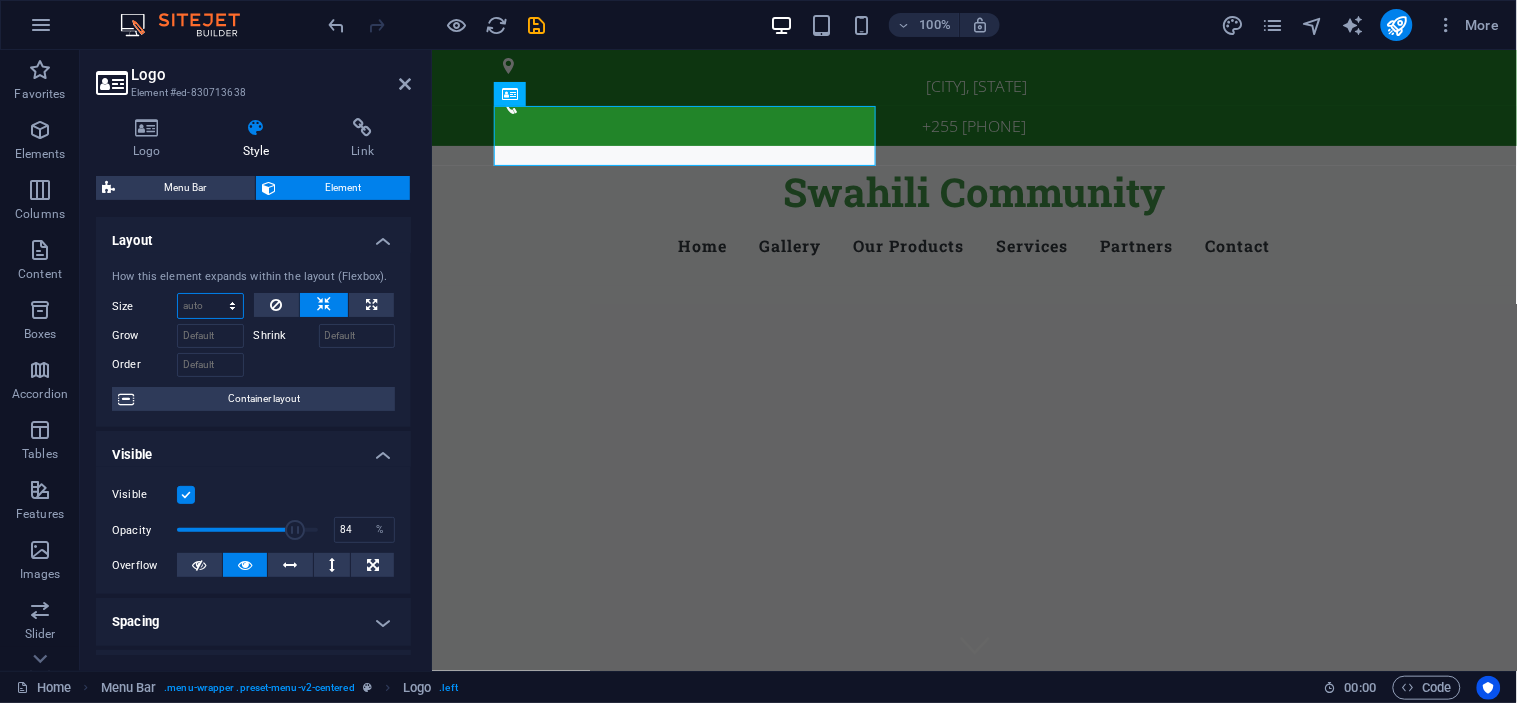 click on "Default auto px % 1/1 1/2 1/3 1/4 1/5 1/6 1/7 1/8 1/9 1/10" at bounding box center (210, 306) 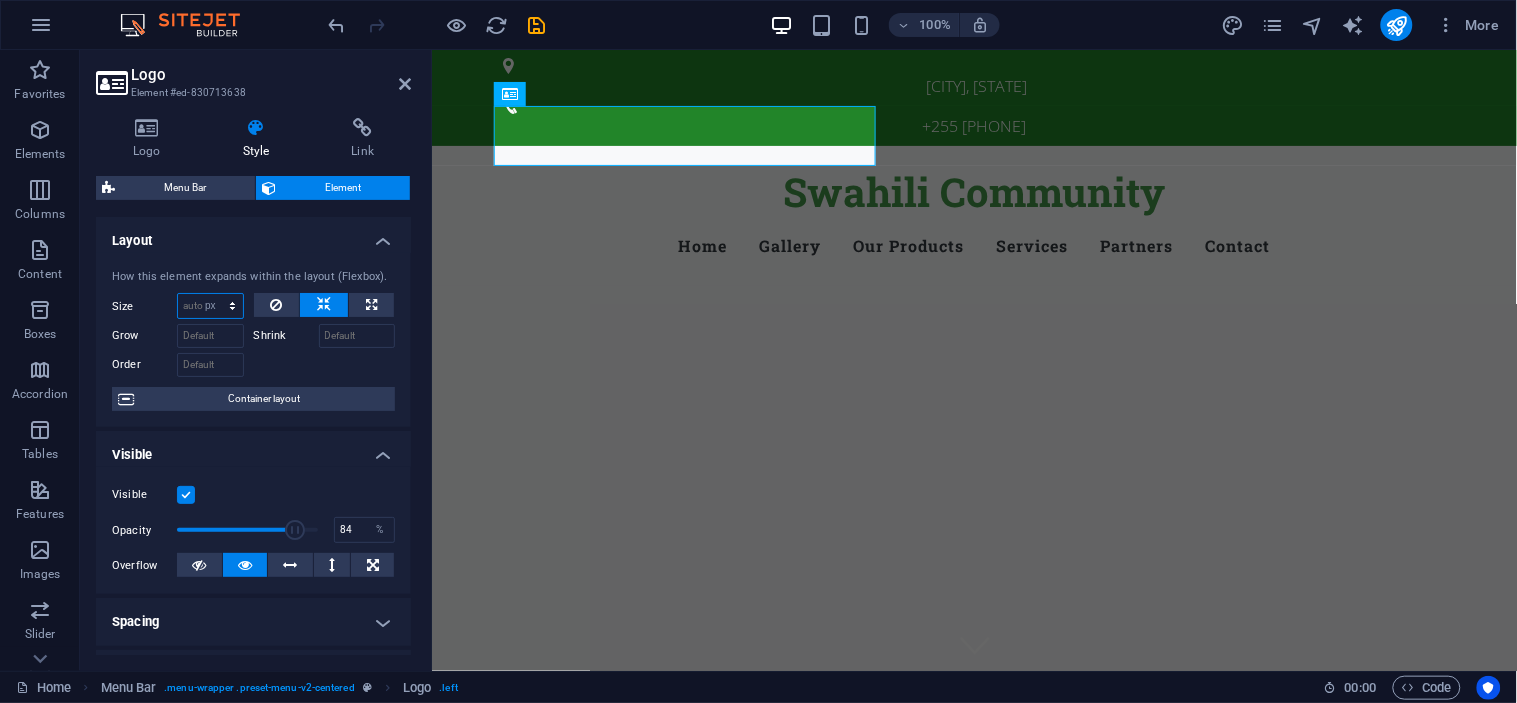 click on "Default auto px % 1/1 1/2 1/3 1/4 1/5 1/6 1/7 1/8 1/9 1/10" at bounding box center (210, 306) 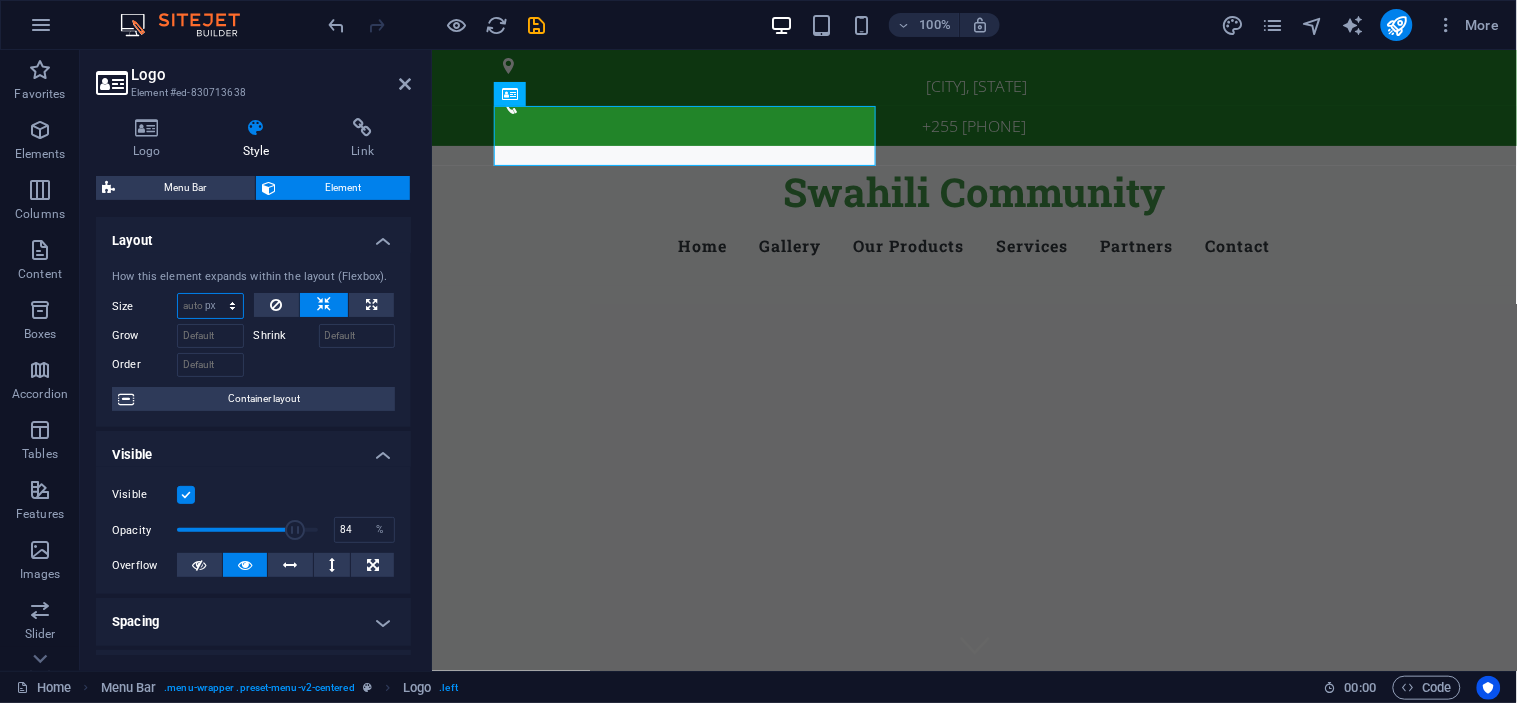 type on "0" 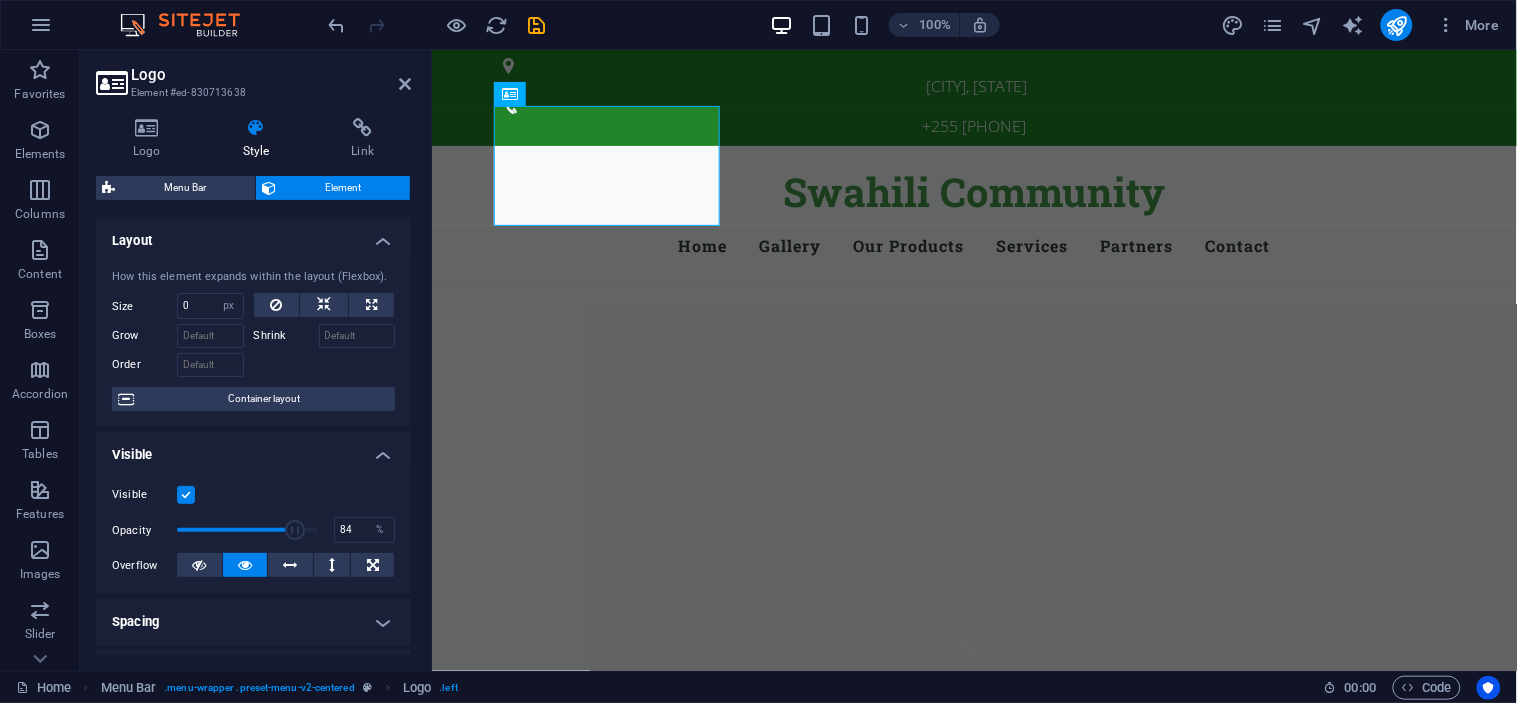 type 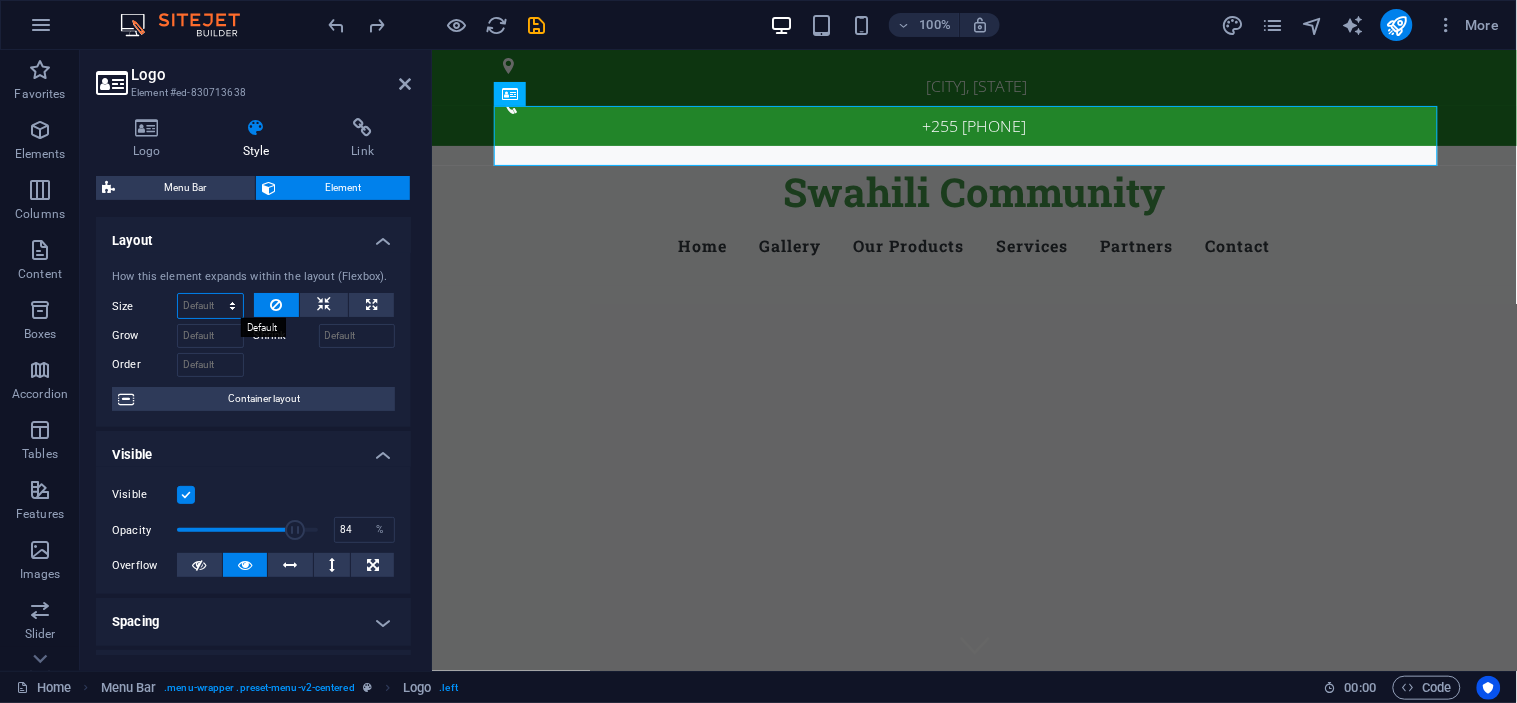 click on "Default auto px % 1/1 1/2 1/3 1/4 1/5 1/6 1/7 1/8 1/9 1/10" at bounding box center [210, 306] 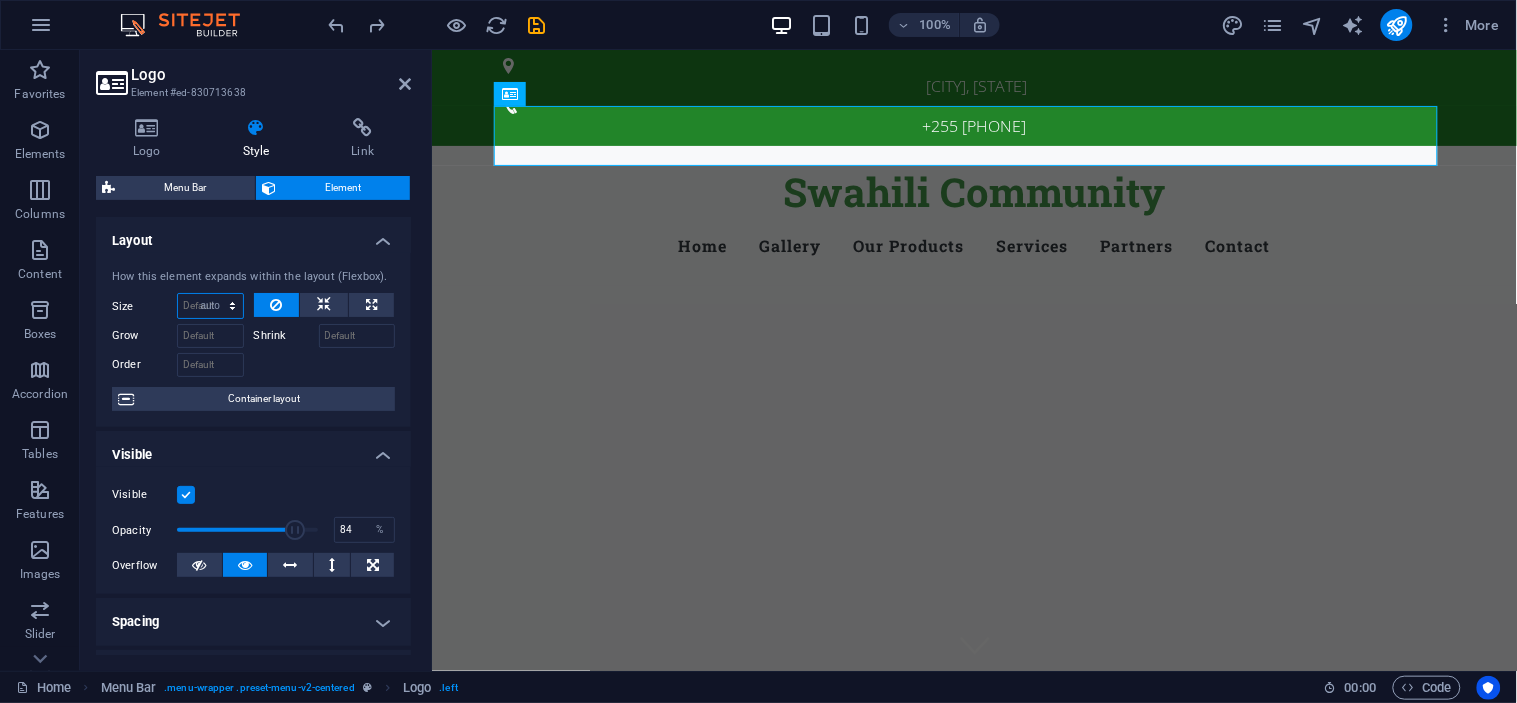 click on "Default auto px % 1/1 1/2 1/3 1/4 1/5 1/6 1/7 1/8 1/9 1/10" at bounding box center [210, 306] 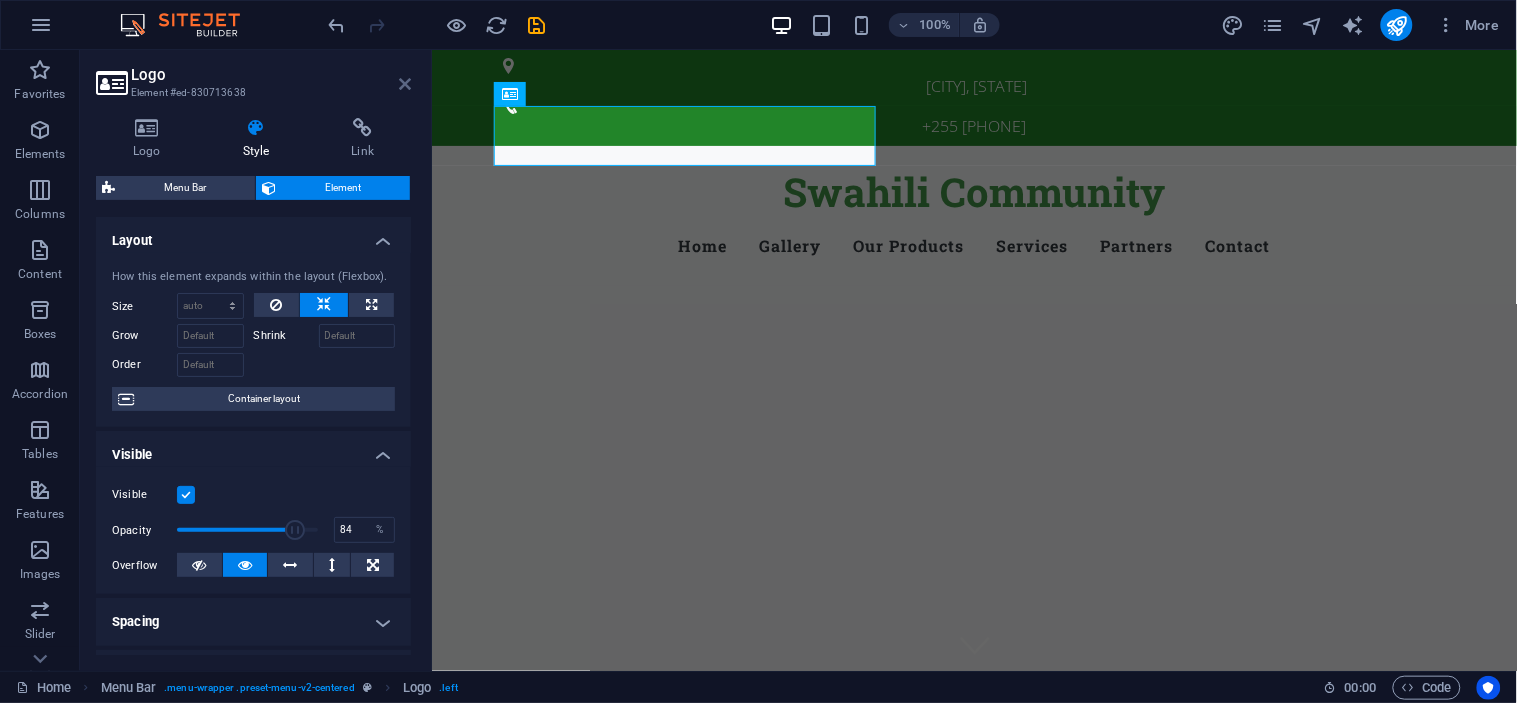 click at bounding box center (405, 84) 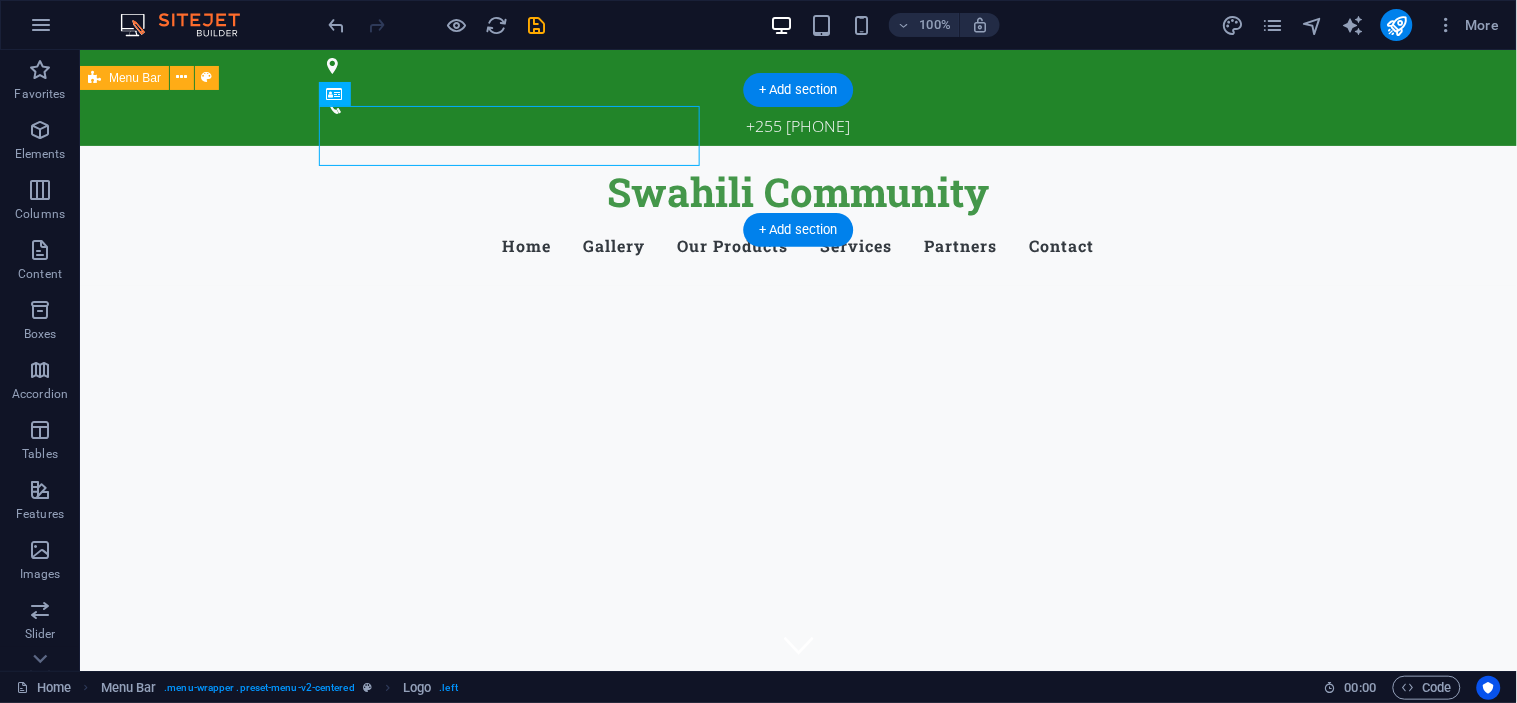 click on "Swahili Community Menu Home Gallery Our Products Services Partners Contact" at bounding box center [797, 215] 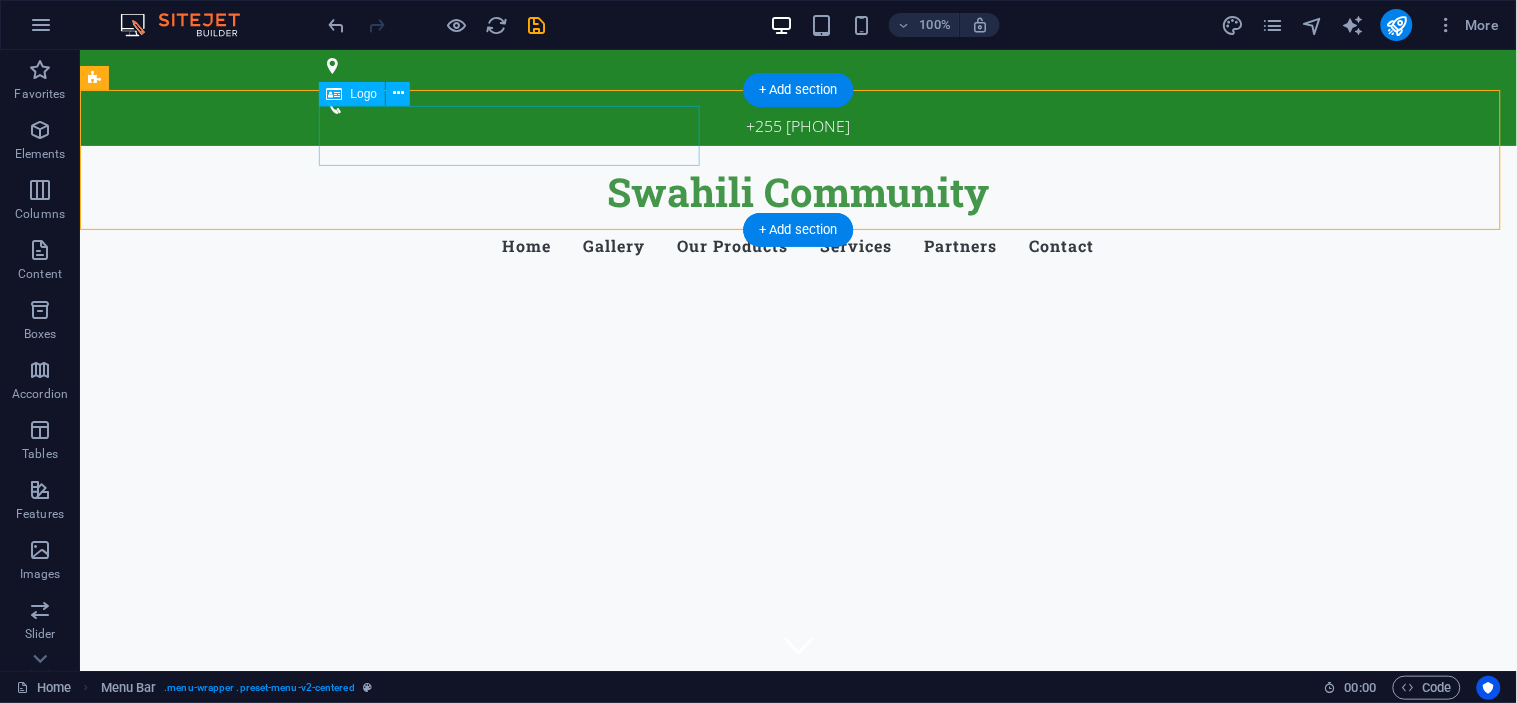 click on "Swahili Community" at bounding box center [798, 191] 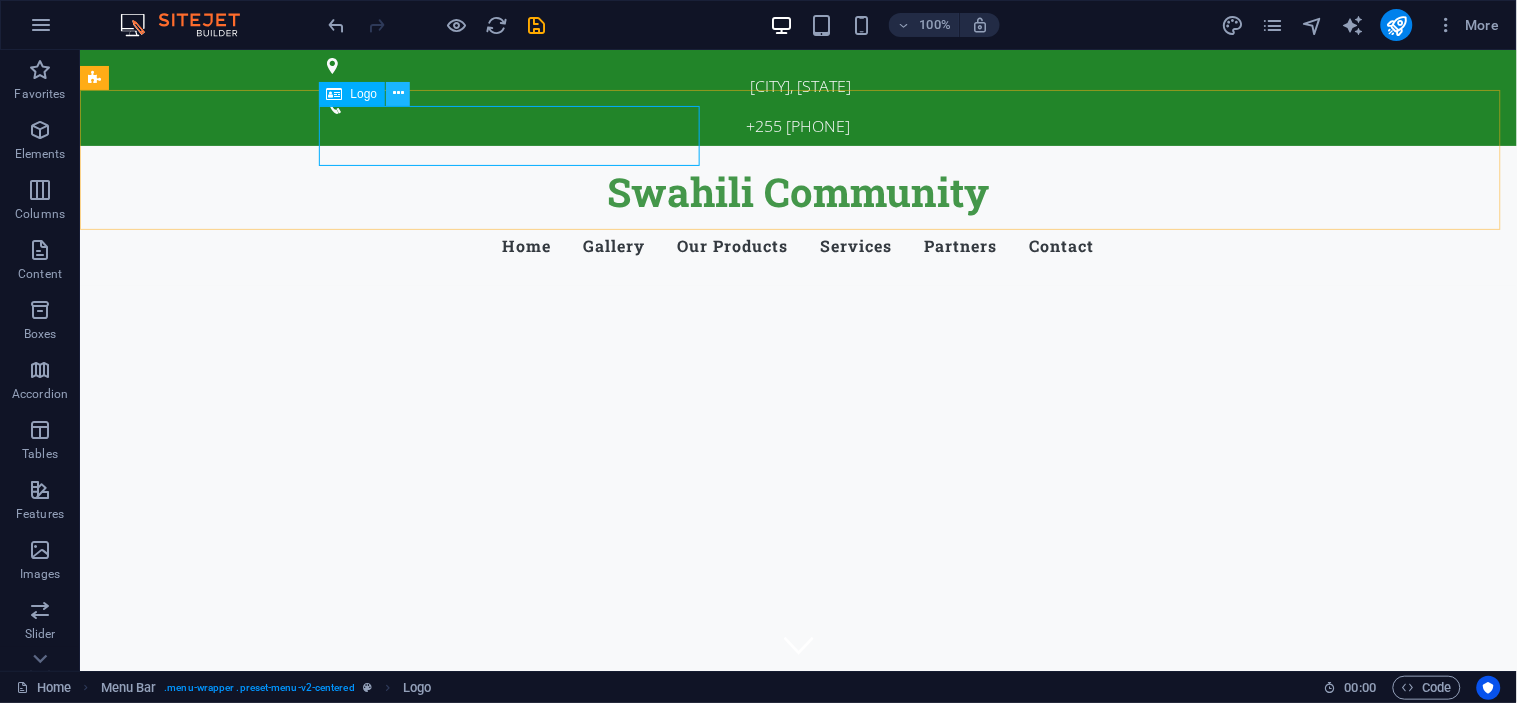 click at bounding box center (398, 93) 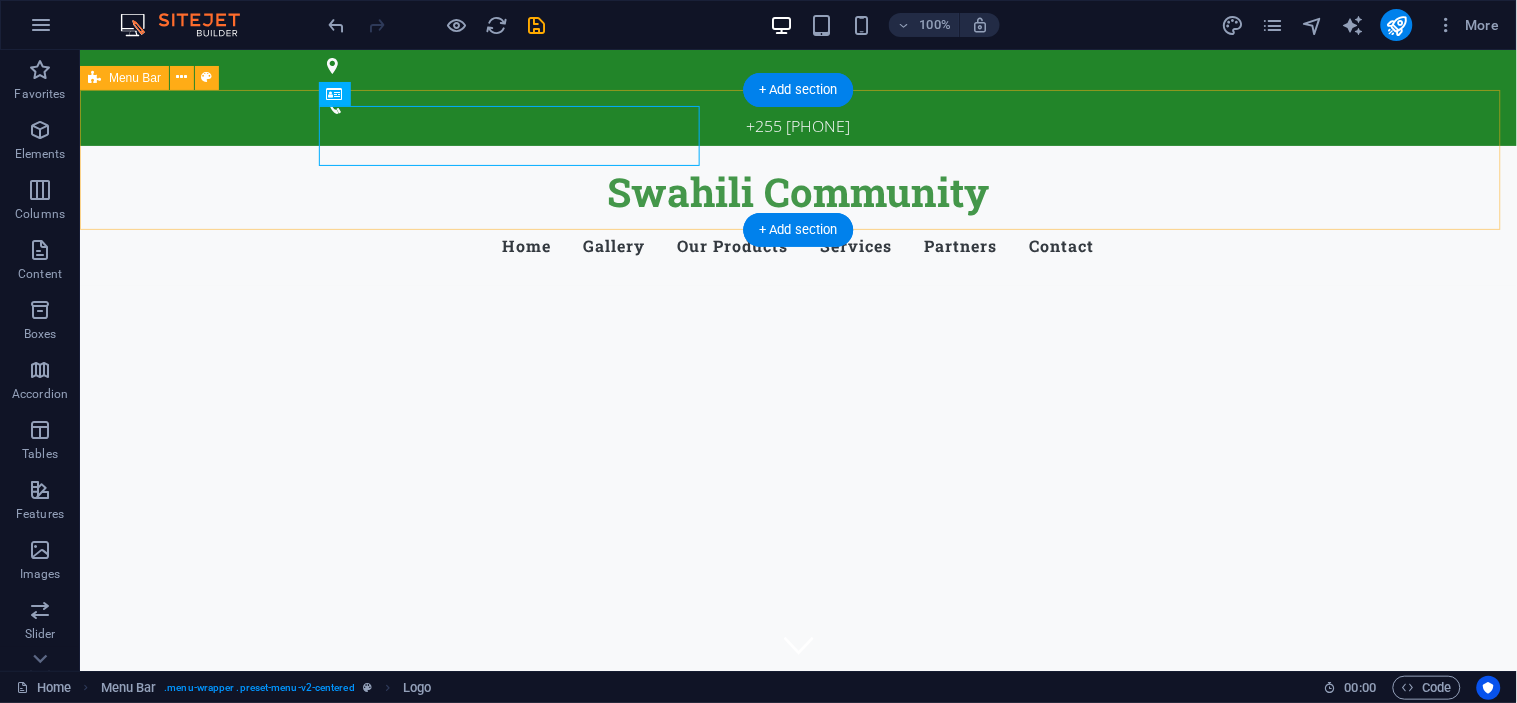 click on "Swahili Community Menu Home Gallery Our Products Services Partners Contact" at bounding box center (797, 215) 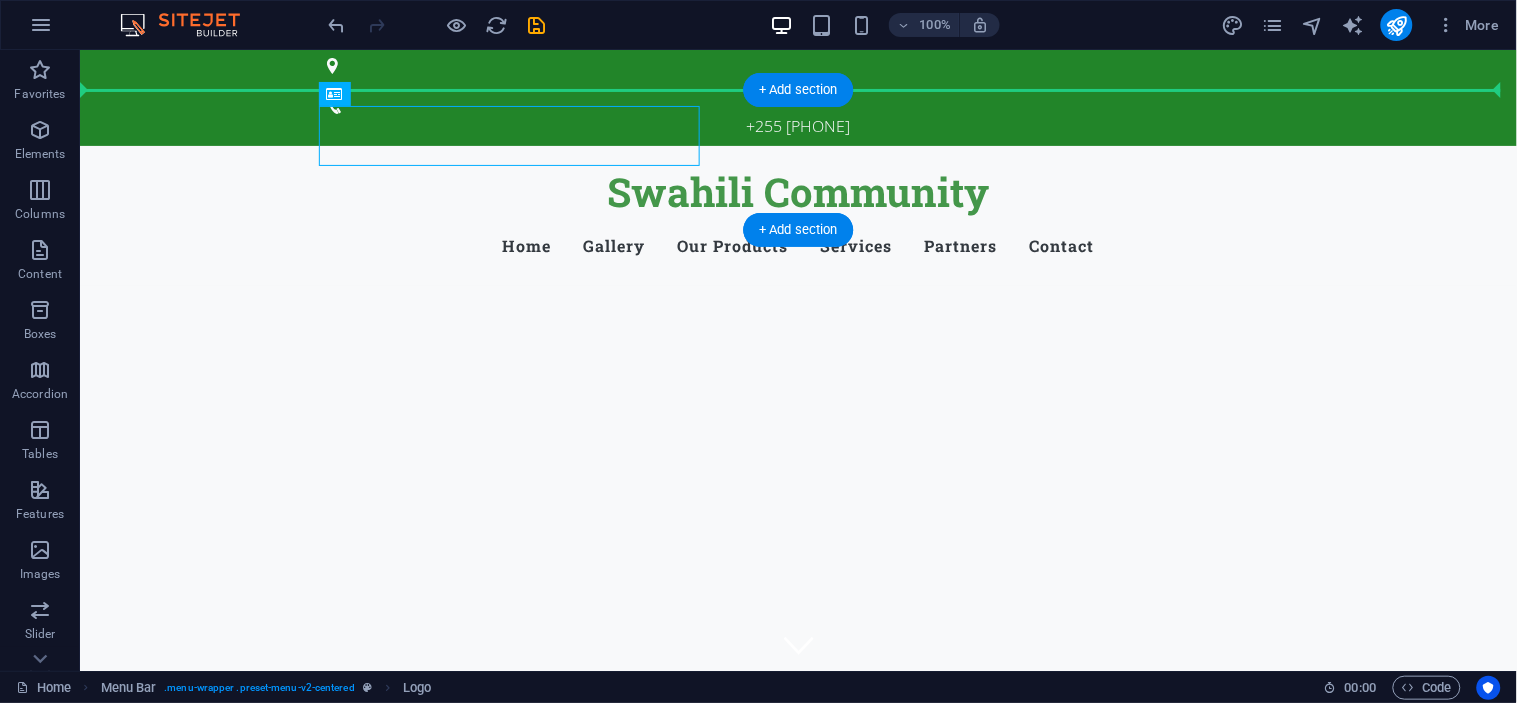 drag, startPoint x: 401, startPoint y: 152, endPoint x: 372, endPoint y: 95, distance: 63.953106 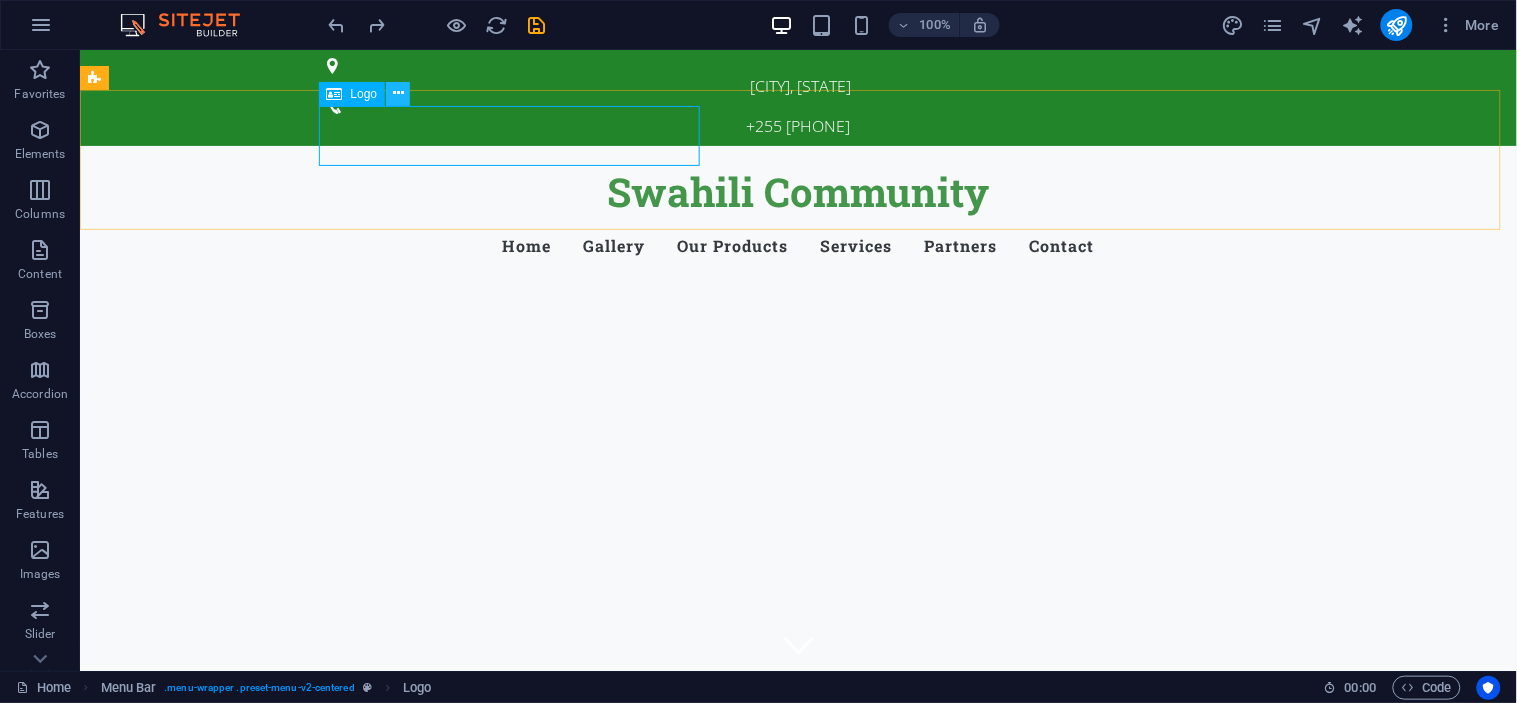 click at bounding box center [398, 93] 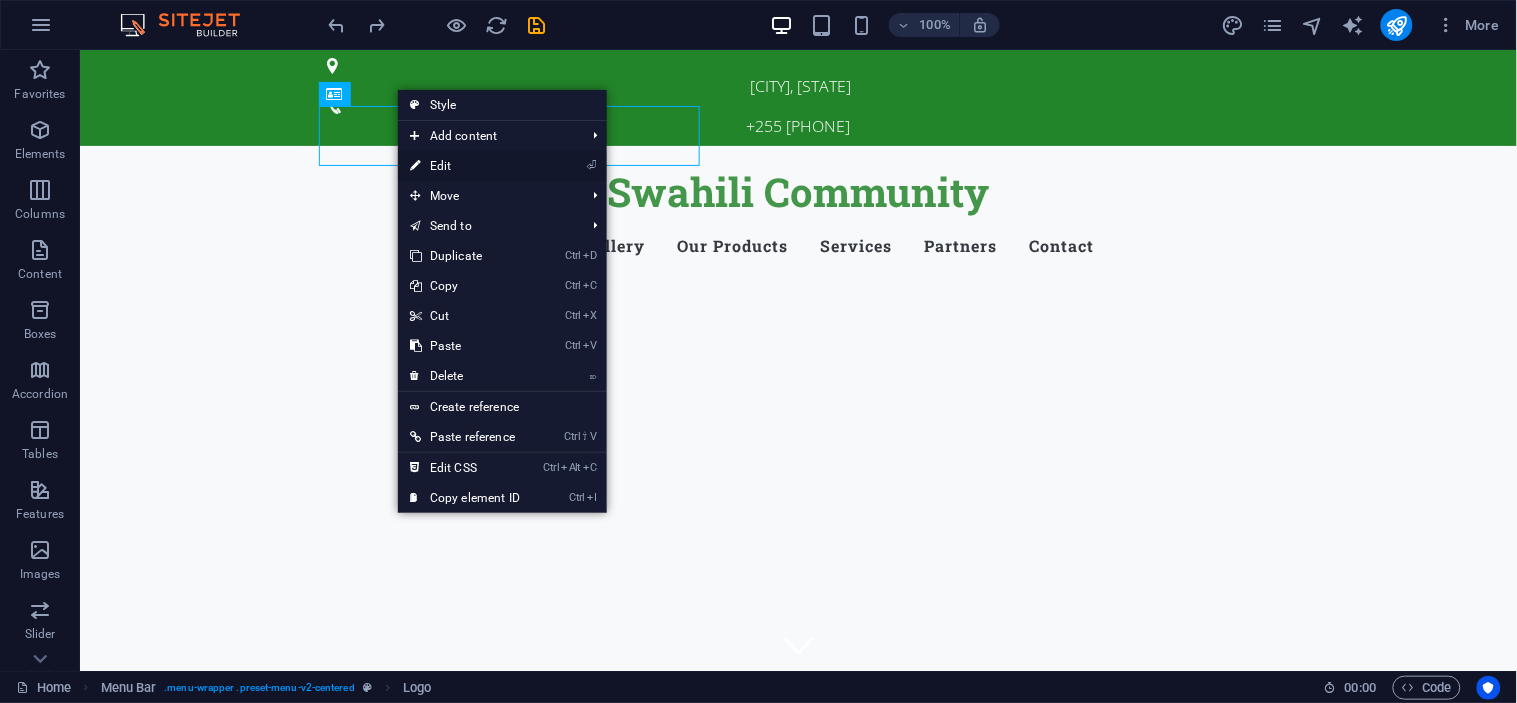 click on "⏎  Edit" at bounding box center [465, 166] 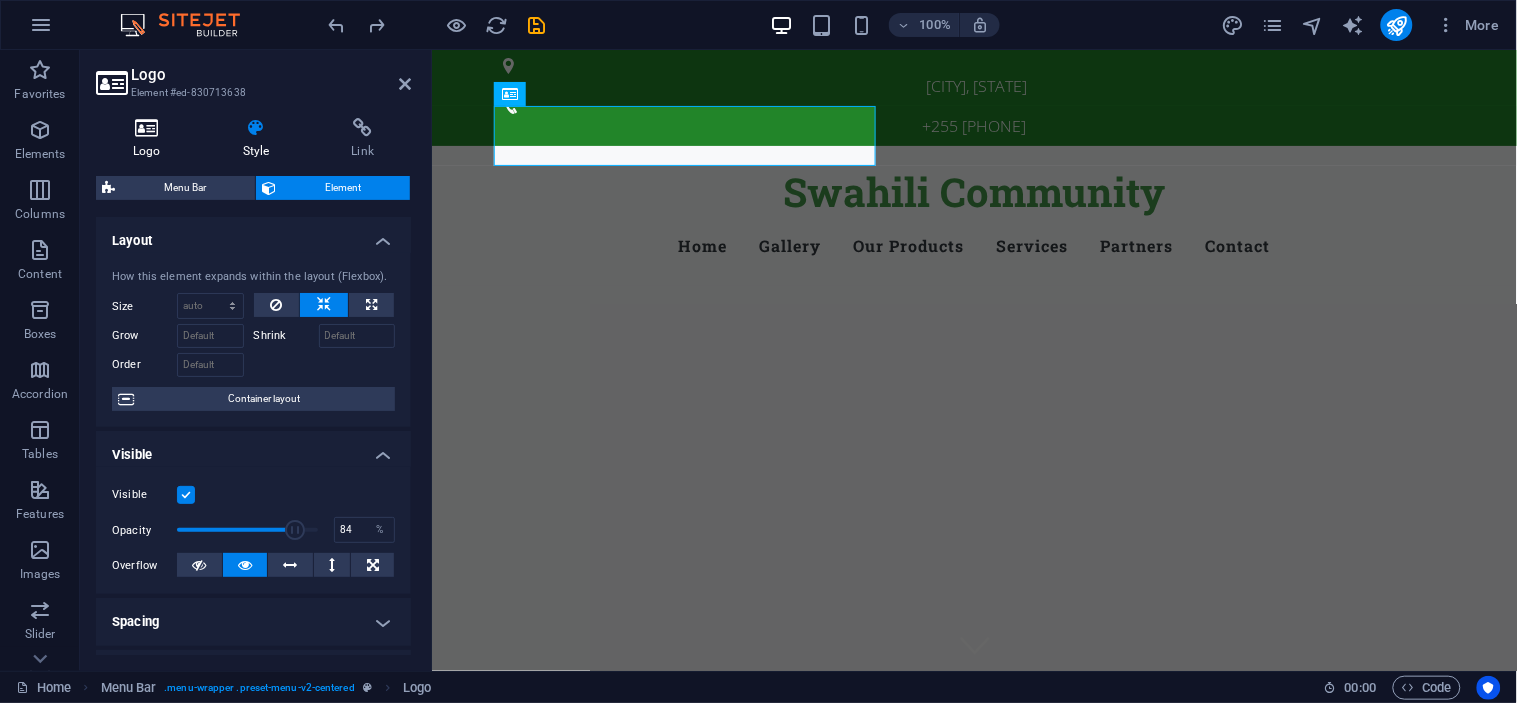 click on "Logo" at bounding box center (151, 139) 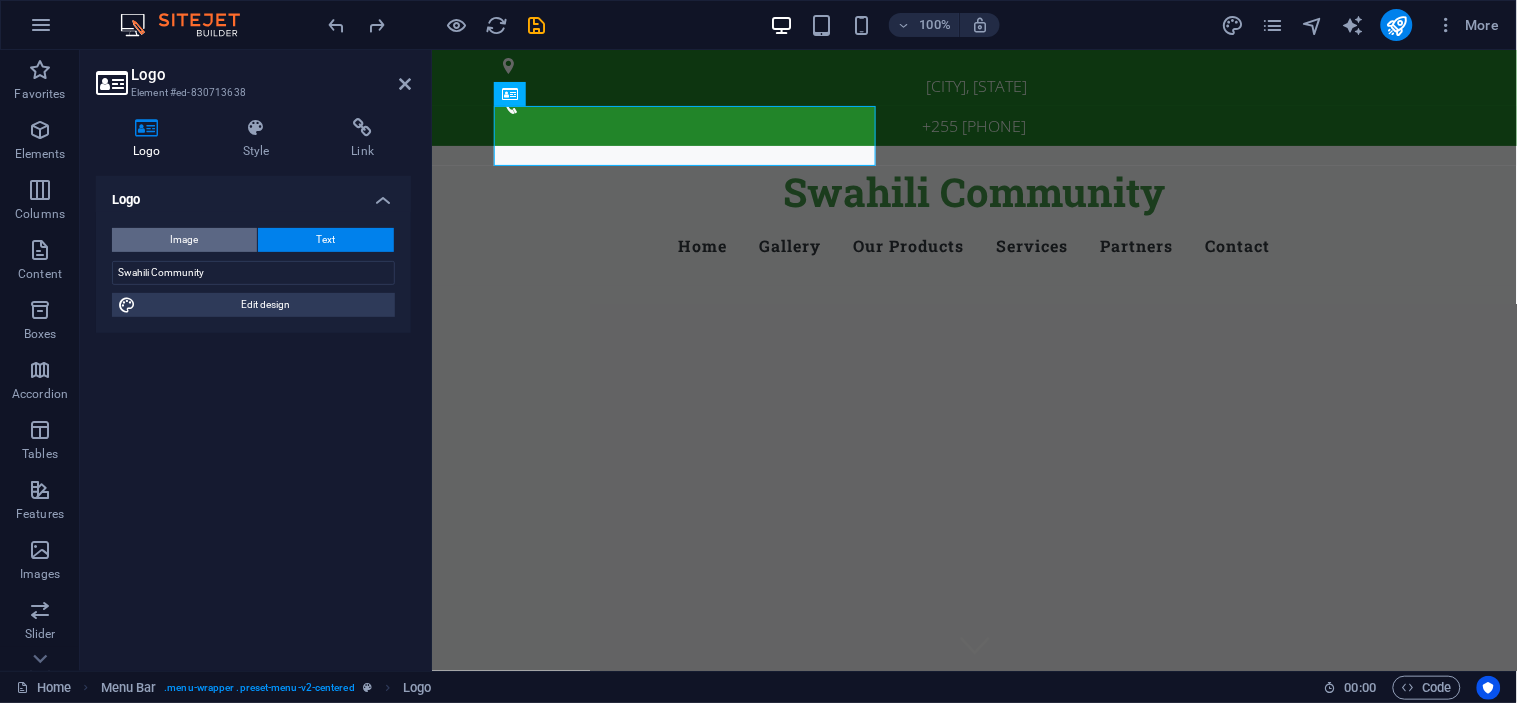 click on "Image" at bounding box center [185, 240] 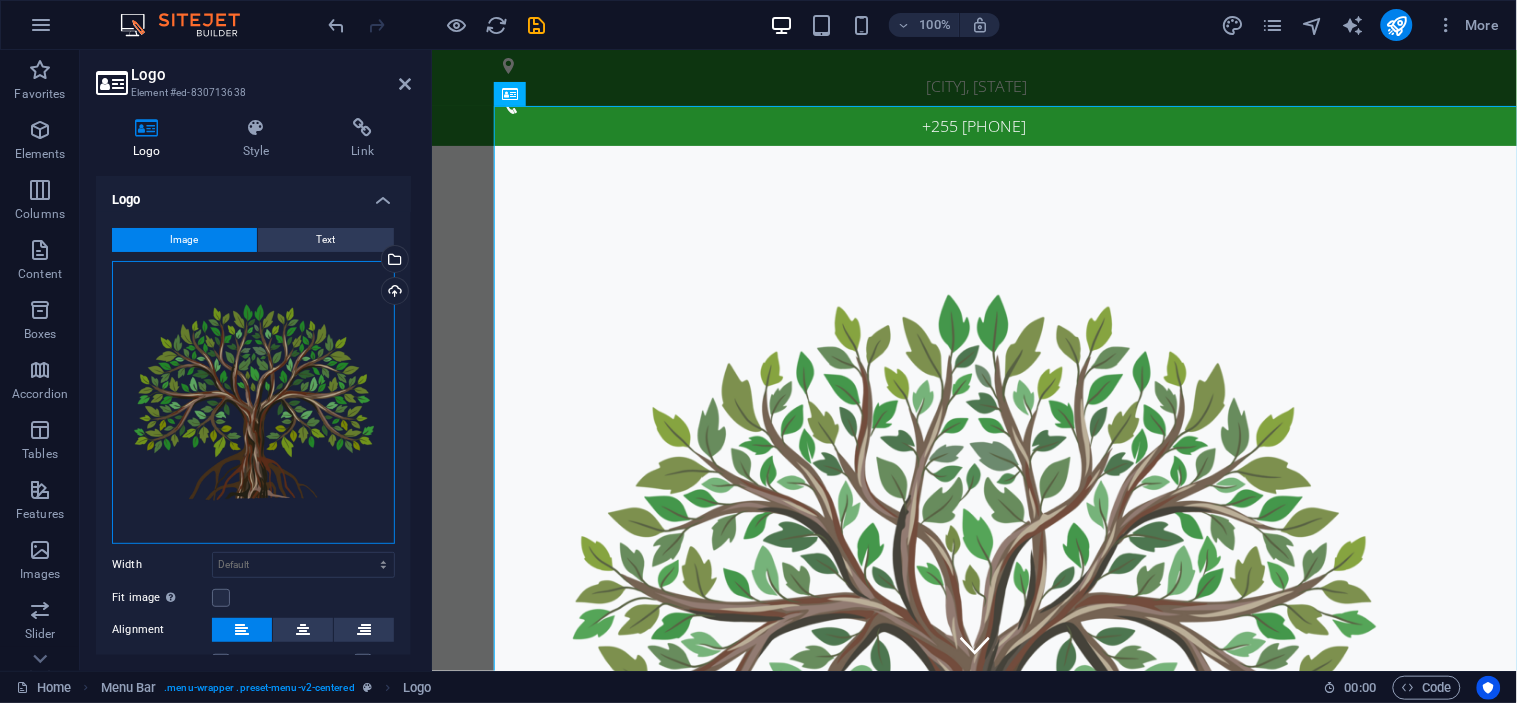 click on "Drag files here, click to choose files or select files from Files or our free stock photos & videos" at bounding box center [253, 402] 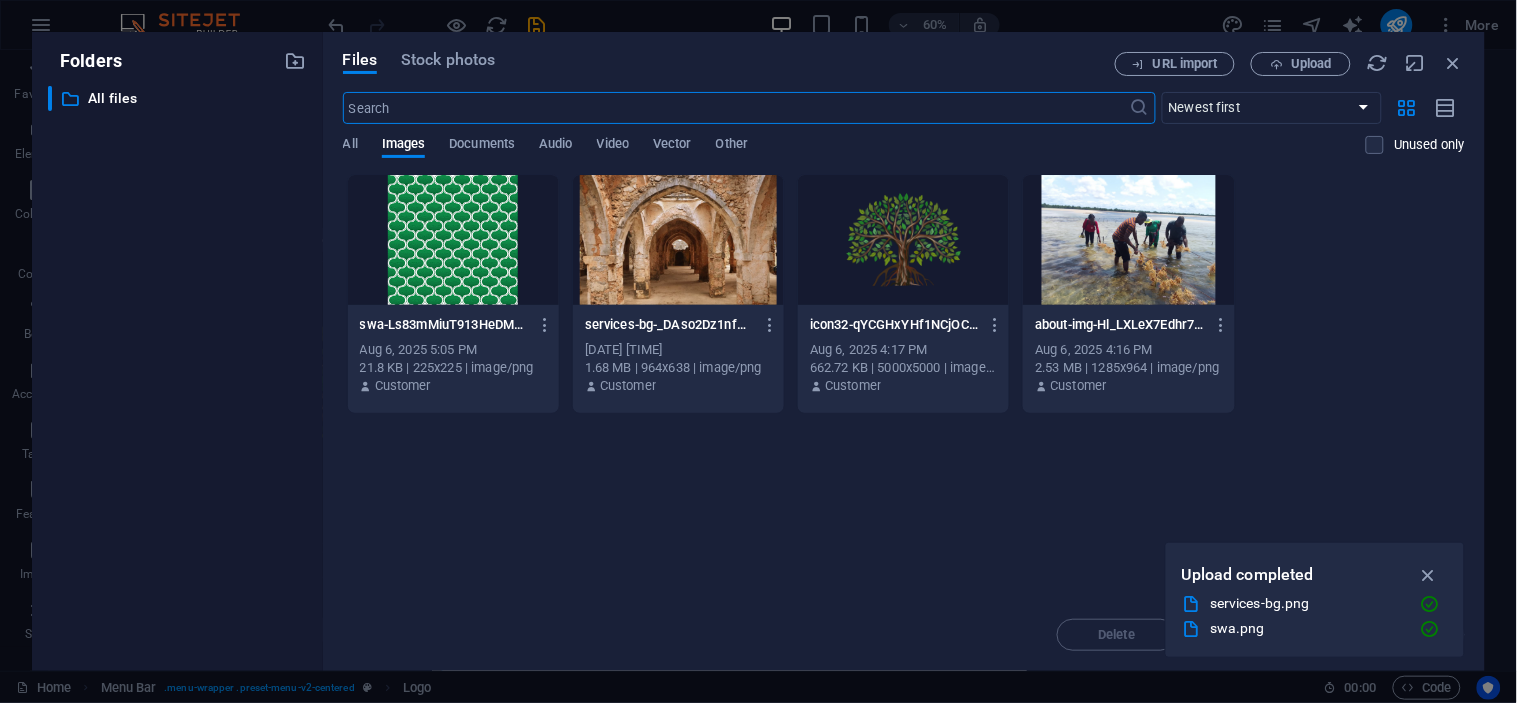 click at bounding box center (903, 240) 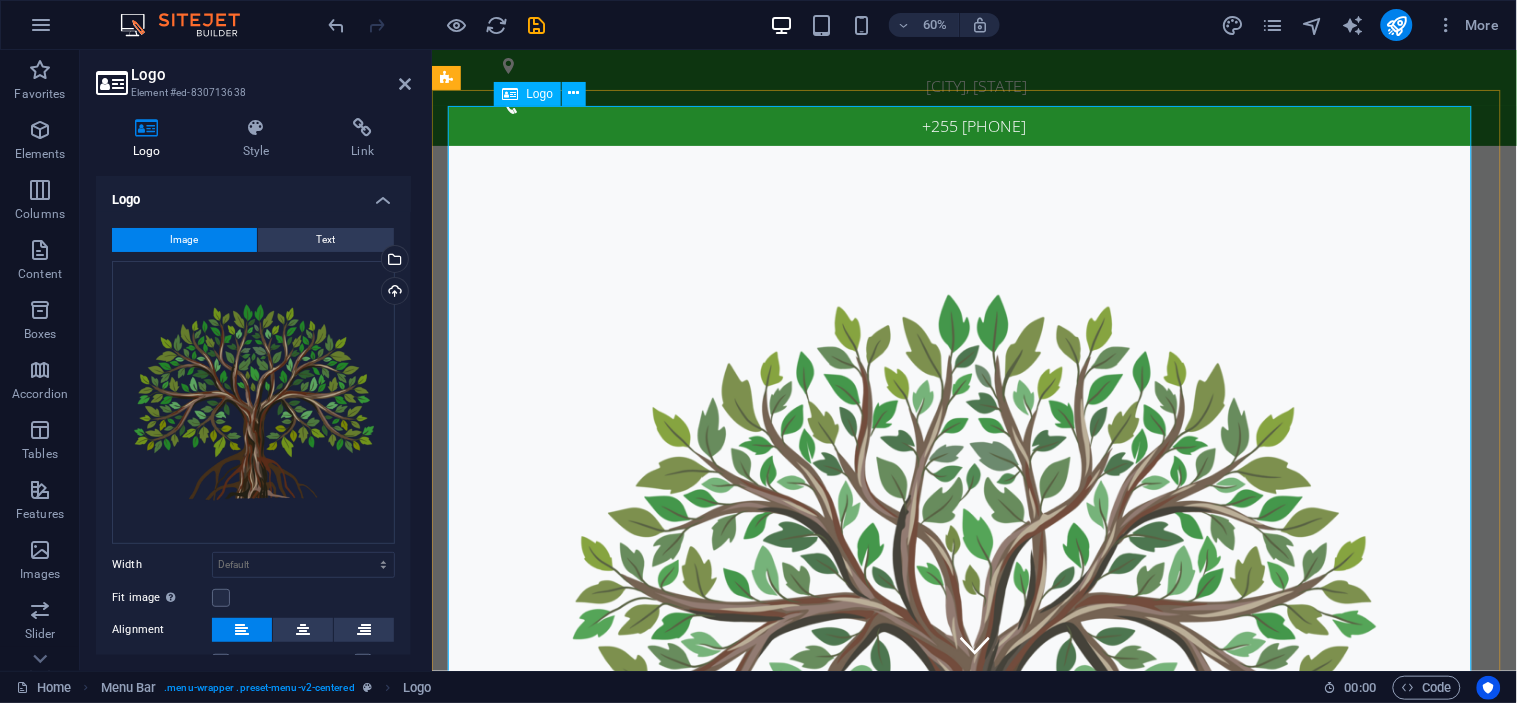 click at bounding box center [974, 633] 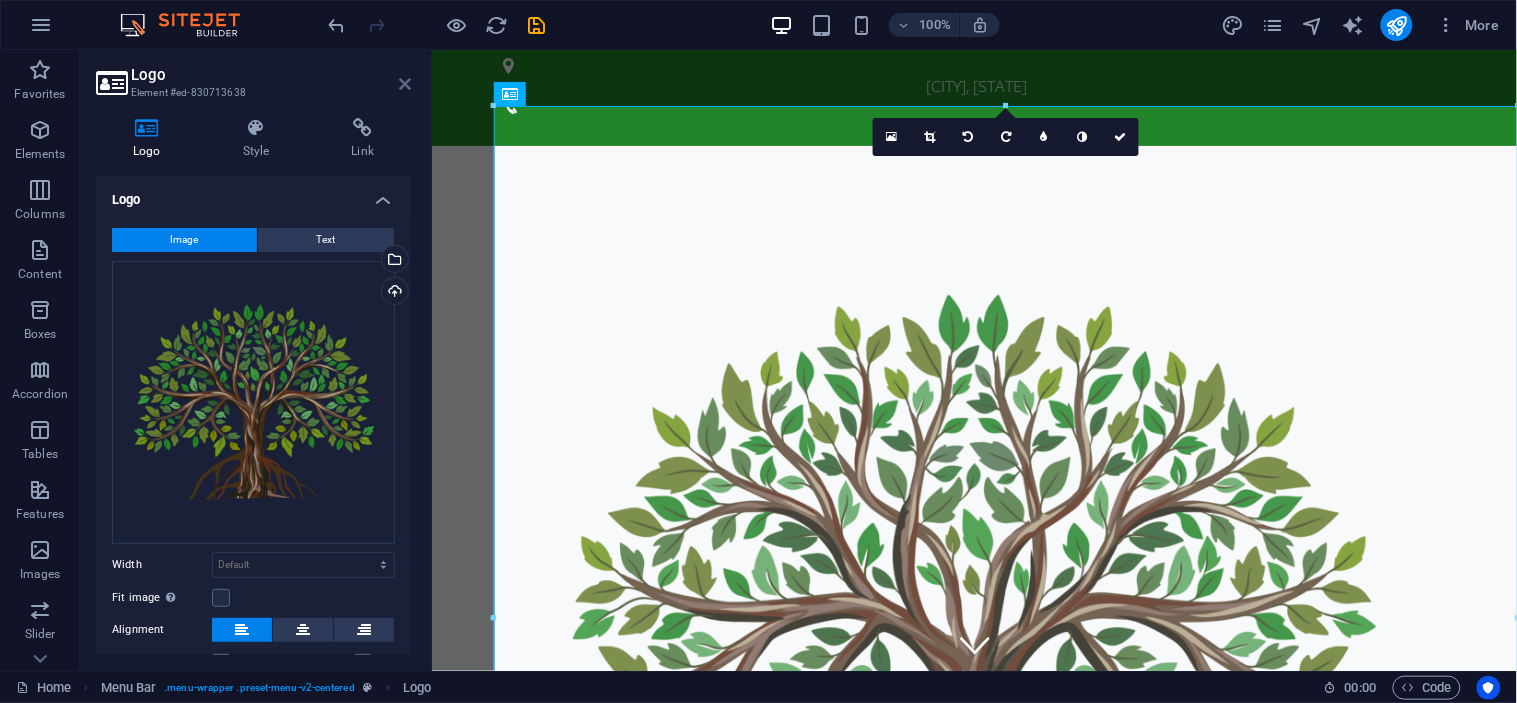 click at bounding box center (405, 84) 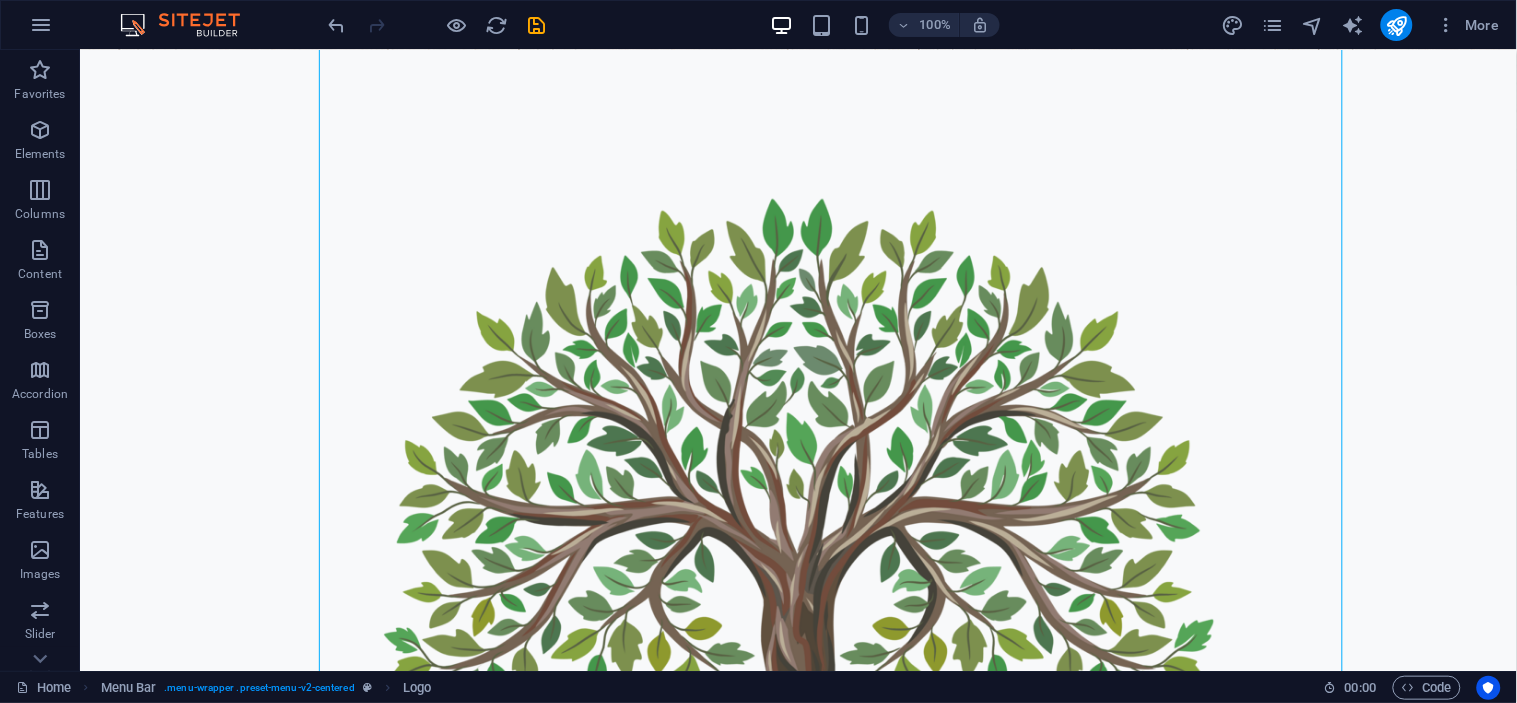 scroll, scrollTop: 2050, scrollLeft: 0, axis: vertical 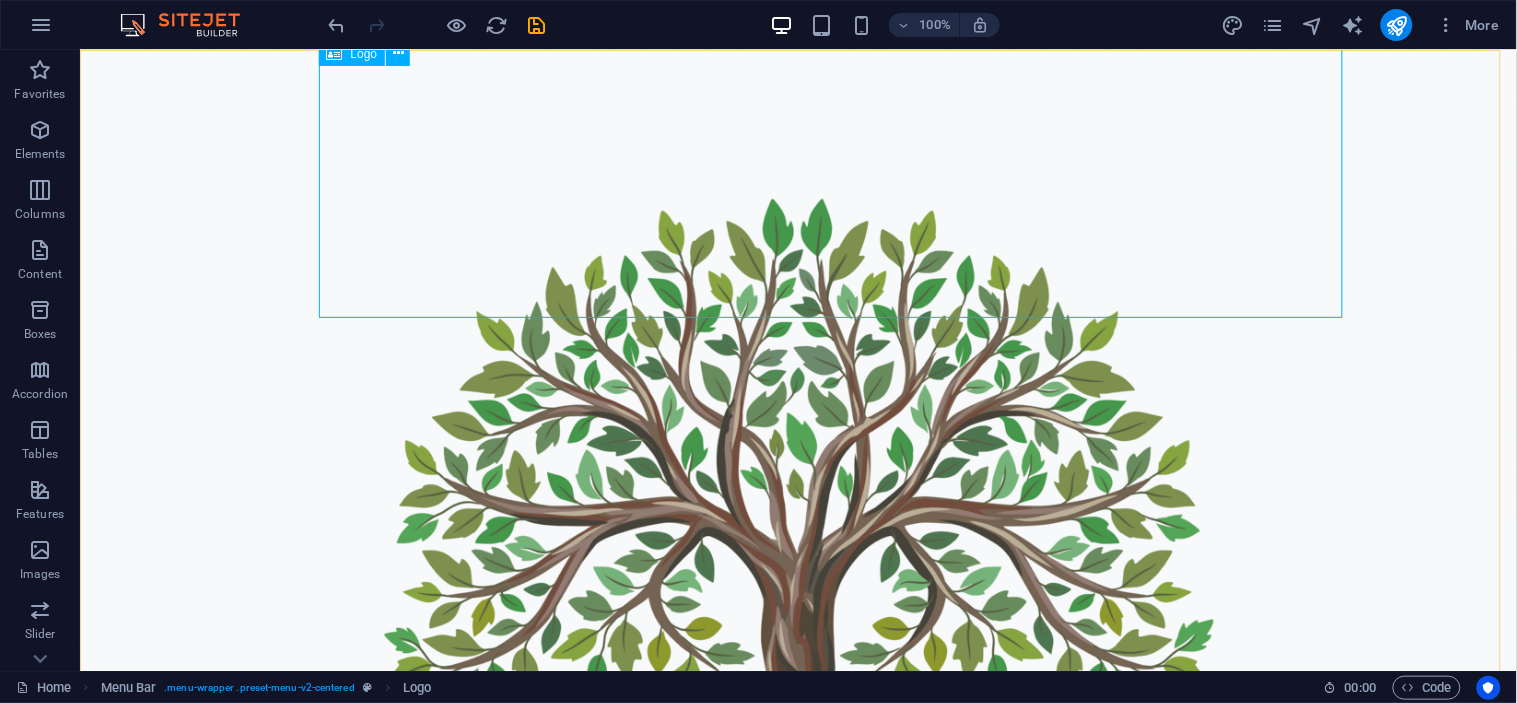 click at bounding box center (798, 537) 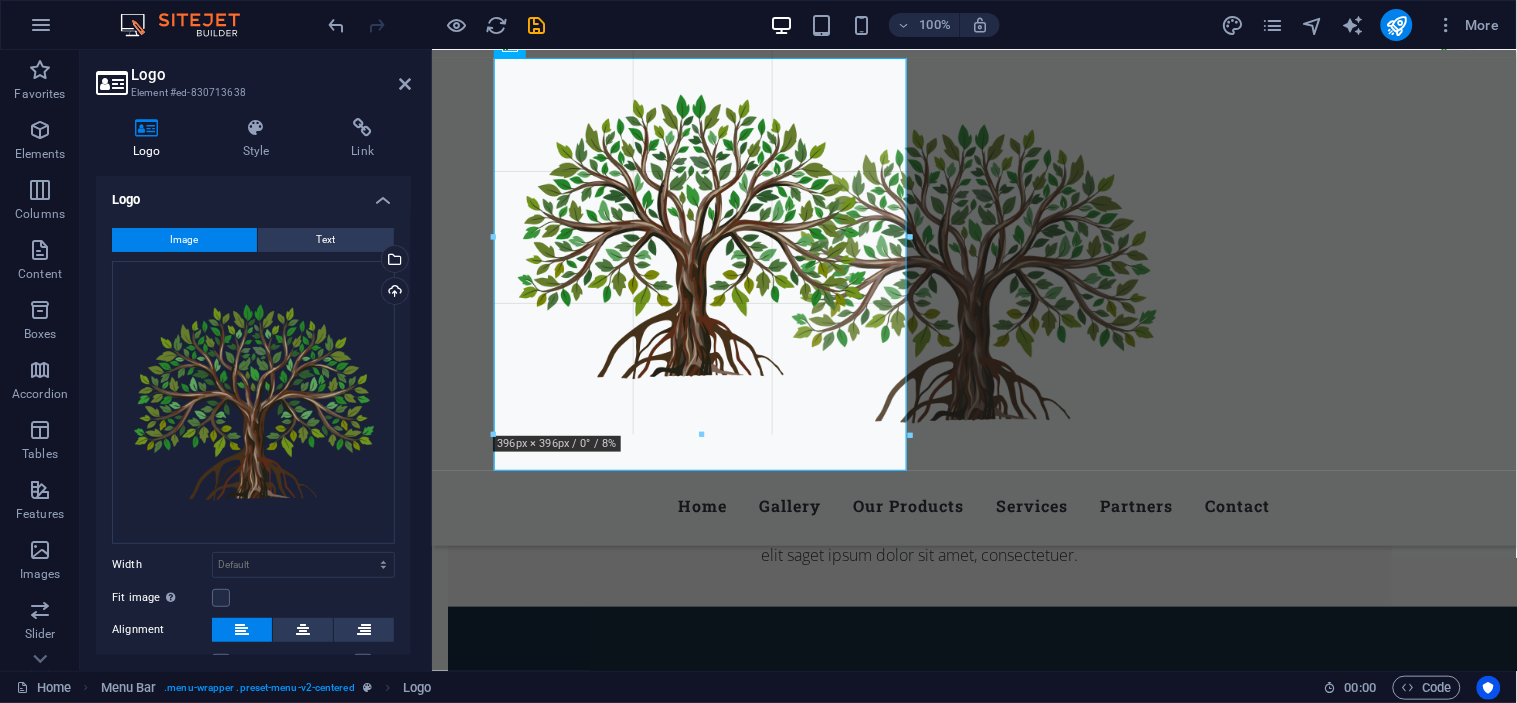 scroll, scrollTop: 2166, scrollLeft: 0, axis: vertical 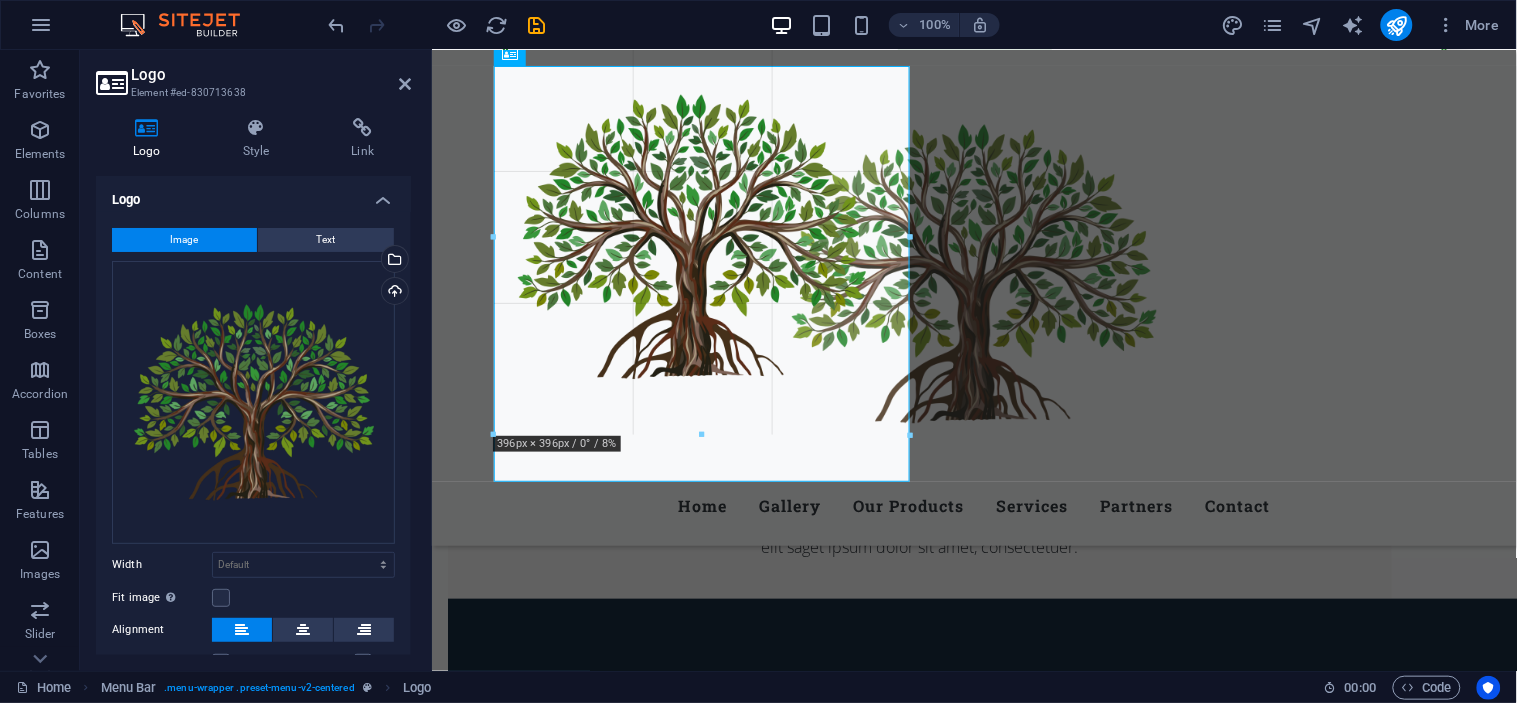 drag, startPoint x: 491, startPoint y: 65, endPoint x: 1225, endPoint y: 673, distance: 953.1107 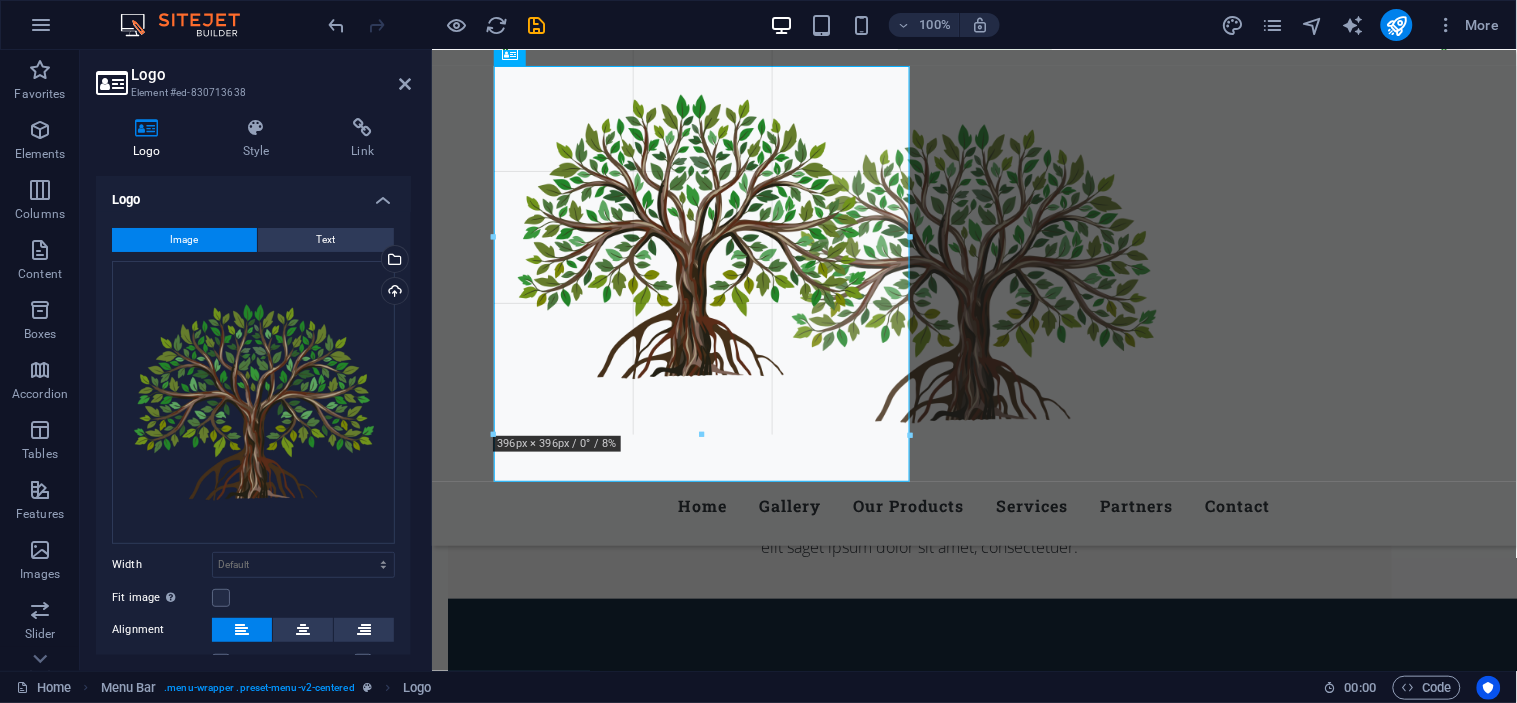 type on "416" 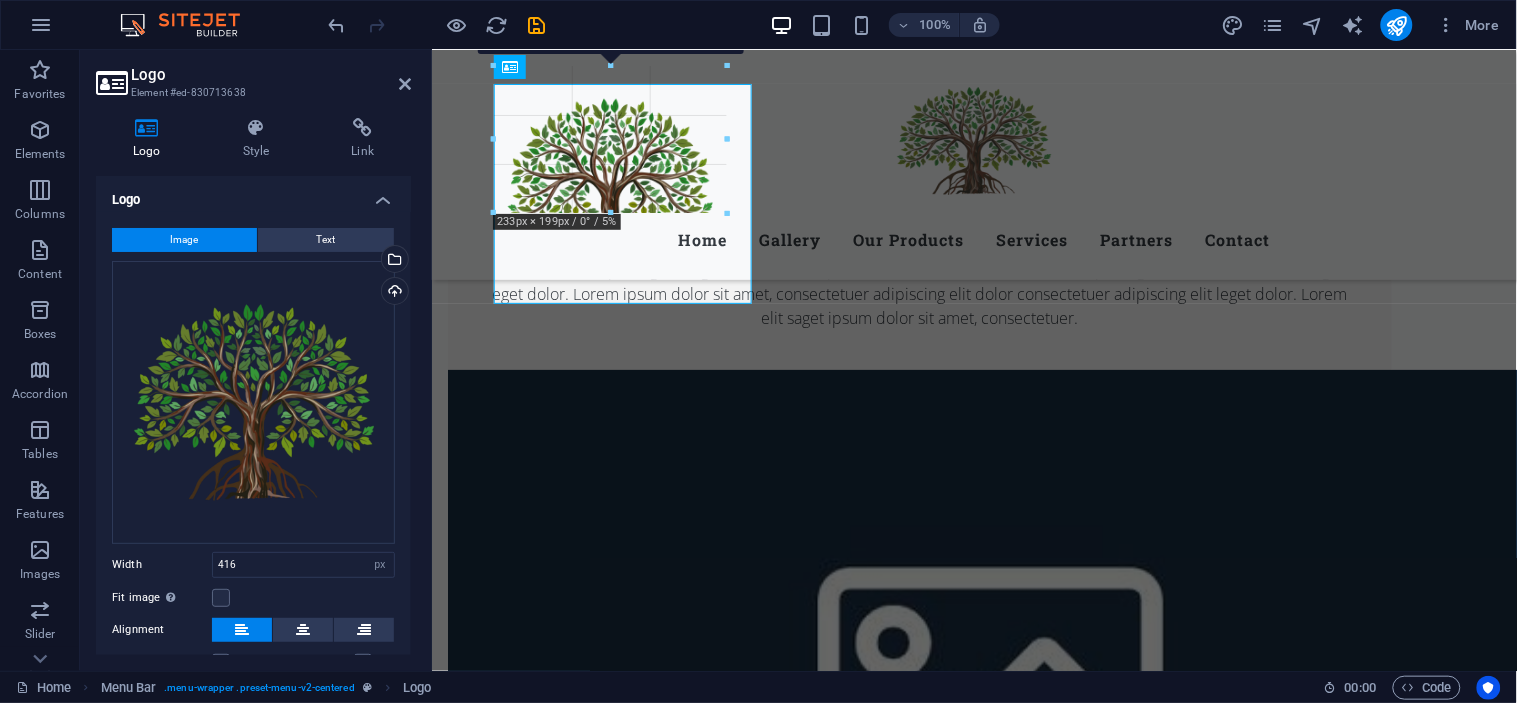 drag, startPoint x: 911, startPoint y: 476, endPoint x: 662, endPoint y: 272, distance: 321.89594 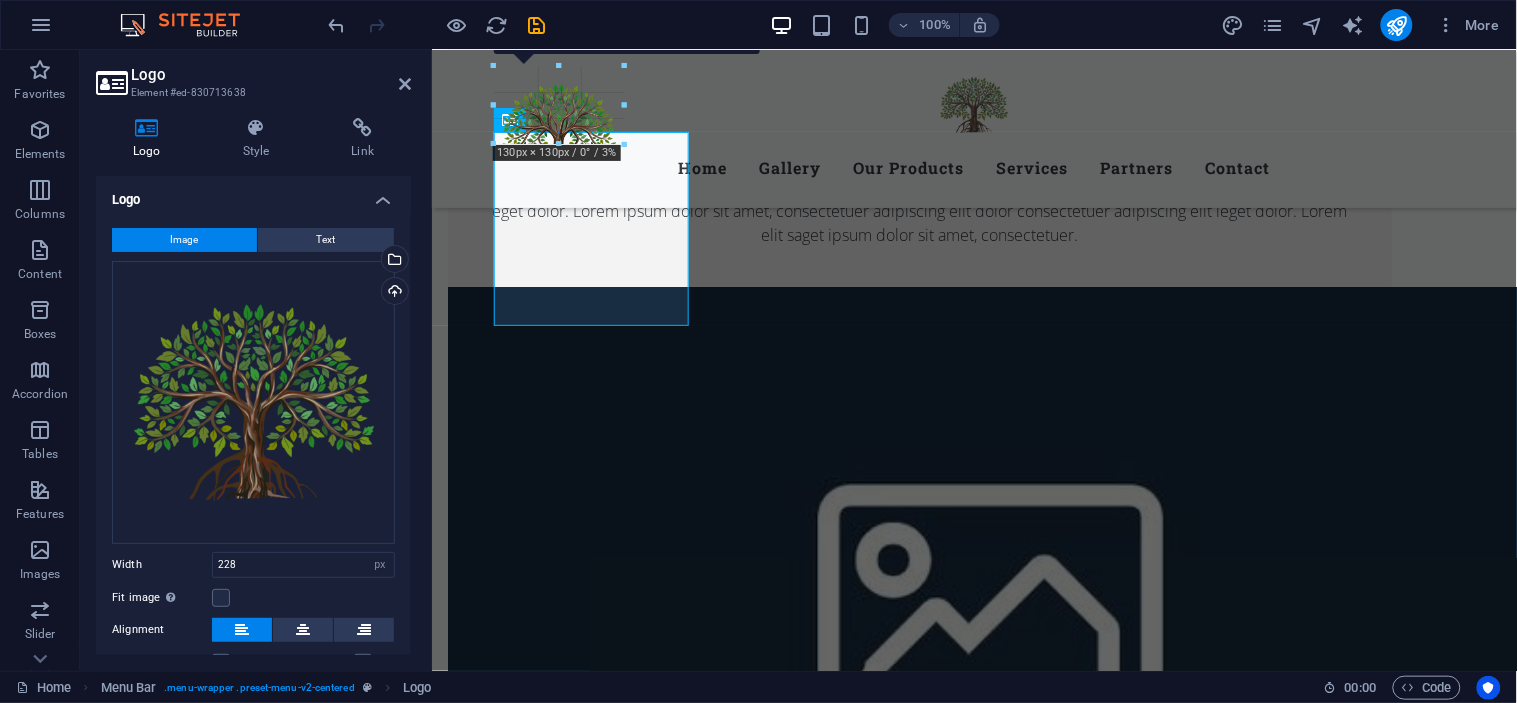 scroll, scrollTop: 1821, scrollLeft: 0, axis: vertical 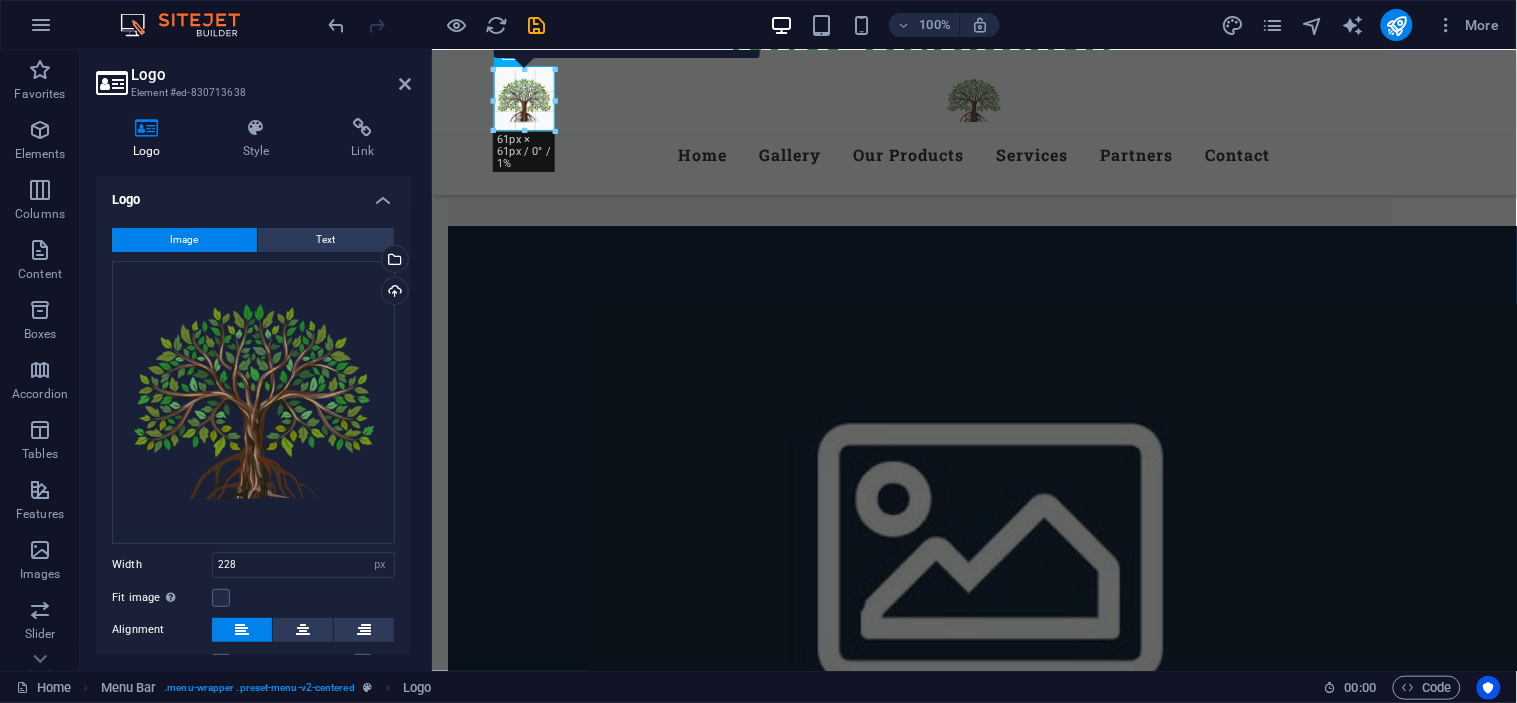 drag, startPoint x: 718, startPoint y: 70, endPoint x: 115, endPoint y: 127, distance: 605.68805 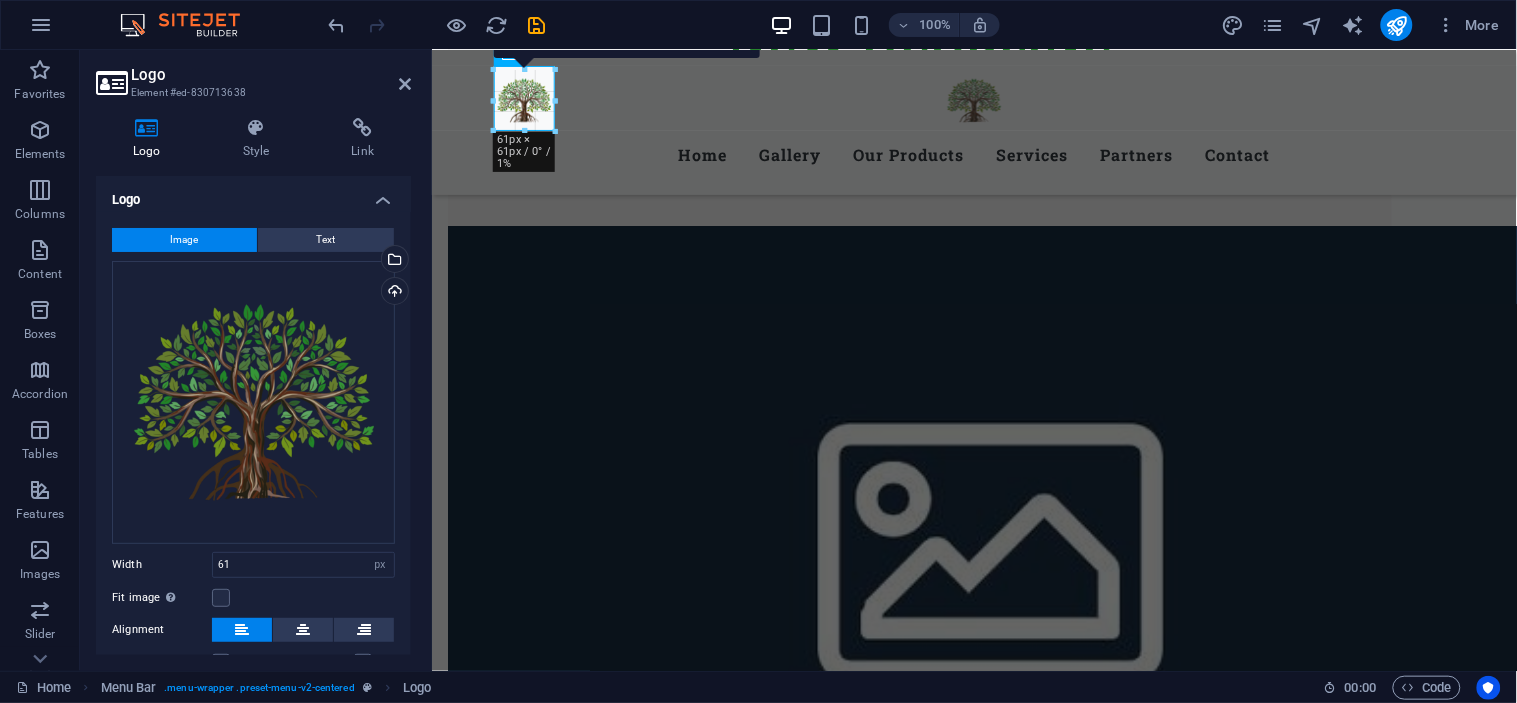 click at bounding box center (494, 100) 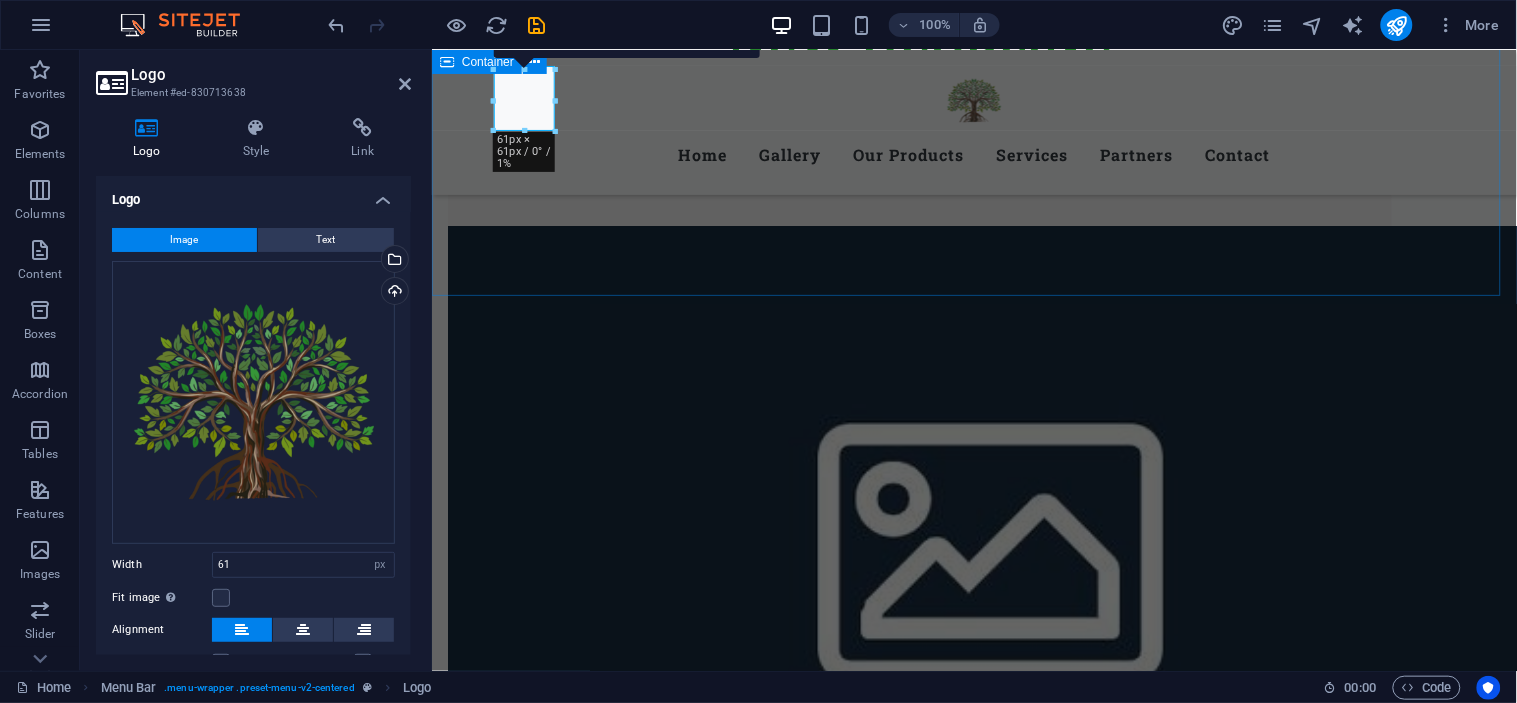 click on "Lorem ipsum dolor sit amet, consetetur sadipscing elitr, sed diam nonumy eirmod tempor invidunt ut labore et dolore magna aliquyam erat, sed diam voluptua. At vero eos et accusam et justo duo dolores et ea rebum. Stet clita kasd gubergren, no sea takimata sanctus est Lorem ipsum dolor sit amet. Lorem ipsum dolor sit amet, consetetur sadipscing elitr, sed diam nonumy eirmod tempor invidunt ut labore et dolore magna aliquyam erat, sed diam voluptua.  At vero eos et accusam et justo duo dolores et ea rebum. Stet clita kasd gubergren, no sea takimata sanctus est Lorem ipsum dolor sit amet. Lorem ipsum dolor sit amet, consetetur sadipscing elitr, sed diam nonumy eirmod tempor invidunt ut labore et dolore magna aliquyam erat, sed diam voluptua. At vero eos et accusam et justo duo dolores et ea rebum. Stet clita kasd gubergren, no sea takimata sanctus est Lorem ipsum dolor sit amet.    Premium Quality Lorem ipsum dolor sit amet, consectetur adipisicing elit. Veritatis, dolorem! Fresh Vegetables Best Farmers" at bounding box center (973, 1453) 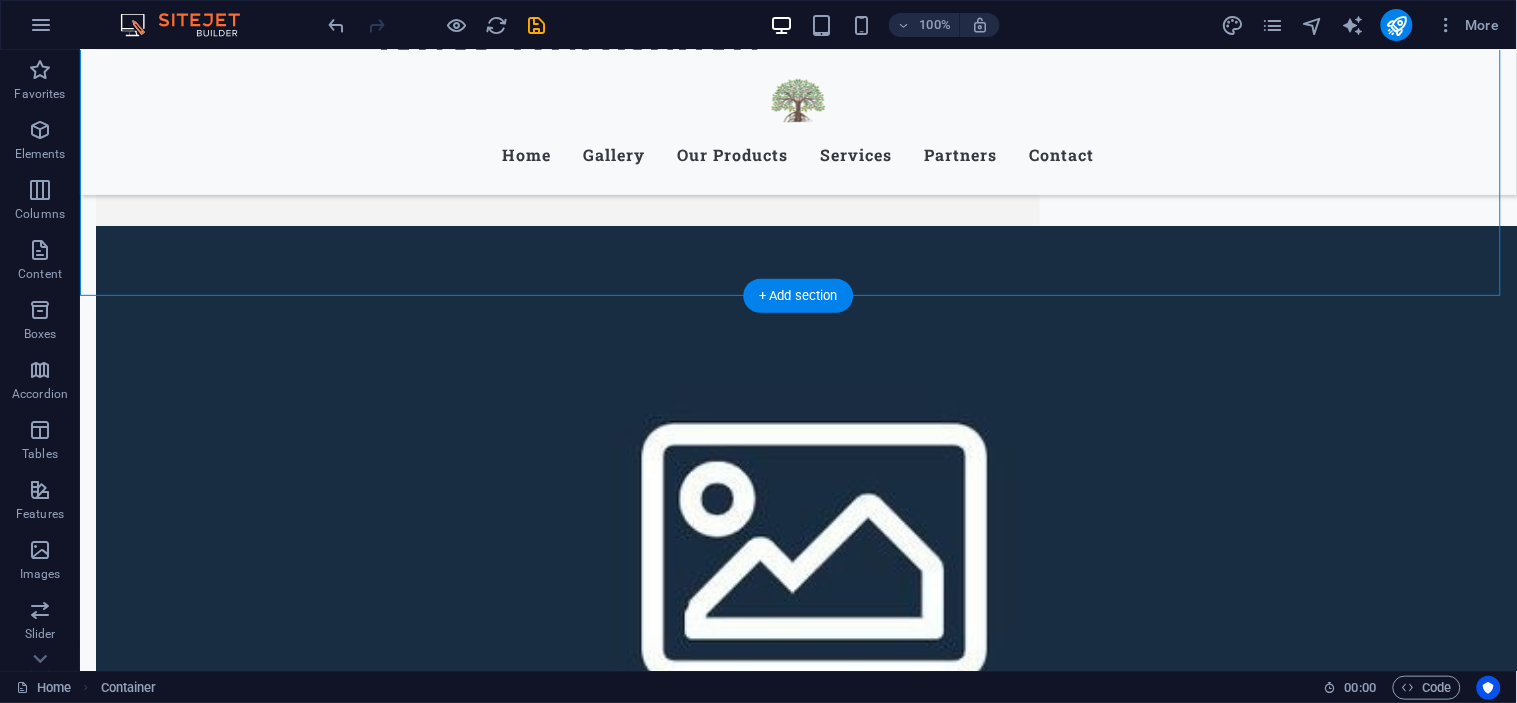 click at bounding box center (797, 2788) 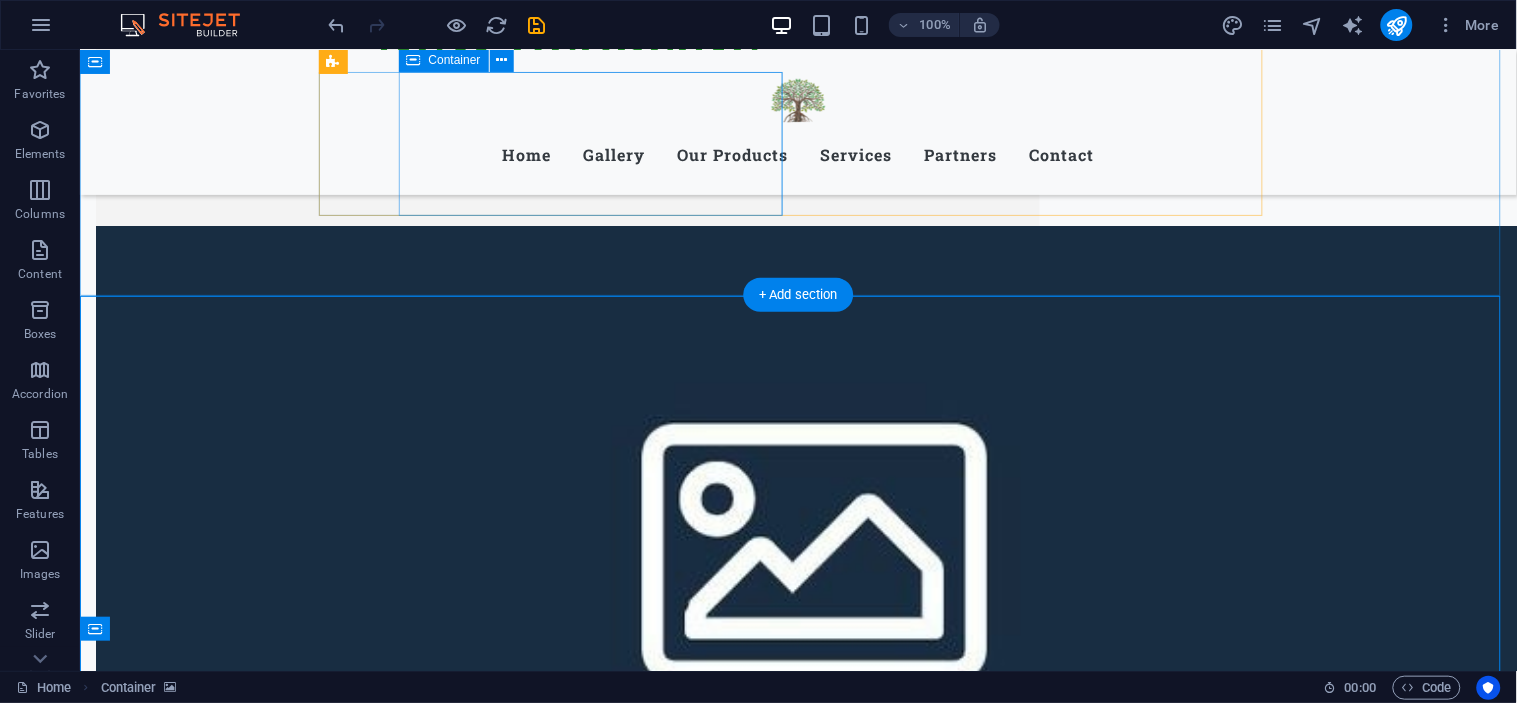 click on "Best Farmers Lorem ipsum dolor sit amet, consectetur adipisicing elit. Veritatis, dolorem!" at bounding box center [798, 1752] 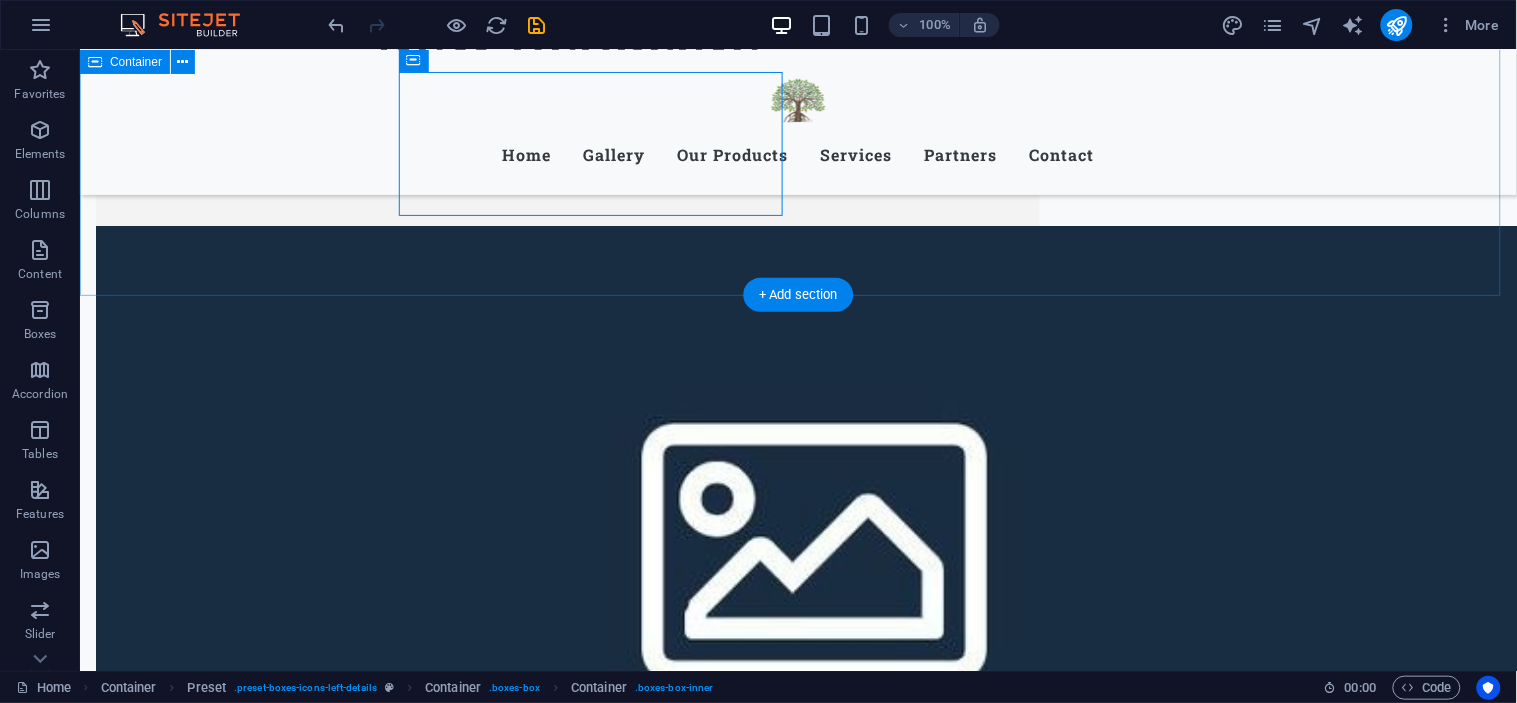 click on "Lorem ipsum dolor sit amet, consetetur sadipscing elitr, sed diam nonumy eirmod tempor invidunt ut labore et dolore magna aliquyam erat, sed diam voluptua. At vero eos et accusam et justo duo dolores et ea rebum. Stet clita kasd gubergren, no sea takimata sanctus est Lorem ipsum dolor sit amet. Lorem ipsum dolor sit amet, consetetur sadipscing elitr, sed diam nonumy eirmod tempor invidunt ut labore et dolore magna aliquyam erat, sed diam voluptua.  At vero eos et accusam et justo duo dolores et ea rebum. Stet clita kasd gubergren, no sea takimata sanctus est Lorem ipsum dolor sit amet. Lorem ipsum dolor sit amet, consetetur sadipscing elitr, sed diam nonumy eirmod tempor invidunt ut labore et dolore magna aliquyam erat, sed diam voluptua. At vero eos et accusam et justo duo dolores et ea rebum. Stet clita kasd gubergren, no sea takimata sanctus est Lorem ipsum dolor sit amet.    Premium Quality Lorem ipsum dolor sit amet, consectetur adipisicing elit. Veritatis, dolorem! Fresh Vegetables Best Farmers" at bounding box center [797, 1453] 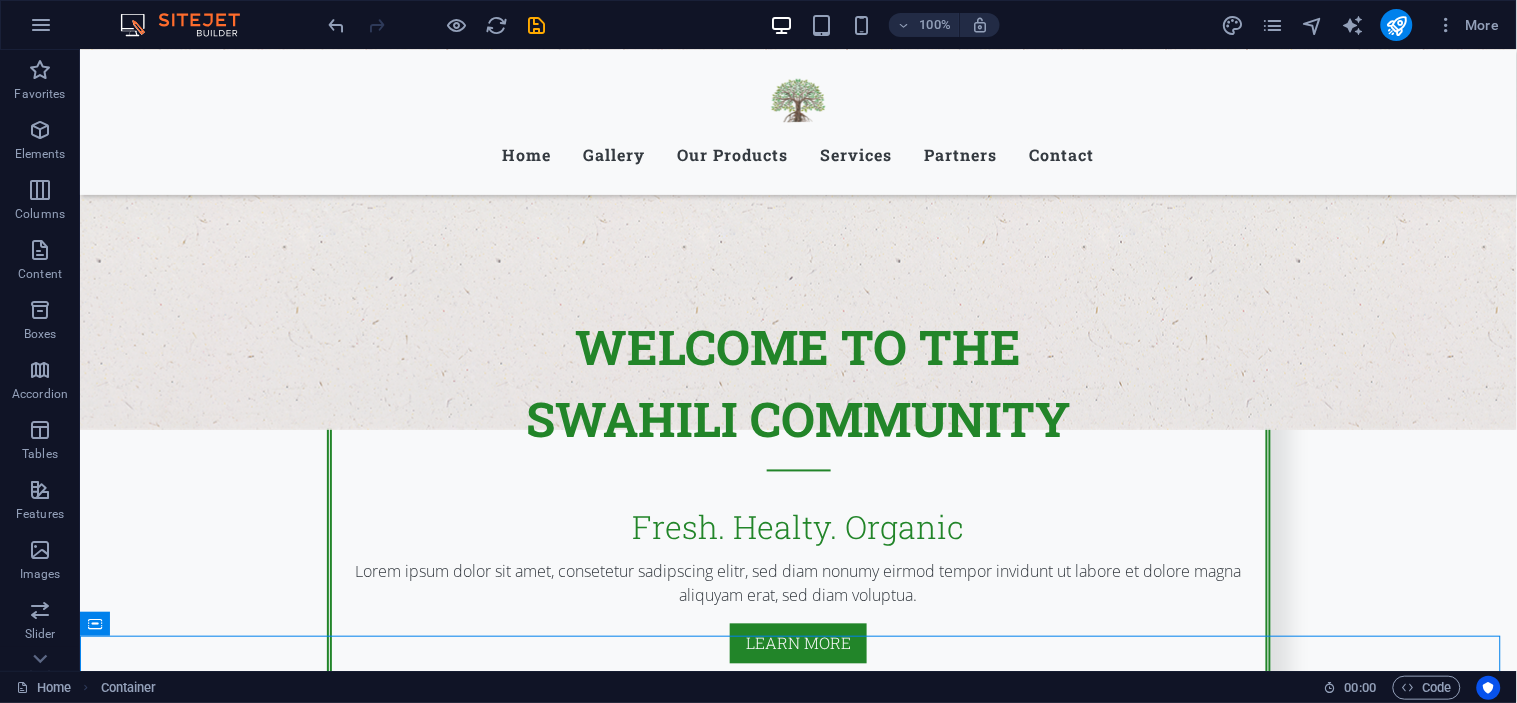scroll, scrollTop: 0, scrollLeft: 0, axis: both 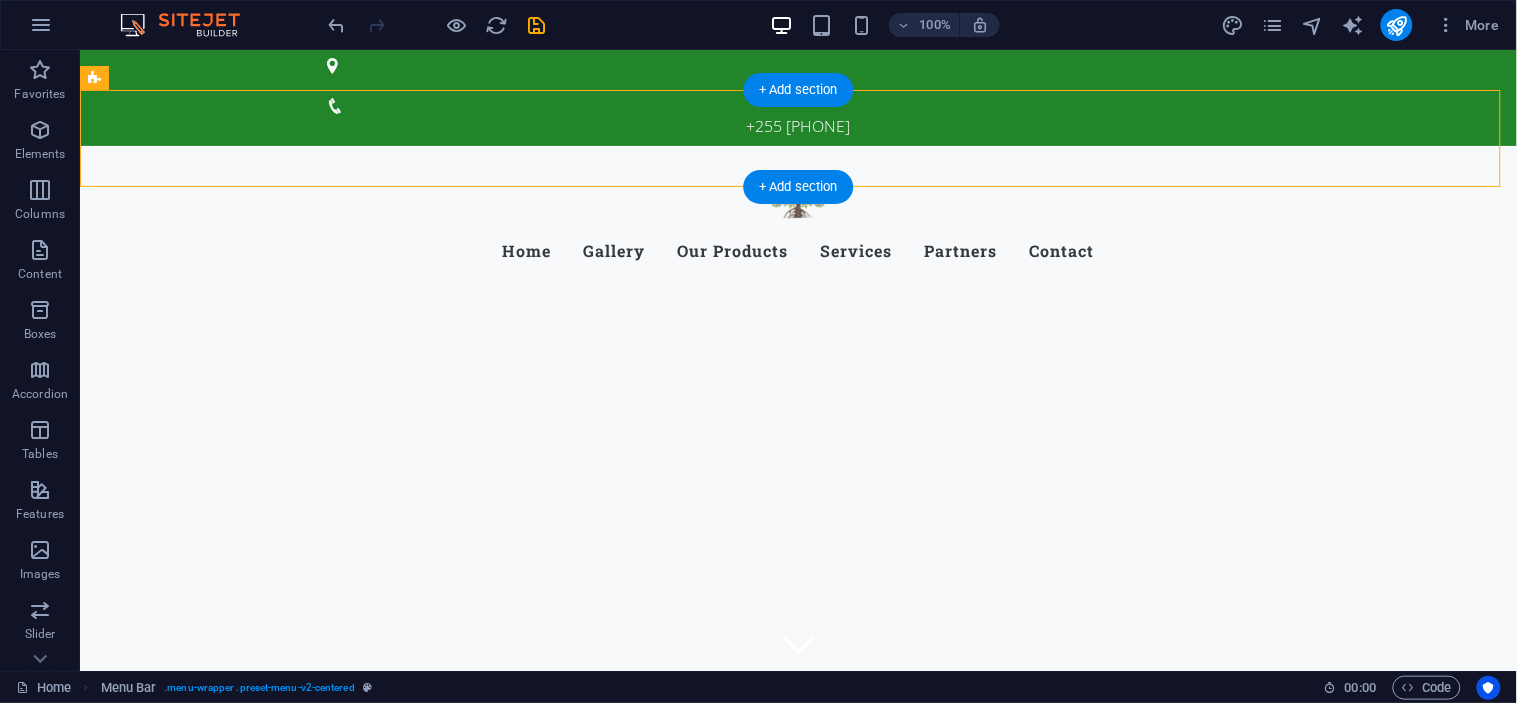 drag, startPoint x: 349, startPoint y: 152, endPoint x: 249, endPoint y: 145, distance: 100.2447 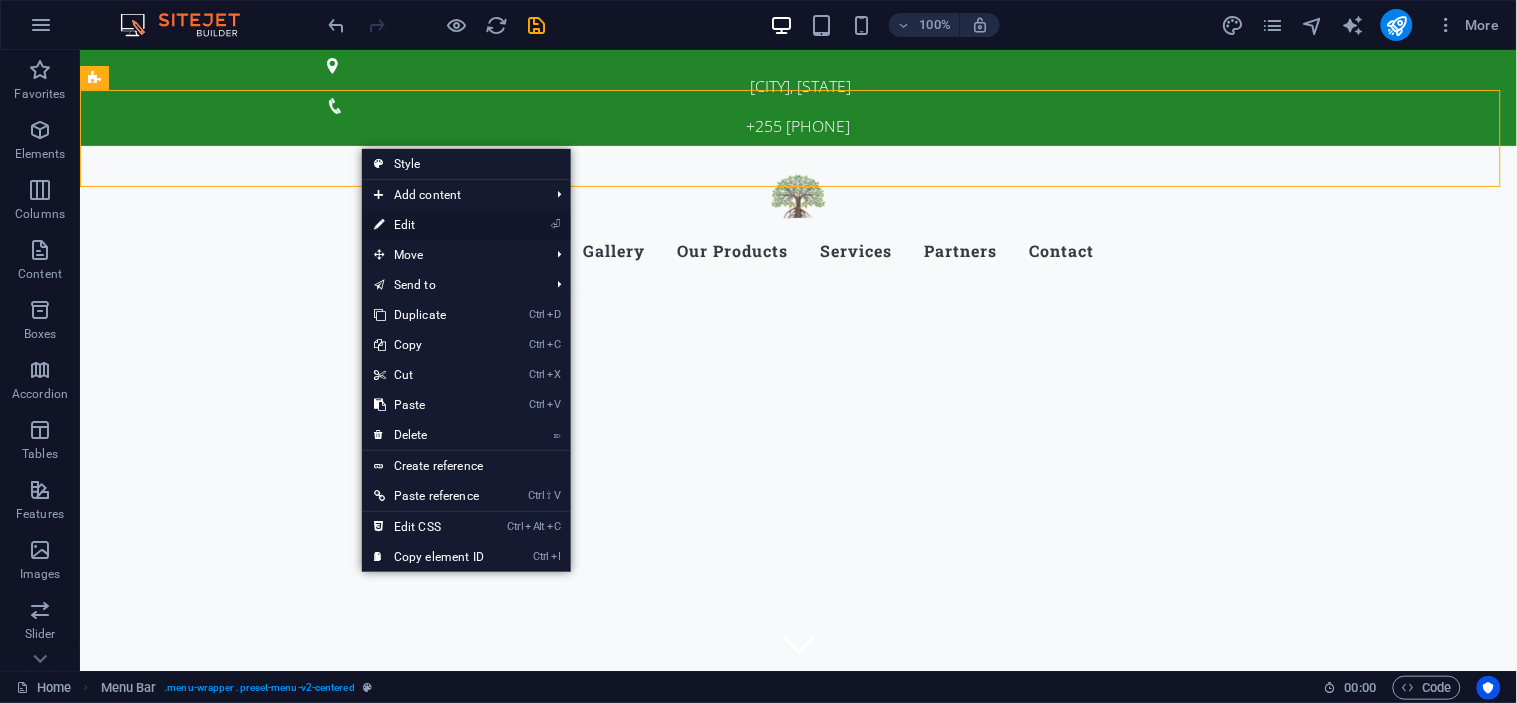 click on "⏎  Edit" at bounding box center (429, 225) 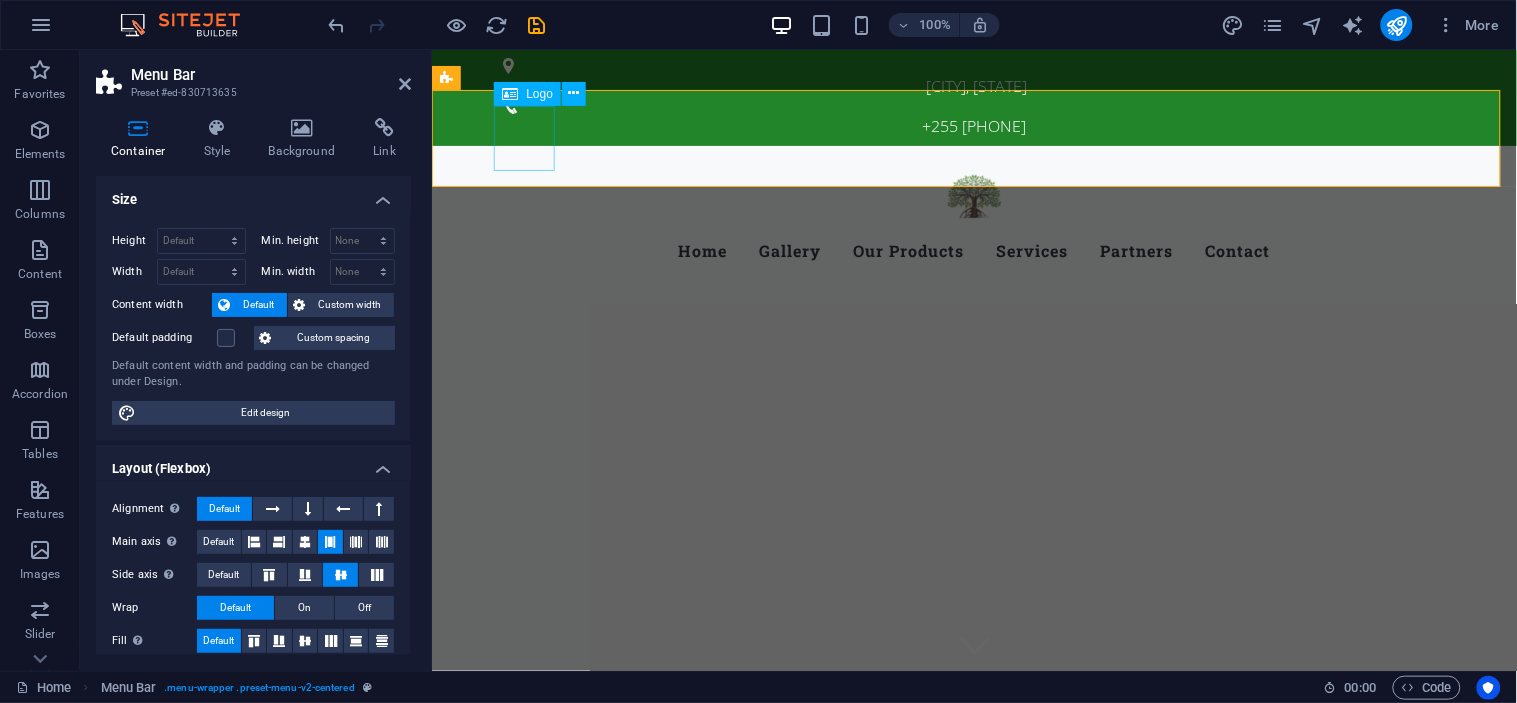 click at bounding box center [974, 193] 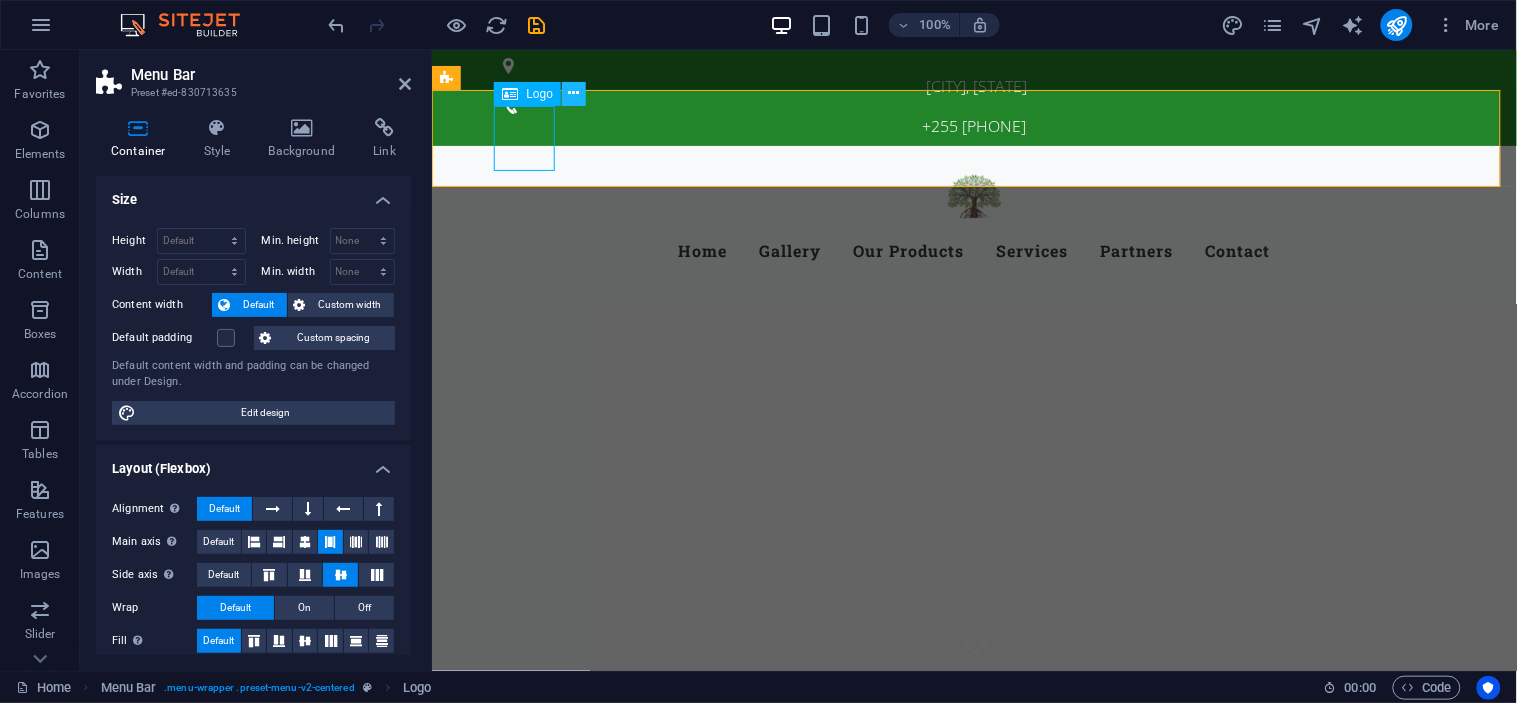 click at bounding box center (574, 93) 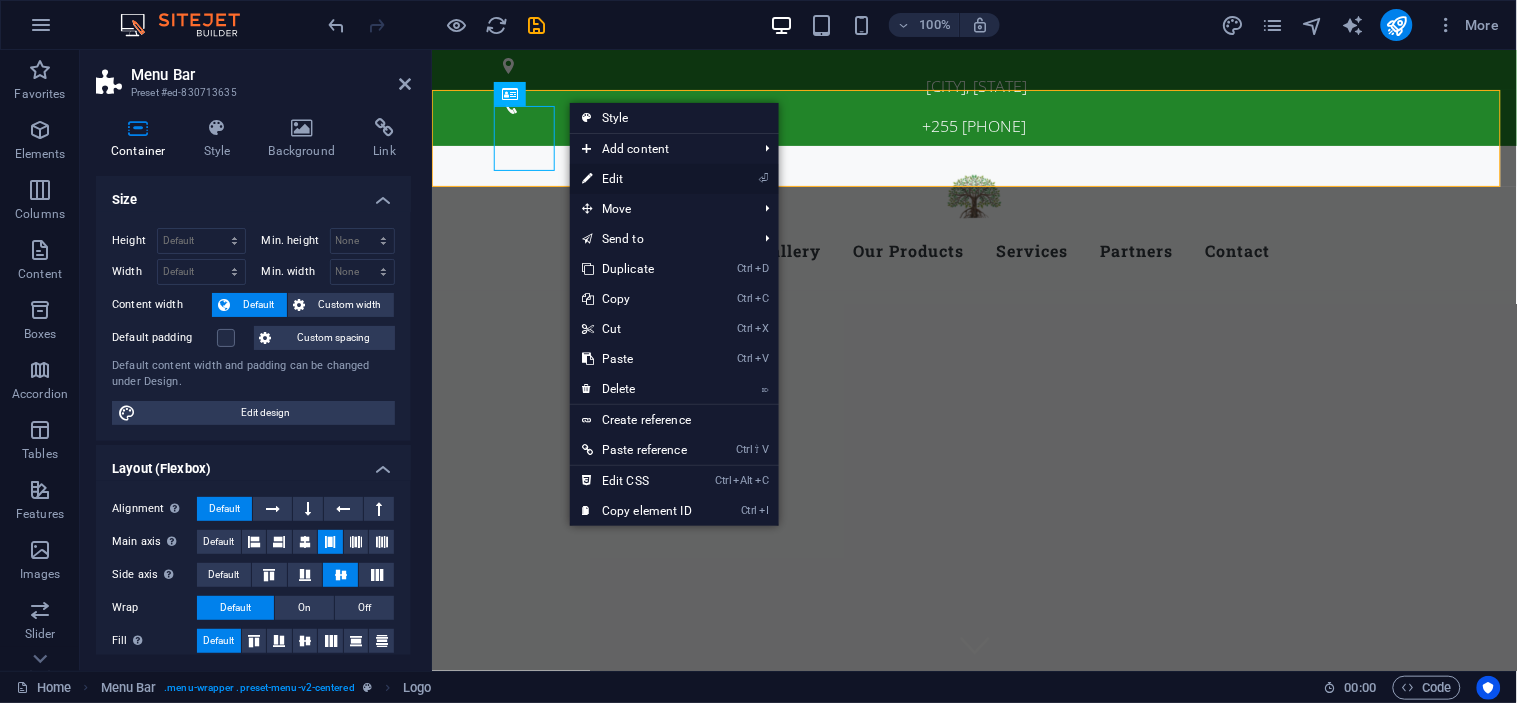 click on "⏎  Edit" at bounding box center (637, 179) 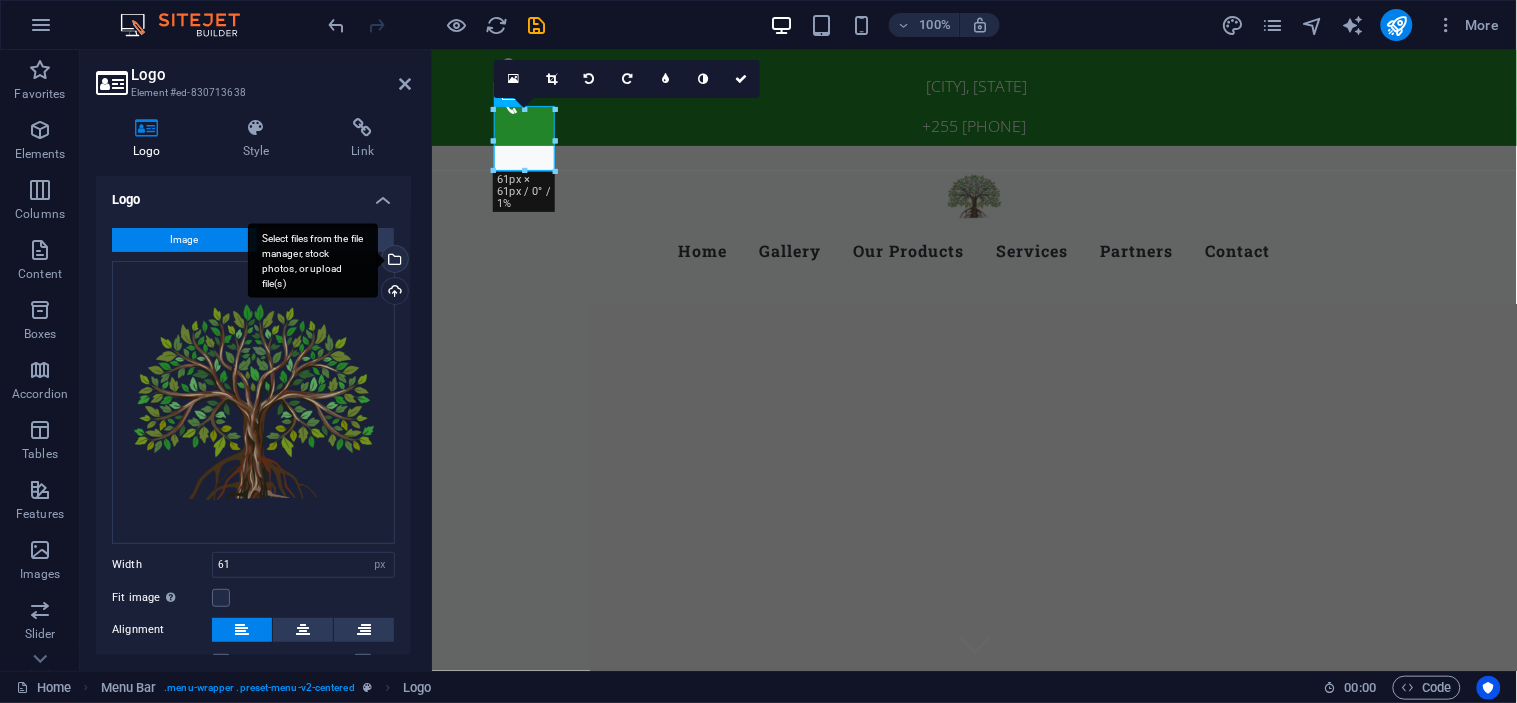 click on "Select files from the file manager, stock photos, or upload file(s)" at bounding box center (313, 260) 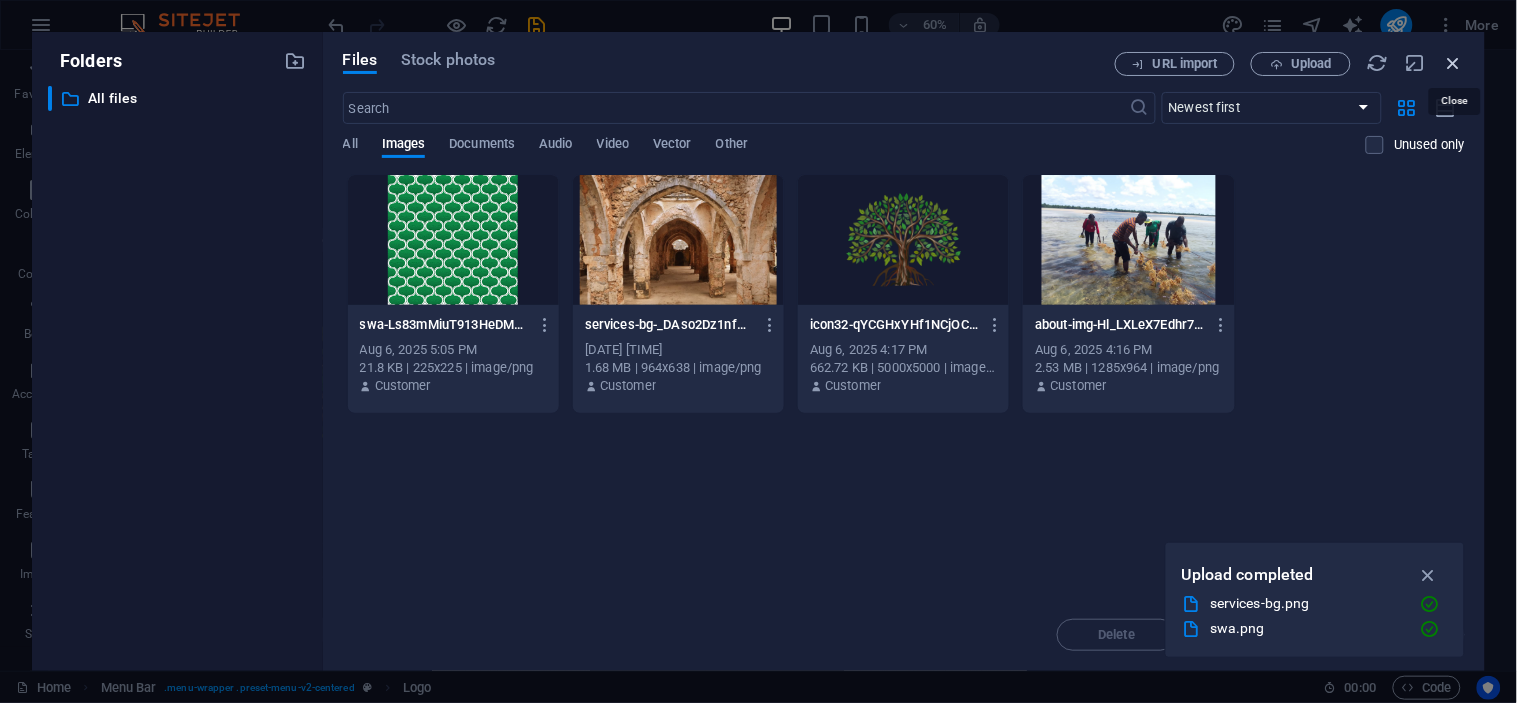 click at bounding box center (1454, 63) 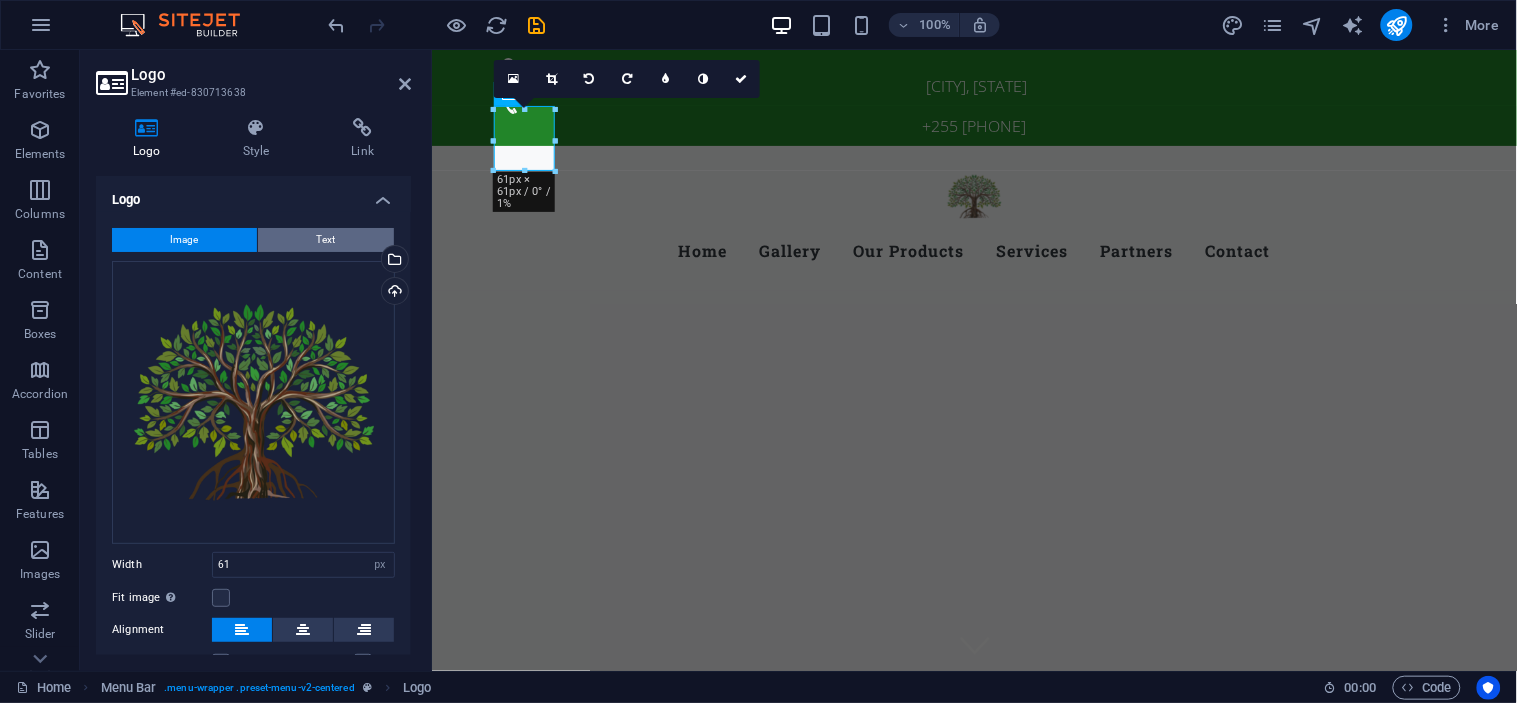 click on "Text" at bounding box center (326, 240) 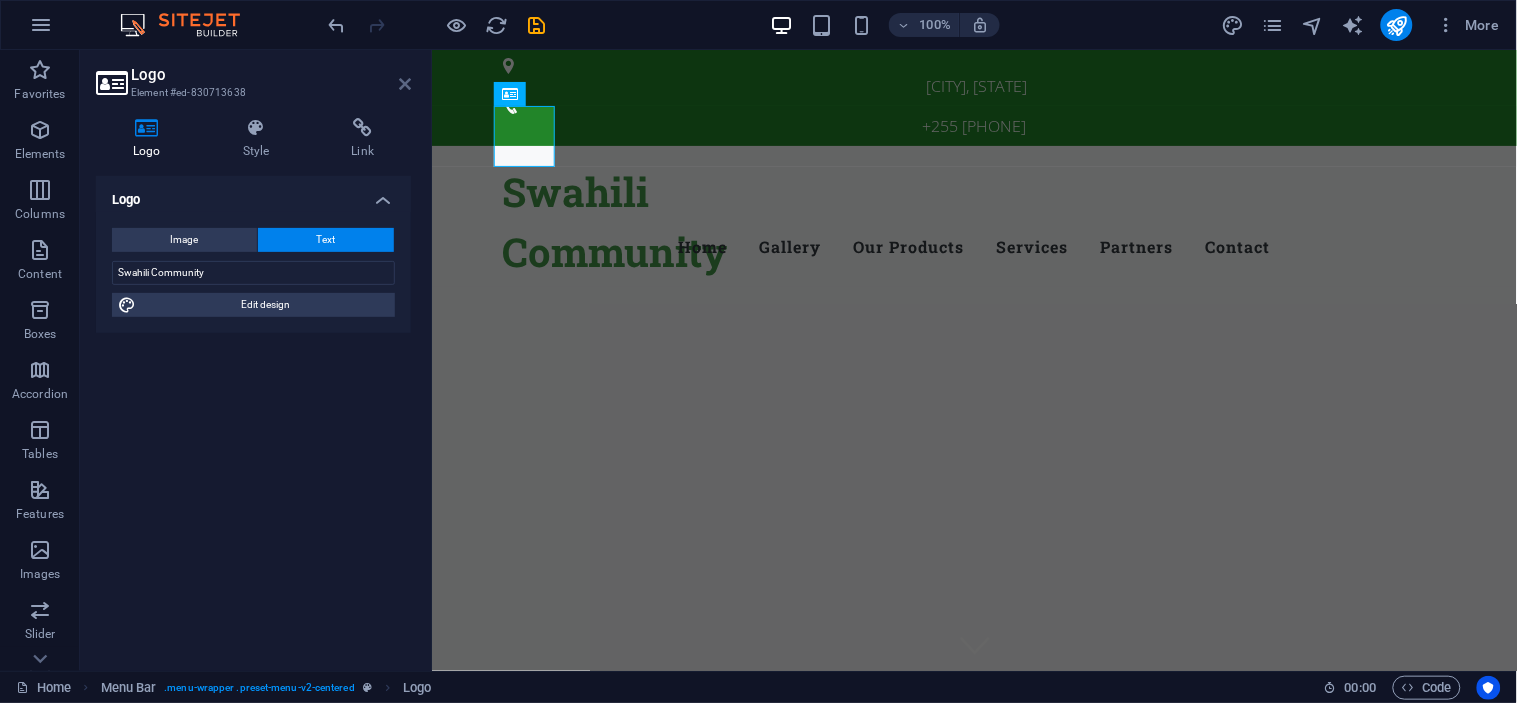 click at bounding box center (405, 84) 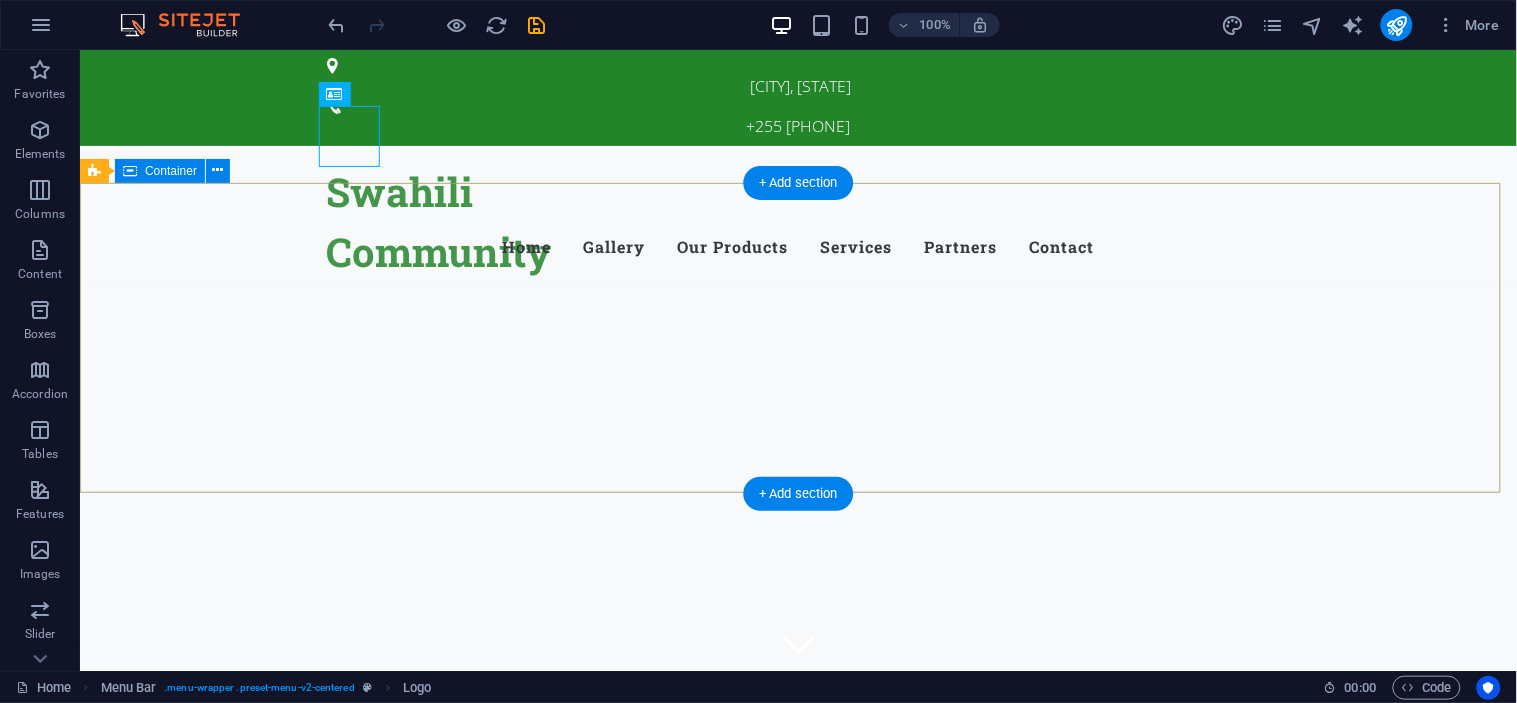 click at bounding box center (797, 677) 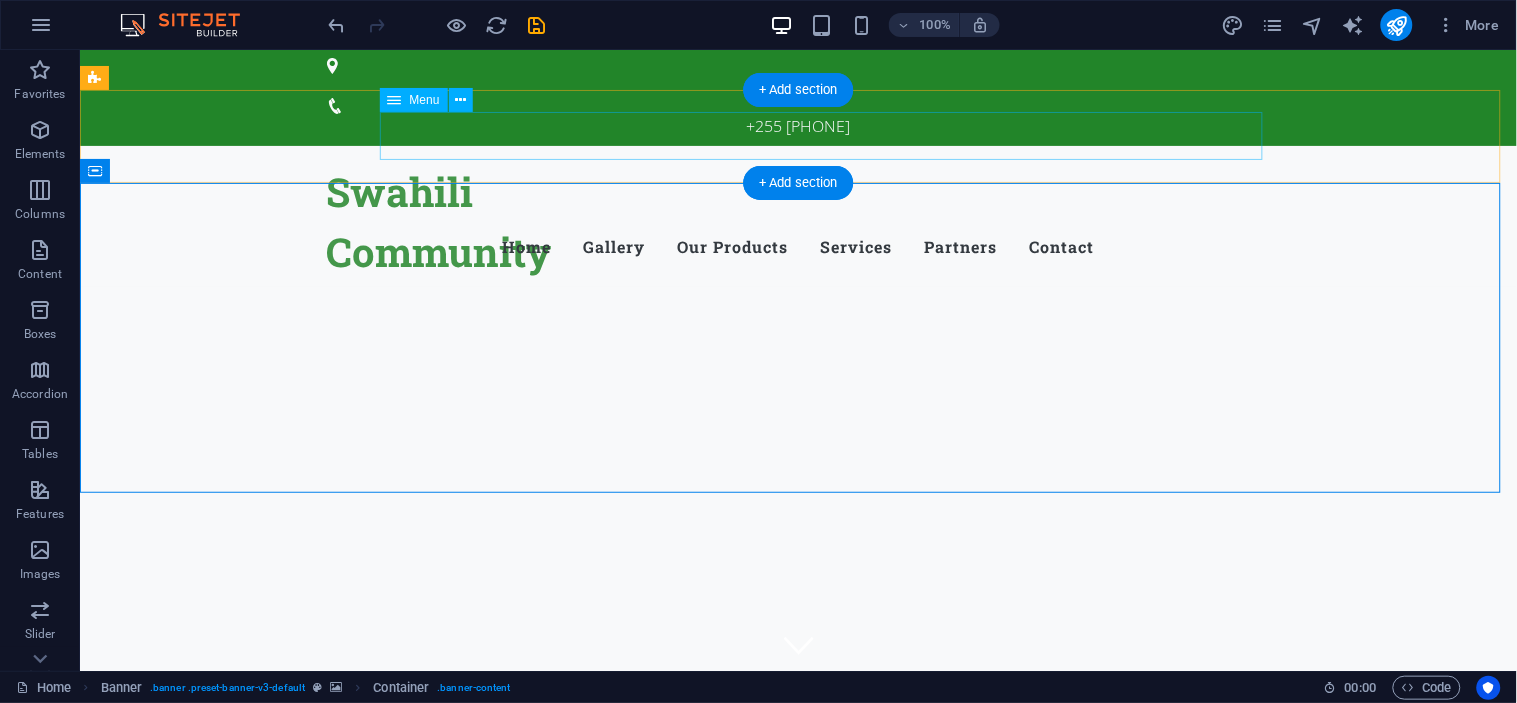 click on "Home Gallery Our Products Services Partners Contact" at bounding box center [798, 246] 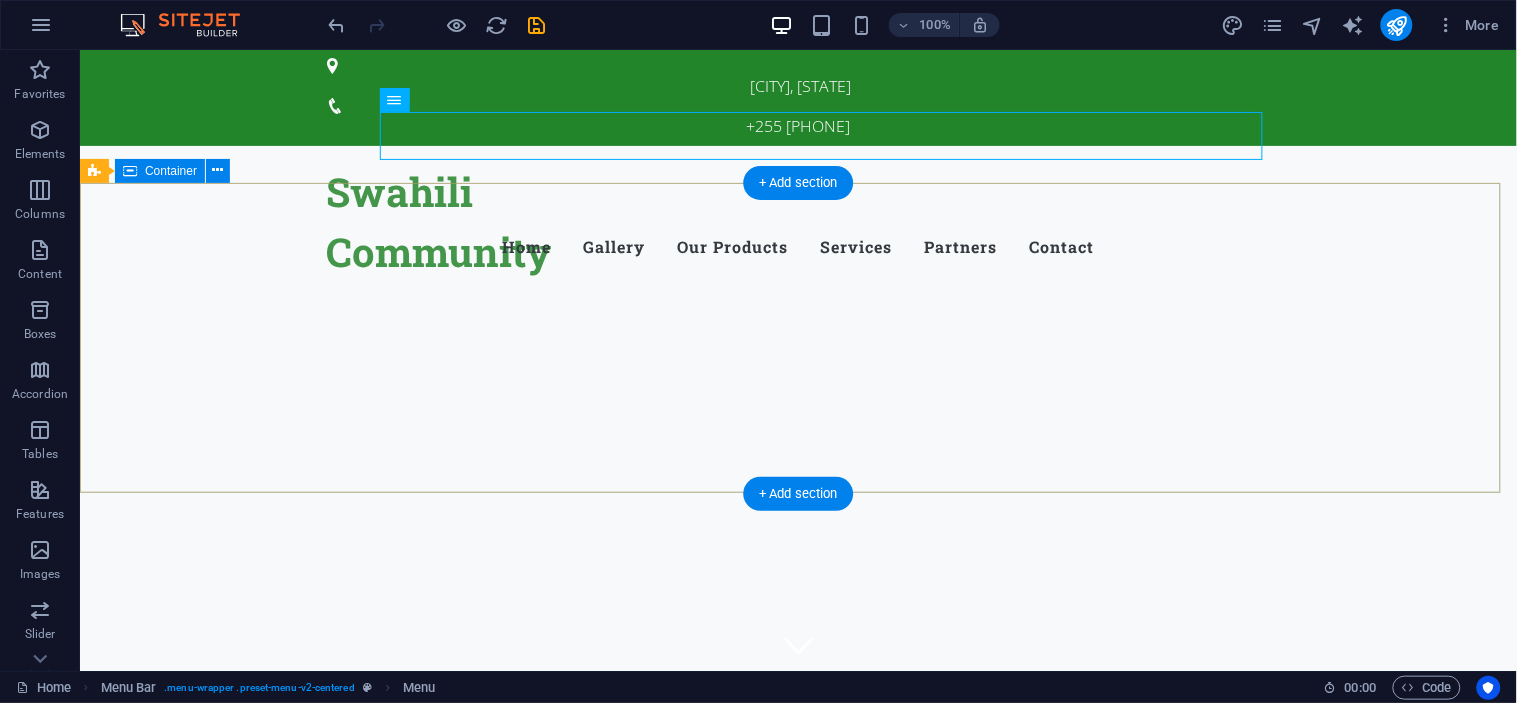 click at bounding box center [797, 677] 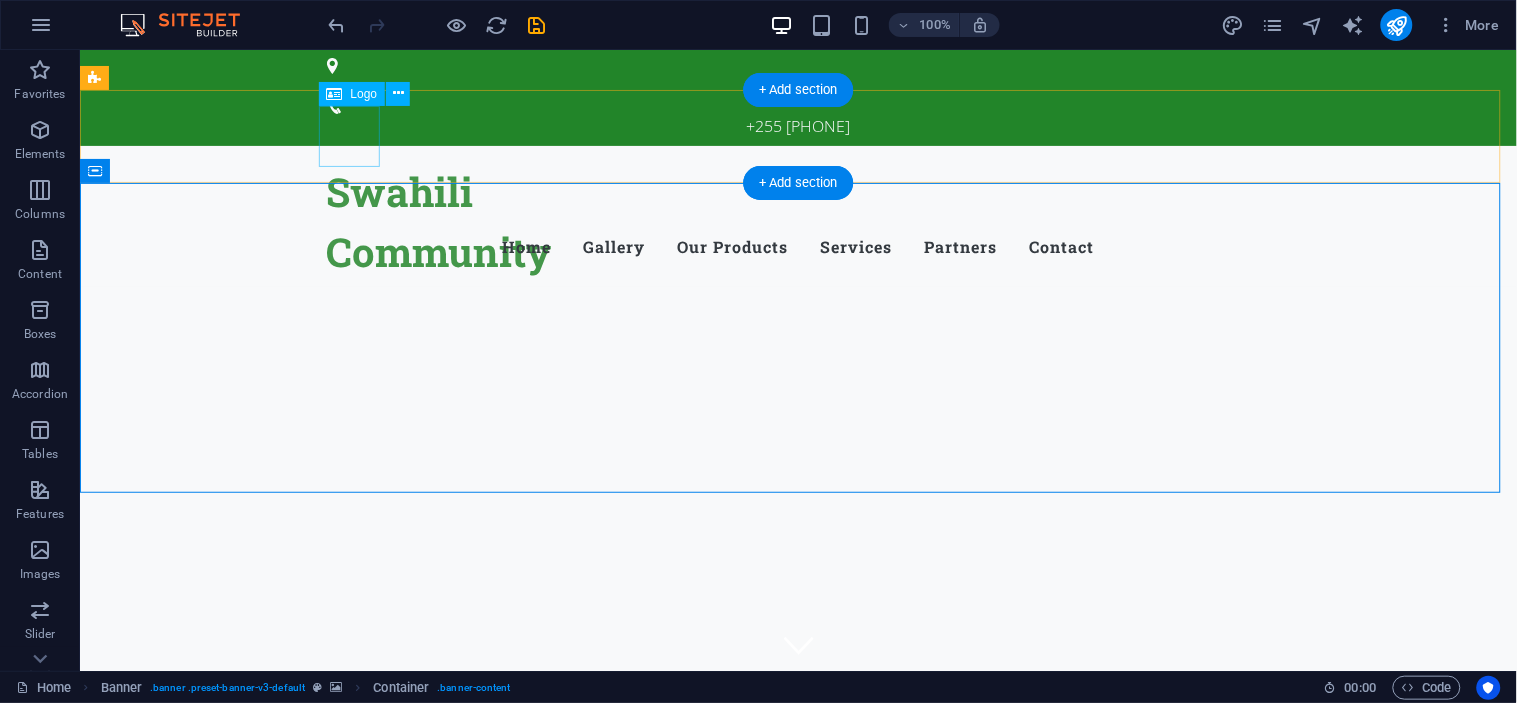 click on "Swahili Community" at bounding box center [798, 191] 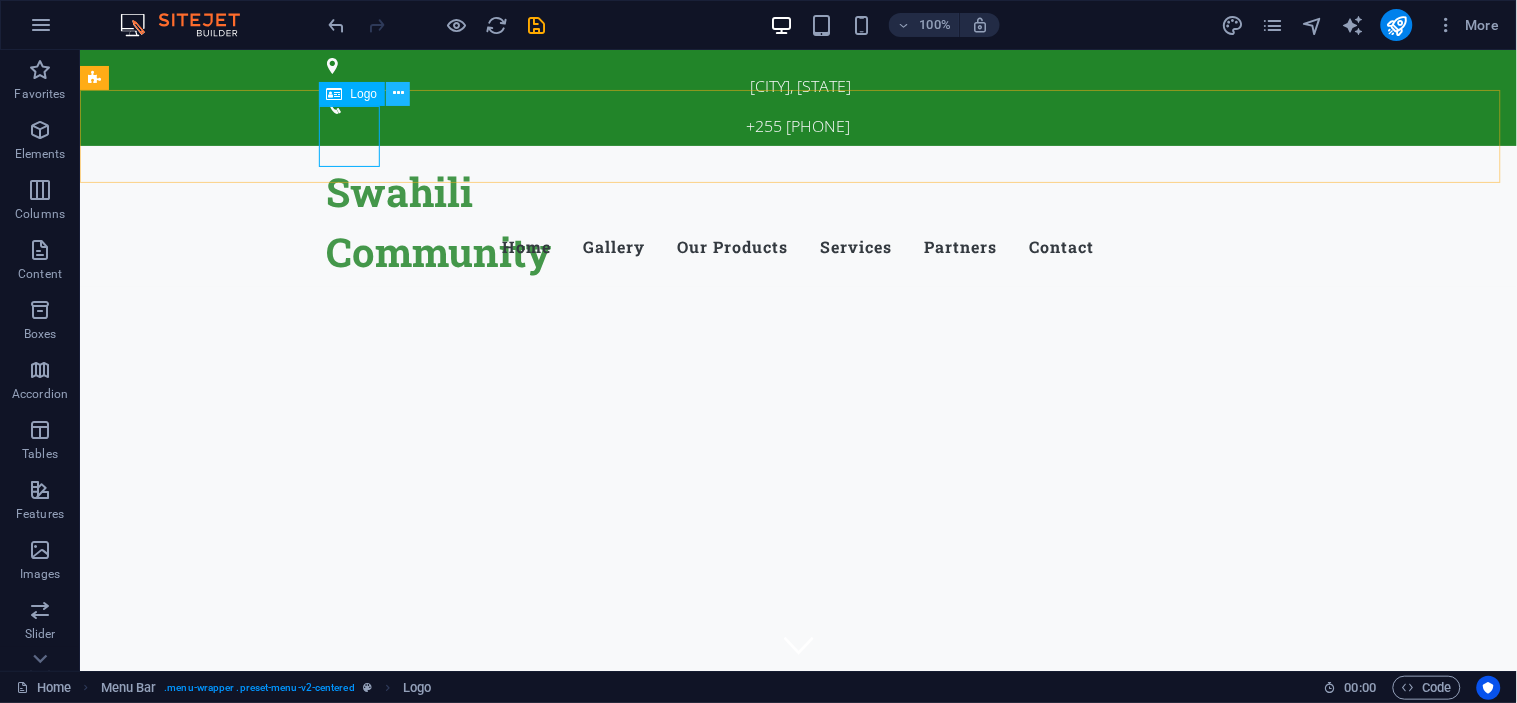 click at bounding box center [398, 93] 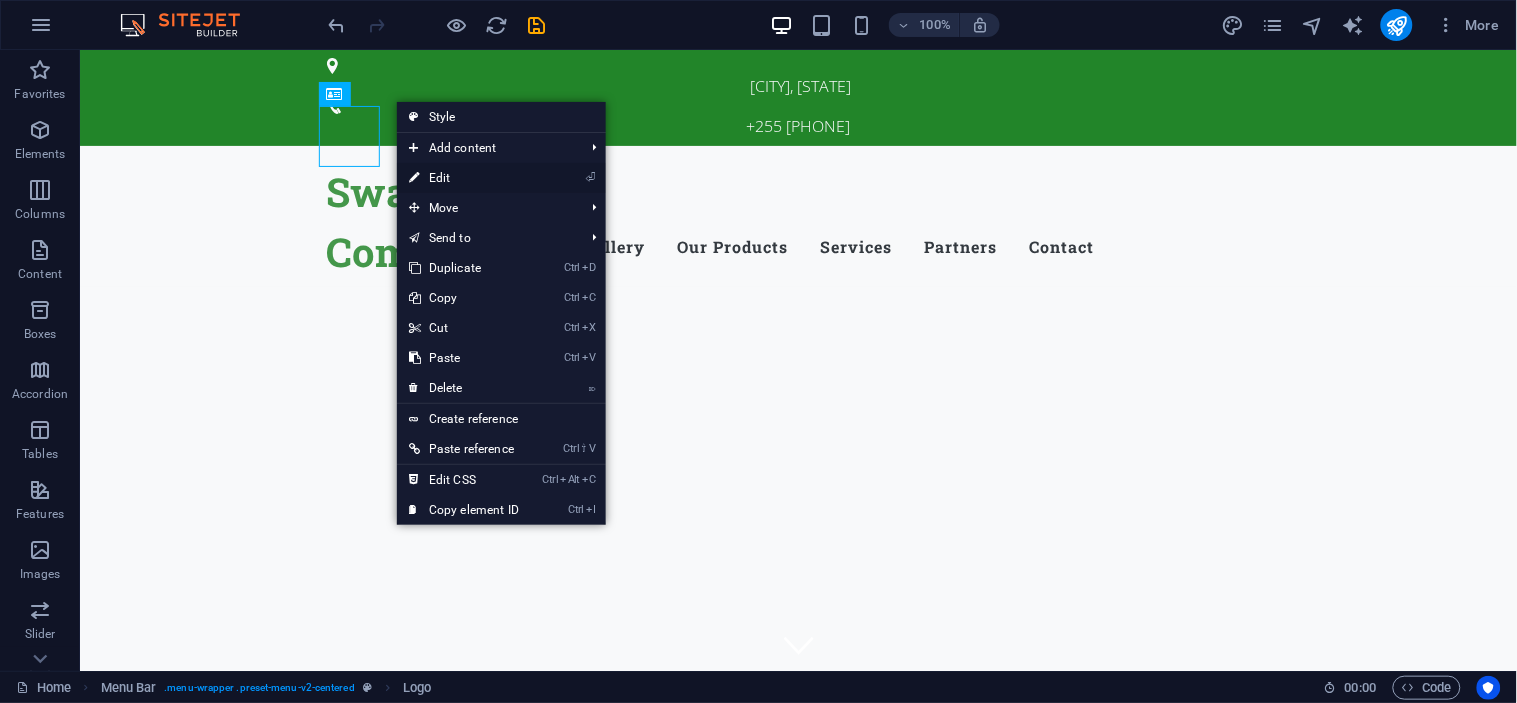 click on "⏎  Edit" at bounding box center (464, 178) 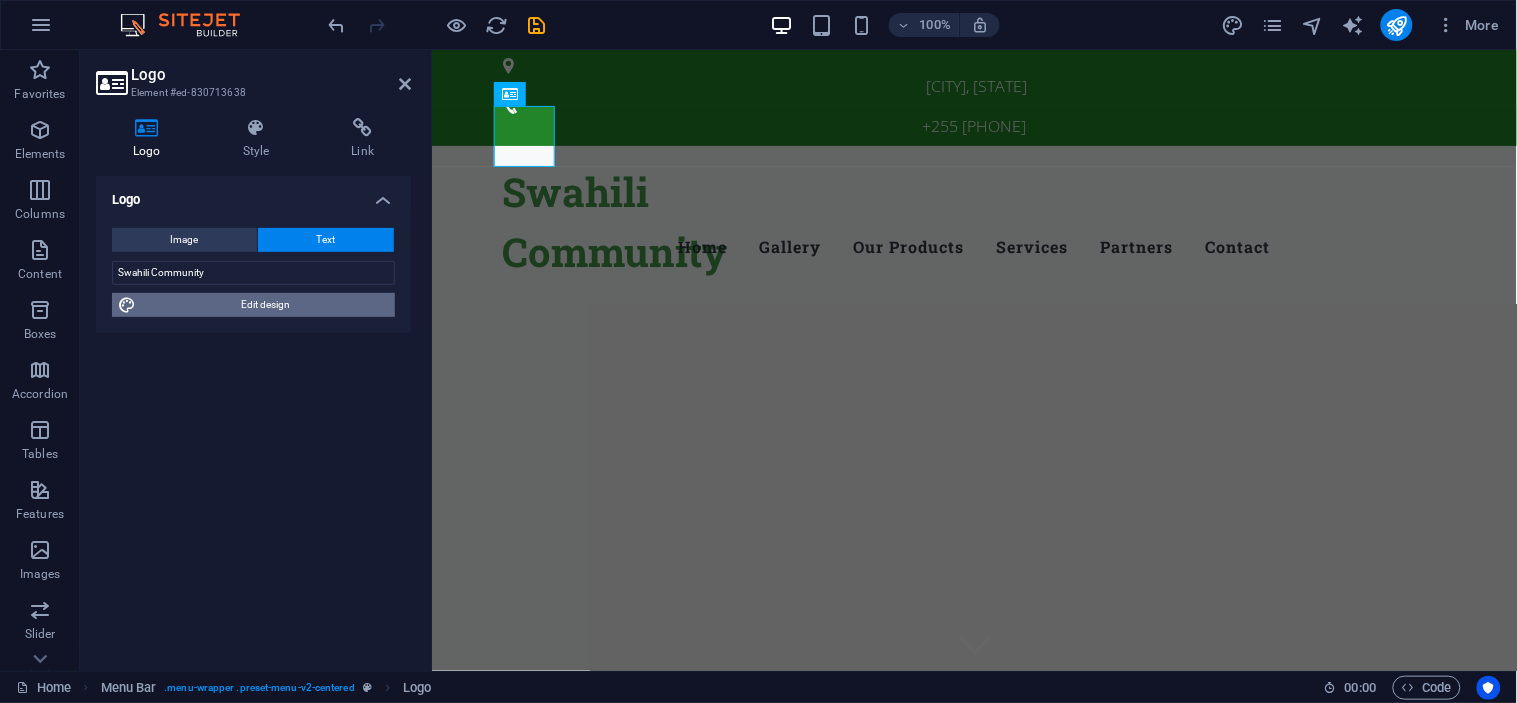 click on "Edit design" at bounding box center (265, 305) 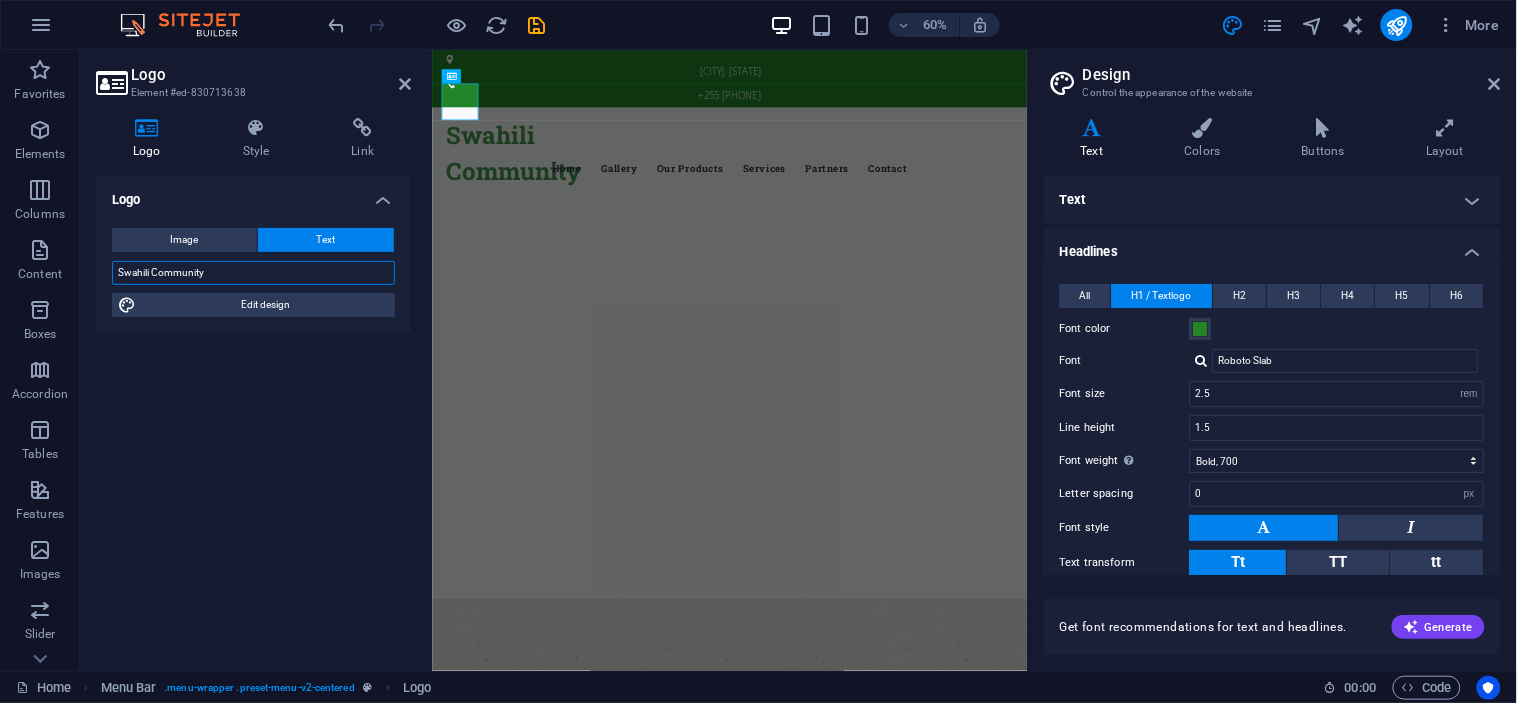 click on "Swahili Community" at bounding box center [253, 273] 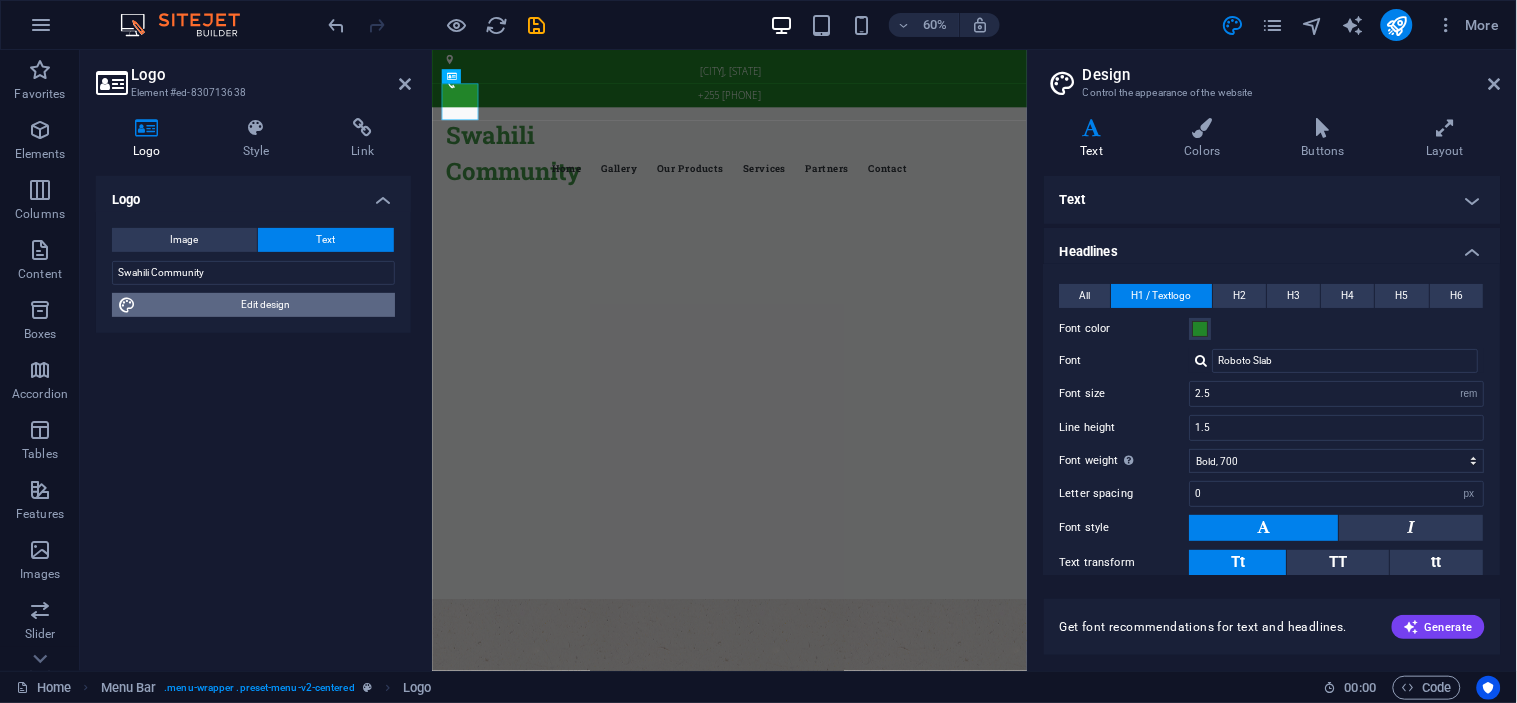 click on "Edit design" at bounding box center [265, 305] 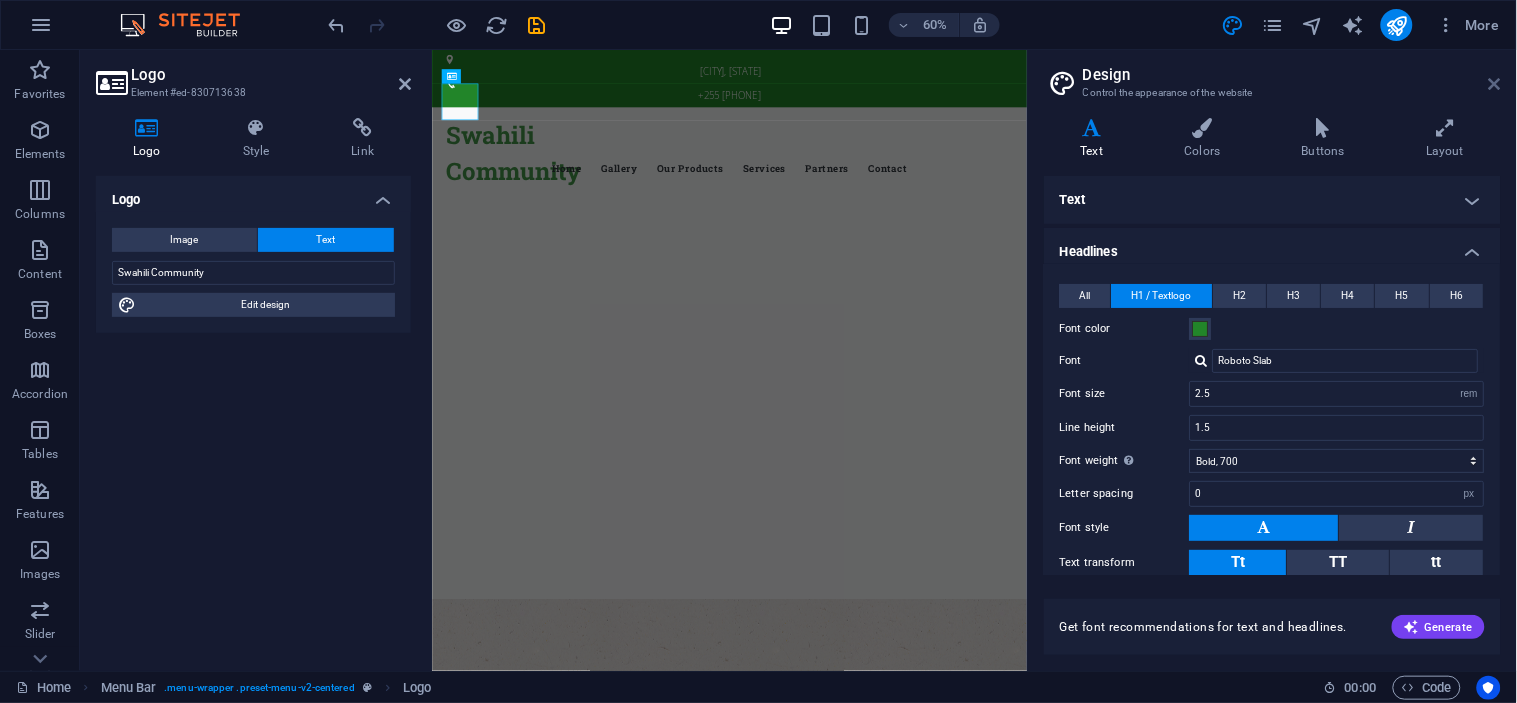 click at bounding box center [1495, 84] 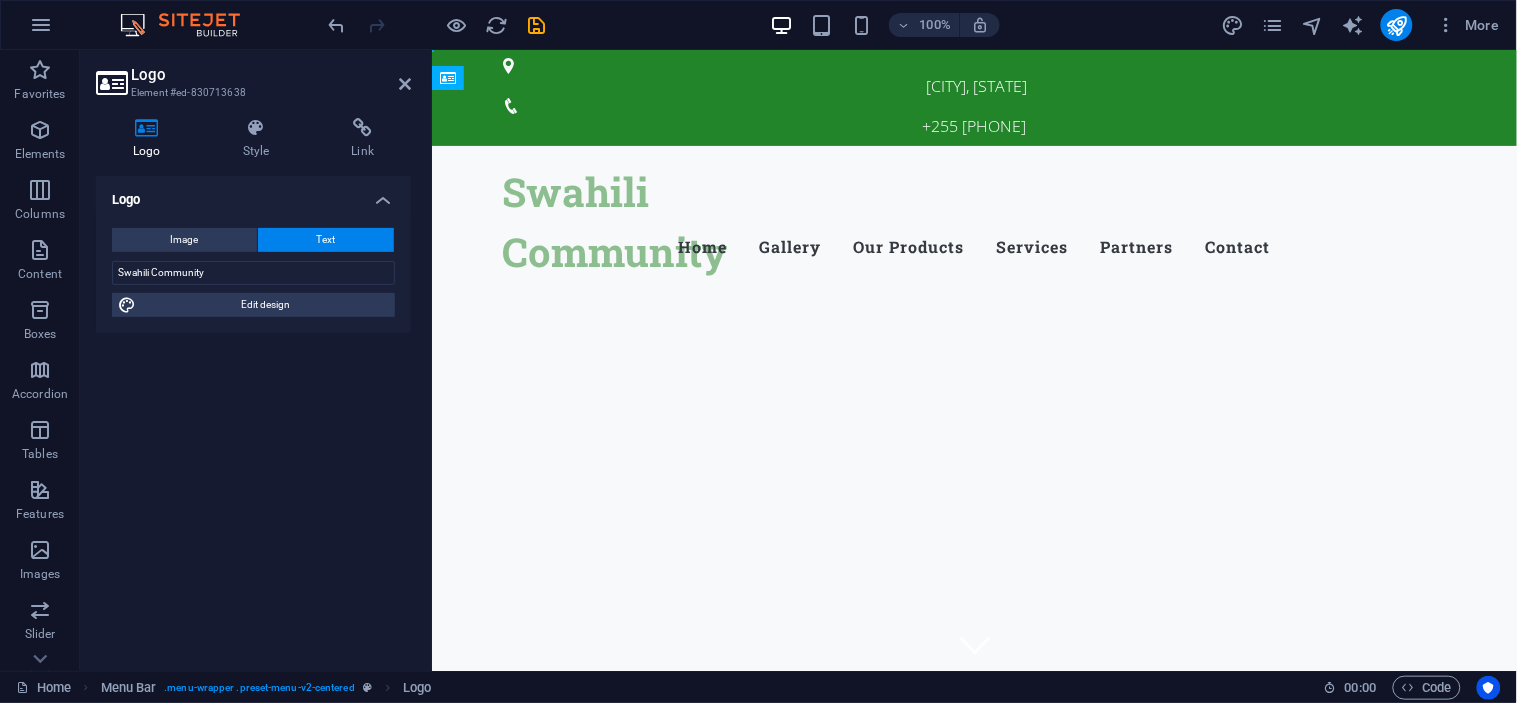 drag, startPoint x: 550, startPoint y: 135, endPoint x: 516, endPoint y: 146, distance: 35.735138 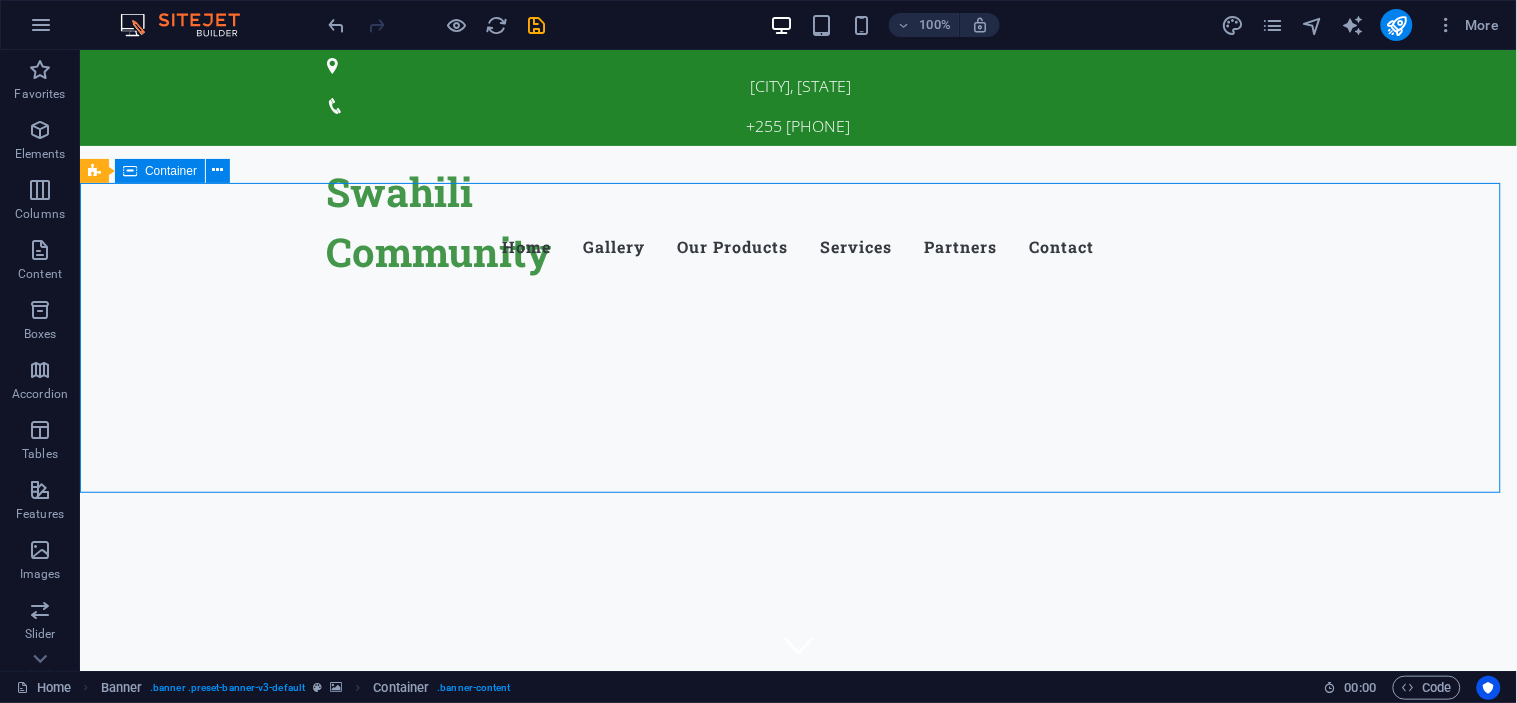 drag, startPoint x: 229, startPoint y: 185, endPoint x: 482, endPoint y: 186, distance: 253.00198 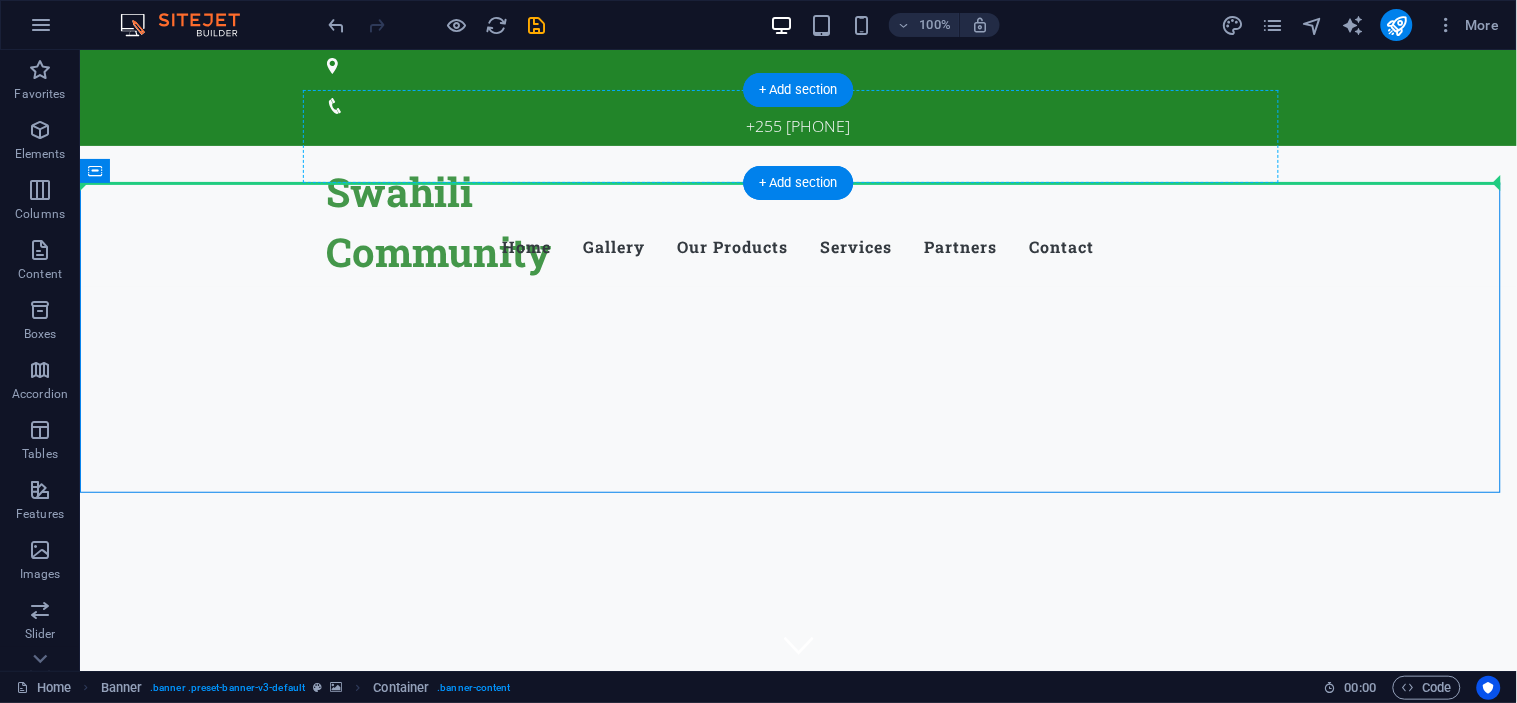 drag, startPoint x: 479, startPoint y: 186, endPoint x: 426, endPoint y: 143, distance: 68.24954 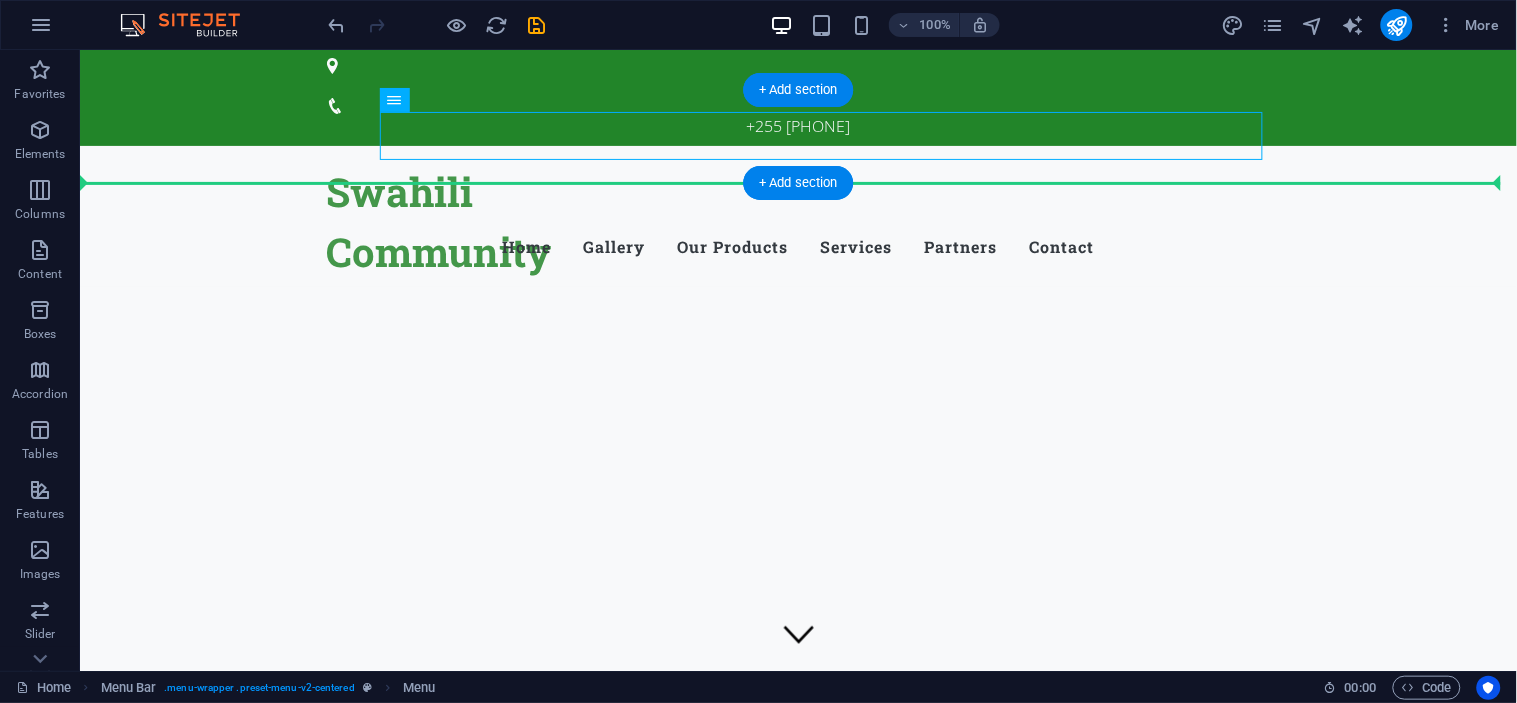 drag, startPoint x: 426, startPoint y: 143, endPoint x: 406, endPoint y: 162, distance: 27.58623 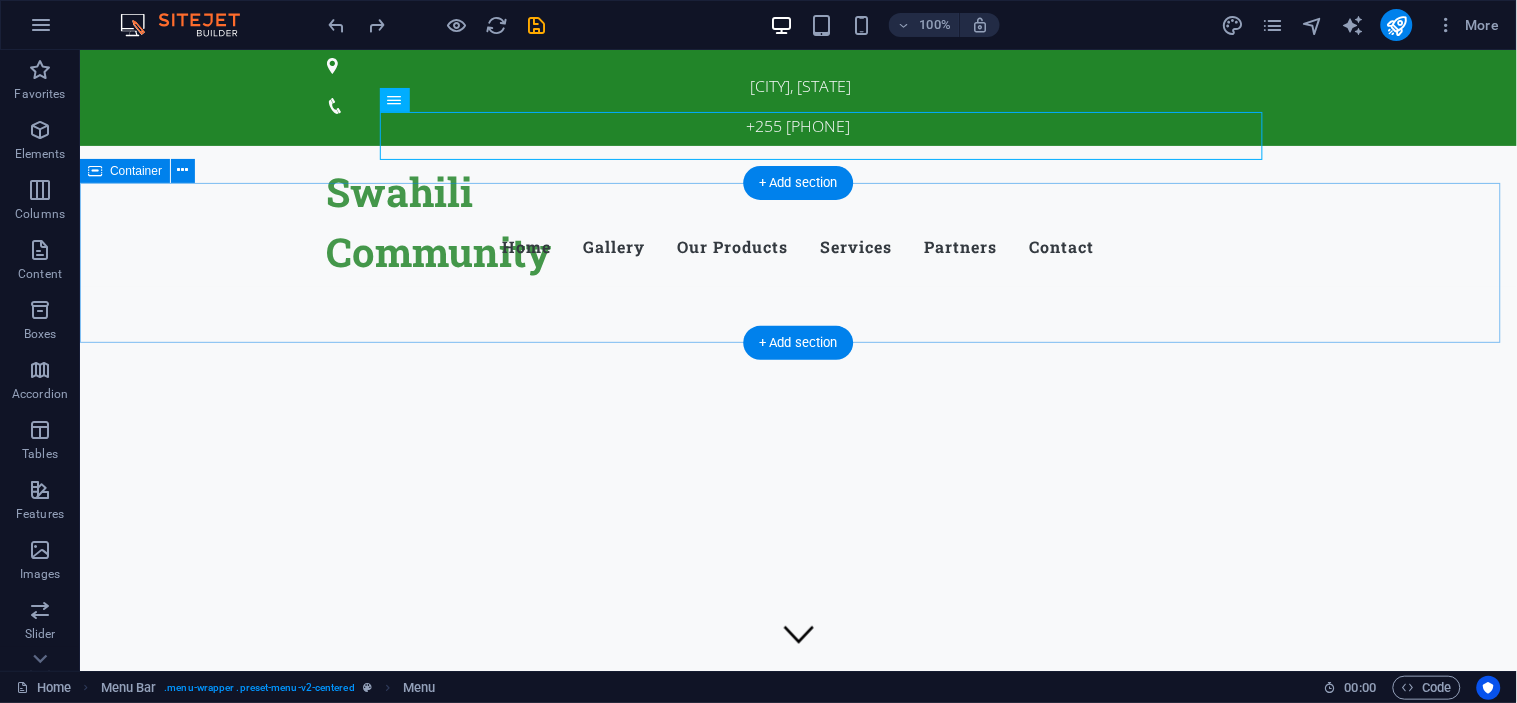 click at bounding box center (797, 366) 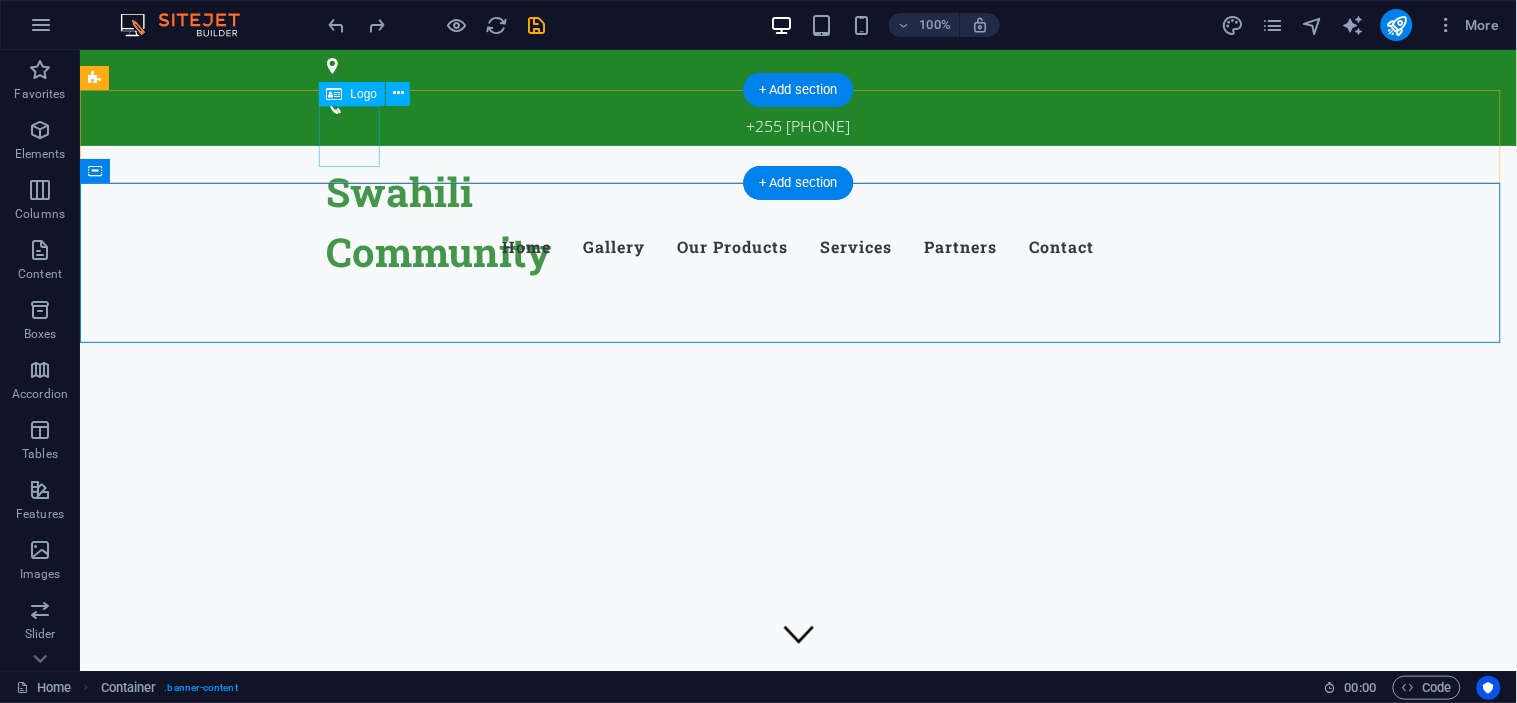 click on "Swahili Community" at bounding box center [798, 191] 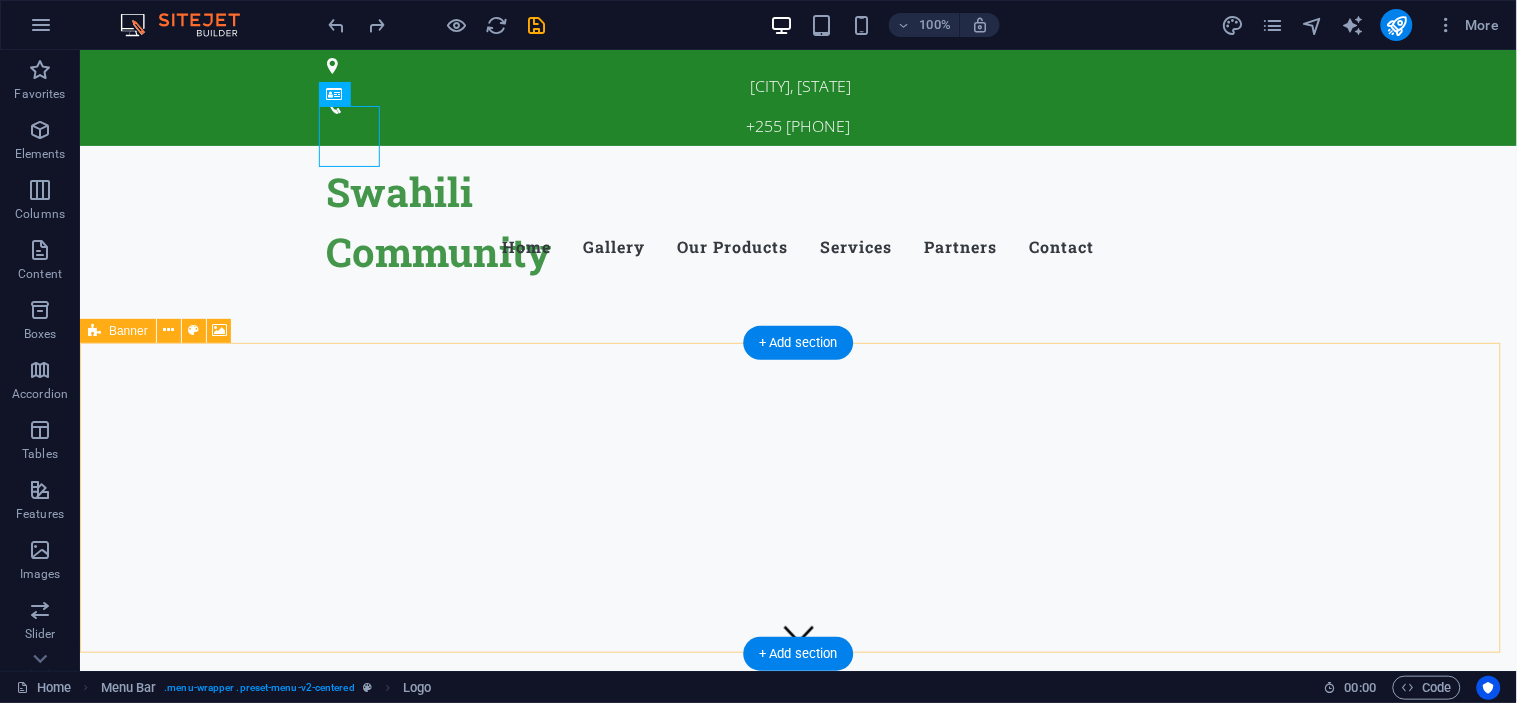 click on "Drop content here or  Add elements  Paste clipboard" at bounding box center (797, 828) 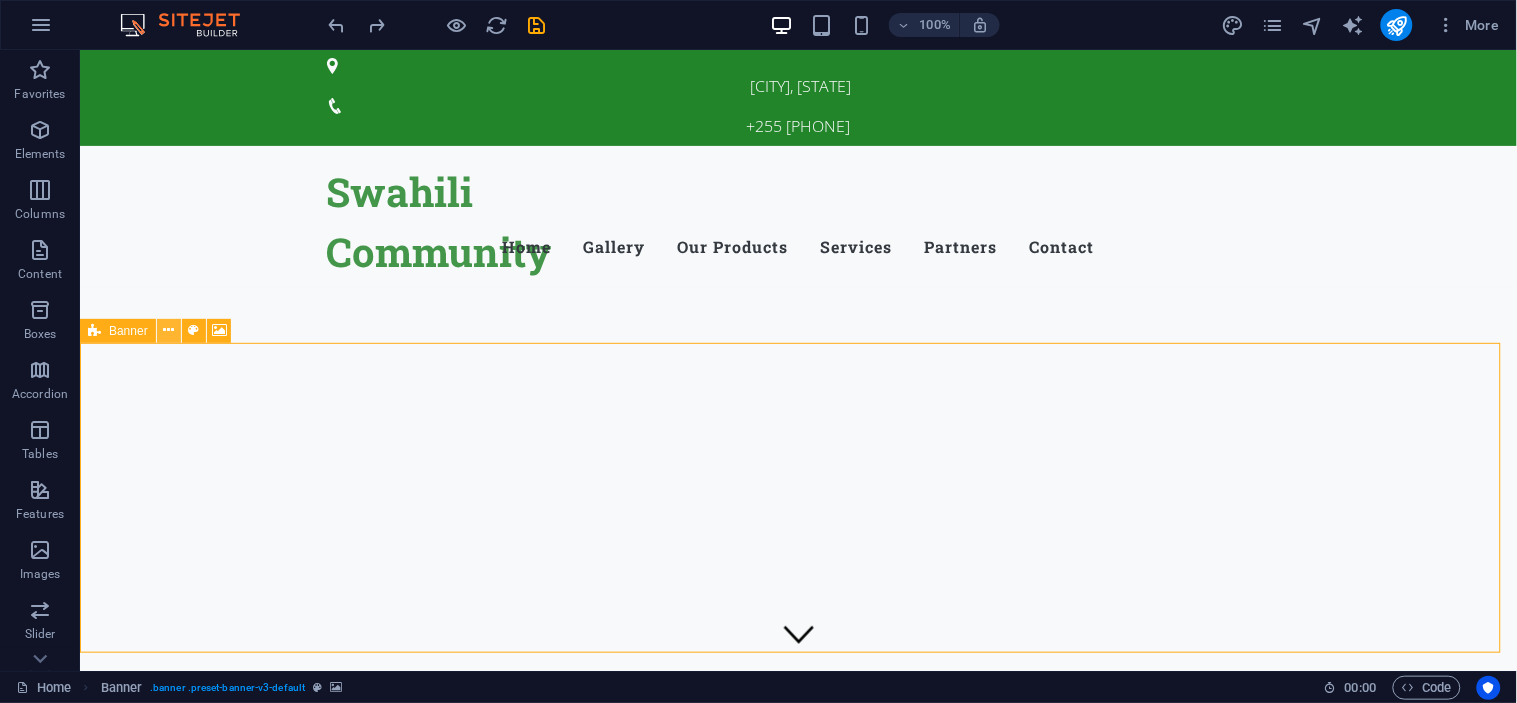 click at bounding box center (168, 330) 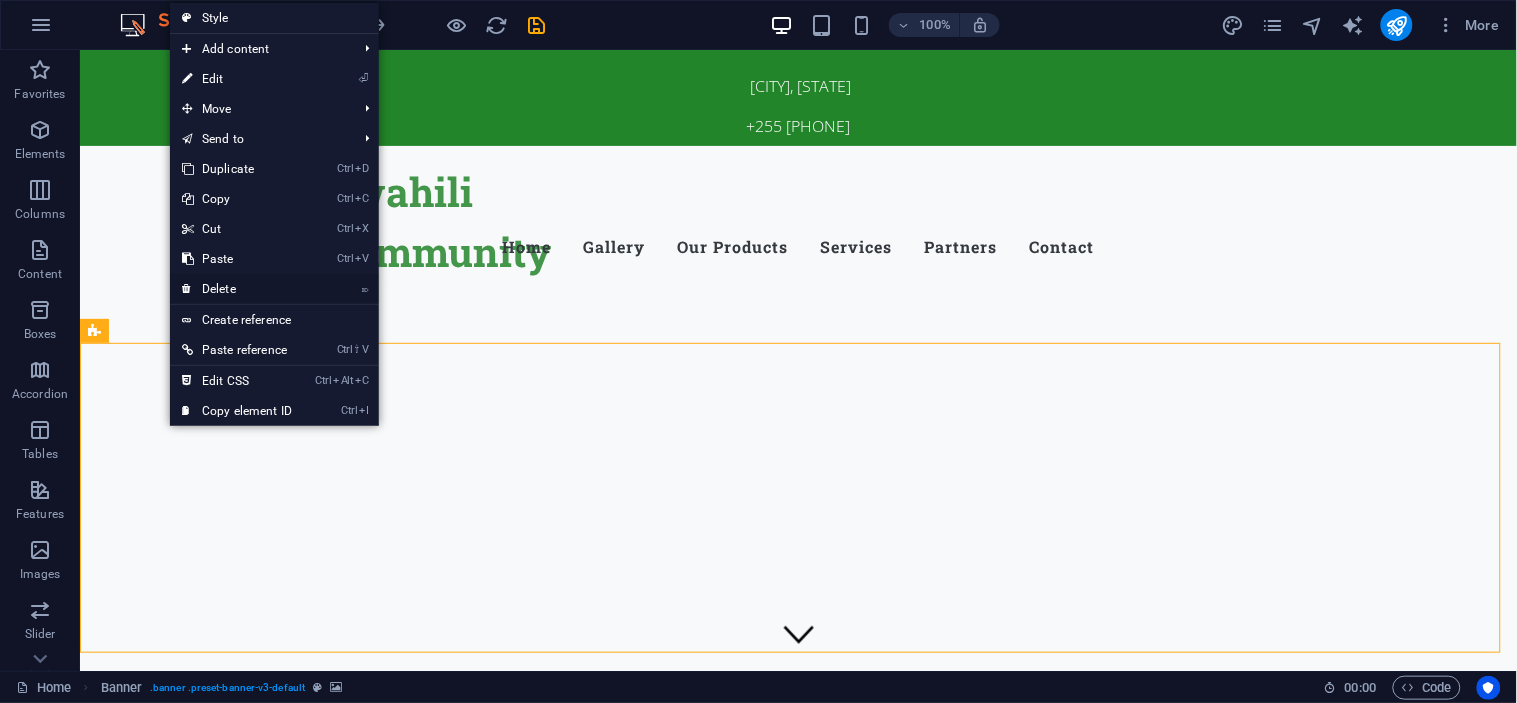 click on "⌦  Delete" at bounding box center [237, 289] 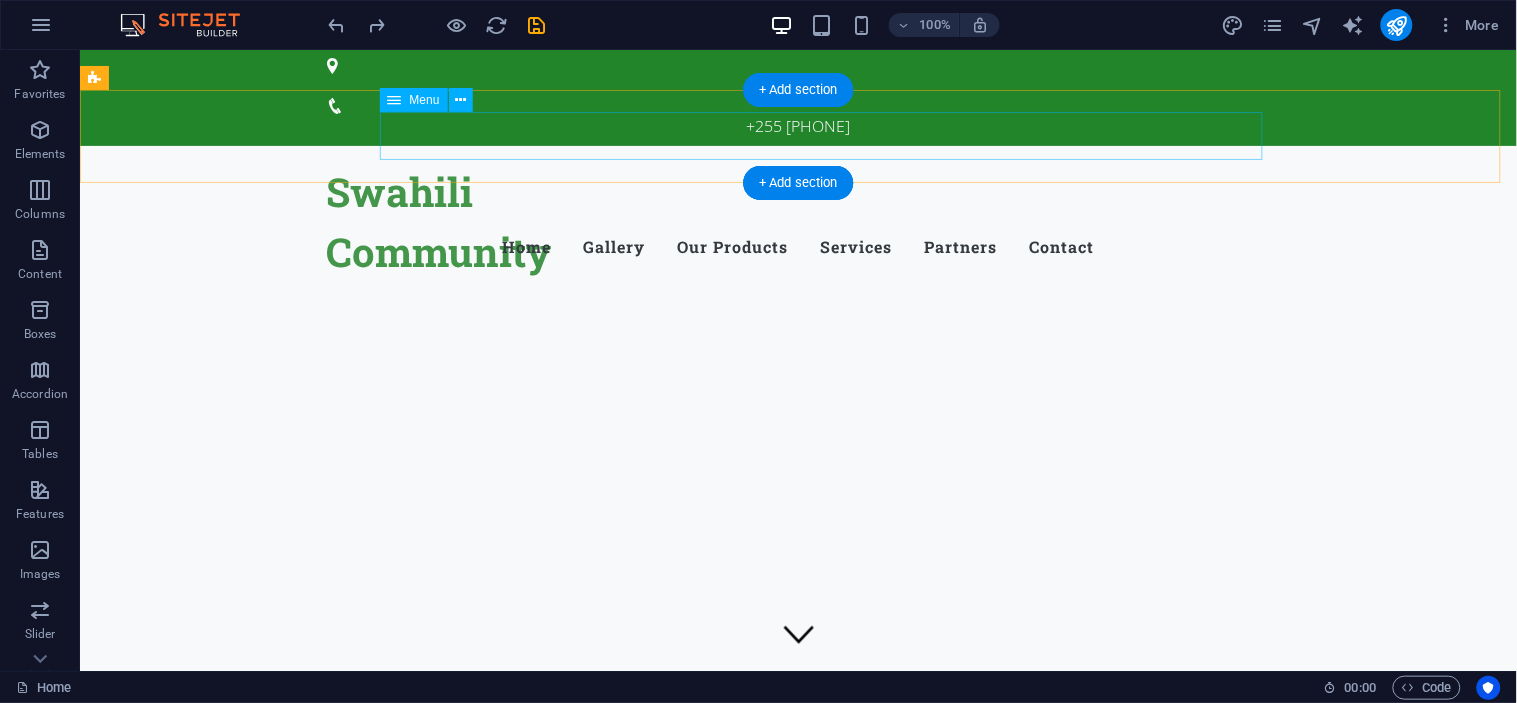 click on "Home Gallery Our Products Services Partners Contact" at bounding box center (798, 246) 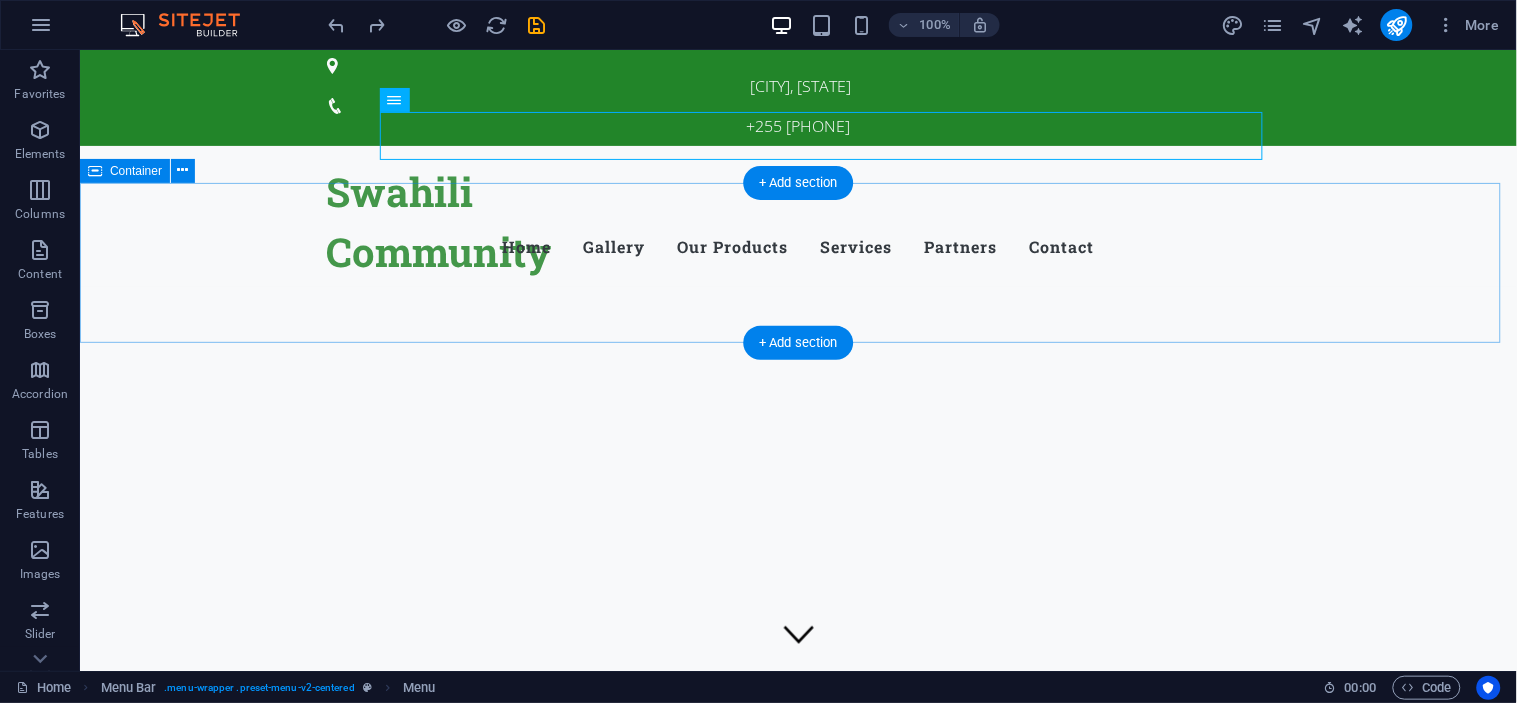 click at bounding box center [797, 366] 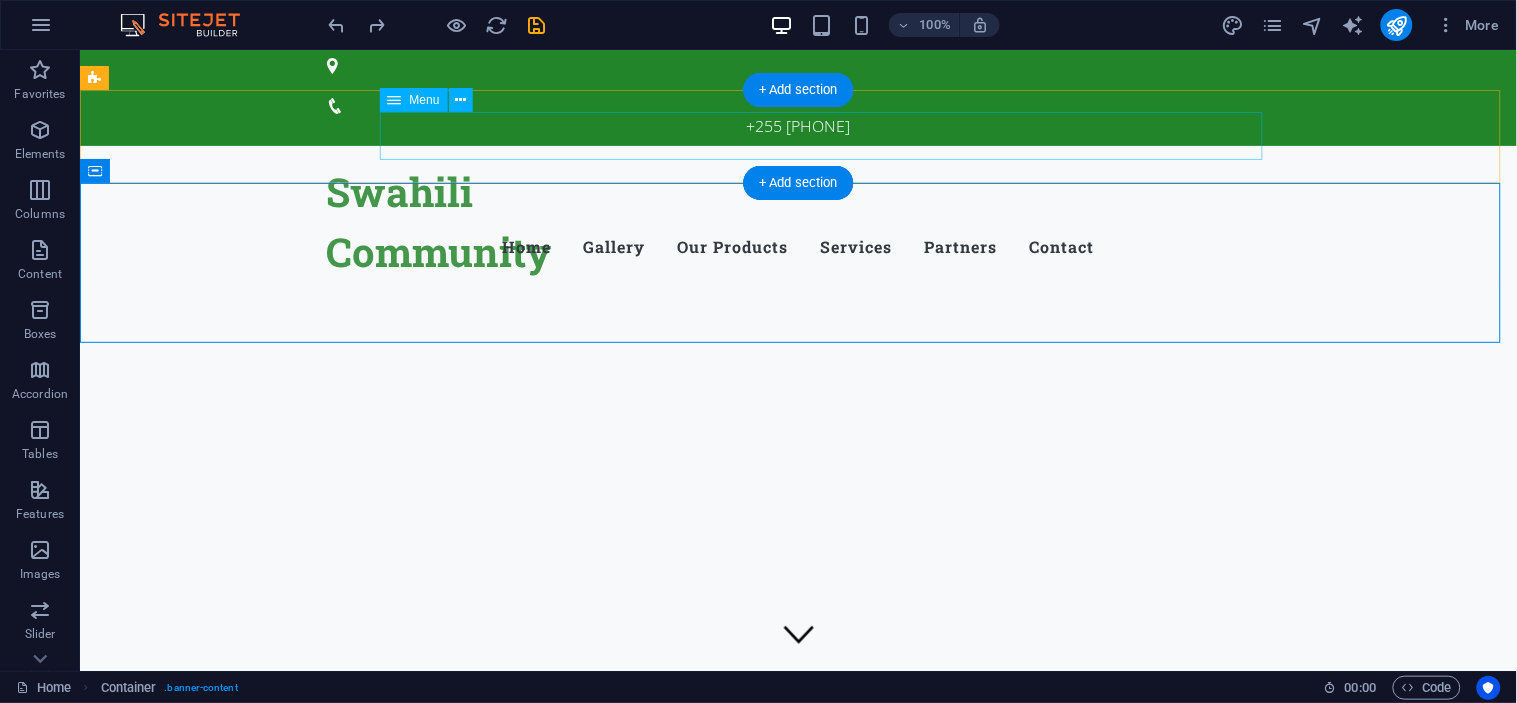 click on "Home Gallery Our Products Services Partners Contact" at bounding box center [798, 246] 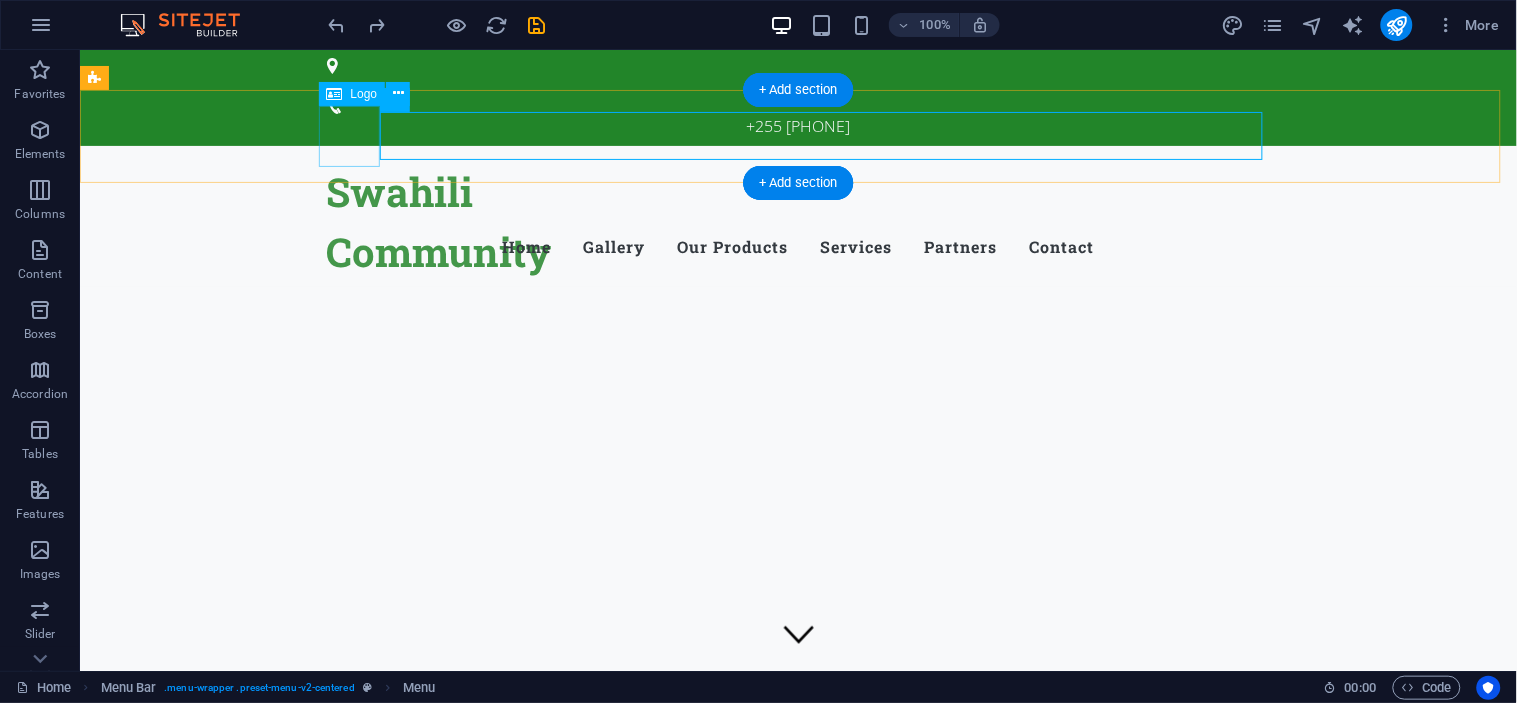 click on "Swahili Community" at bounding box center [798, 191] 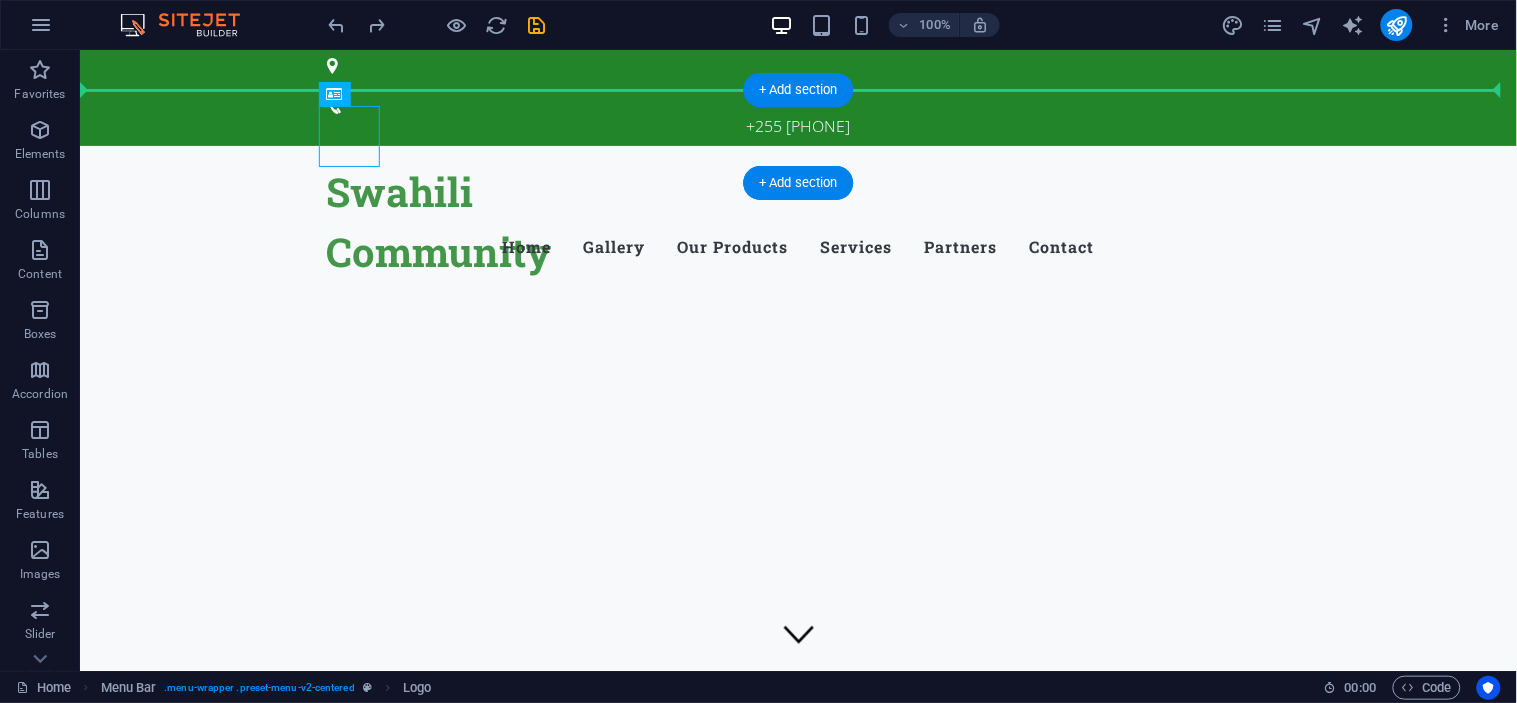 drag, startPoint x: 334, startPoint y: 134, endPoint x: 271, endPoint y: 131, distance: 63.07139 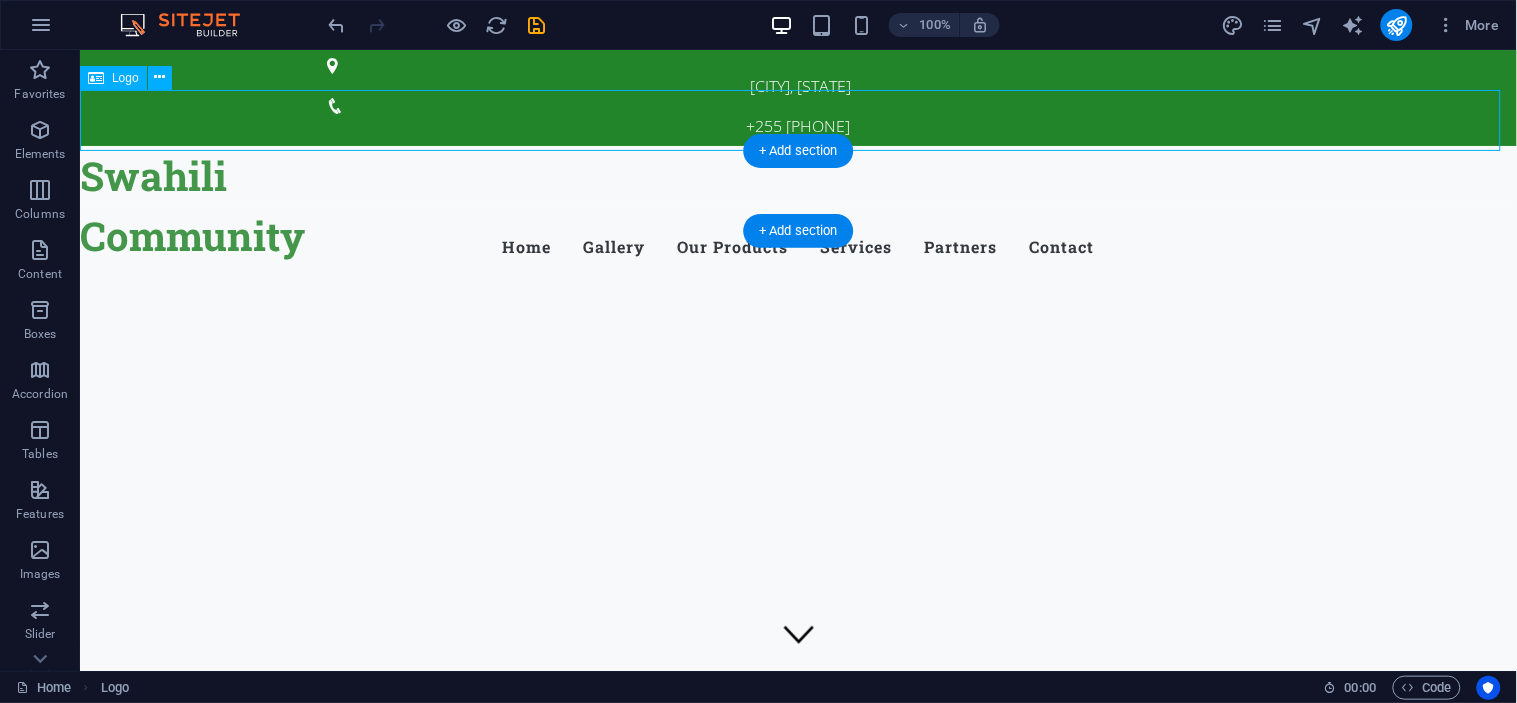 click on "Swahili Community" at bounding box center (797, 175) 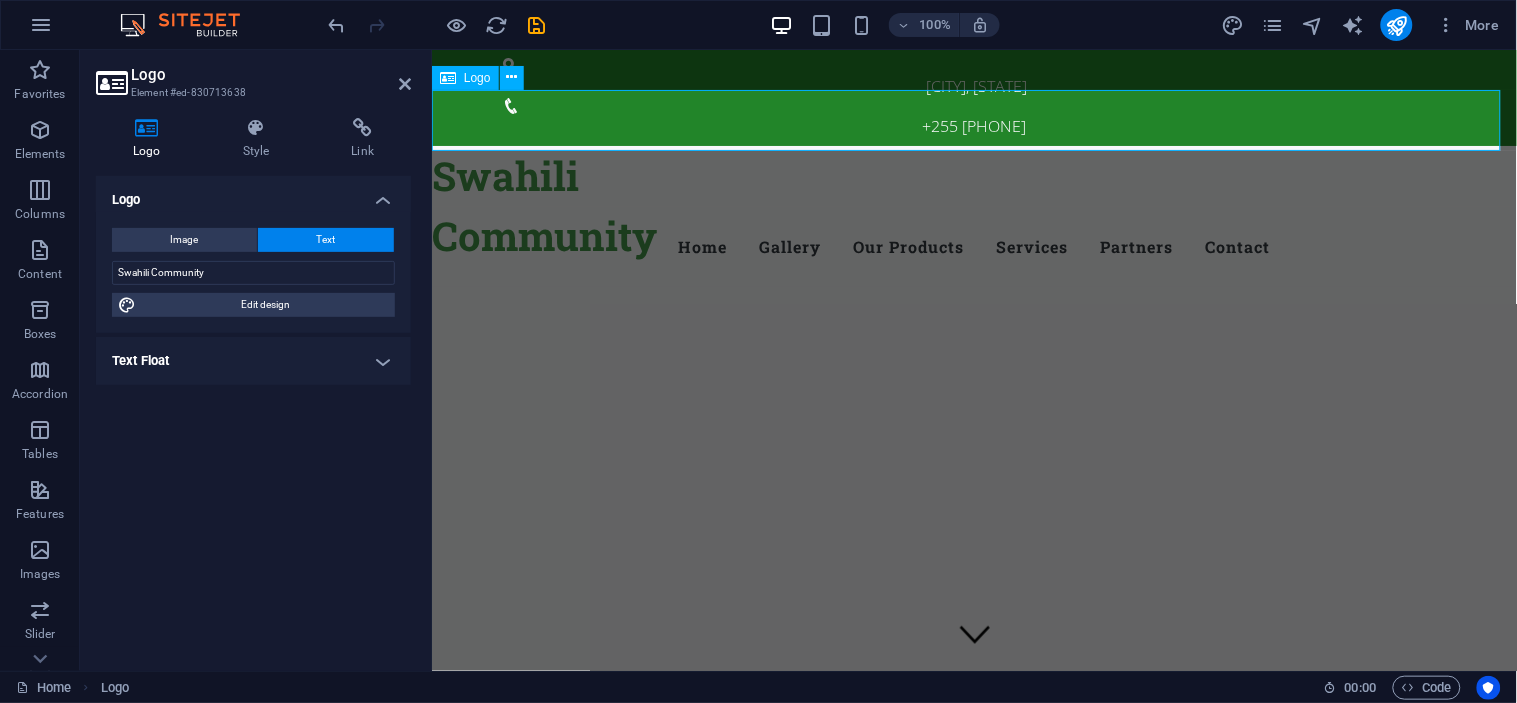 click on "Swahili Community" at bounding box center (973, 175) 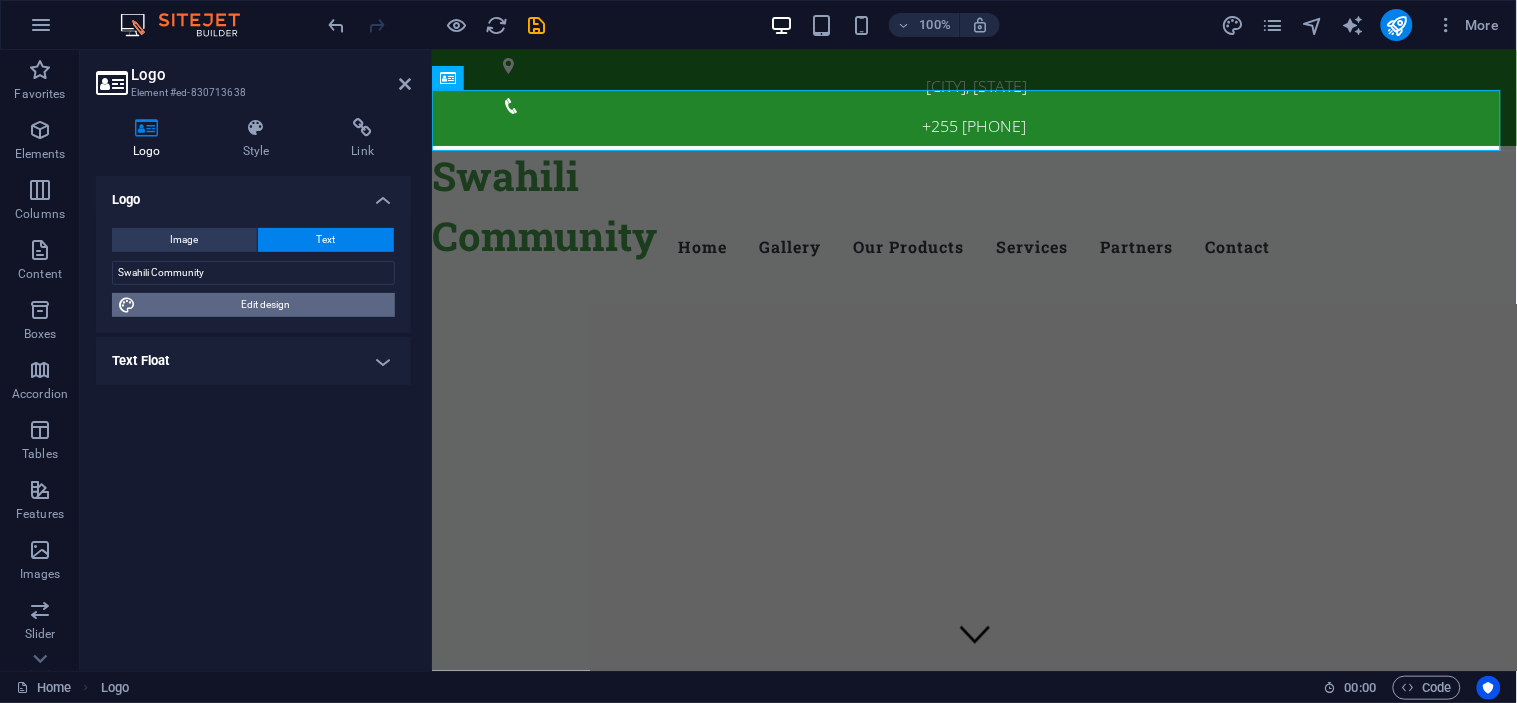 click on "Edit design" at bounding box center (265, 305) 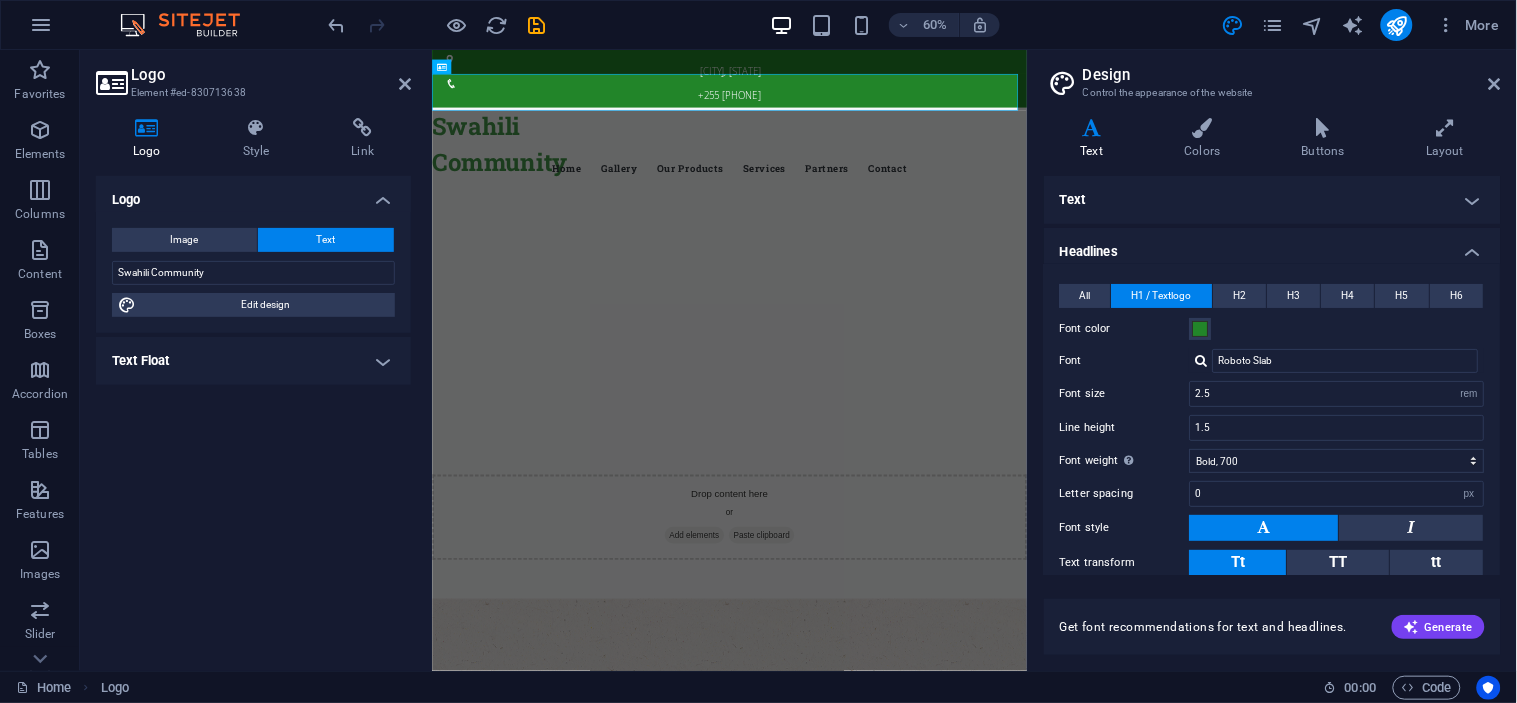 click on "Text Float" at bounding box center (253, 361) 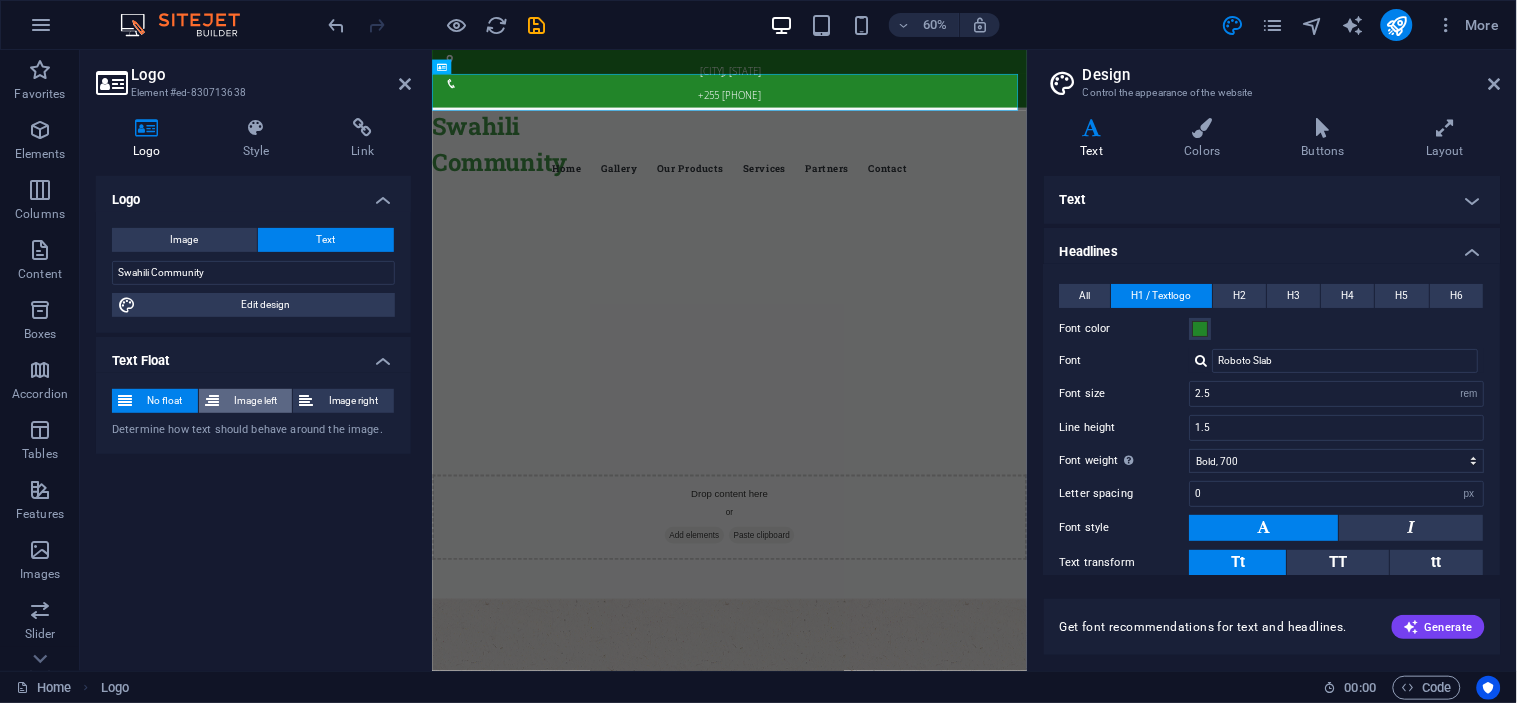 click on "Image left" at bounding box center [256, 401] 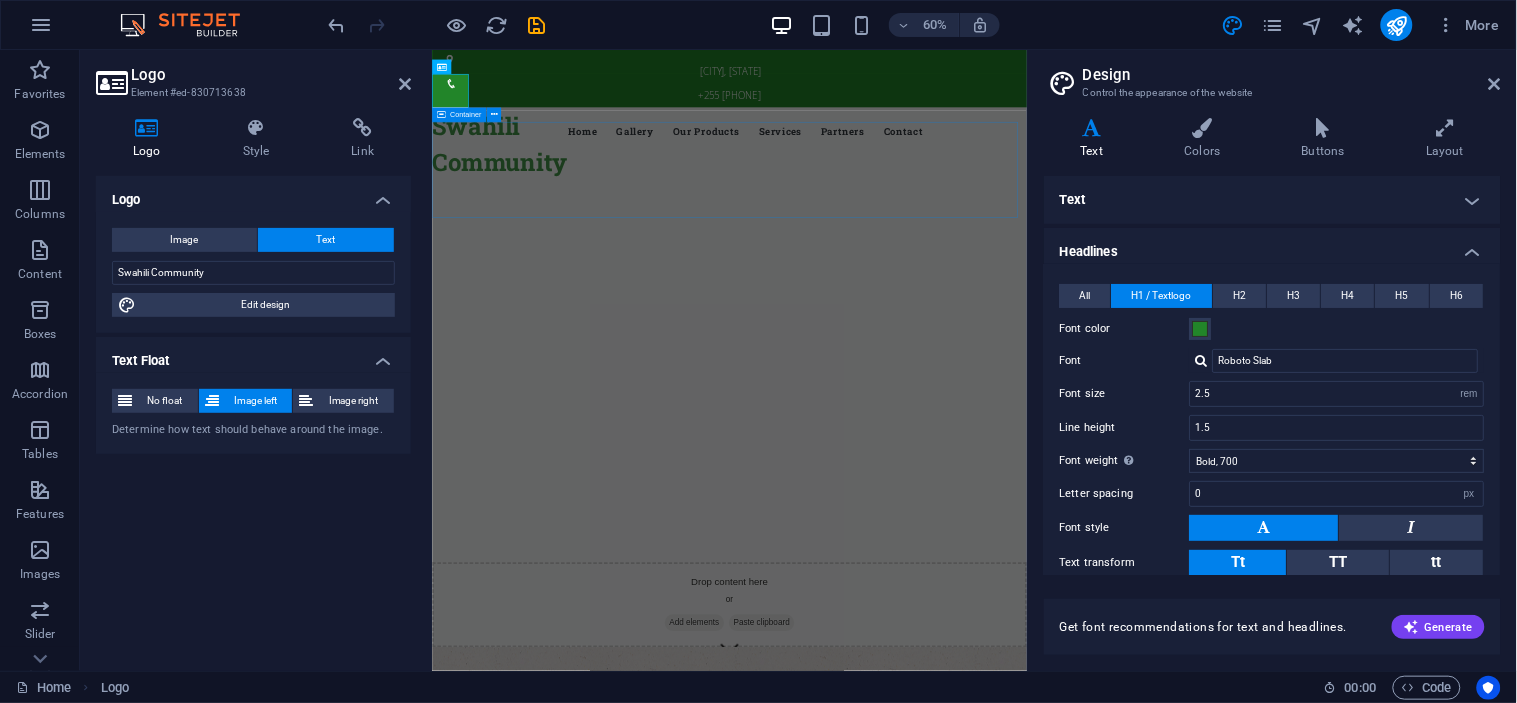 click at bounding box center (927, 305) 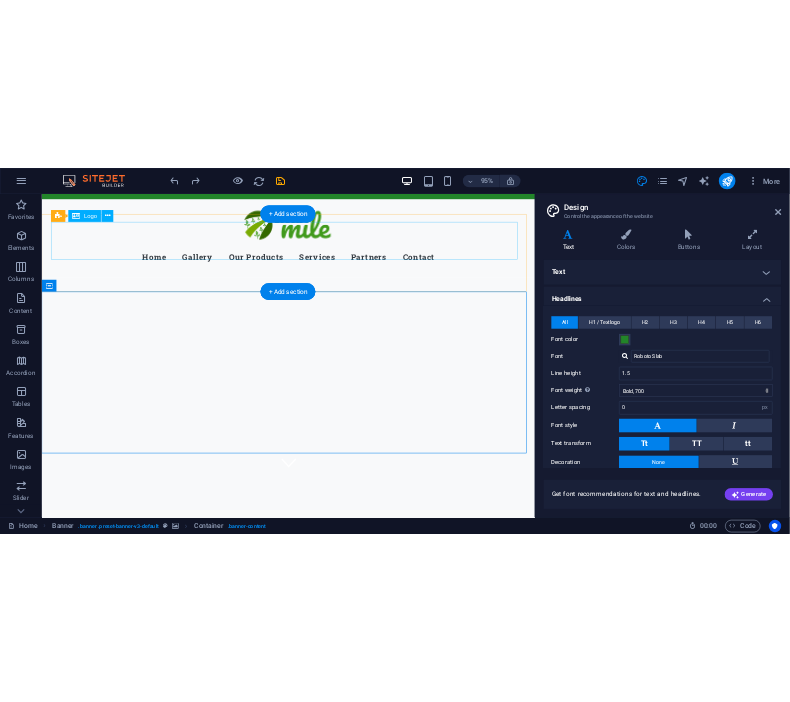 scroll, scrollTop: 0, scrollLeft: 0, axis: both 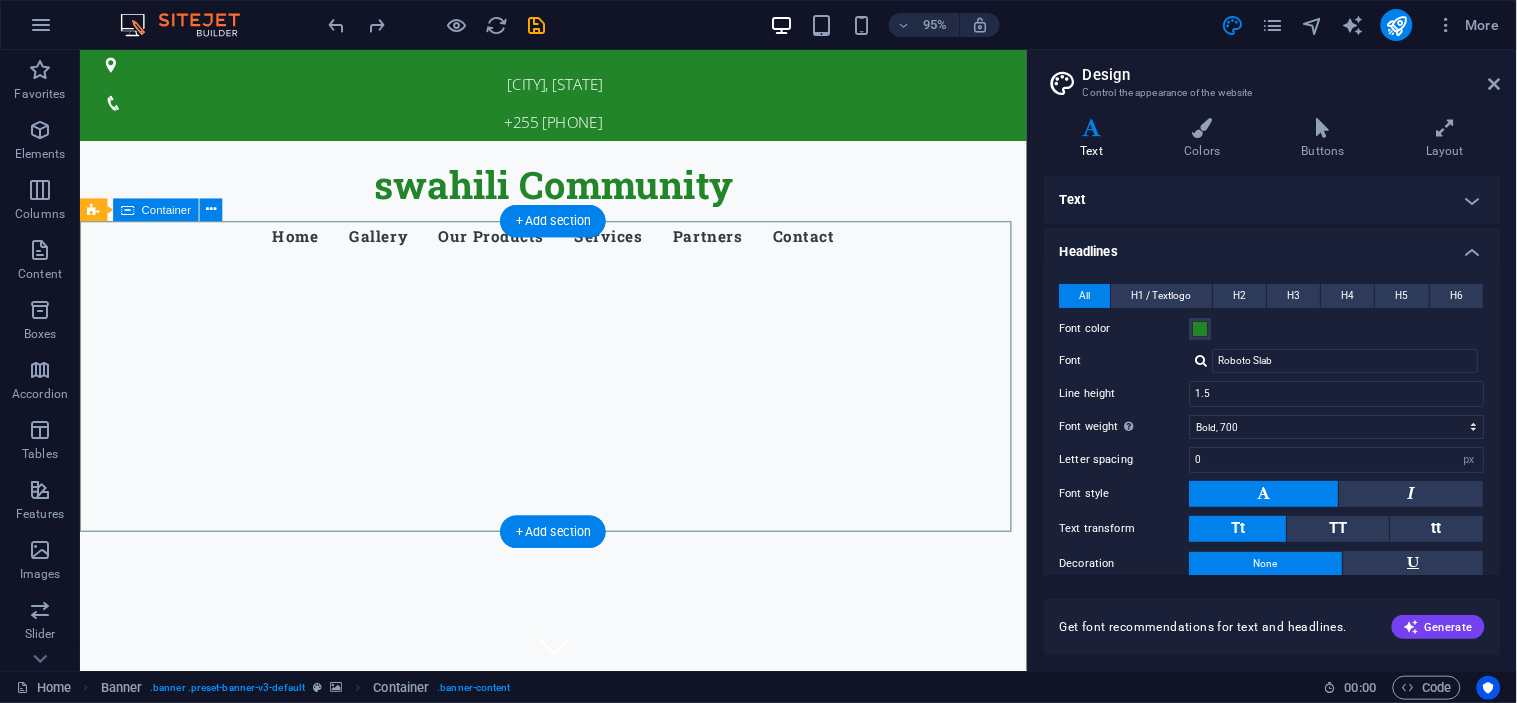 click at bounding box center (577, 692) 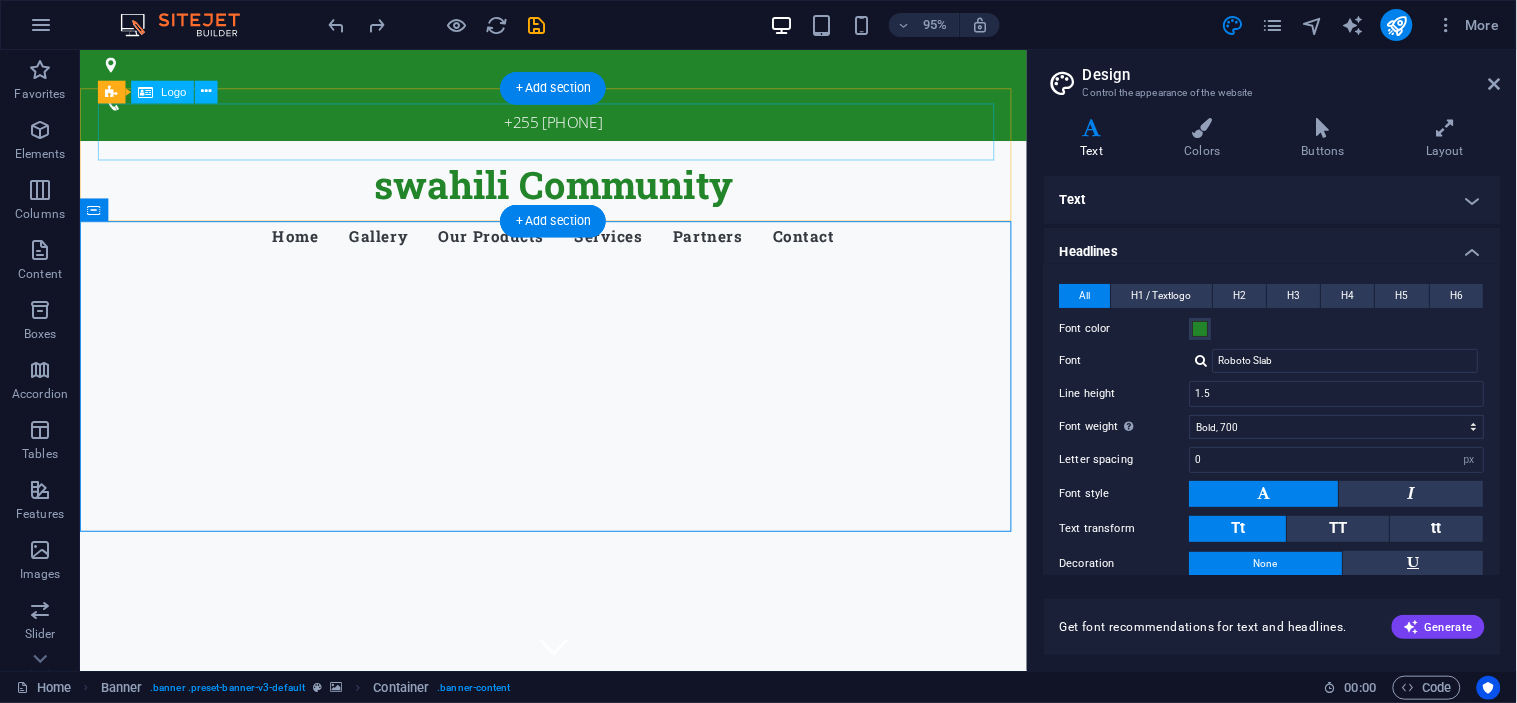 click on "swahili Community" at bounding box center [578, 191] 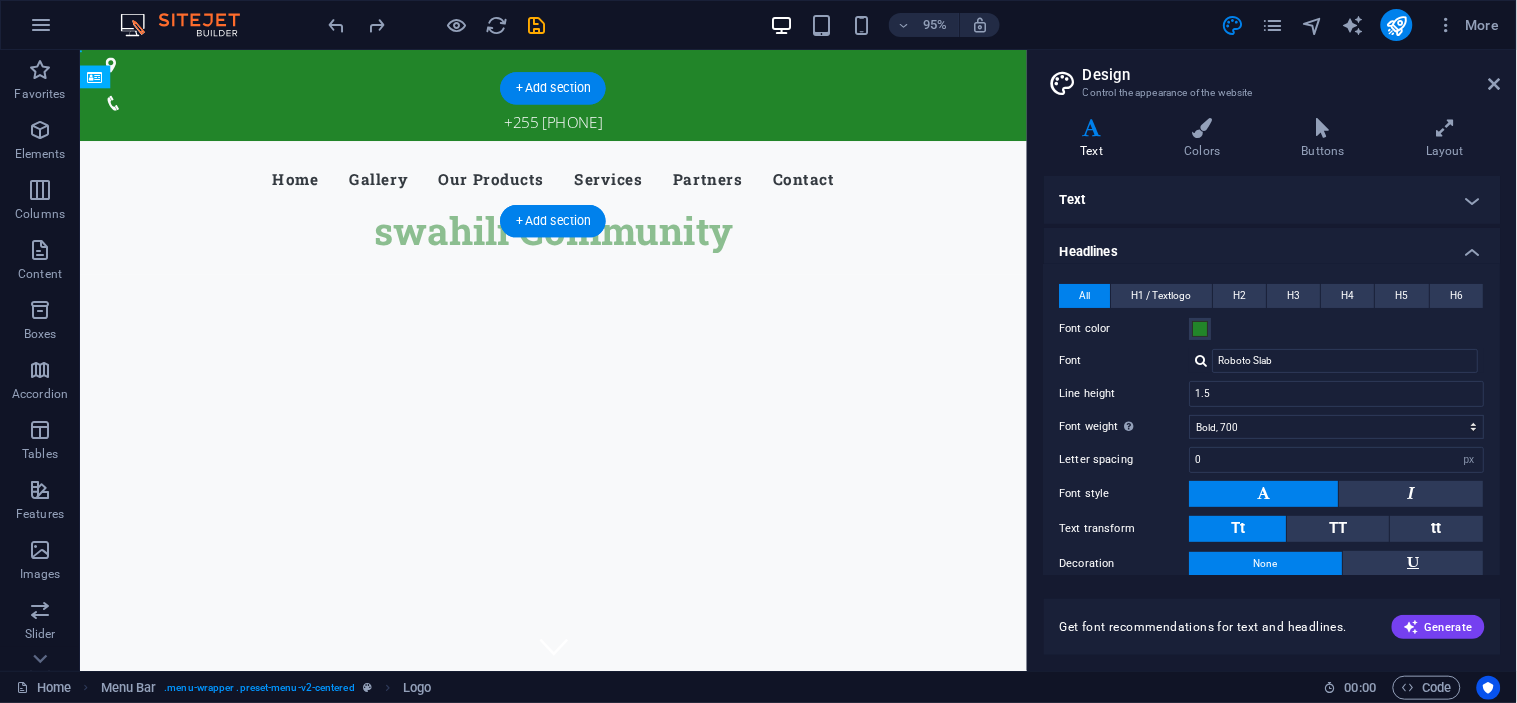 drag, startPoint x: 532, startPoint y: 151, endPoint x: 356, endPoint y: 162, distance: 176.34341 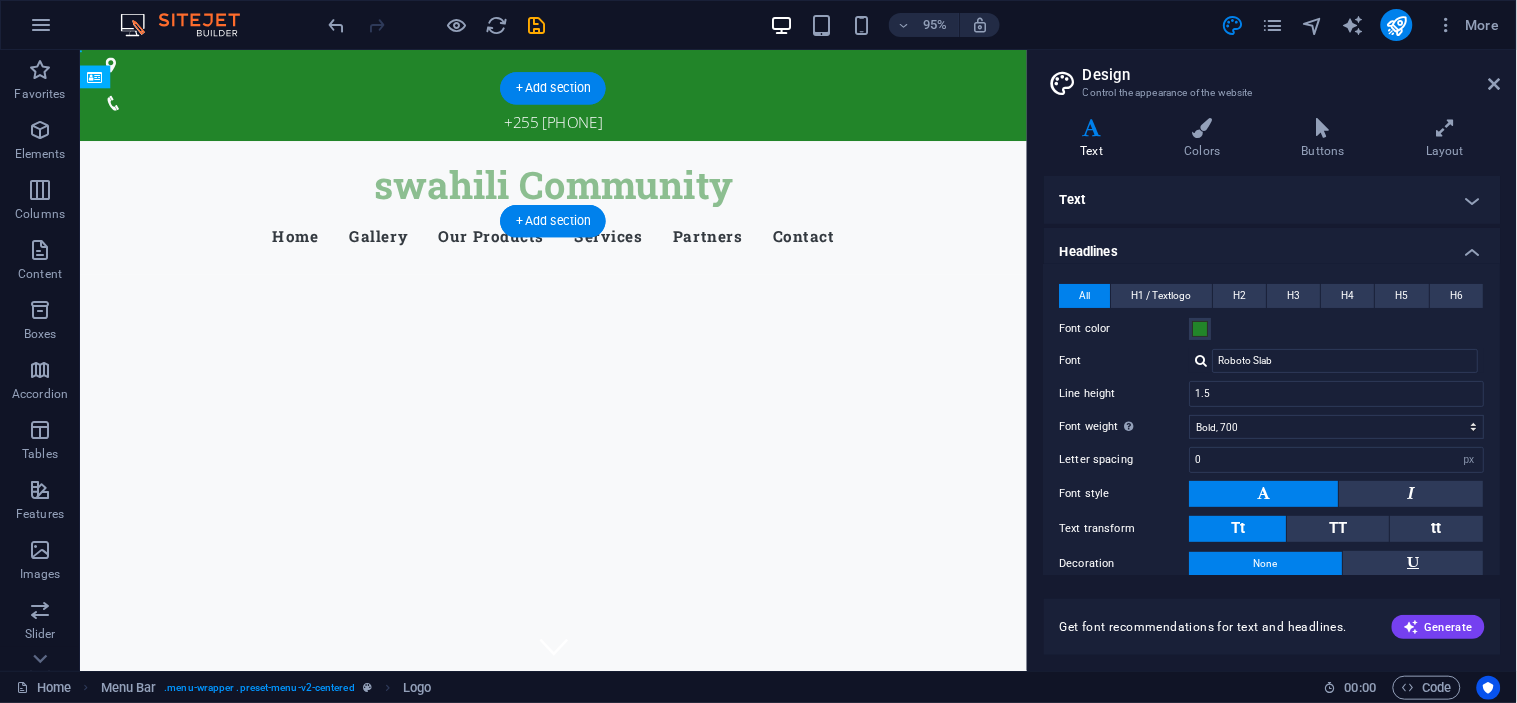 drag, startPoint x: 425, startPoint y: 187, endPoint x: 254, endPoint y: 113, distance: 186.32498 